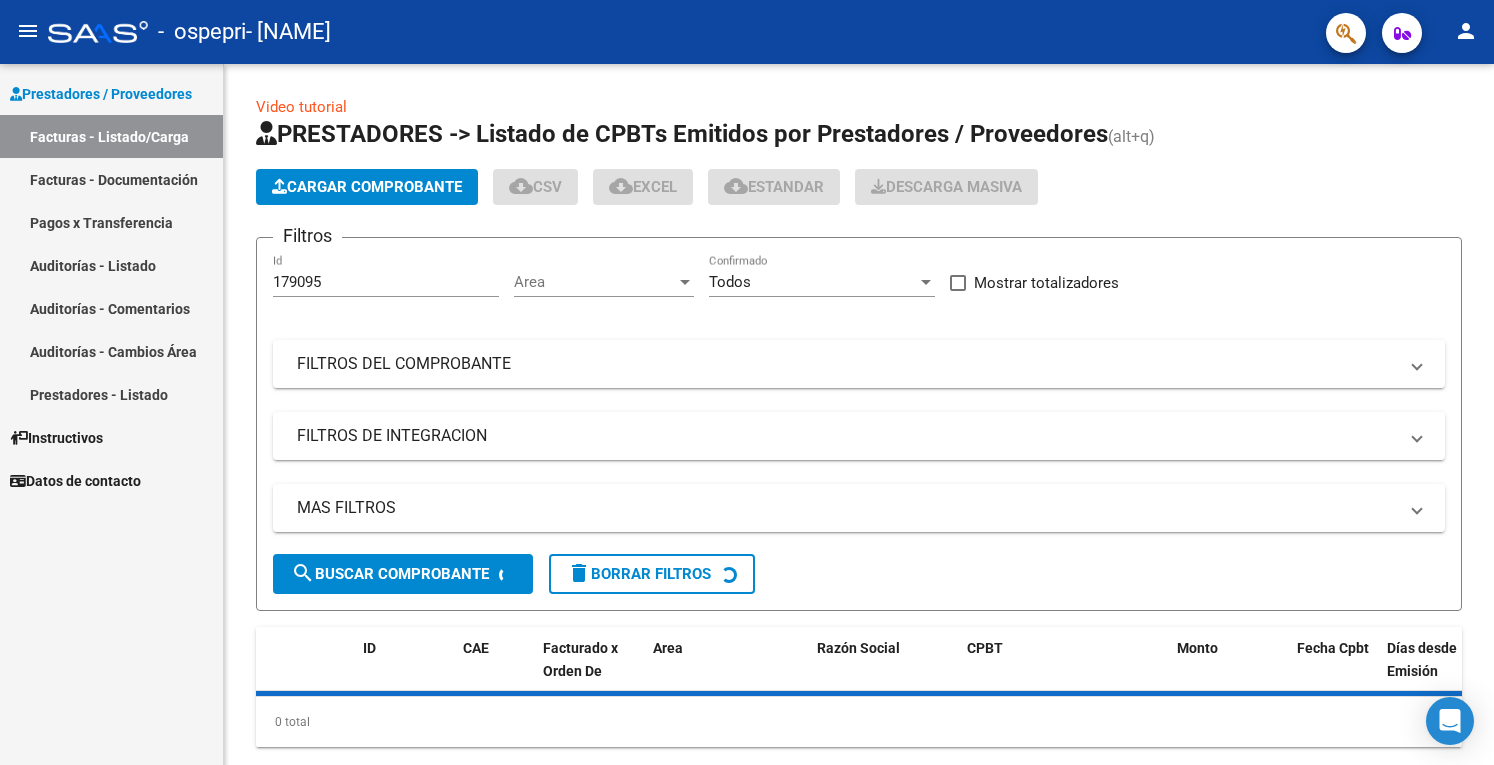 scroll, scrollTop: 0, scrollLeft: 0, axis: both 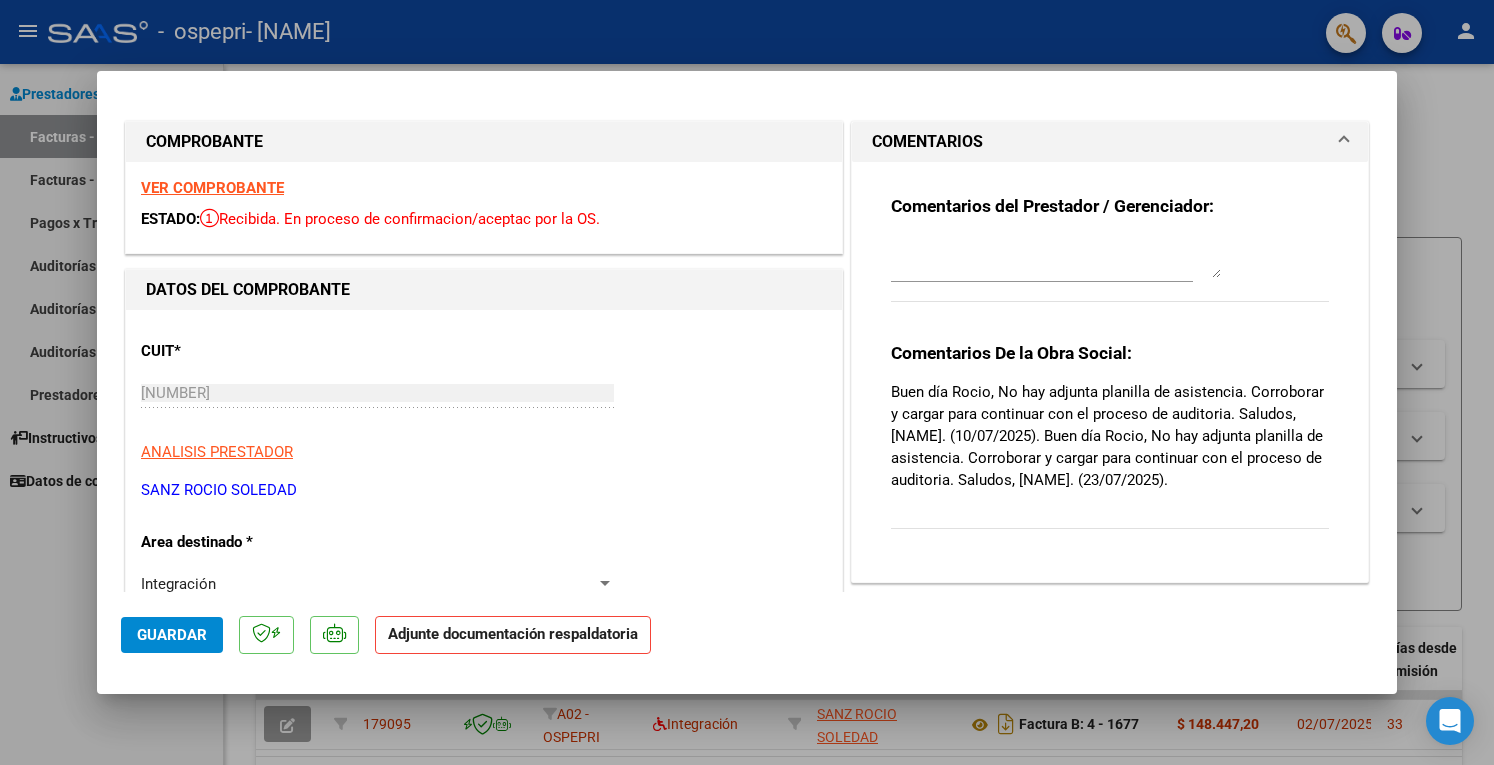 click at bounding box center (747, 382) 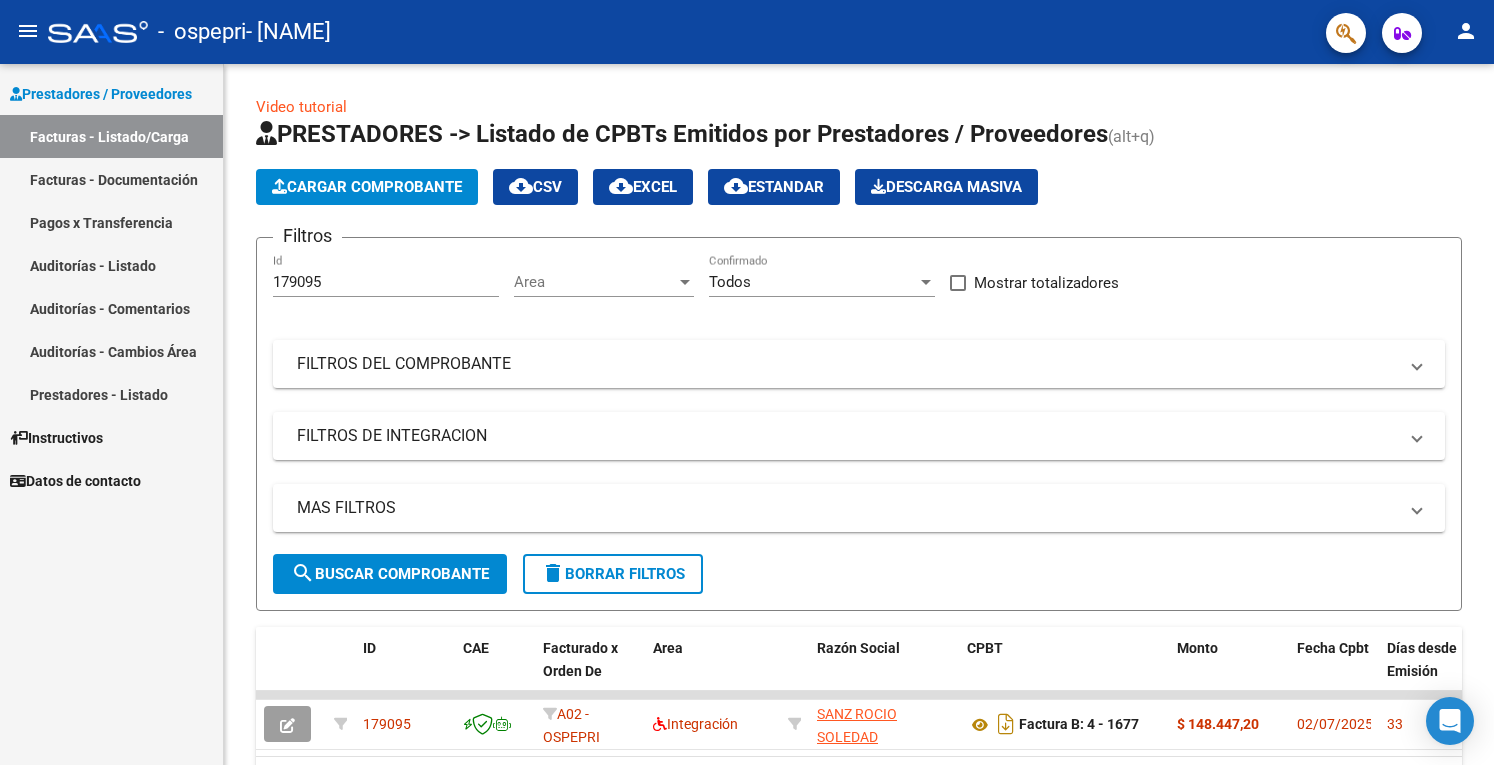click on "Facturas - Listado/Carga" at bounding box center [111, 136] 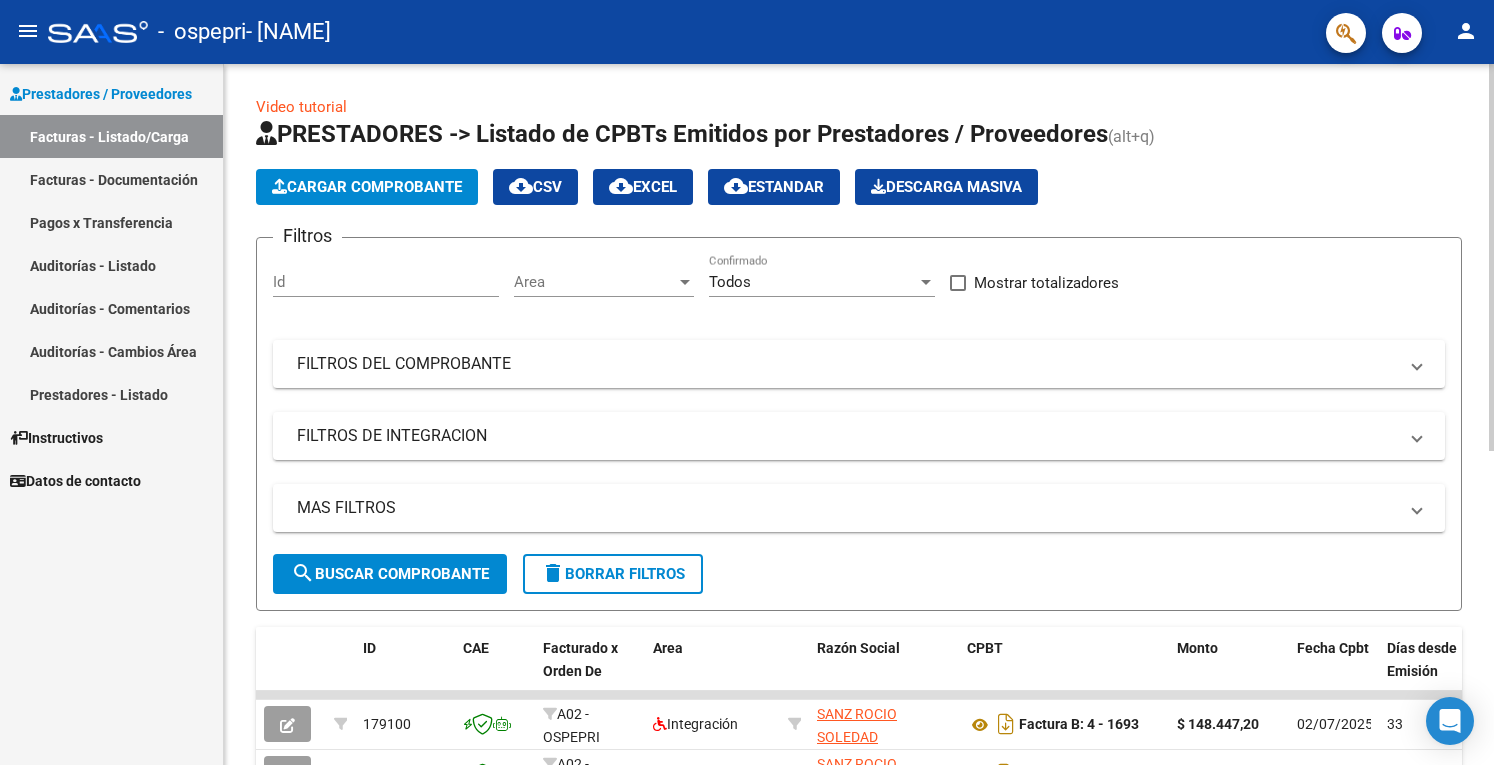 click on "Cargar Comprobante" 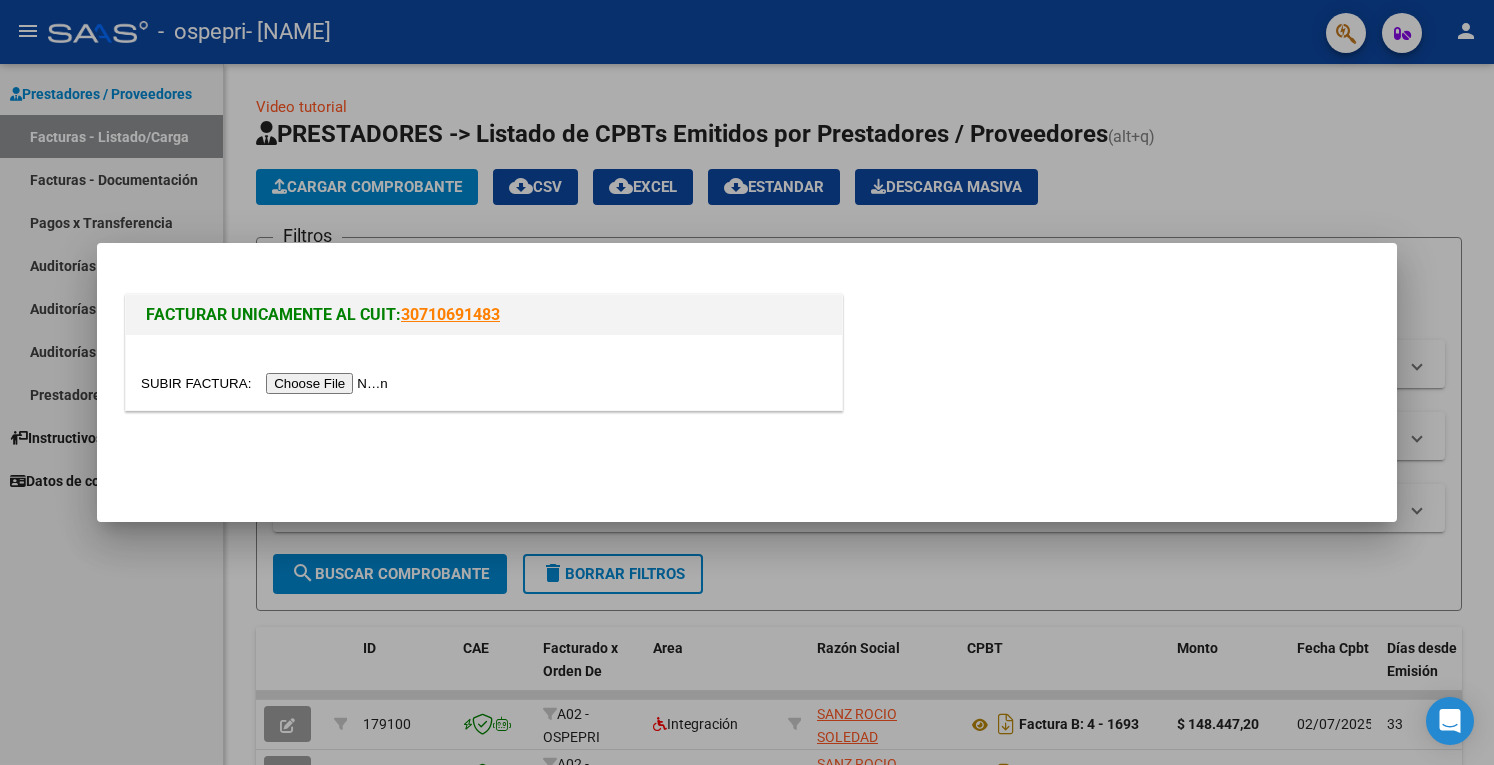 click at bounding box center (267, 383) 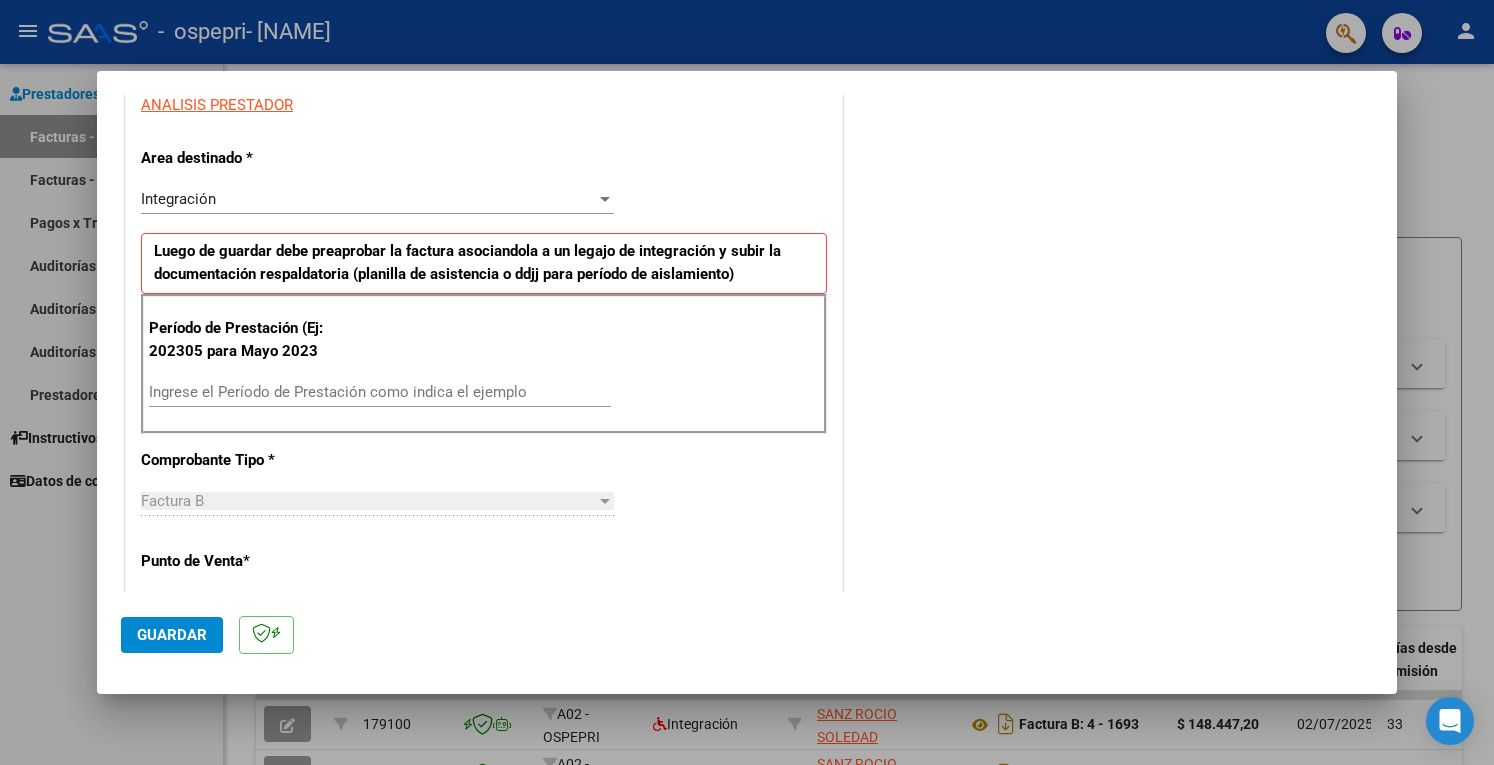 scroll, scrollTop: 400, scrollLeft: 0, axis: vertical 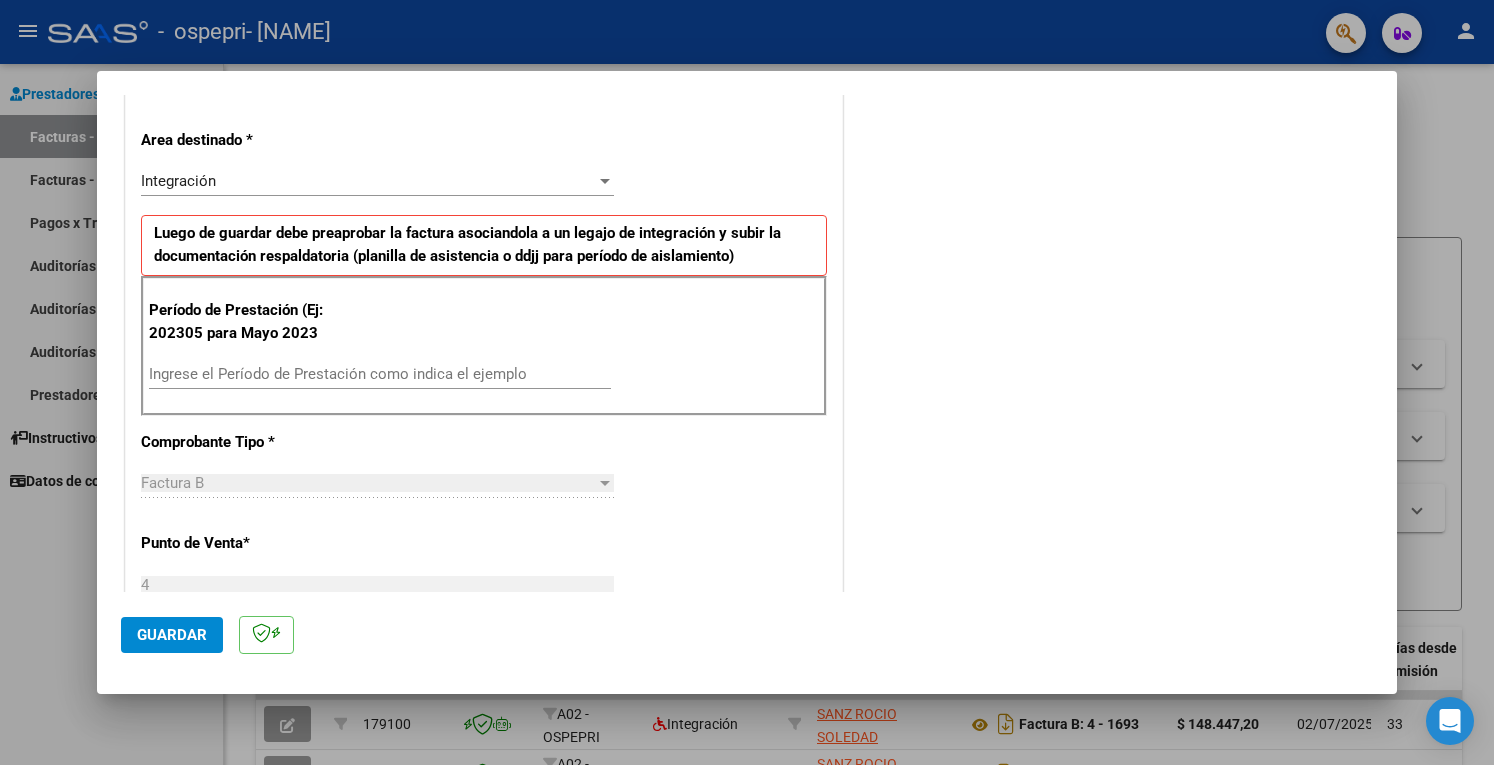 click on "Ingrese el Período de Prestación como indica el ejemplo" at bounding box center [380, 374] 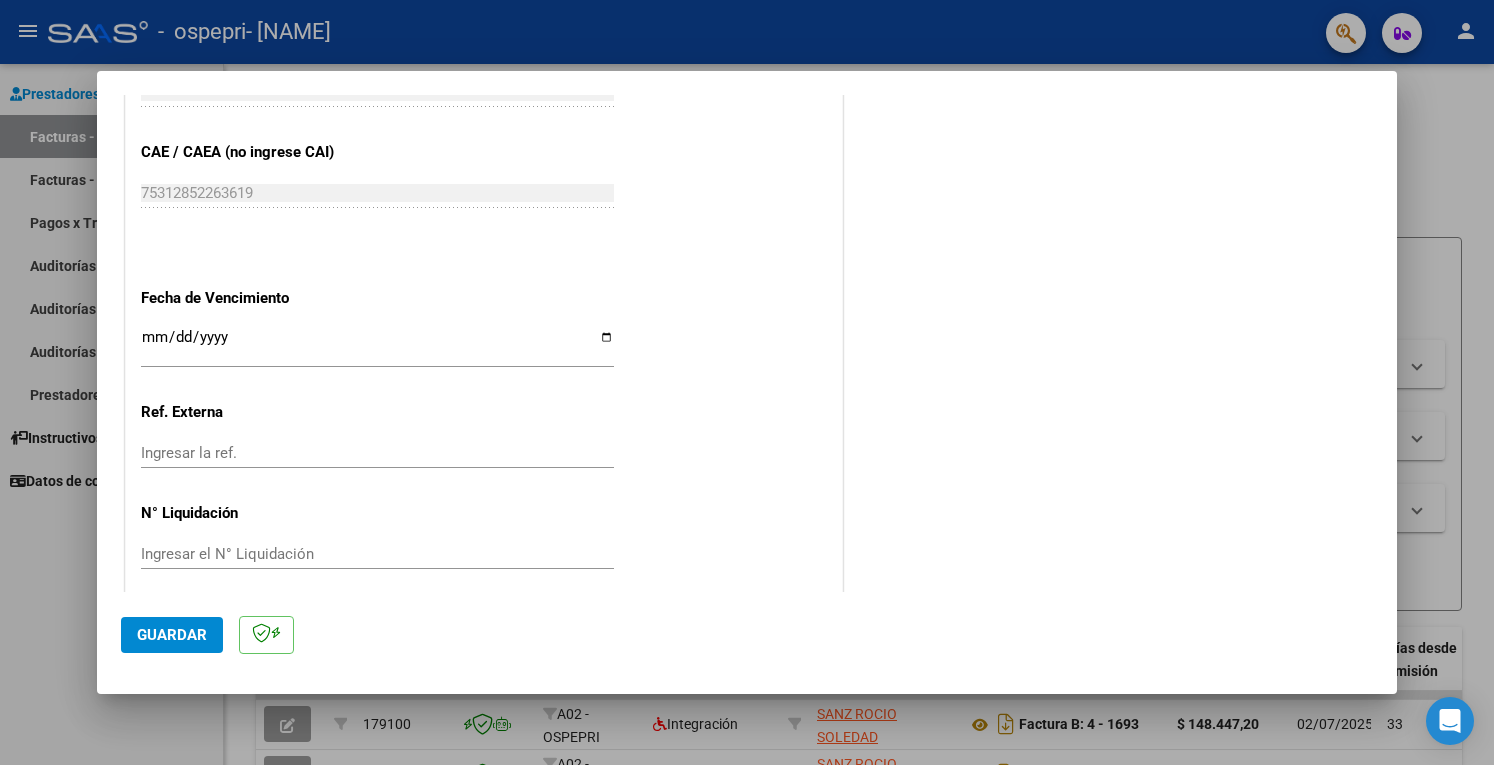 scroll, scrollTop: 1220, scrollLeft: 0, axis: vertical 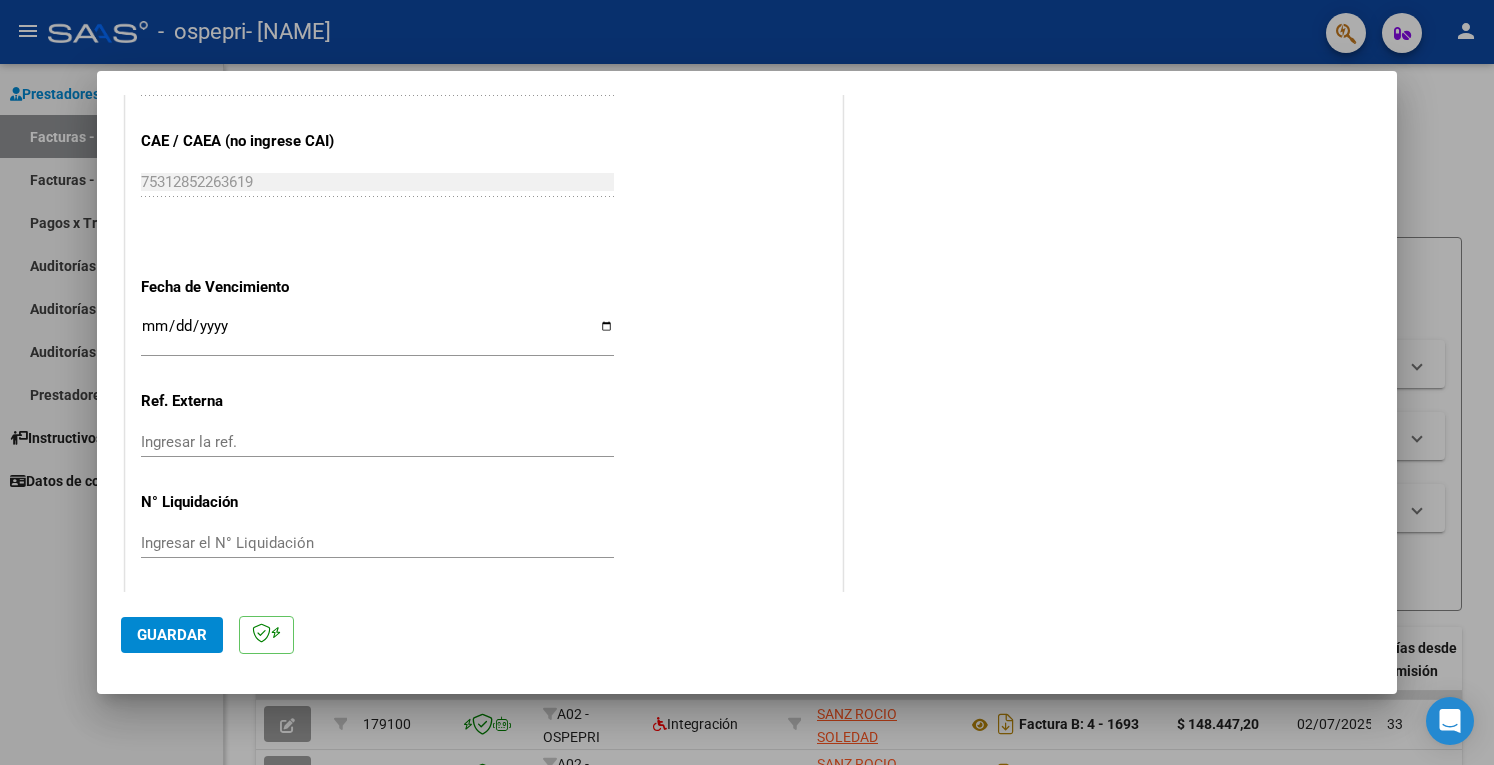 type on "202507" 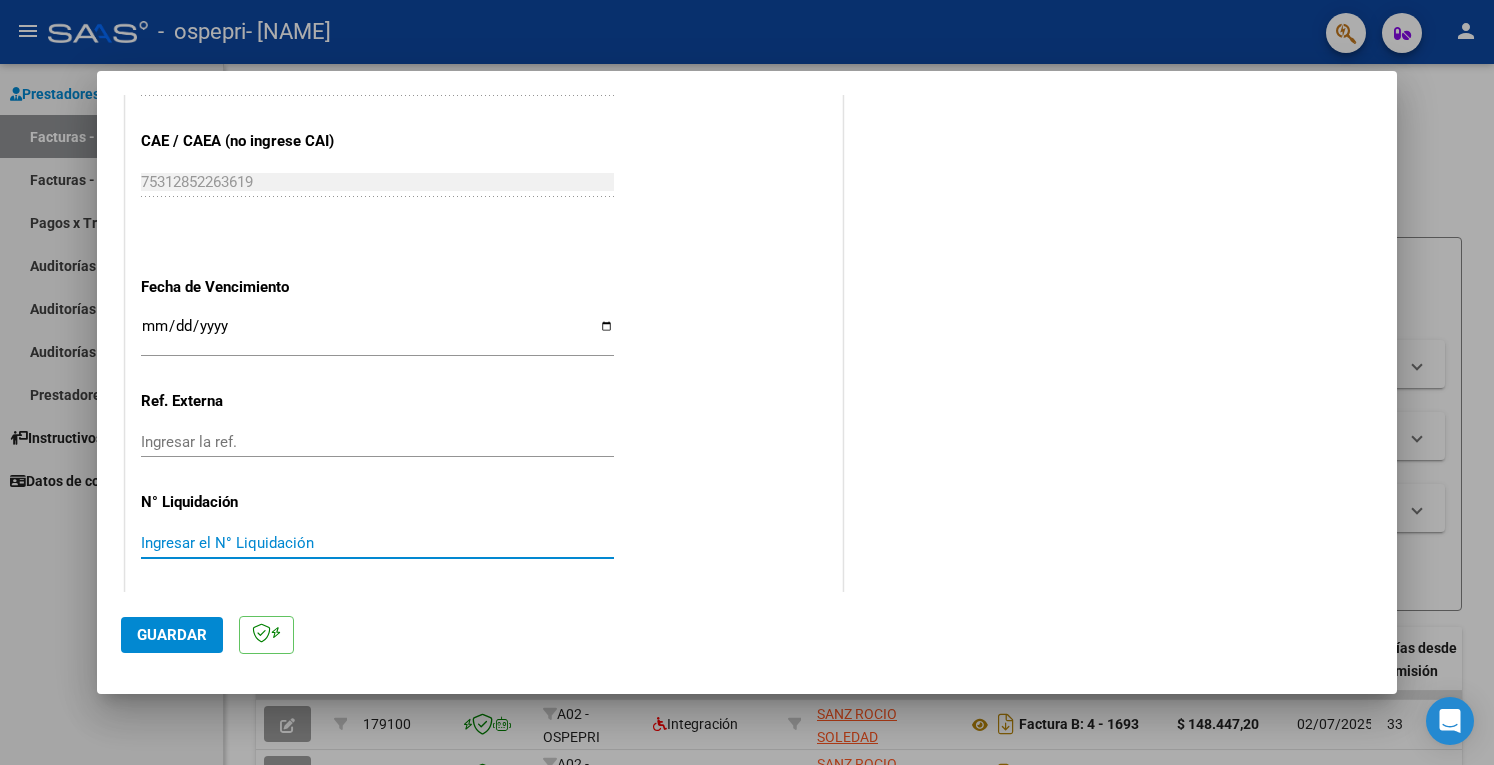 paste on "266023" 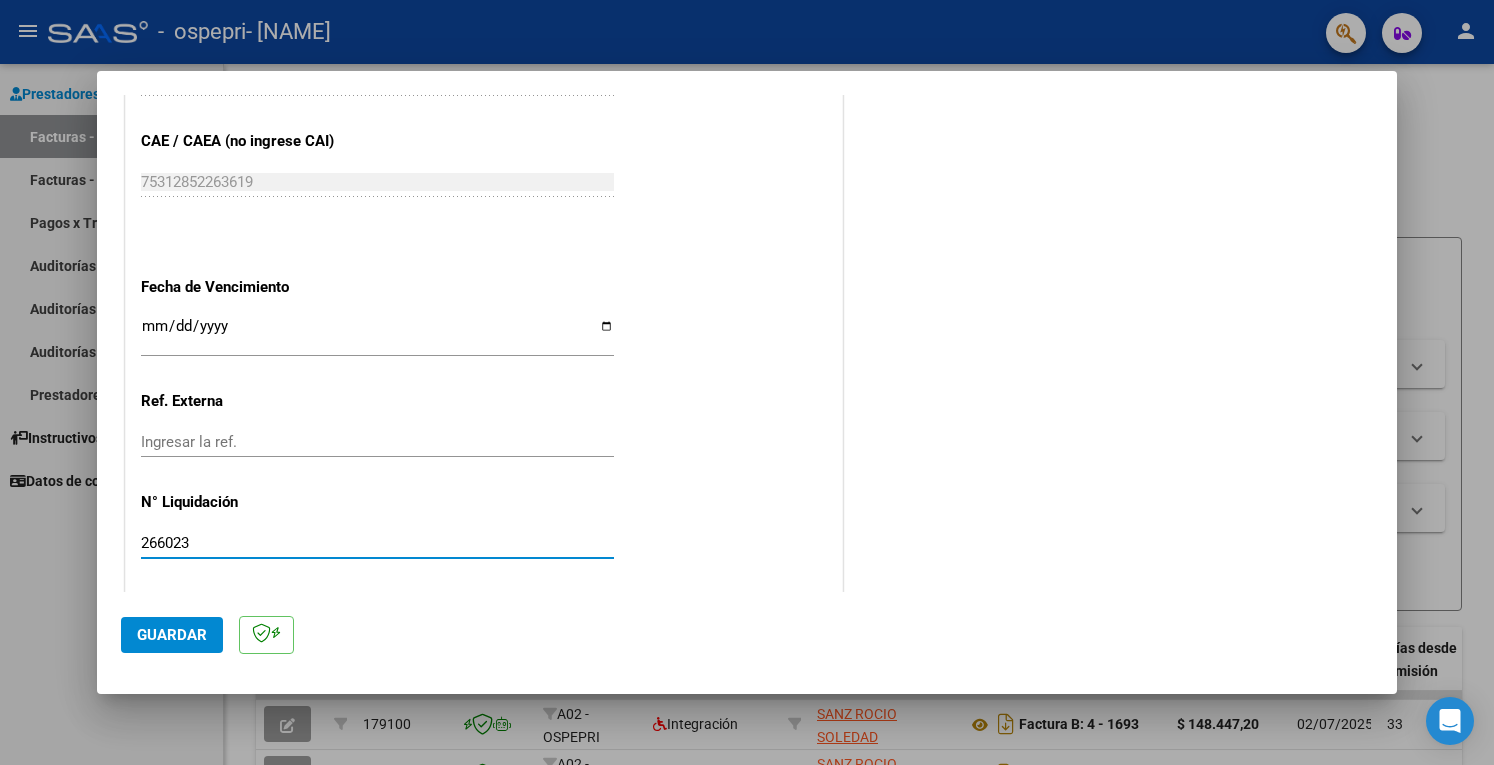 type on "266023" 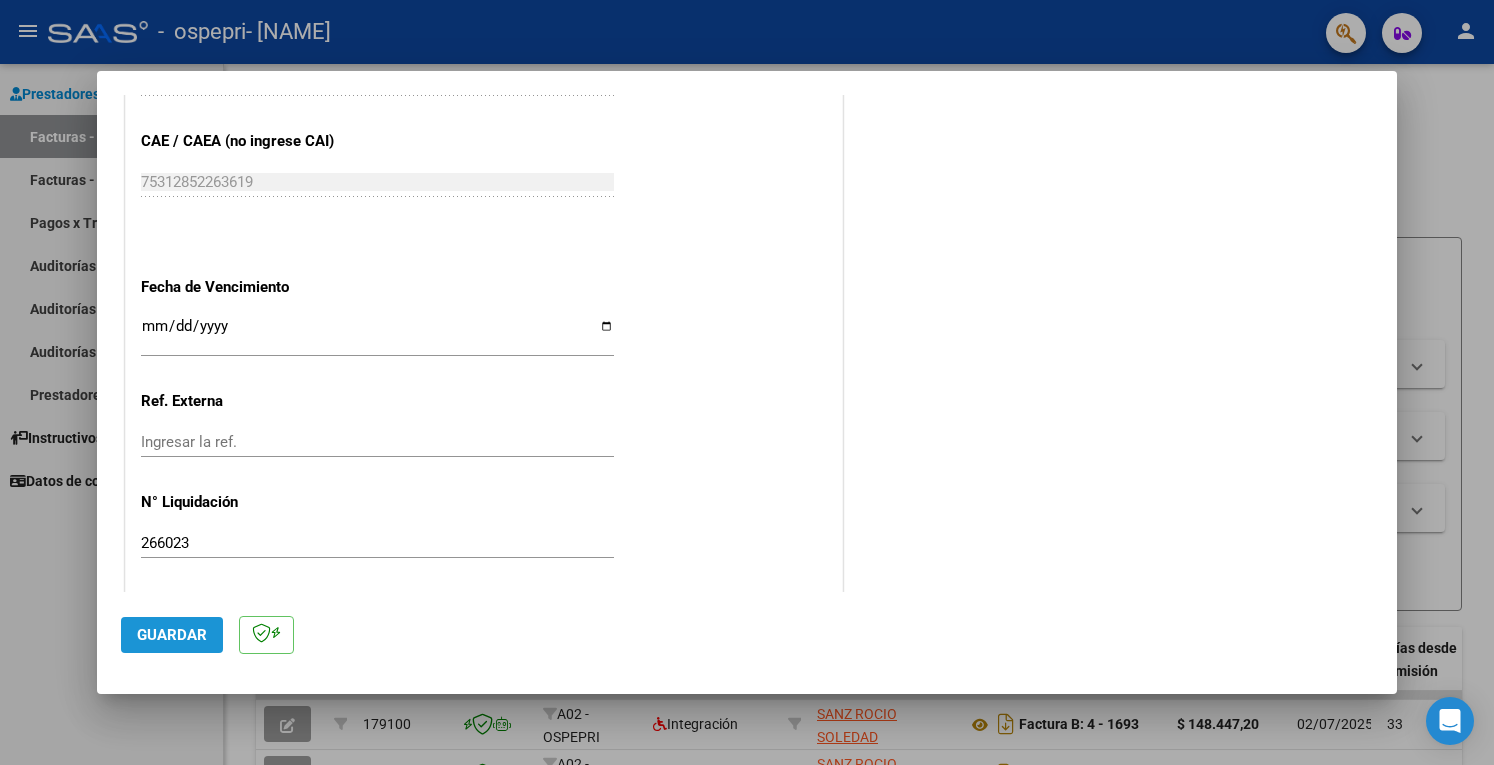 click on "Guardar" 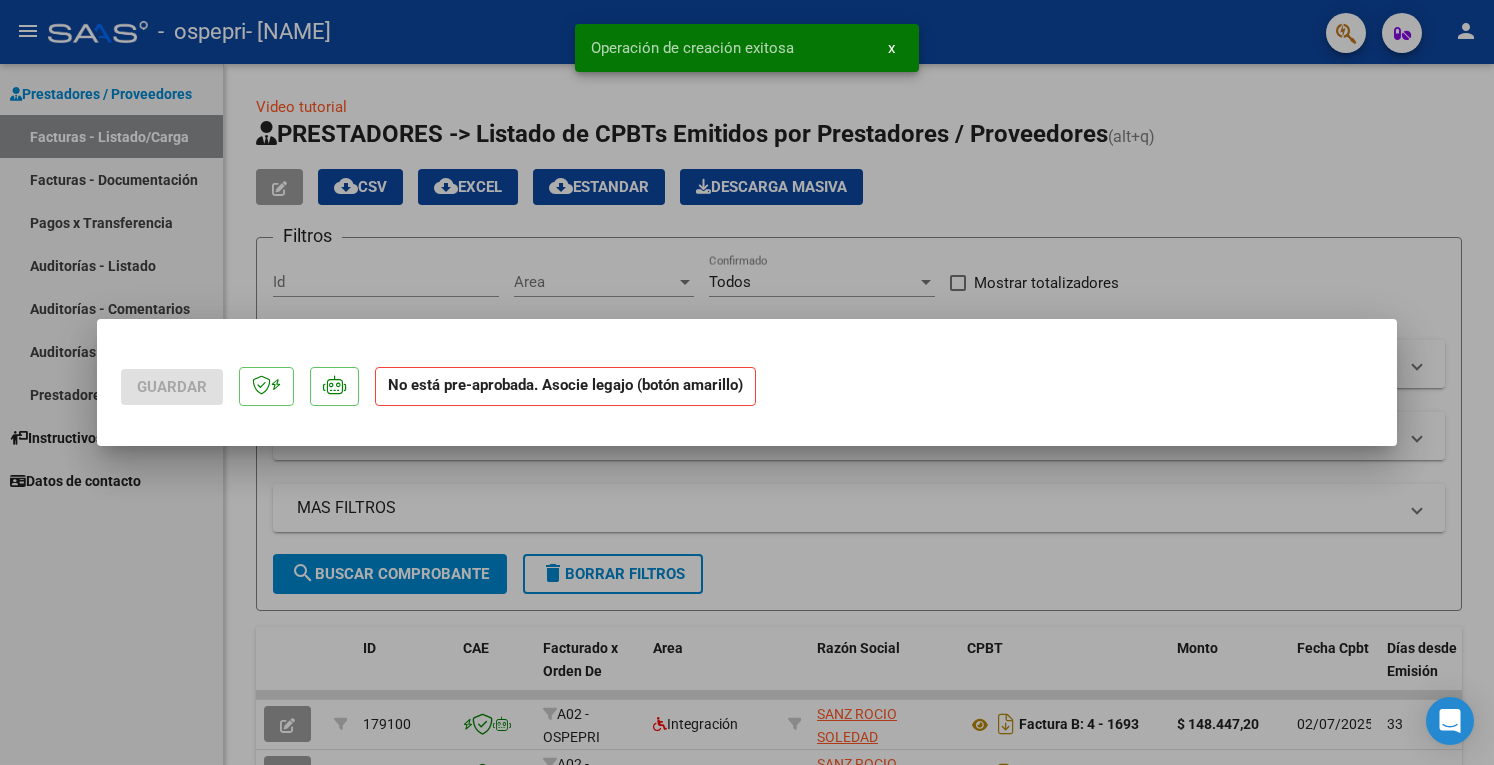 scroll, scrollTop: 0, scrollLeft: 0, axis: both 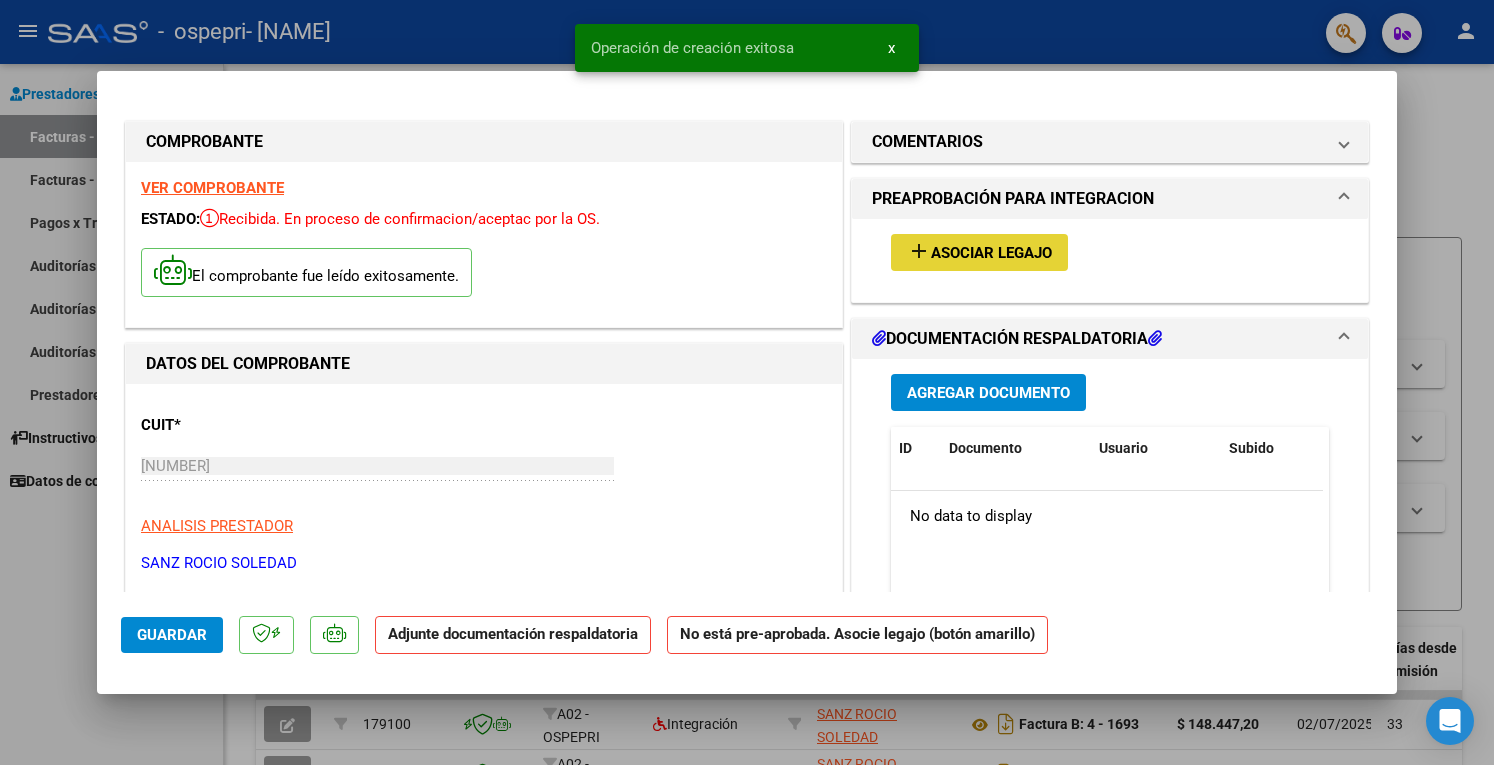 click on "add Asociar Legajo" at bounding box center [979, 252] 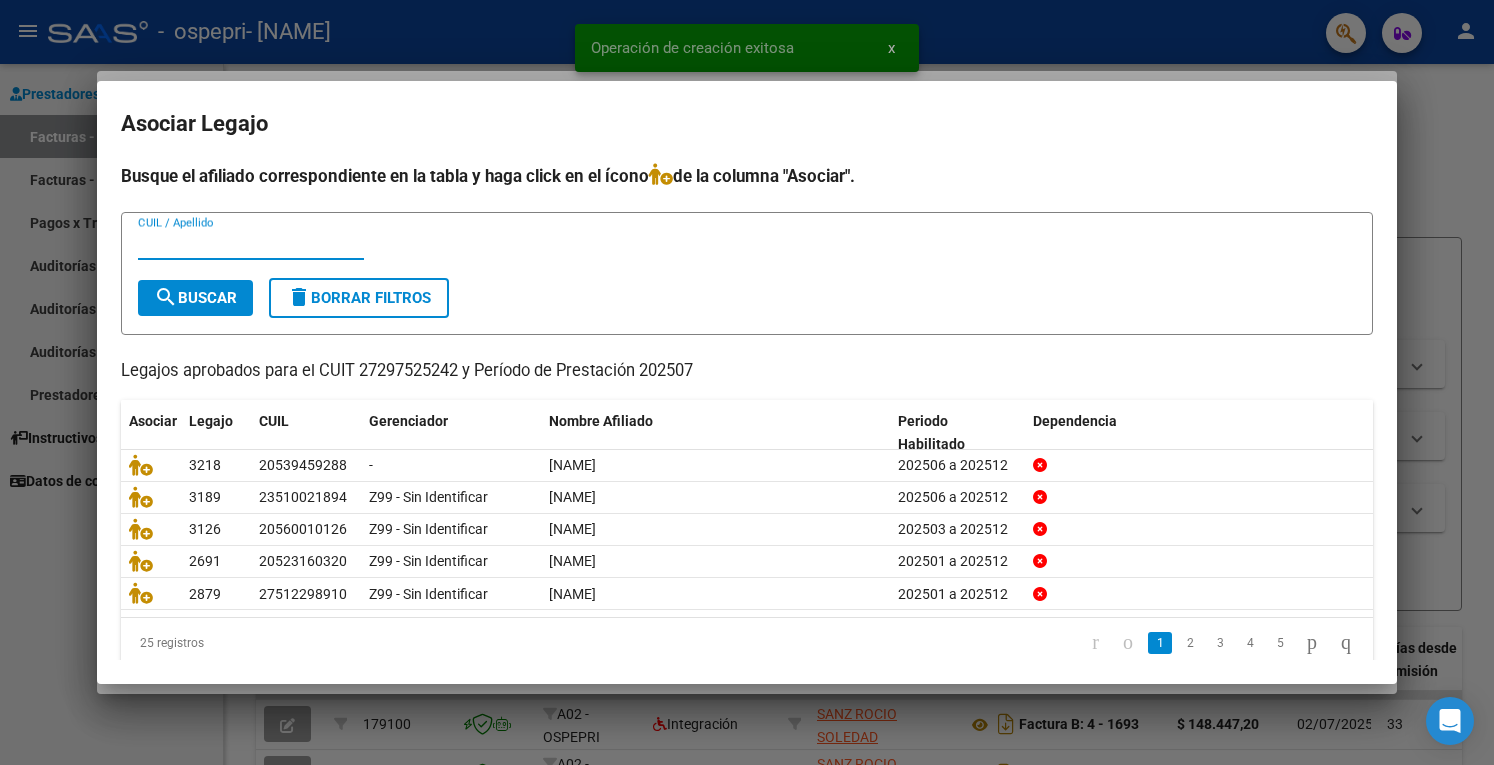 click on "CUIL / Apellido" at bounding box center [251, 244] 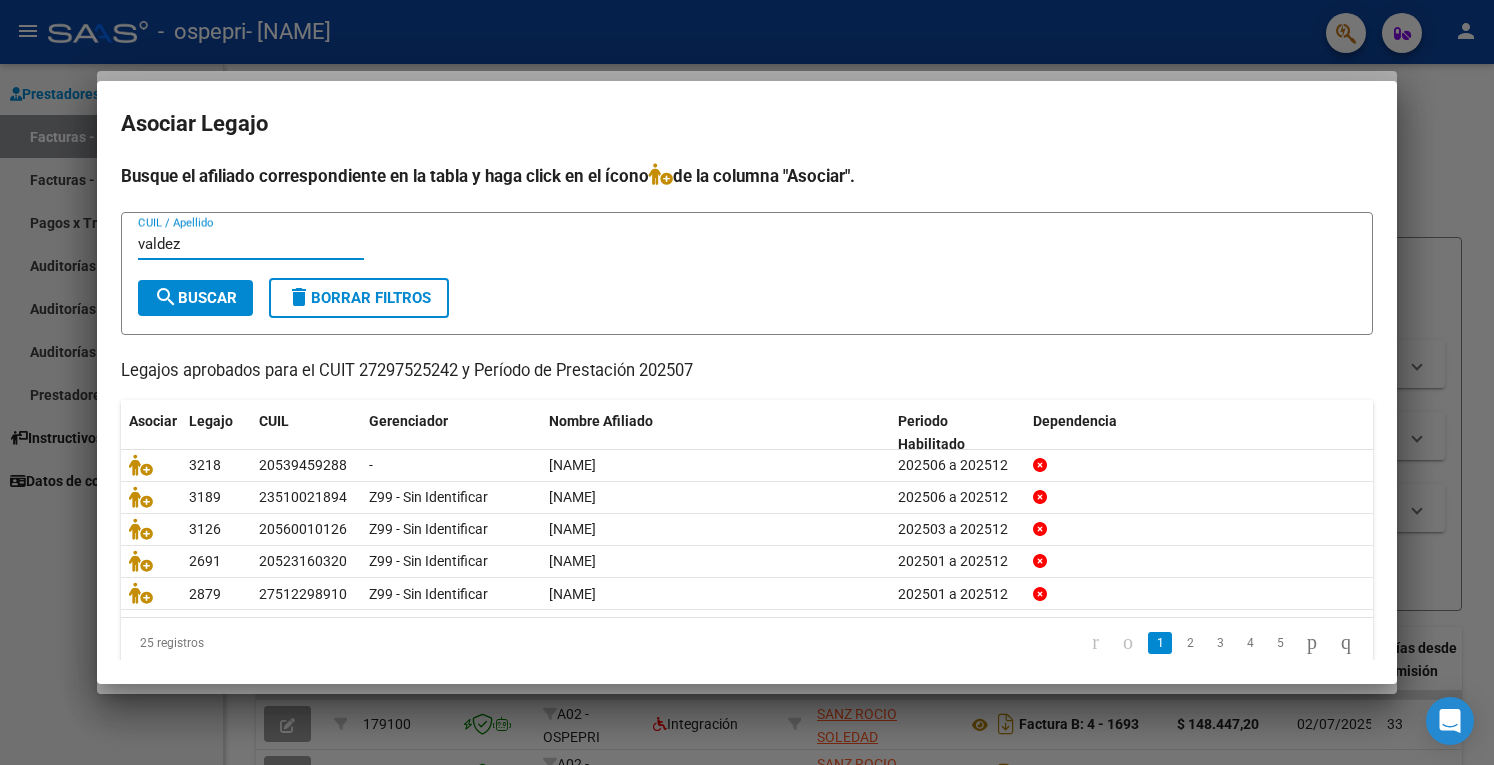 type on "valdez" 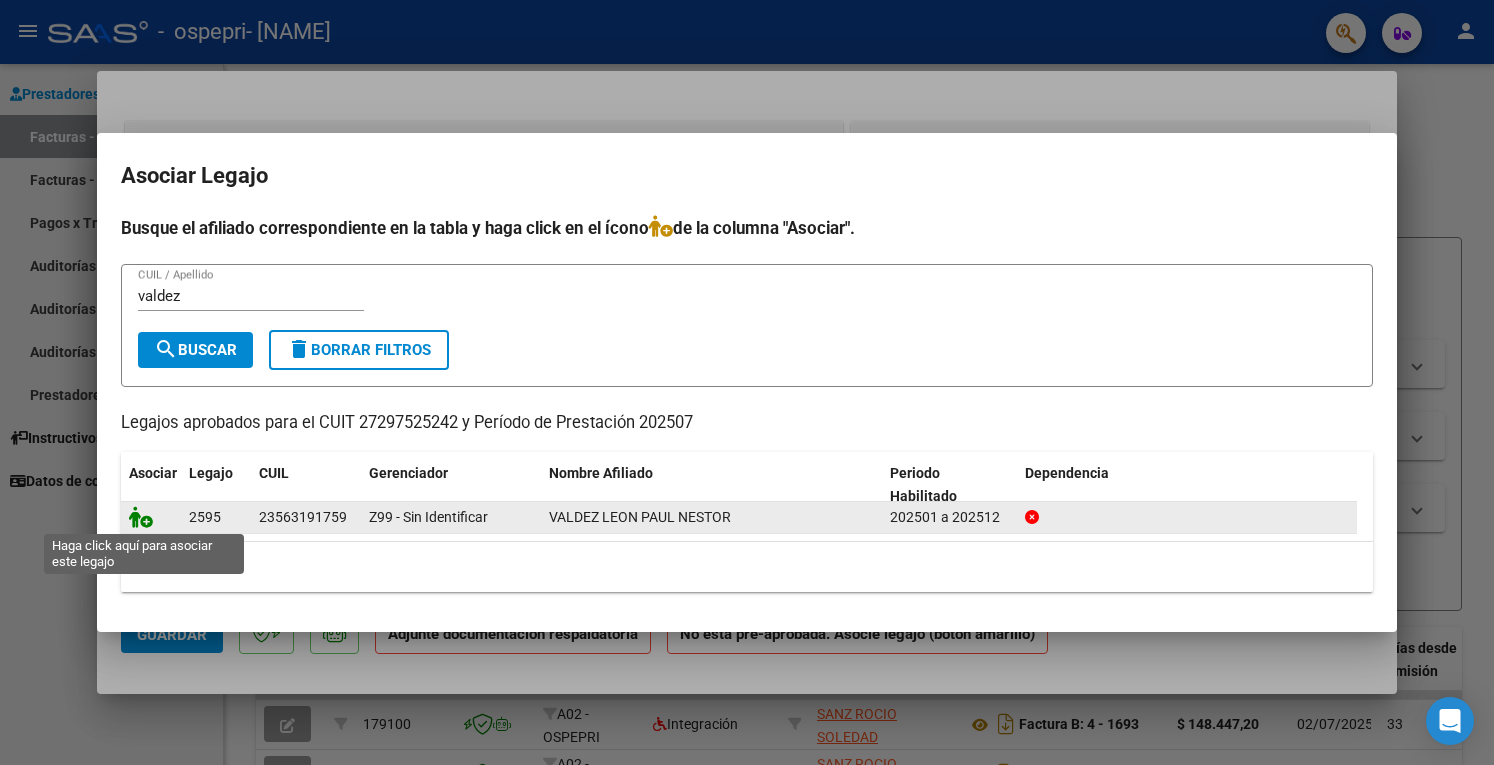 click 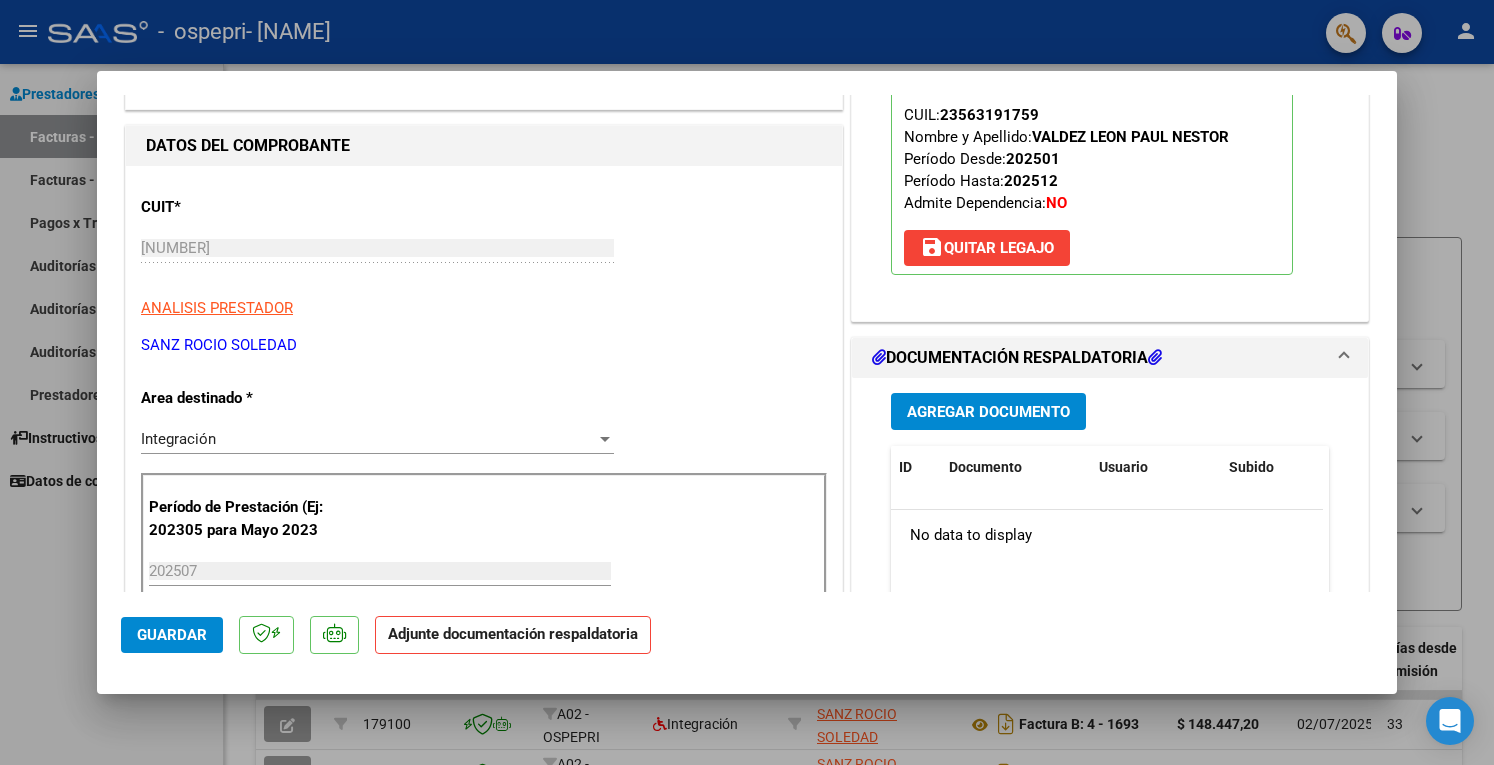scroll, scrollTop: 200, scrollLeft: 0, axis: vertical 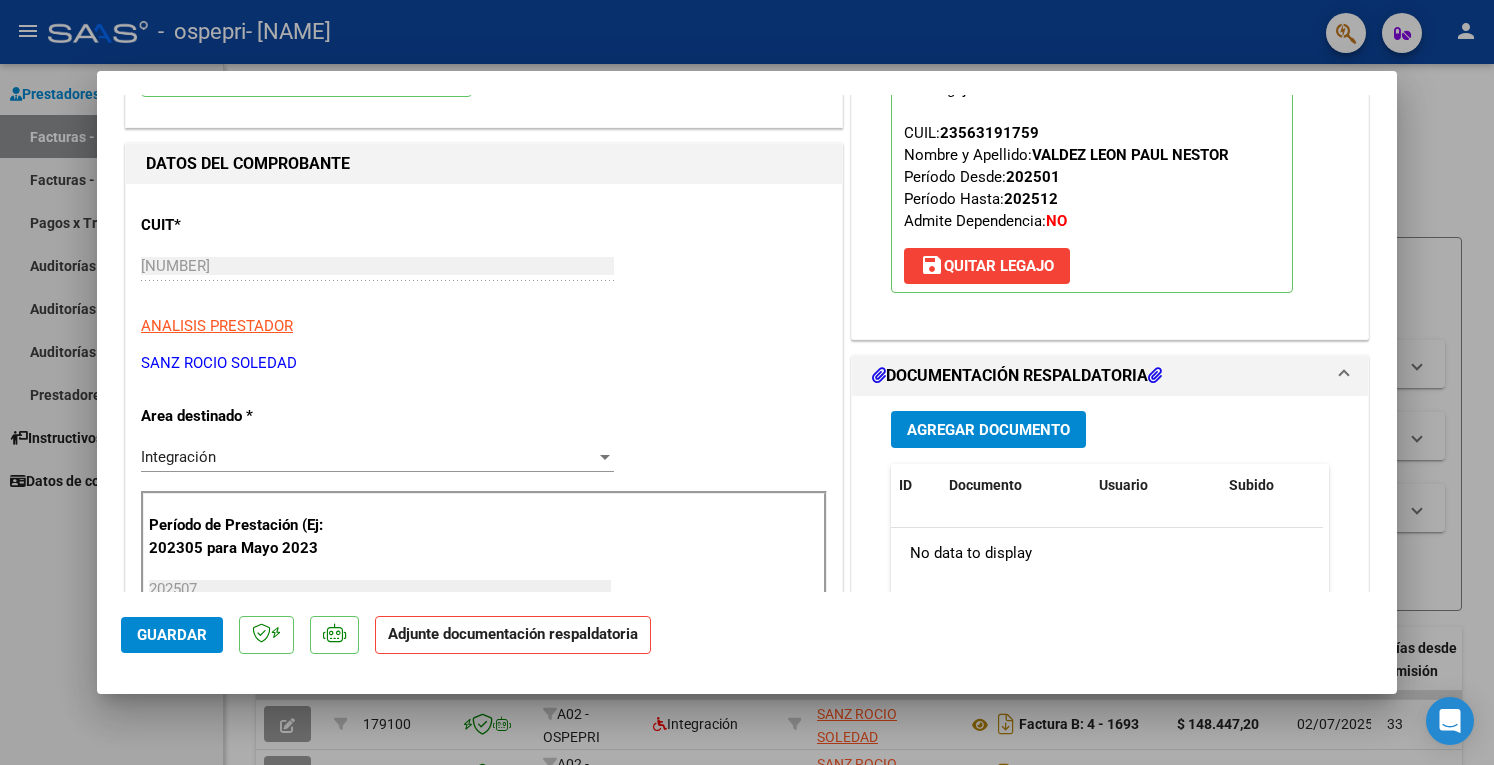 click on "Agregar Documento" at bounding box center [988, 430] 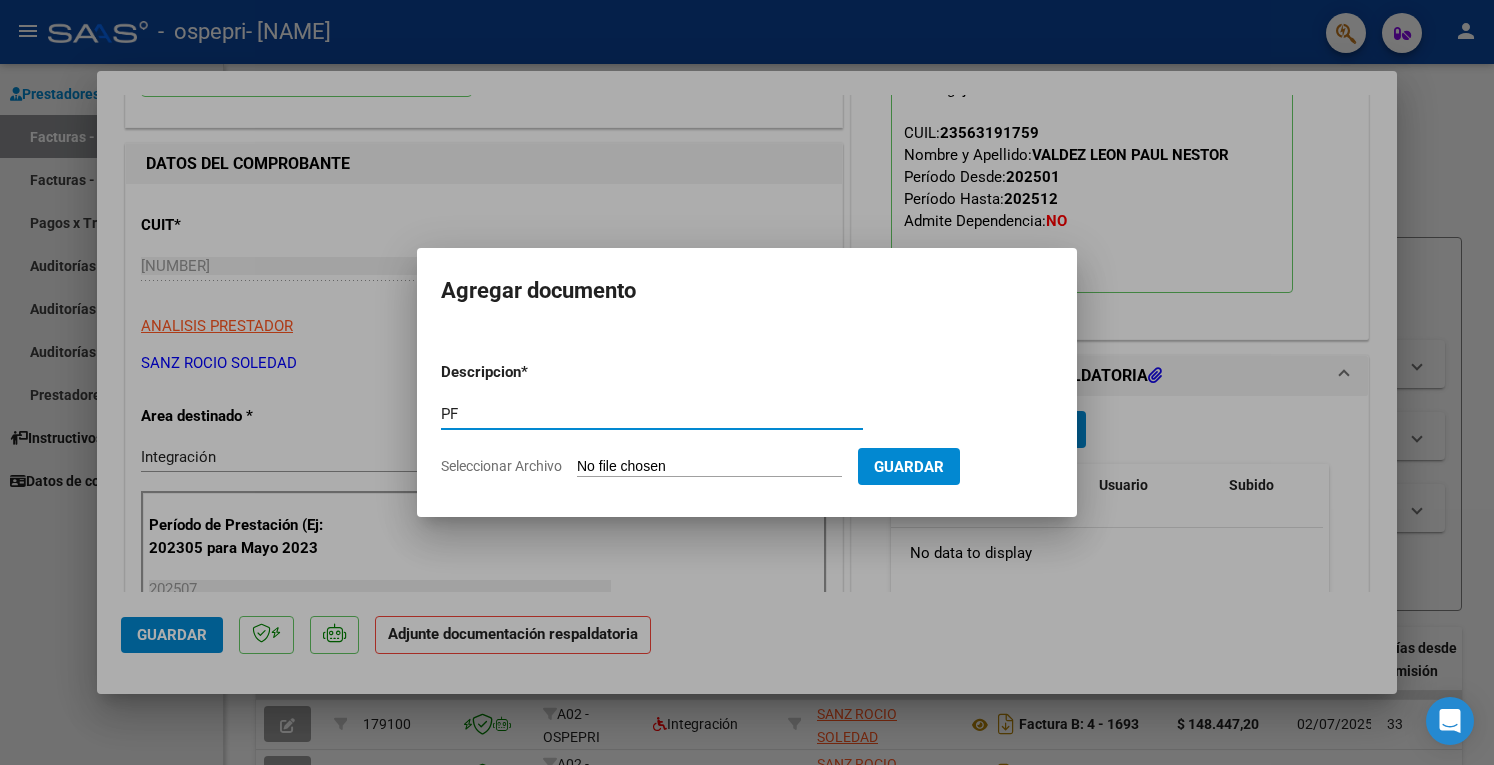 type on "PF" 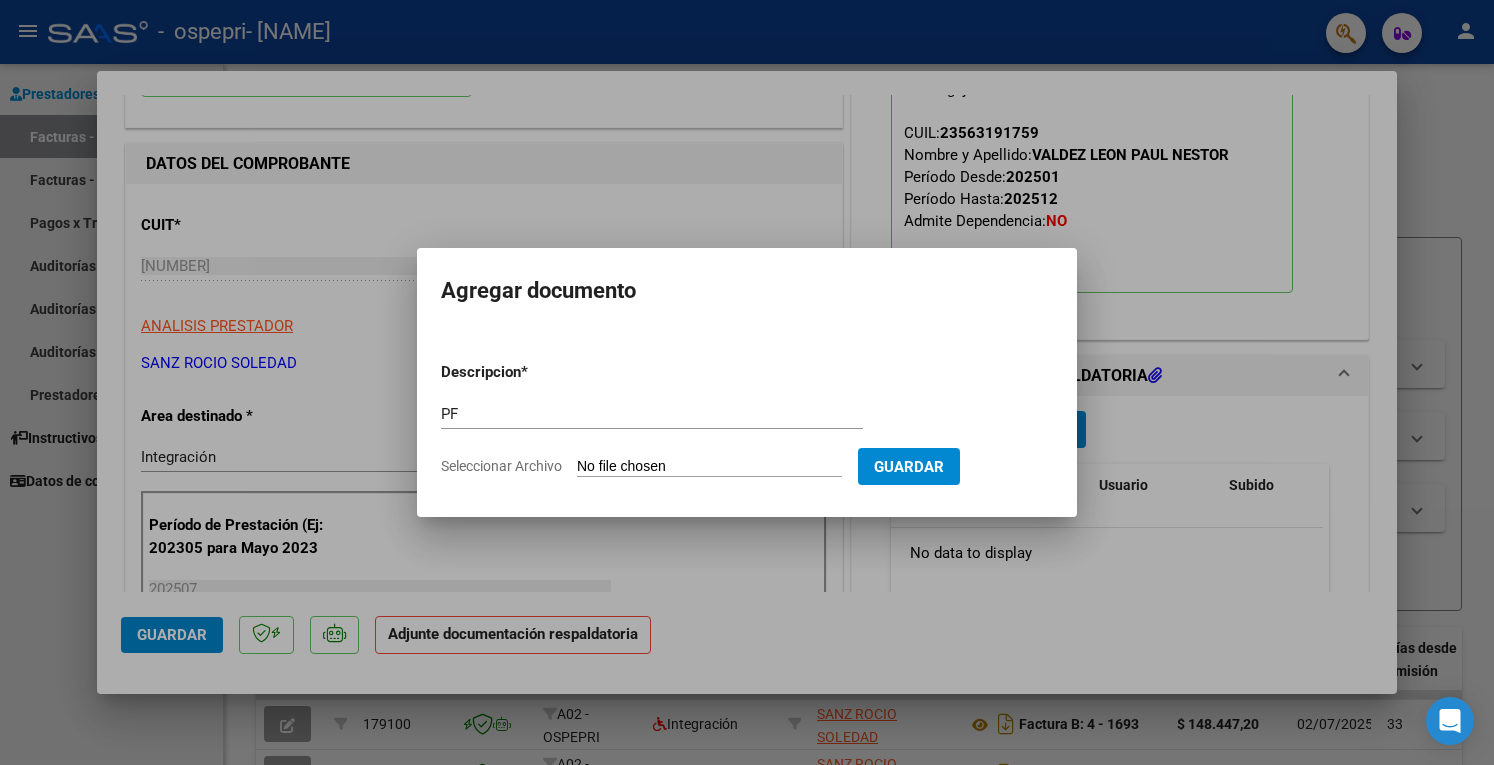 click on "Seleccionar Archivo" at bounding box center (709, 467) 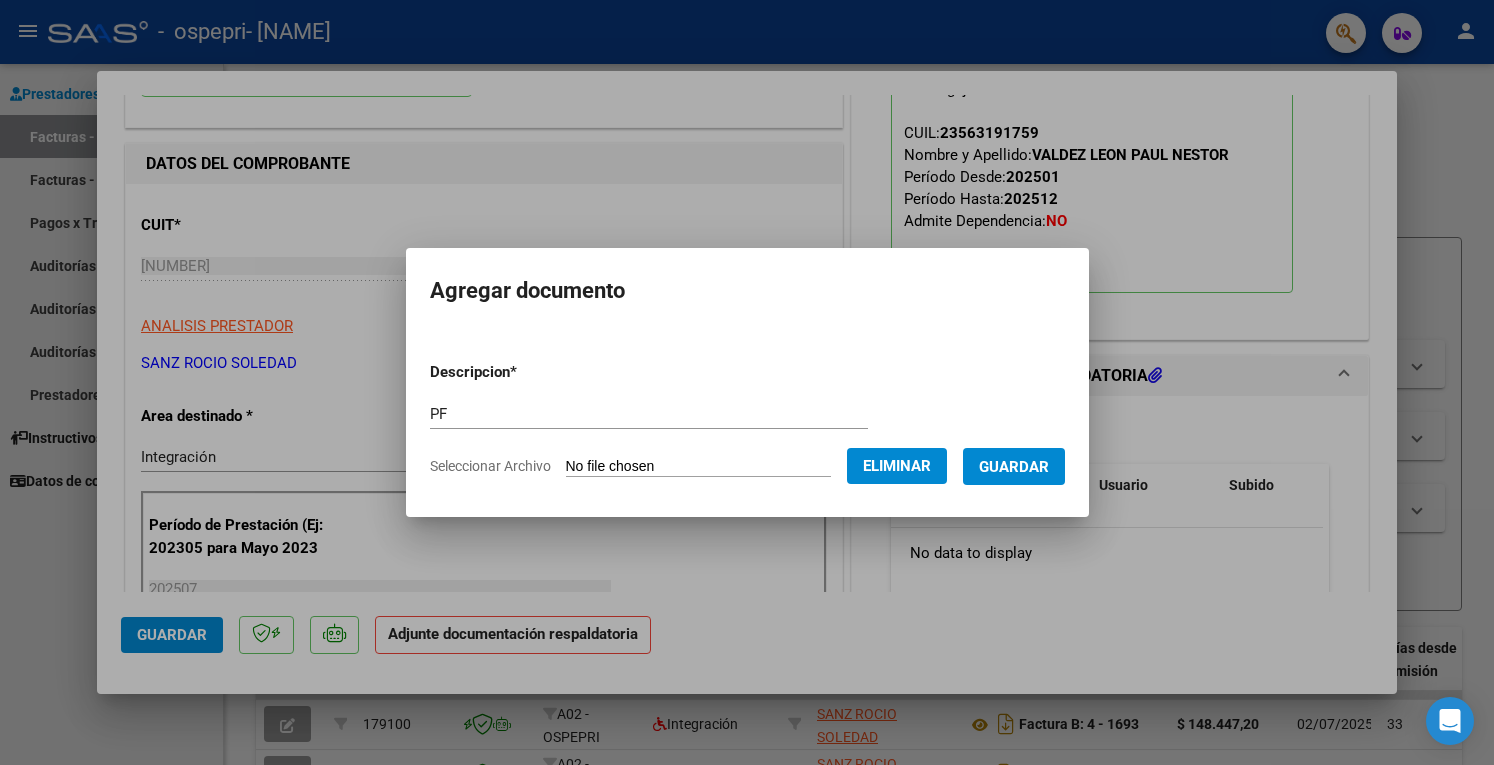 click on "Guardar" at bounding box center [1014, 466] 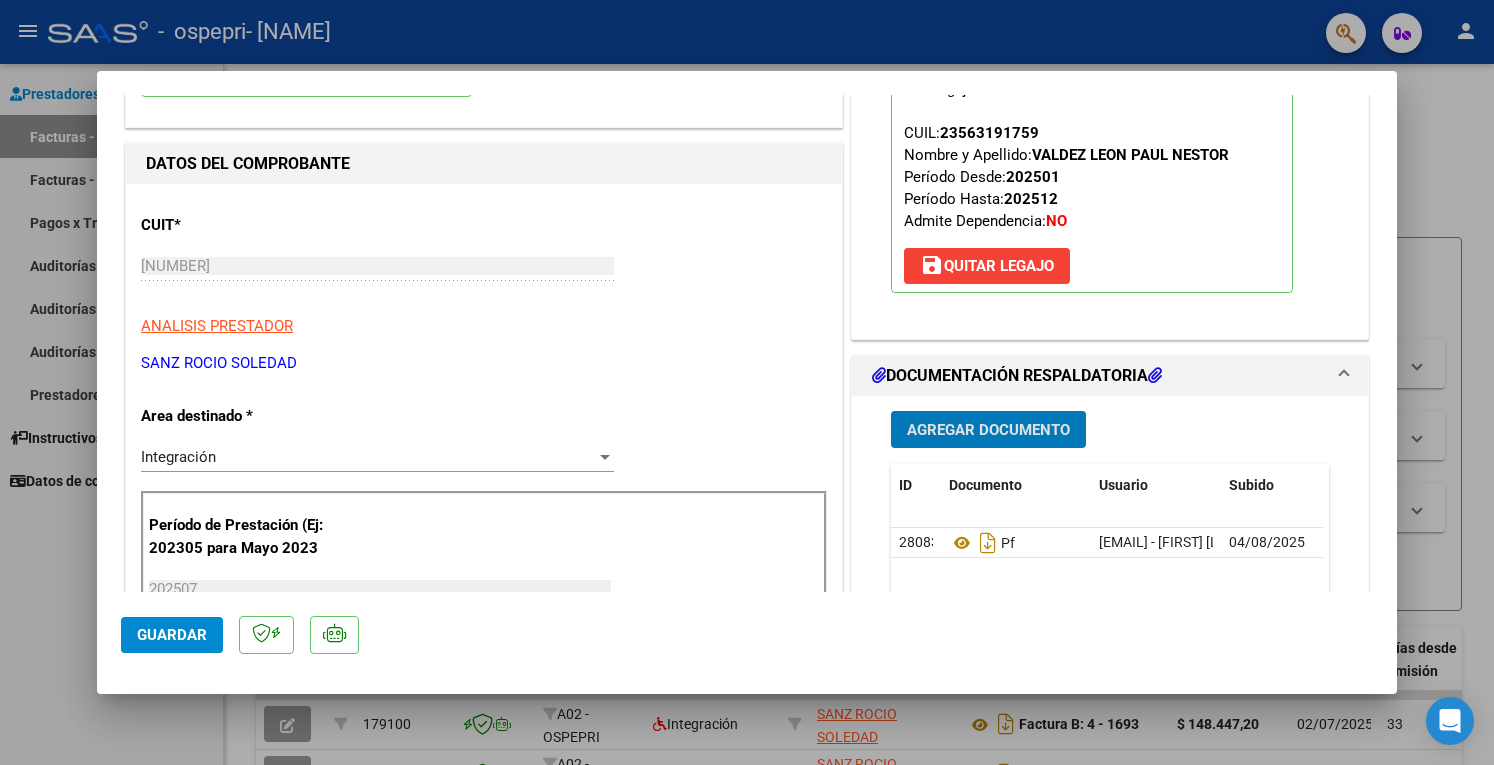click at bounding box center [747, 382] 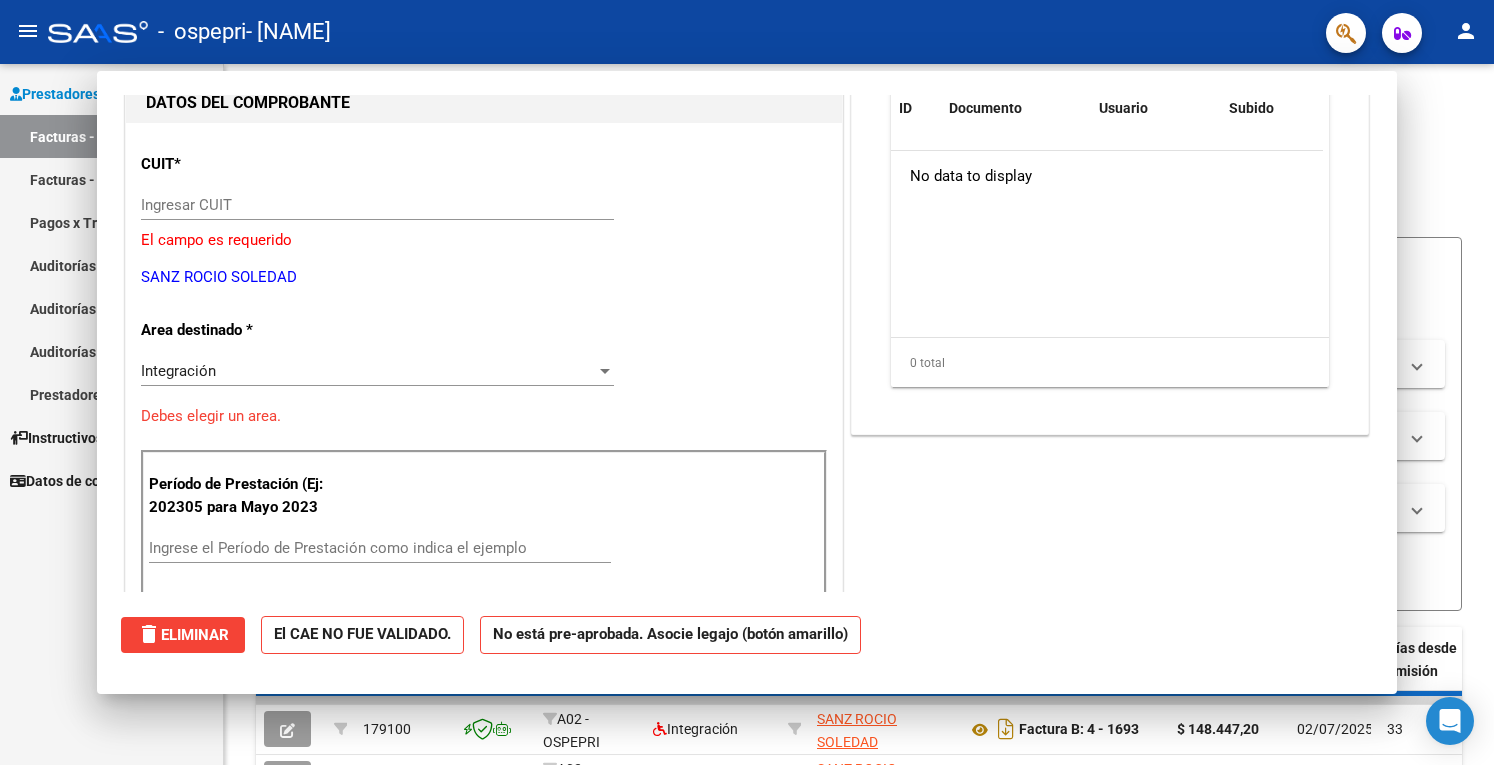 scroll, scrollTop: 0, scrollLeft: 0, axis: both 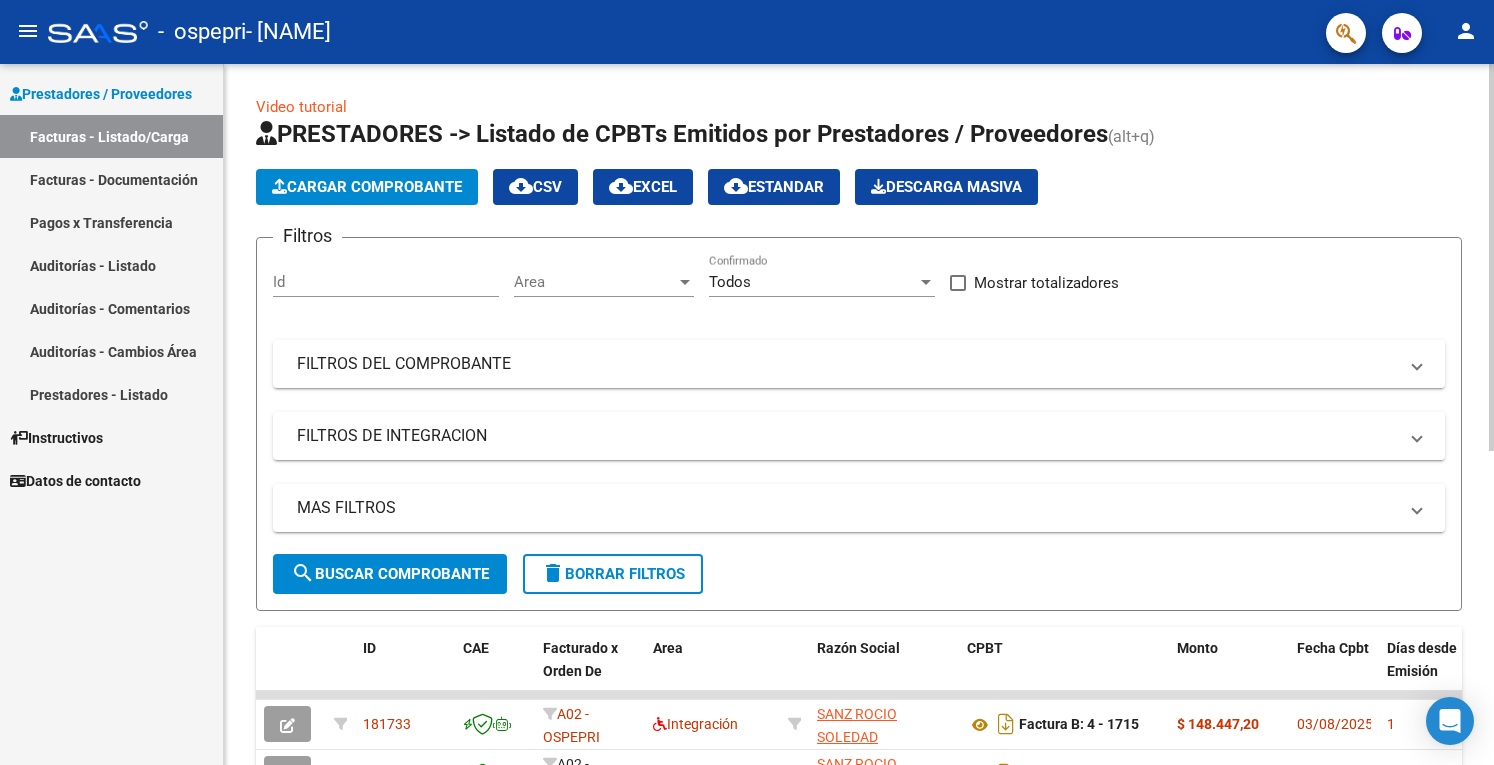 click on "Cargar Comprobante" 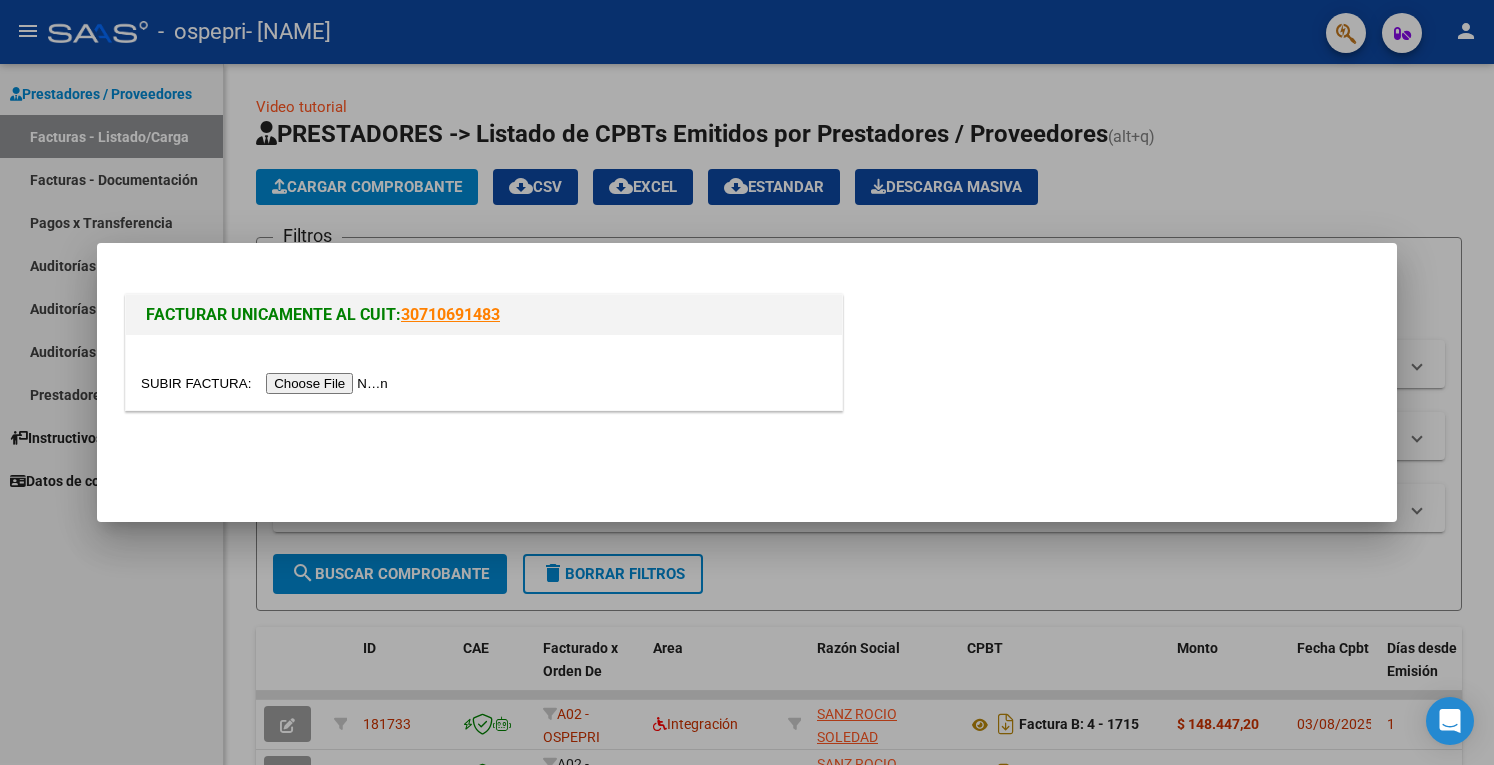 click at bounding box center [267, 383] 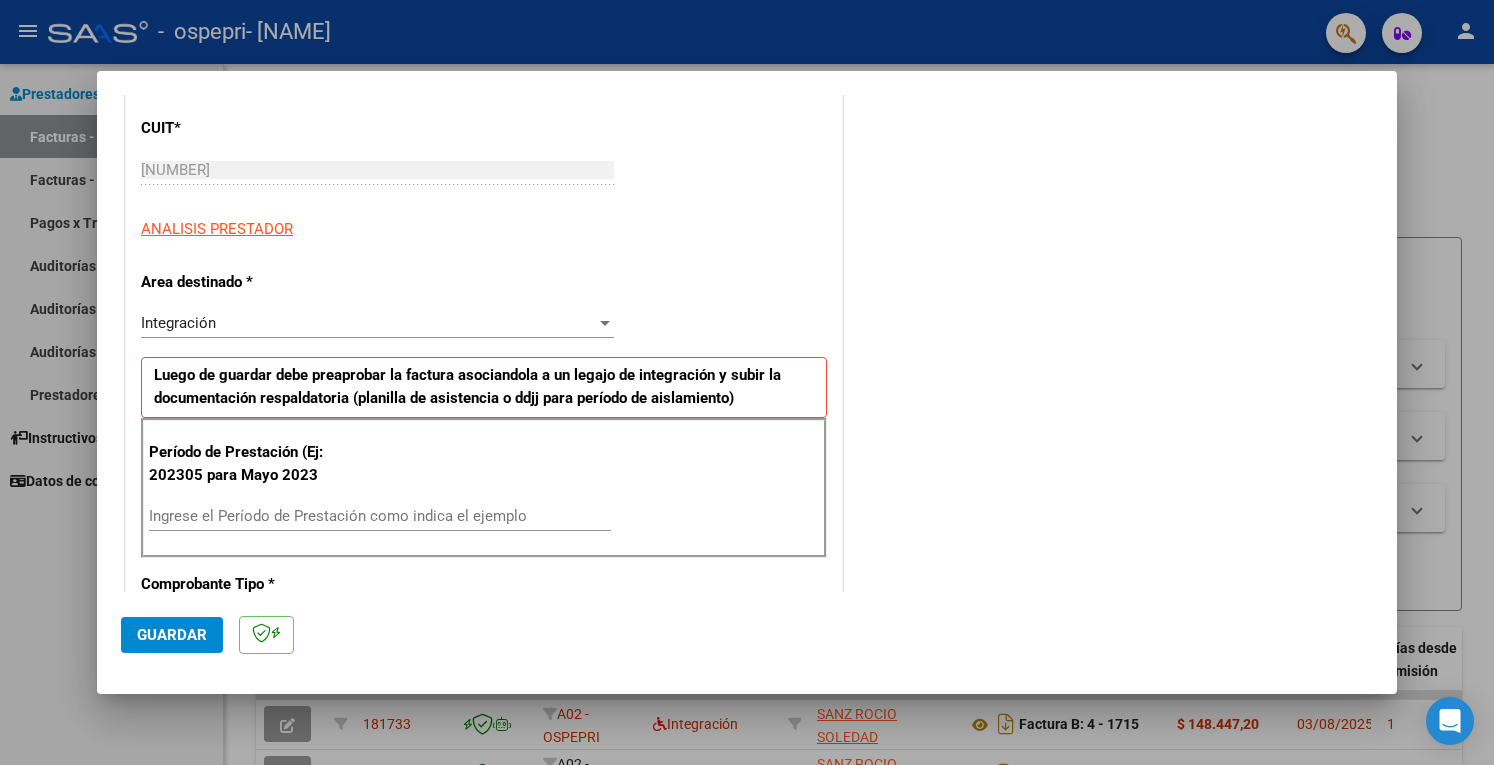 scroll, scrollTop: 300, scrollLeft: 0, axis: vertical 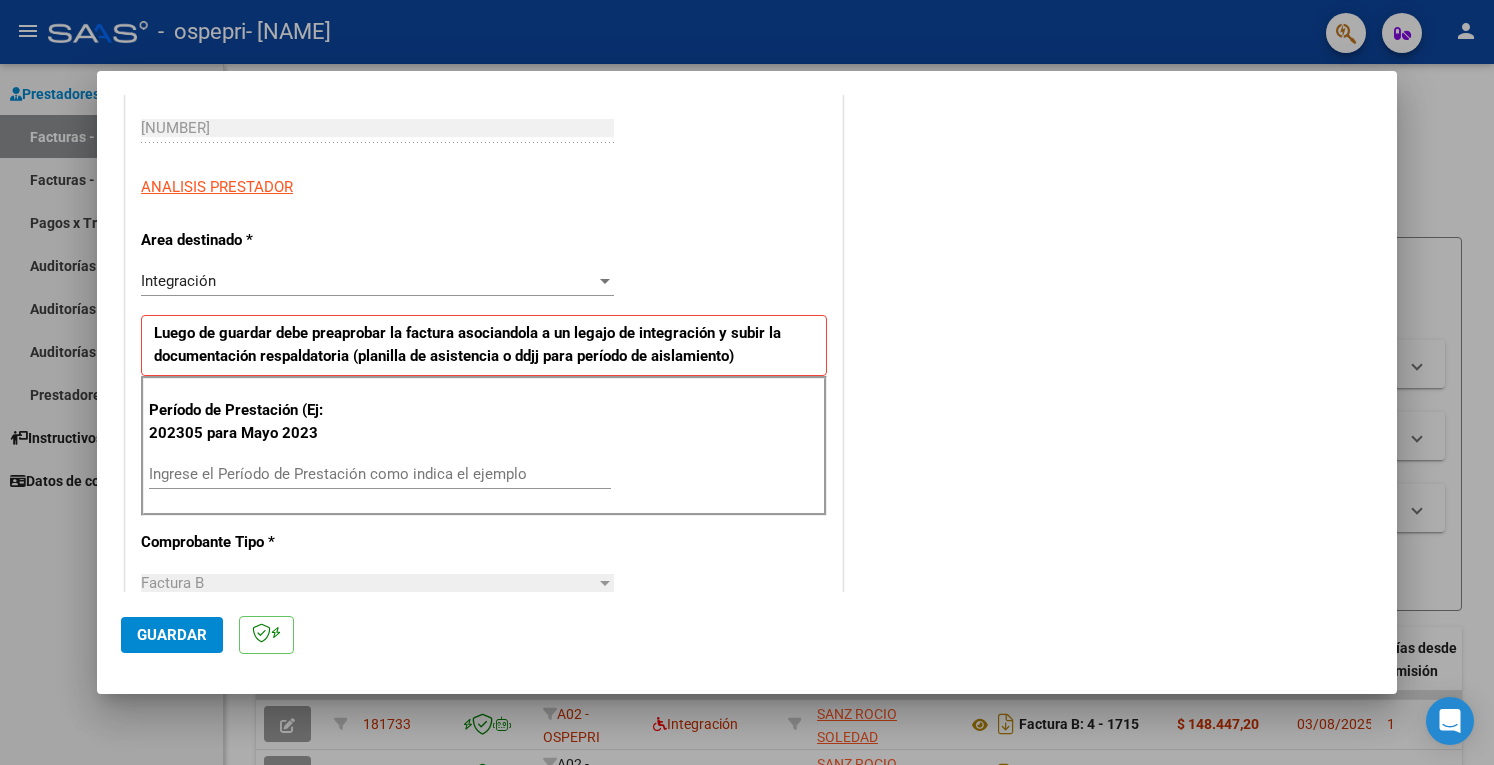 click on "Ingrese el Período de Prestación como indica el ejemplo" at bounding box center [380, 474] 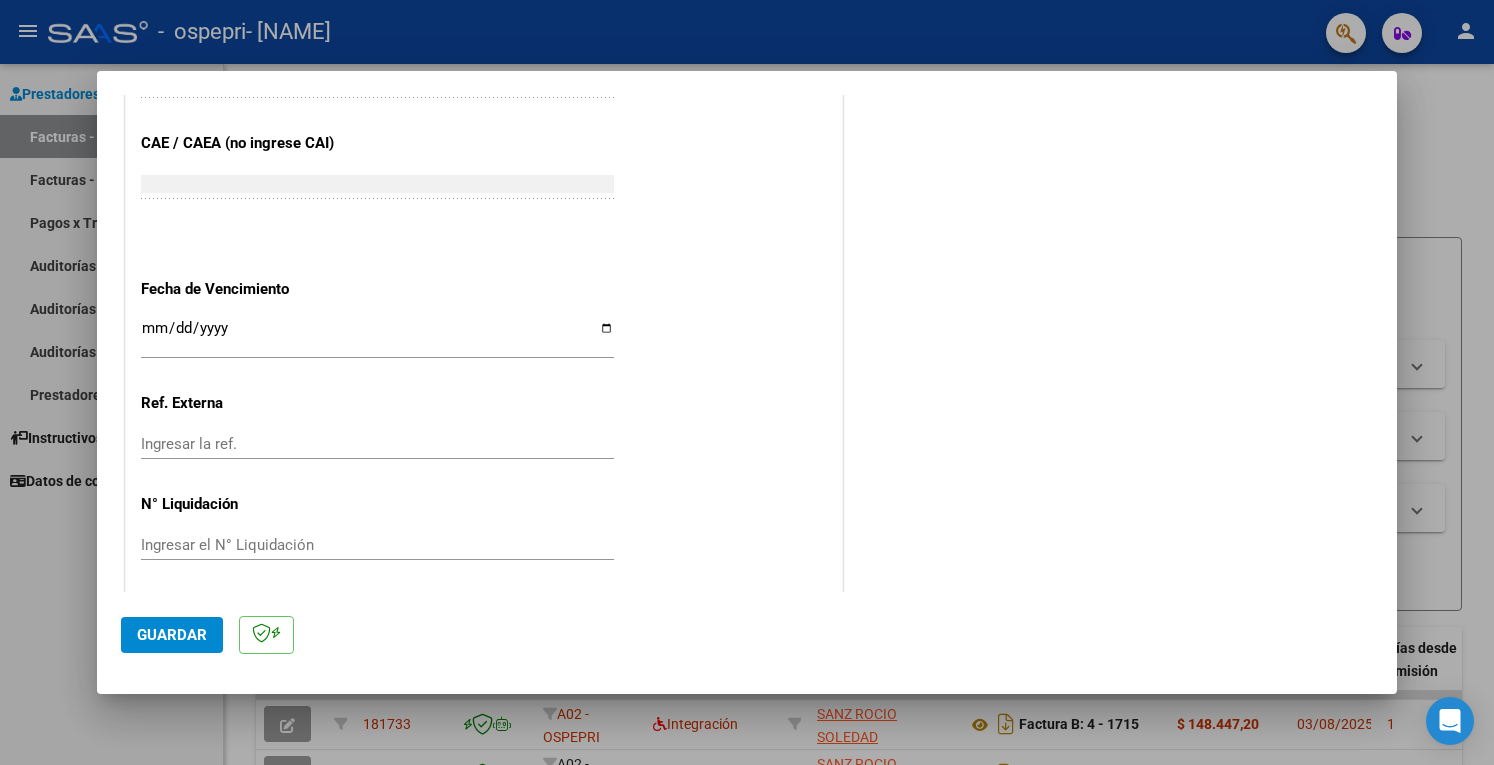 scroll, scrollTop: 1220, scrollLeft: 0, axis: vertical 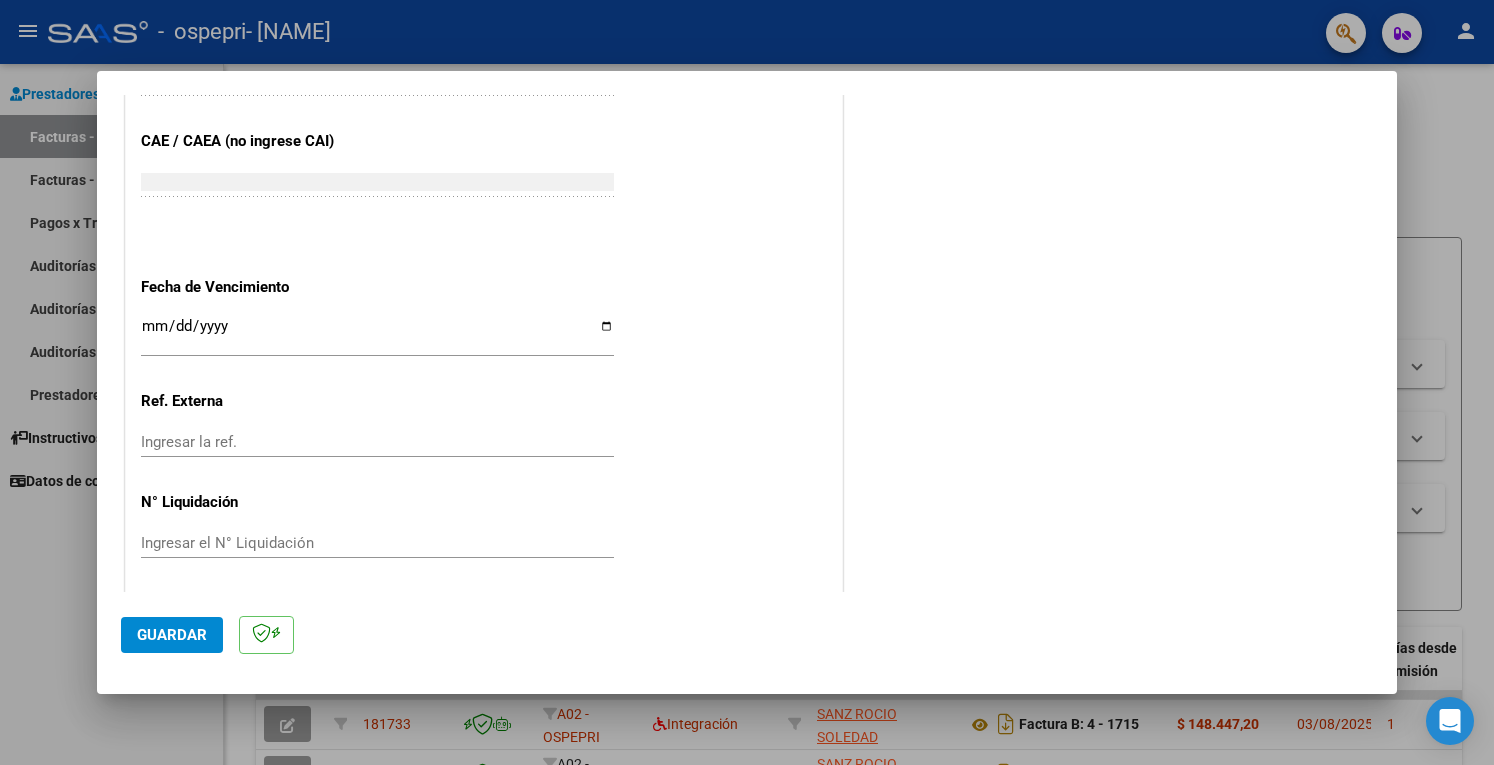 type on "202507" 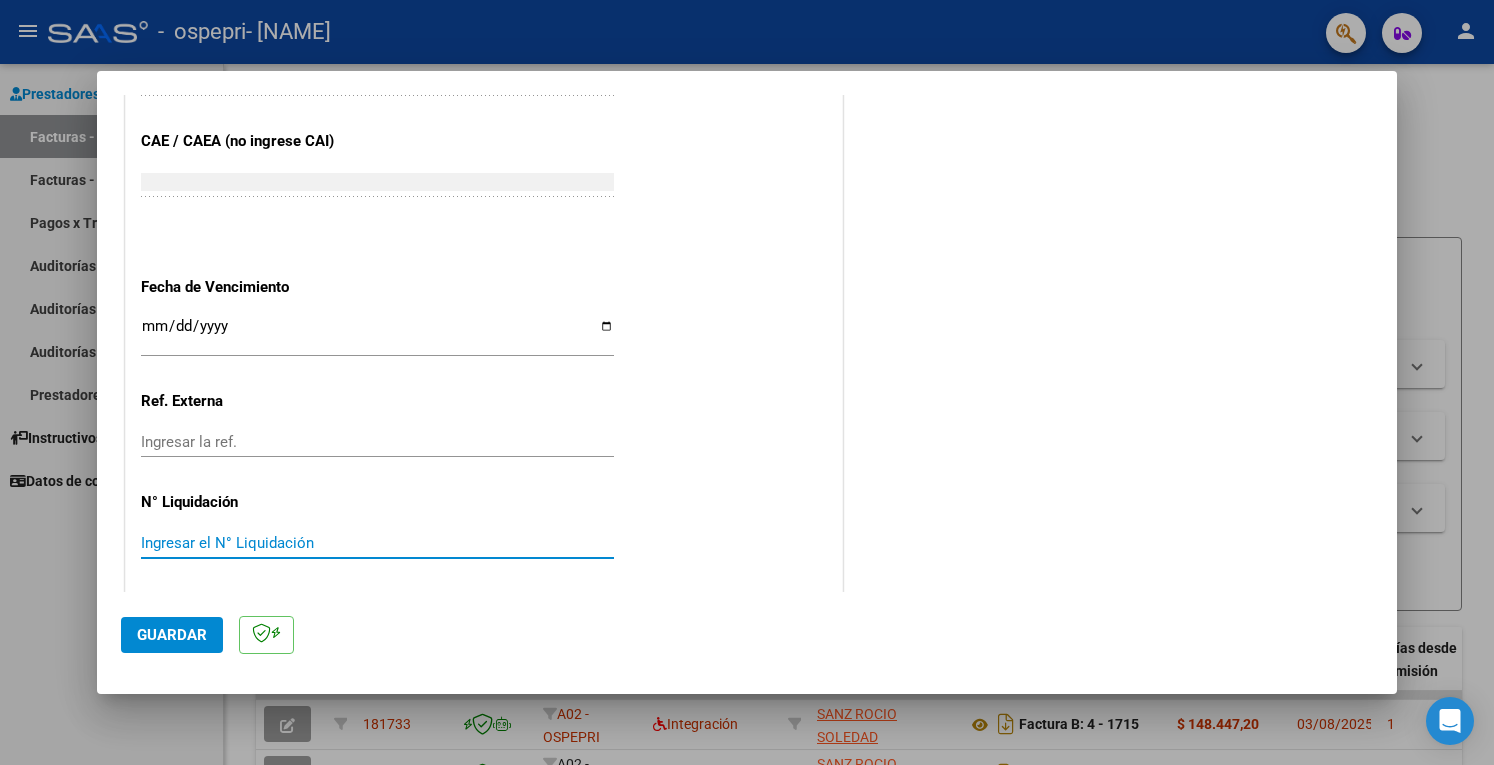 paste on "266038" 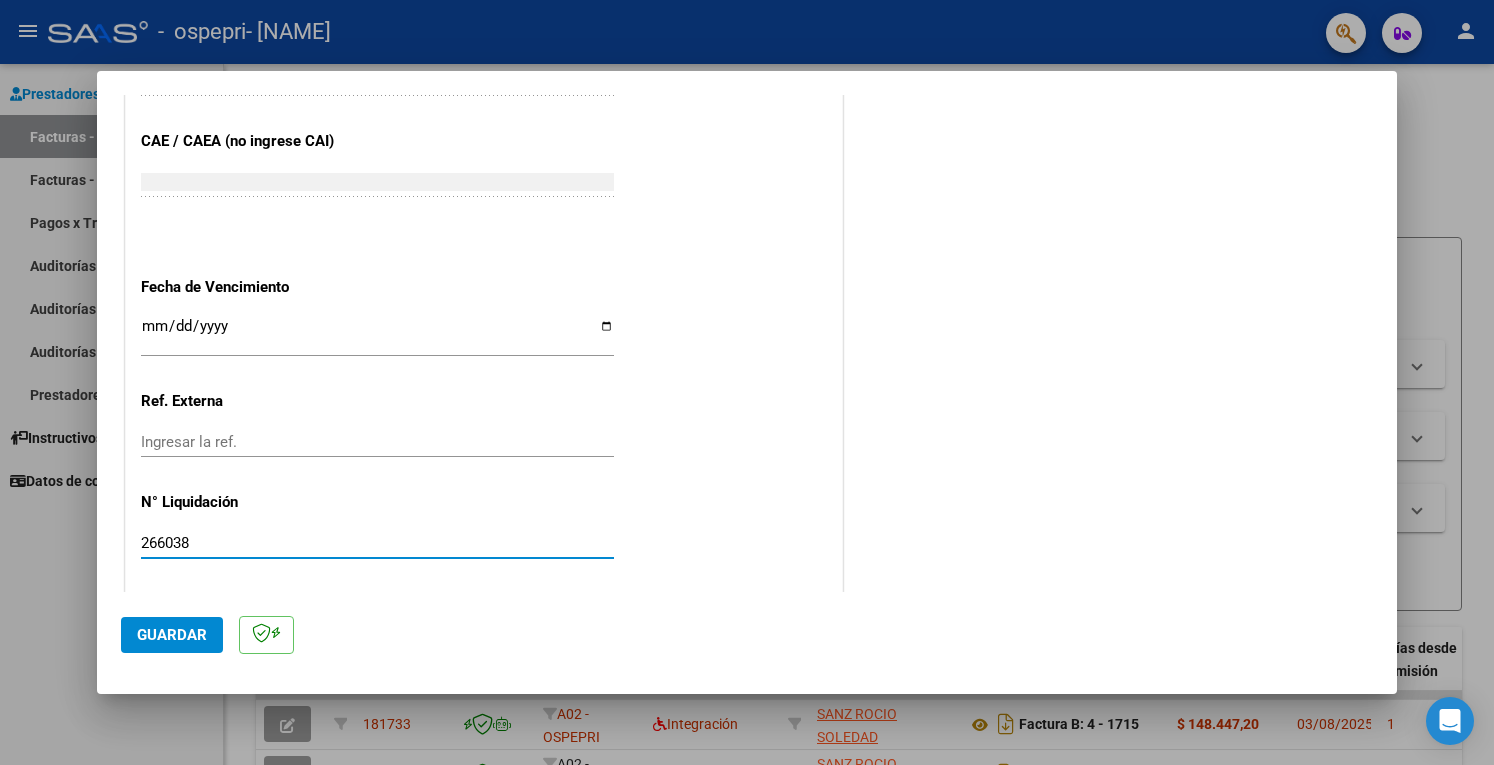 type on "266038" 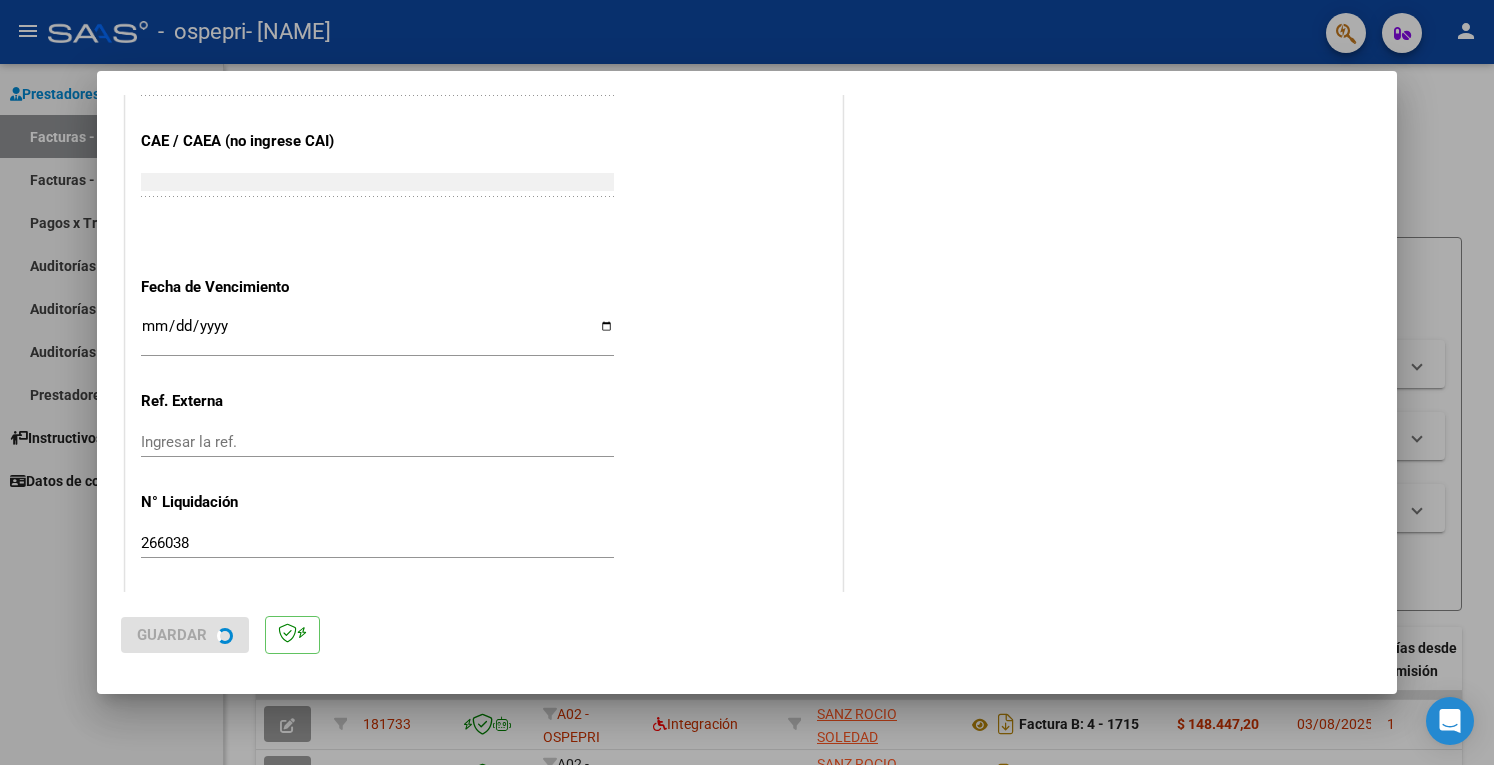 scroll, scrollTop: 0, scrollLeft: 0, axis: both 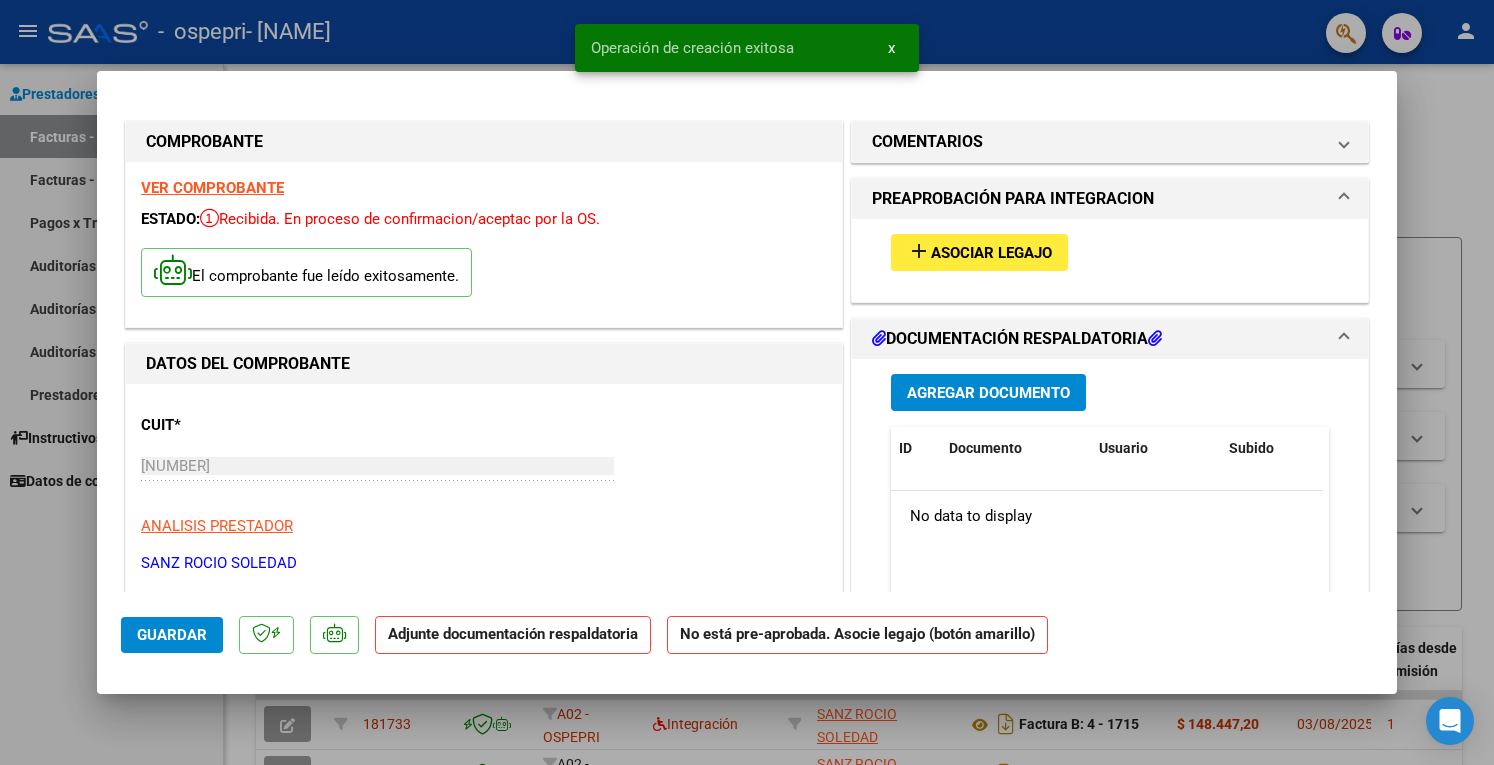 click on "Asociar Legajo" at bounding box center (991, 253) 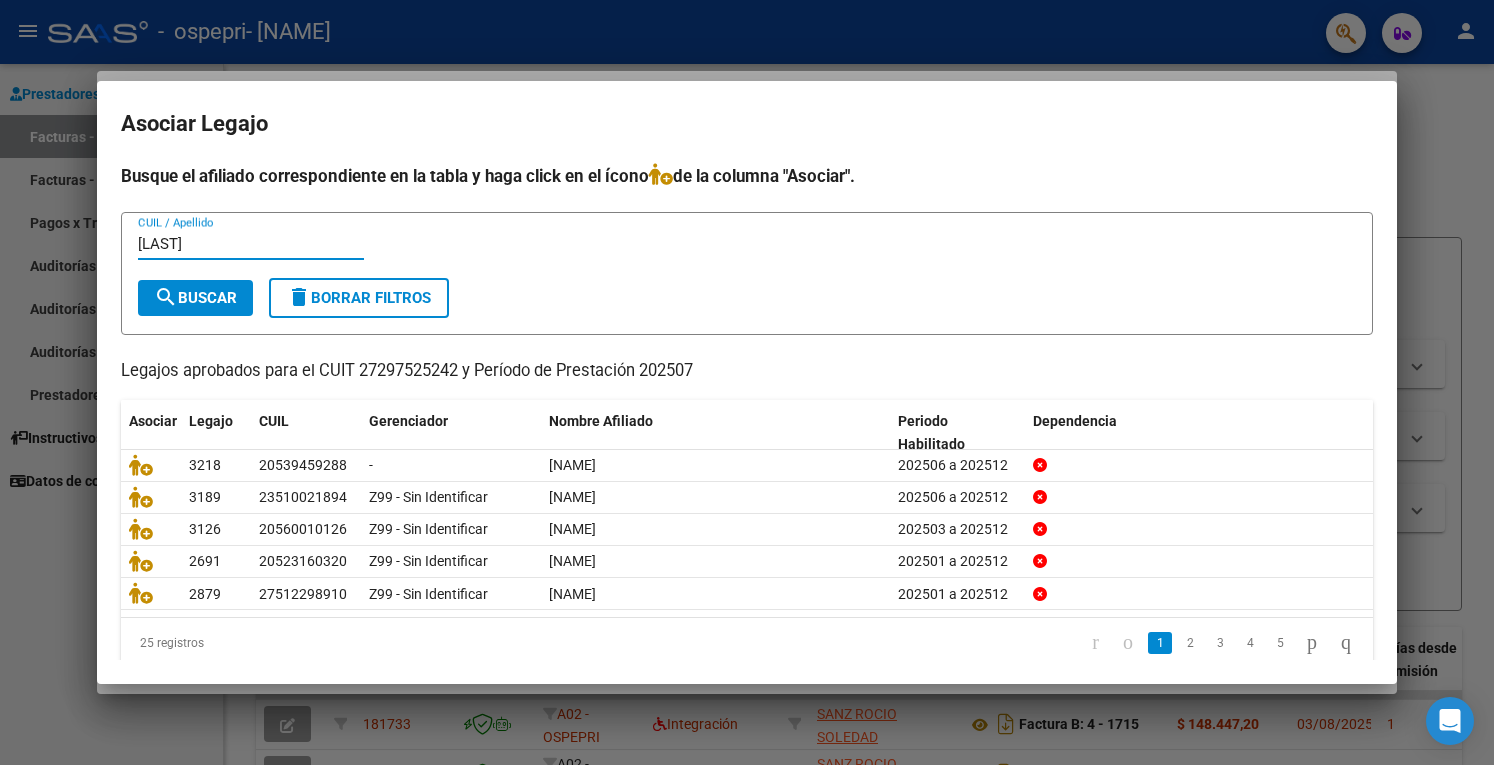 type on "[LAST]" 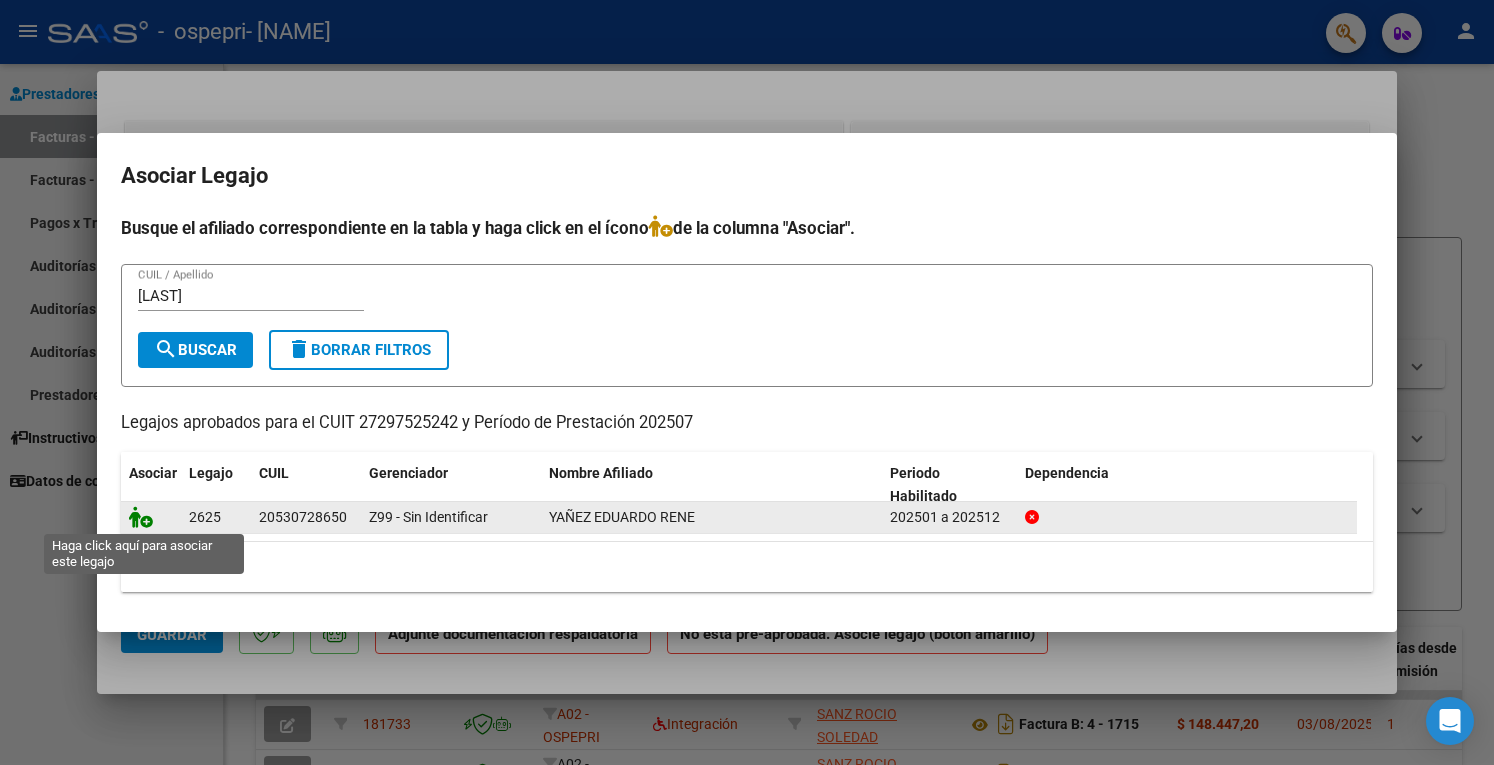 click 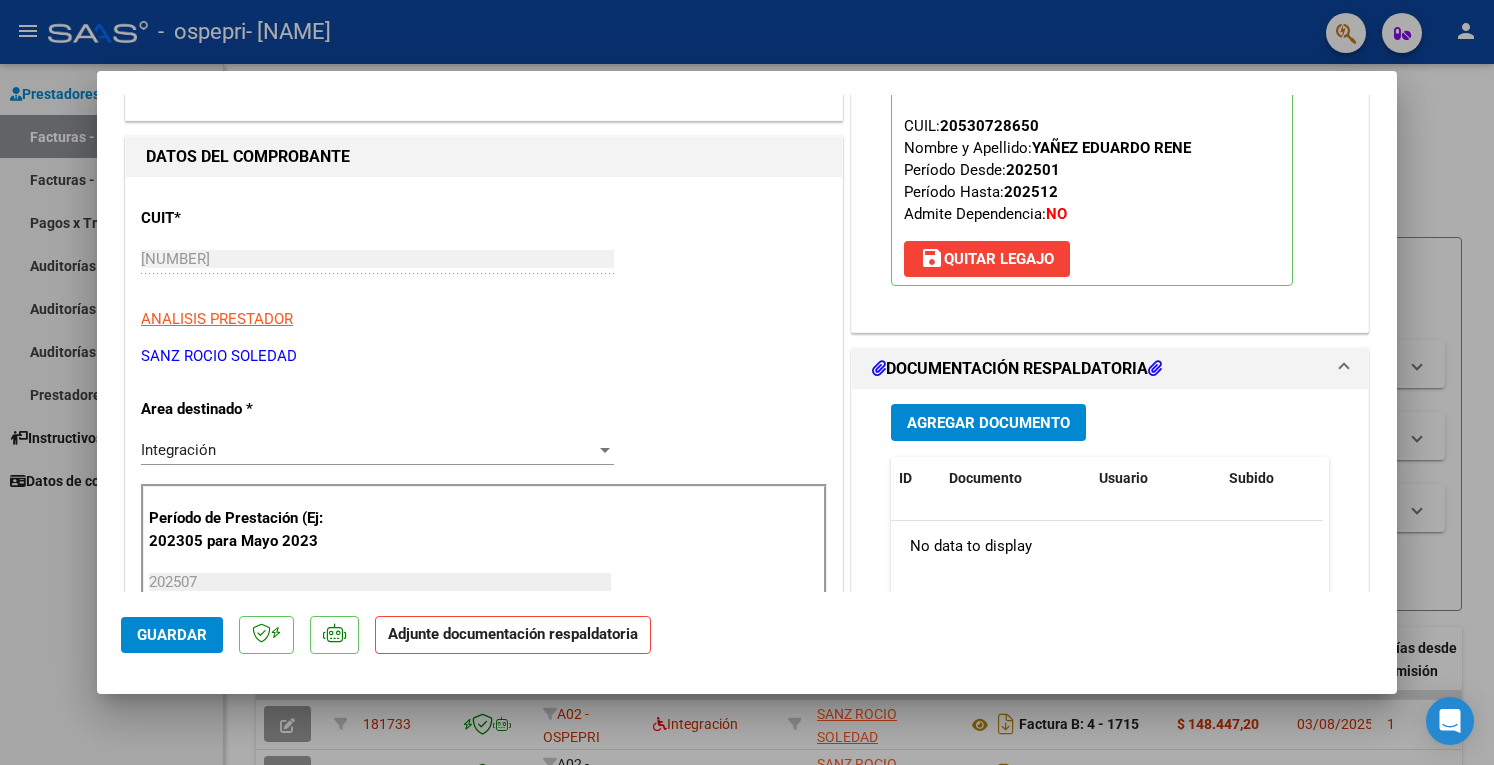 scroll, scrollTop: 200, scrollLeft: 0, axis: vertical 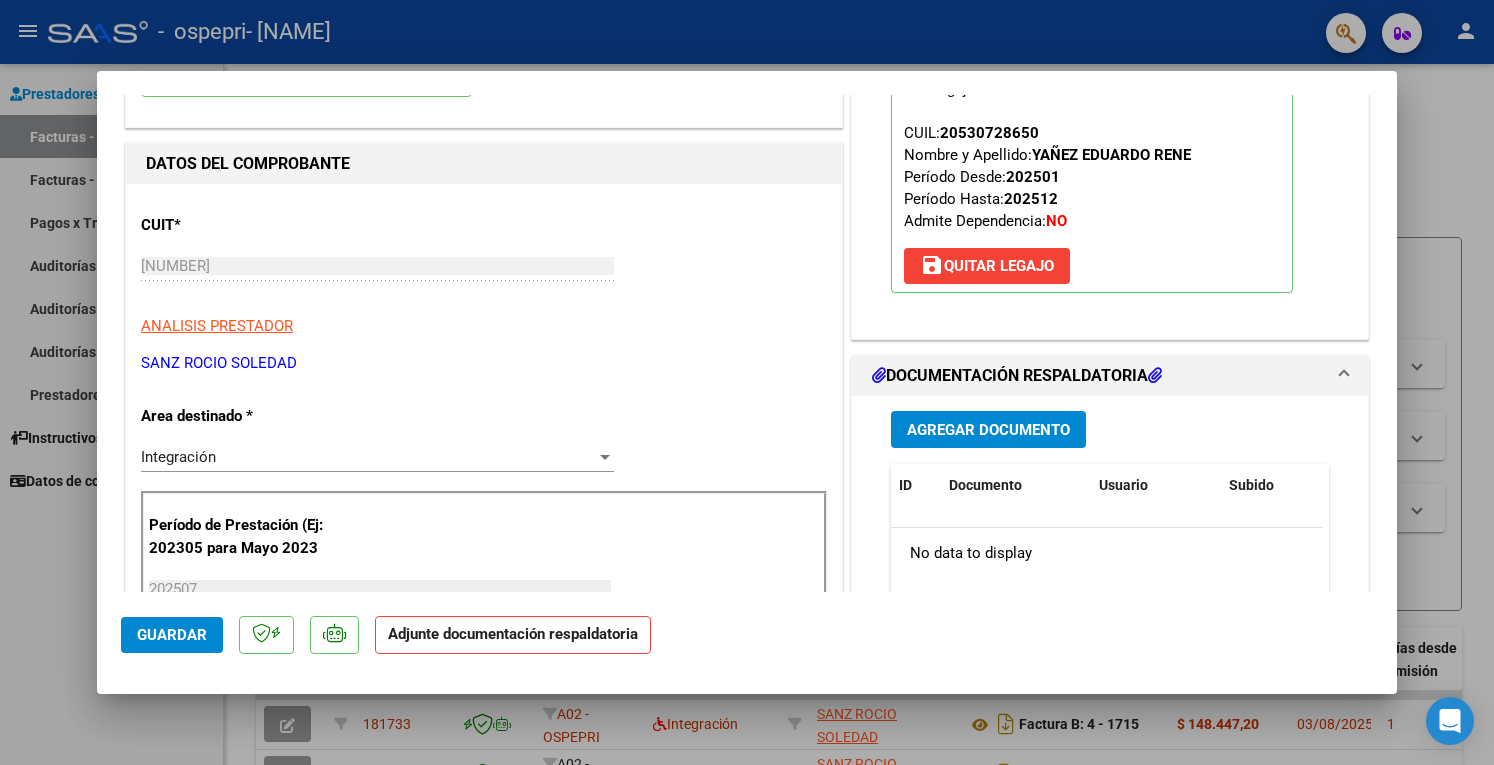 click on "Agregar Documento" at bounding box center [988, 430] 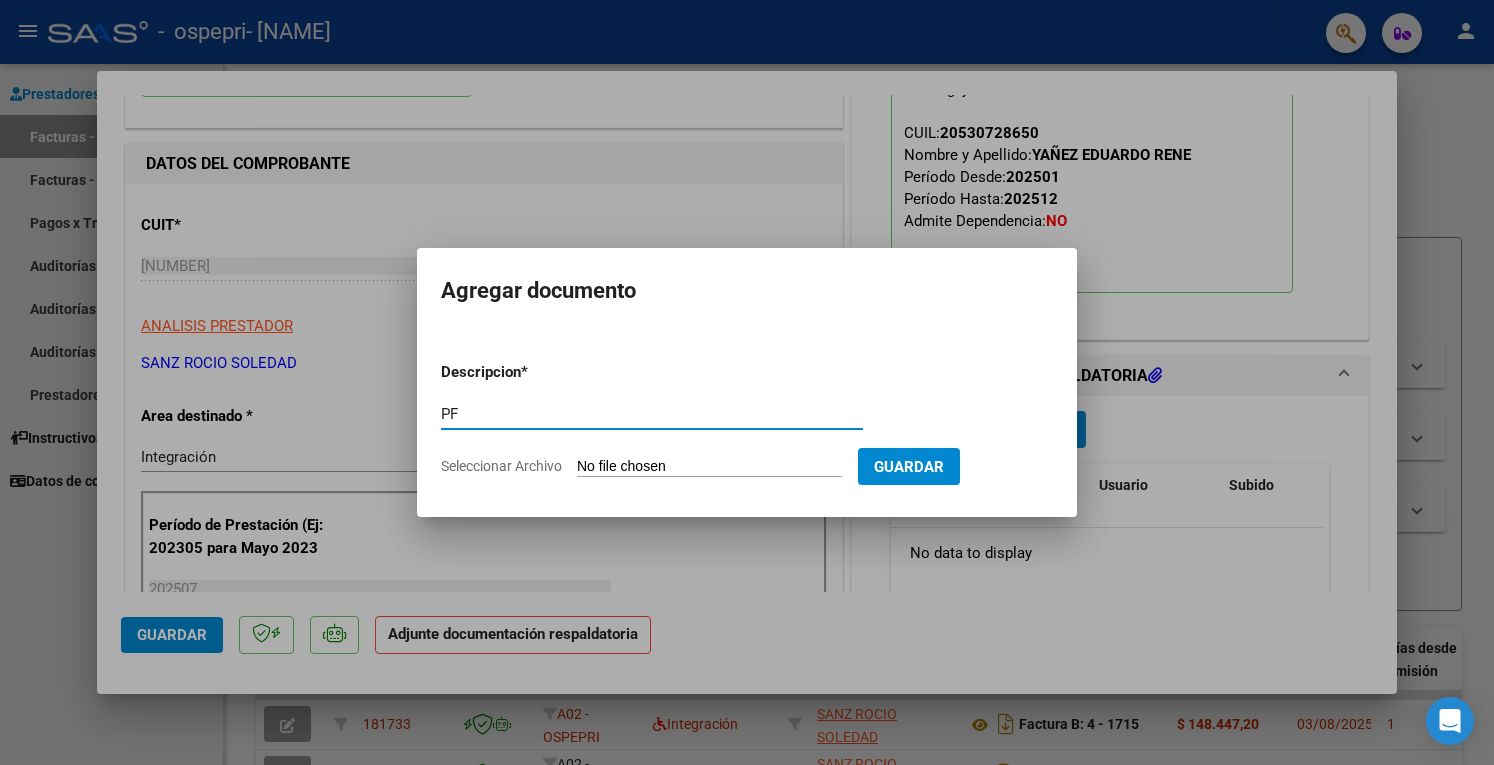 type on "PF" 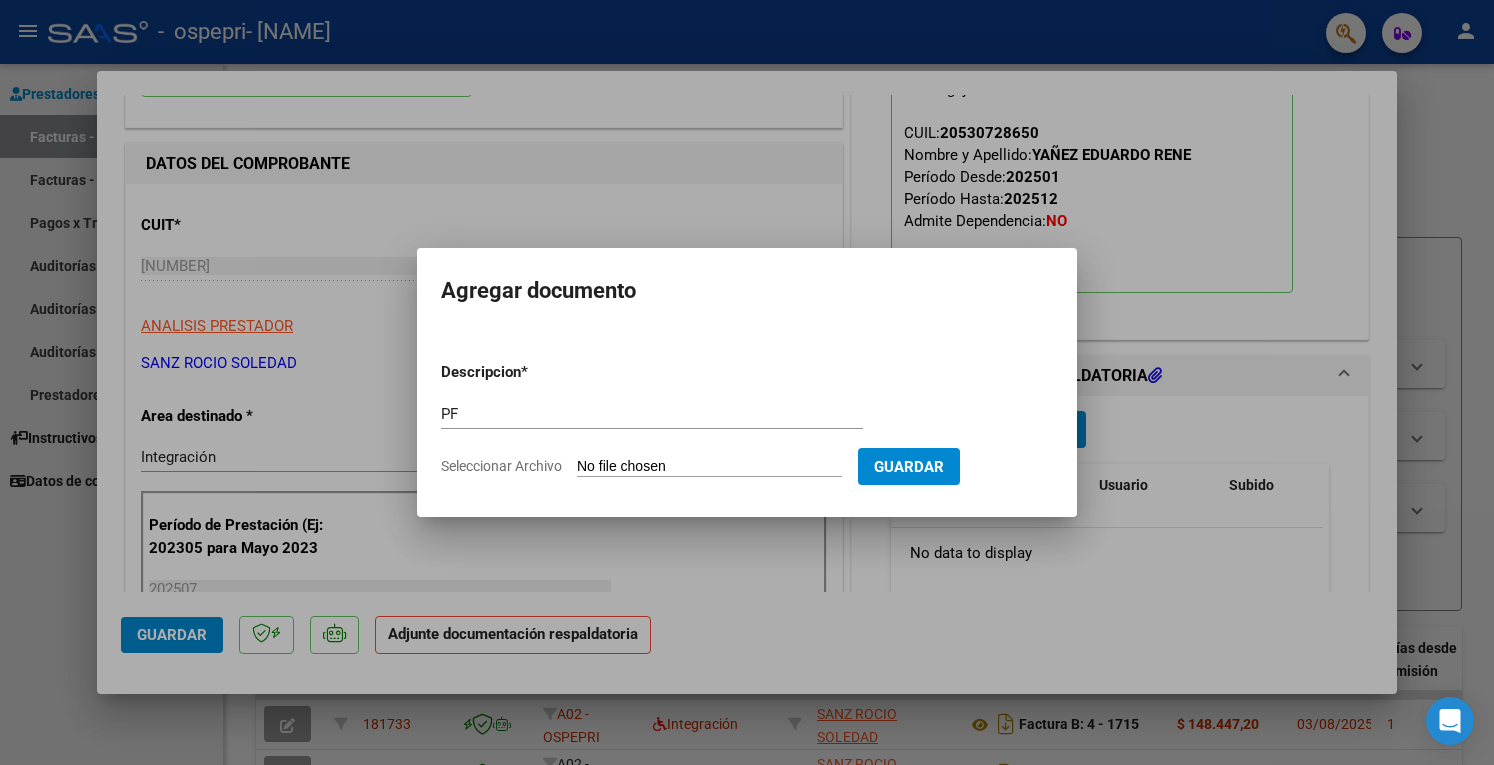 type on "C:\fakepath\[NAME].pdf" 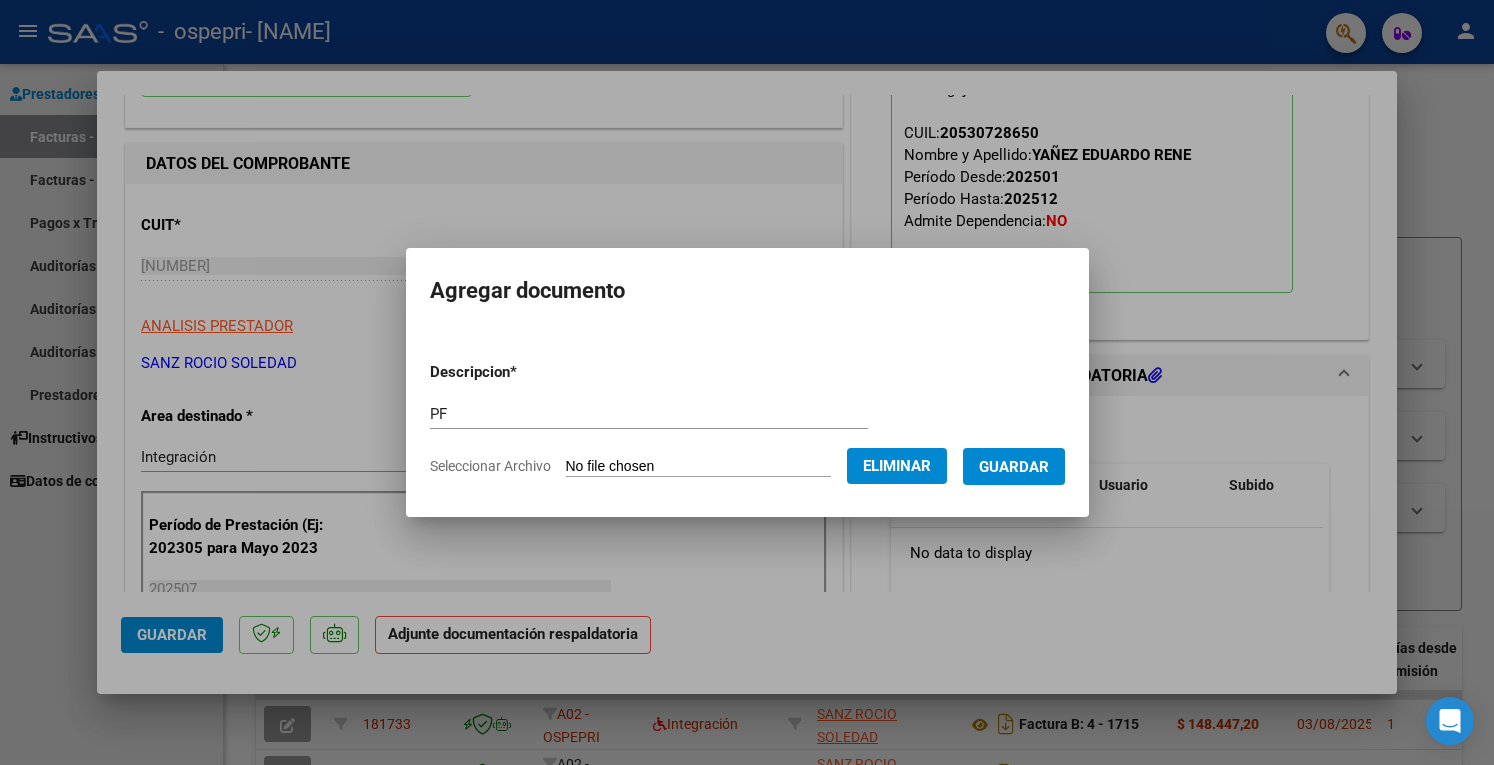 click on "Guardar" at bounding box center [1014, 467] 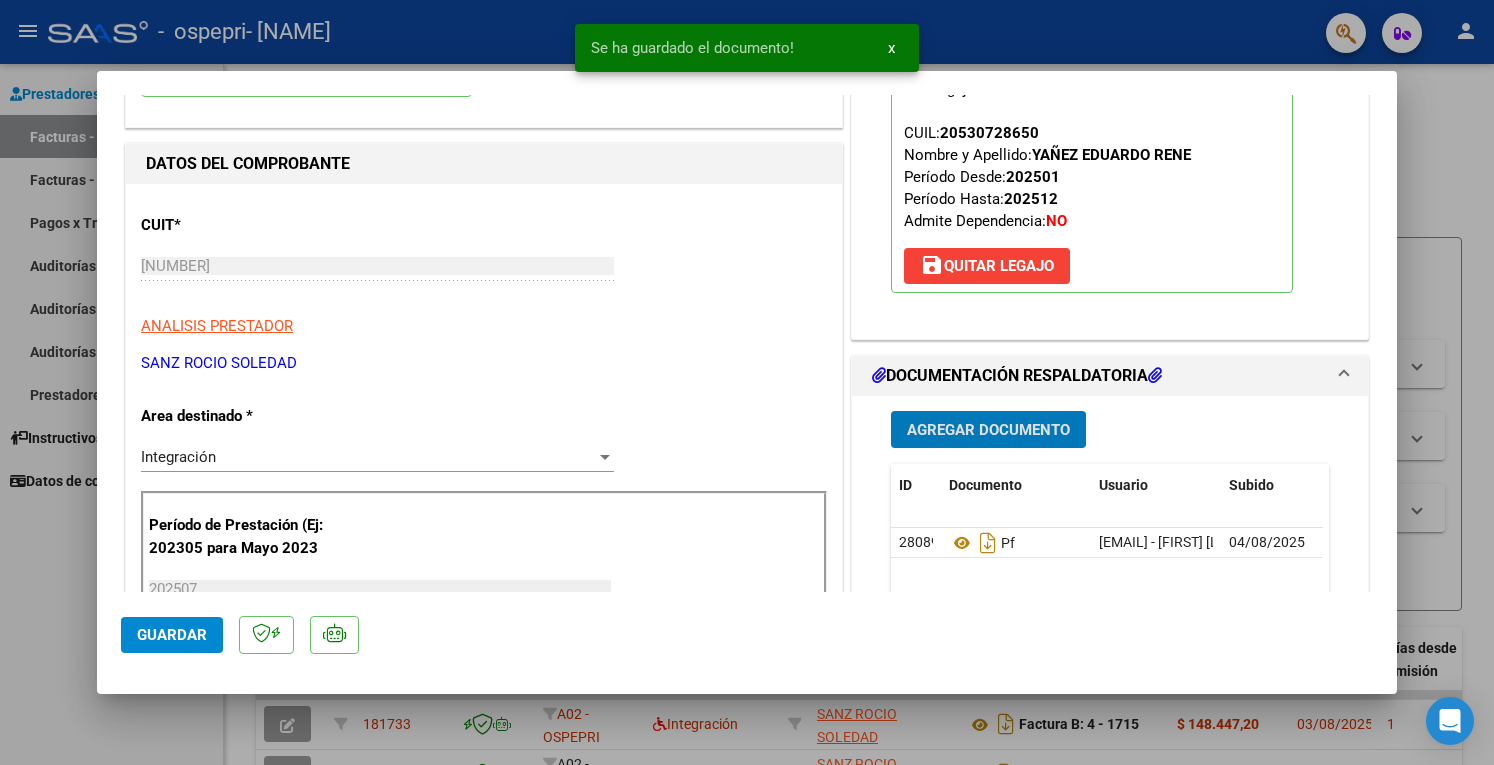 click at bounding box center [747, 382] 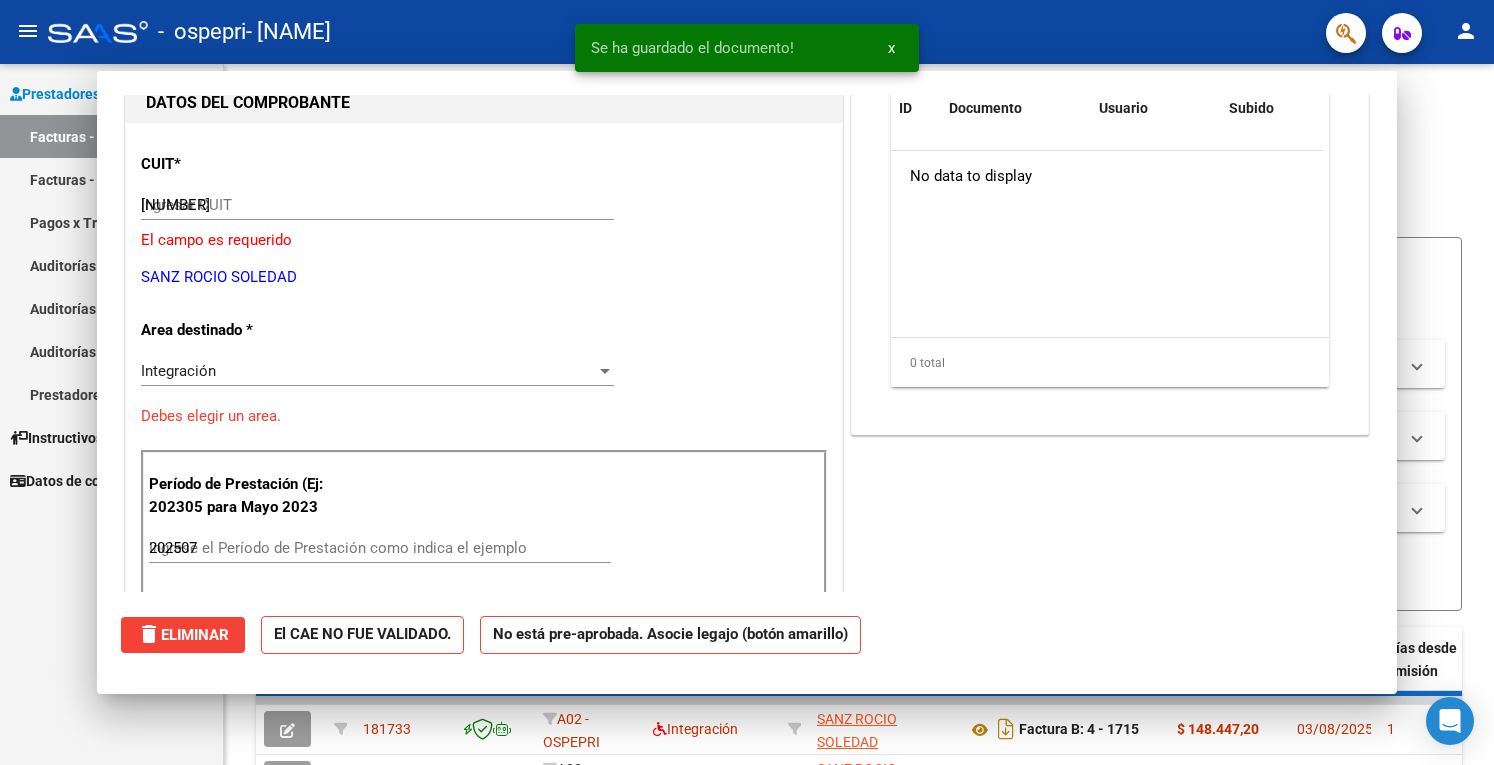 type 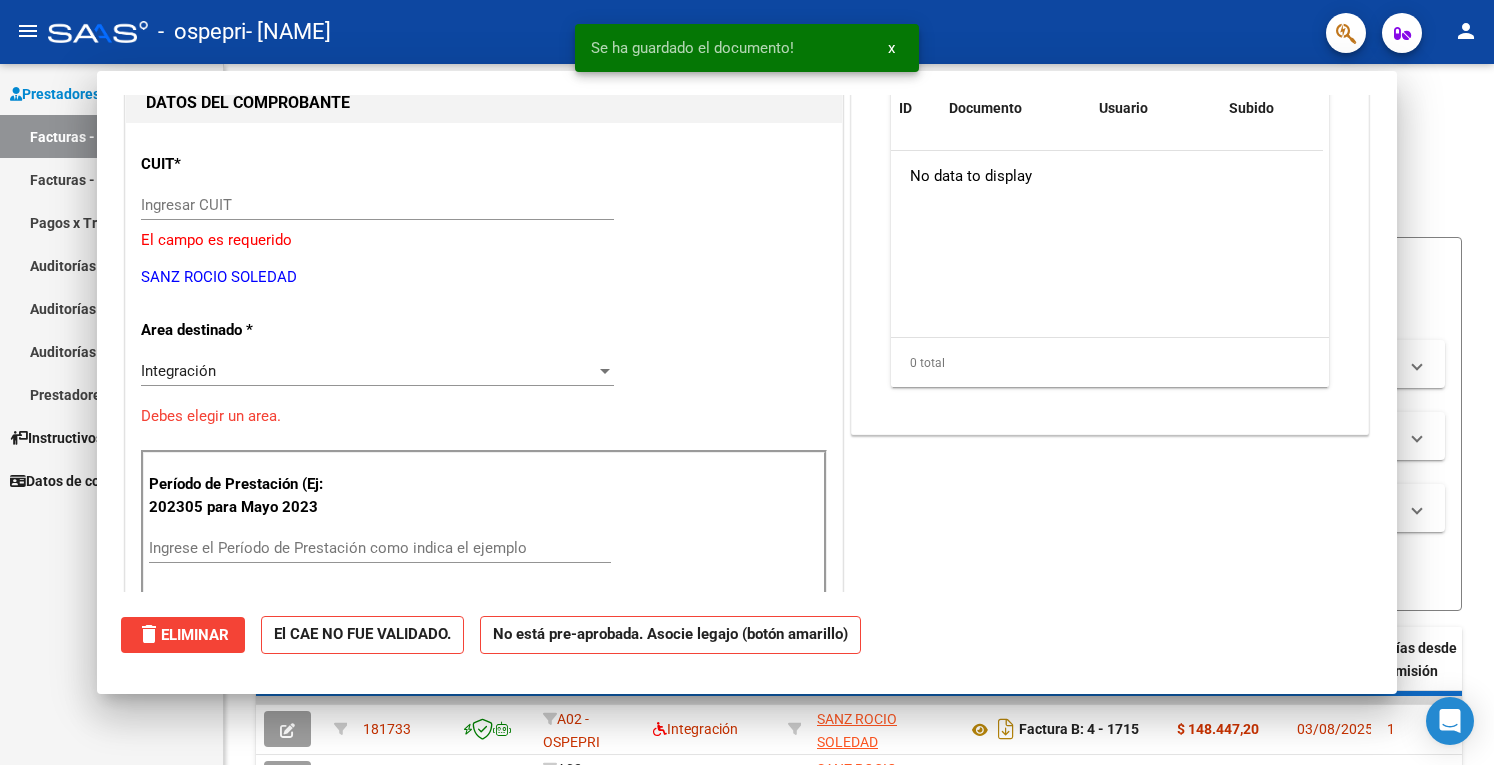 scroll, scrollTop: 212, scrollLeft: 0, axis: vertical 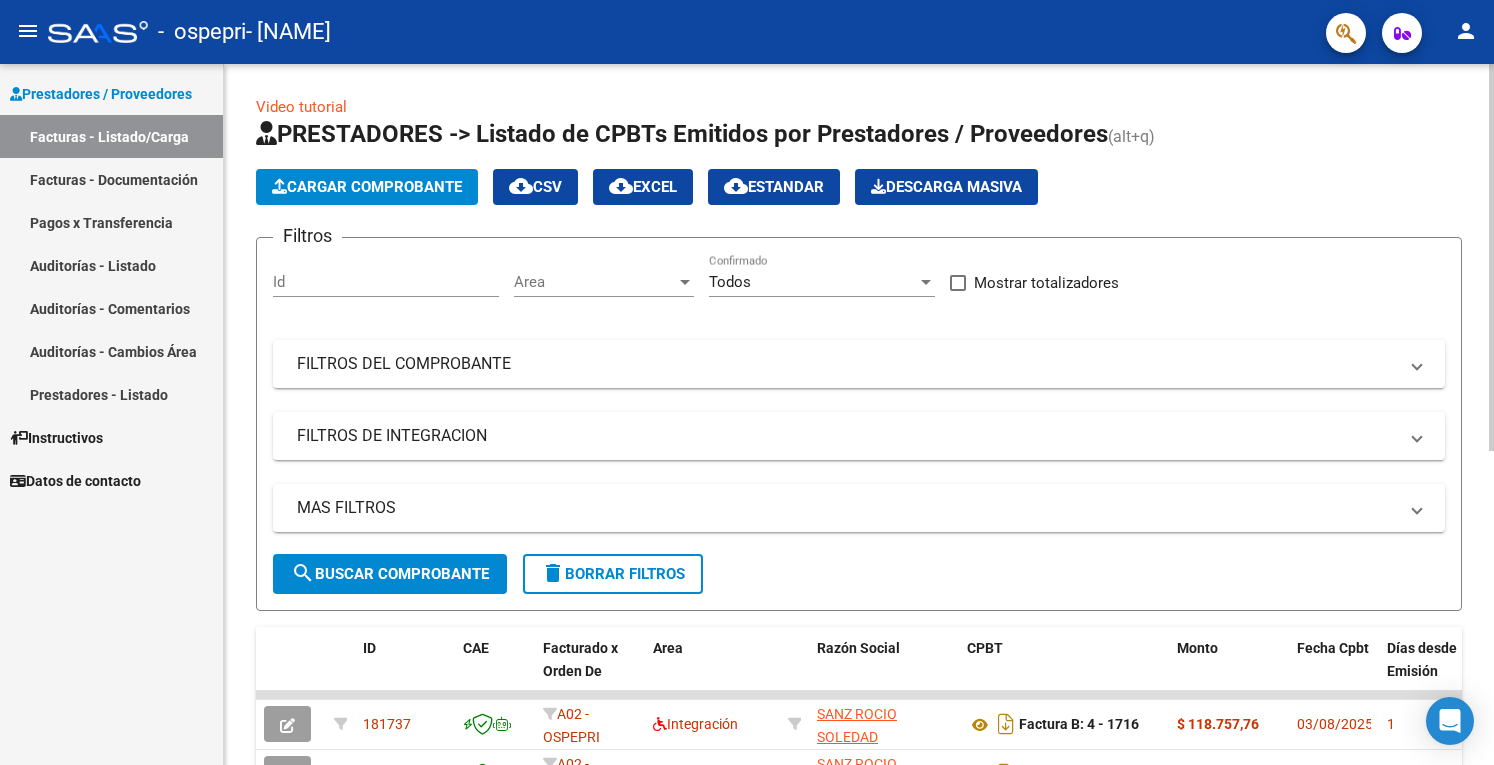 click on "Cargar Comprobante" 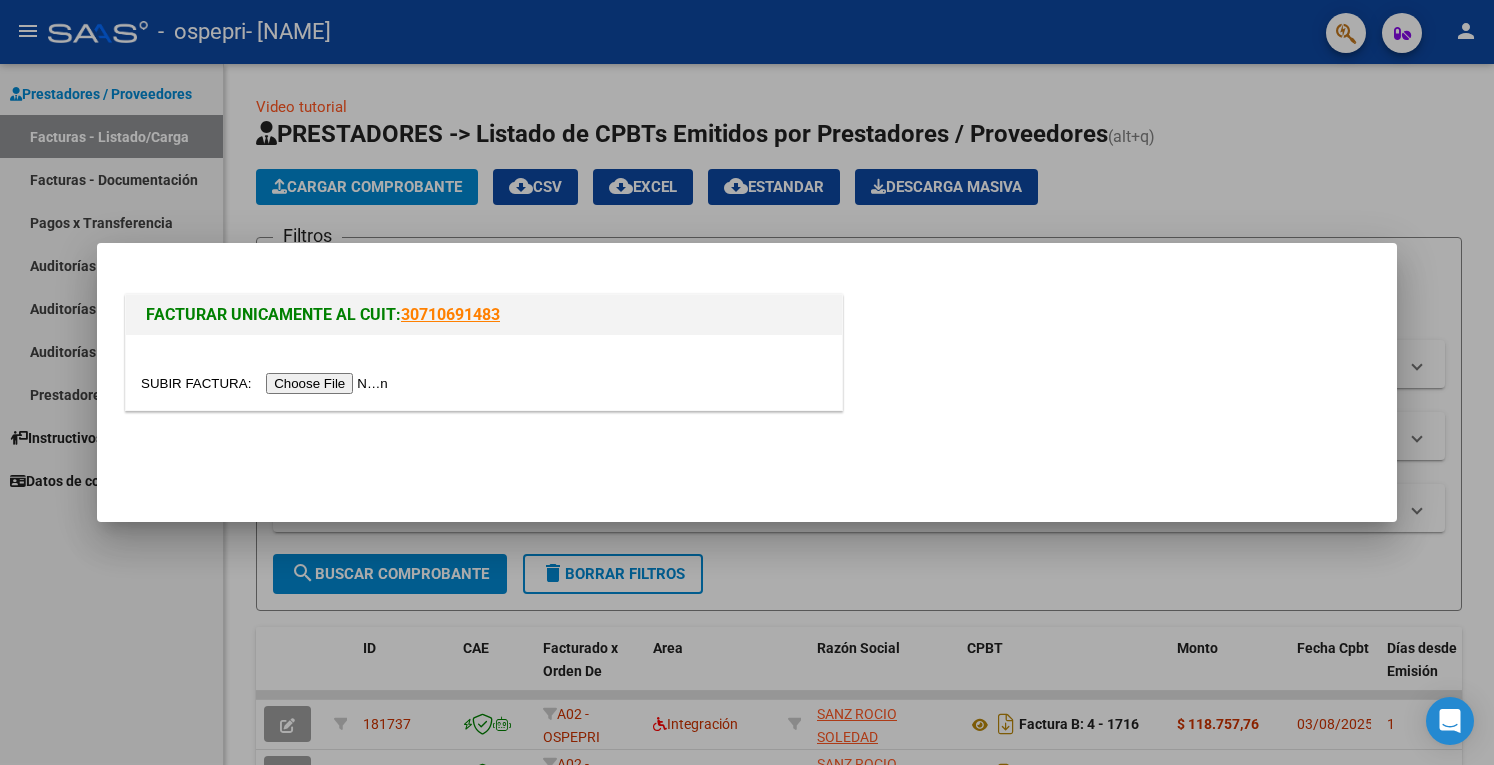 click at bounding box center (267, 383) 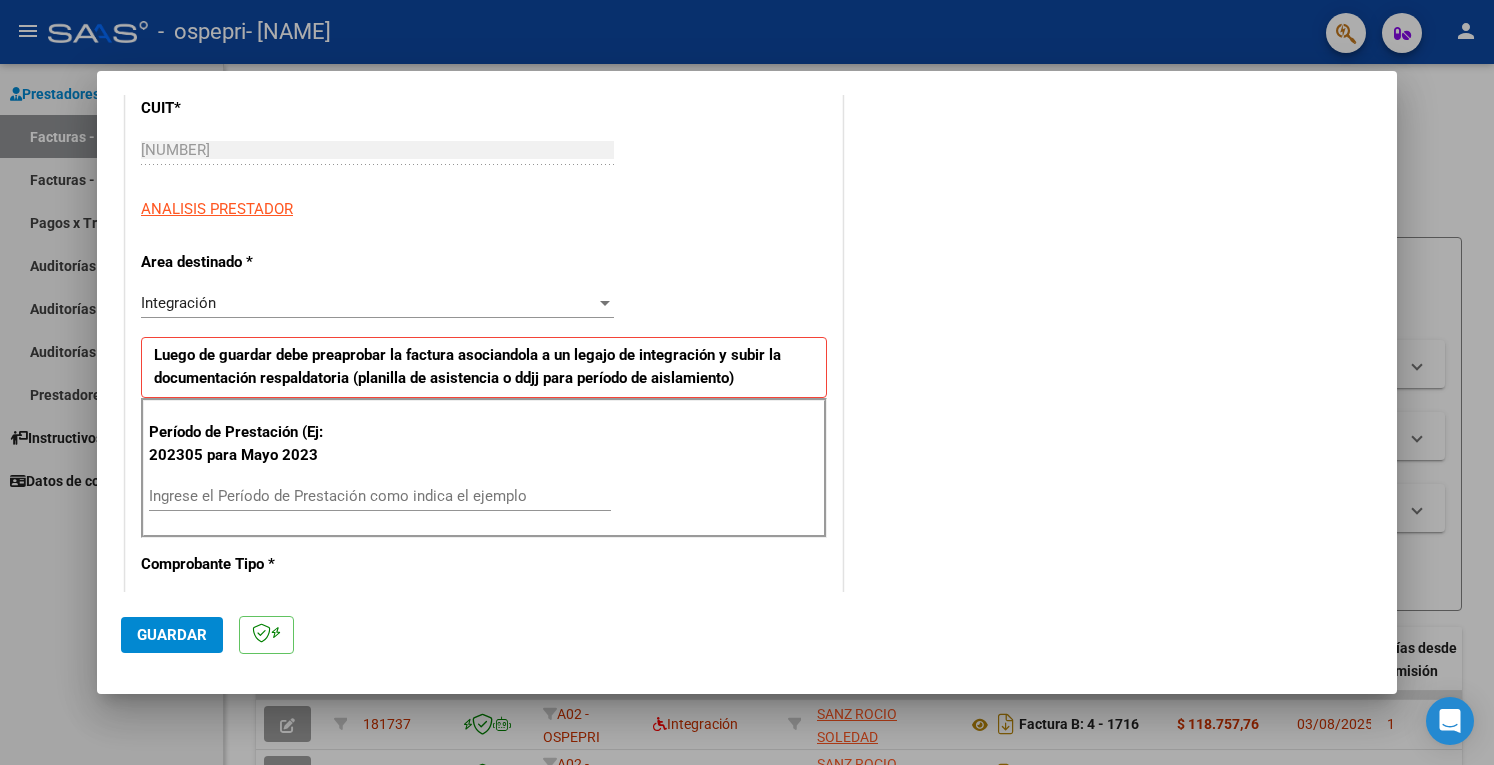 scroll, scrollTop: 400, scrollLeft: 0, axis: vertical 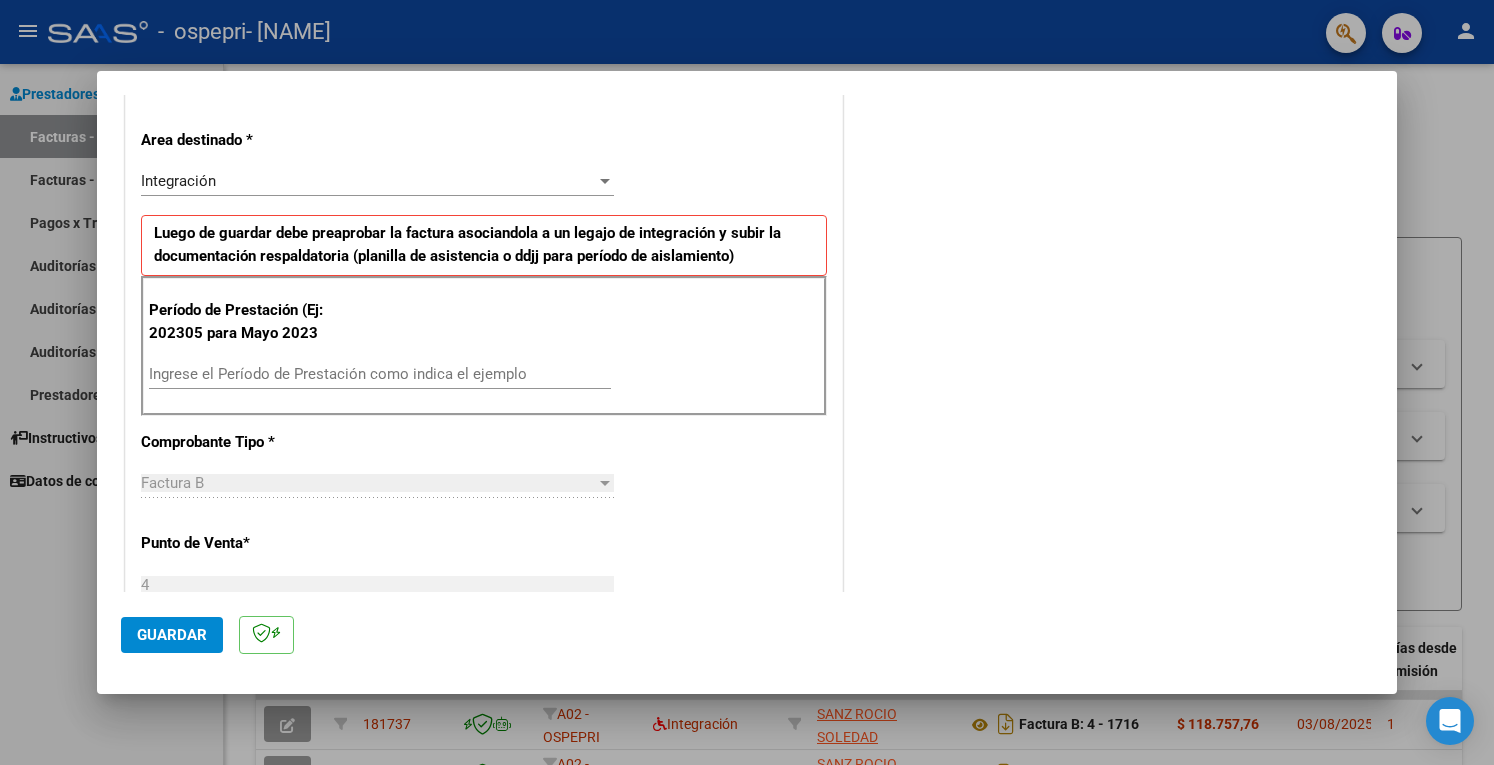 click on "Ingrese el Período de Prestación como indica el ejemplo" at bounding box center [380, 374] 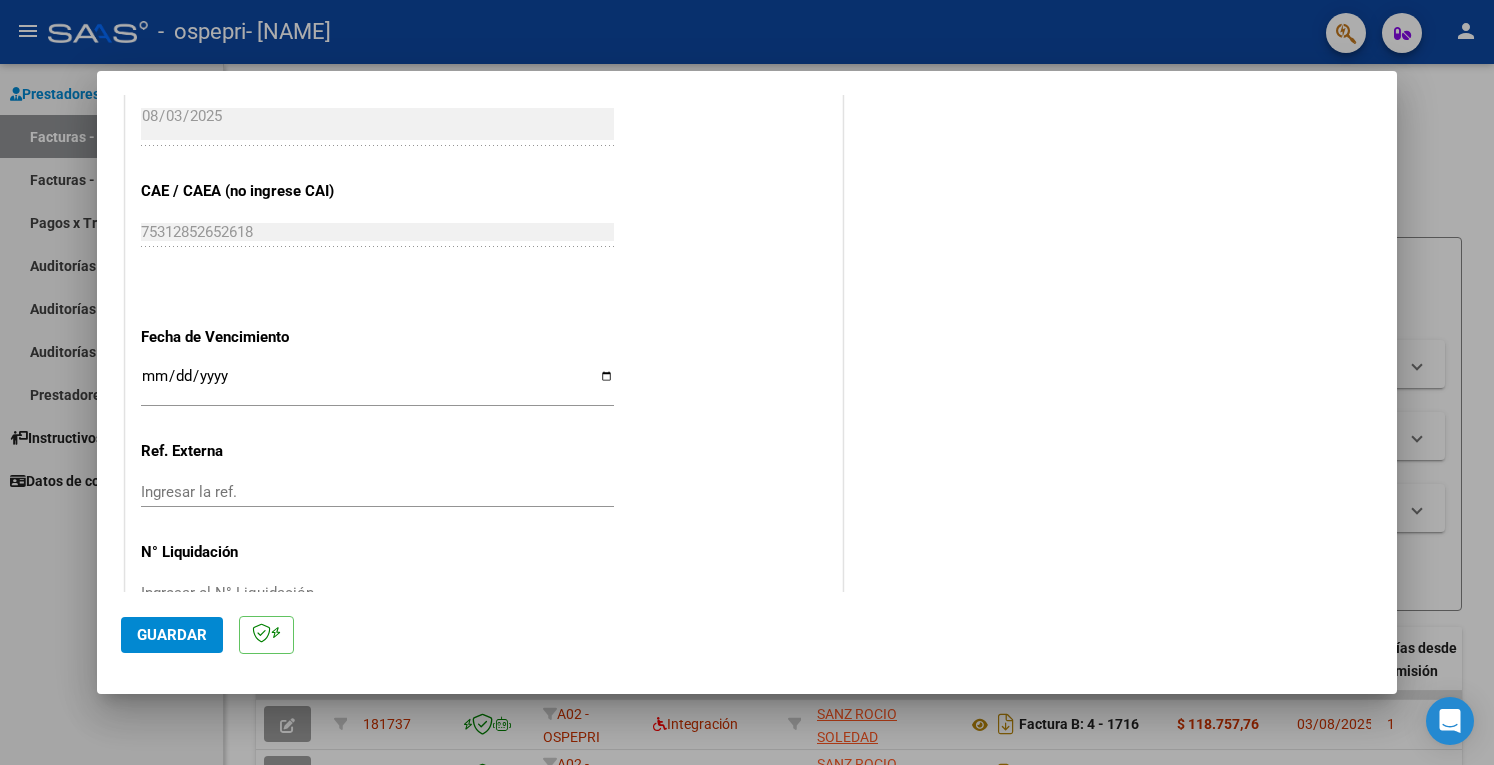 scroll, scrollTop: 1220, scrollLeft: 0, axis: vertical 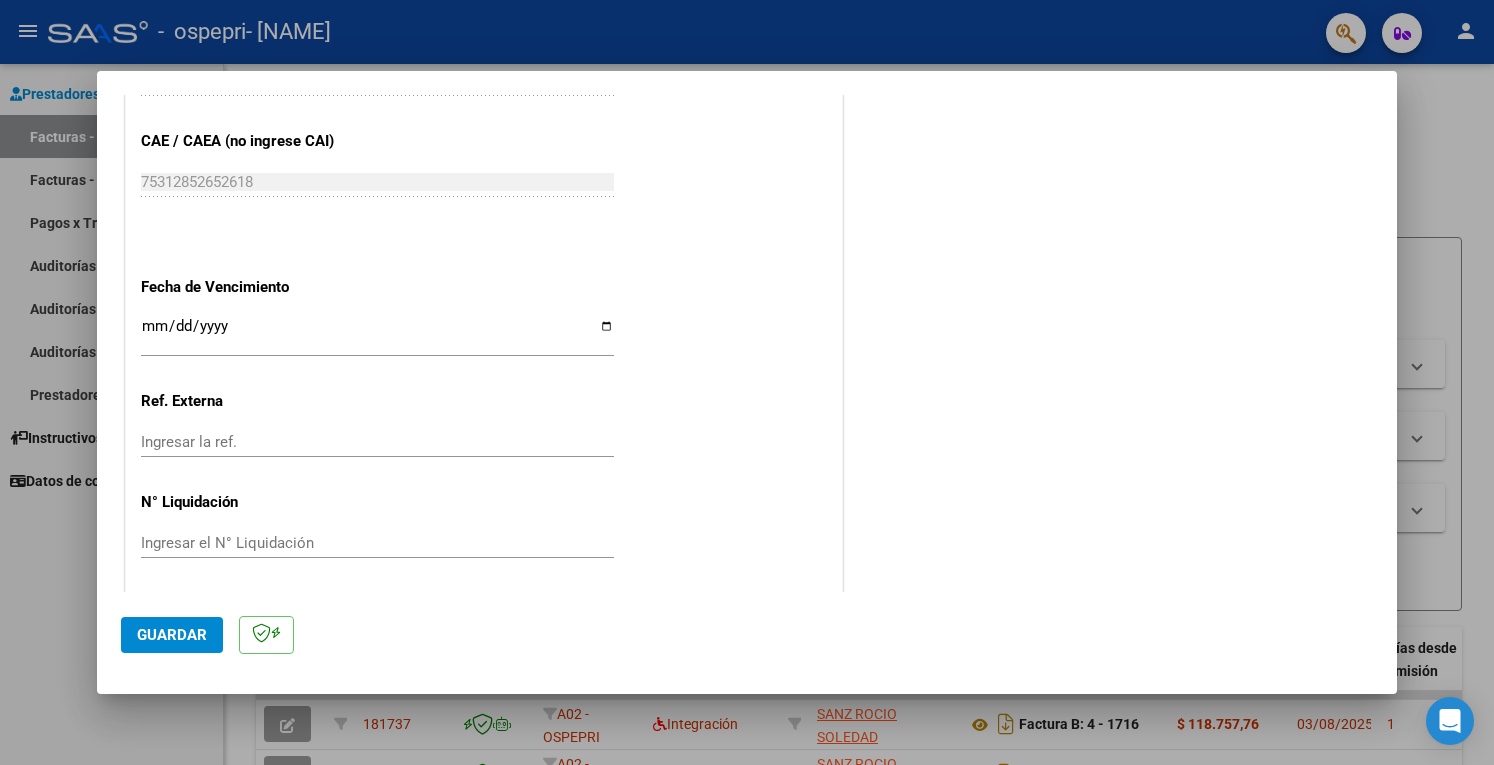 type on "202507" 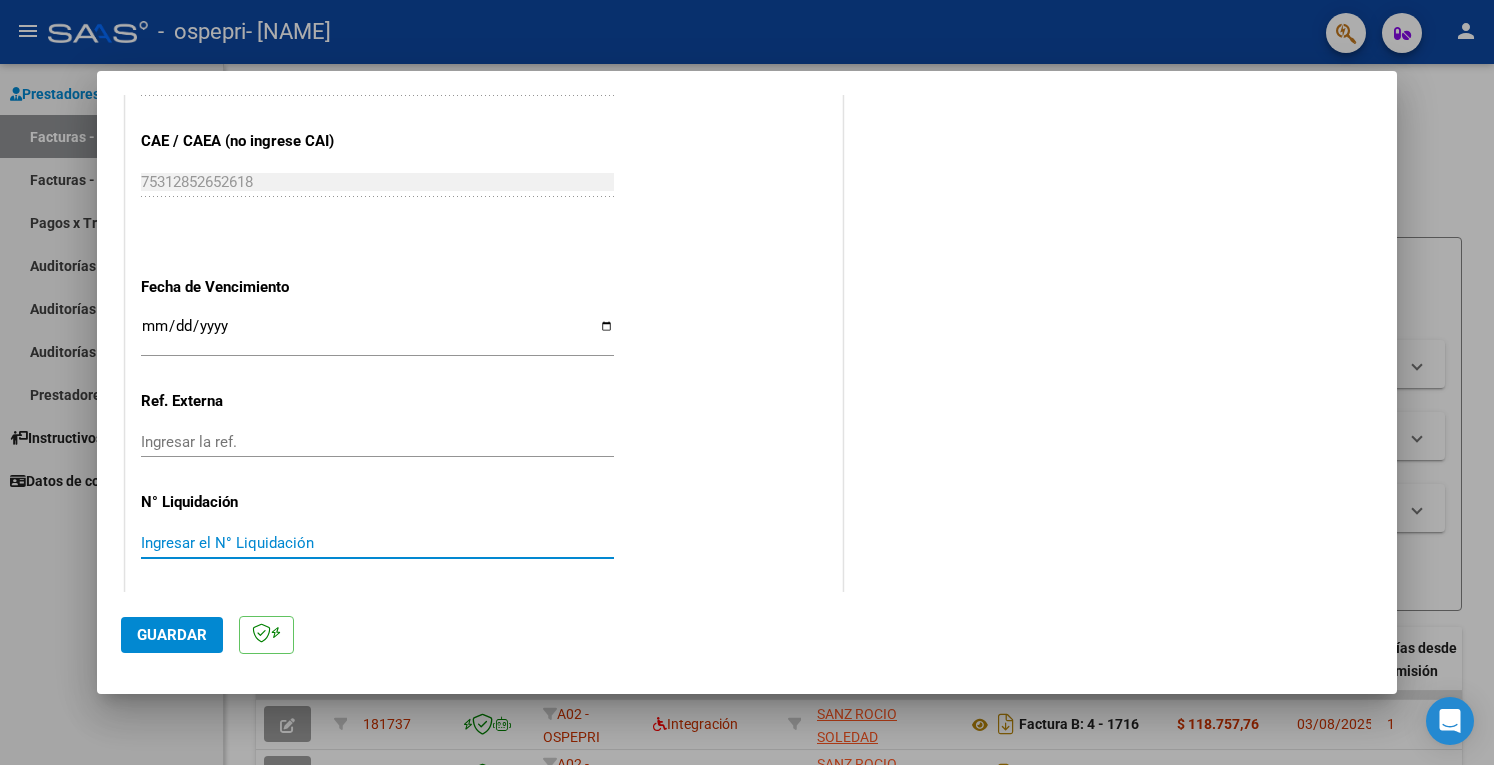 paste on "266041" 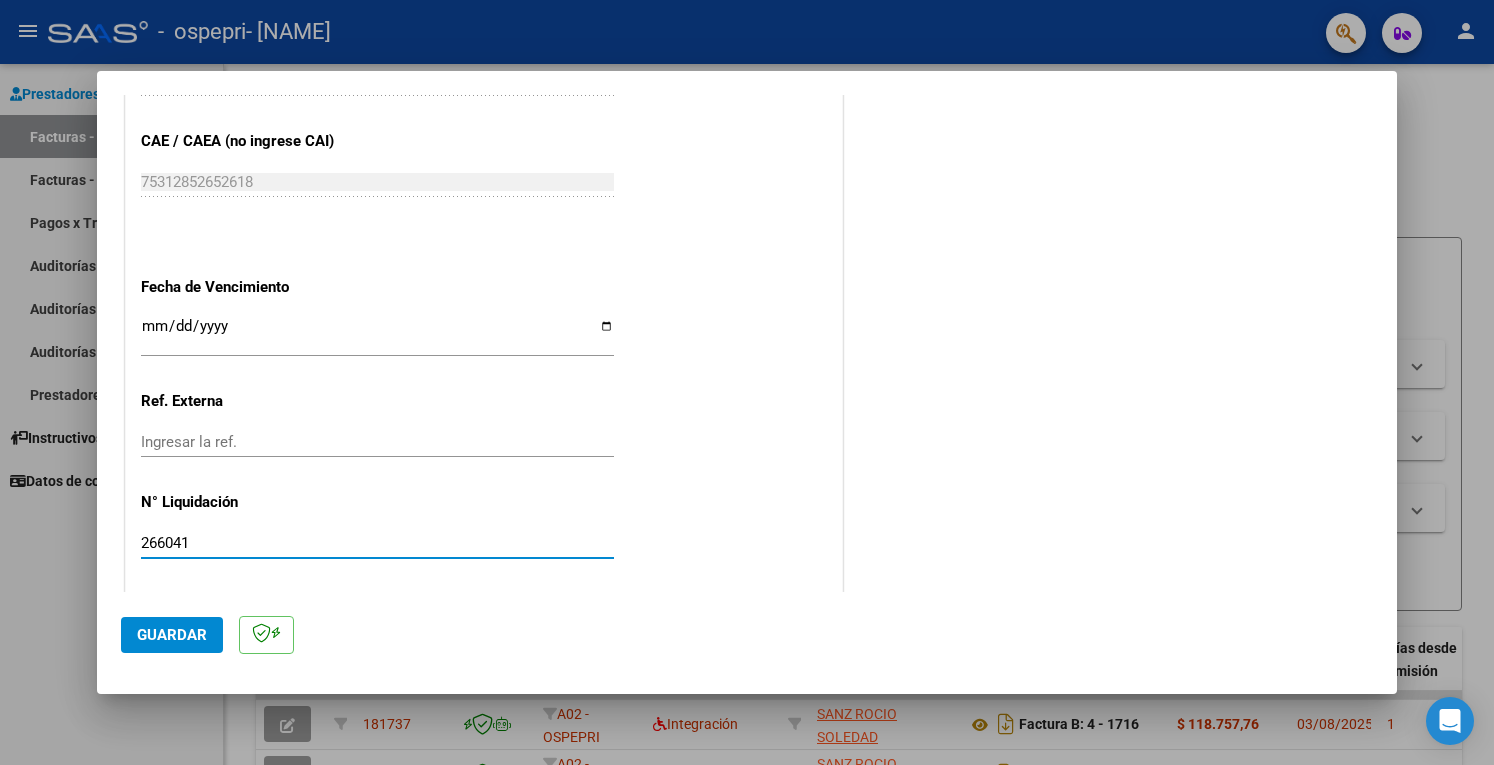 type on "266041" 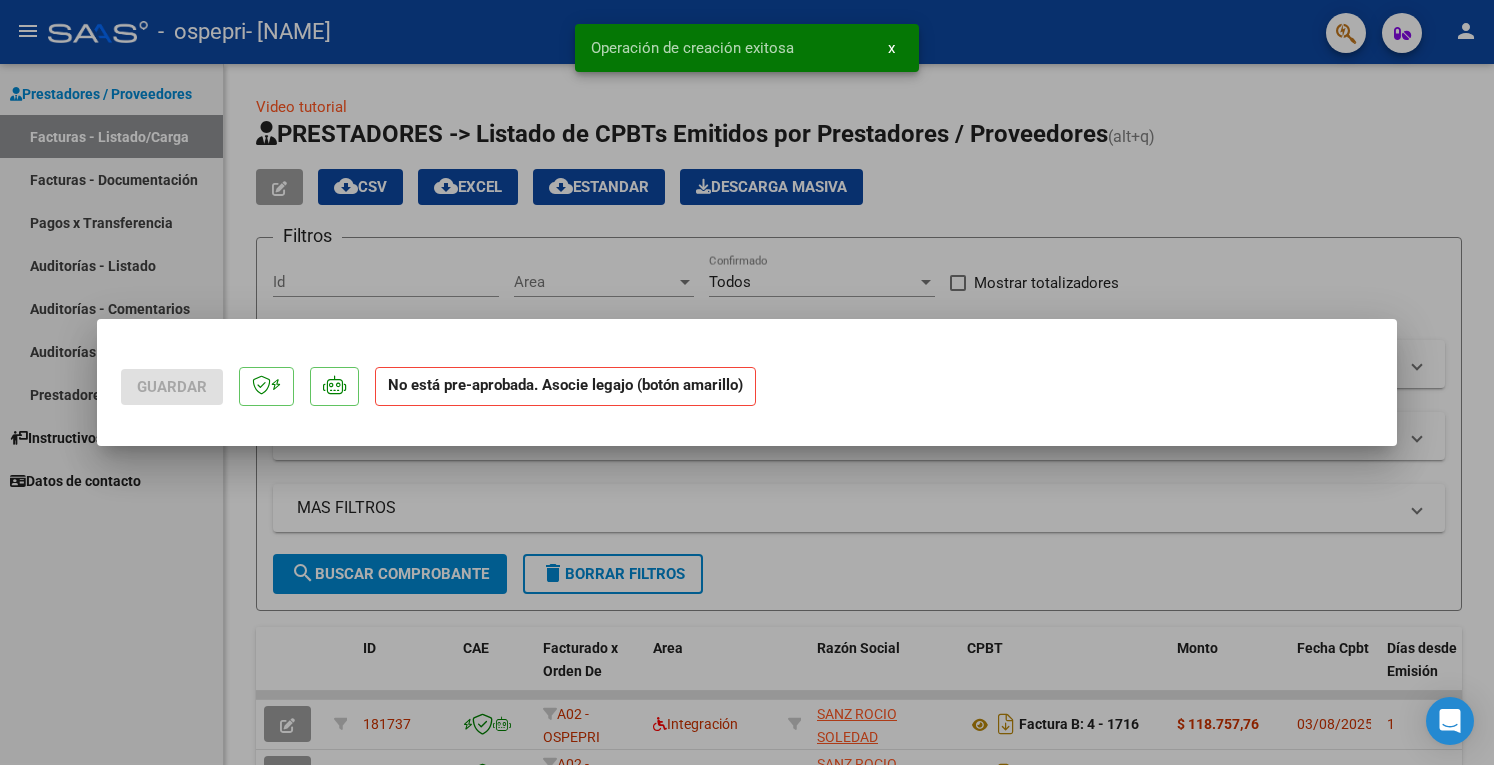 scroll, scrollTop: 0, scrollLeft: 0, axis: both 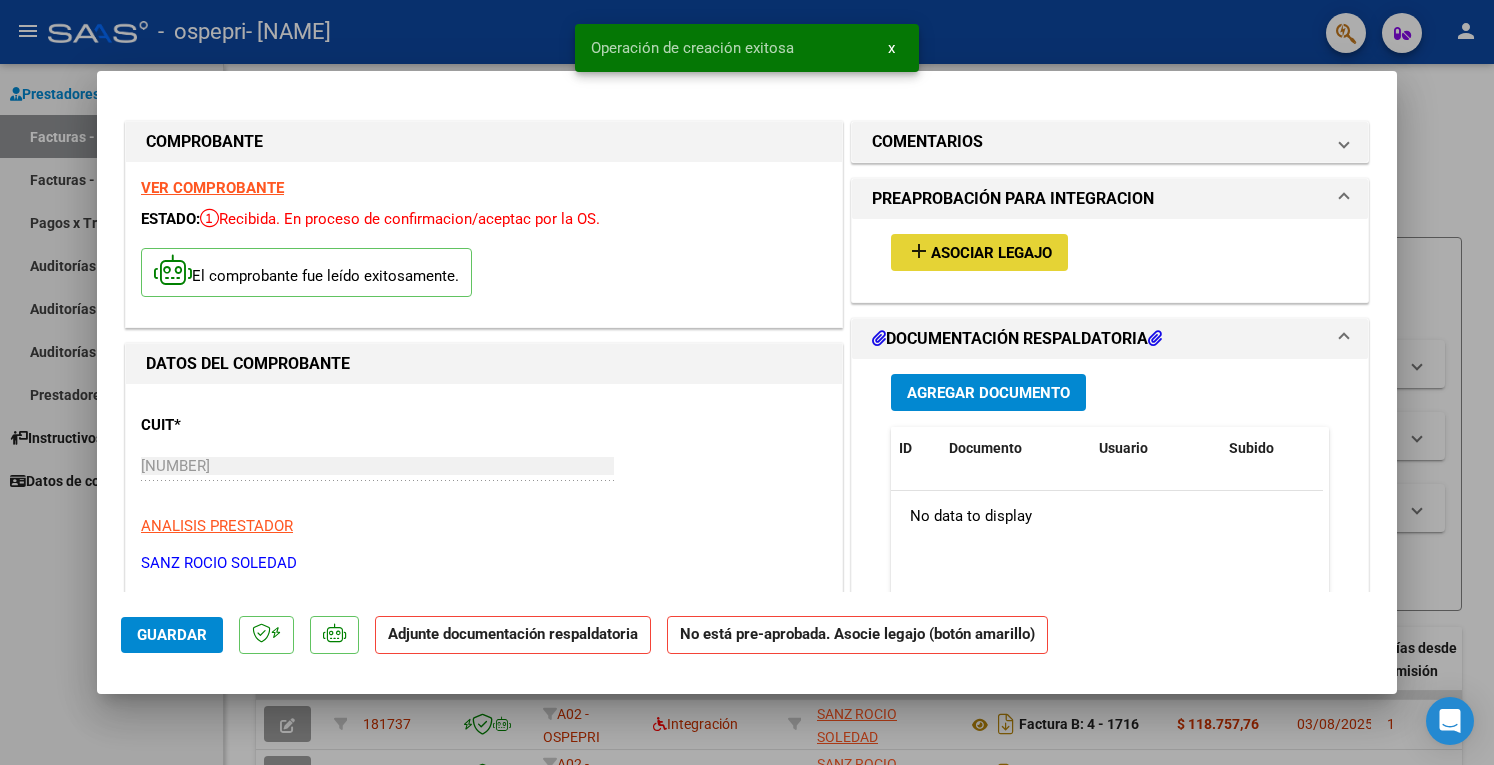 click on "Asociar Legajo" at bounding box center [991, 253] 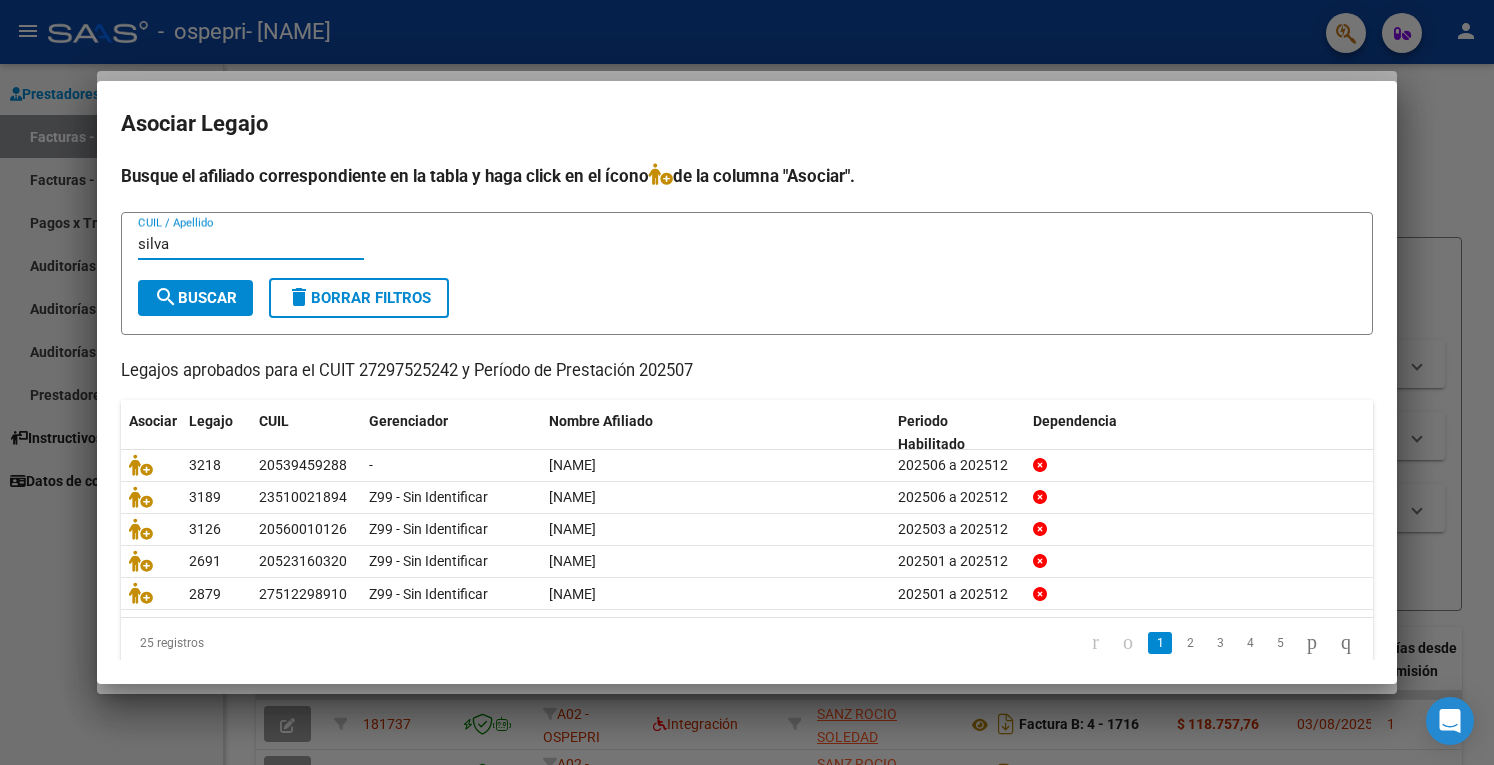 type on "silva" 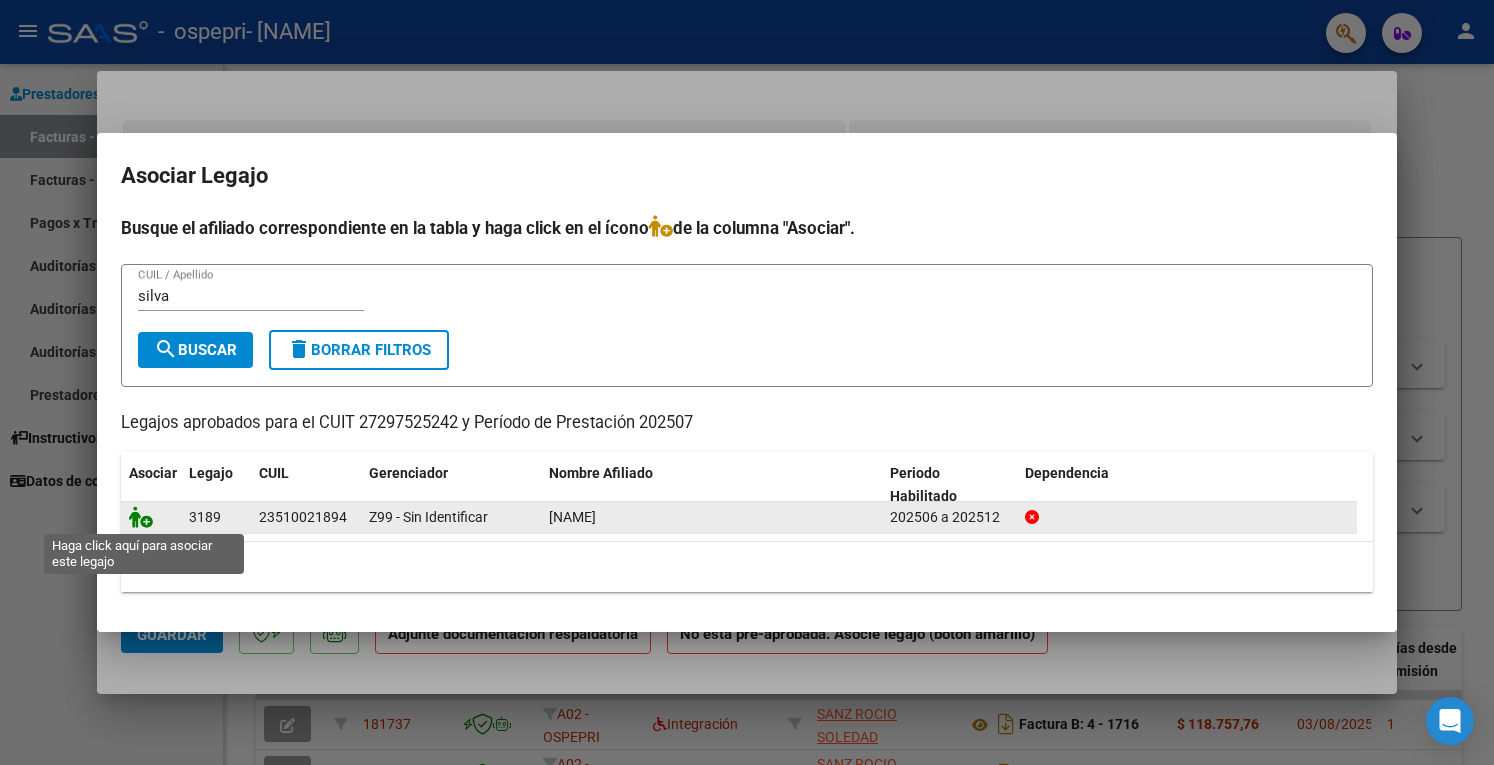 click 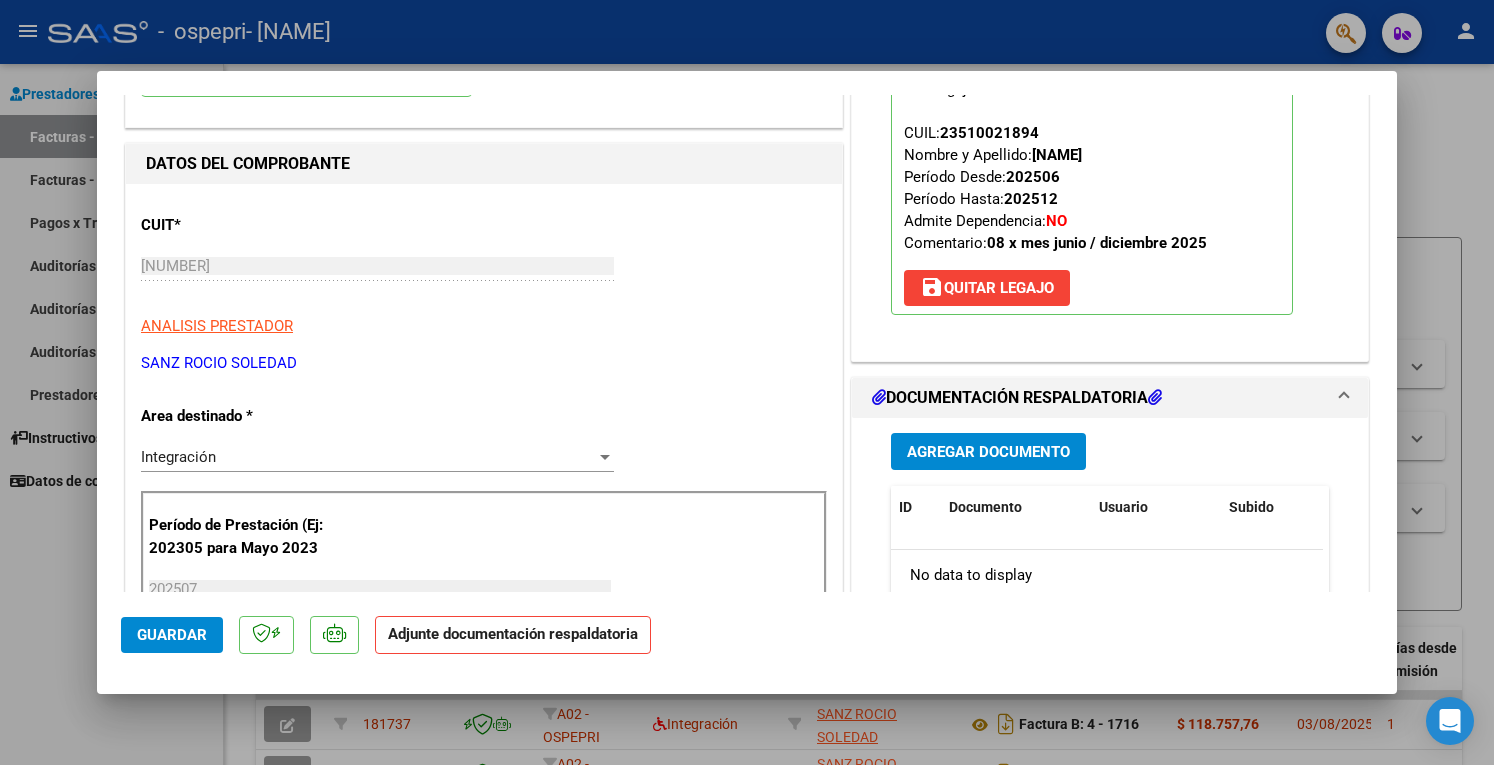 scroll, scrollTop: 400, scrollLeft: 0, axis: vertical 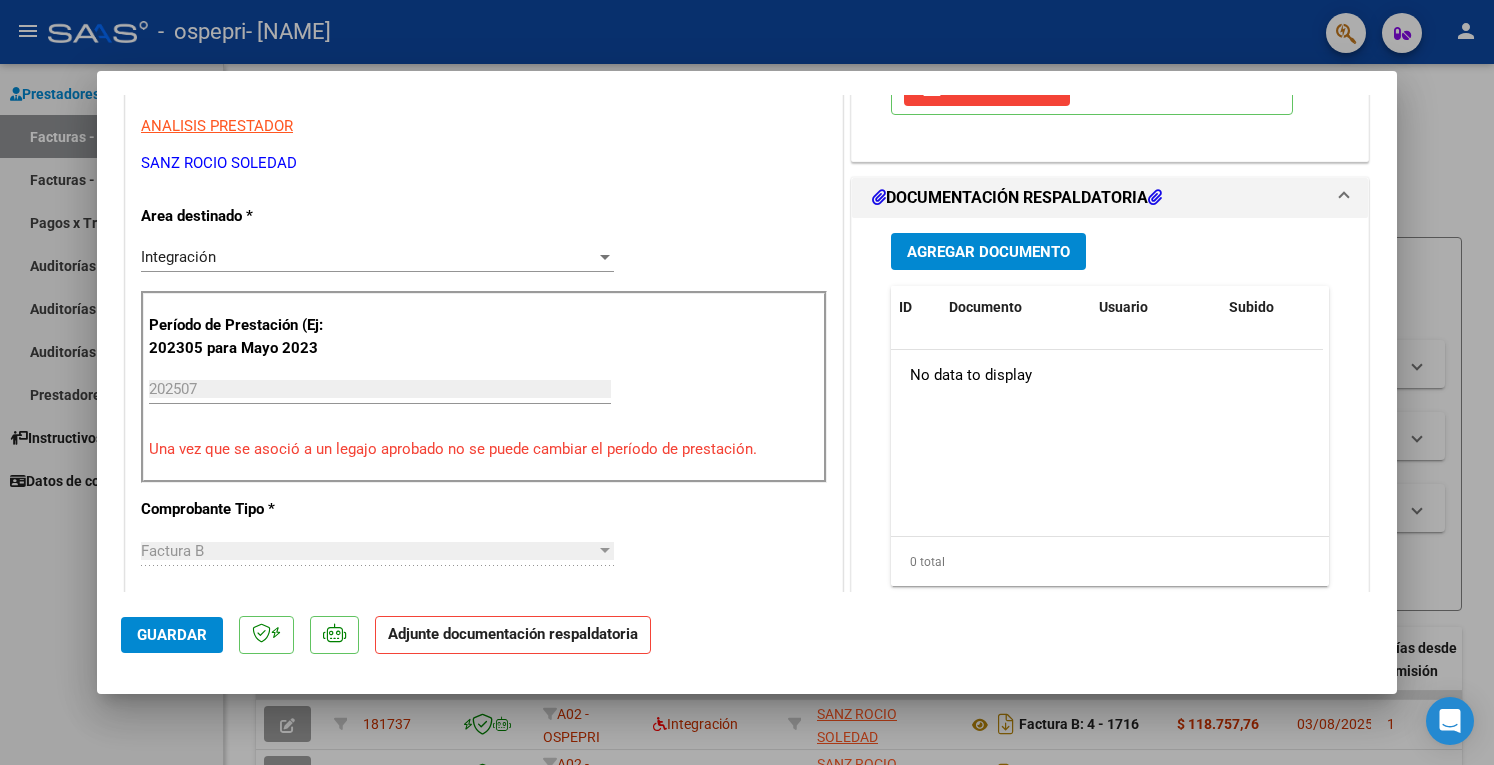 click on "Agregar Documento" at bounding box center (988, 251) 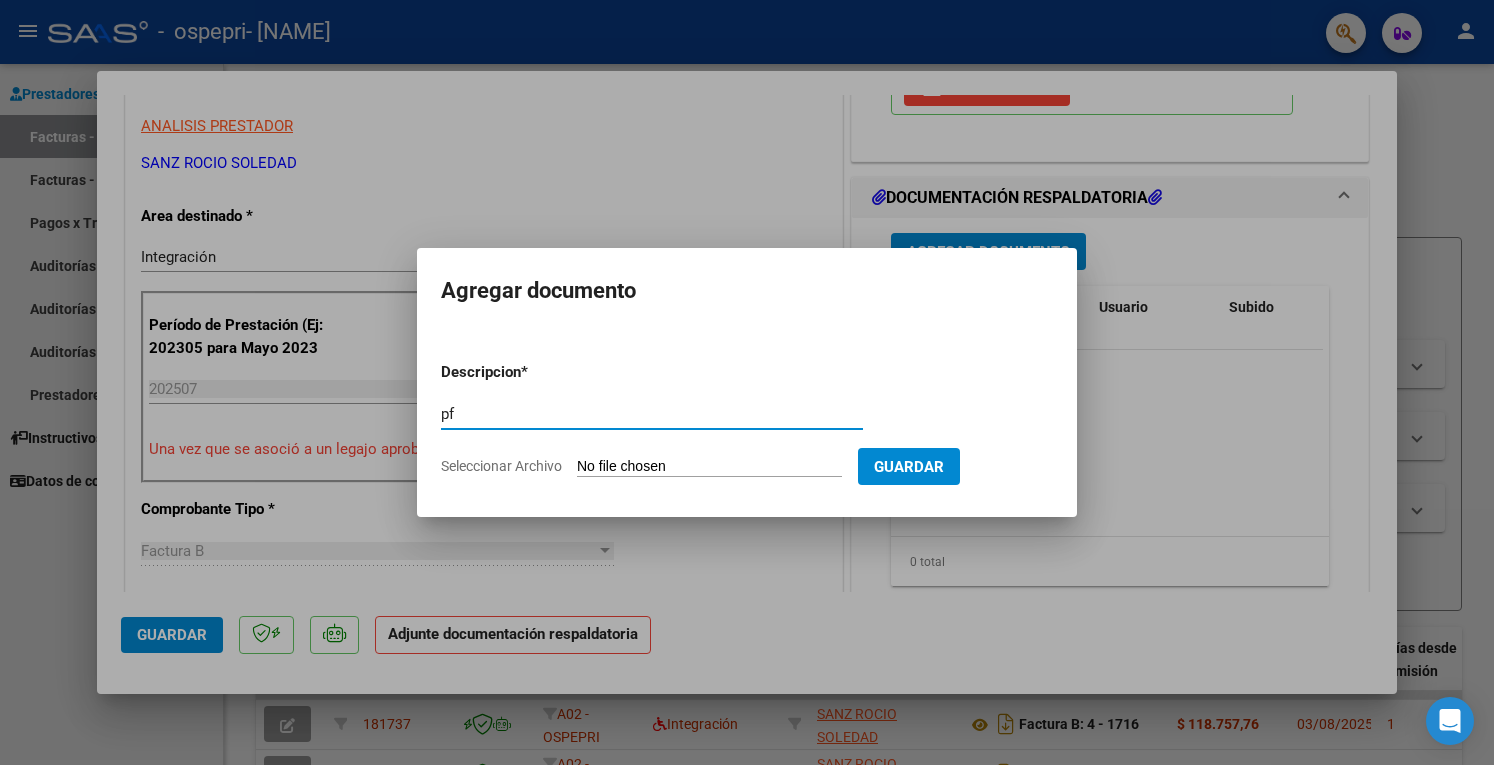 type on "pf" 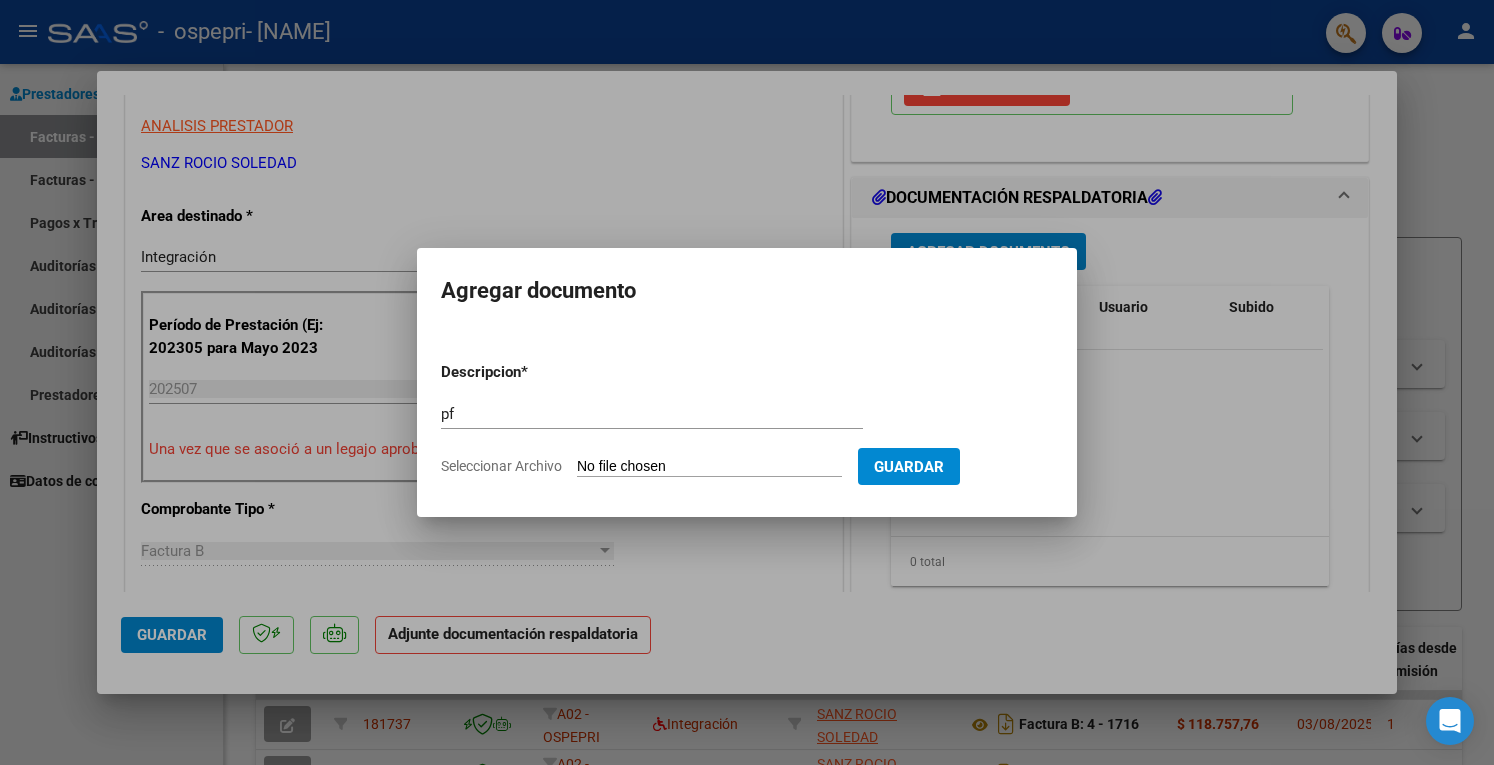 type on "C:\fakepath\[NAME].pdf" 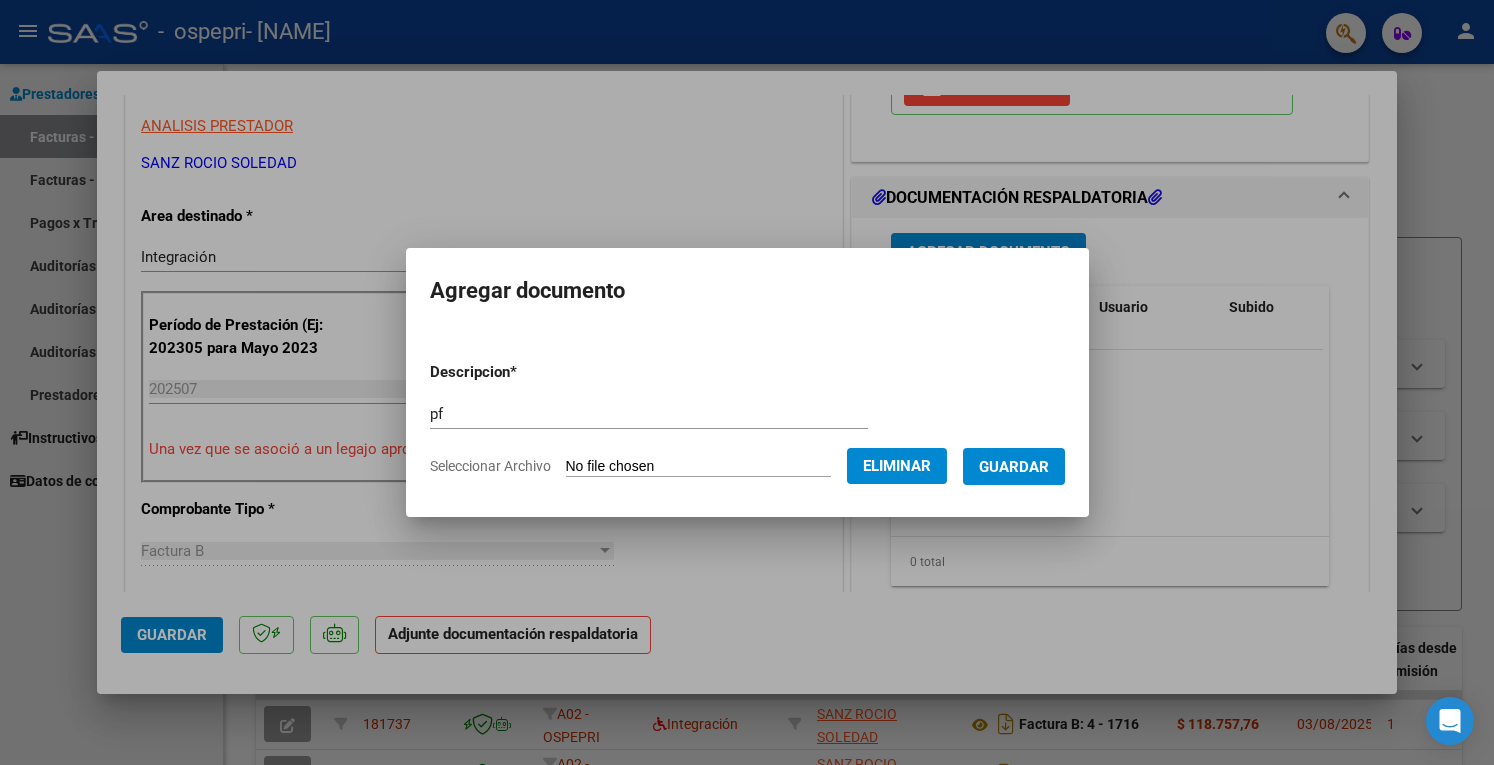 click on "Guardar" at bounding box center [1014, 466] 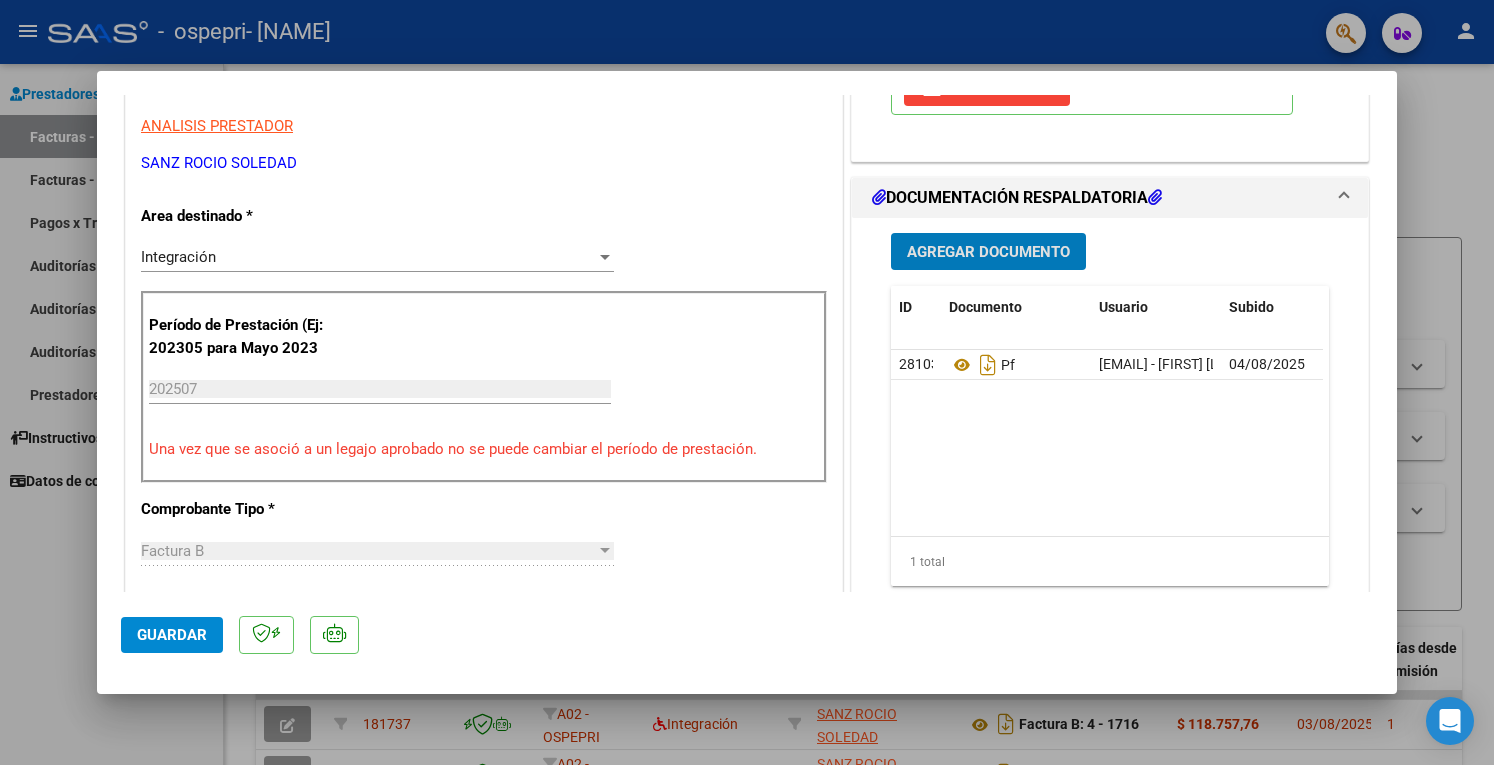 click on "Guardar" 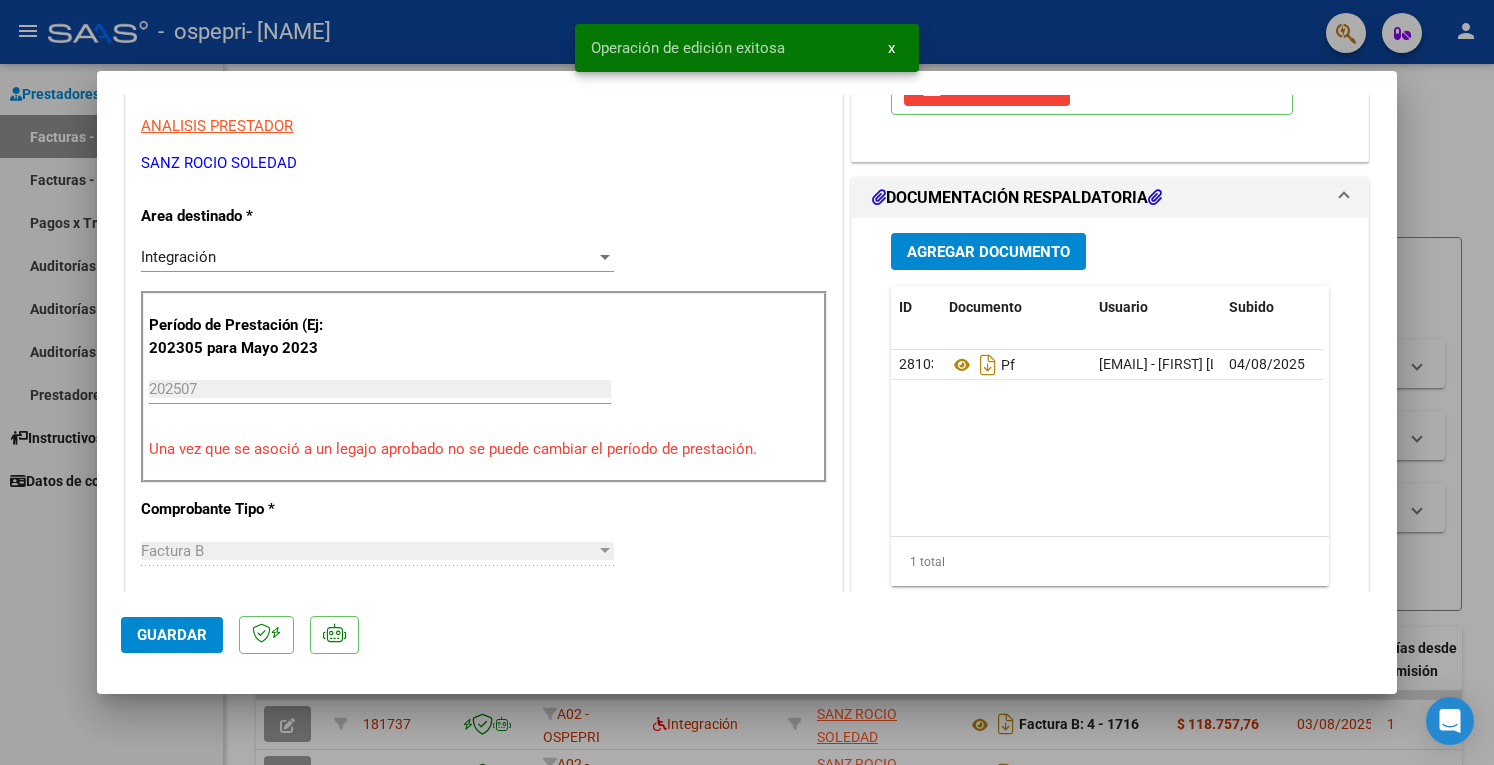 click at bounding box center (747, 382) 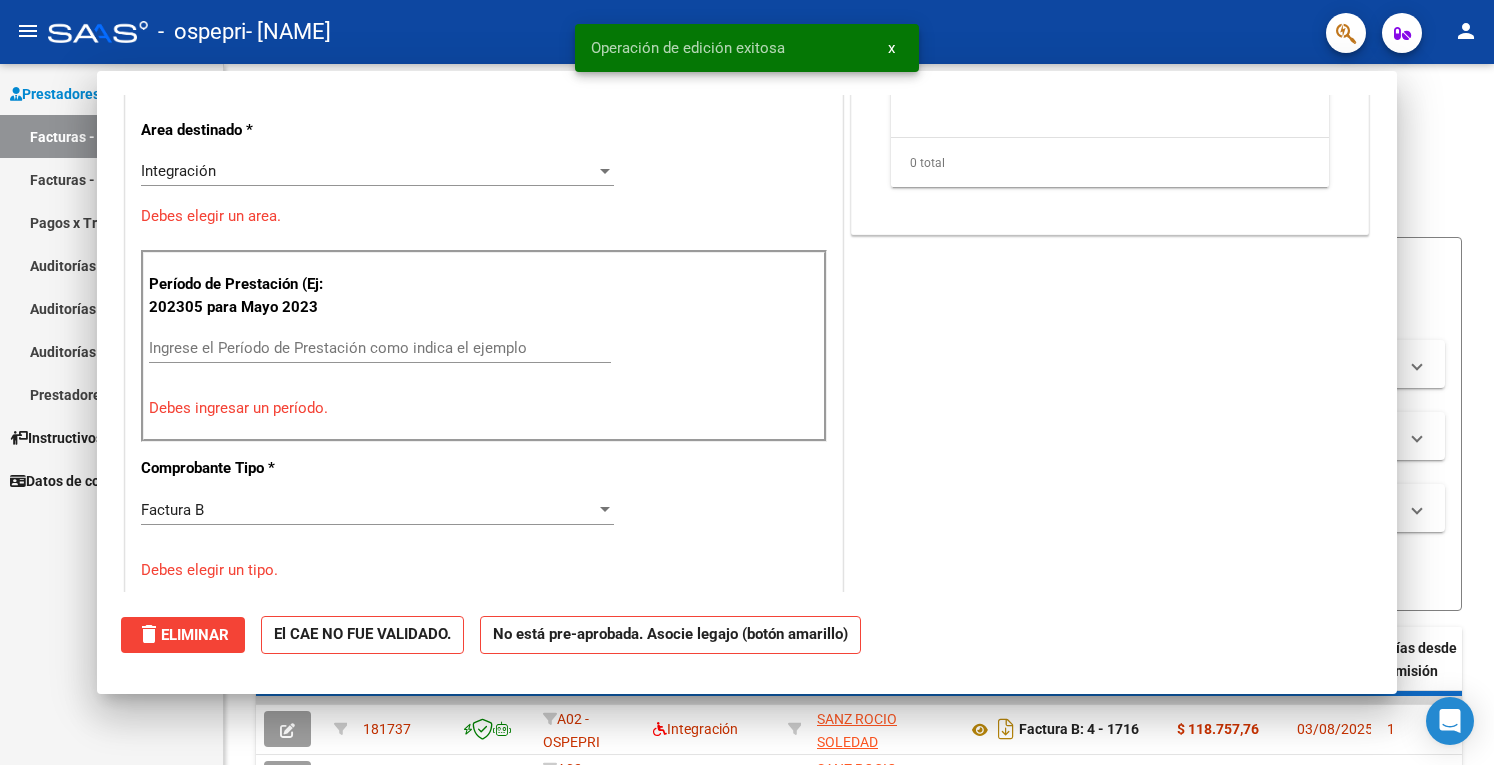 scroll, scrollTop: 340, scrollLeft: 0, axis: vertical 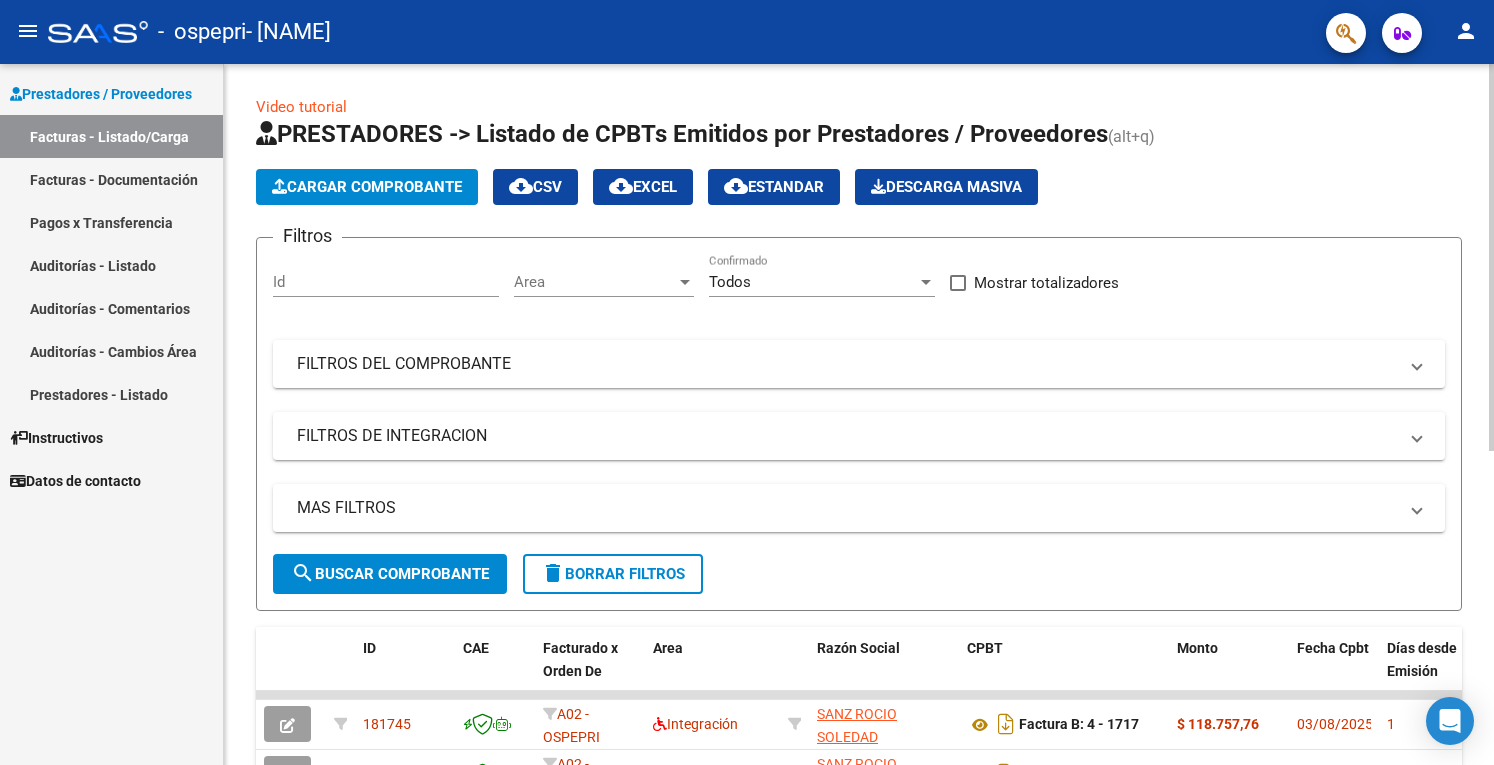 click on "Cargar Comprobante" 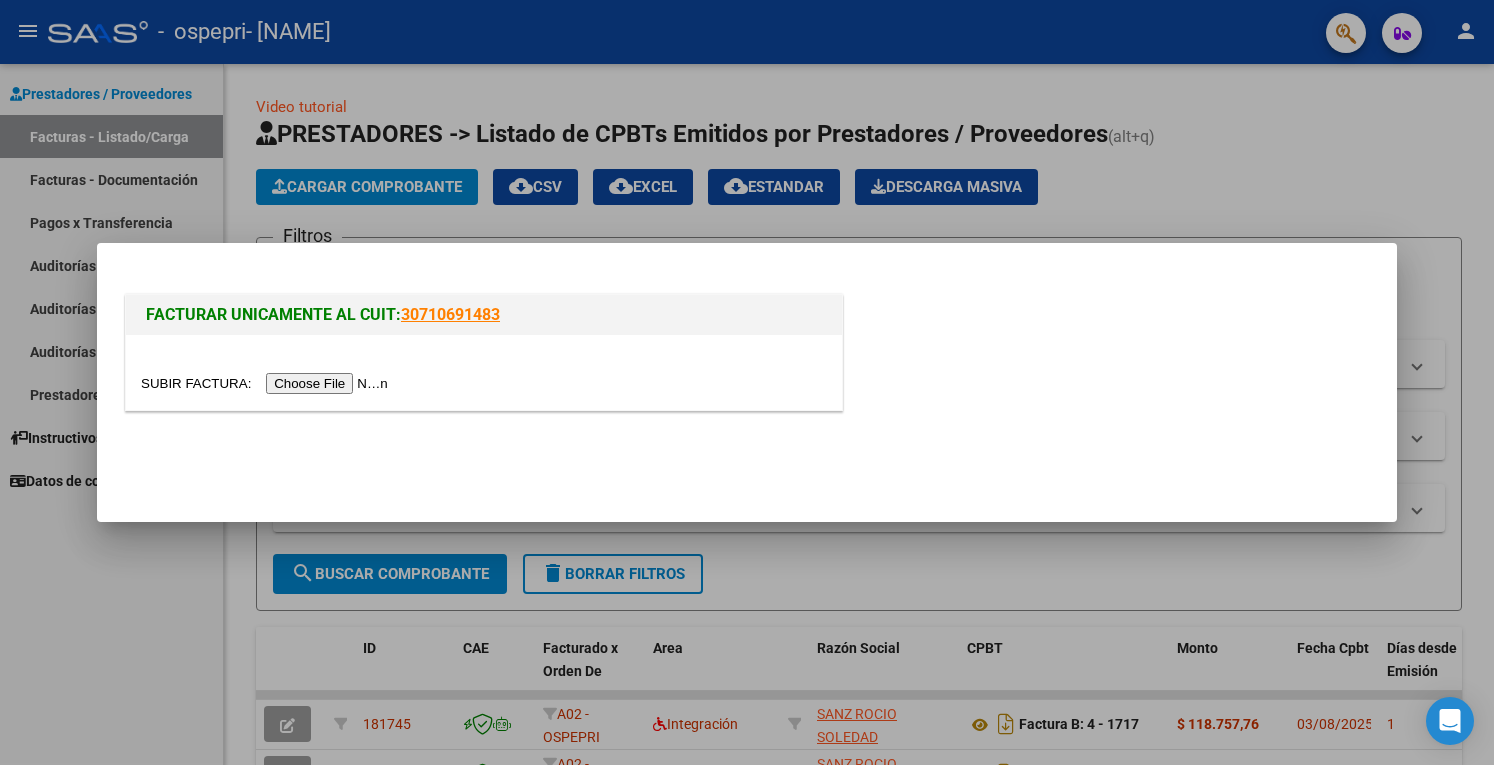 click at bounding box center (267, 383) 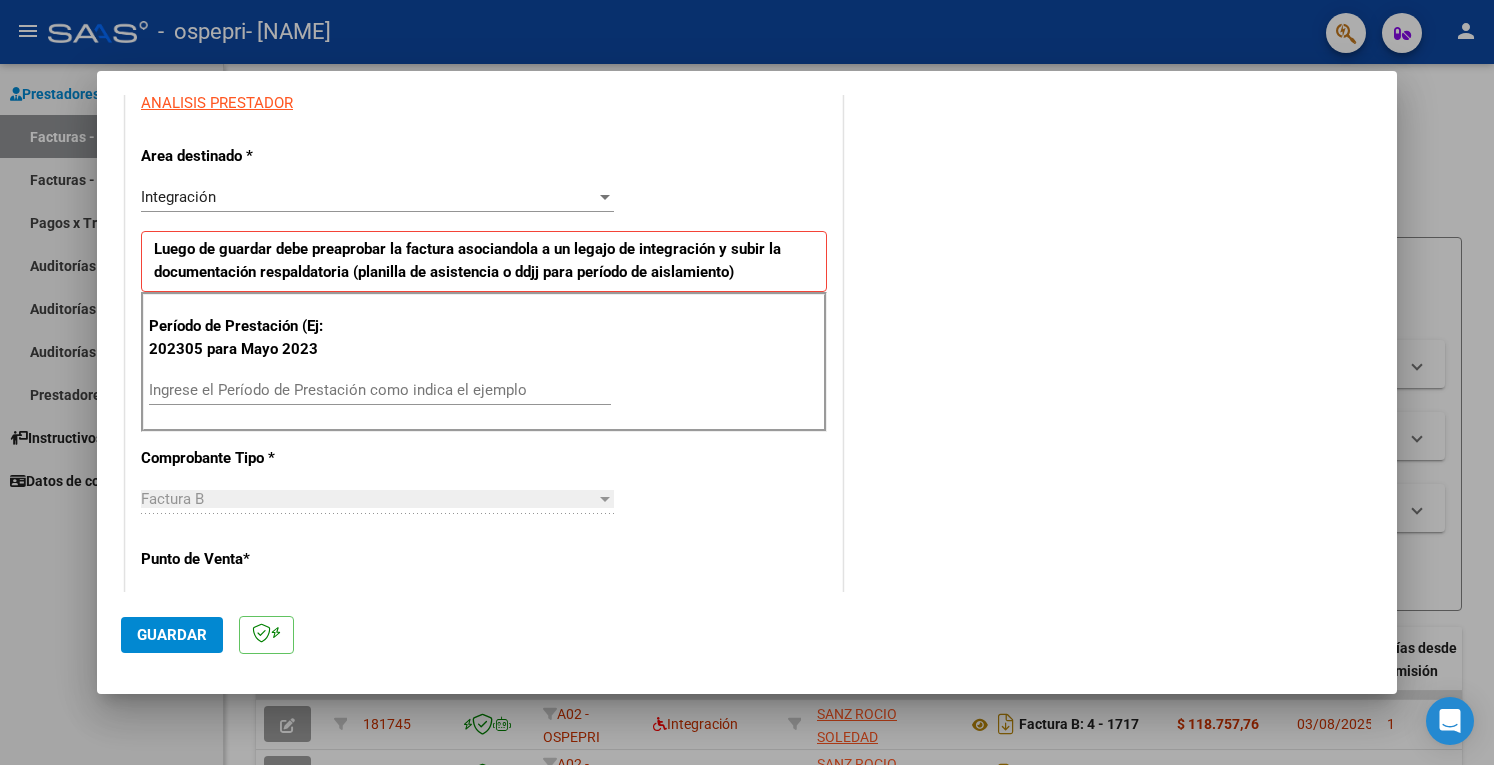 scroll, scrollTop: 400, scrollLeft: 0, axis: vertical 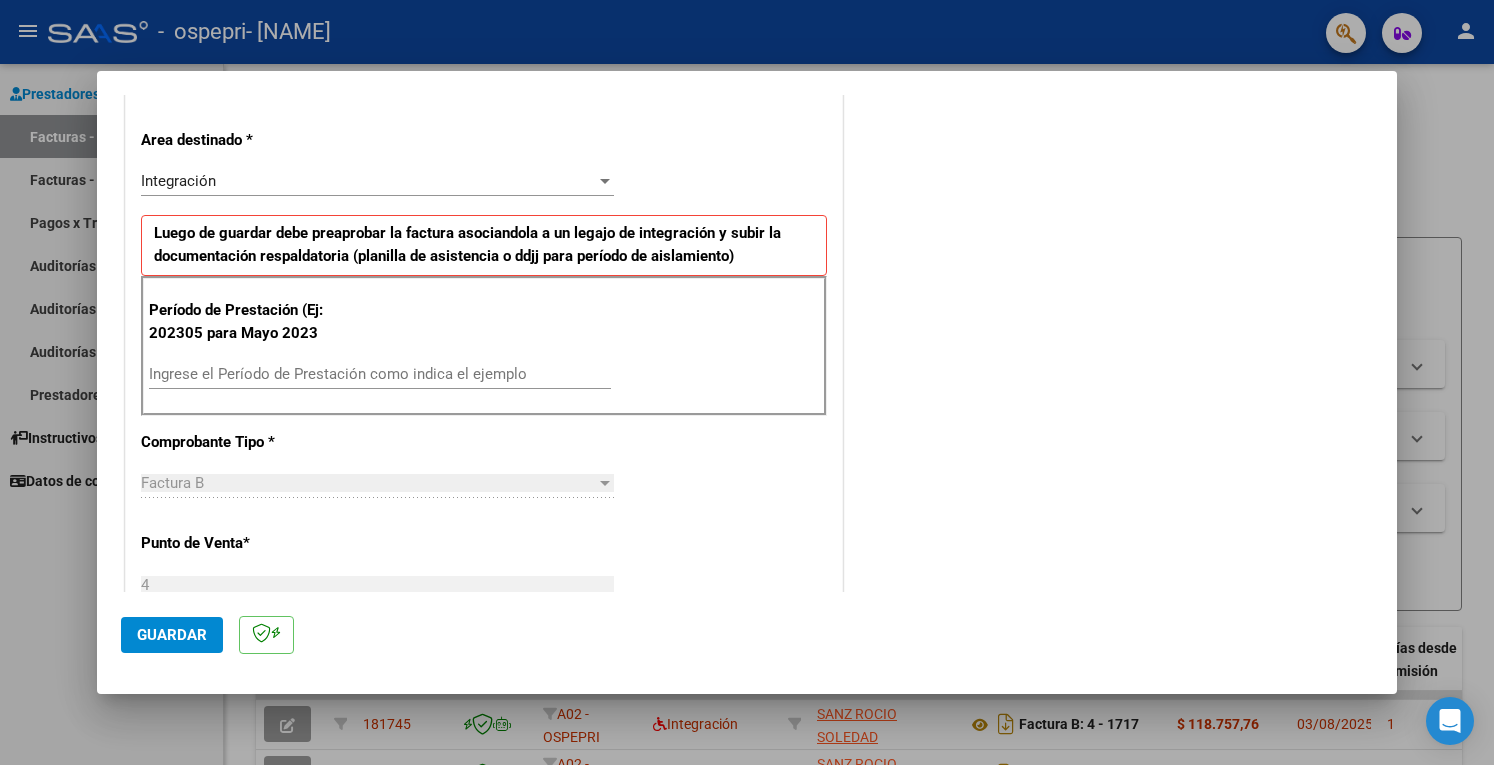 click on "Ingrese el Período de Prestación como indica el ejemplo" at bounding box center (380, 374) 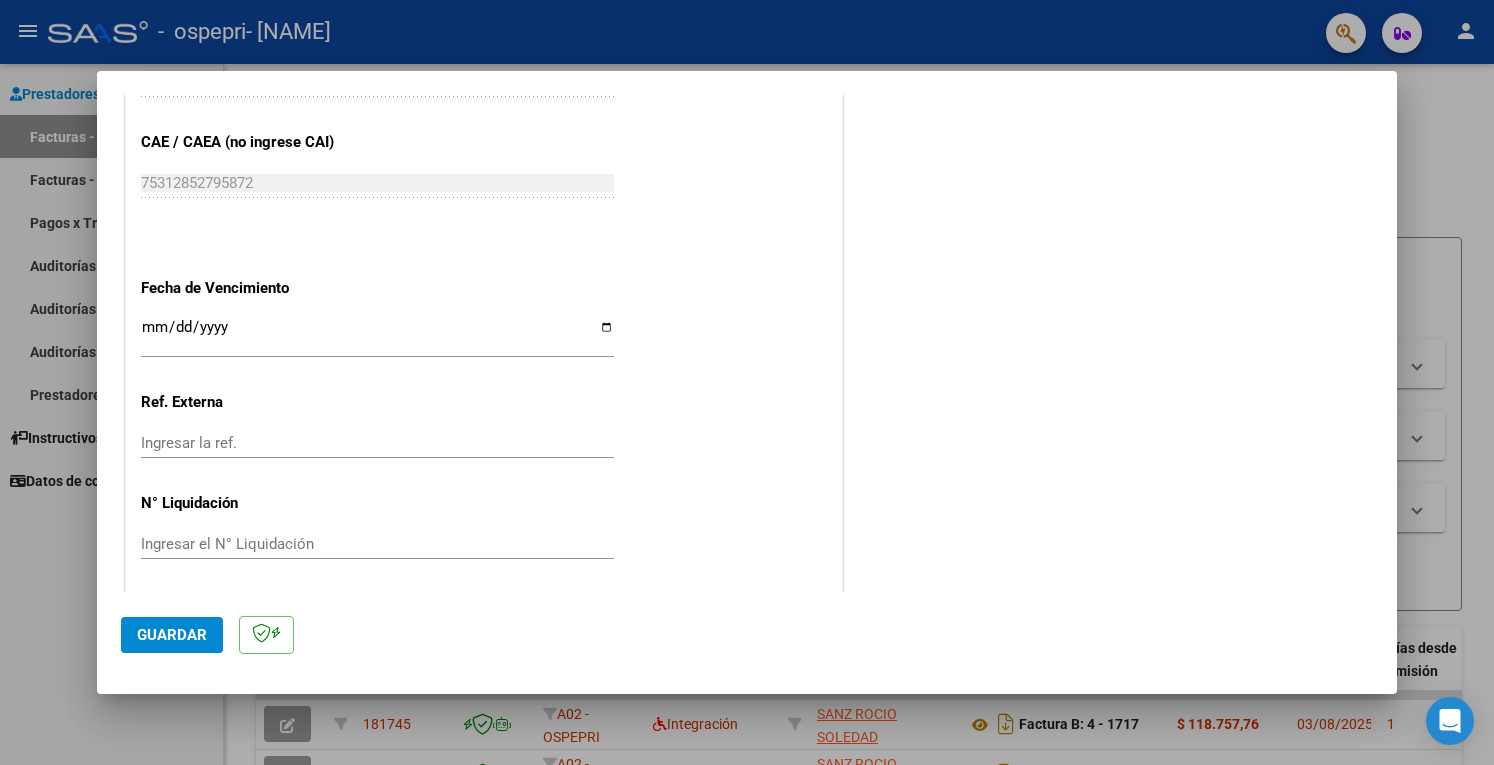 scroll, scrollTop: 1220, scrollLeft: 0, axis: vertical 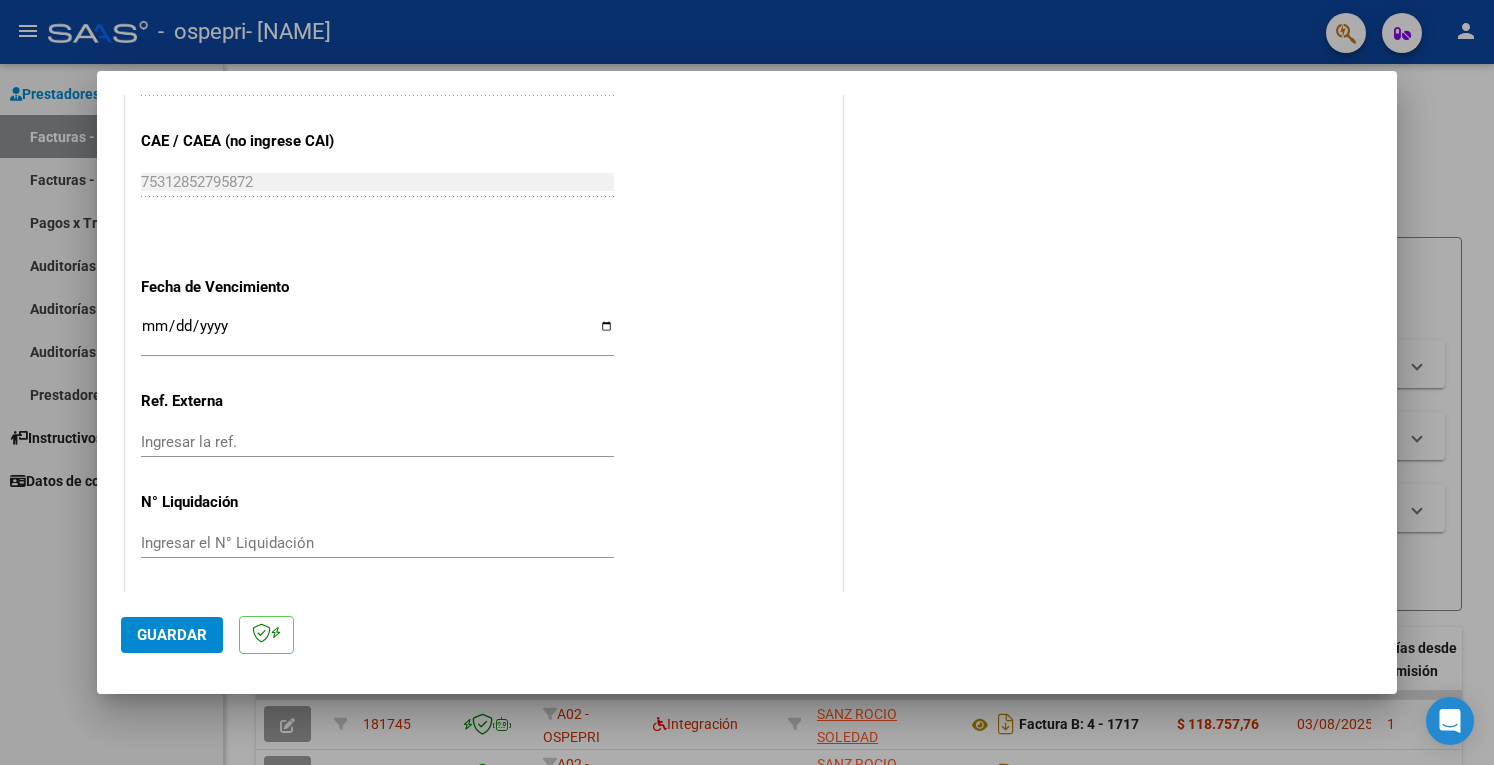 type on "202507" 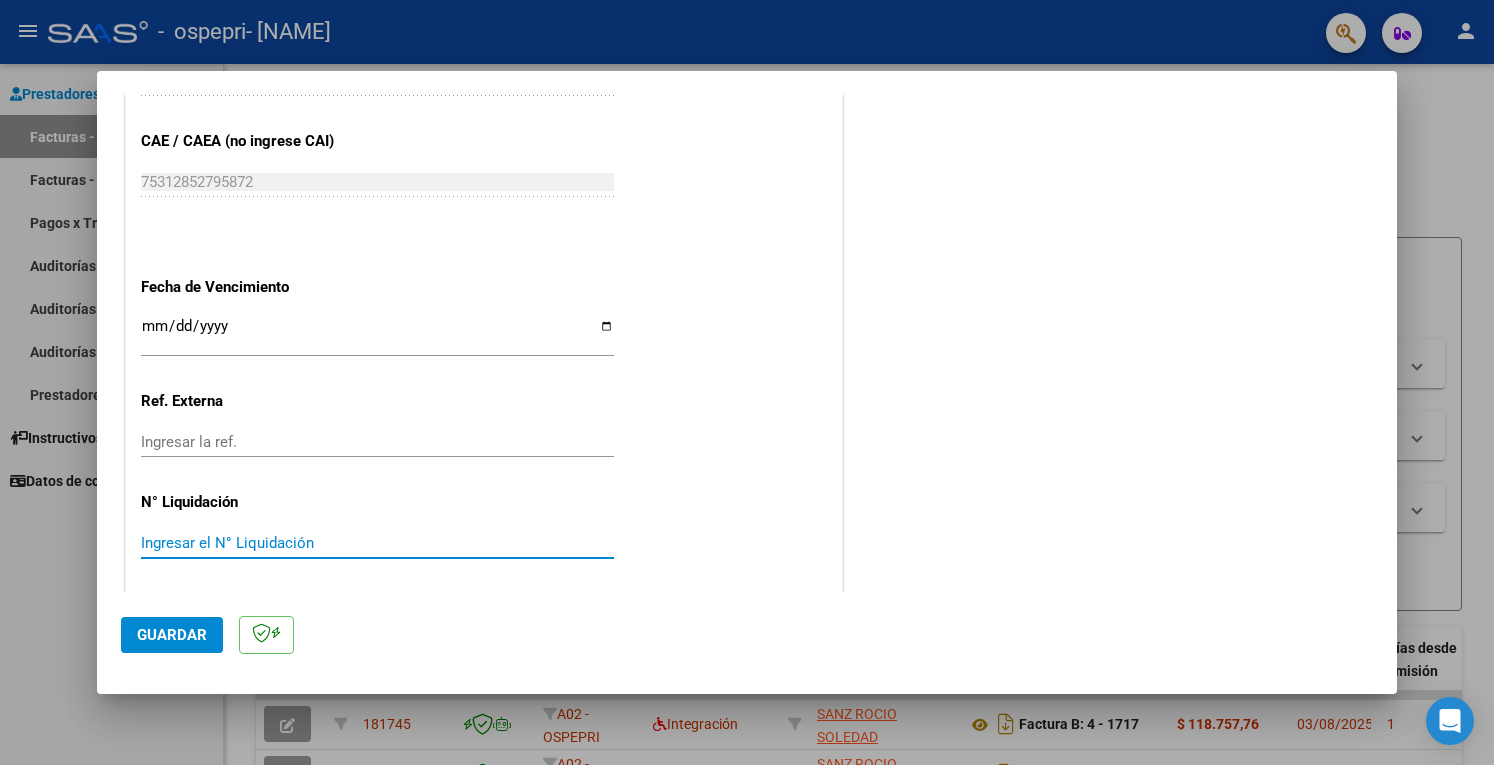 paste on "266031" 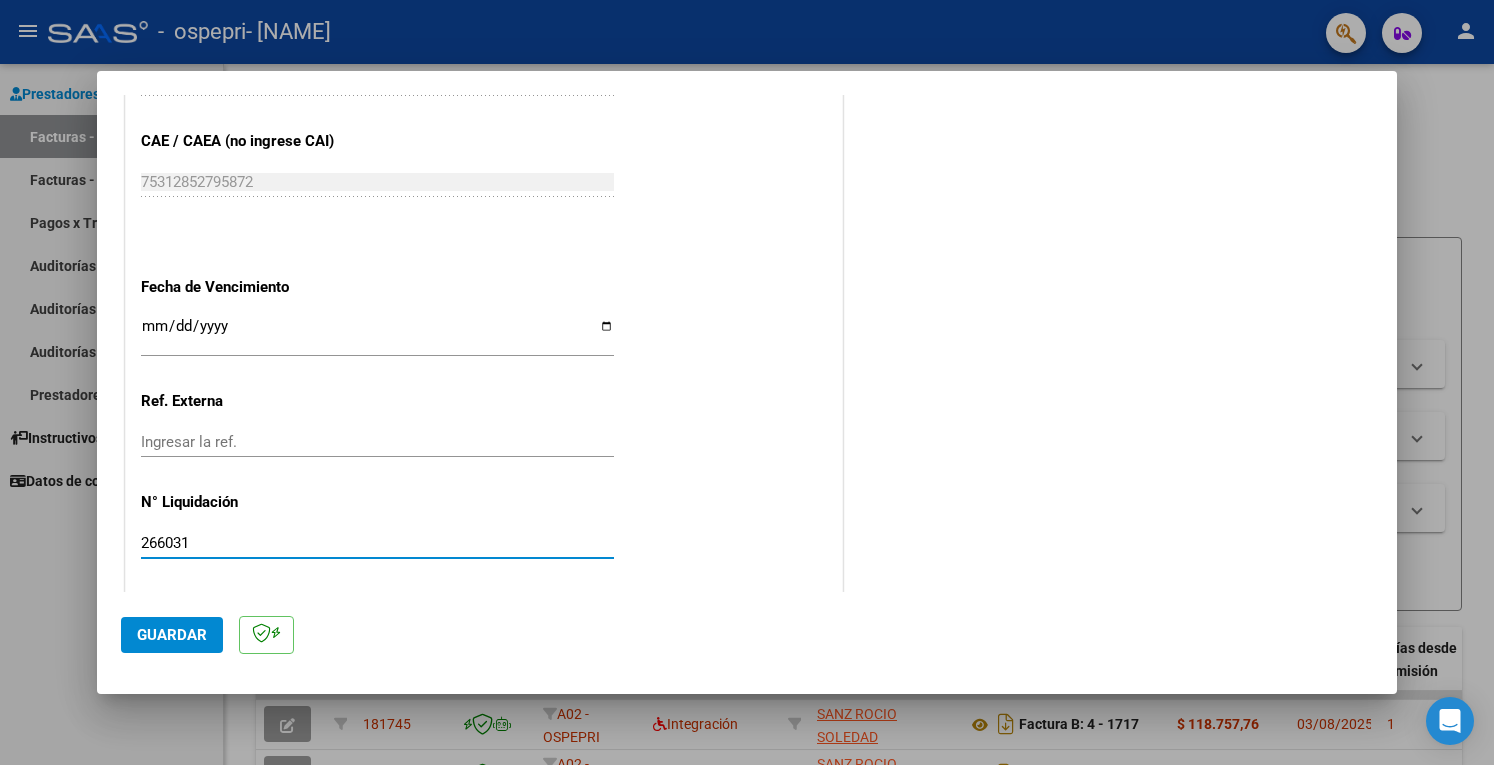 type on "266031" 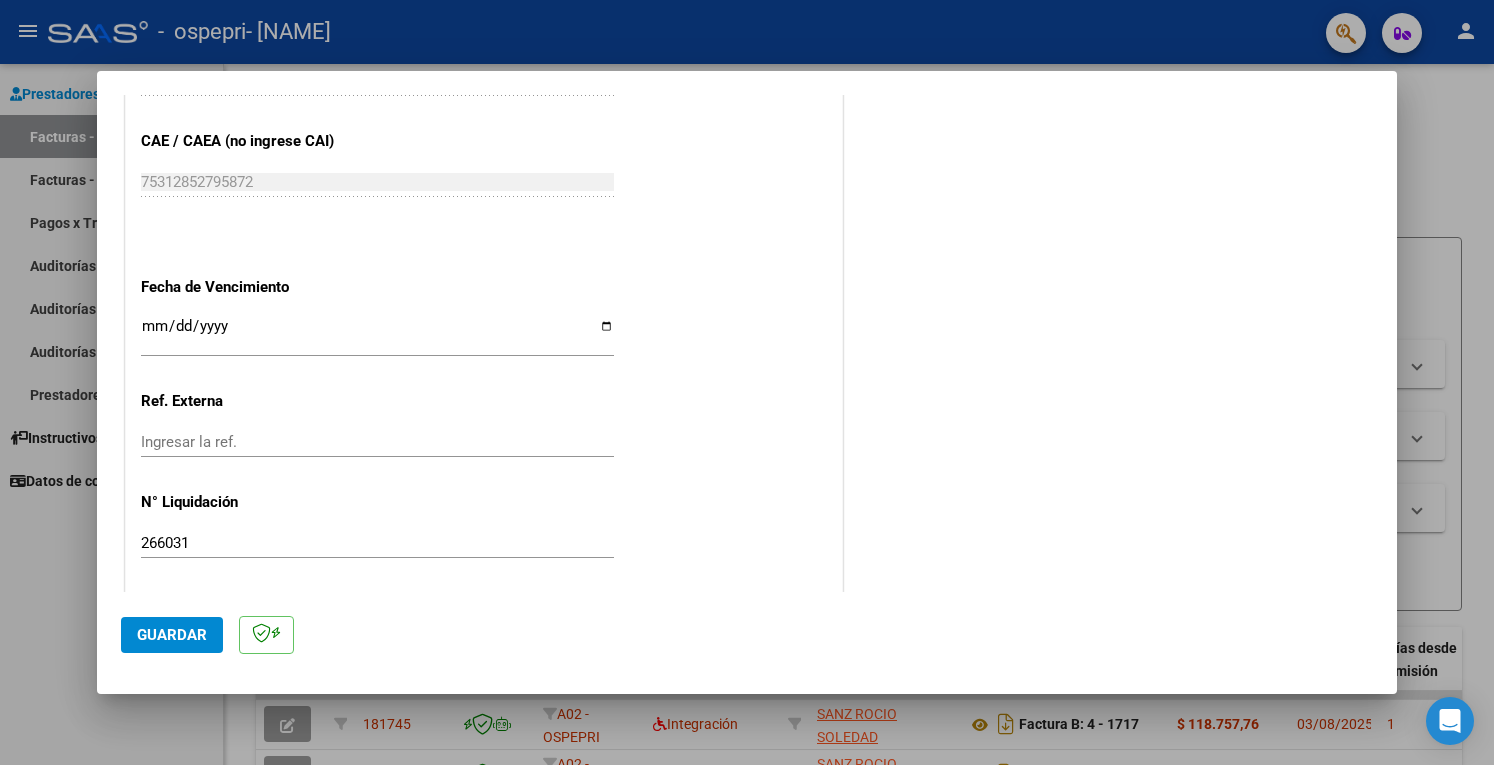 click on "Guardar" 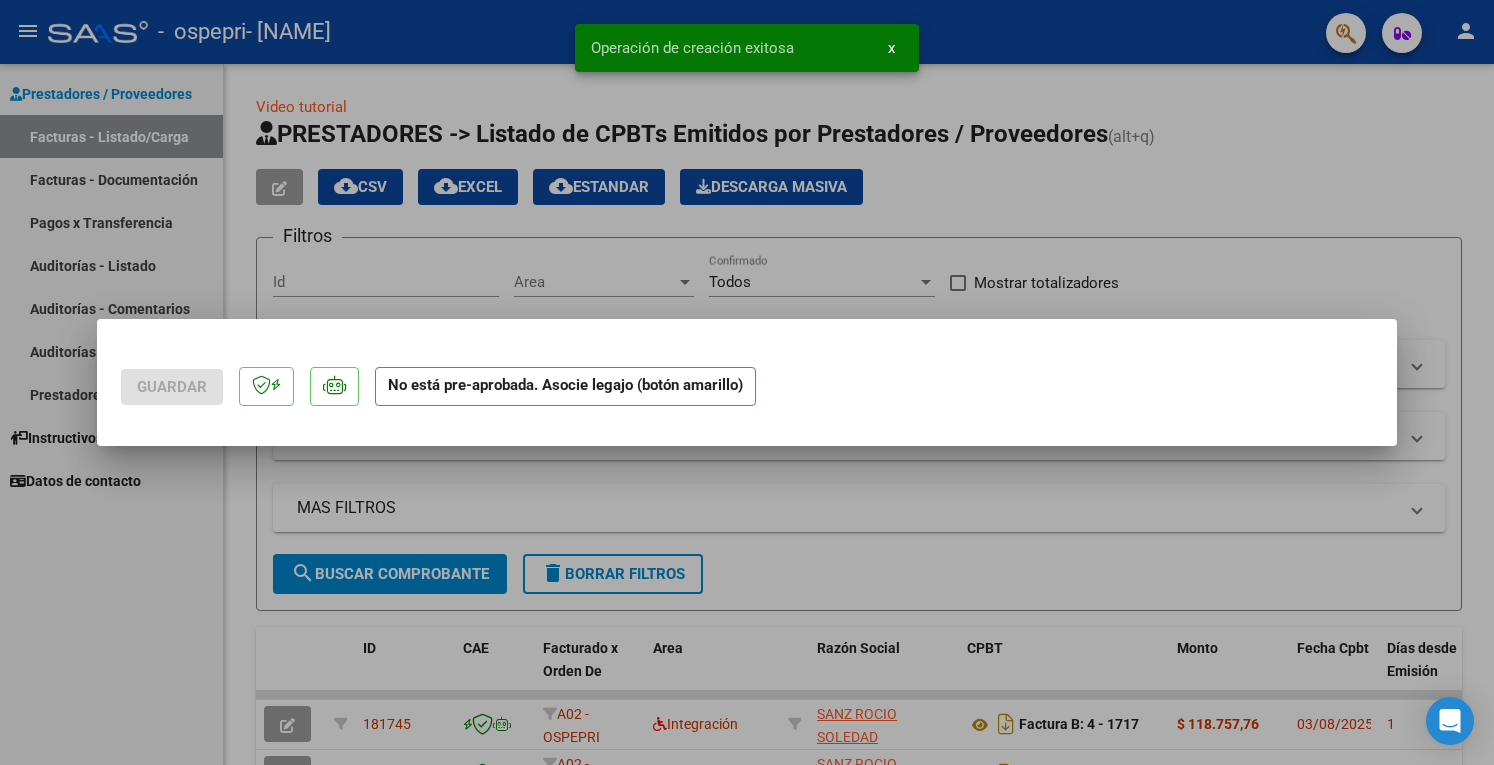 scroll, scrollTop: 0, scrollLeft: 0, axis: both 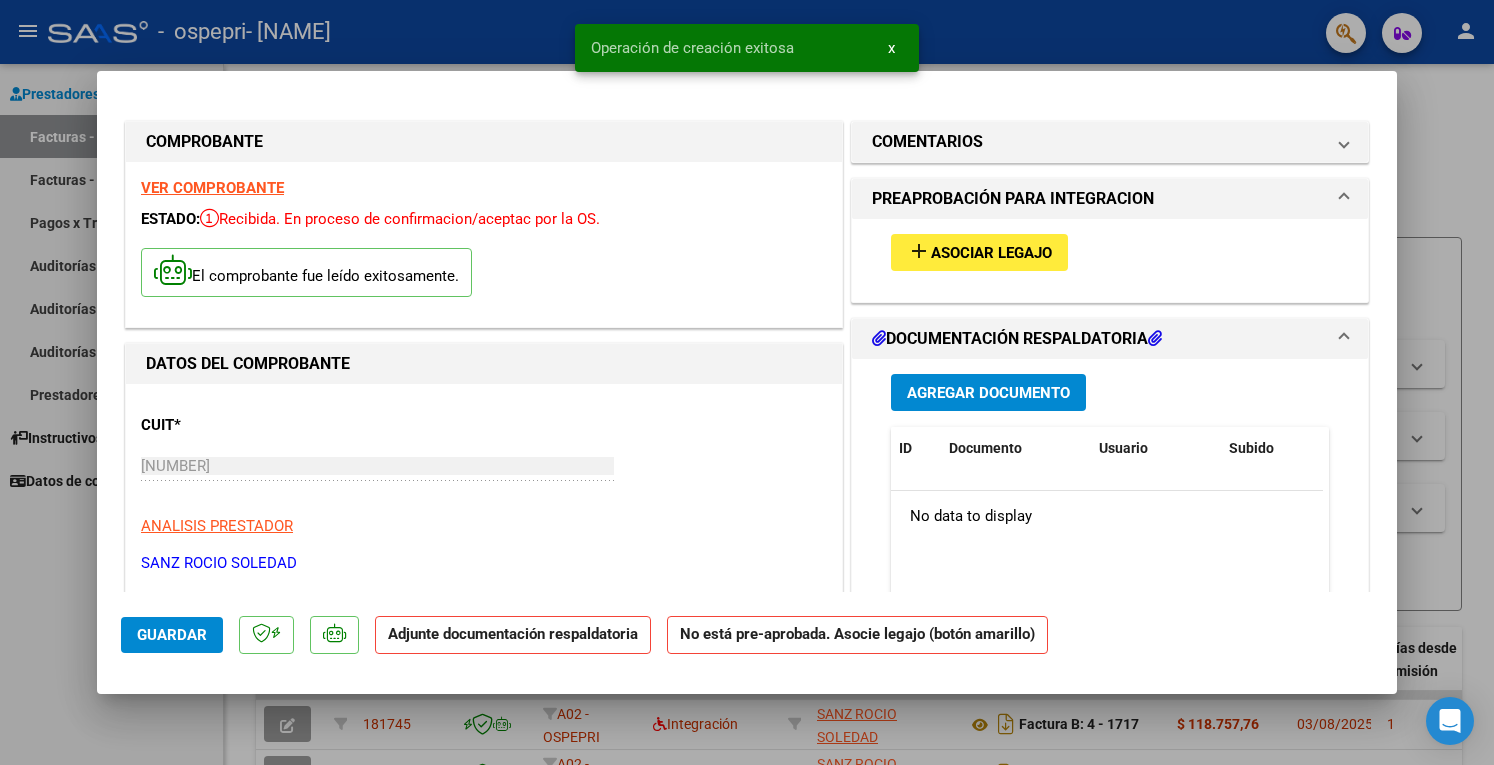 click on "add Asociar Legajo" at bounding box center (979, 252) 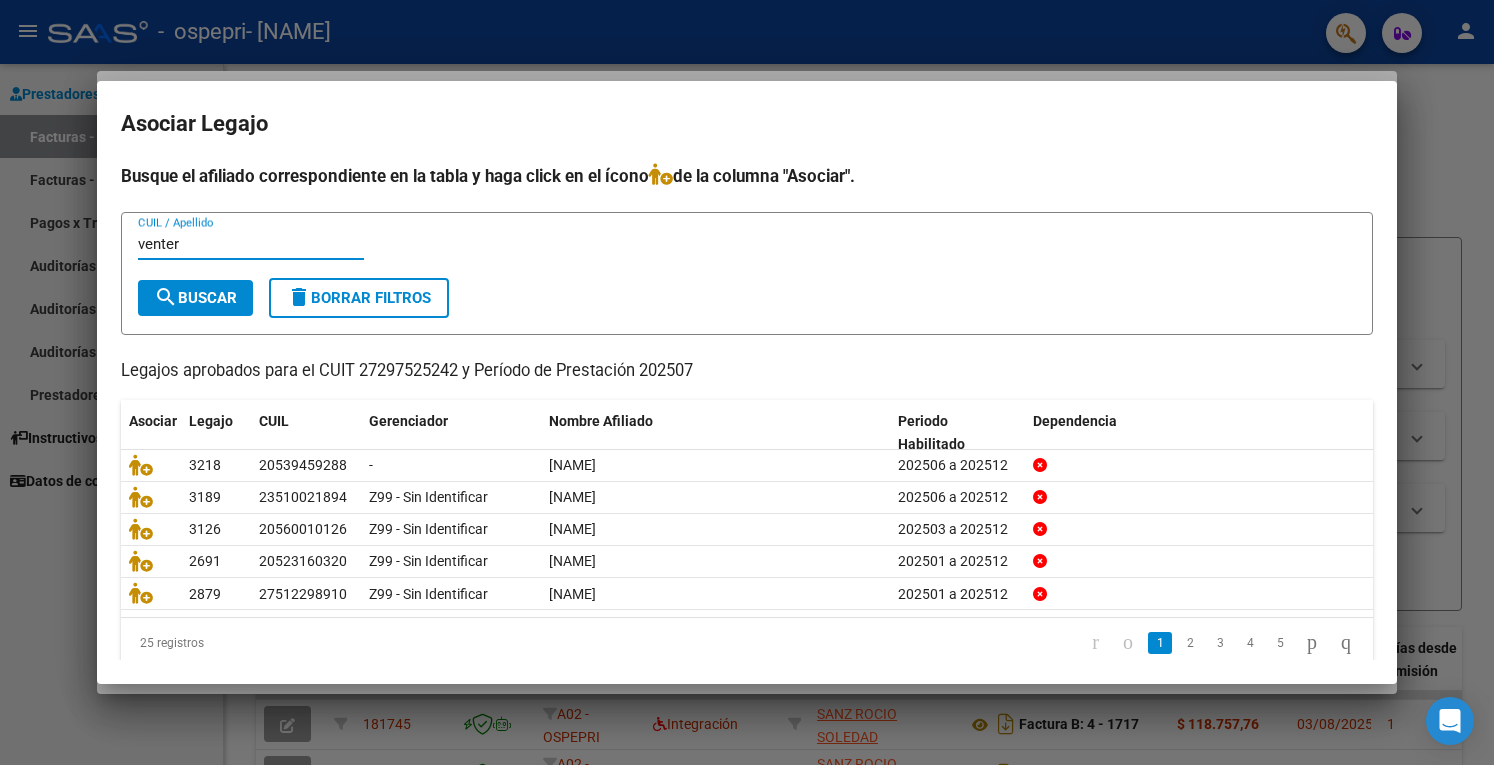 type on "venter" 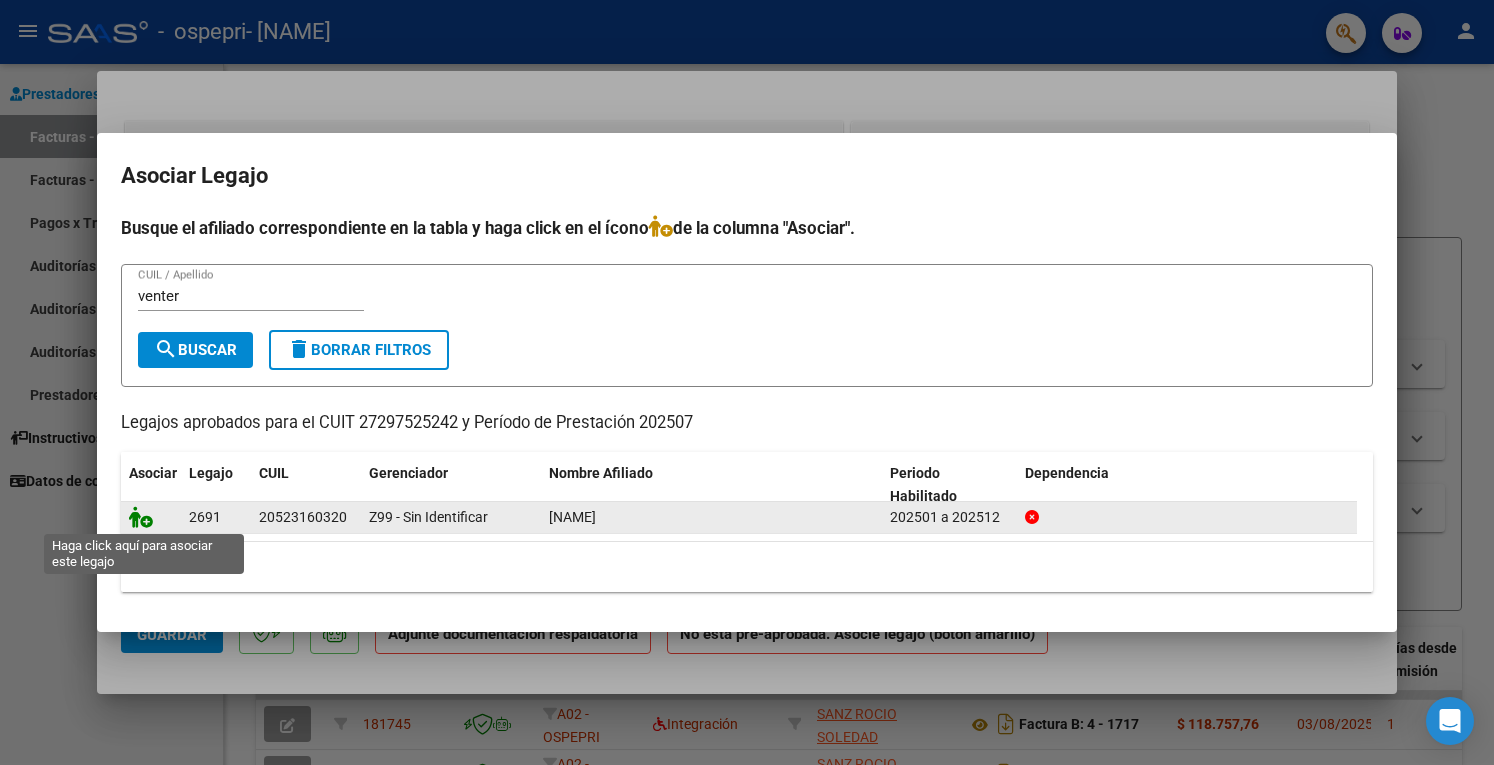click 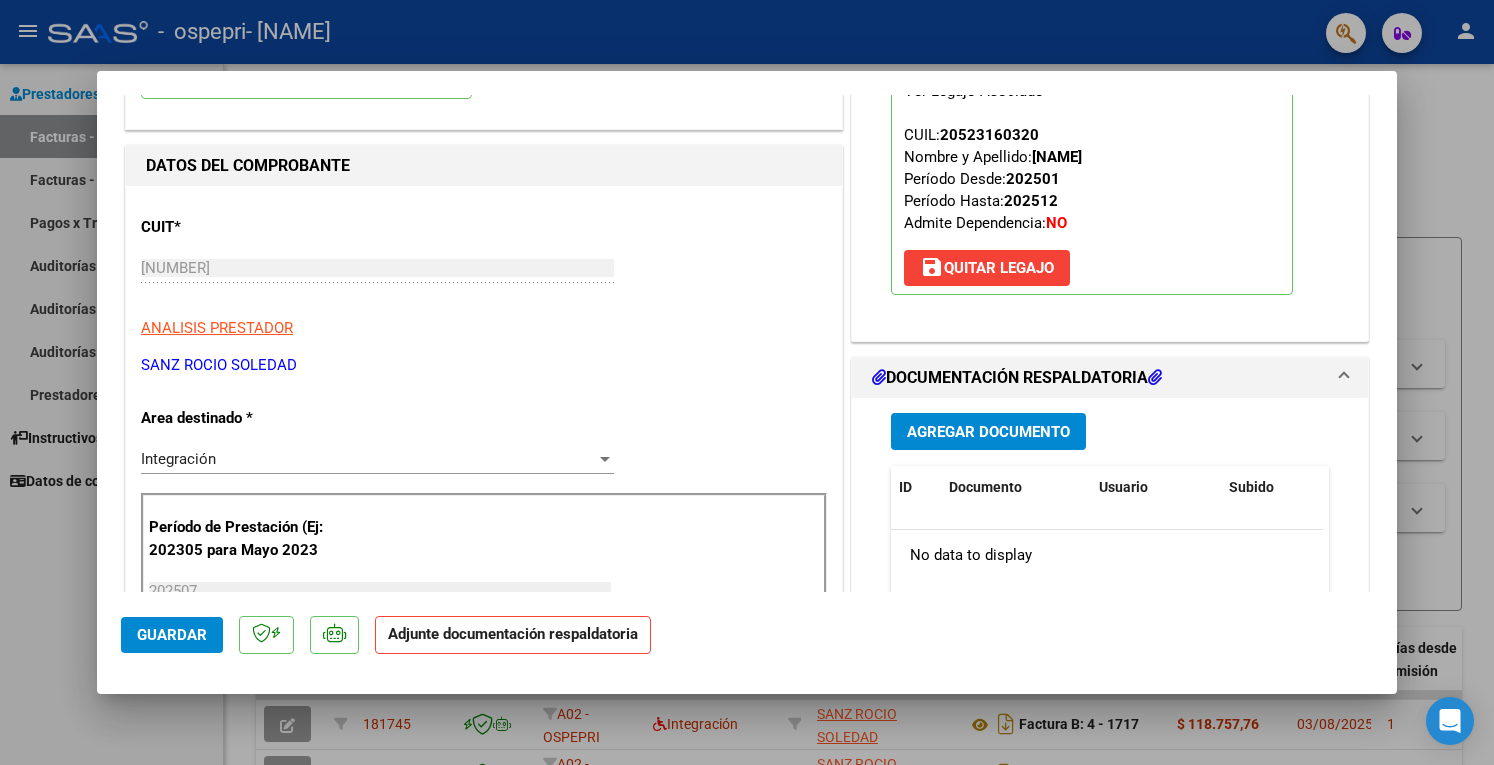 scroll, scrollTop: 200, scrollLeft: 0, axis: vertical 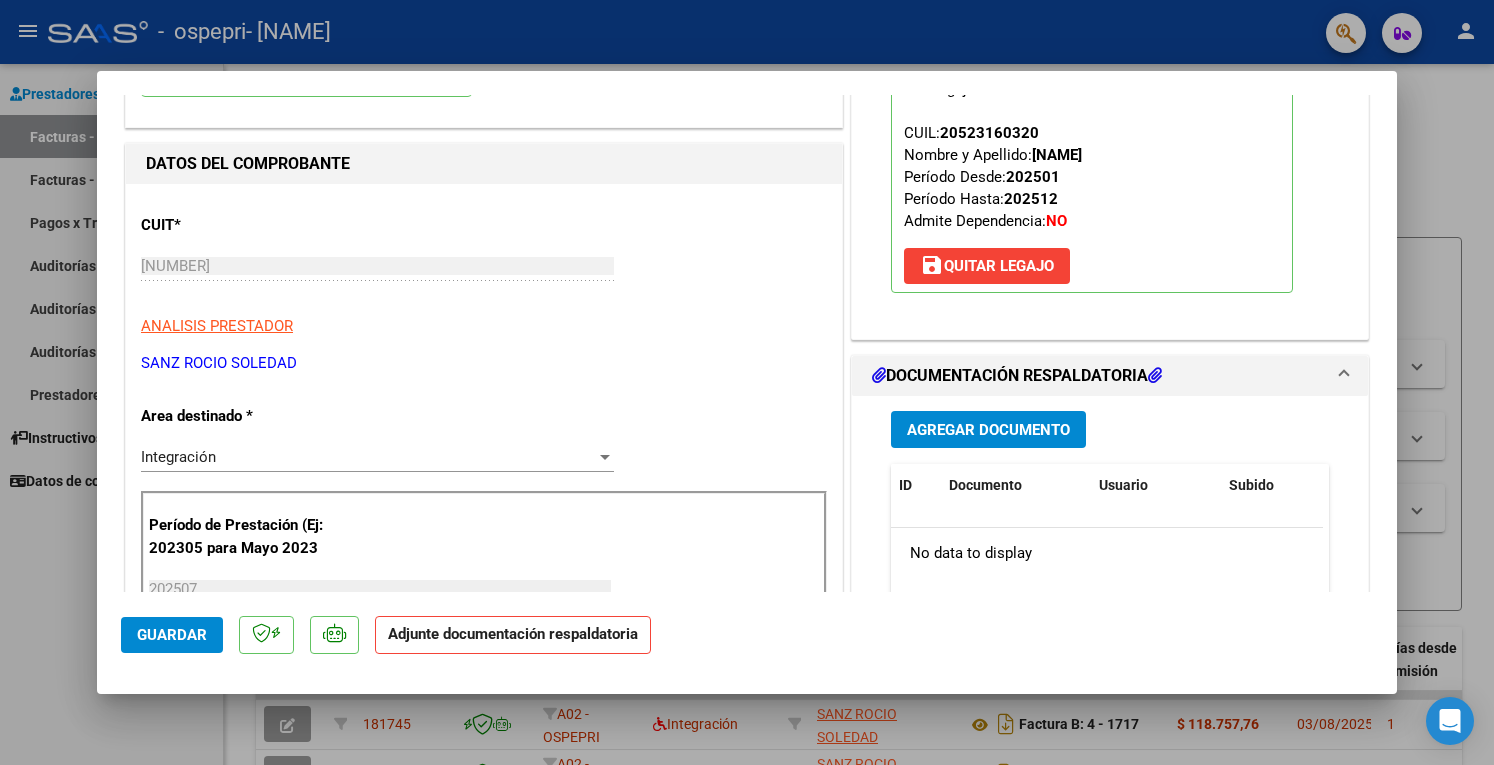 click on "Agregar Documento" at bounding box center (988, 430) 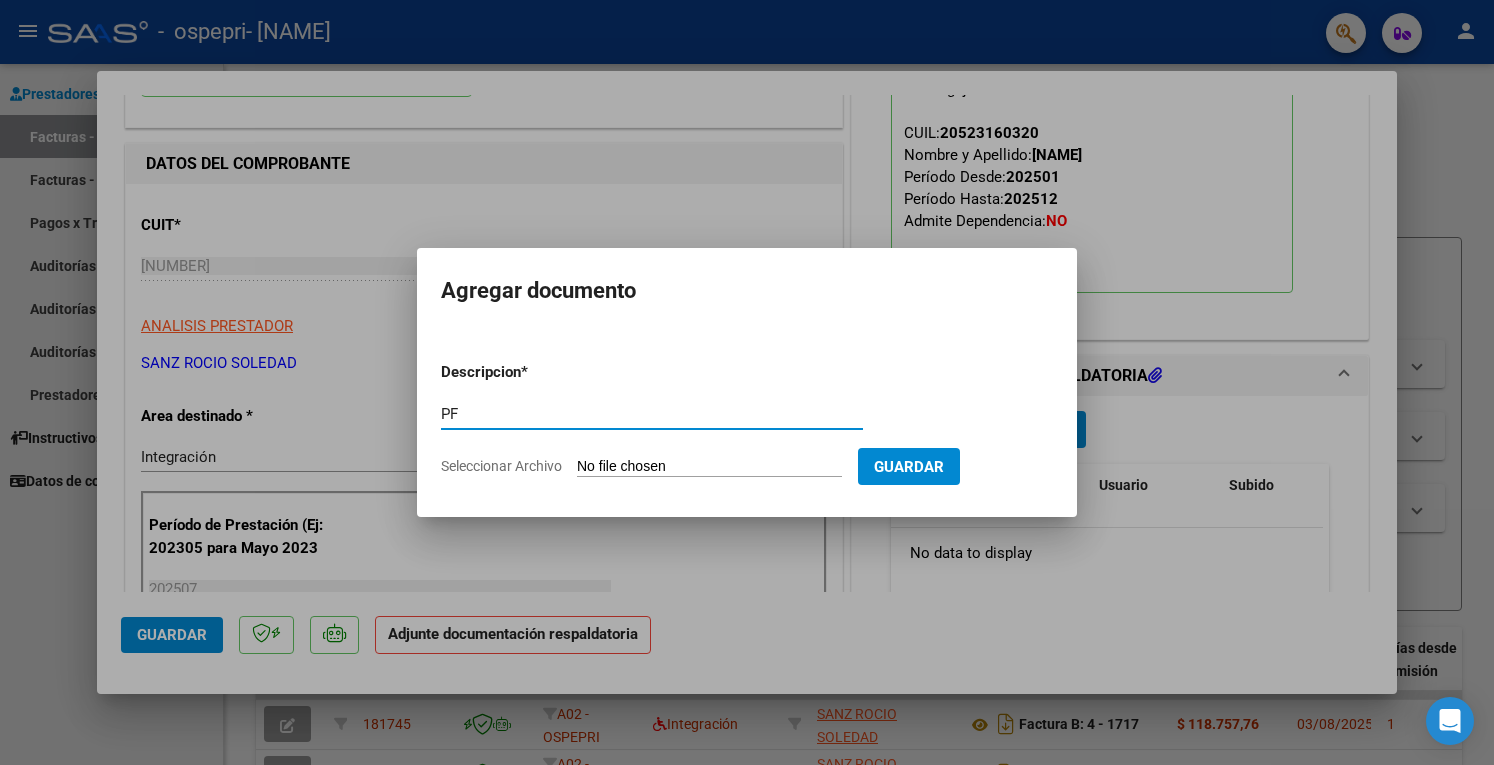 type on "PF" 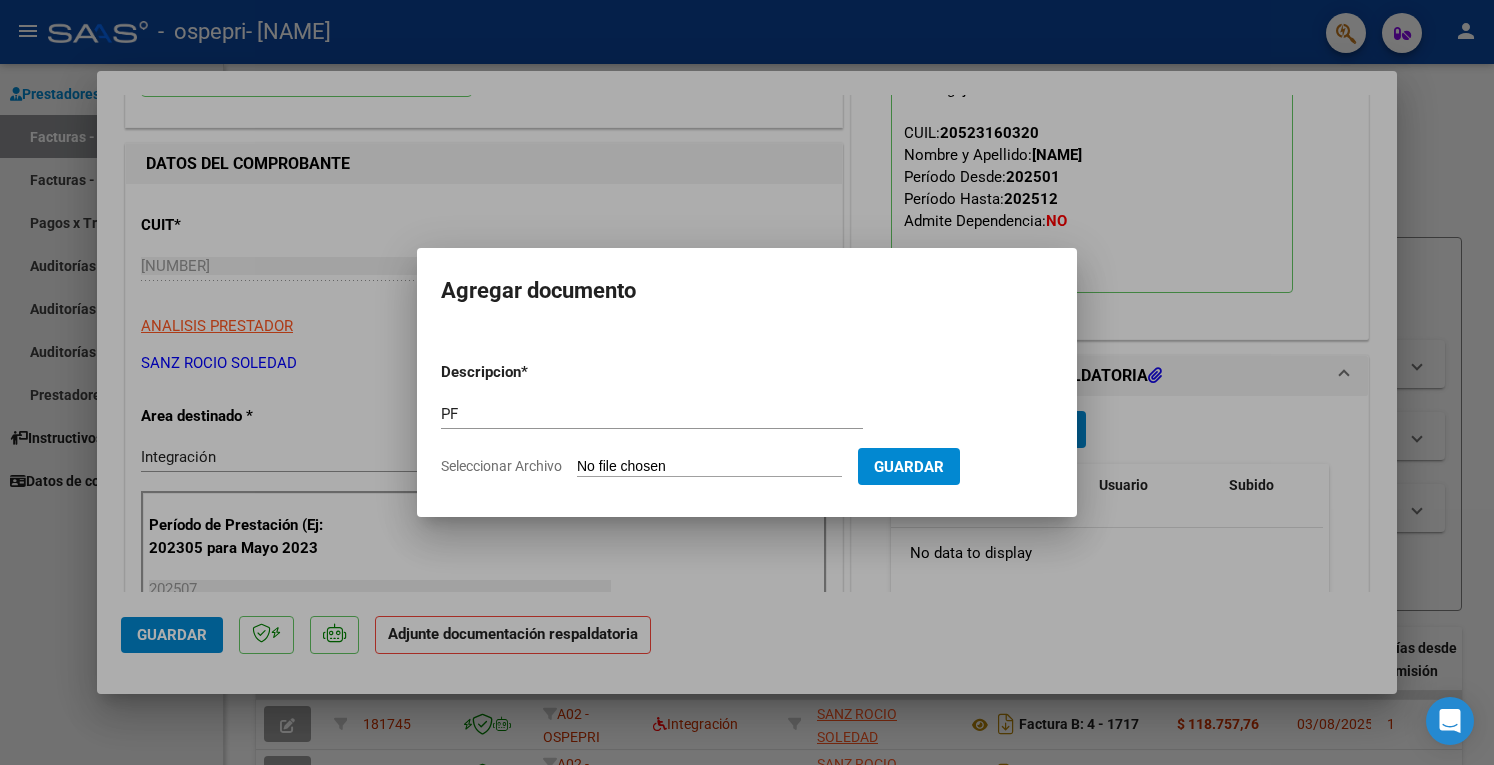type on "C:\fakepath\venter.pdf" 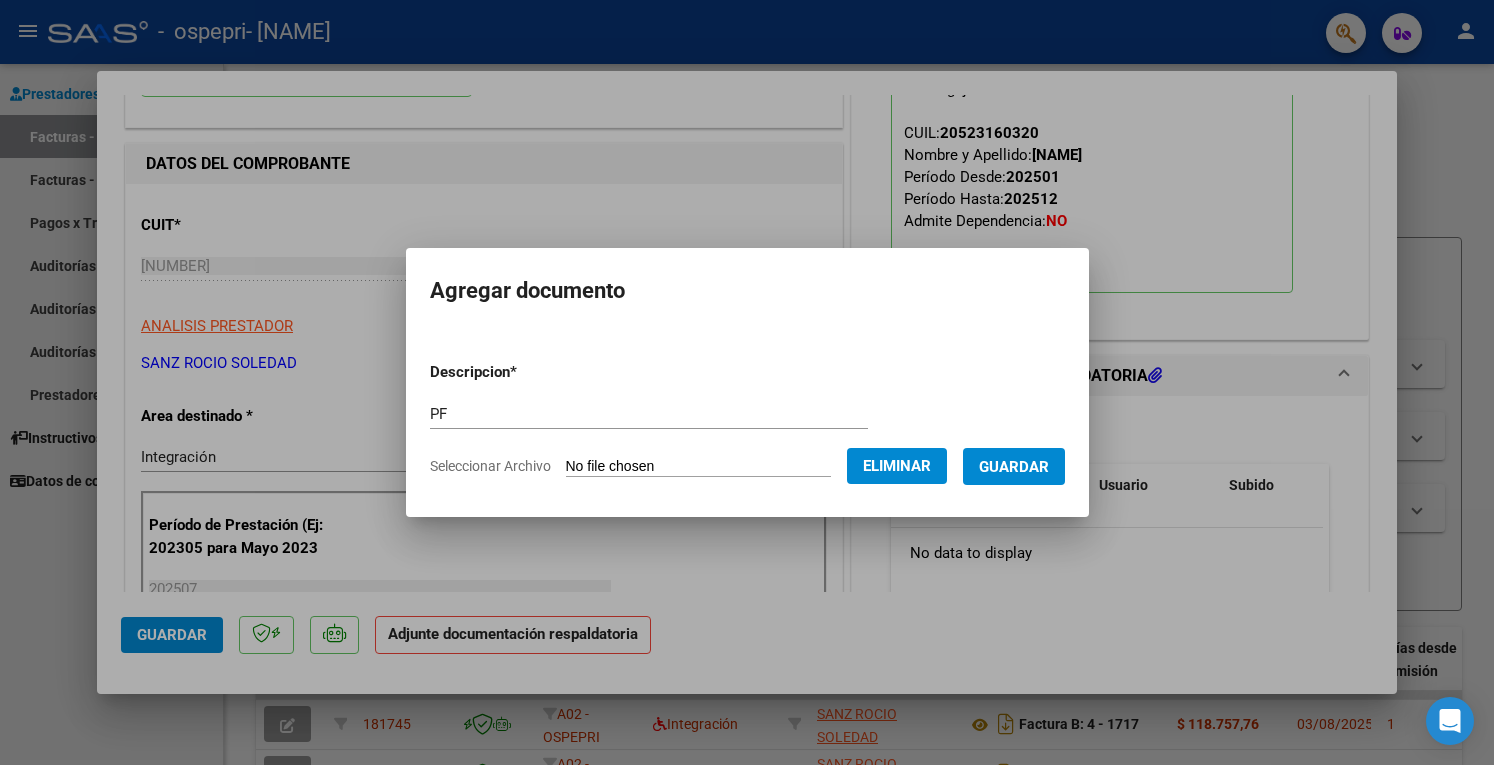 click on "Guardar" at bounding box center (1014, 467) 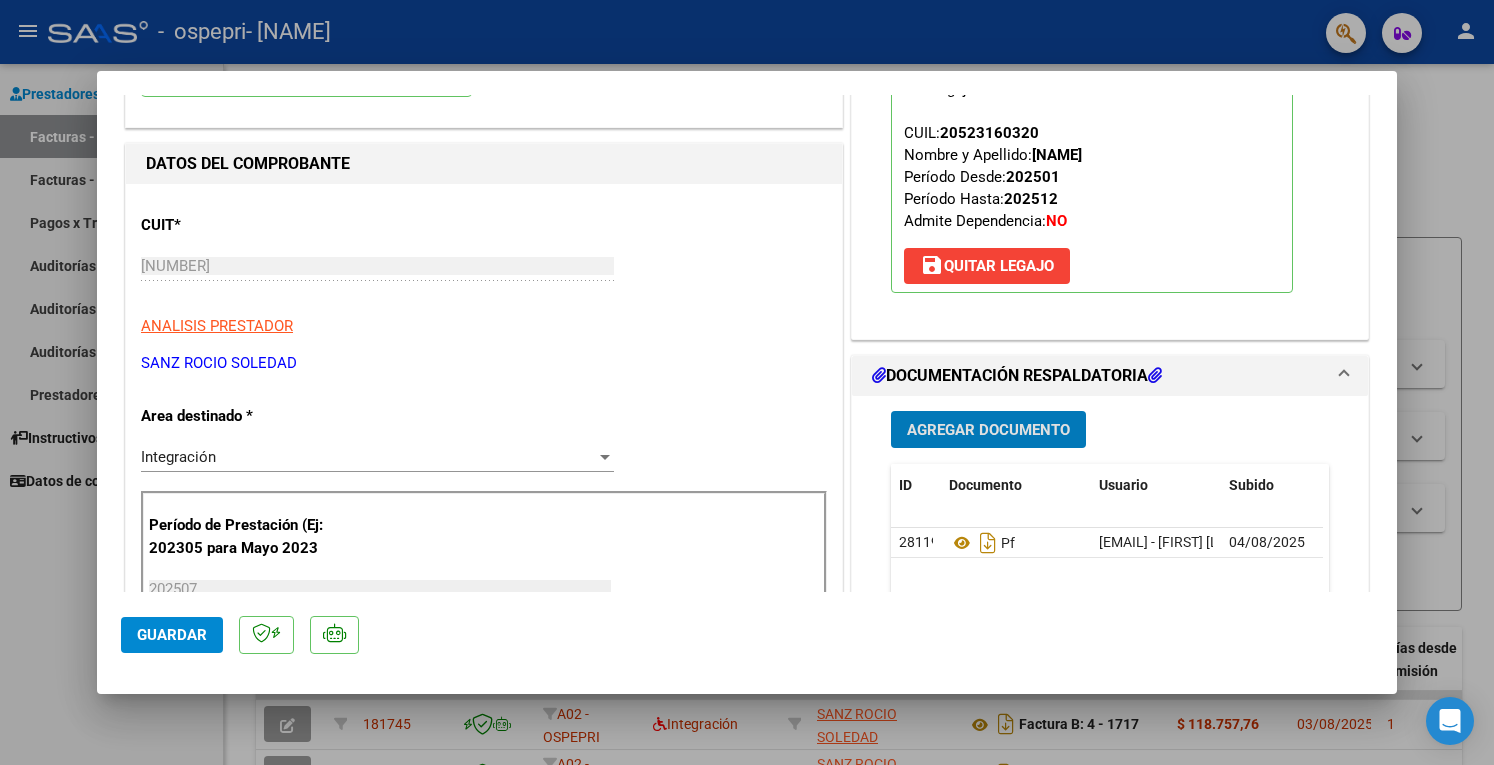 click at bounding box center [747, 382] 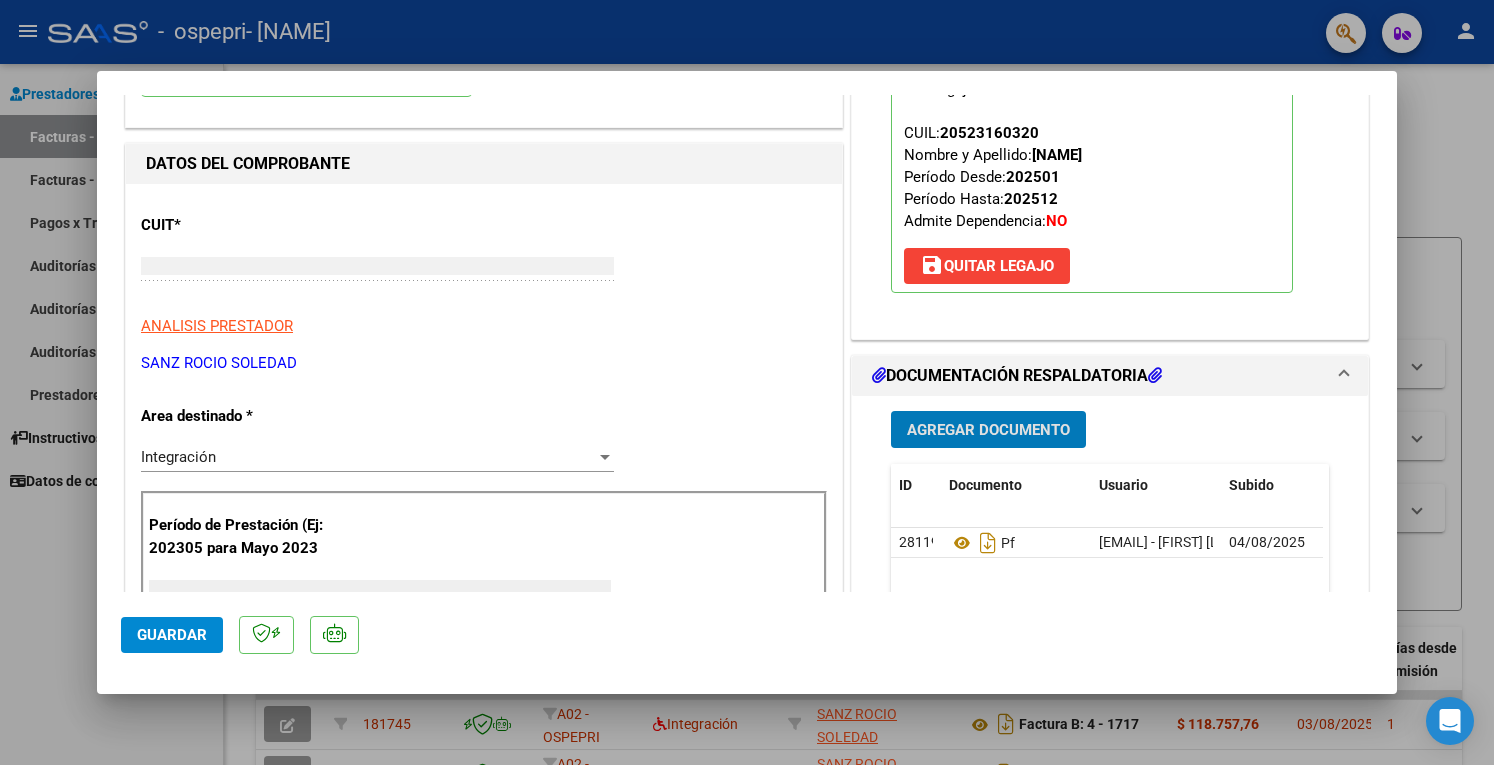 scroll, scrollTop: 212, scrollLeft: 0, axis: vertical 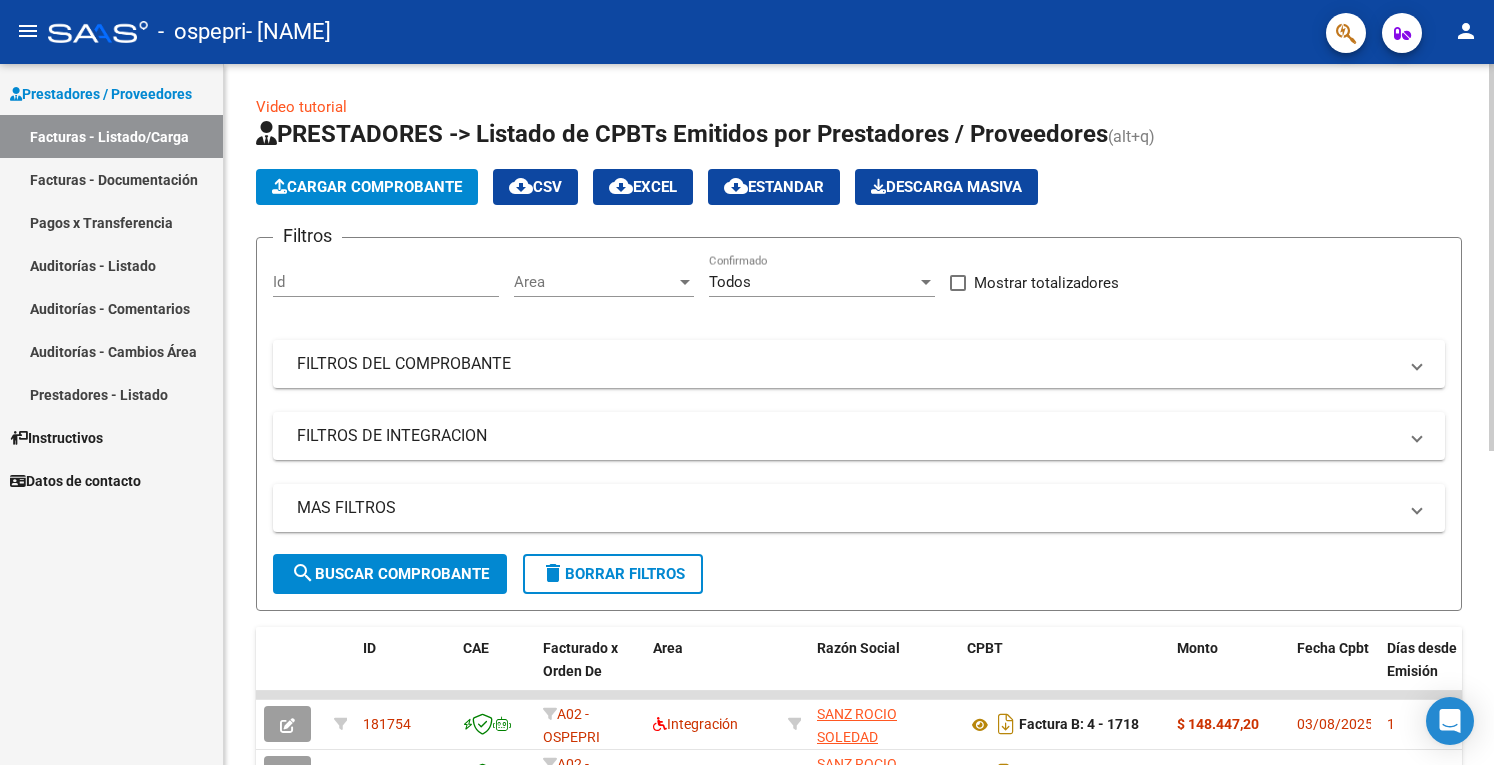 click on "Cargar Comprobante" 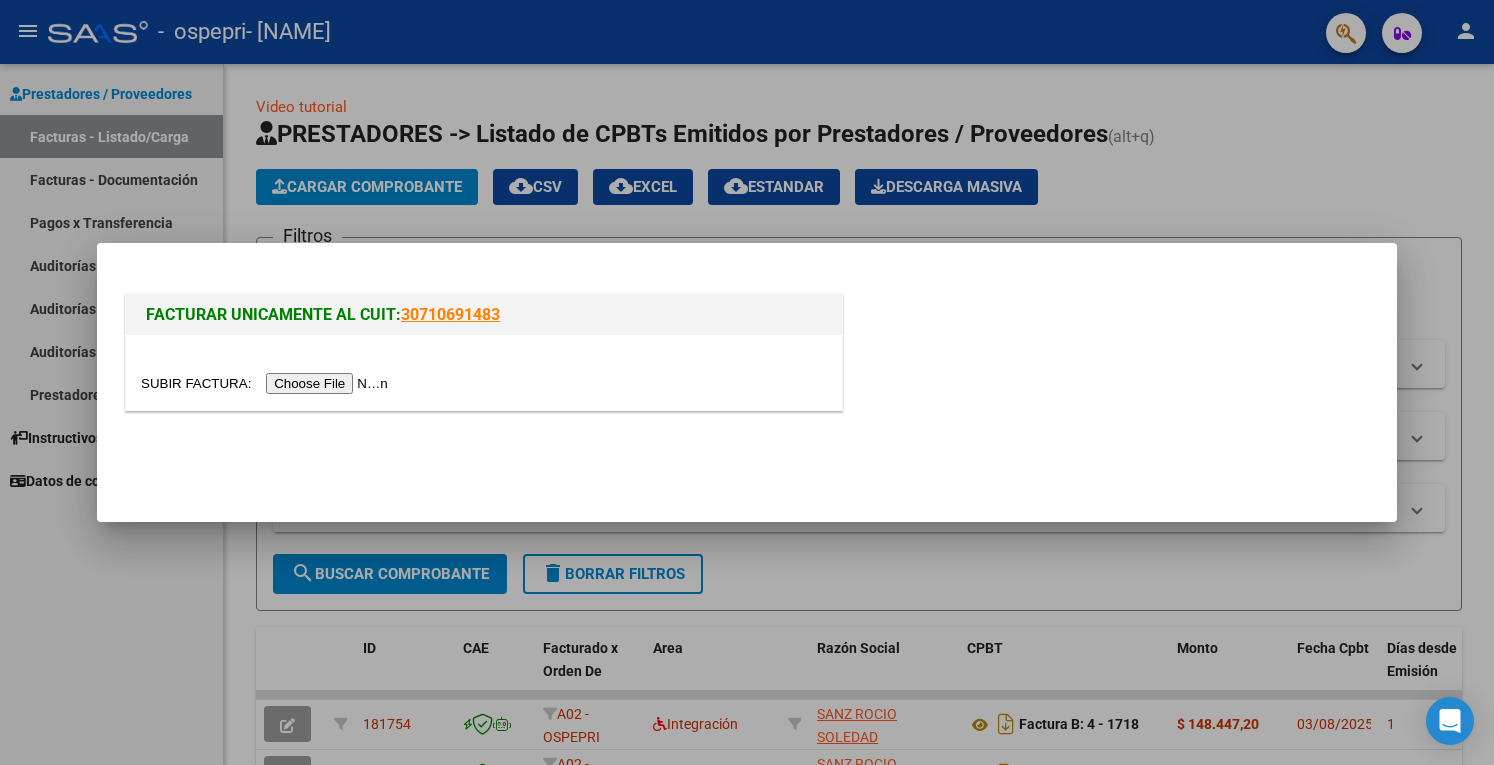 click at bounding box center [267, 383] 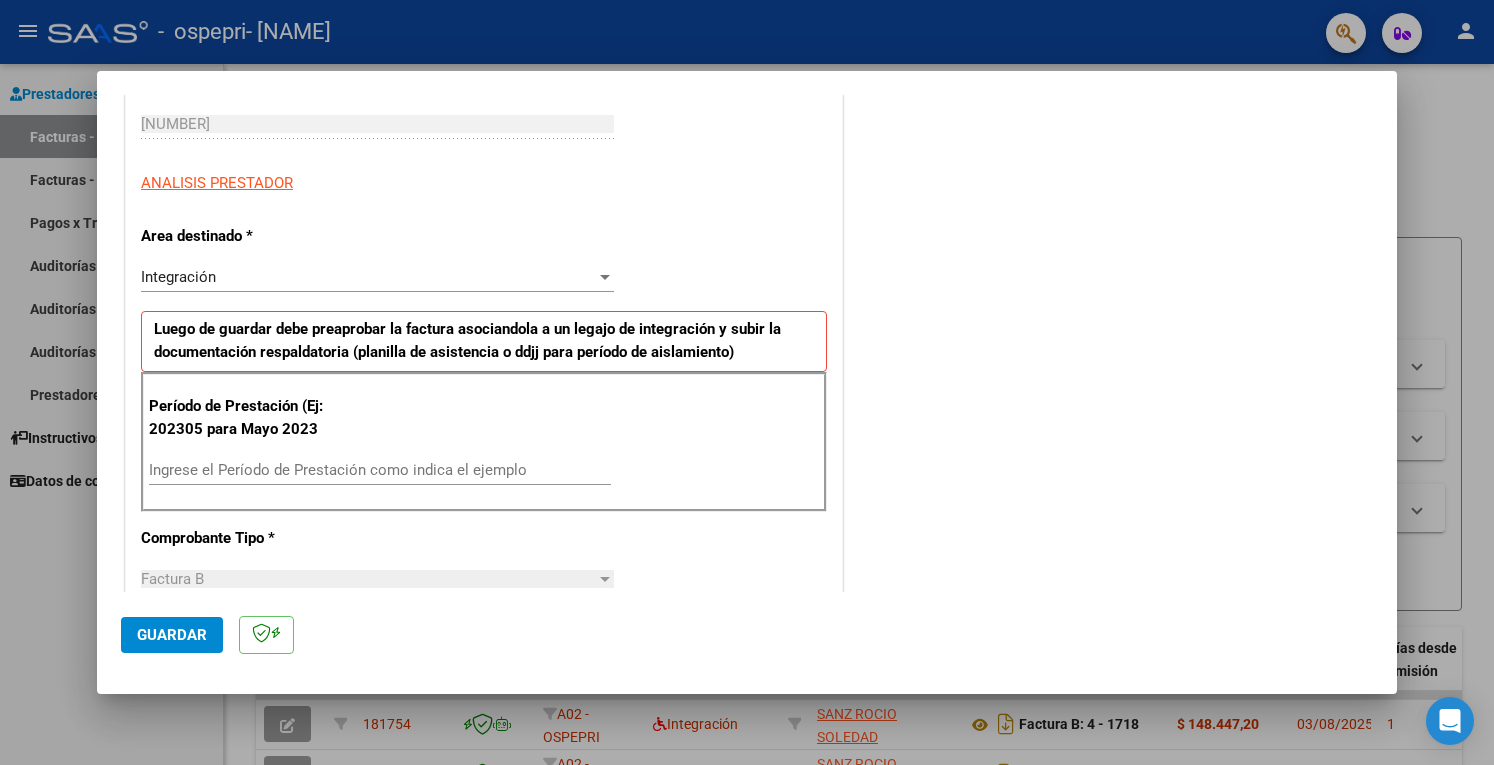 scroll, scrollTop: 500, scrollLeft: 0, axis: vertical 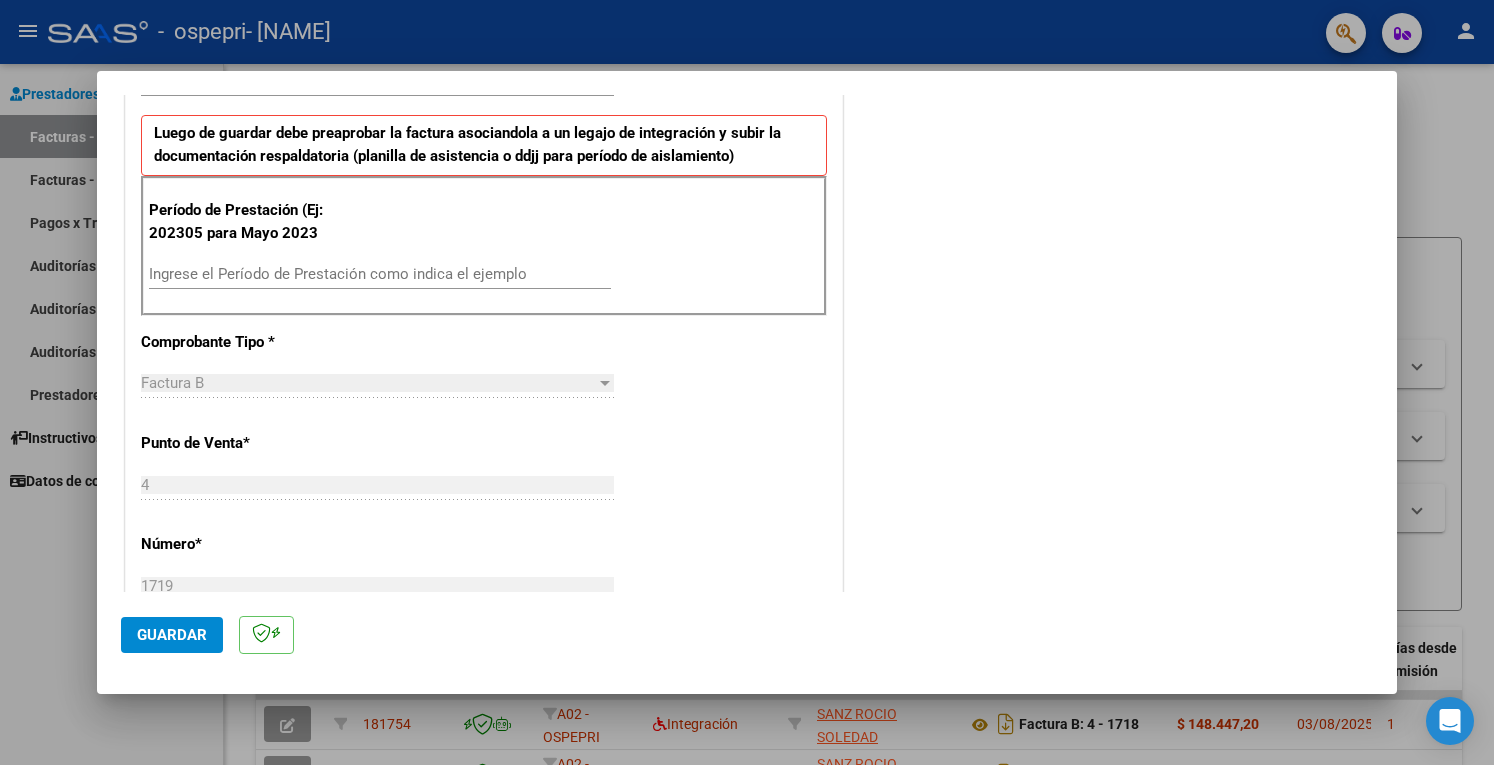 click on "Ingrese el Período de Prestación como indica el ejemplo" at bounding box center (380, 274) 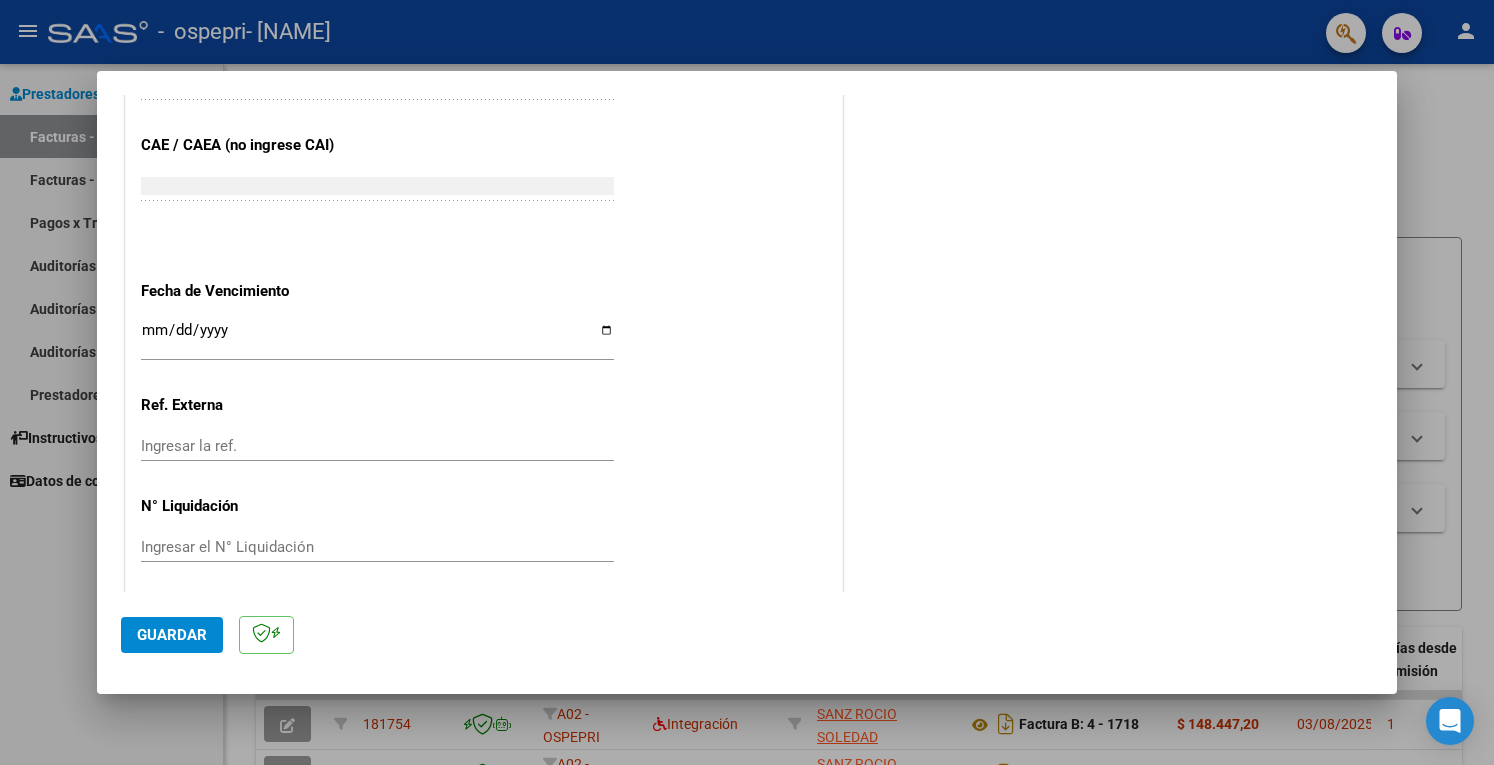 scroll, scrollTop: 1220, scrollLeft: 0, axis: vertical 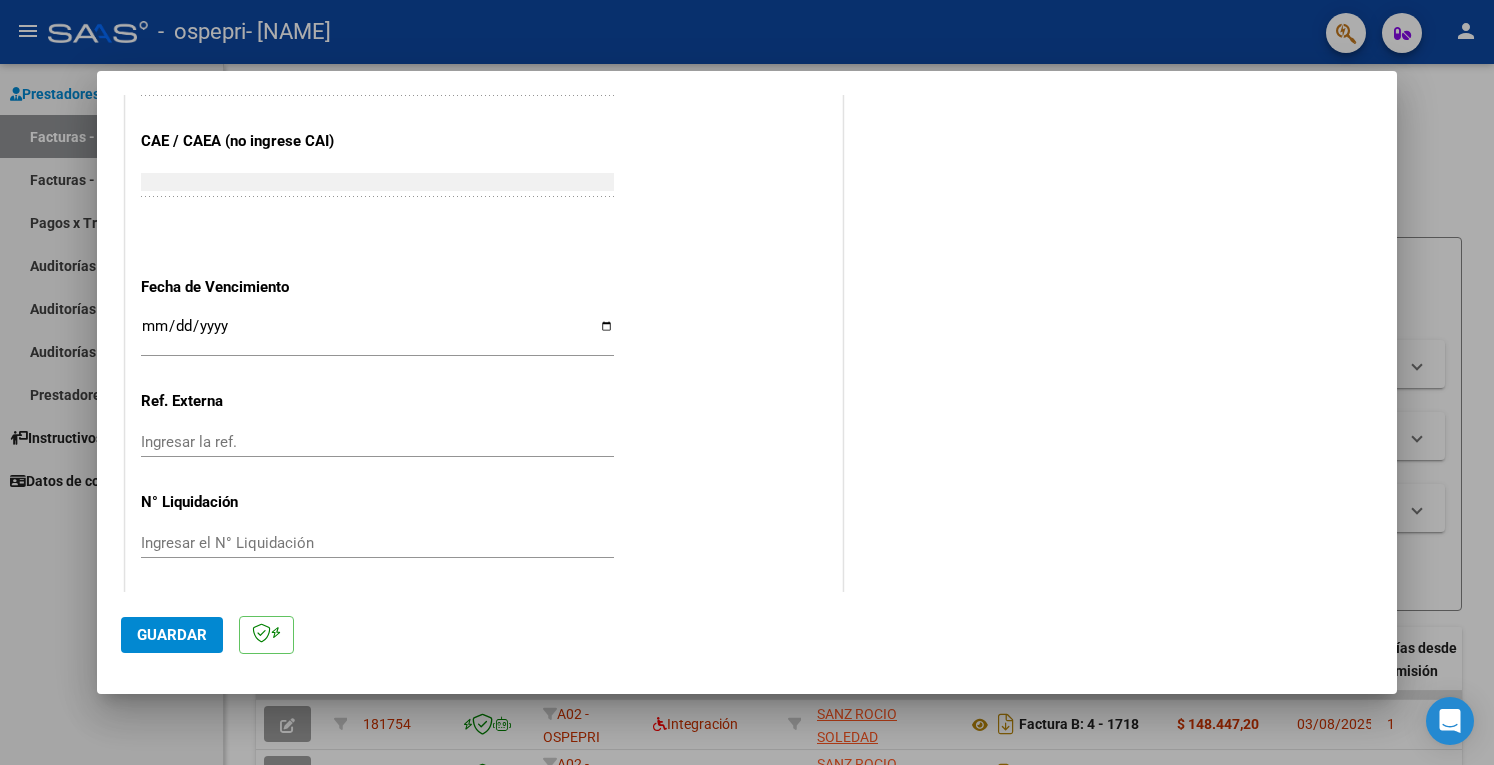 type on "202507" 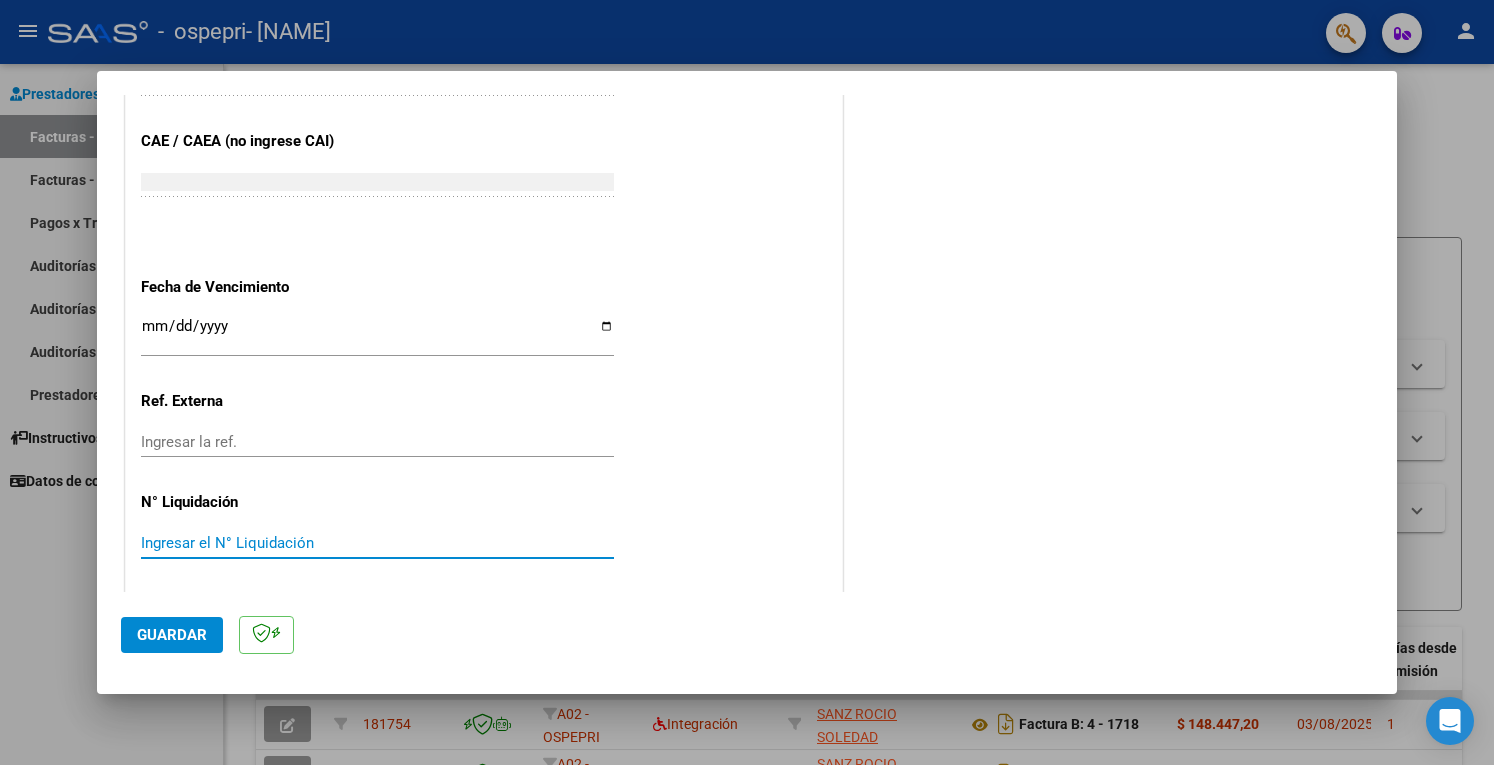 click on "Ingresar el N° Liquidación" at bounding box center (377, 543) 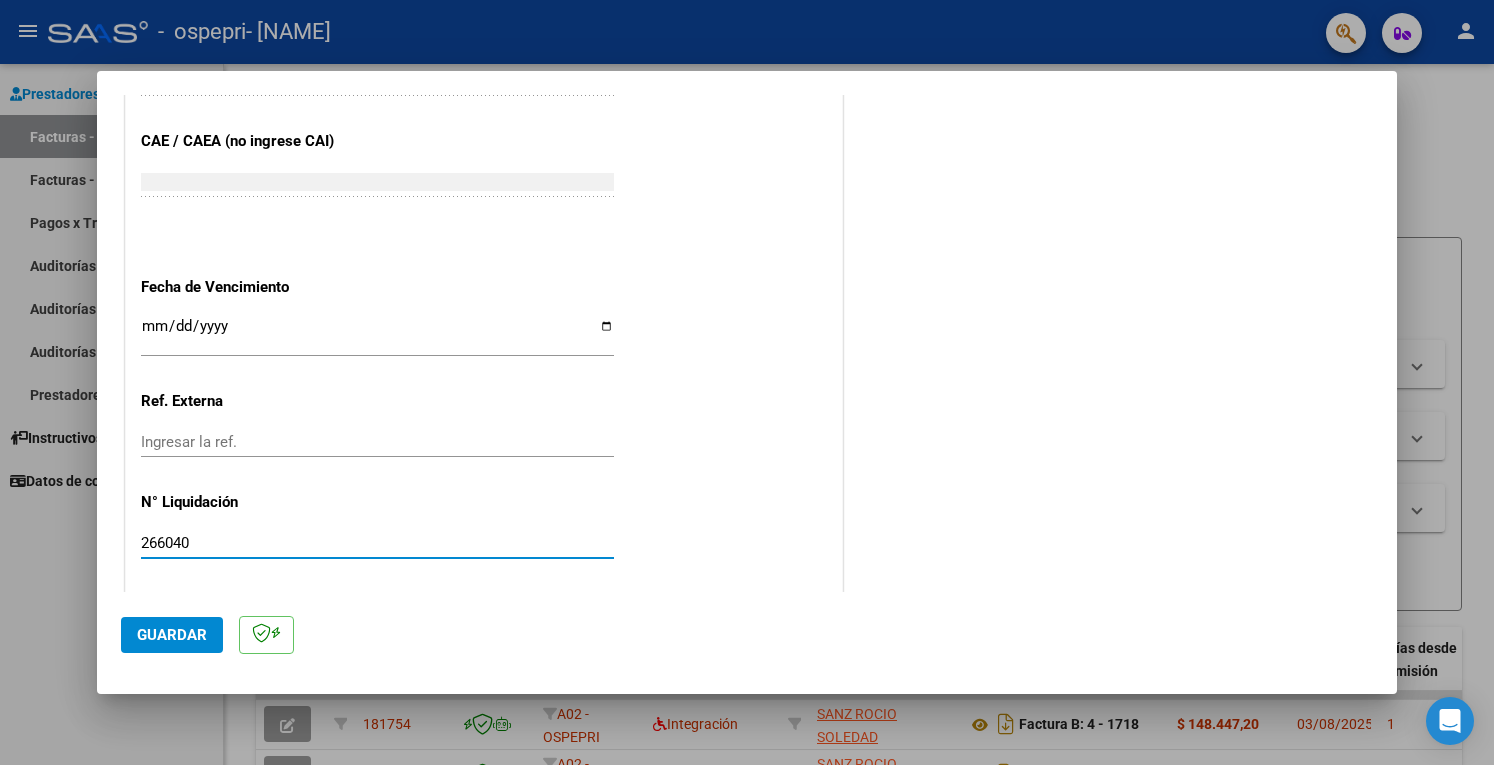 type on "266040" 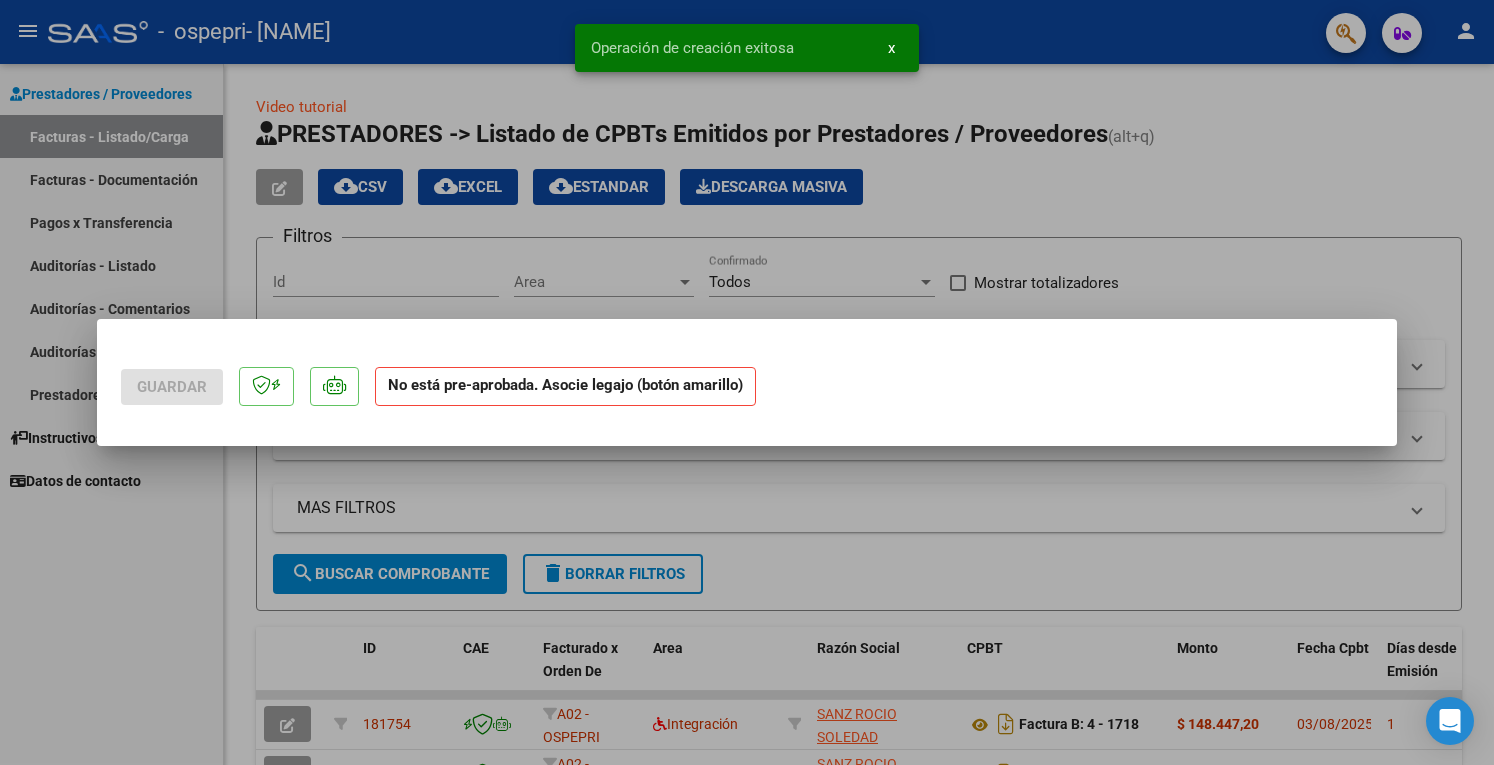 scroll, scrollTop: 0, scrollLeft: 0, axis: both 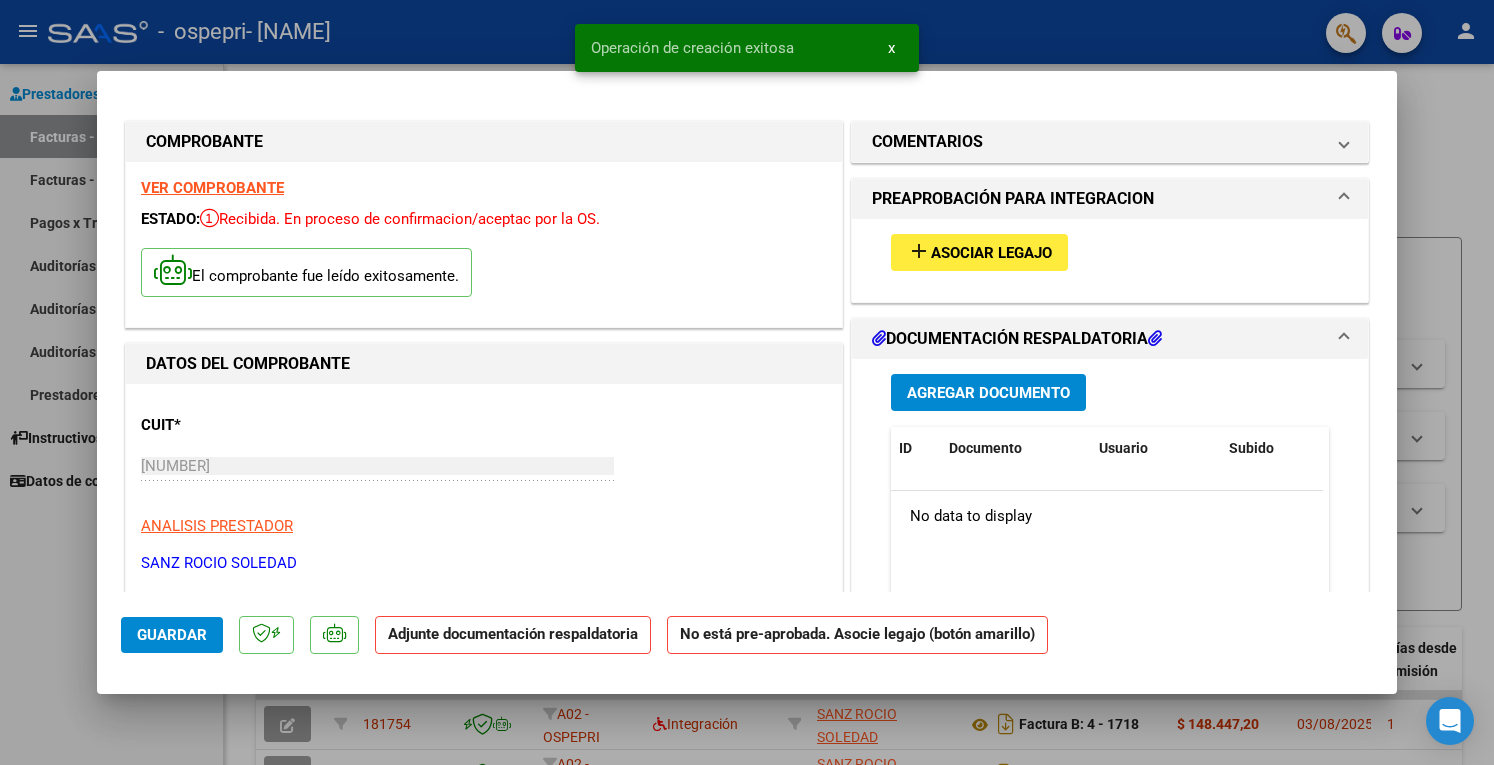 click on "Asociar Legajo" at bounding box center (991, 253) 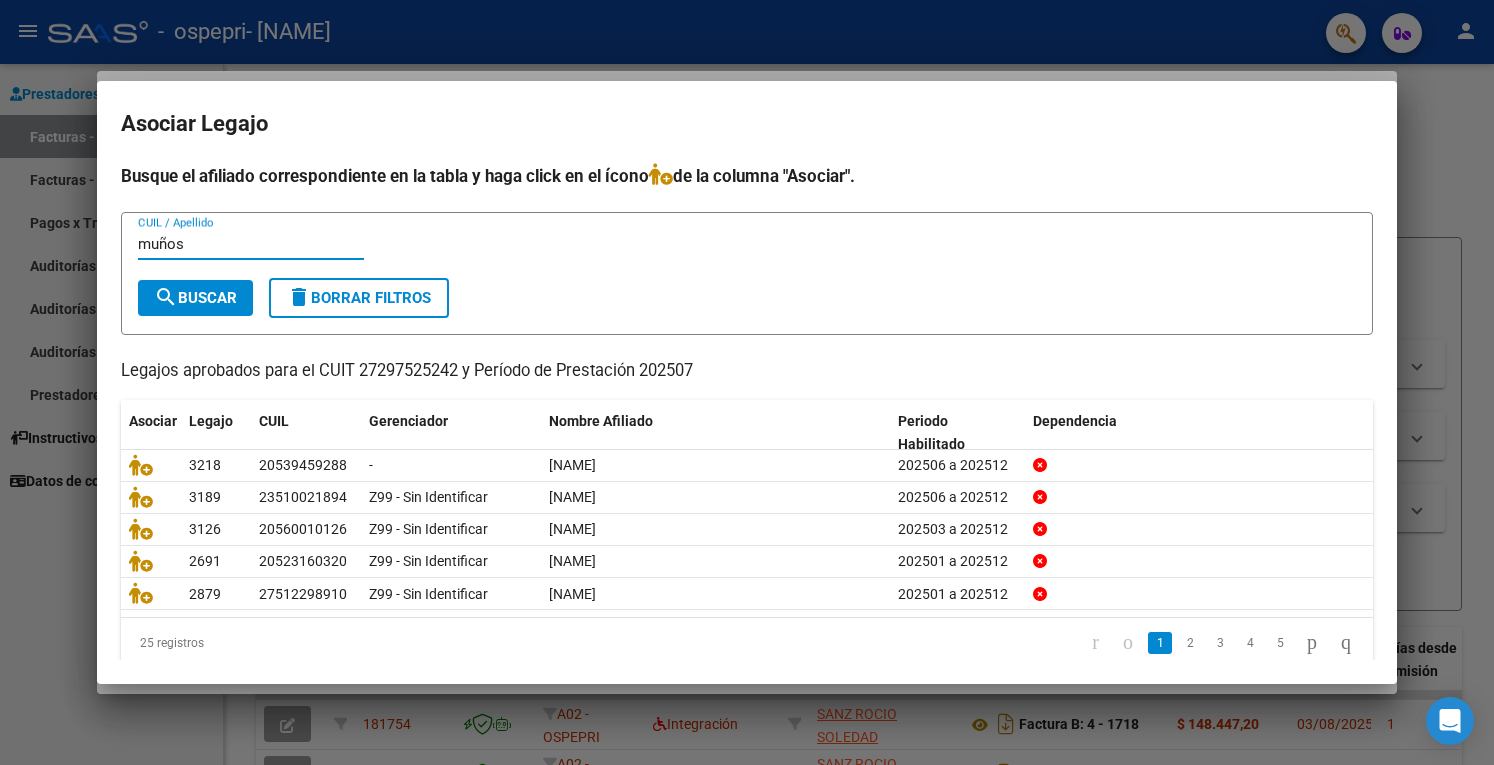 click on "search  Buscar" at bounding box center (195, 298) 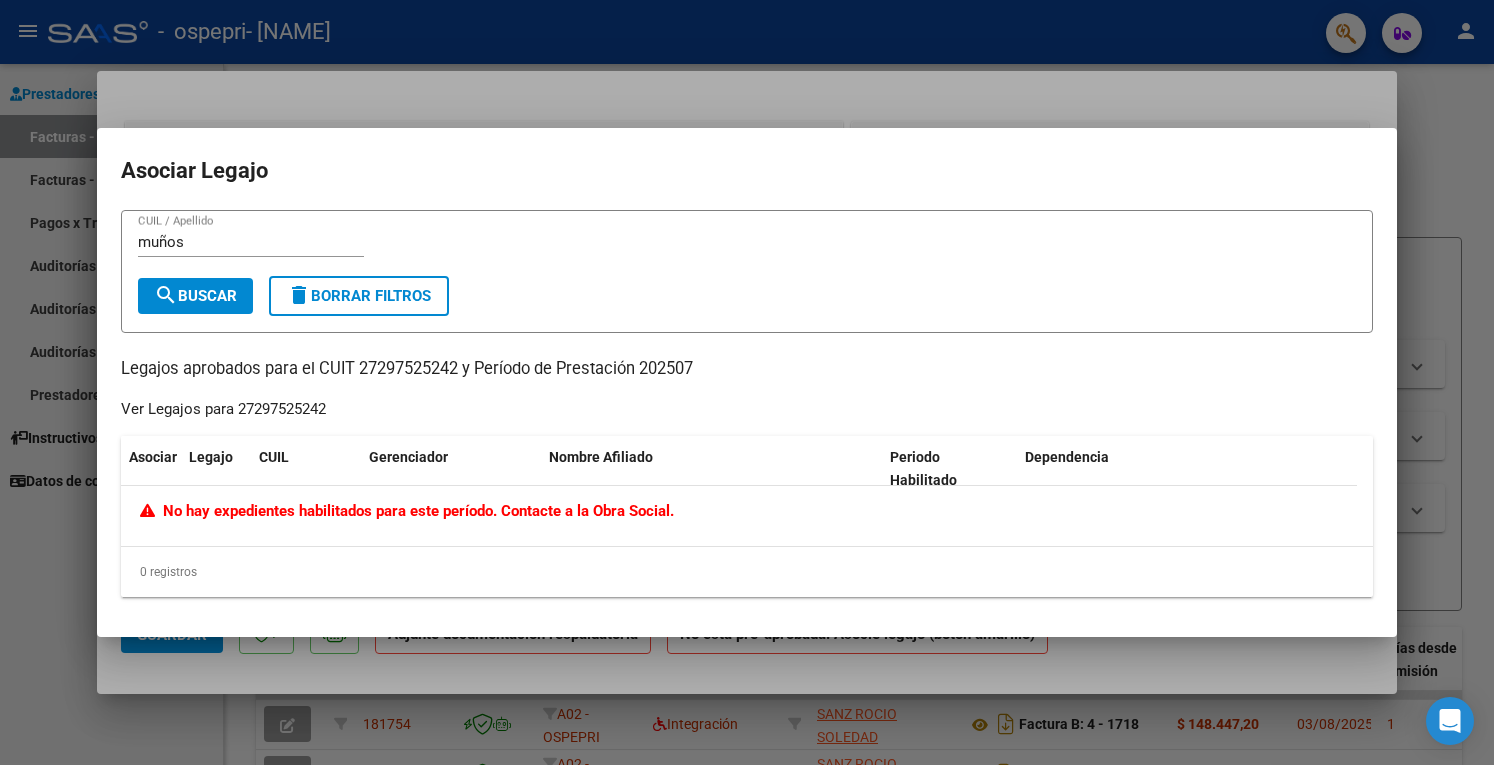 click on "muños" at bounding box center [251, 242] 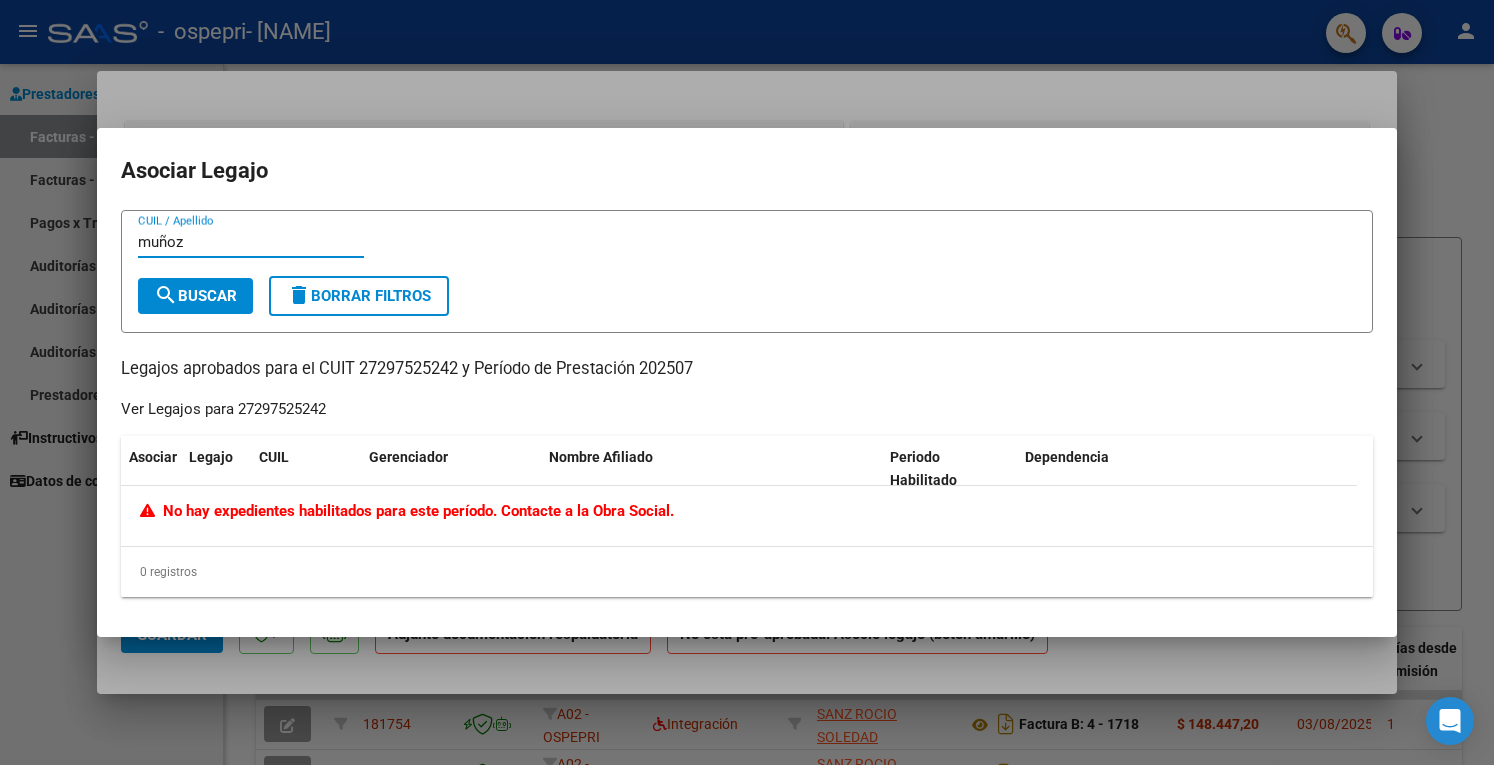 type on "muñoz" 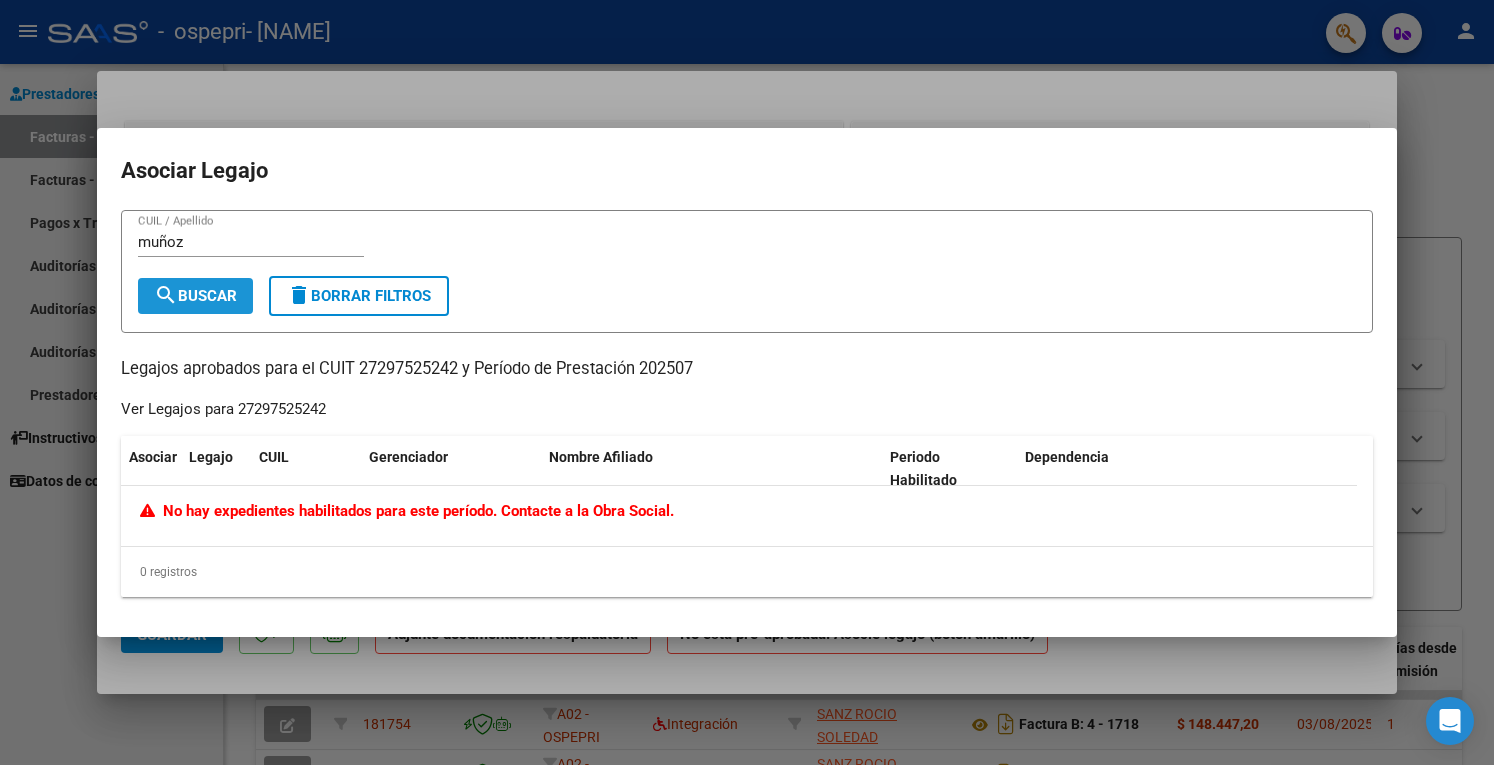 click on "search  Buscar" at bounding box center (195, 296) 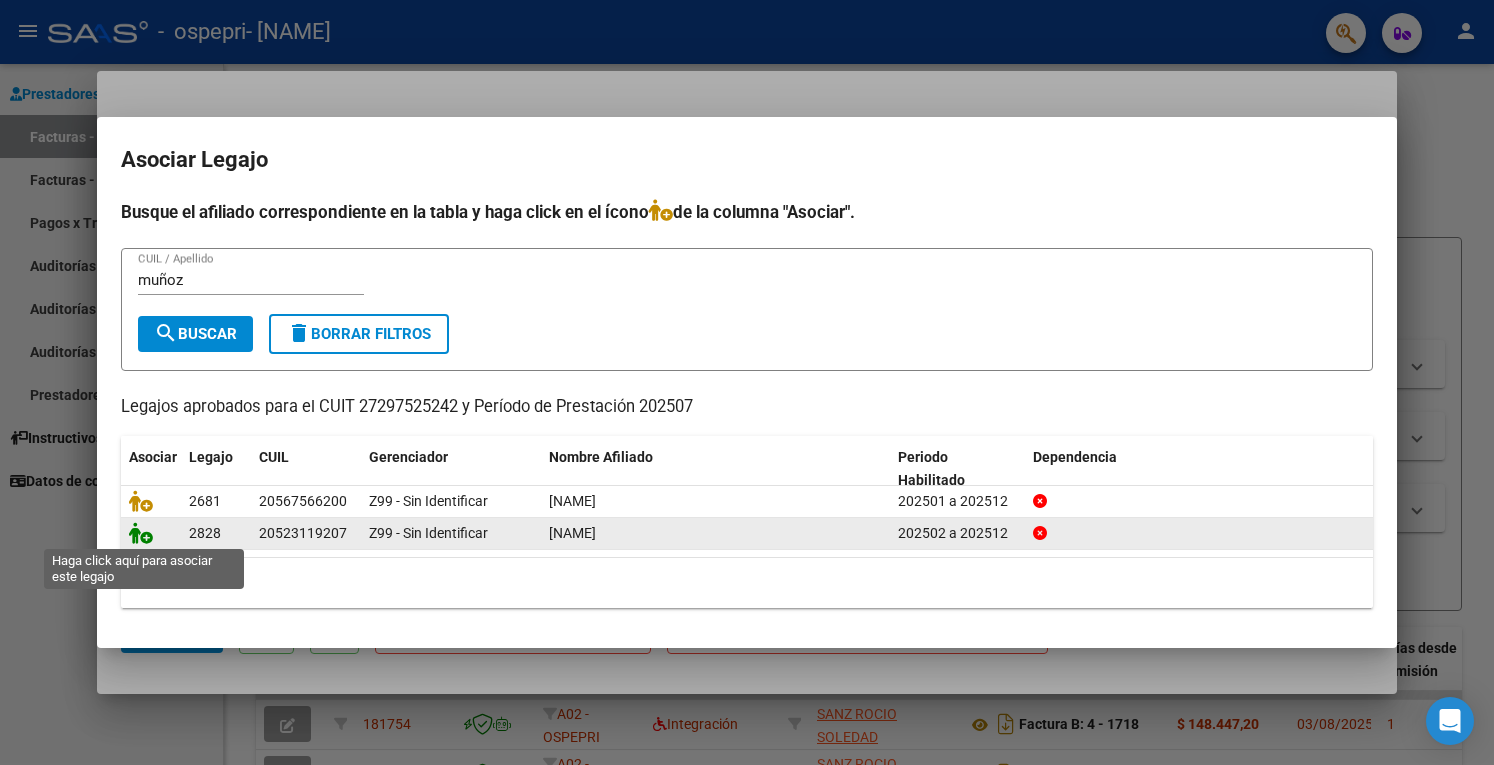 click 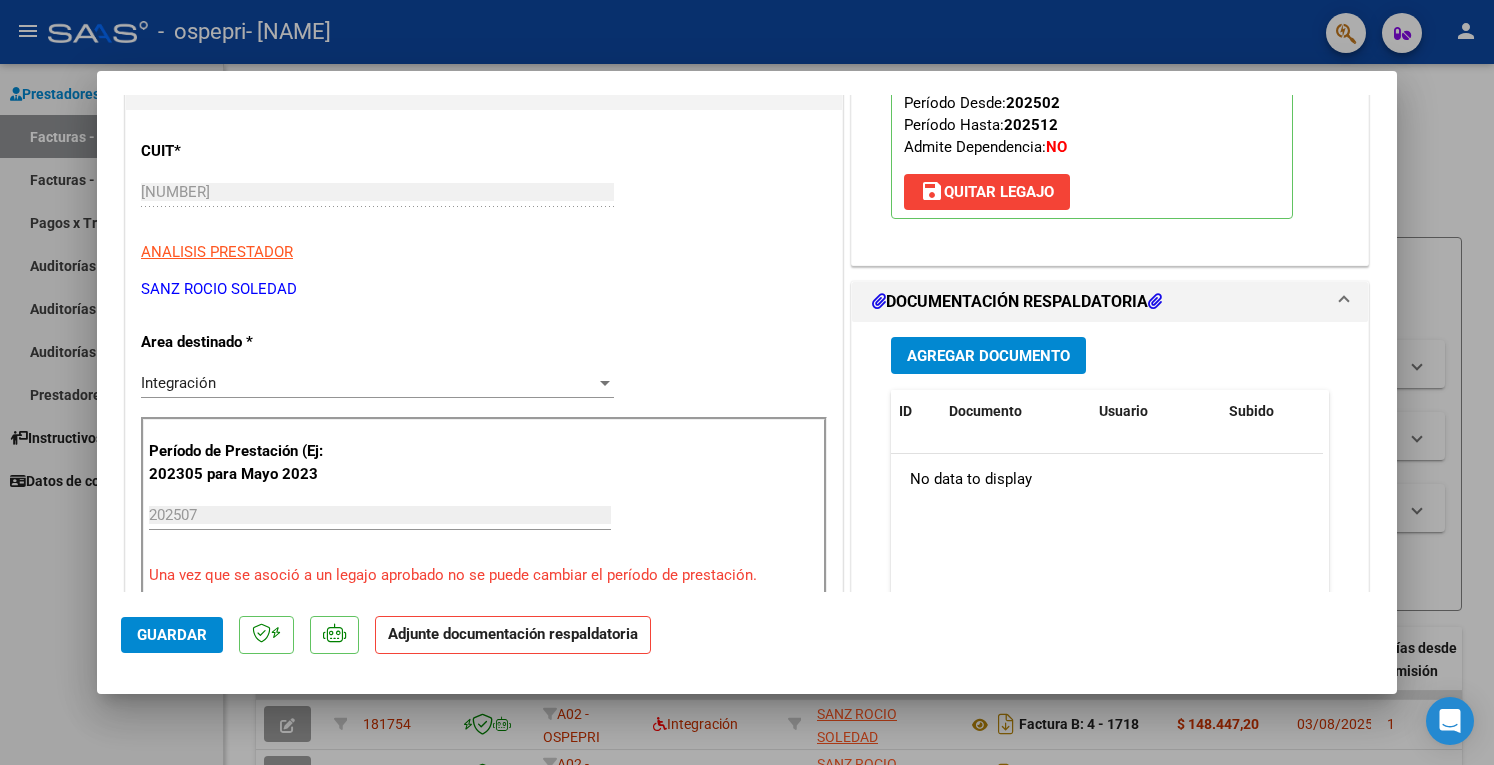 scroll, scrollTop: 300, scrollLeft: 0, axis: vertical 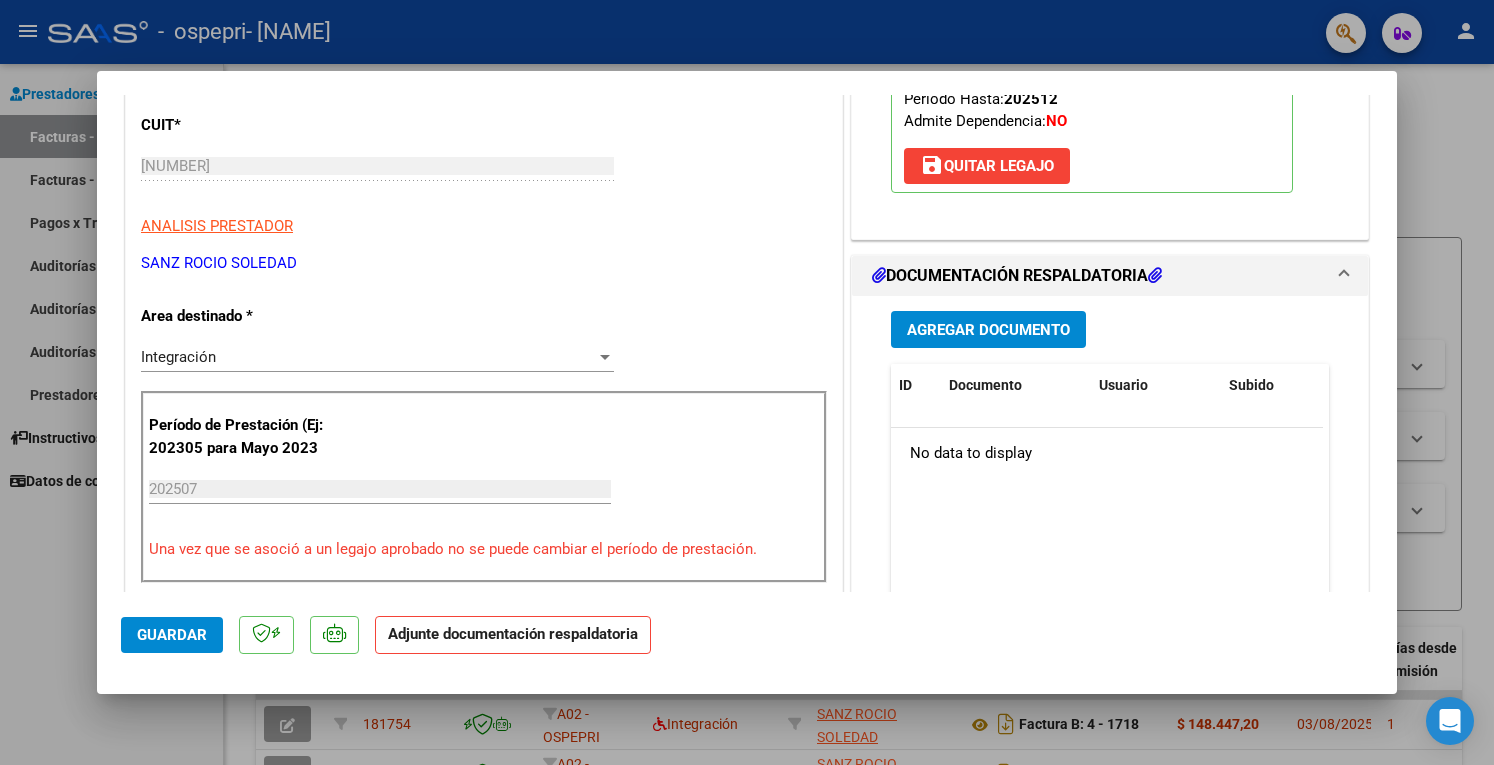 click on "Agregar Documento" at bounding box center [988, 329] 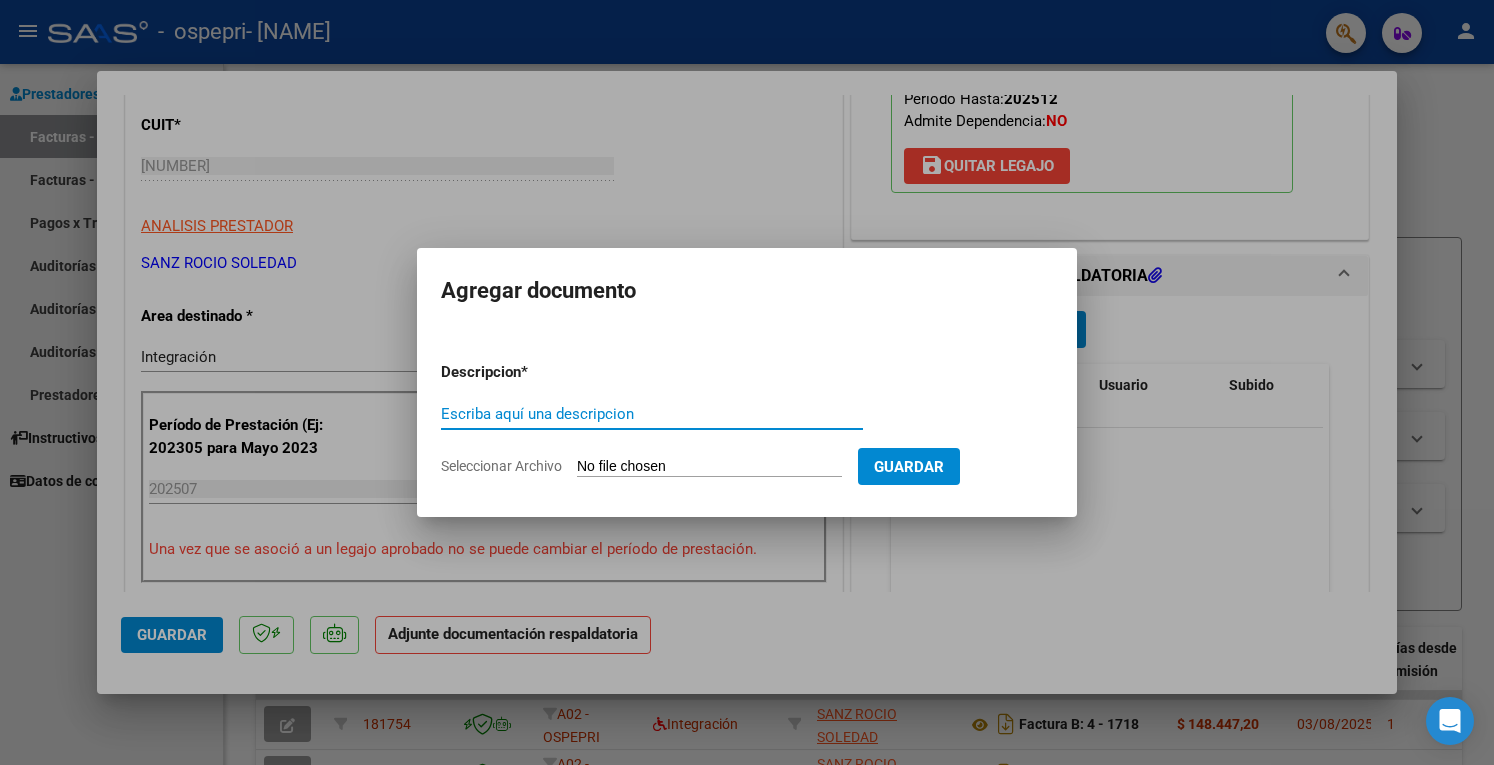 click on "Escriba aquí una descripcion" at bounding box center (652, 414) 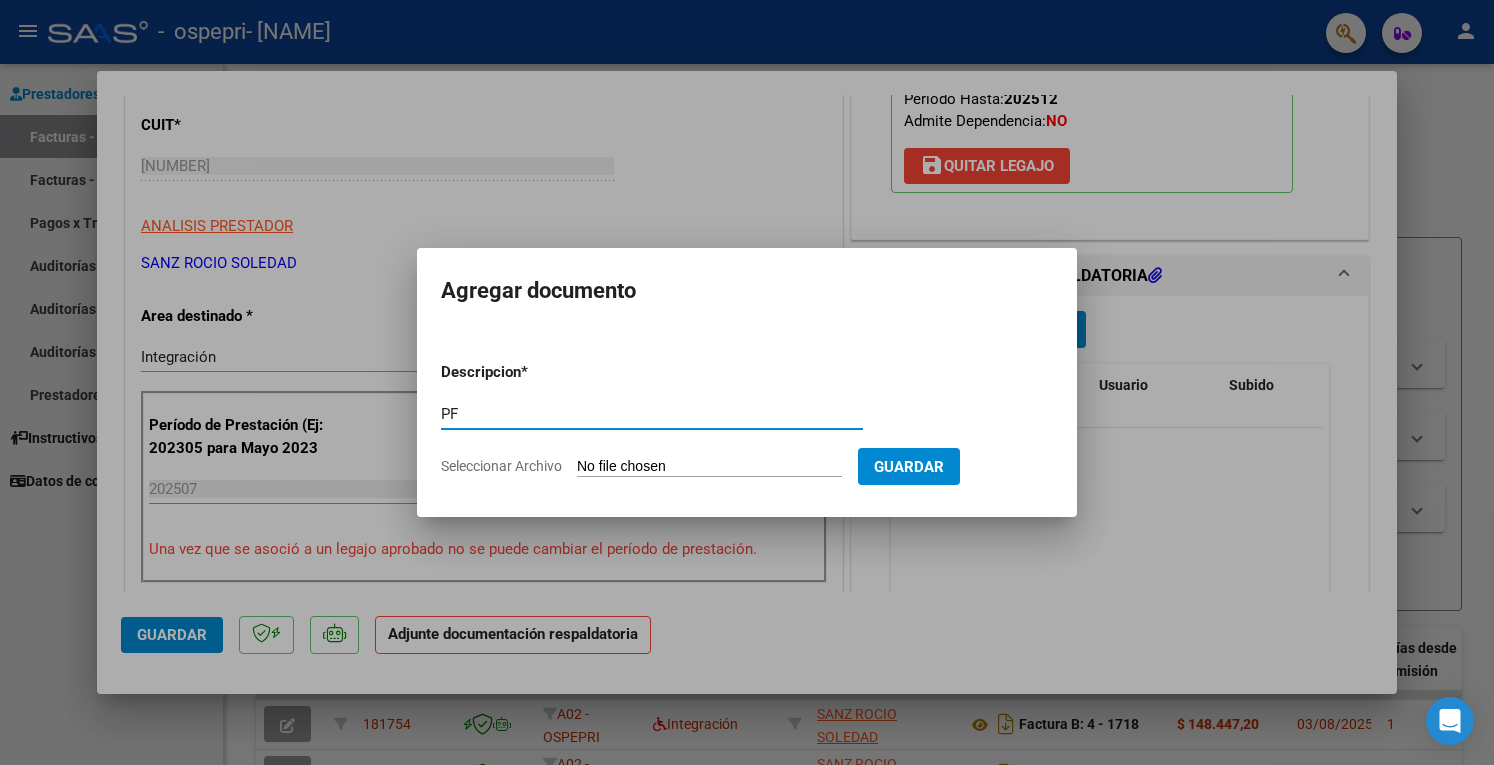 type on "PF" 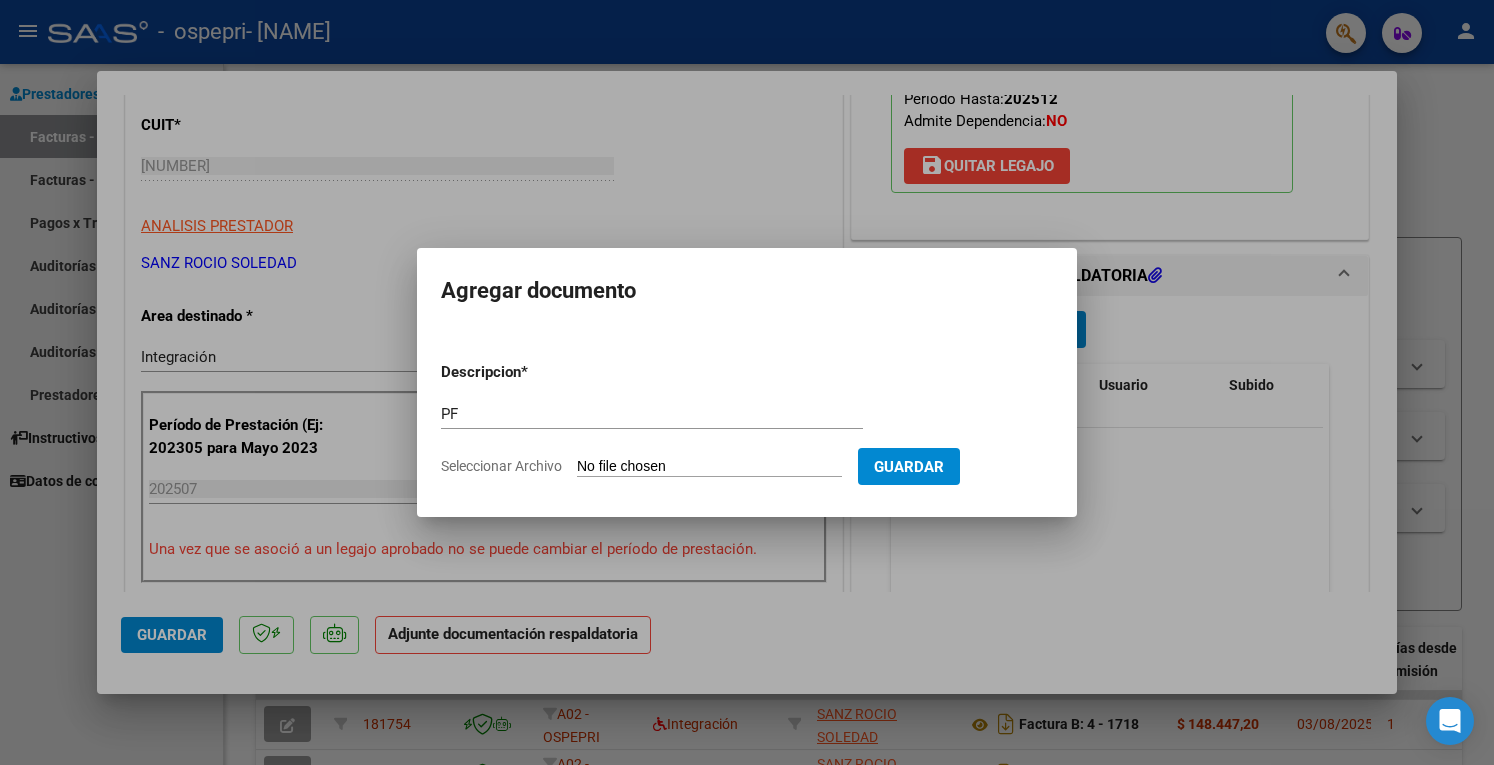 click on "Seleccionar Archivo" at bounding box center (709, 467) 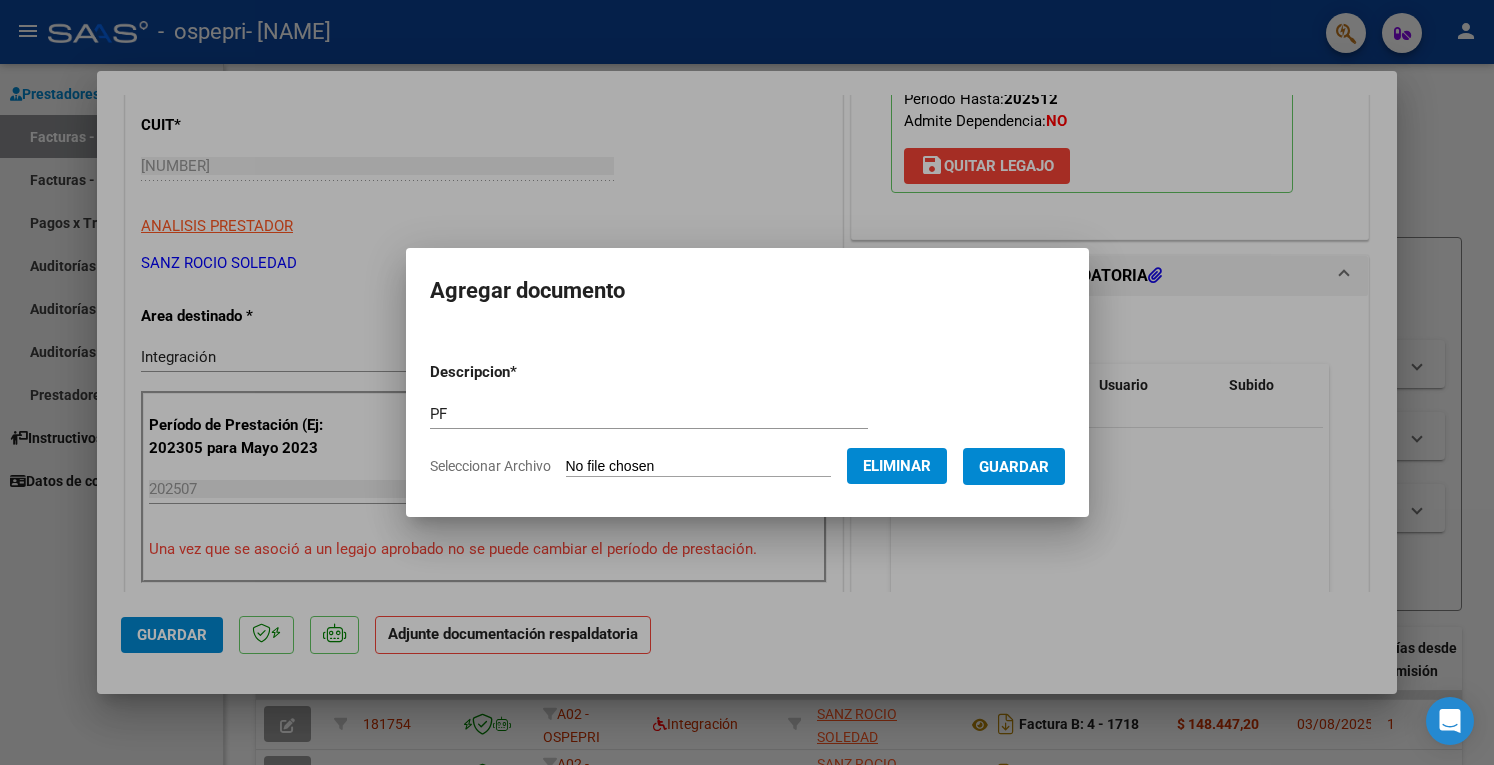 click on "Guardar" at bounding box center (1014, 467) 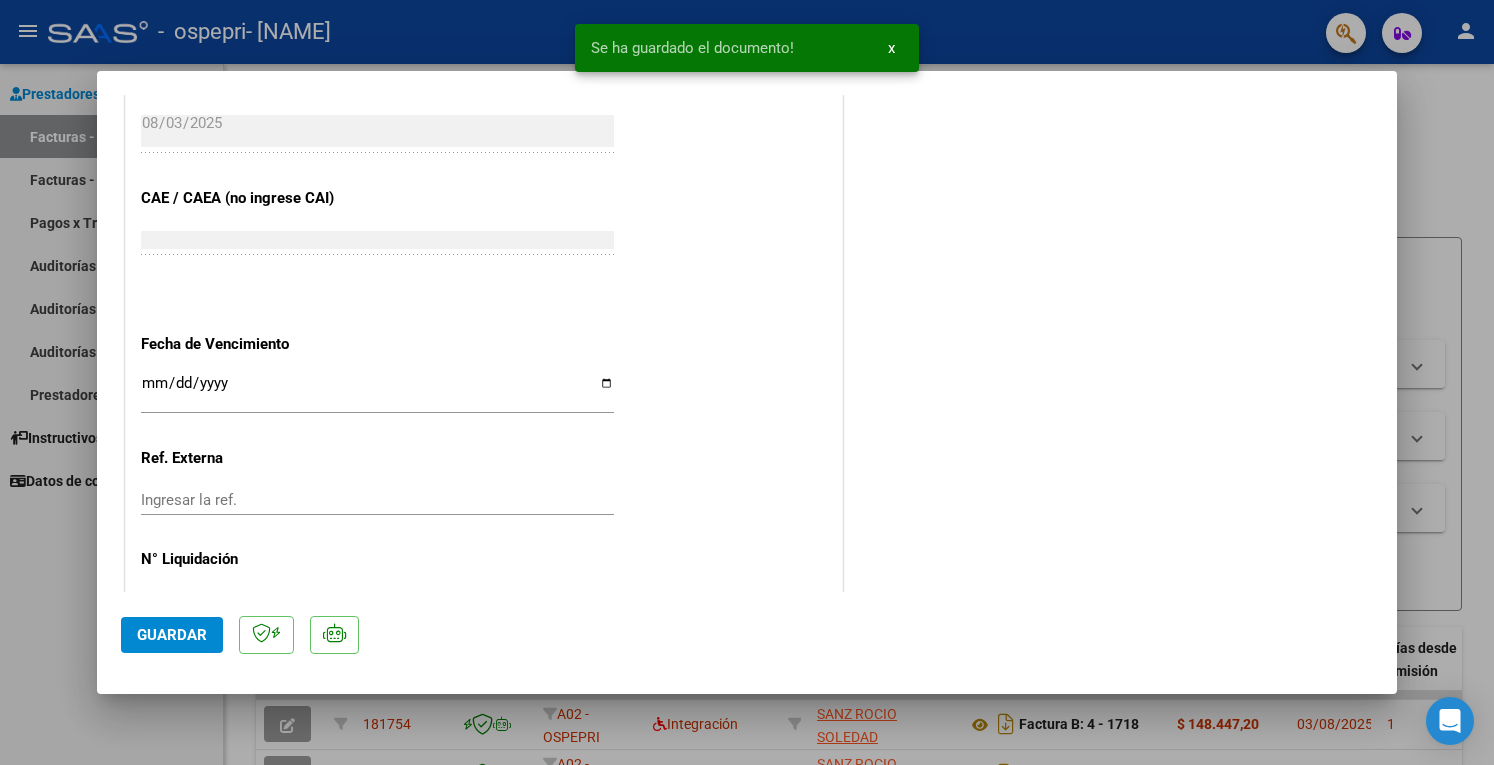 scroll, scrollTop: 1288, scrollLeft: 0, axis: vertical 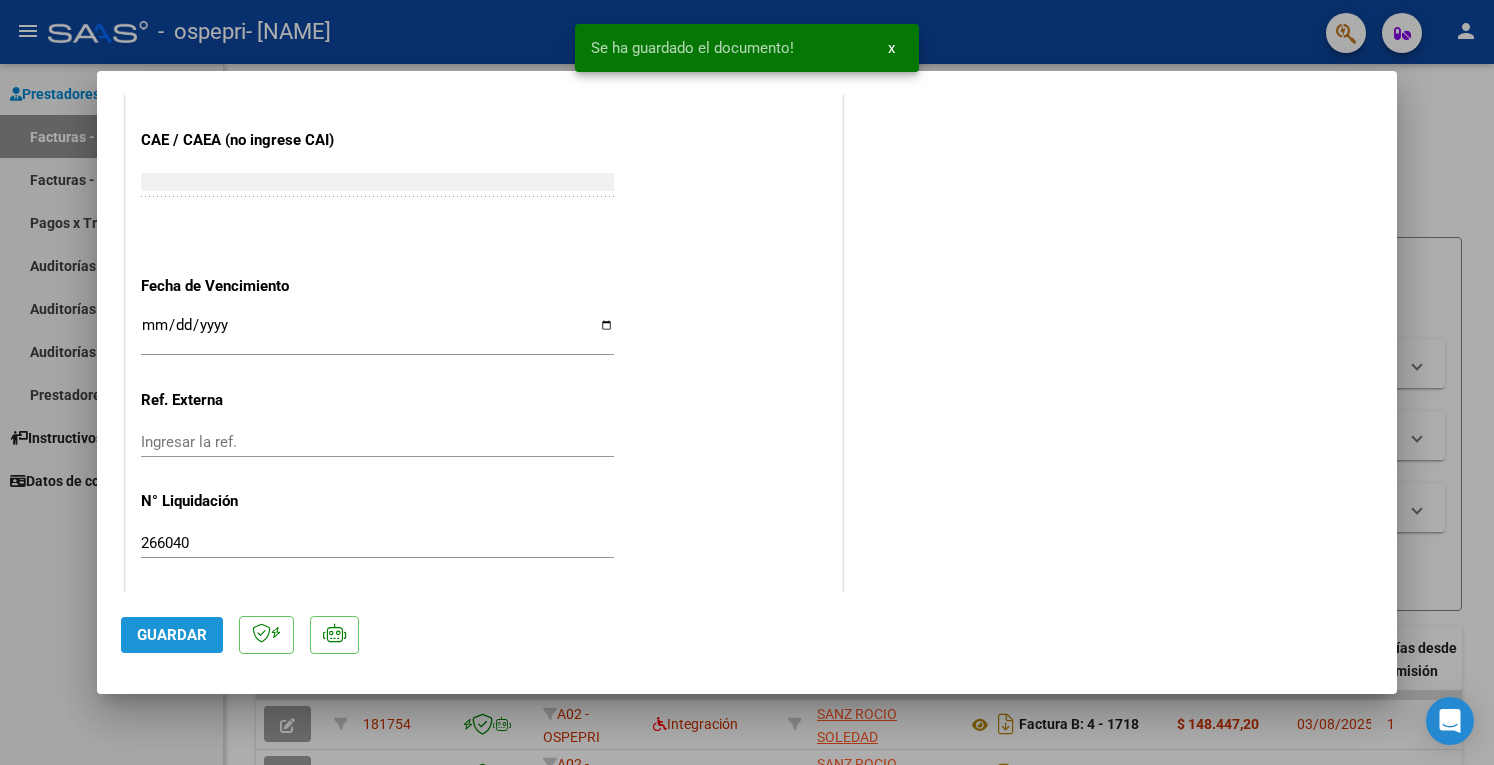 click on "Guardar" 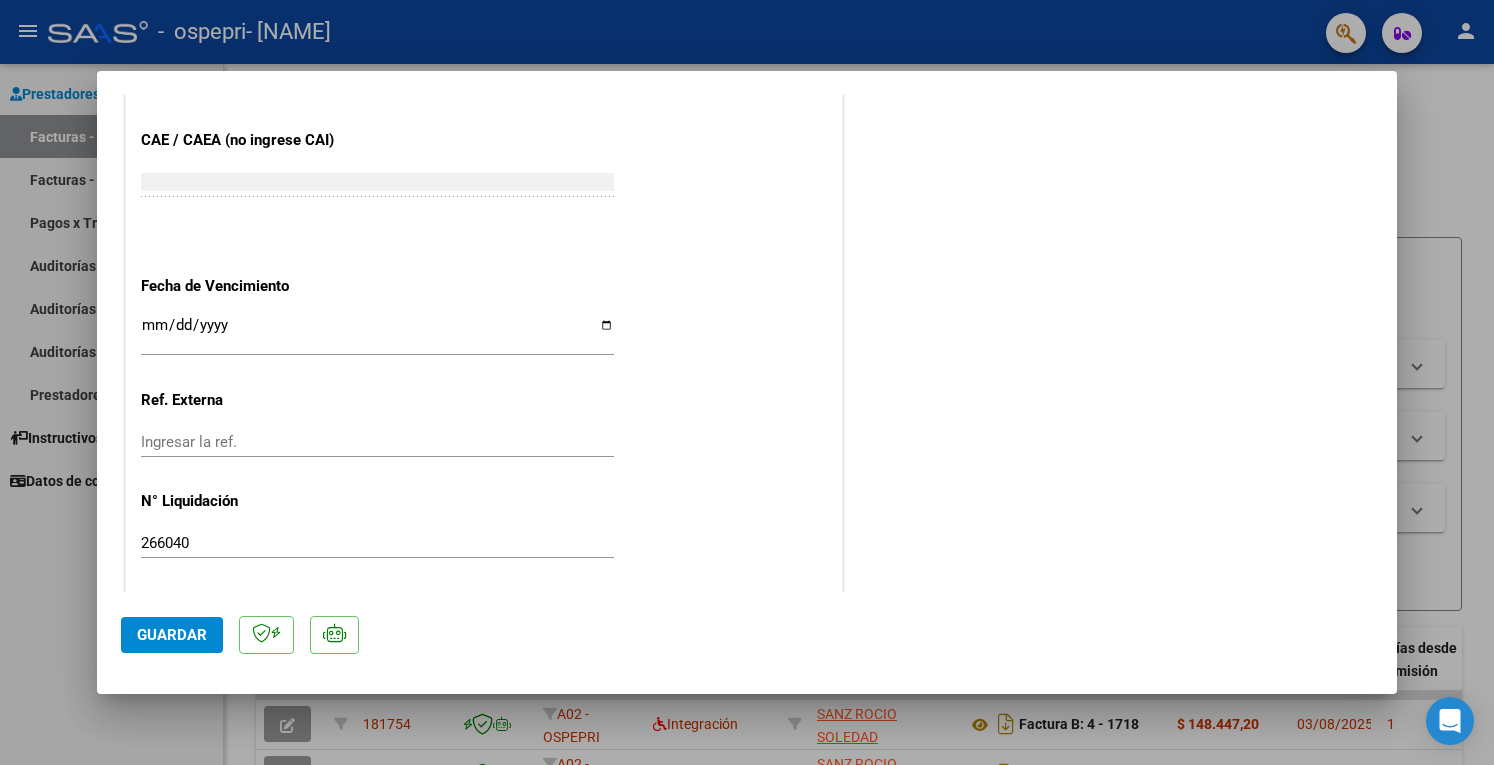 click at bounding box center (747, 382) 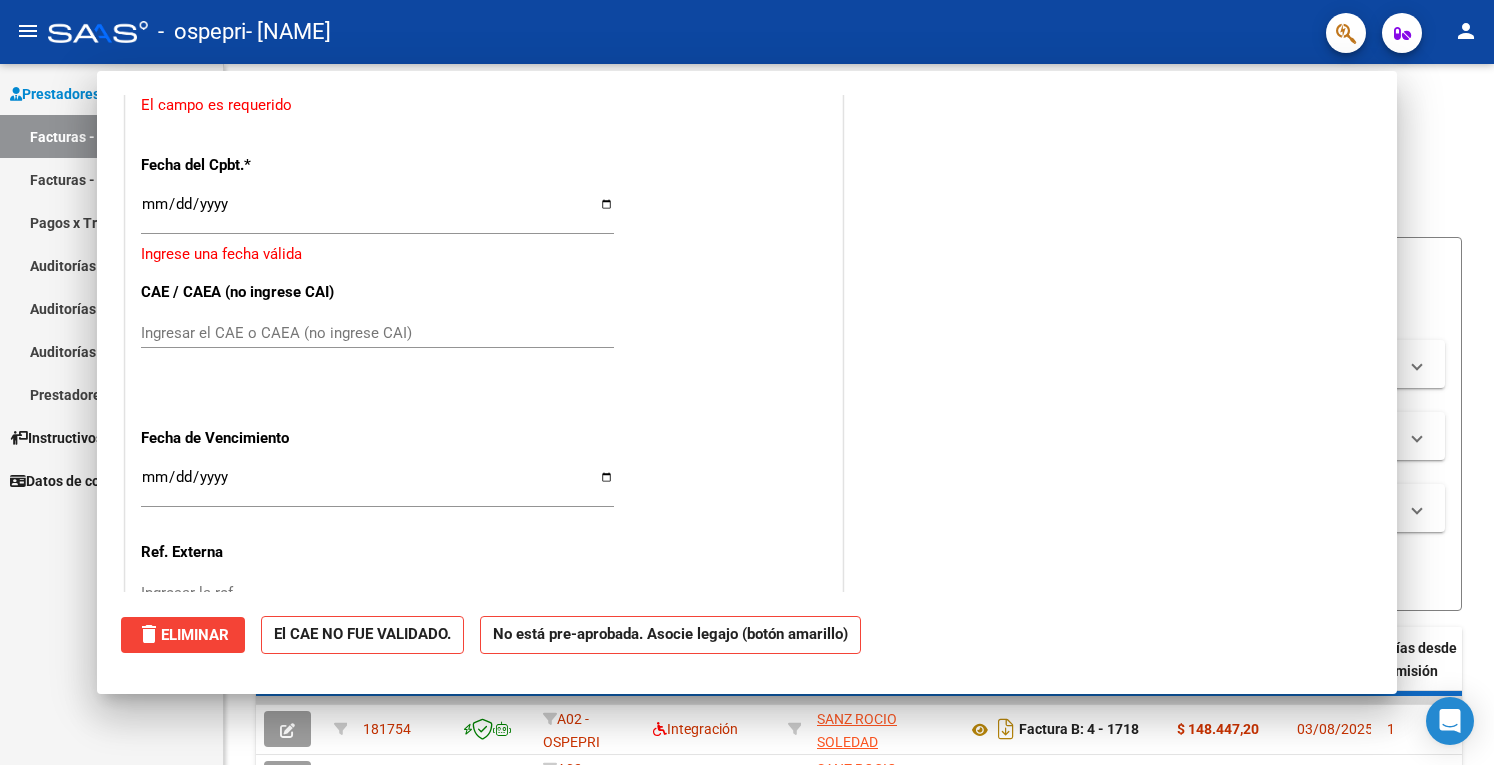 scroll, scrollTop: 1428, scrollLeft: 0, axis: vertical 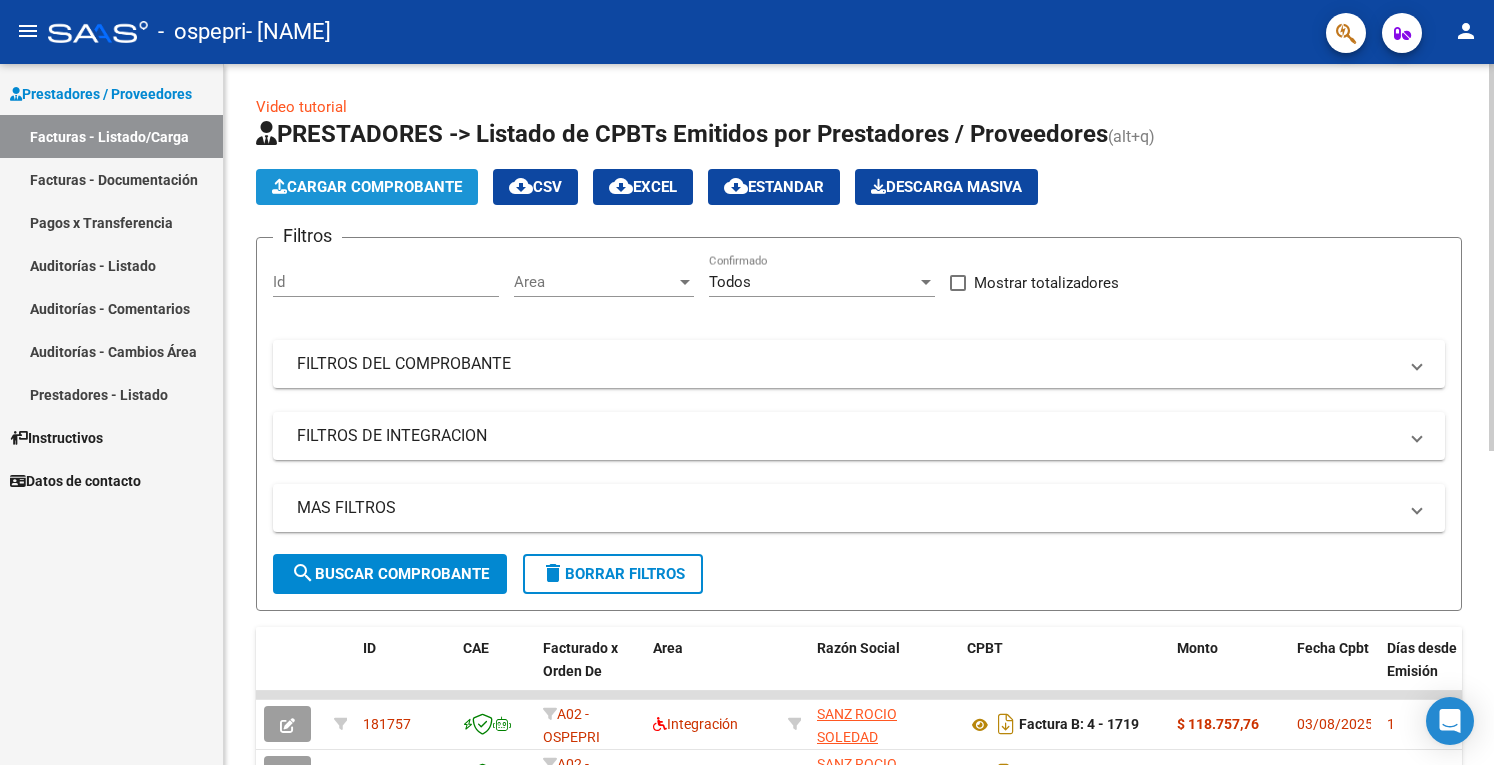 click on "Cargar Comprobante" 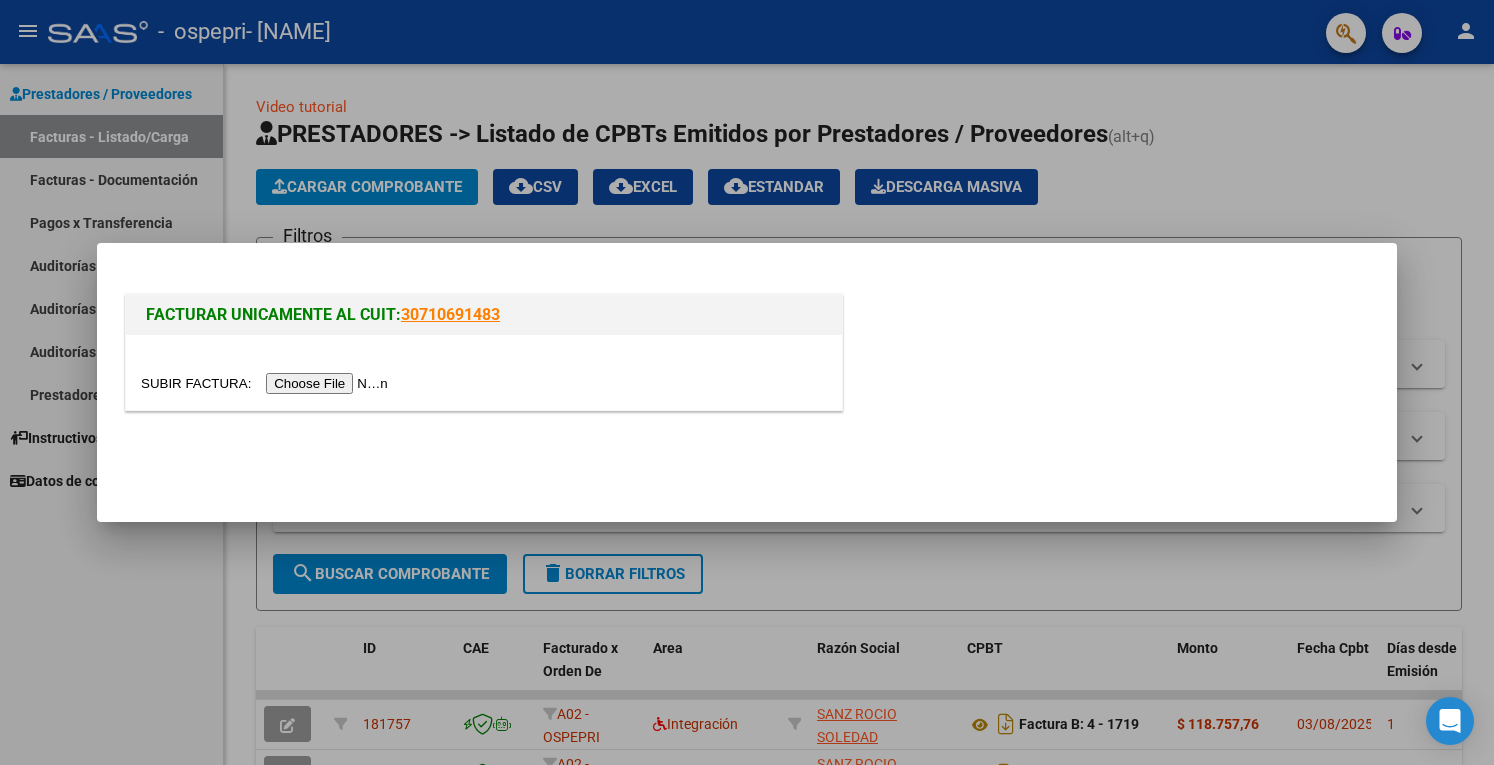 click at bounding box center (267, 383) 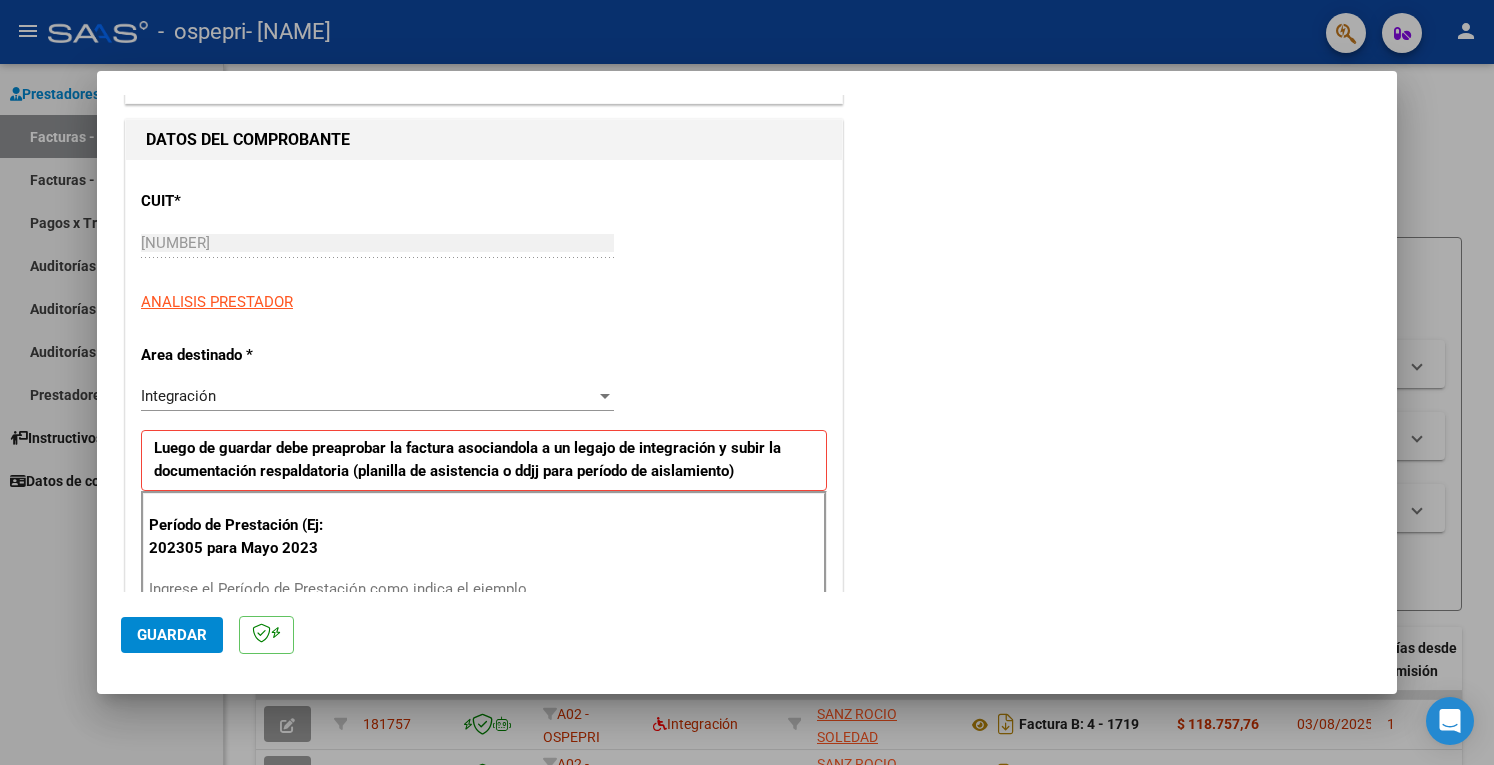 scroll, scrollTop: 300, scrollLeft: 0, axis: vertical 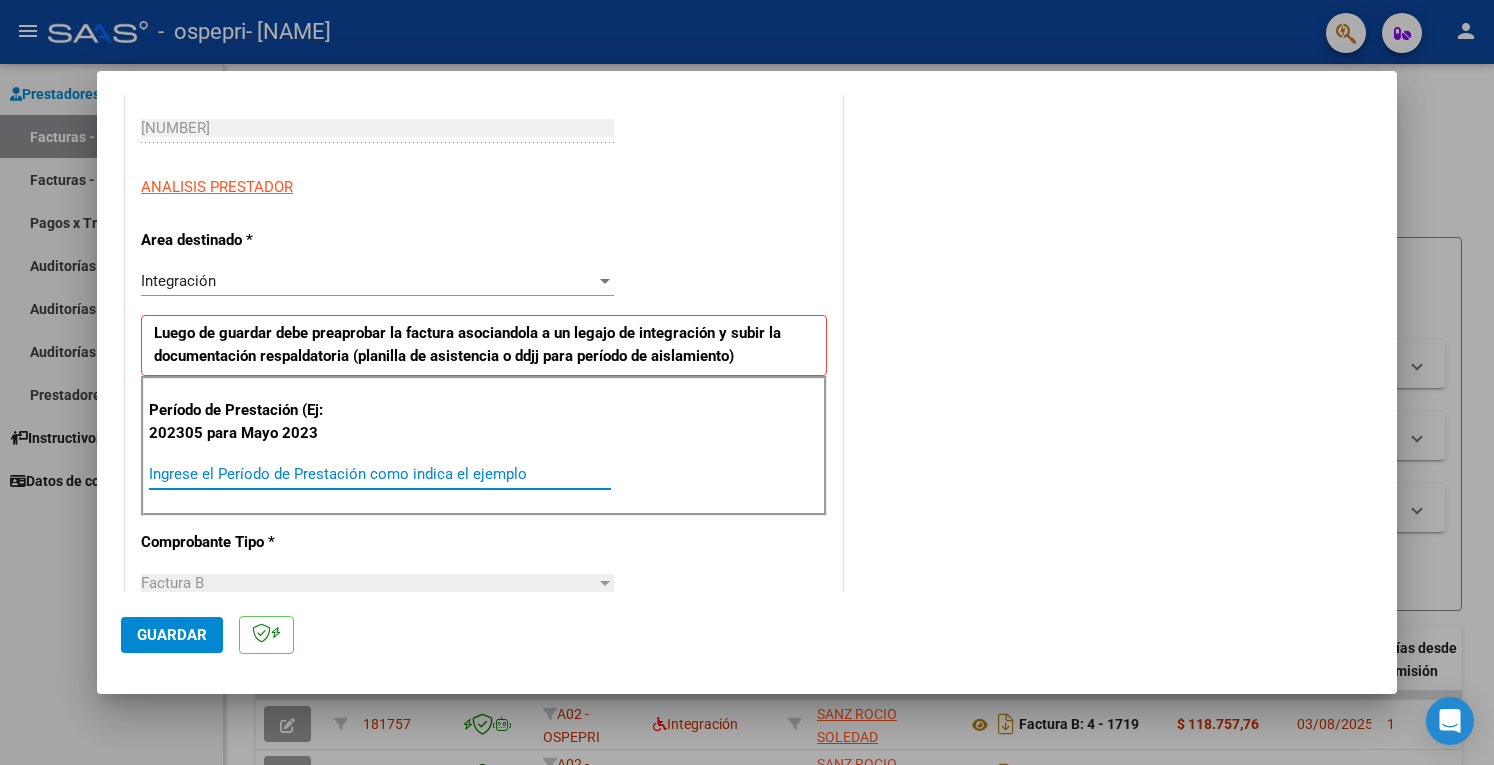 click on "Ingrese el Período de Prestación como indica el ejemplo" at bounding box center (380, 474) 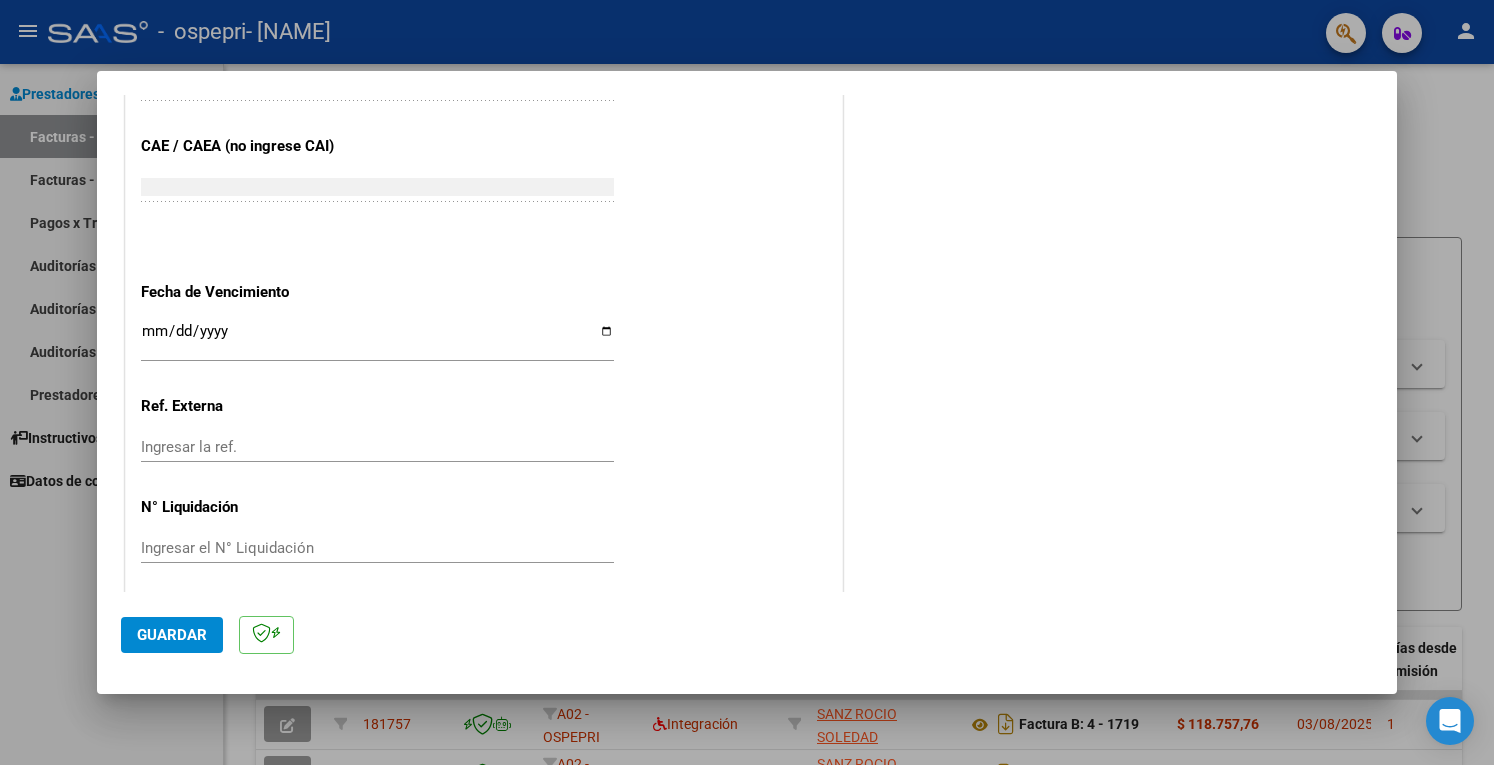 scroll, scrollTop: 1220, scrollLeft: 0, axis: vertical 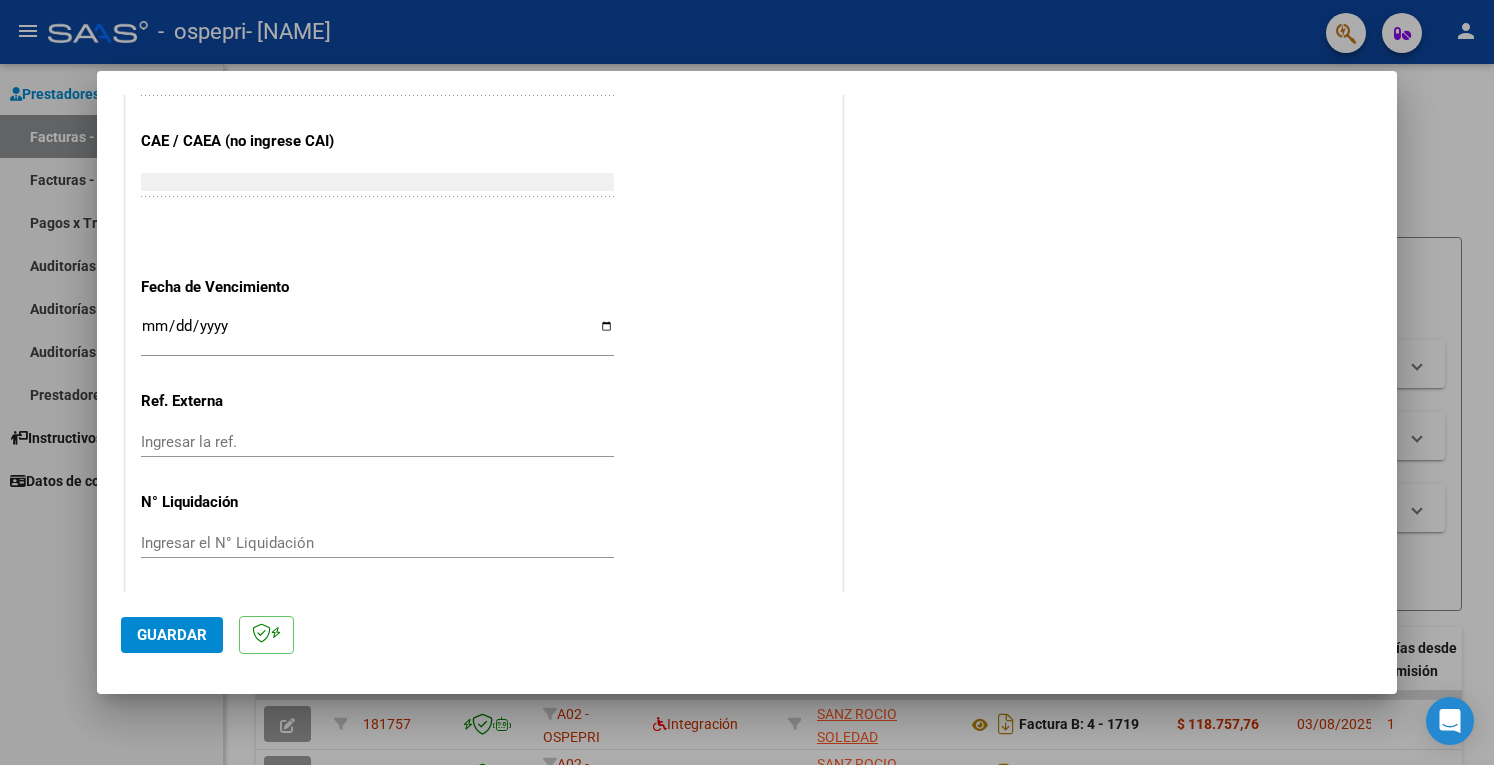 type on "202507" 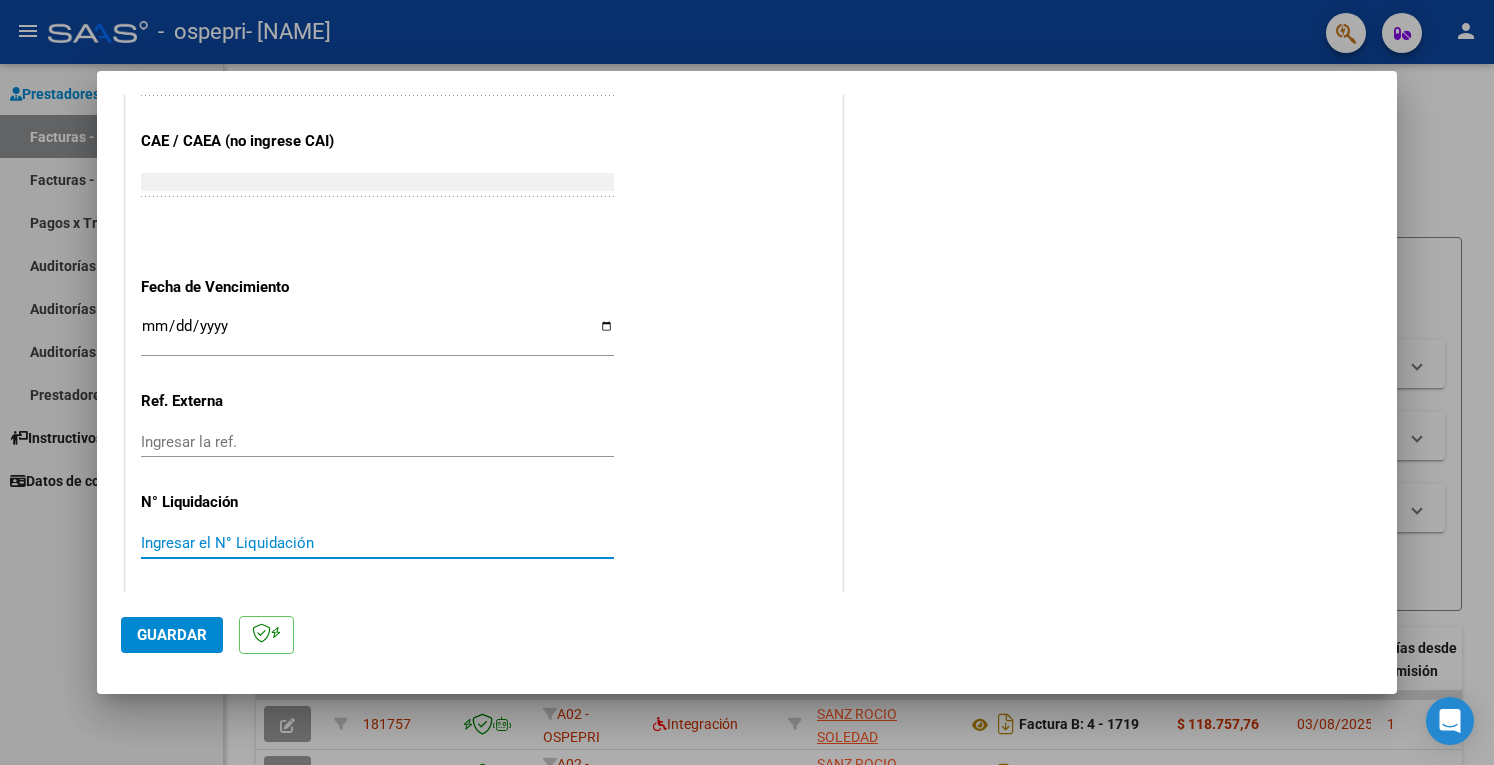 paste on "266039" 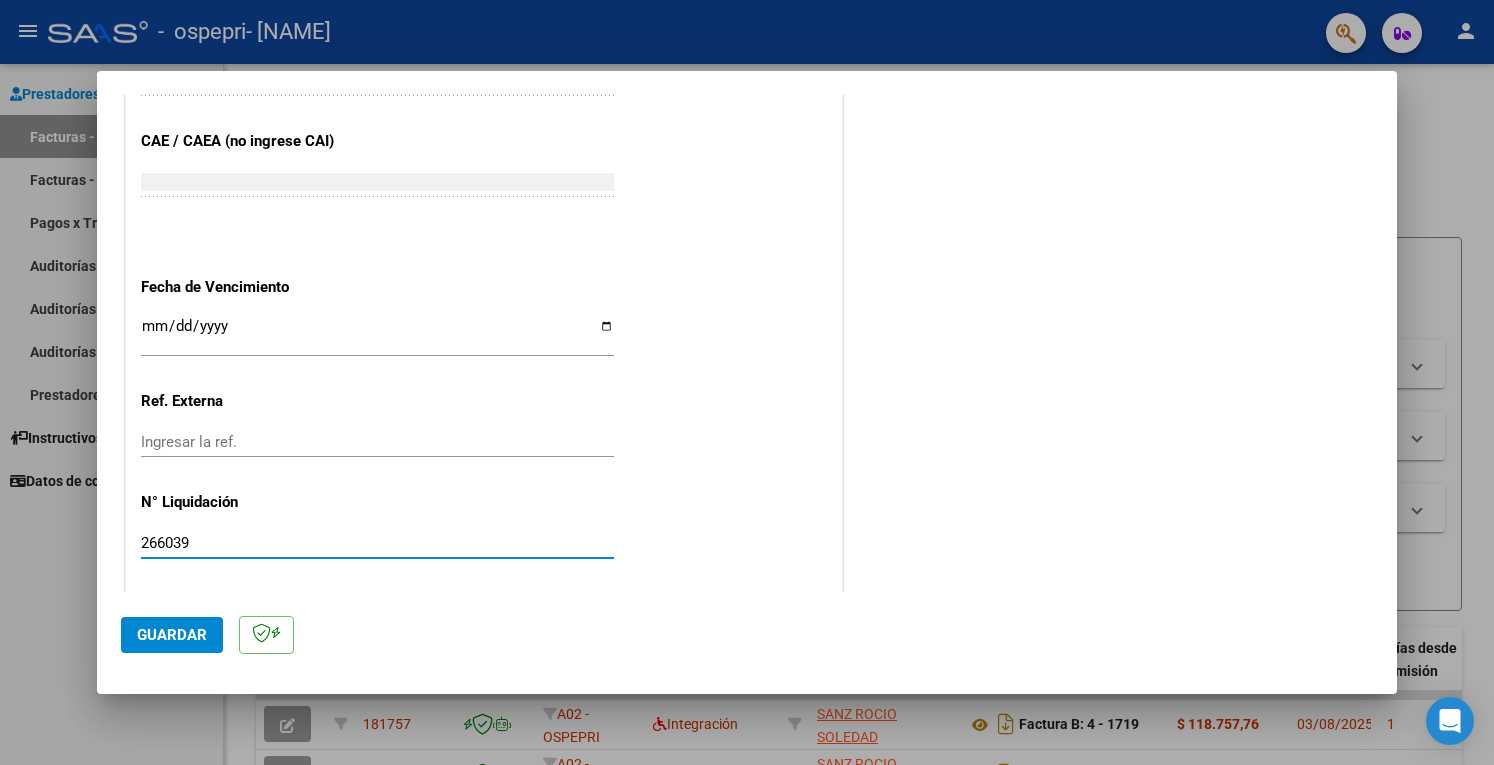 type on "266039" 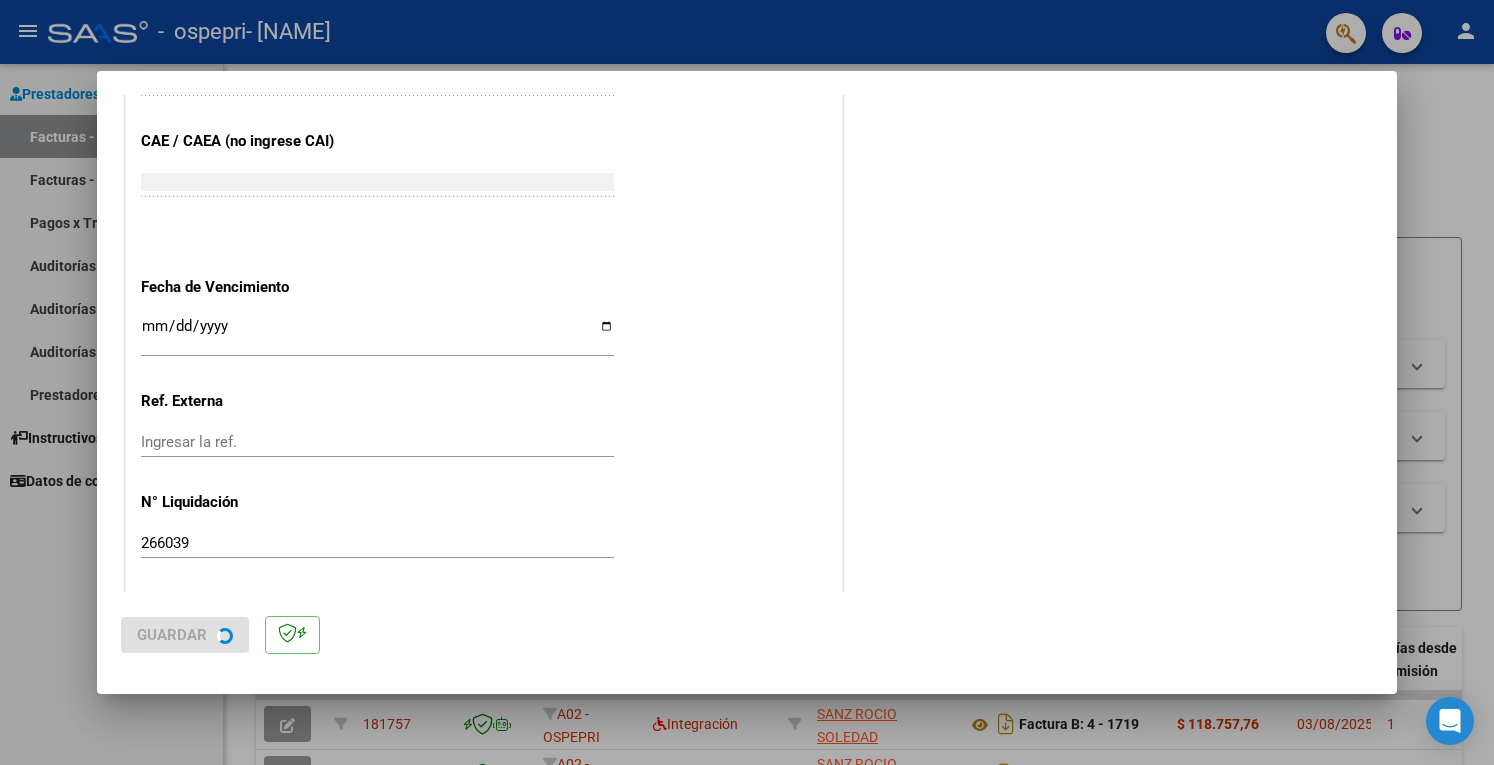 scroll, scrollTop: 0, scrollLeft: 0, axis: both 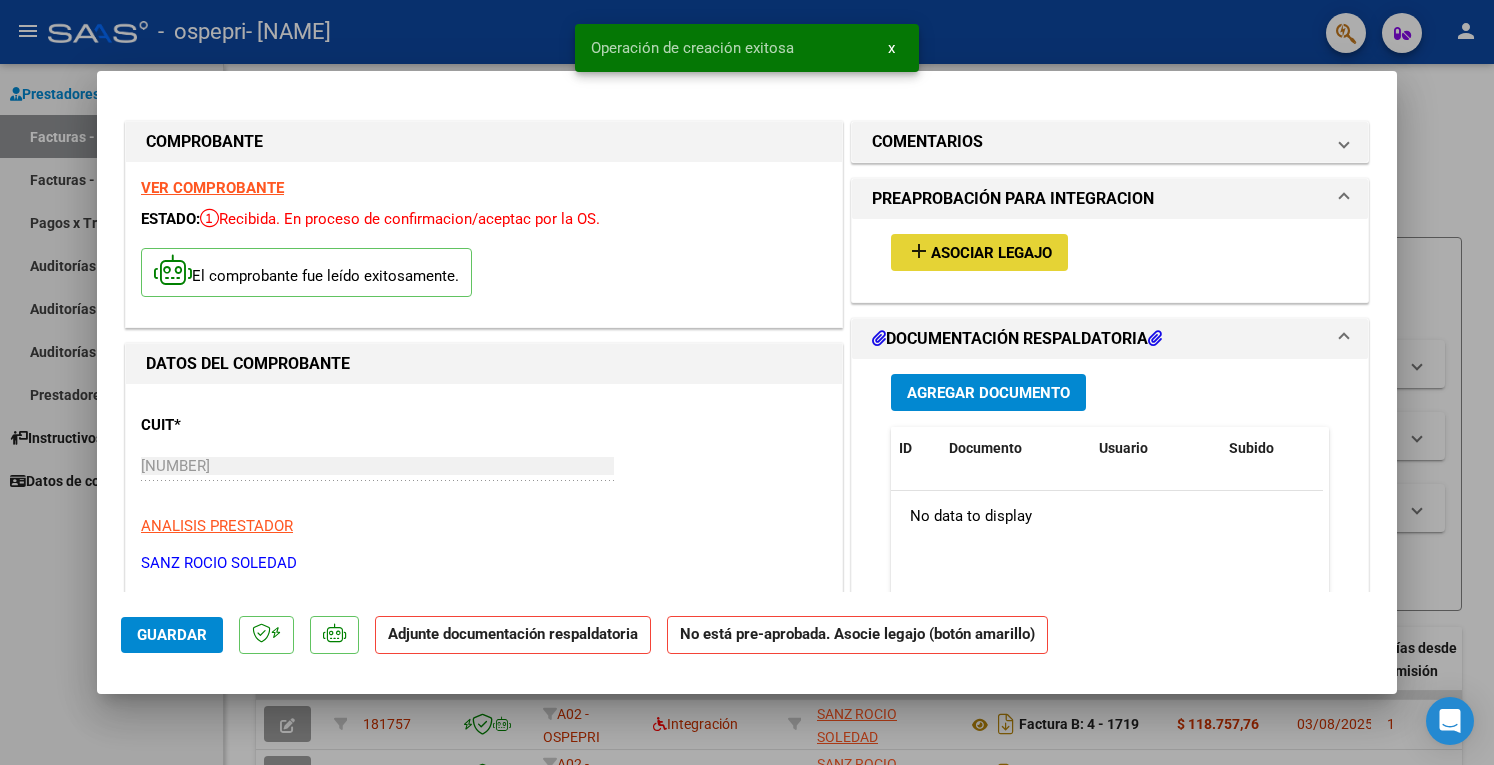 click on "Asociar Legajo" at bounding box center (991, 253) 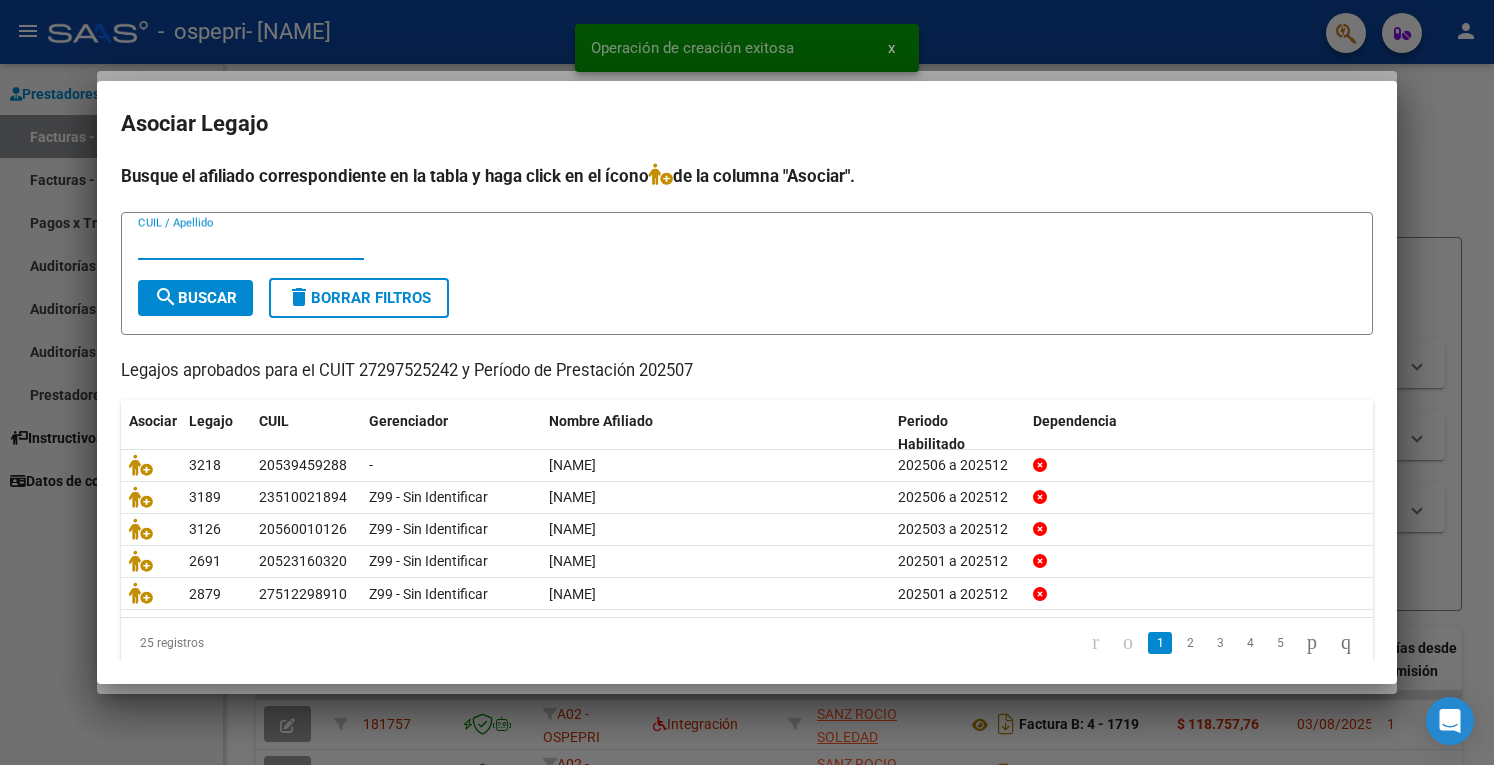 click on "CUIL / Apellido" at bounding box center (251, 244) 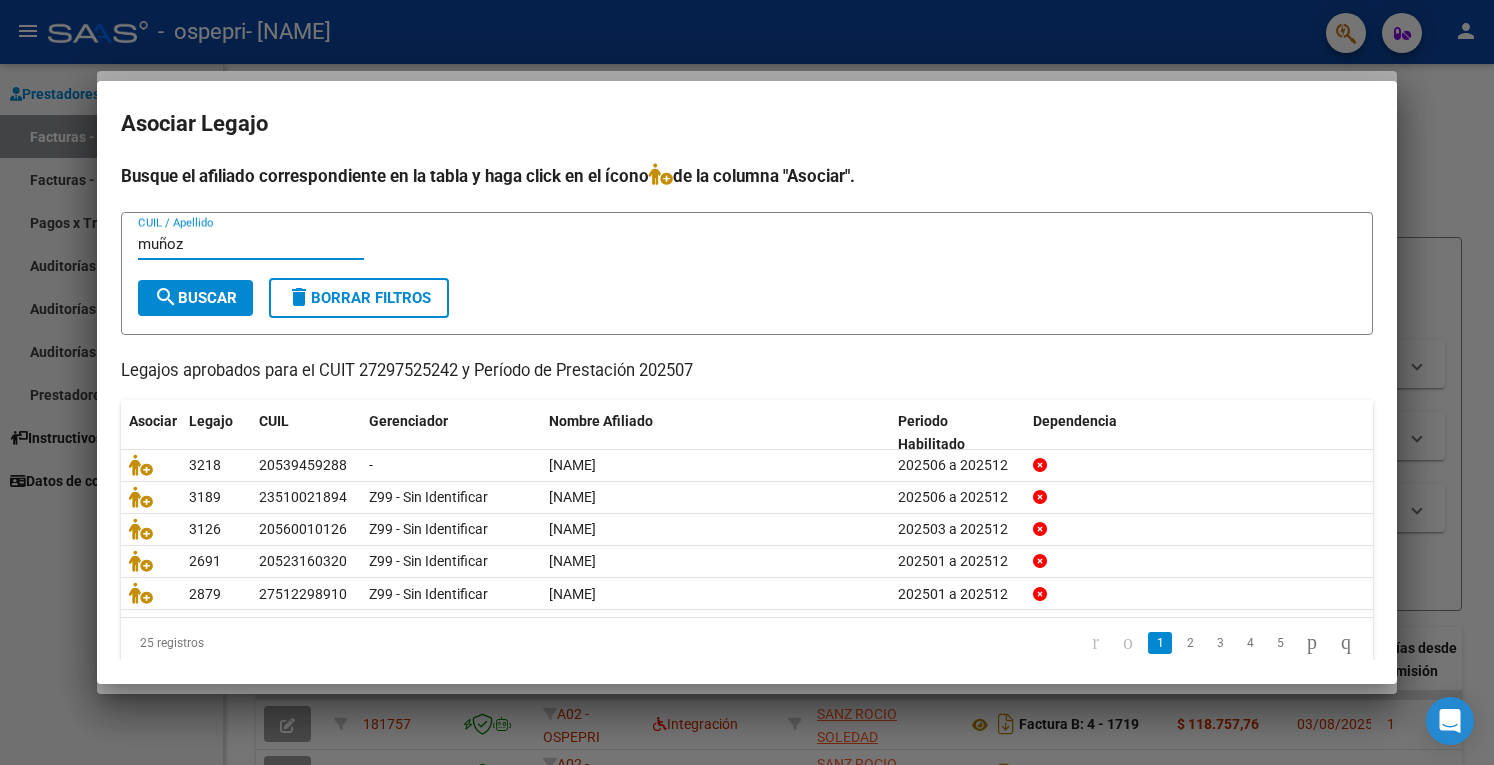 type on "muñoz" 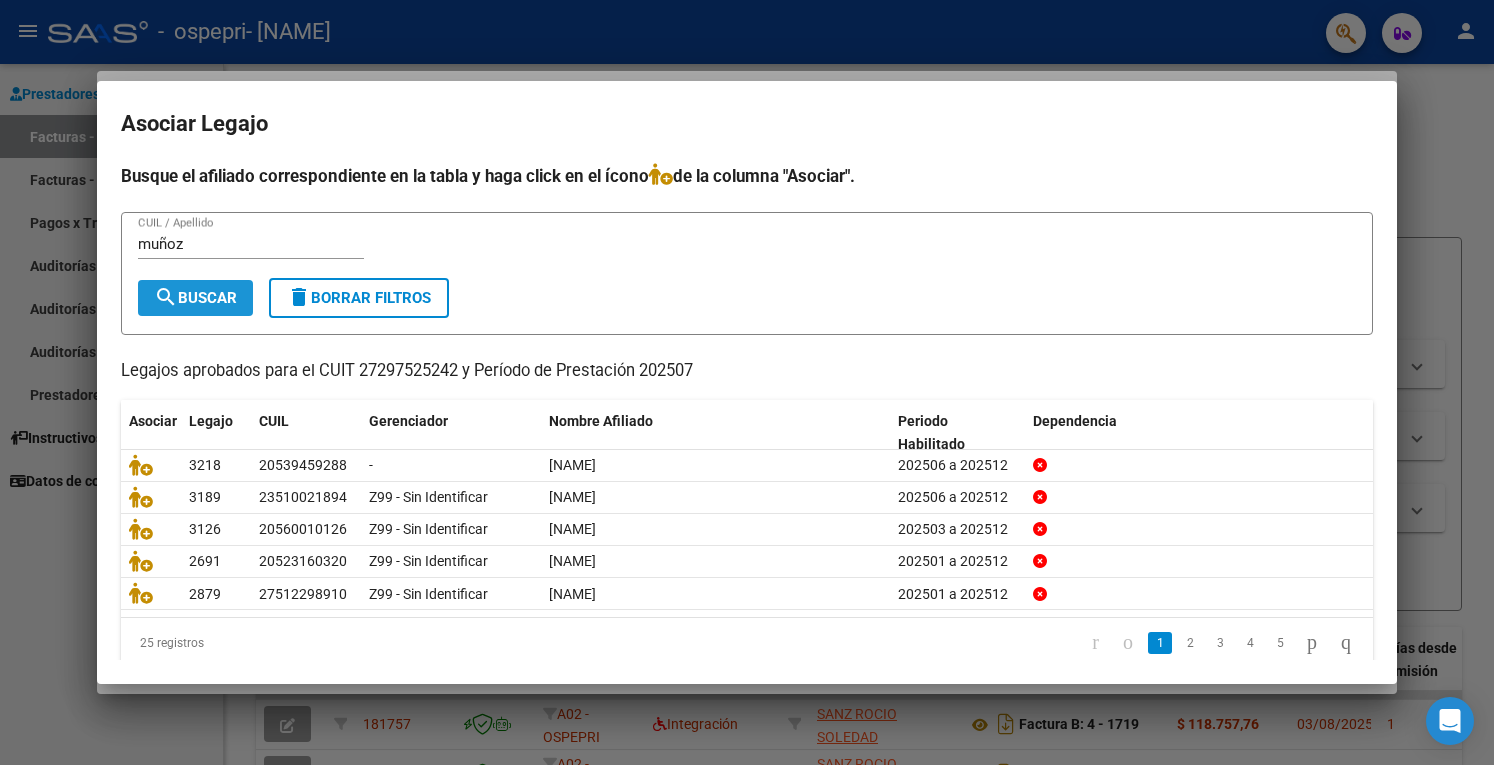 click on "search  Buscar" at bounding box center (195, 298) 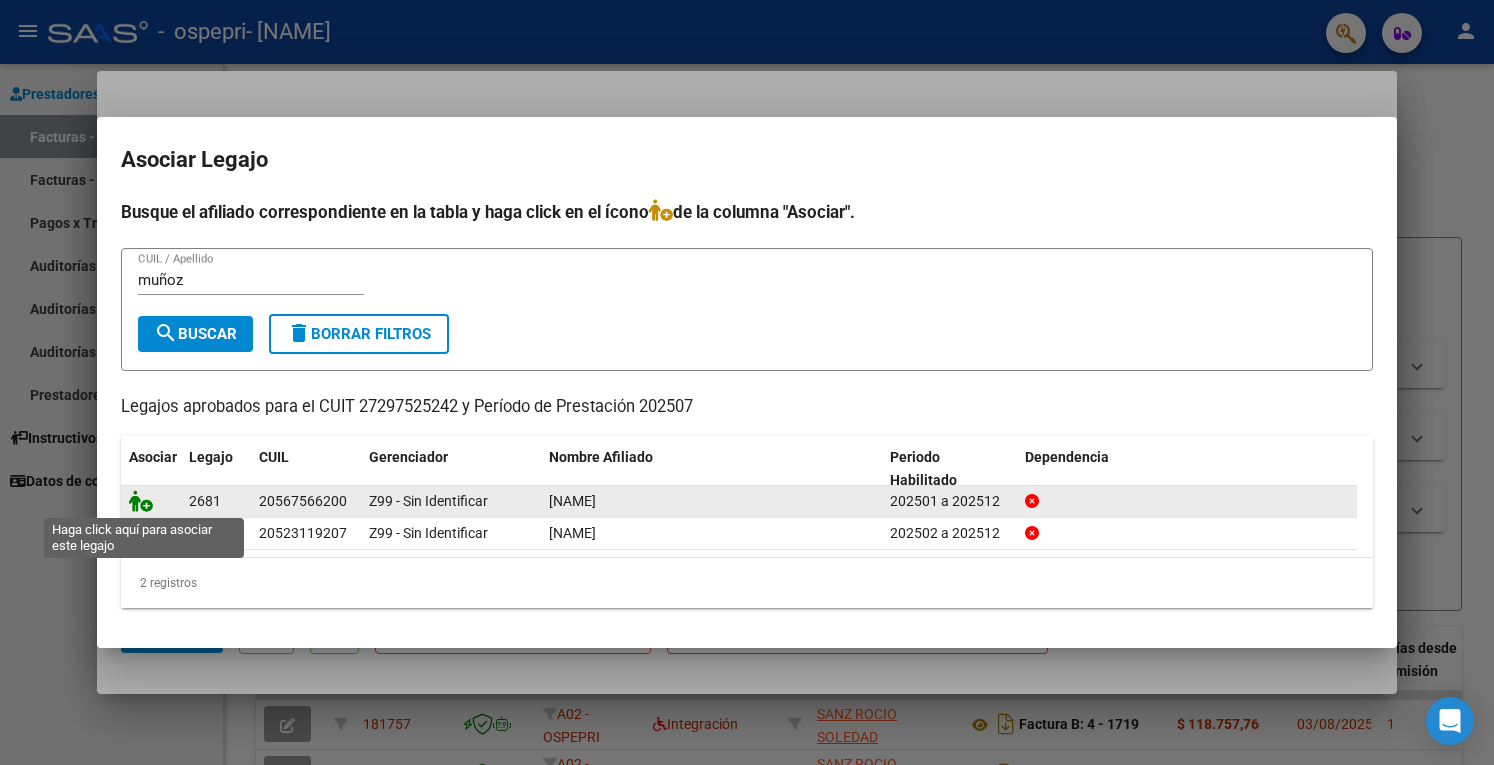 click 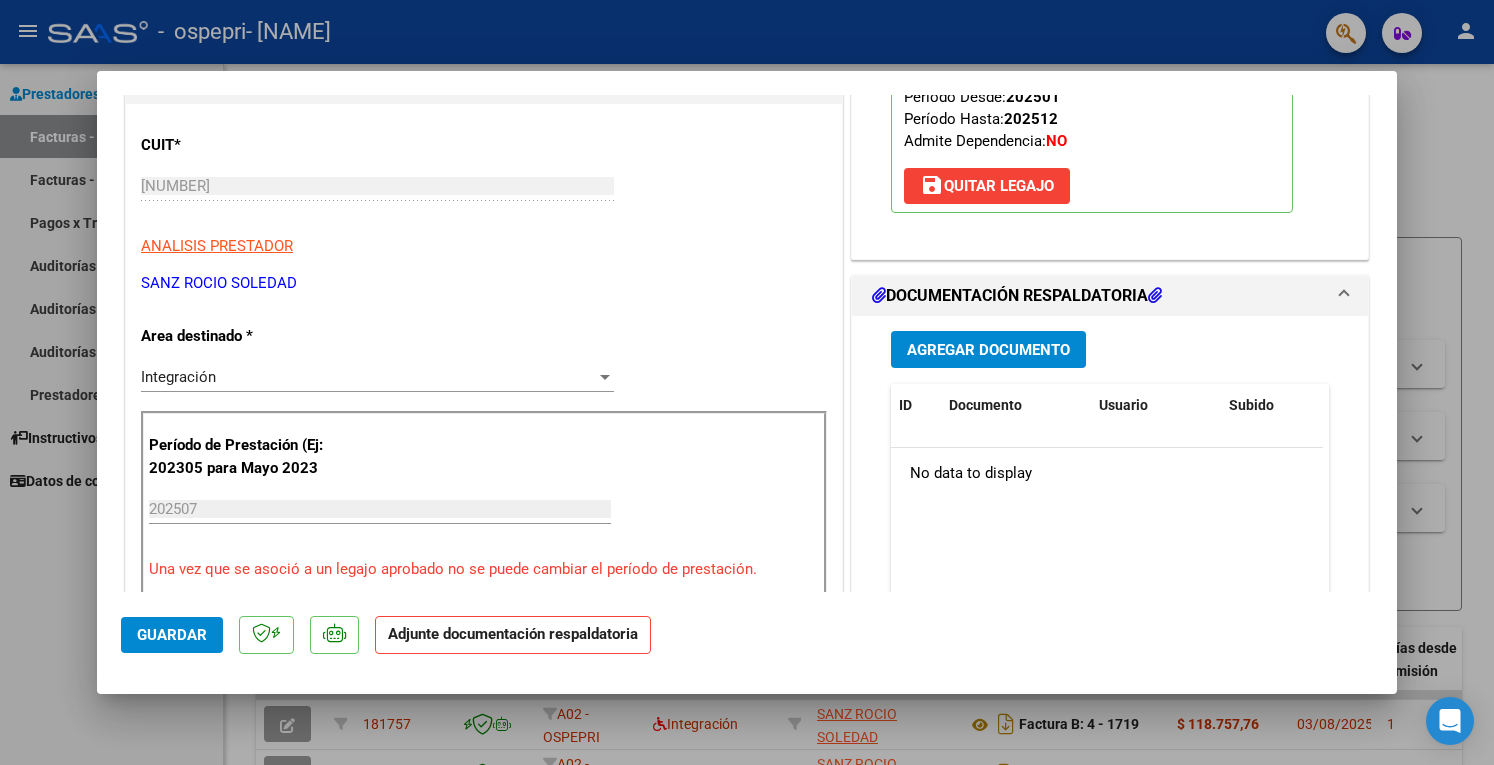 scroll, scrollTop: 400, scrollLeft: 0, axis: vertical 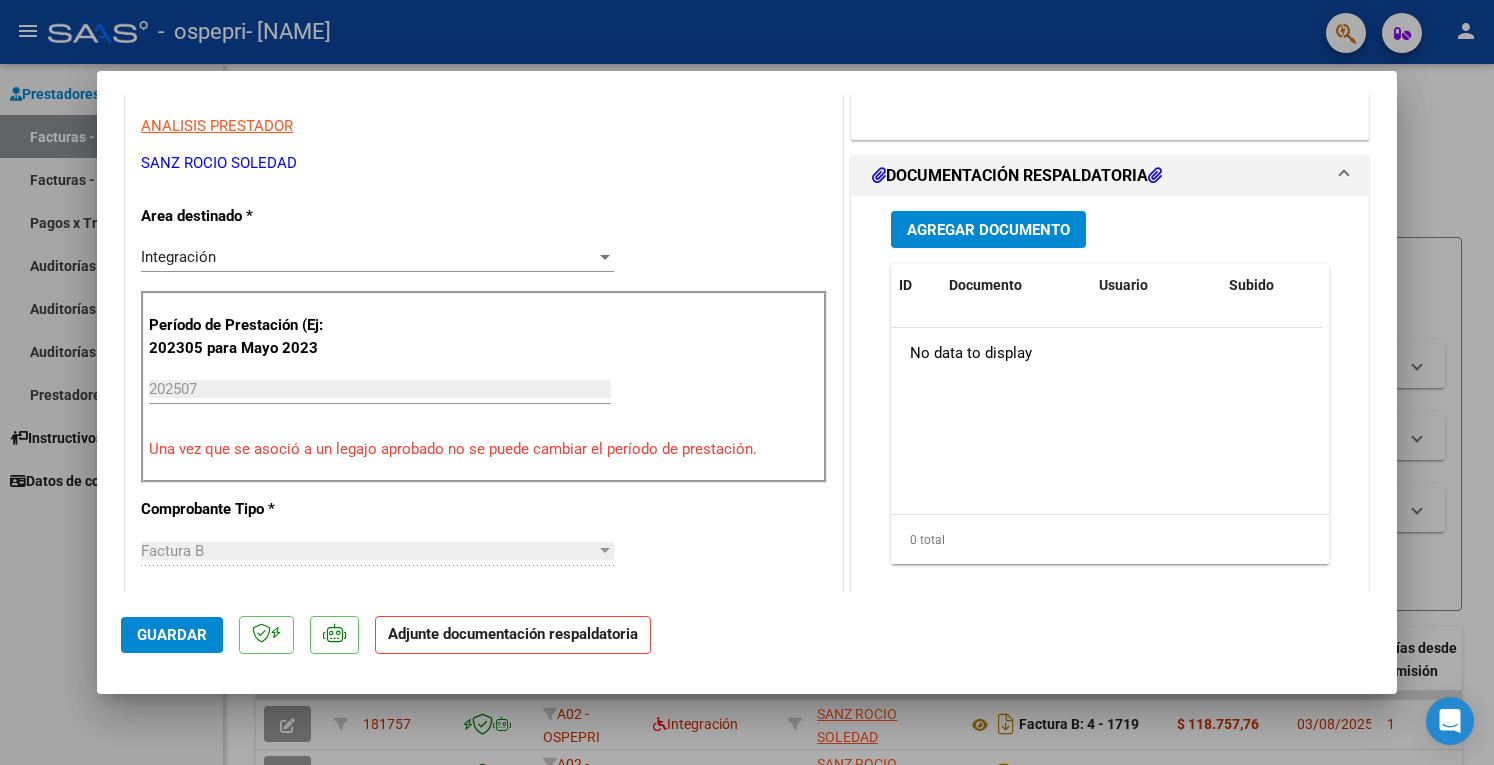 click on "Agregar Documento" at bounding box center (988, 230) 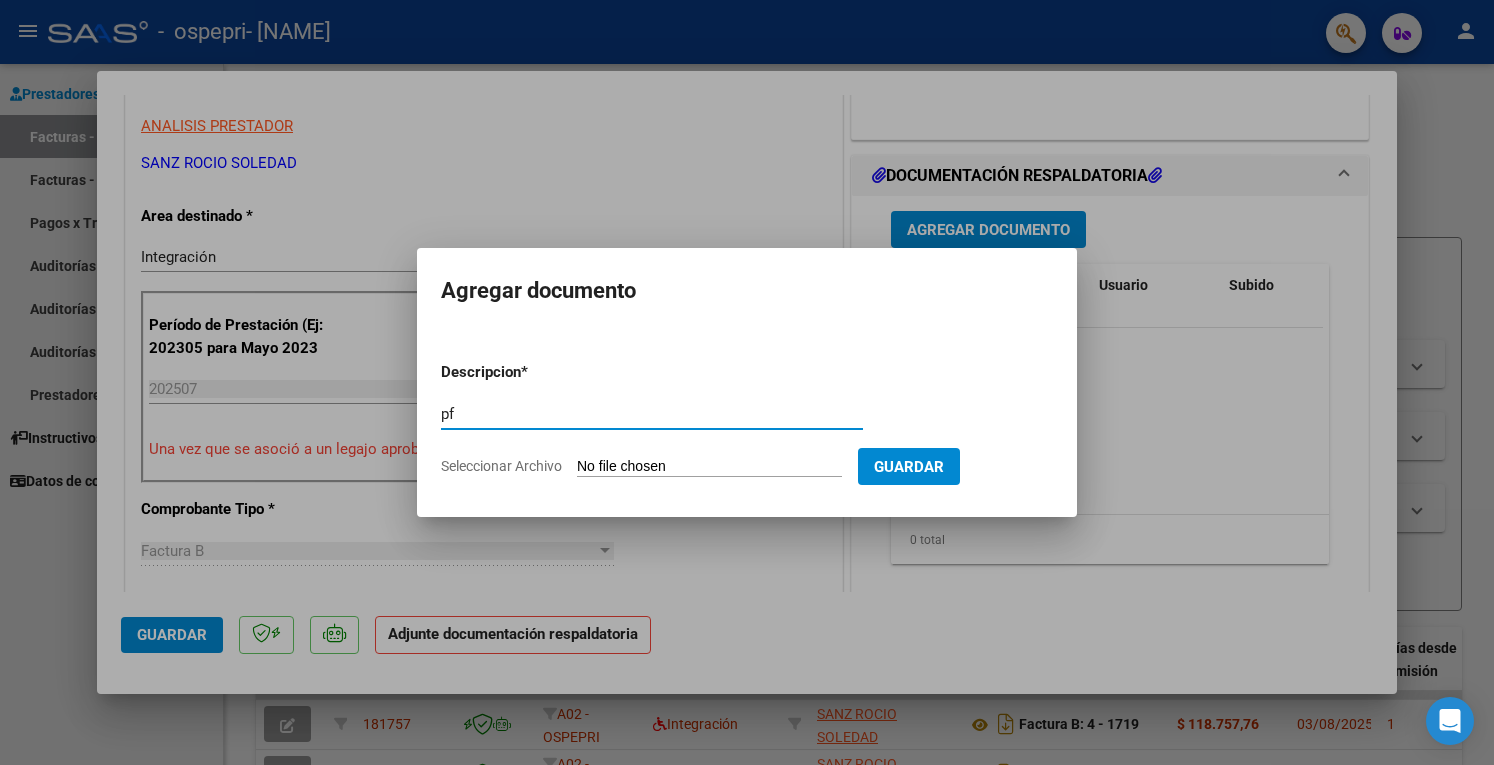 type on "pf" 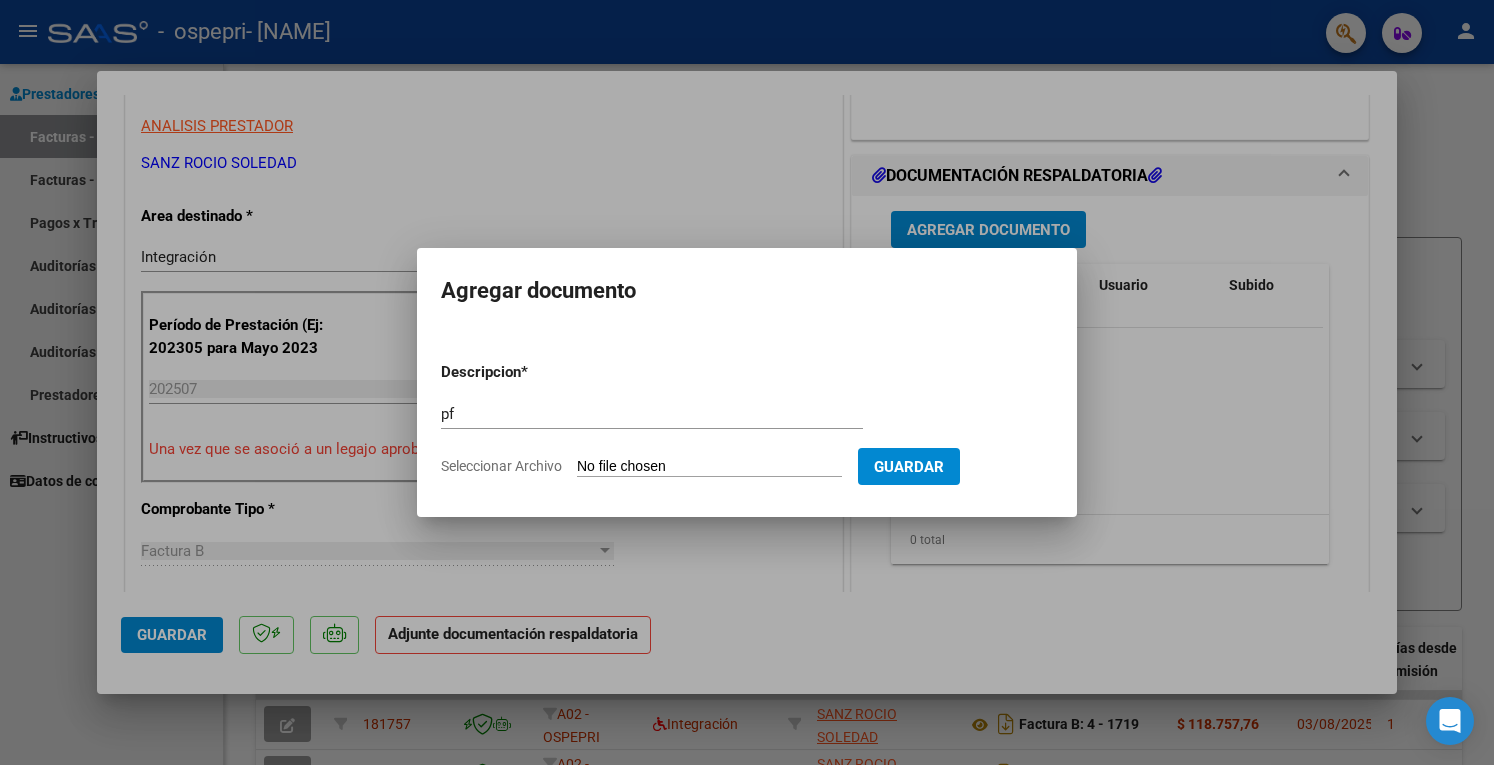 click on "Seleccionar Archivo" at bounding box center (709, 467) 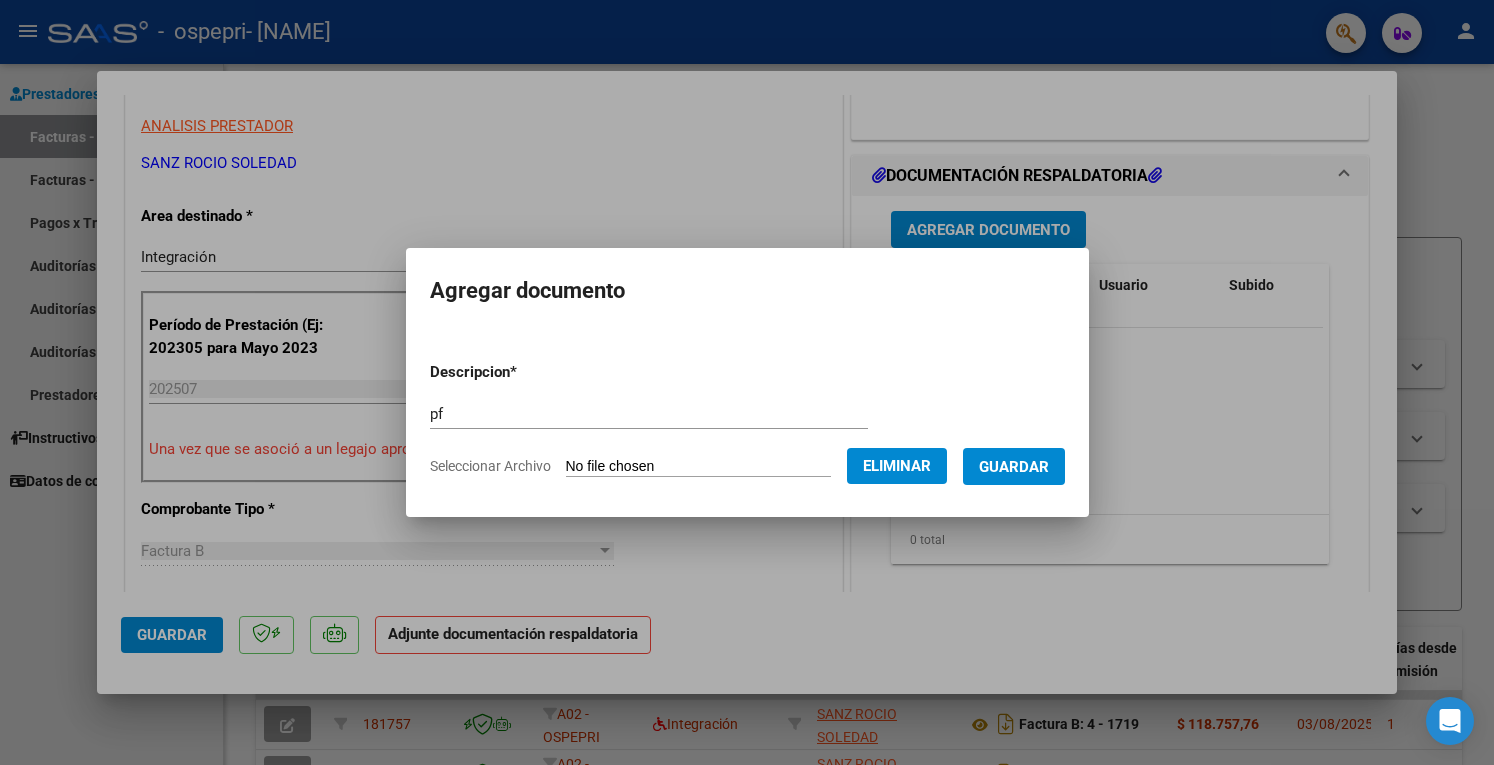 click on "Guardar" at bounding box center (1014, 467) 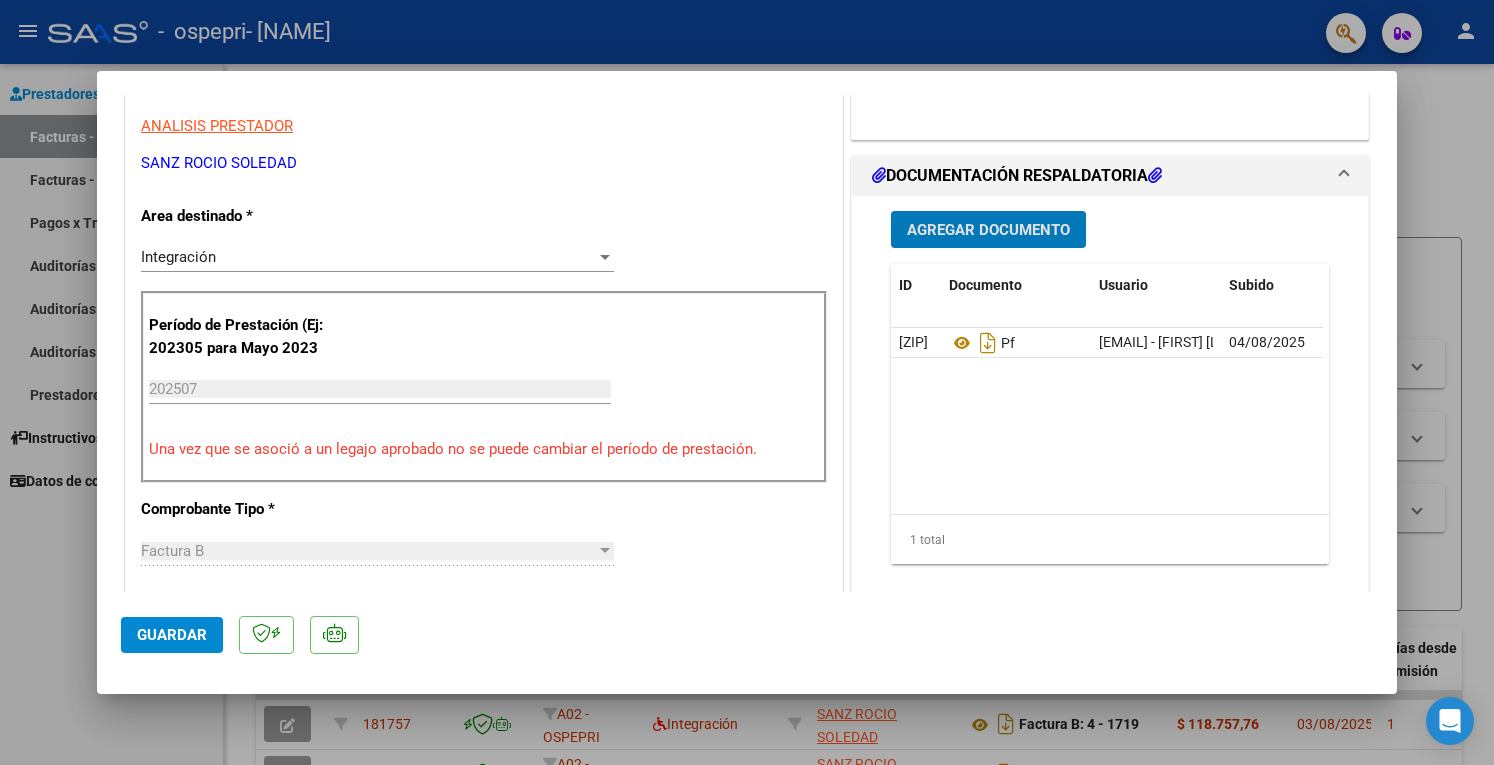 click at bounding box center [747, 382] 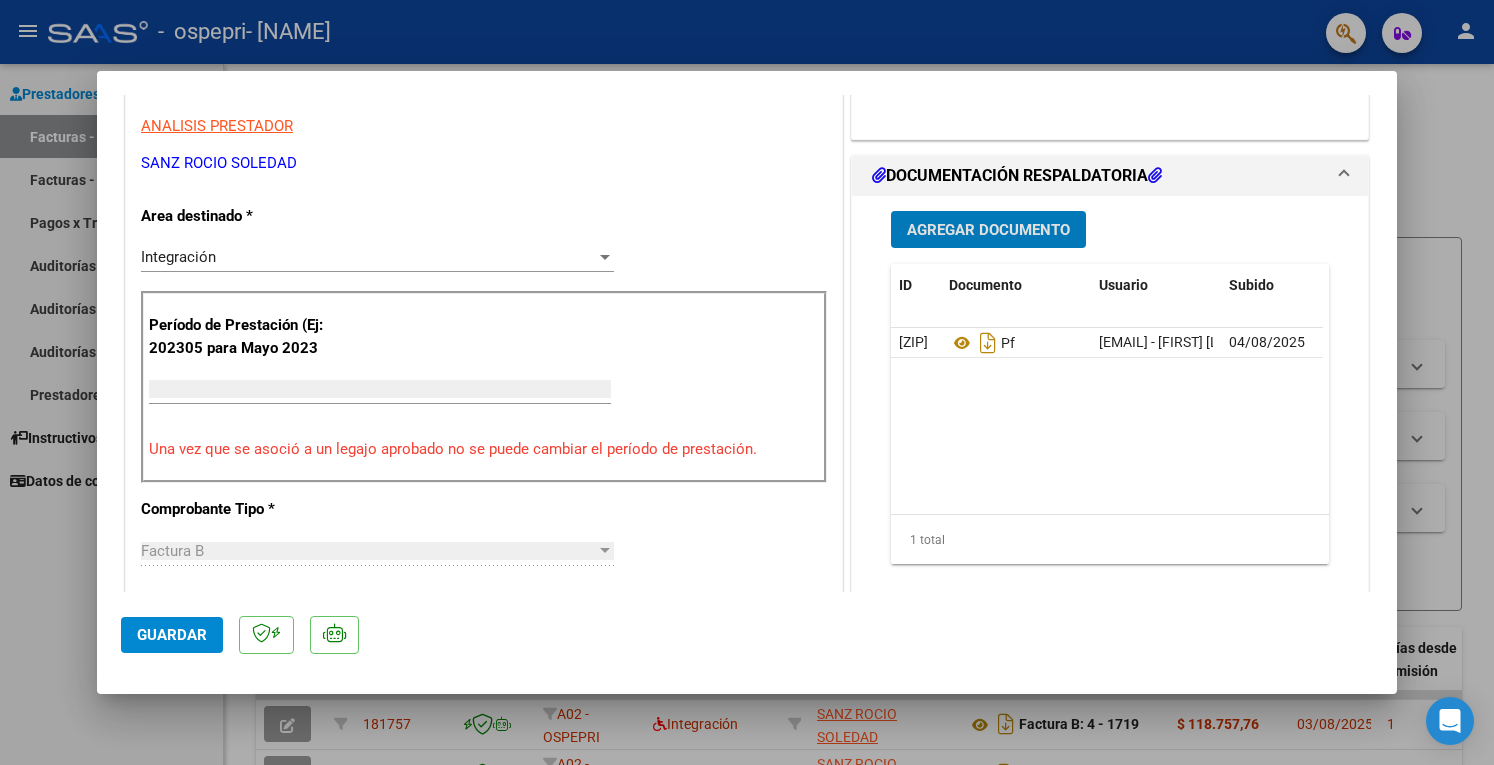 scroll, scrollTop: 340, scrollLeft: 0, axis: vertical 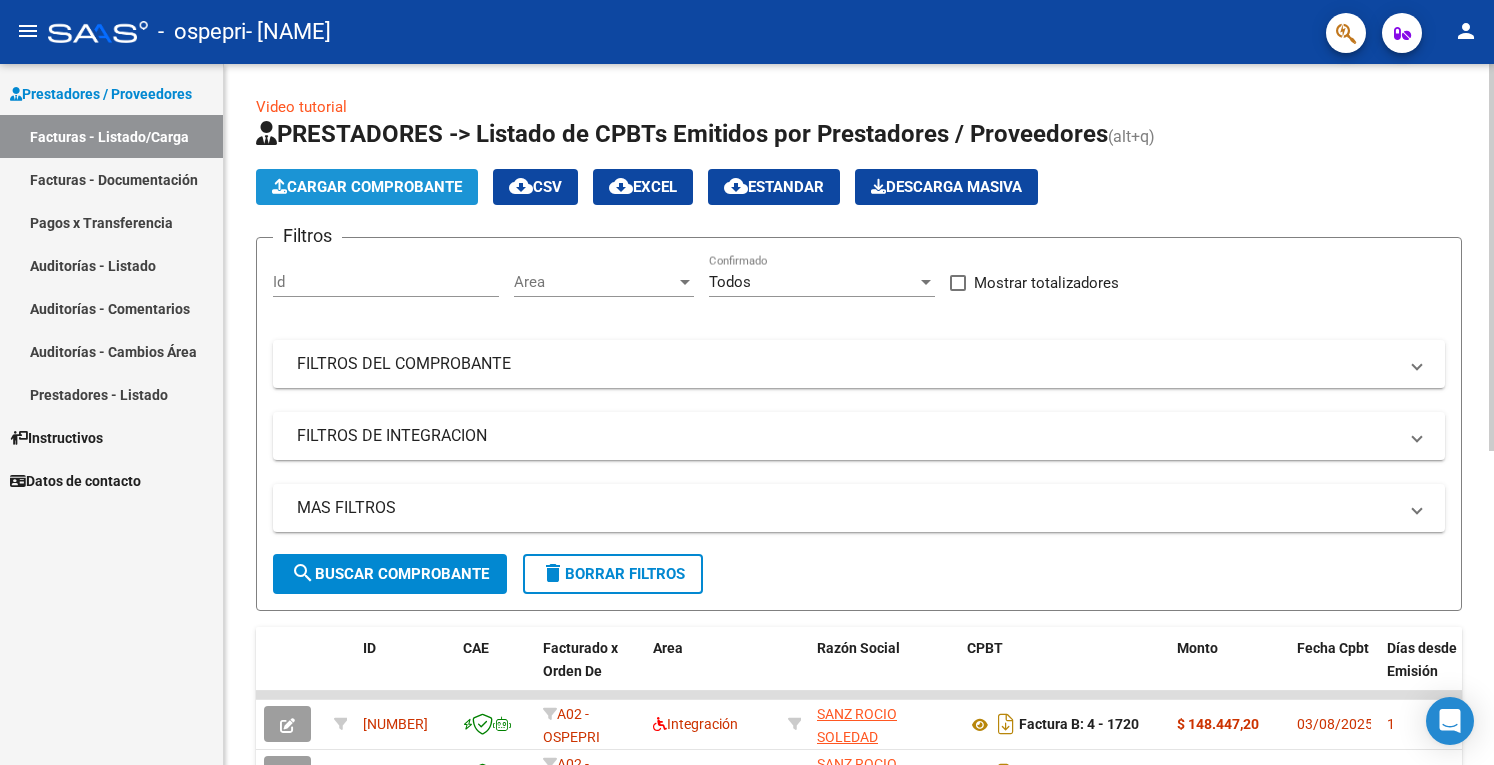 click on "Cargar Comprobante" 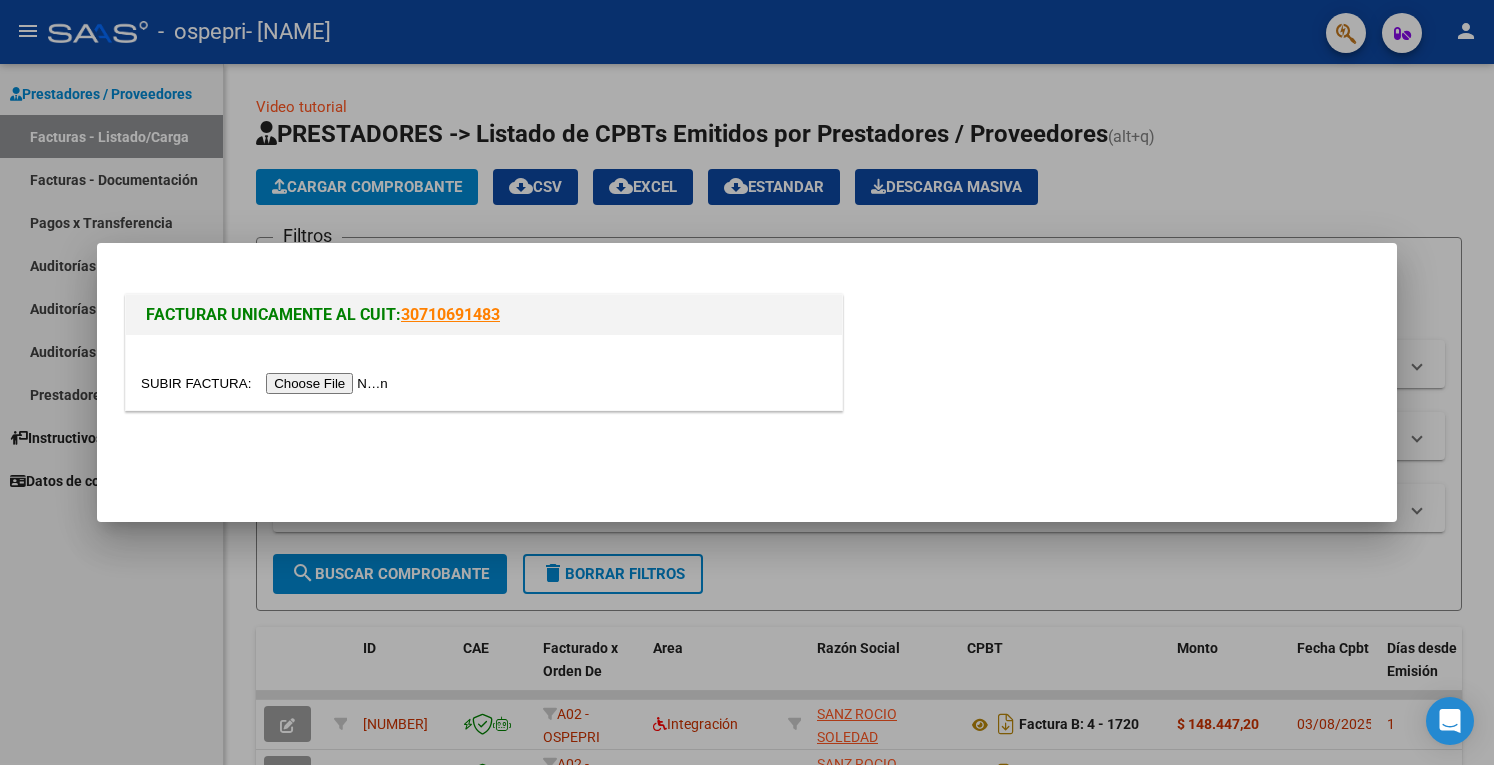 click at bounding box center (267, 383) 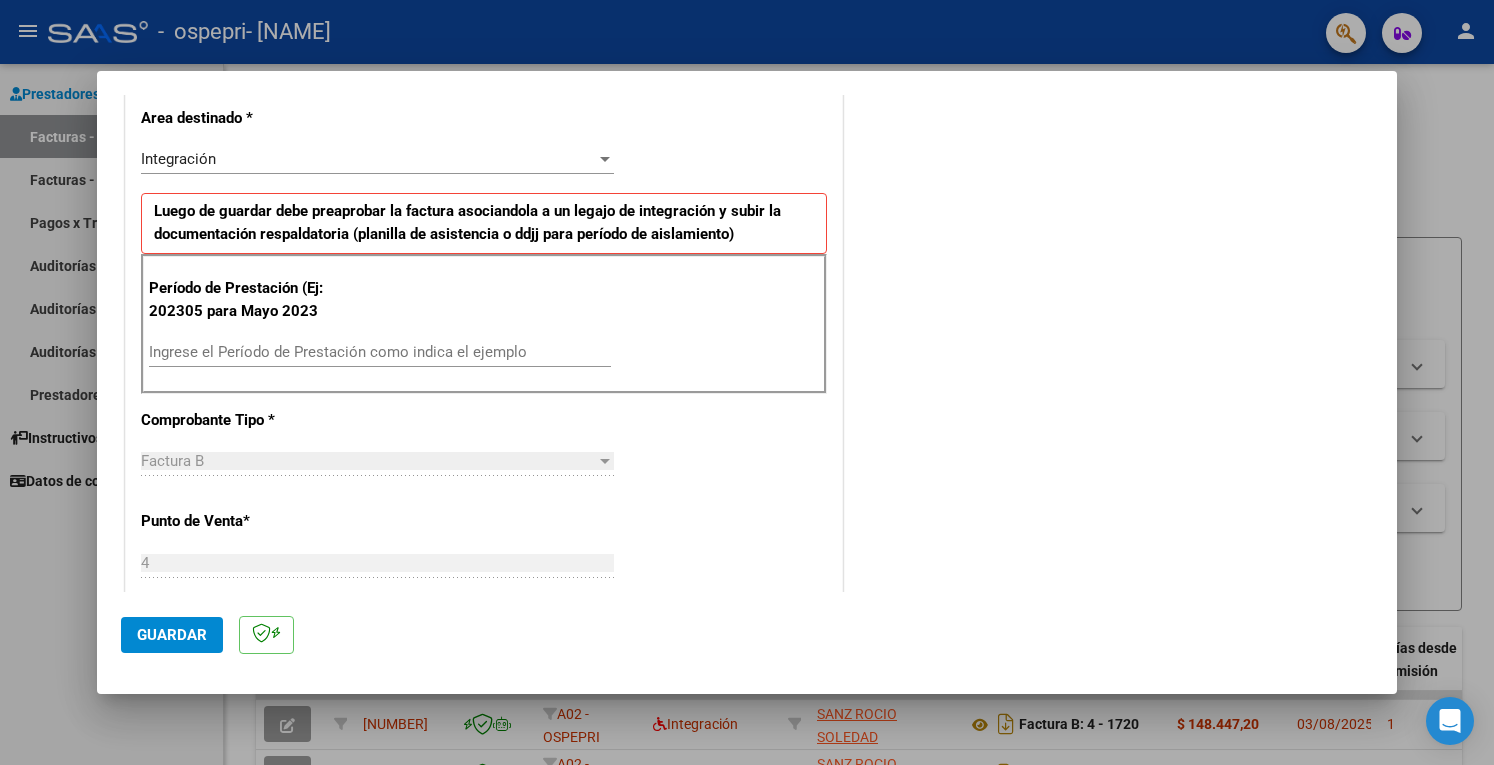 scroll, scrollTop: 420, scrollLeft: 0, axis: vertical 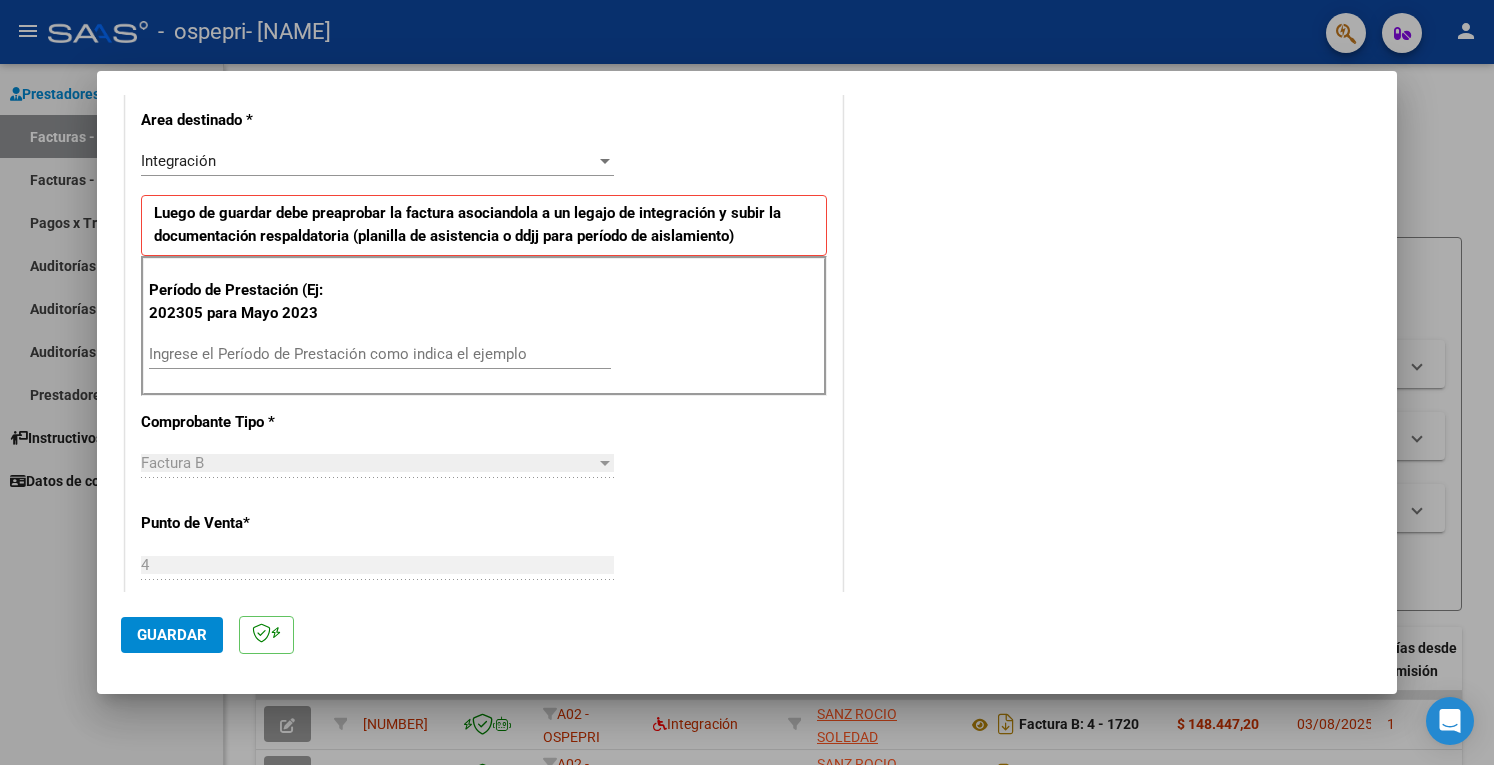click on "Ingrese el Período de Prestación como indica el ejemplo" at bounding box center [380, 354] 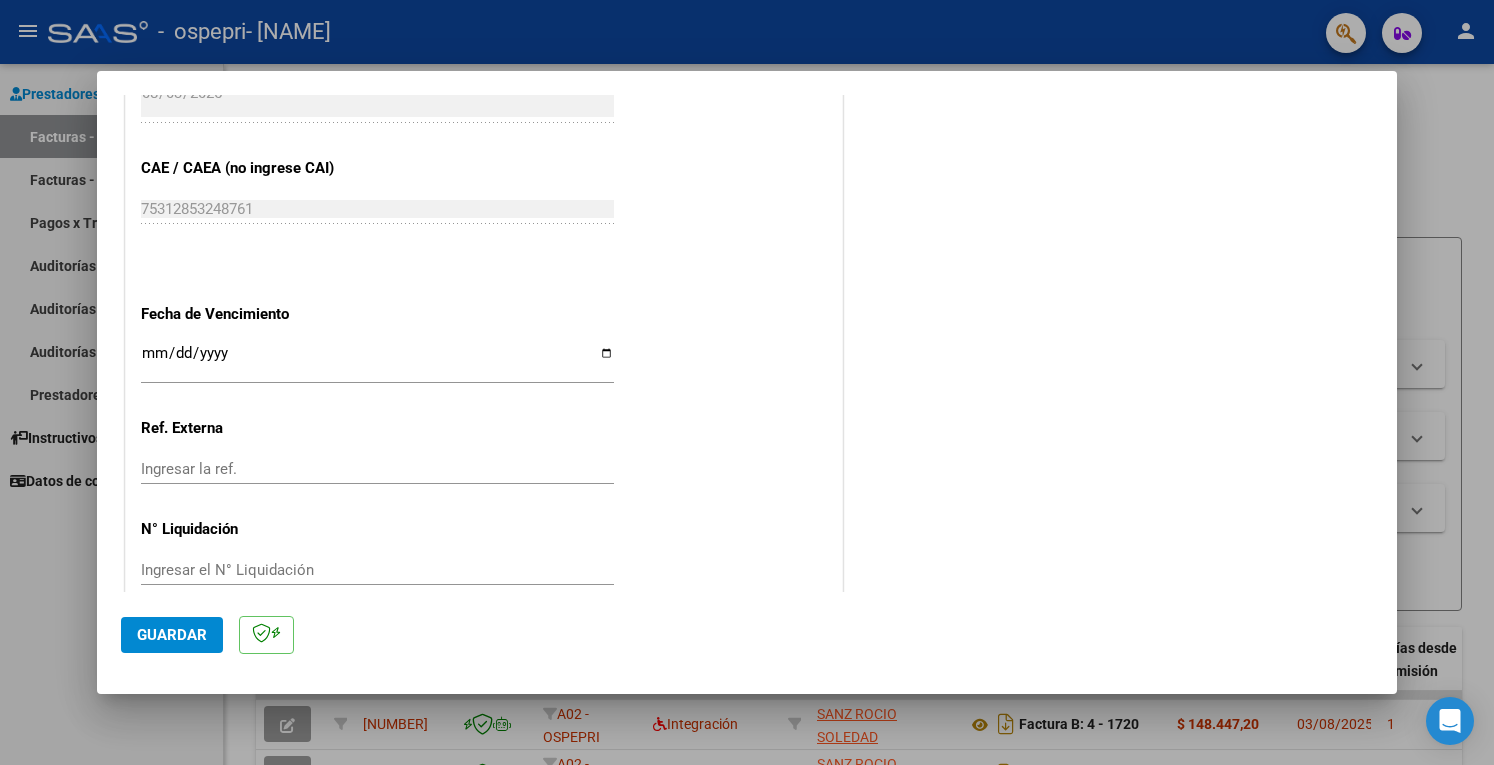 scroll, scrollTop: 1220, scrollLeft: 0, axis: vertical 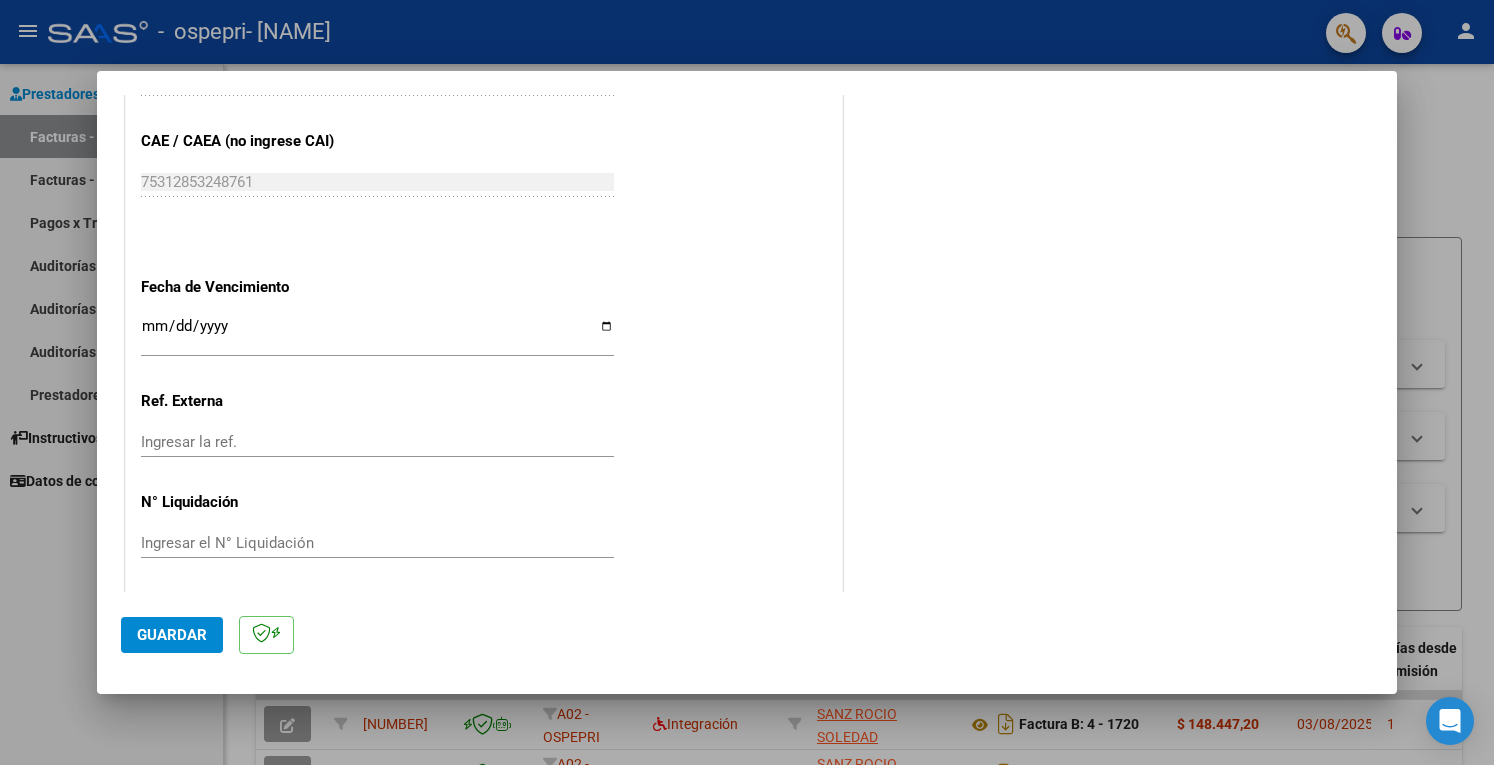 type on "202507" 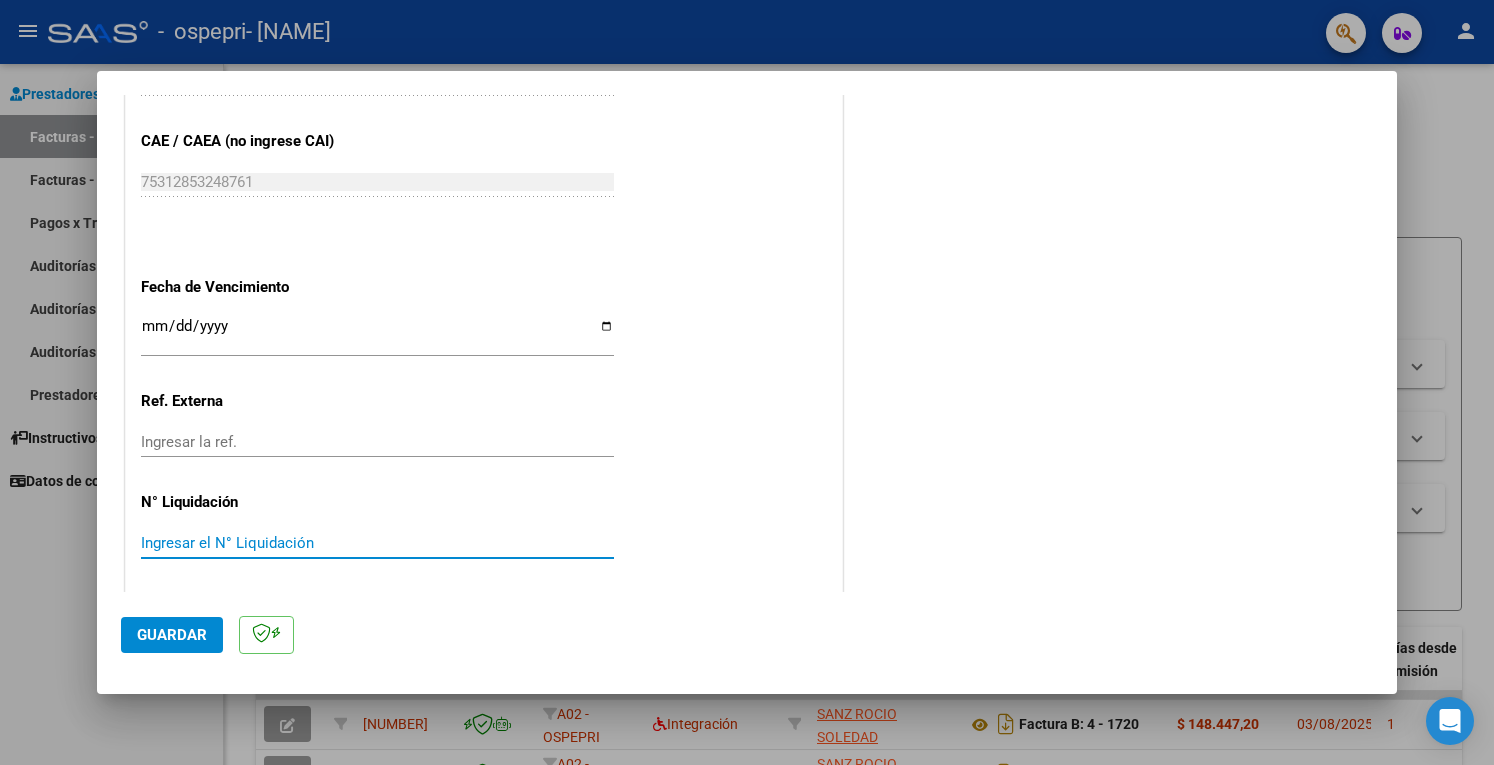 paste on "266017" 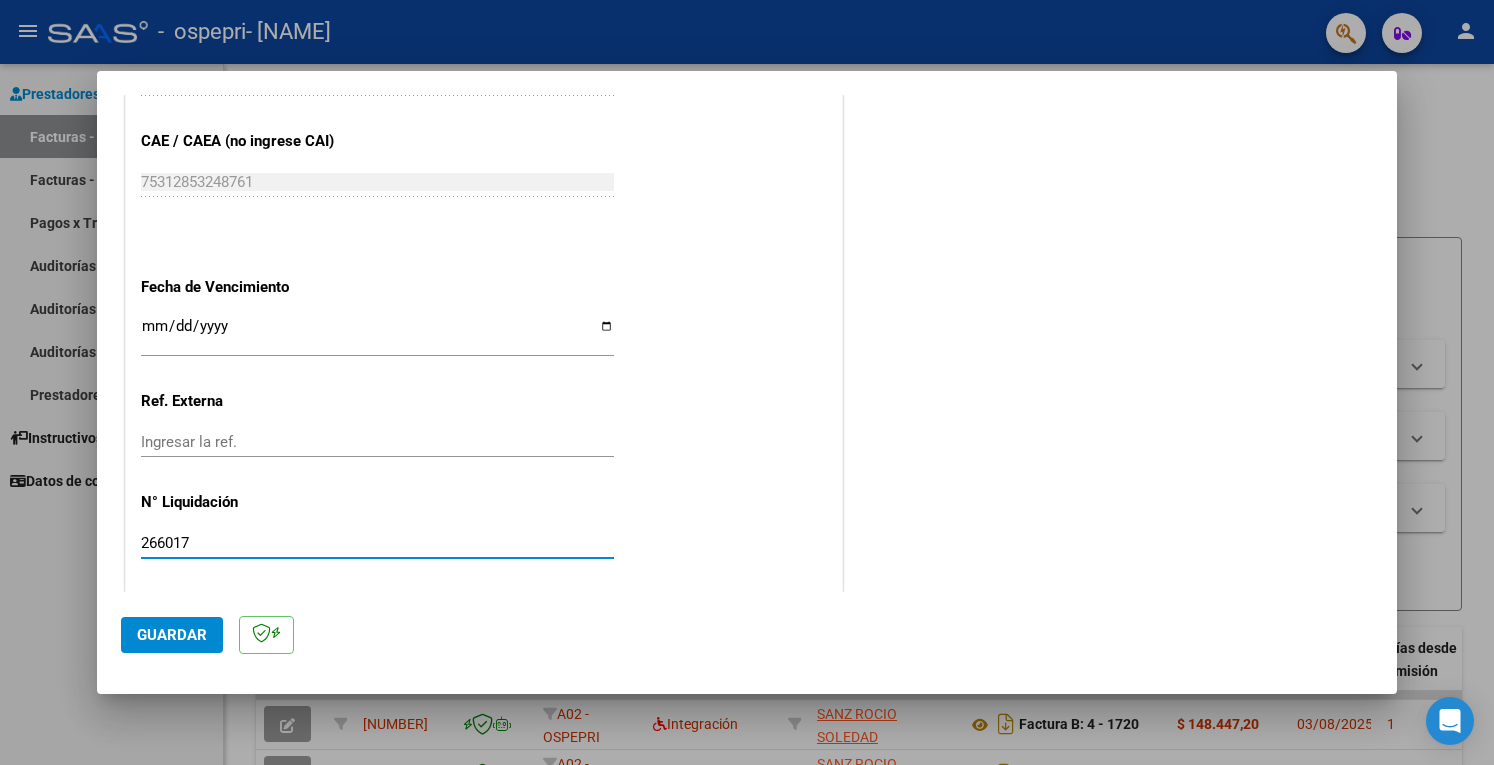 type on "266017" 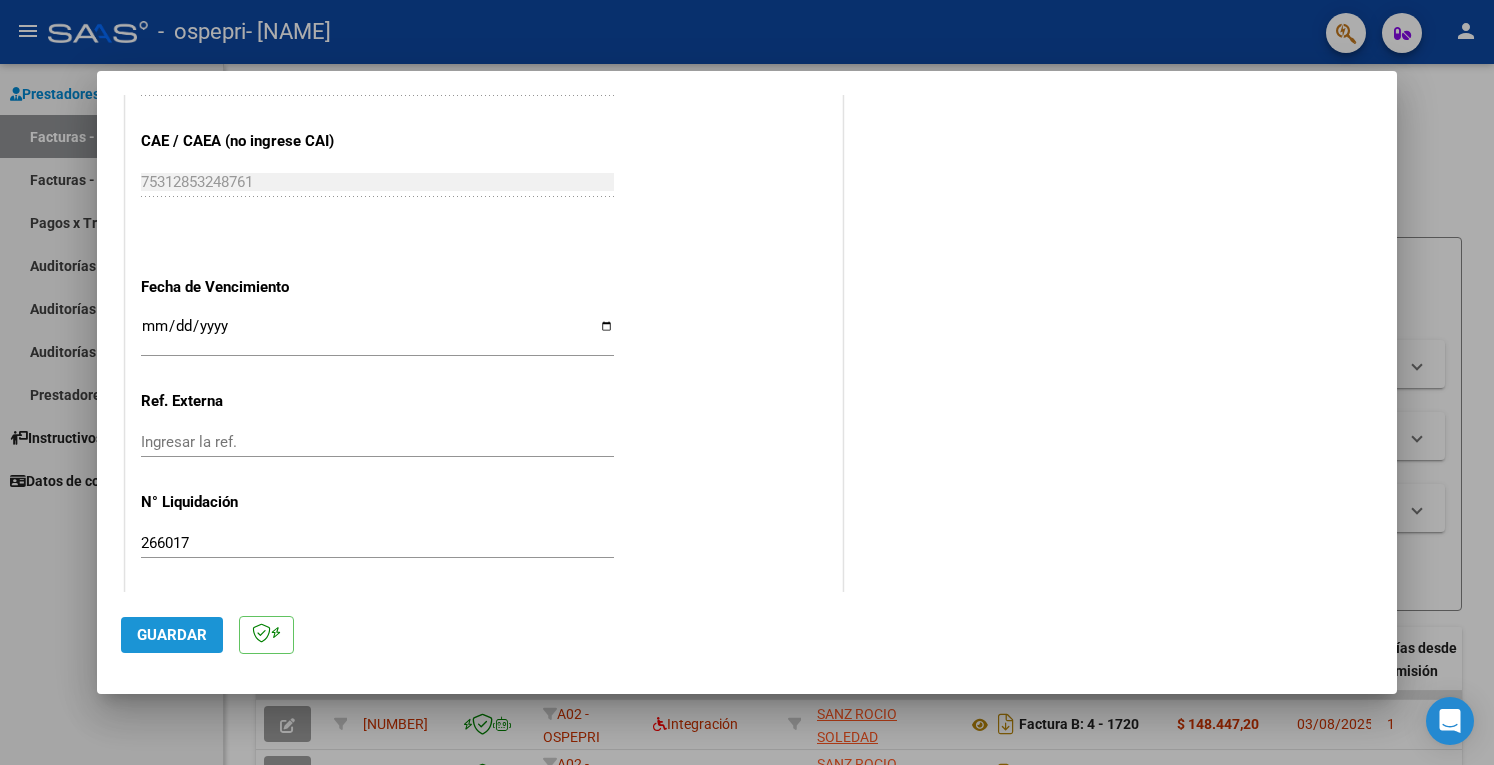 click on "Guardar" 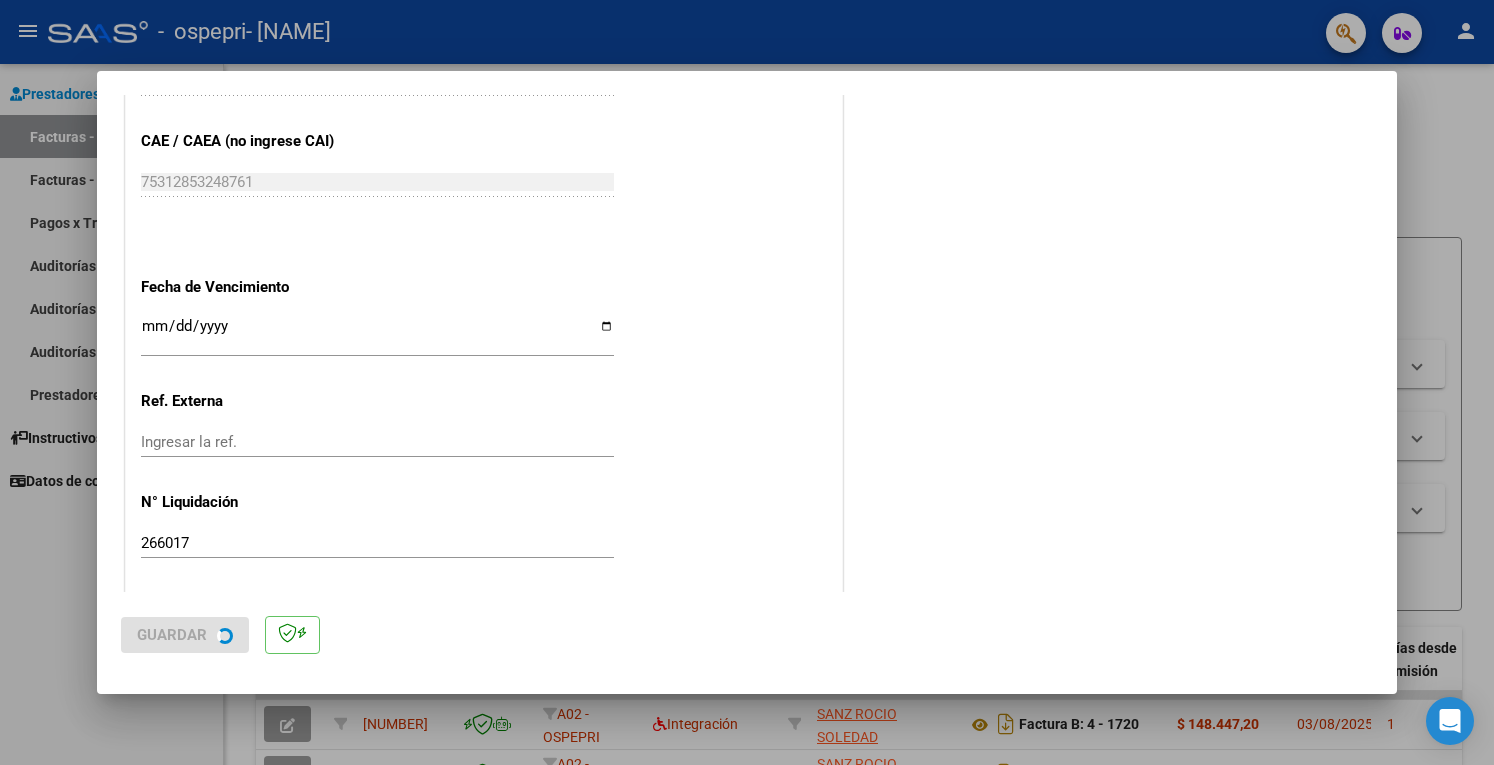 scroll, scrollTop: 0, scrollLeft: 0, axis: both 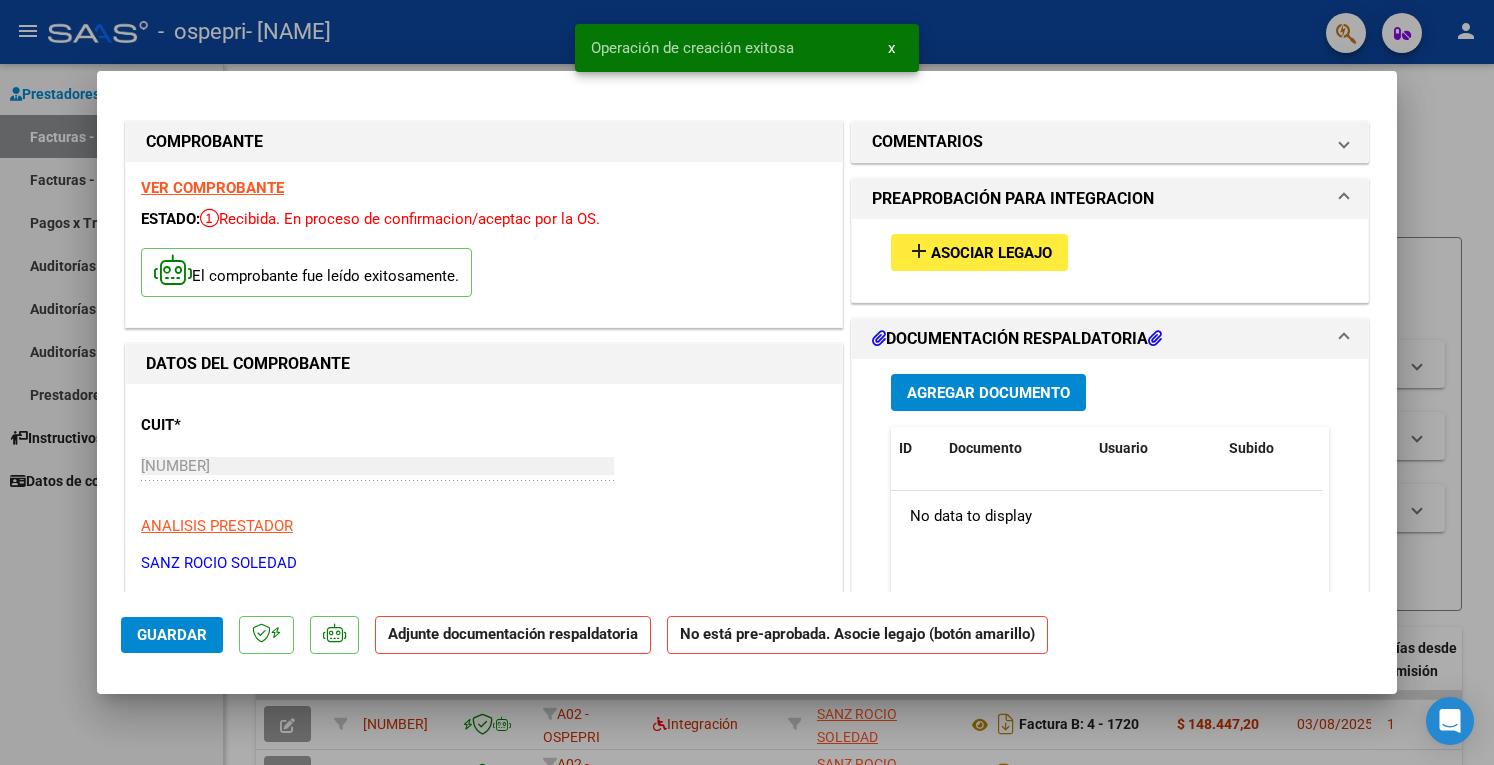click on "Asociar Legajo" at bounding box center (991, 253) 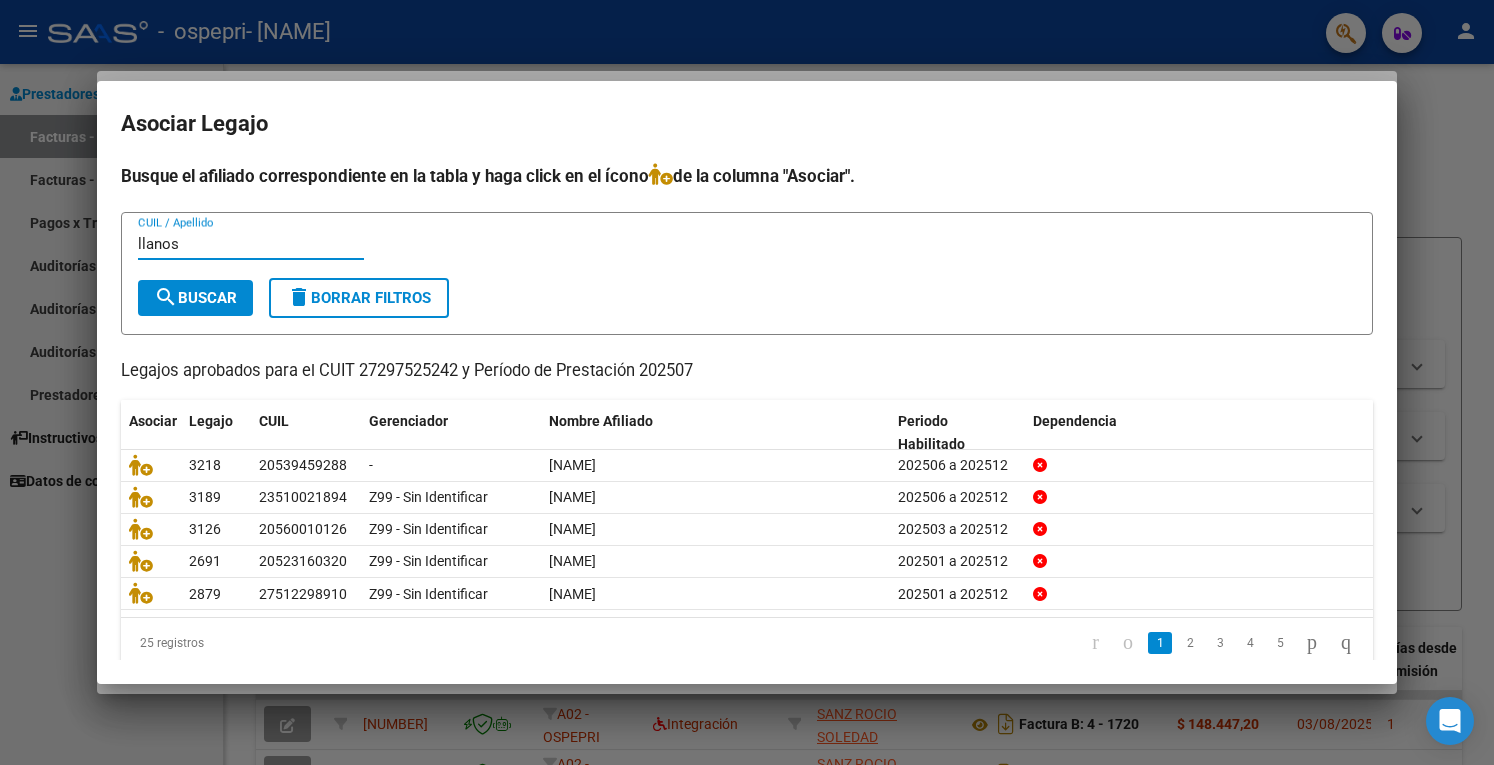 type on "llanos" 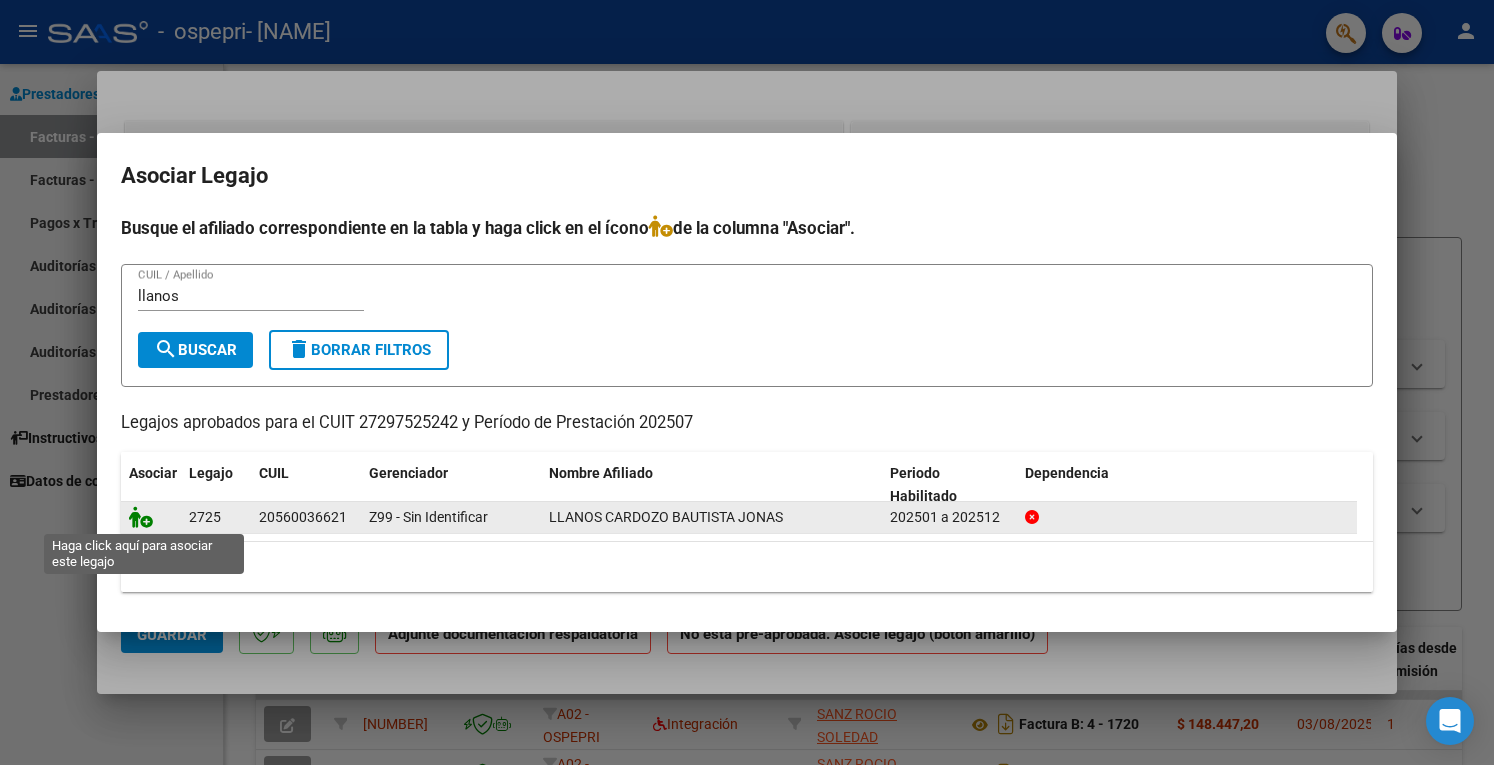 click 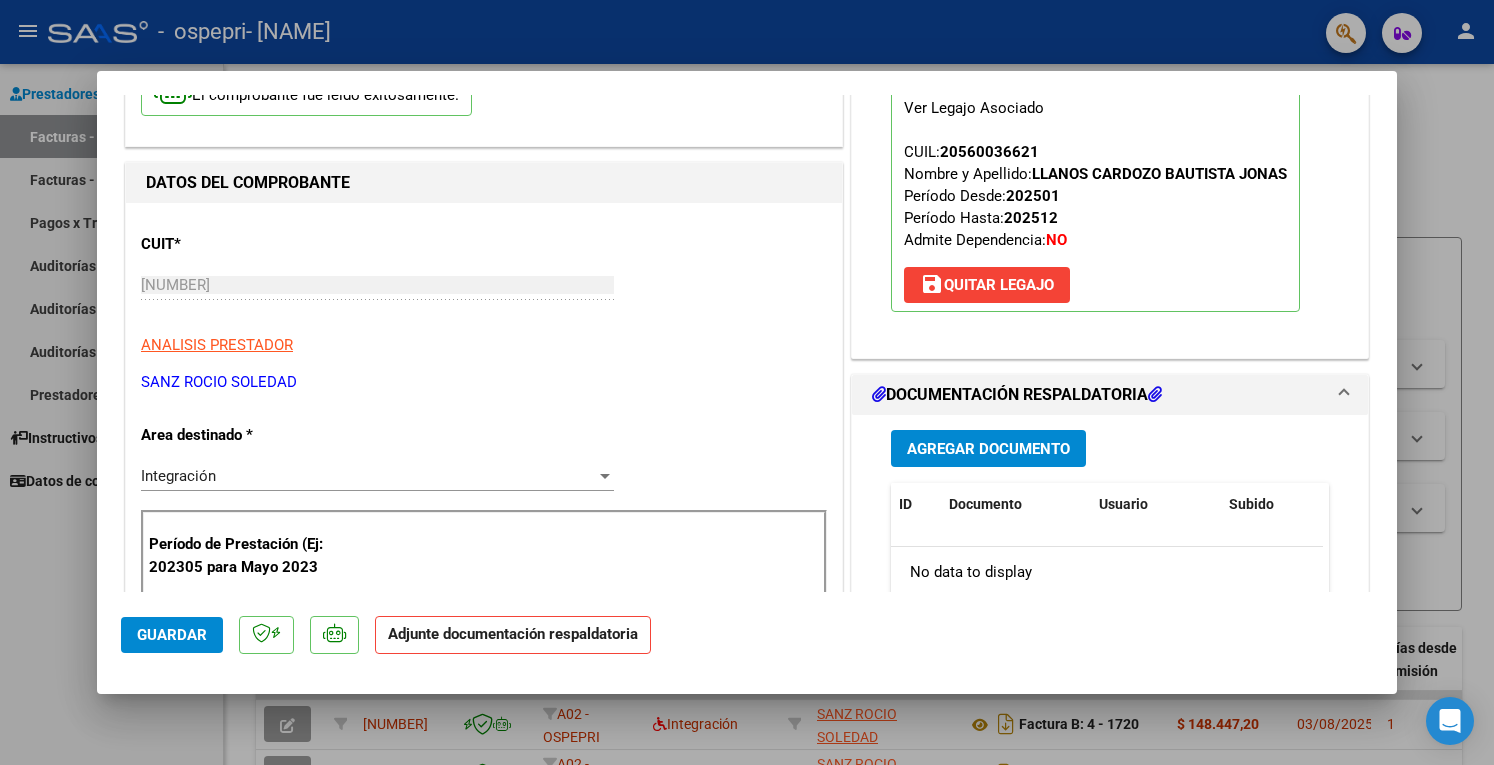 scroll, scrollTop: 200, scrollLeft: 0, axis: vertical 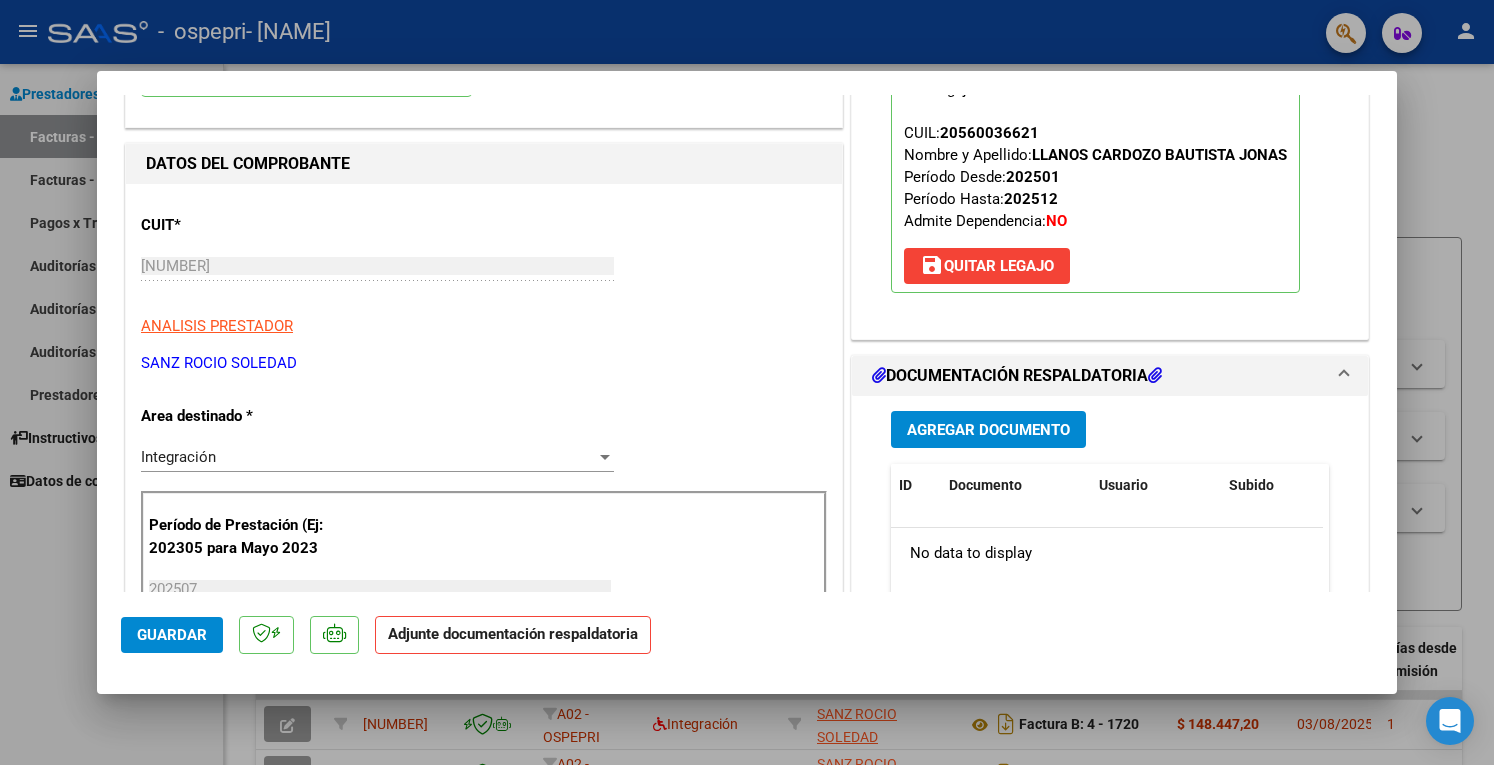 click on "Agregar Documento" at bounding box center [988, 430] 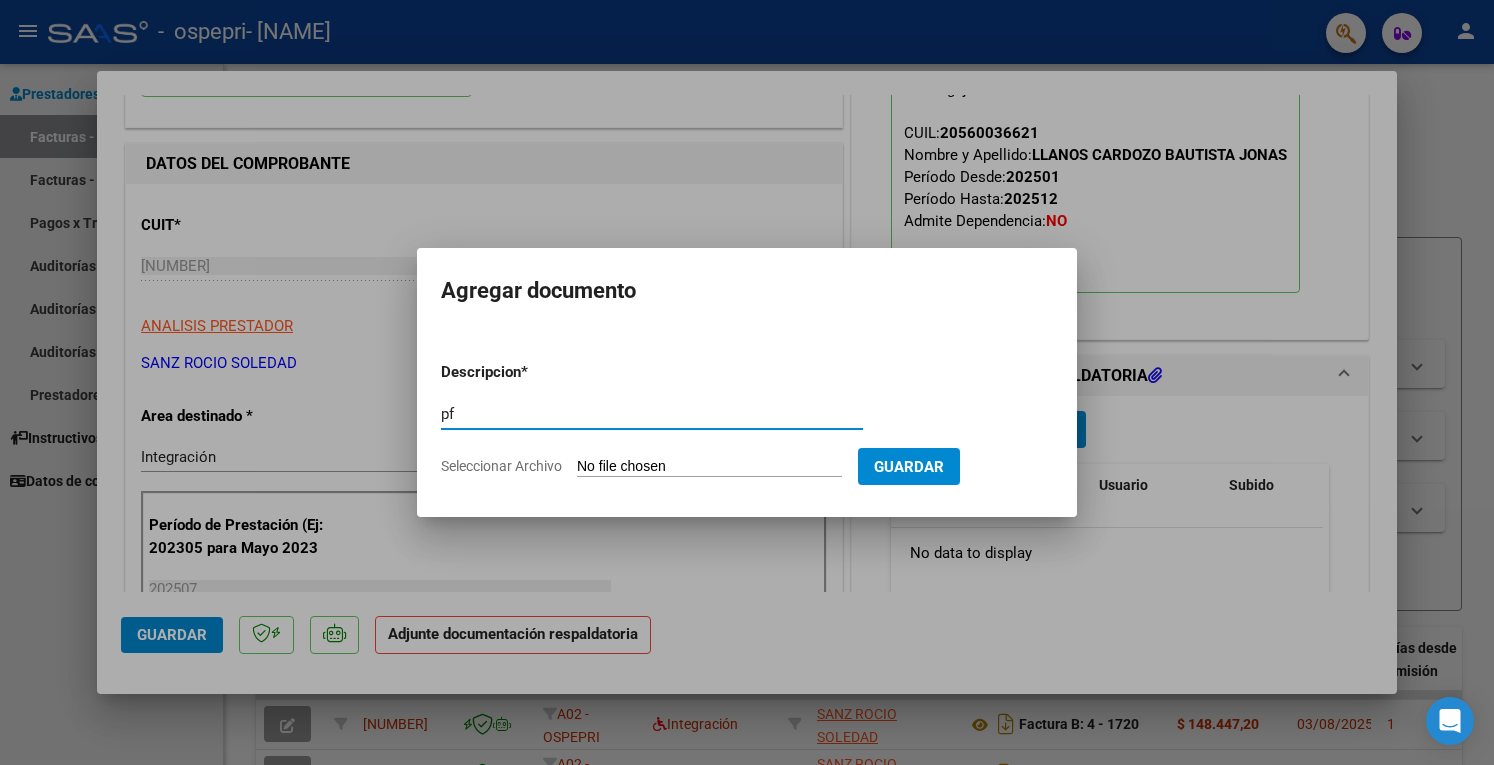 type on "pf" 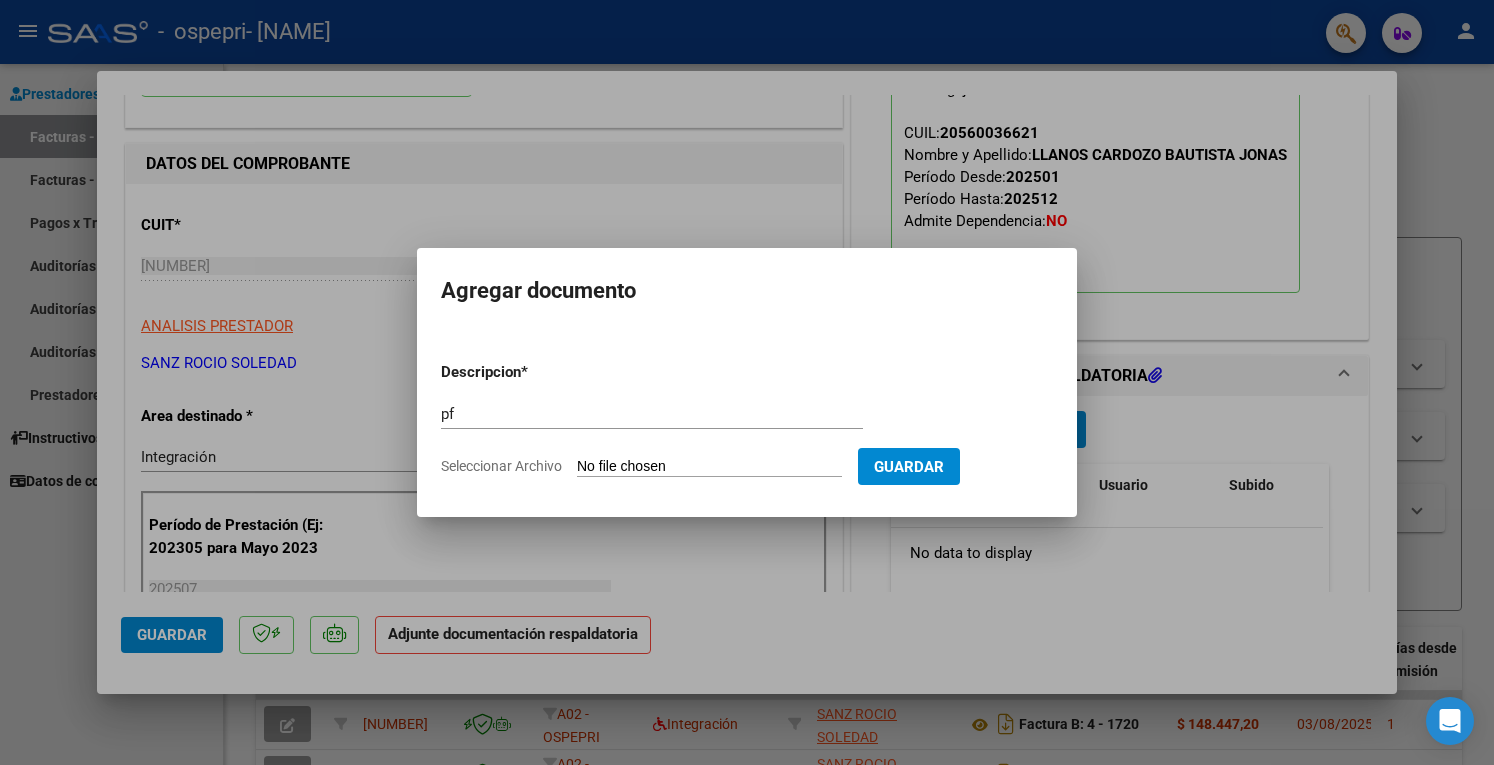 type on "C:\fakepath\[NAME].pdf" 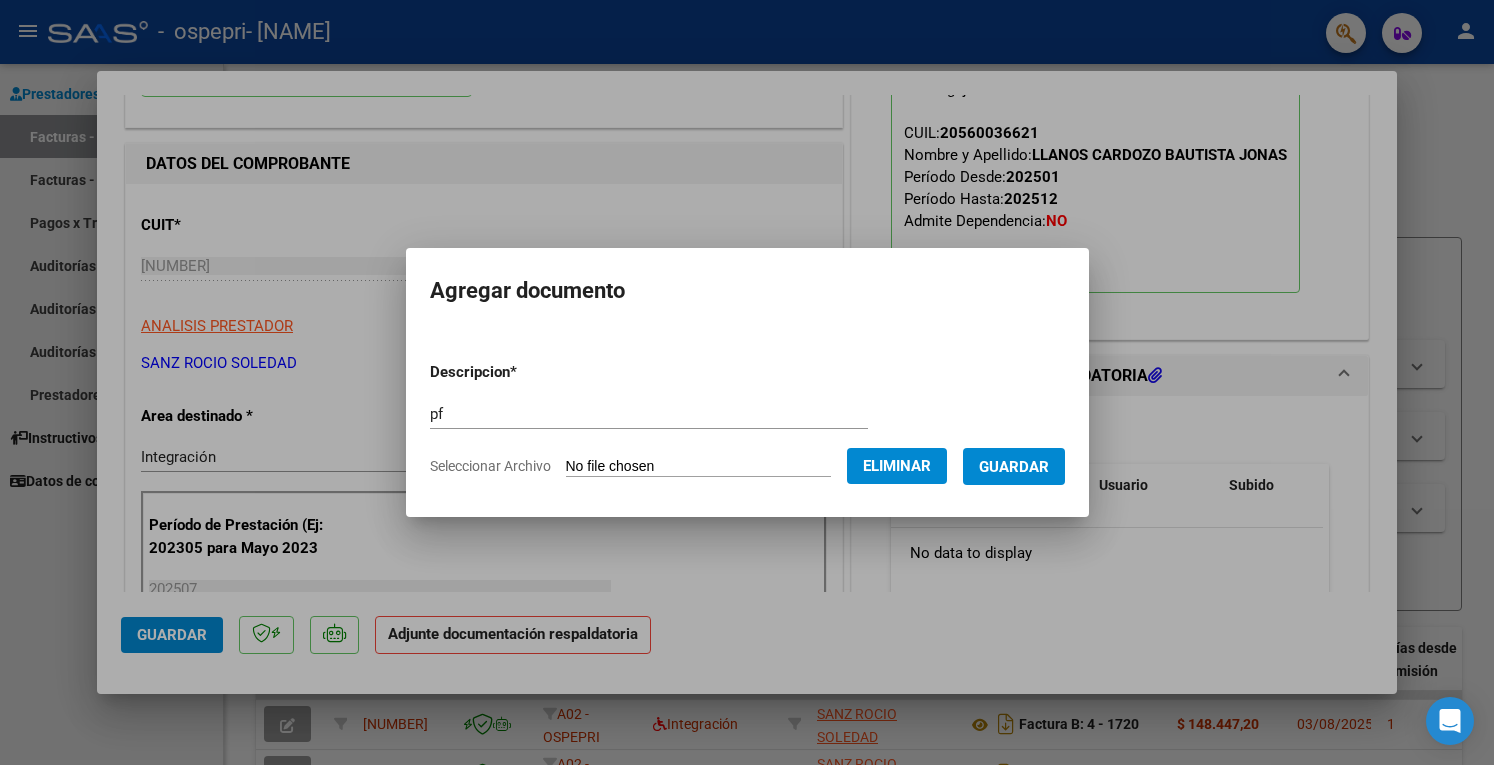 click on "Guardar" at bounding box center (1014, 467) 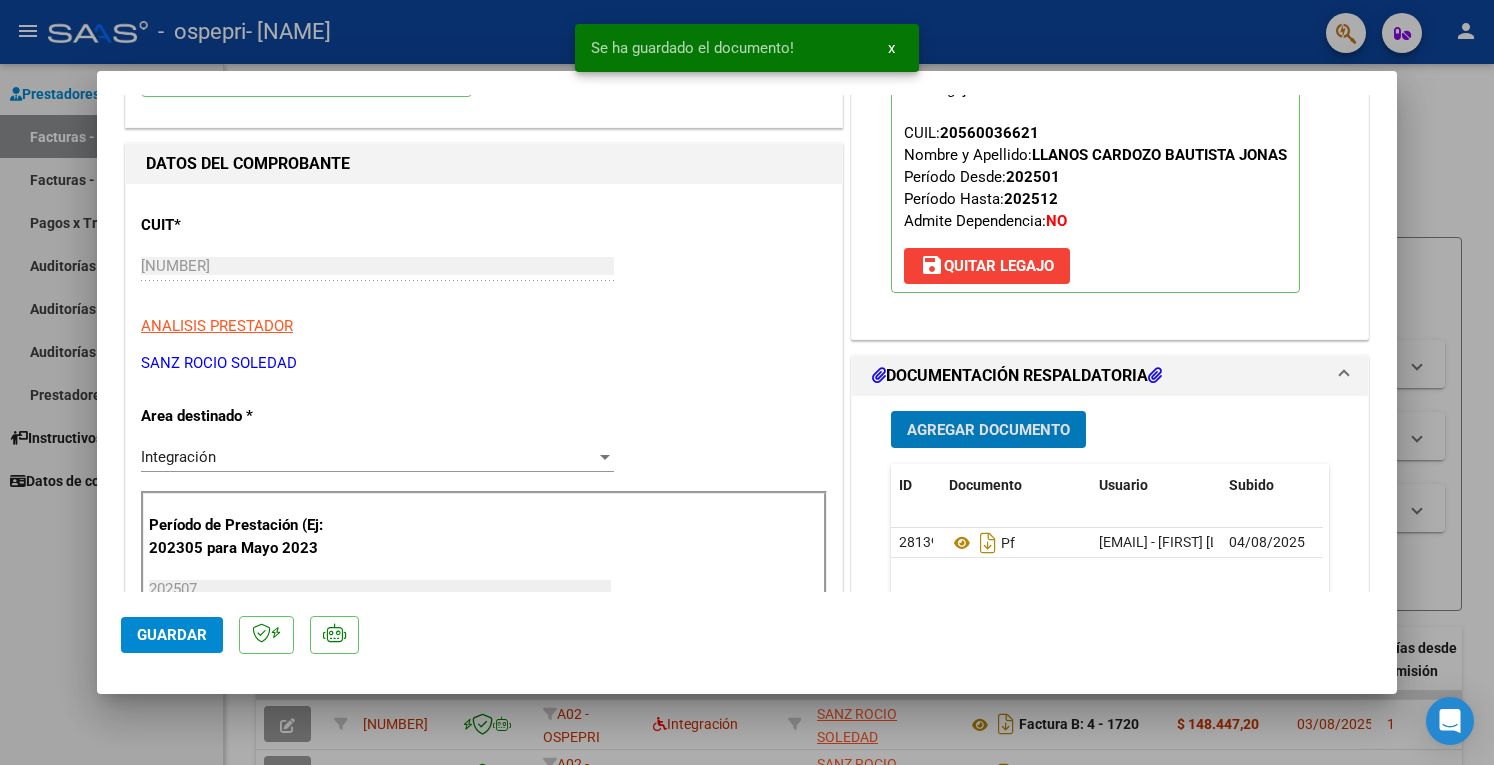 click on "Guardar" 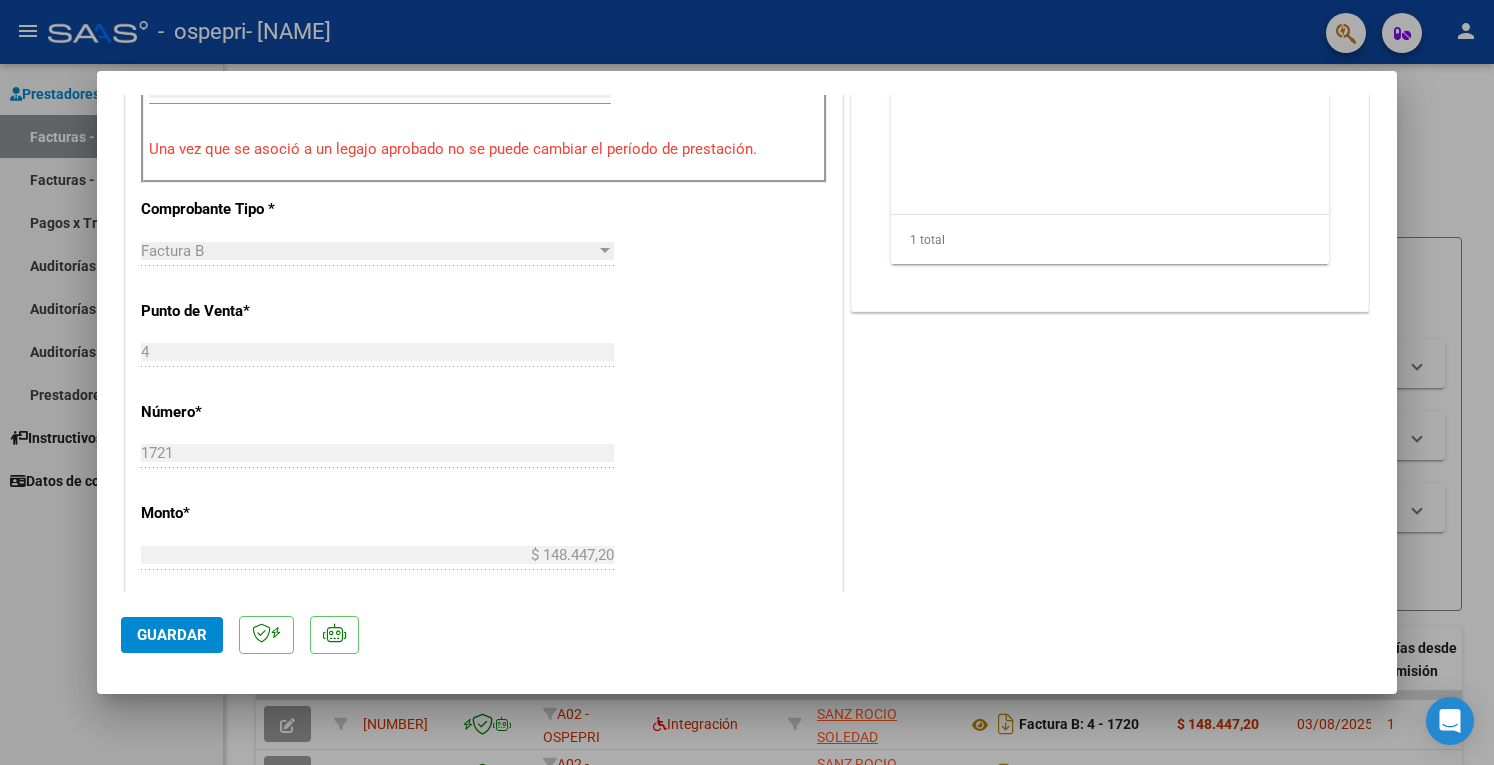 scroll, scrollTop: 300, scrollLeft: 0, axis: vertical 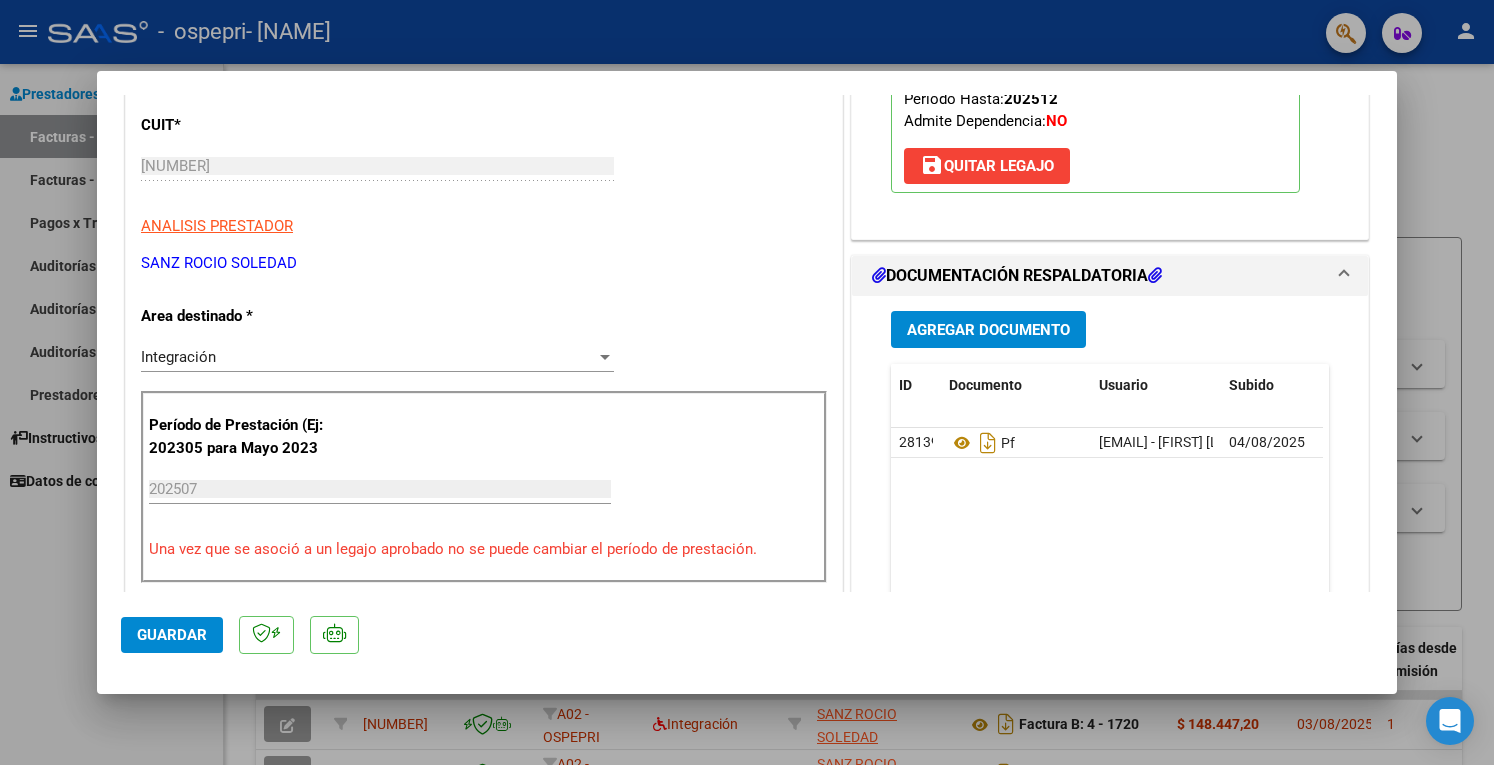 click at bounding box center (747, 382) 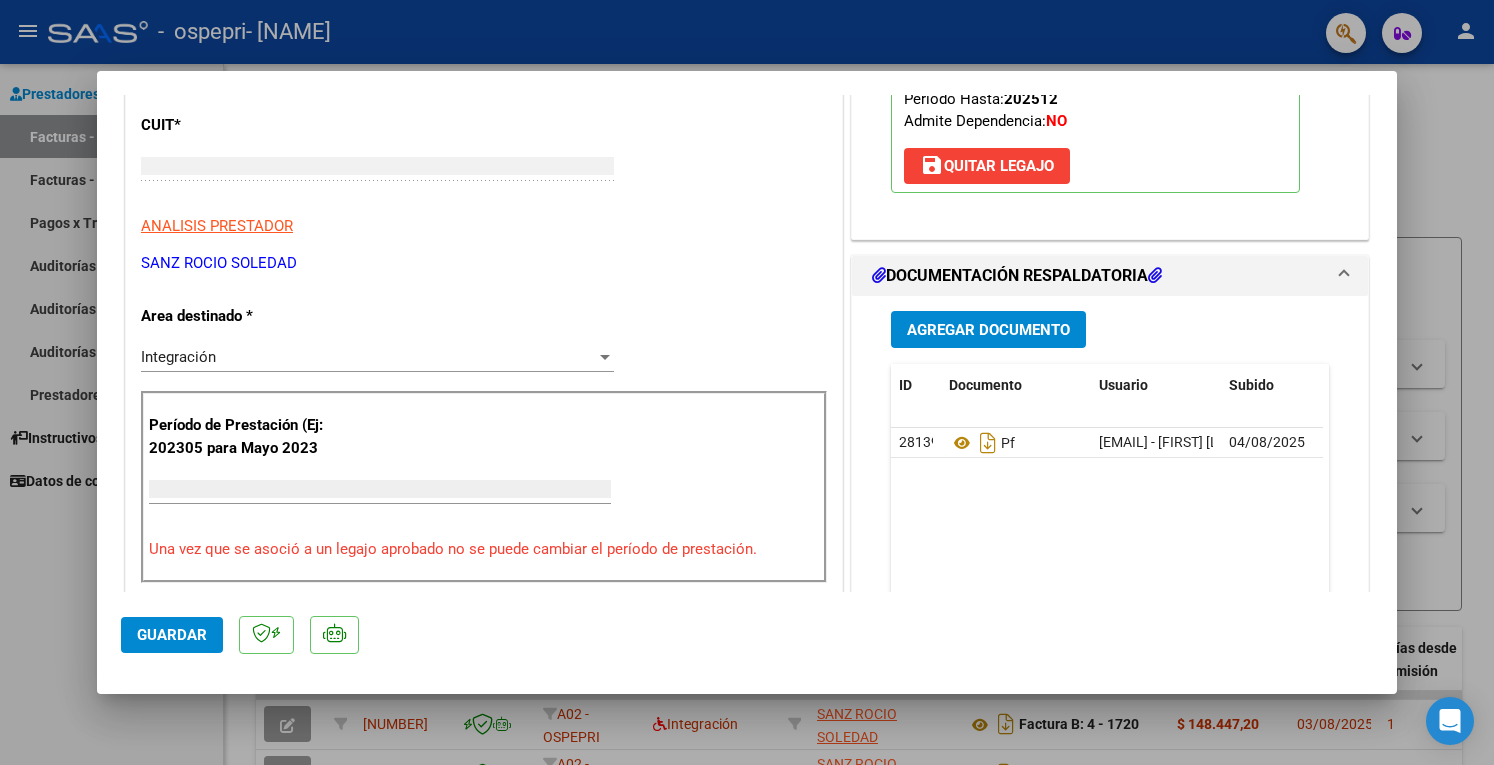 scroll, scrollTop: 239, scrollLeft: 0, axis: vertical 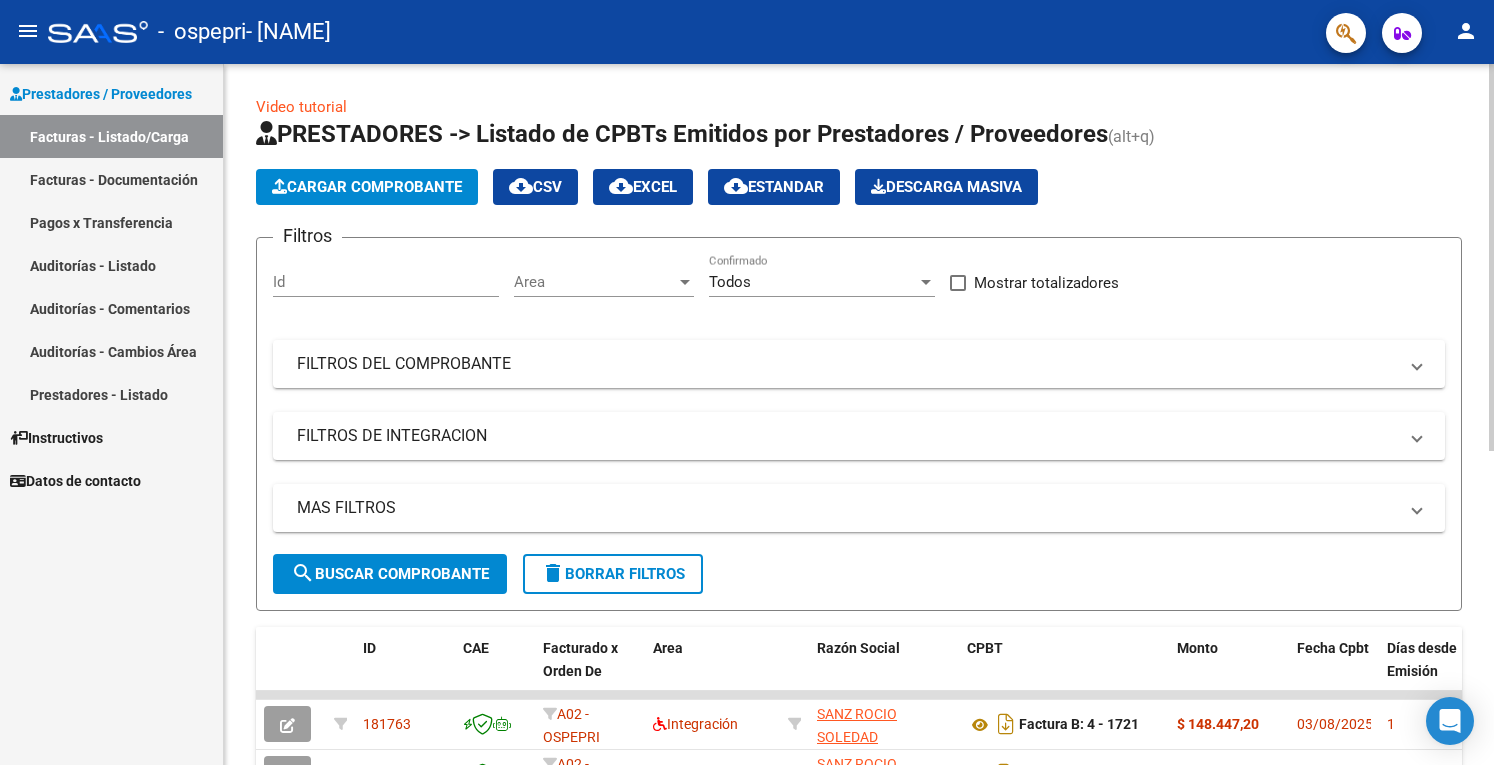 click on "Cargar Comprobante" 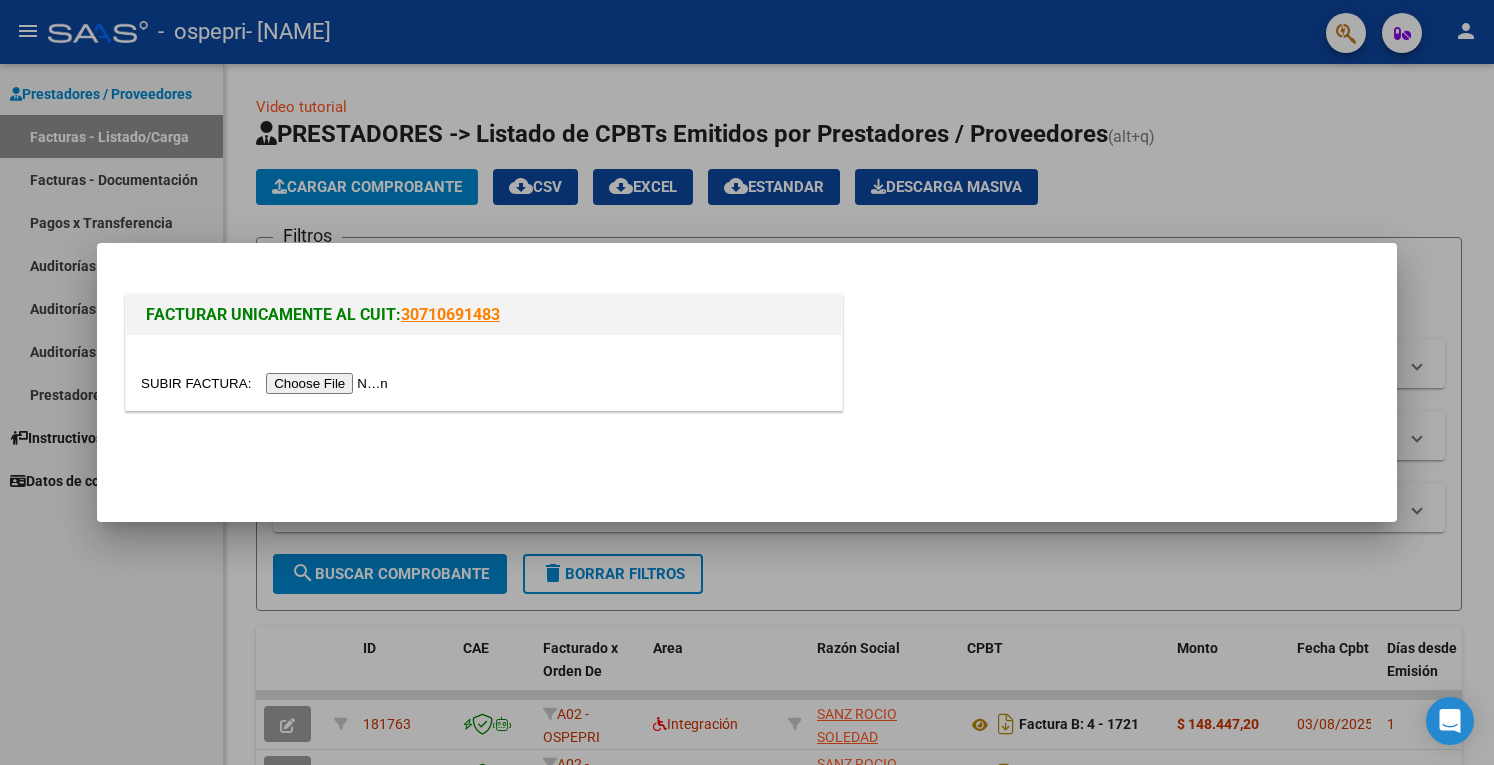 click at bounding box center (267, 383) 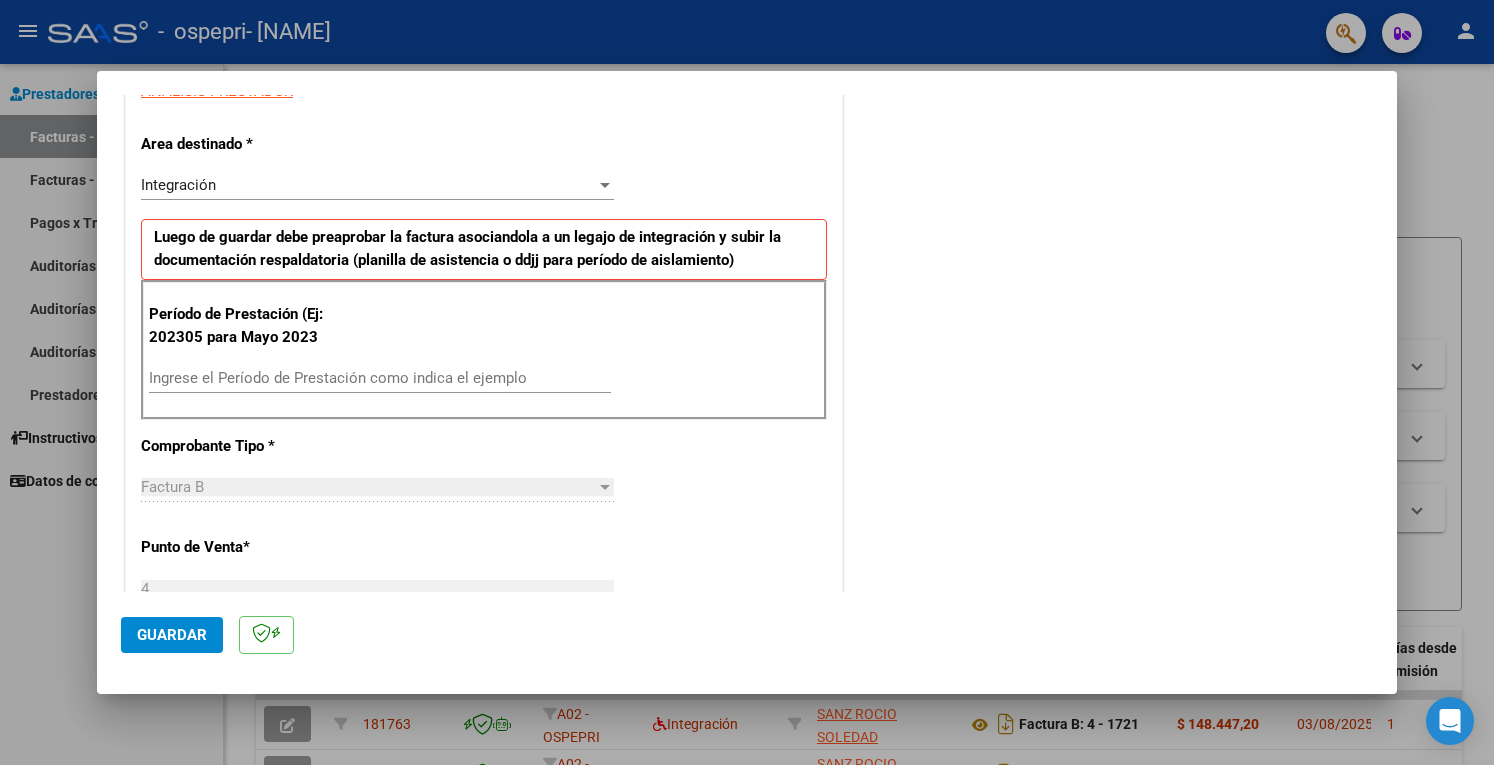 scroll, scrollTop: 400, scrollLeft: 0, axis: vertical 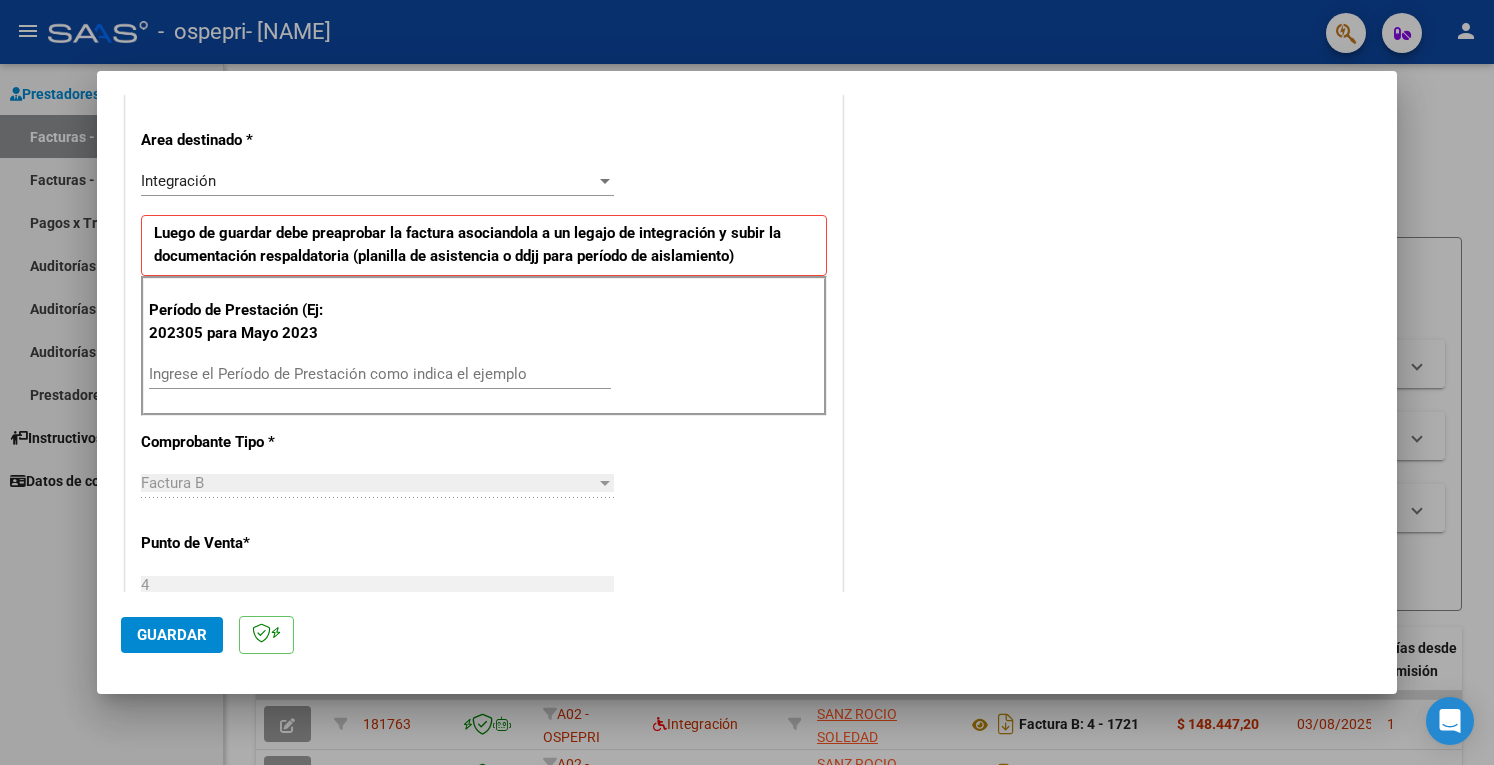 click on "Ingrese el Período de Prestación como indica el ejemplo" at bounding box center (380, 374) 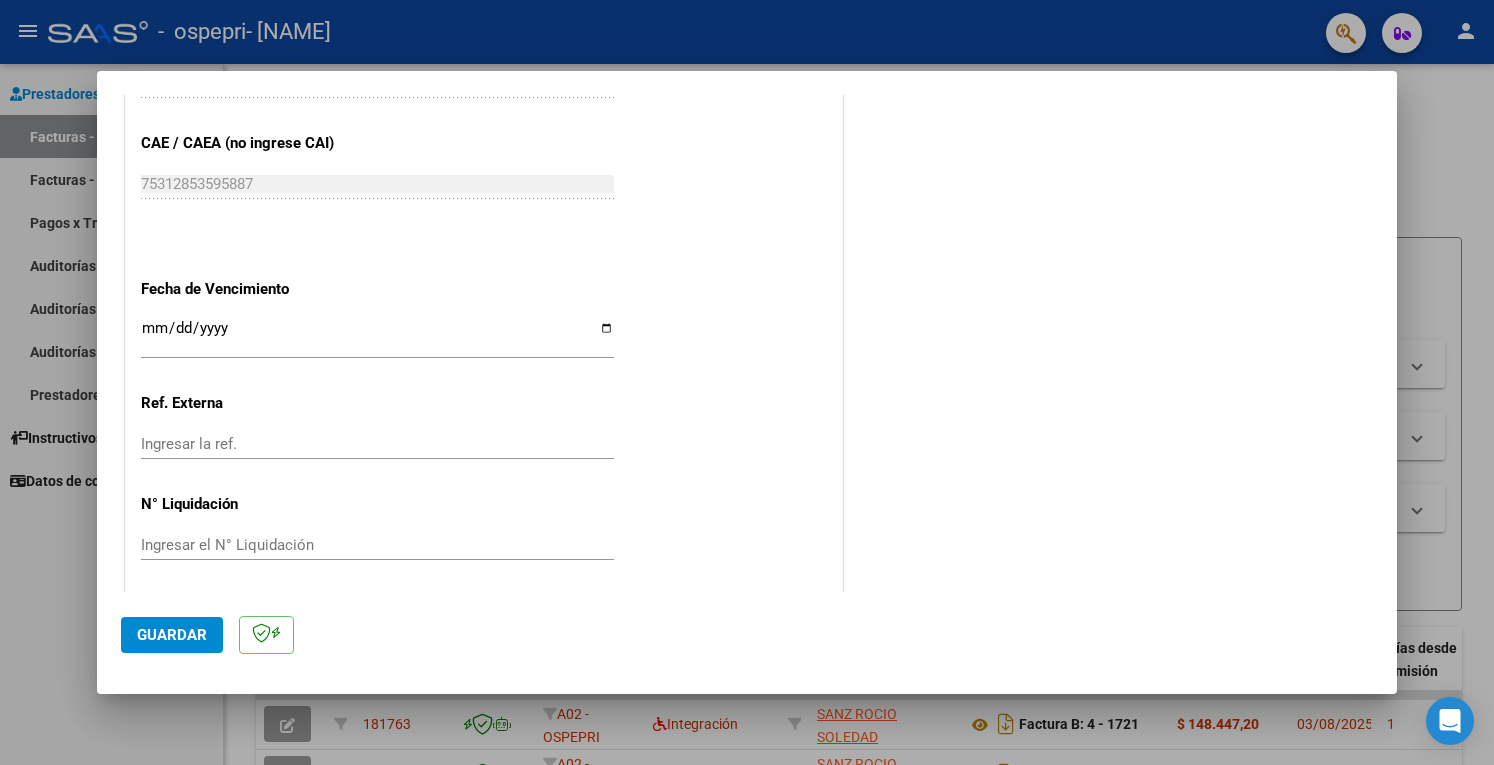 scroll, scrollTop: 1220, scrollLeft: 0, axis: vertical 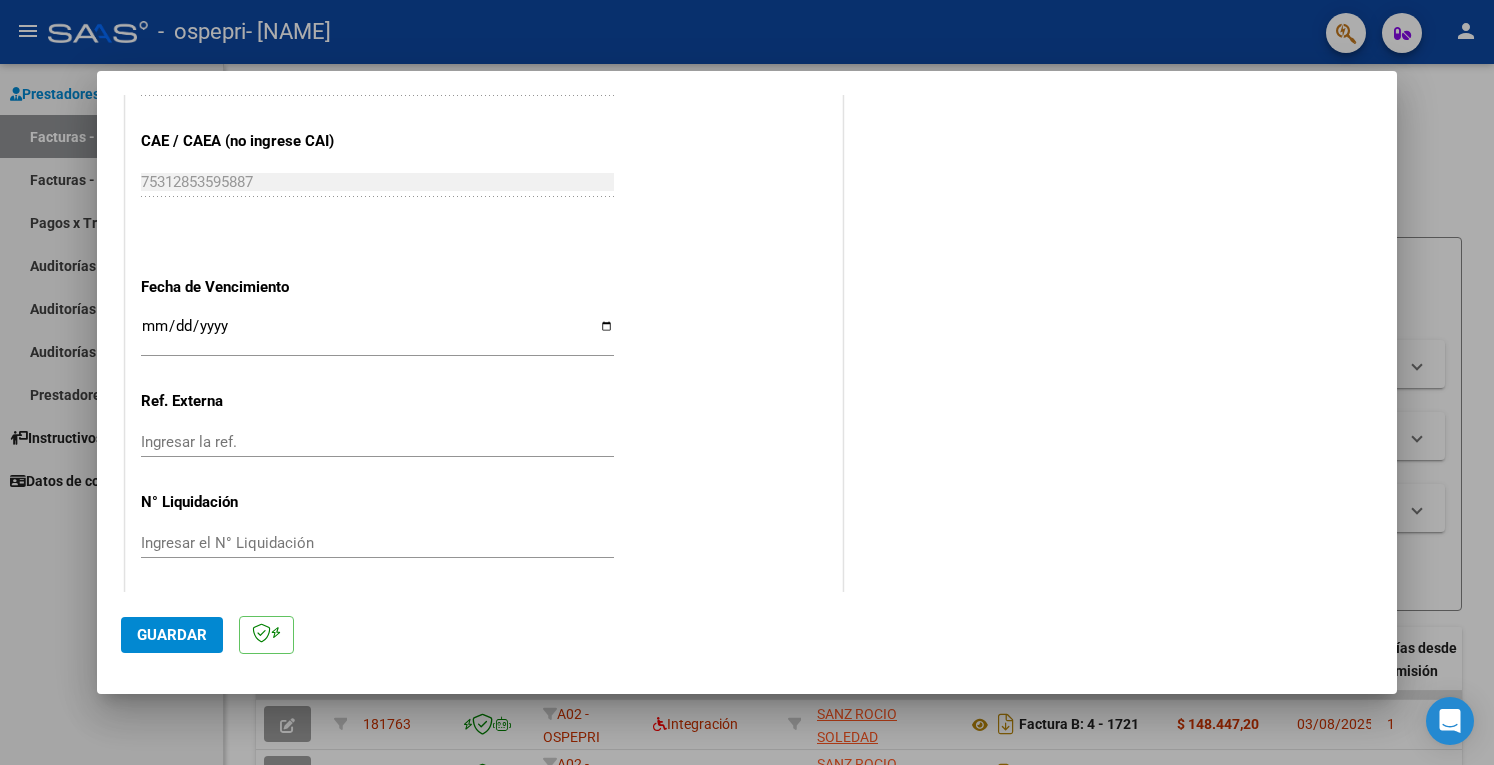 type on "202507" 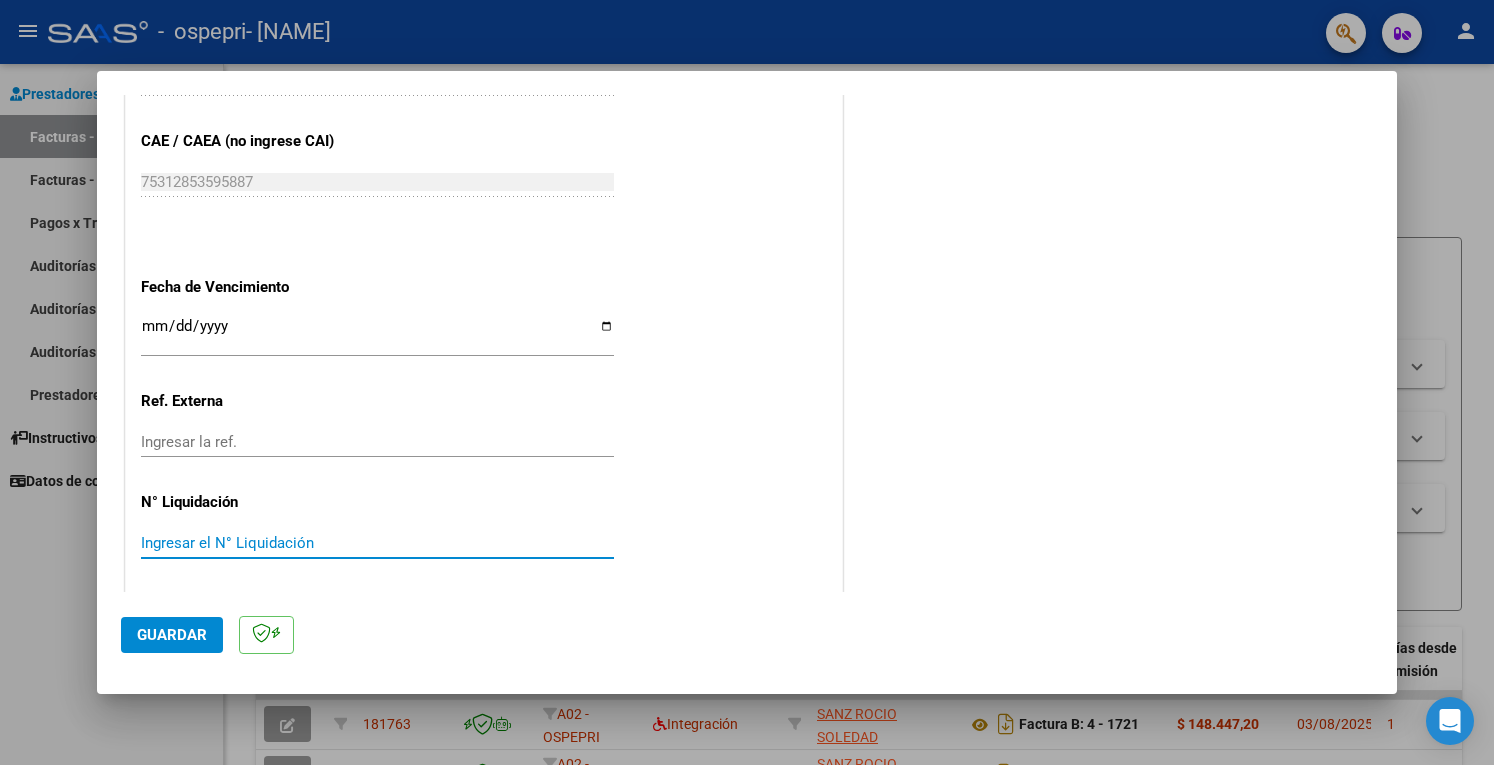 paste on "266016" 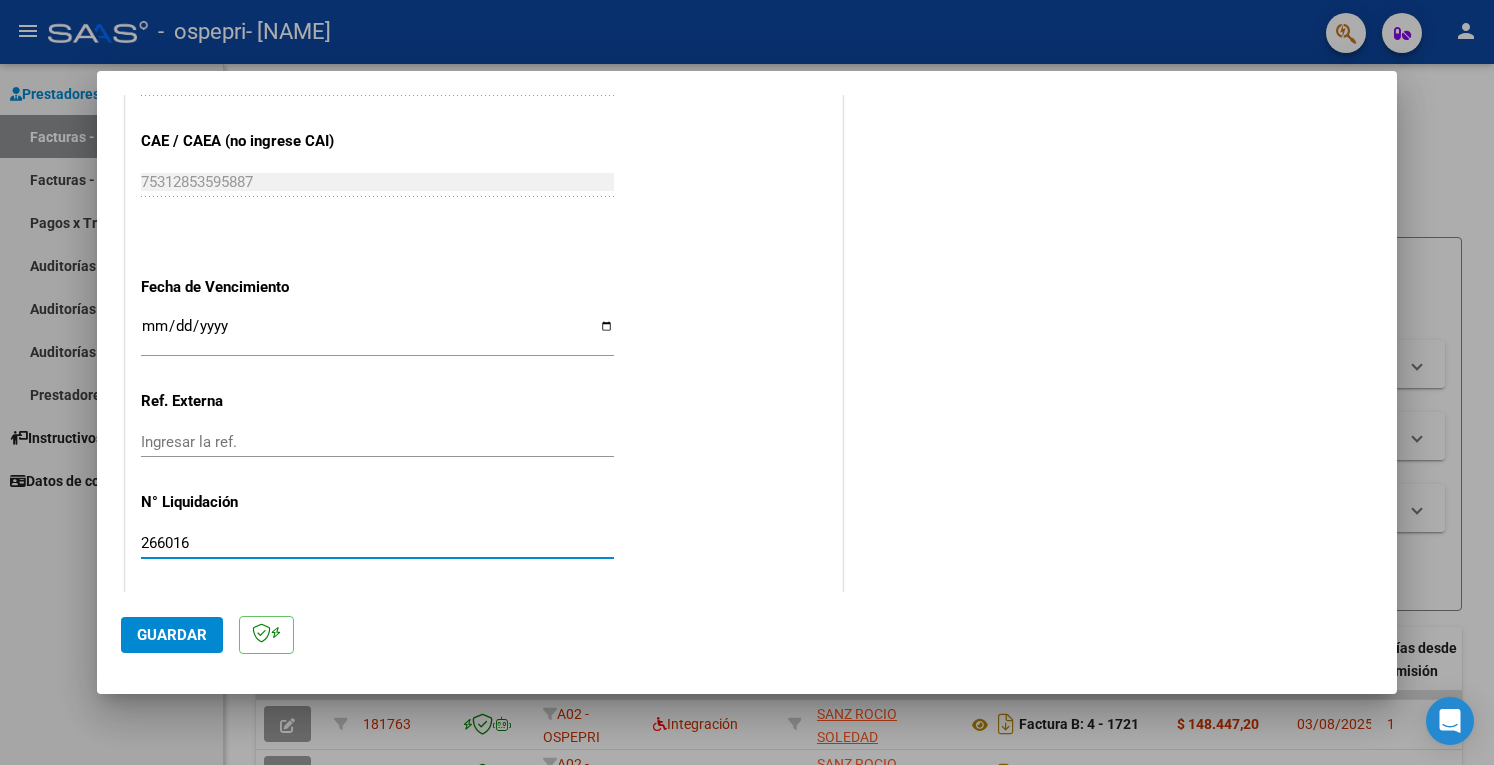 type on "266016" 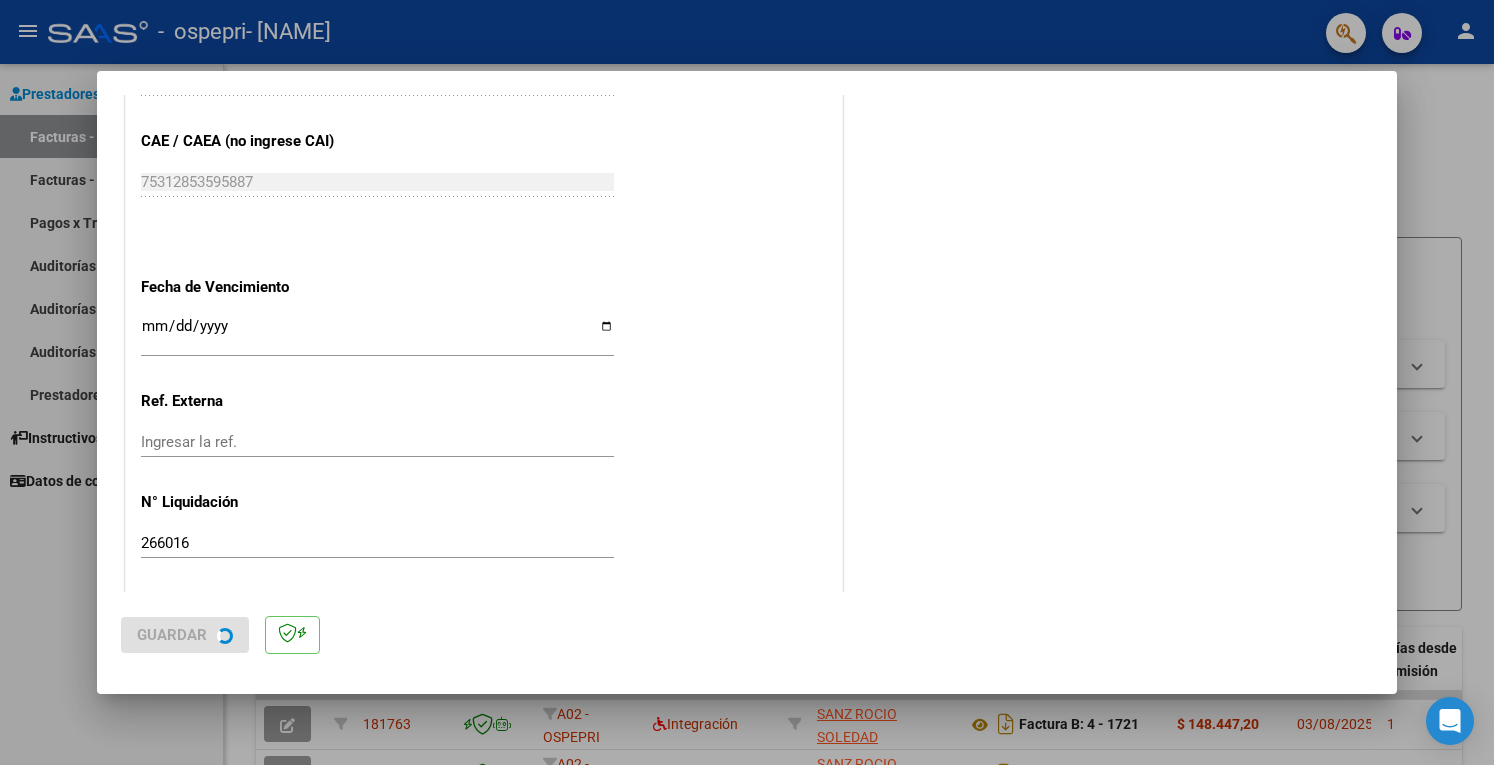 scroll, scrollTop: 0, scrollLeft: 0, axis: both 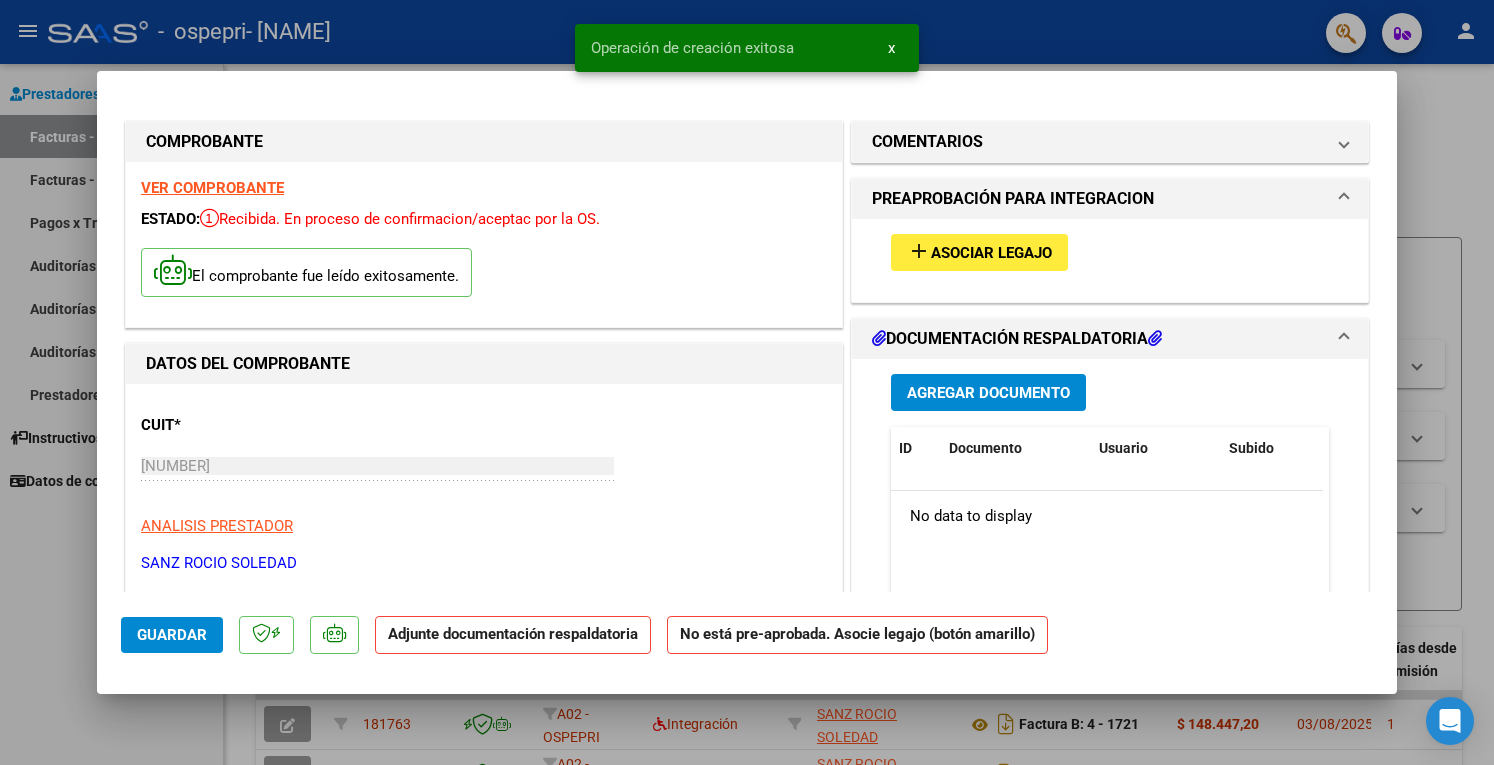 click on "add Asociar Legajo" at bounding box center (979, 252) 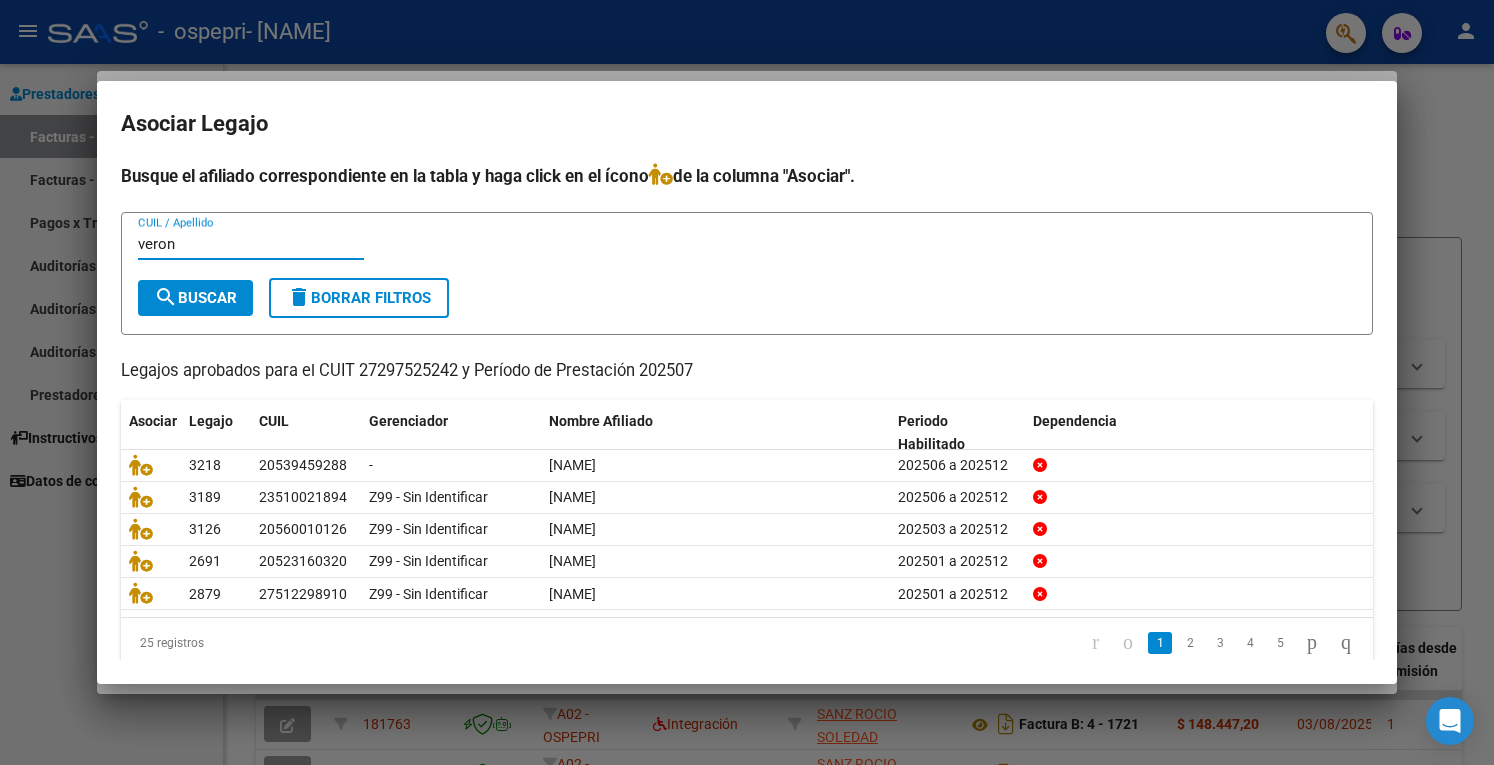 type on "veron" 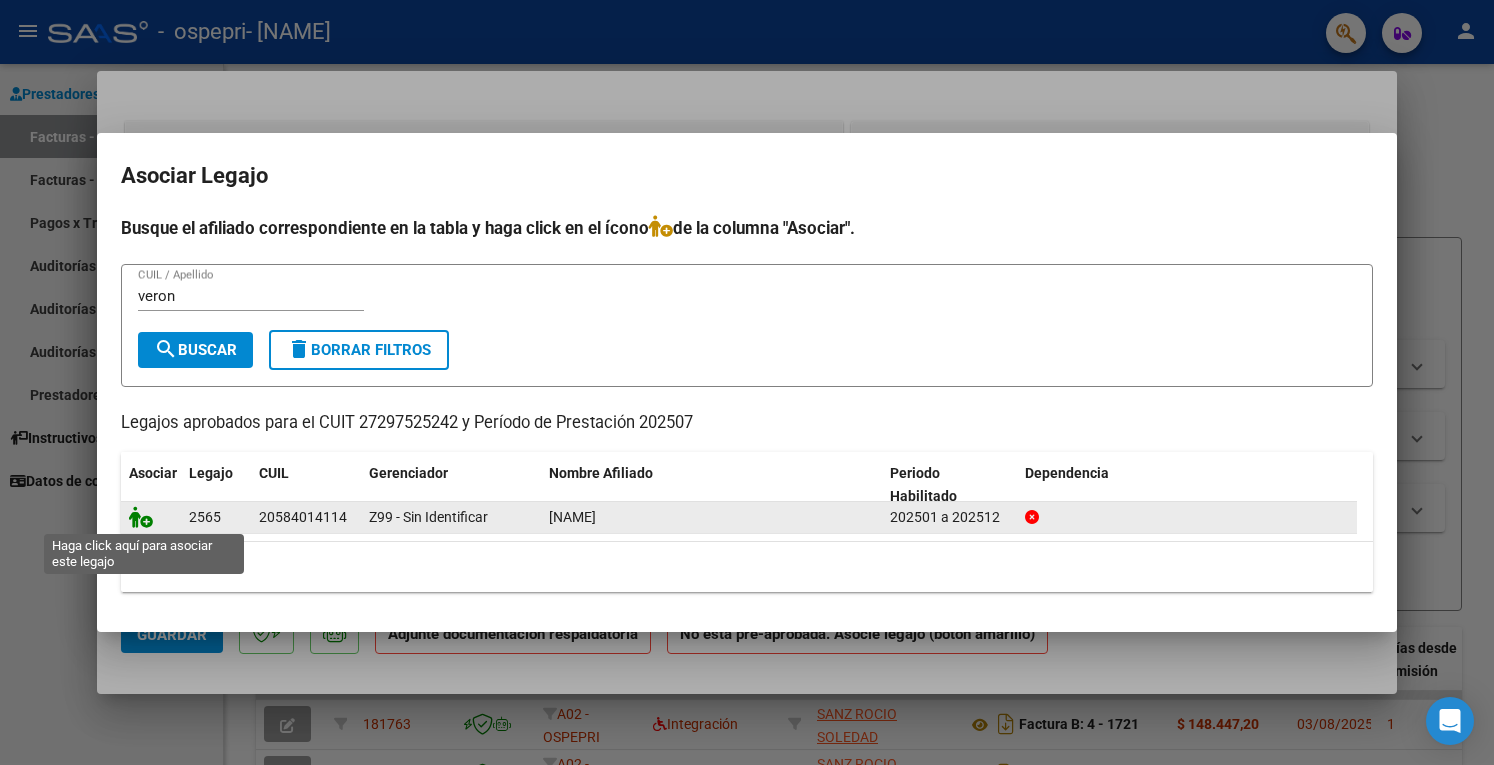 click 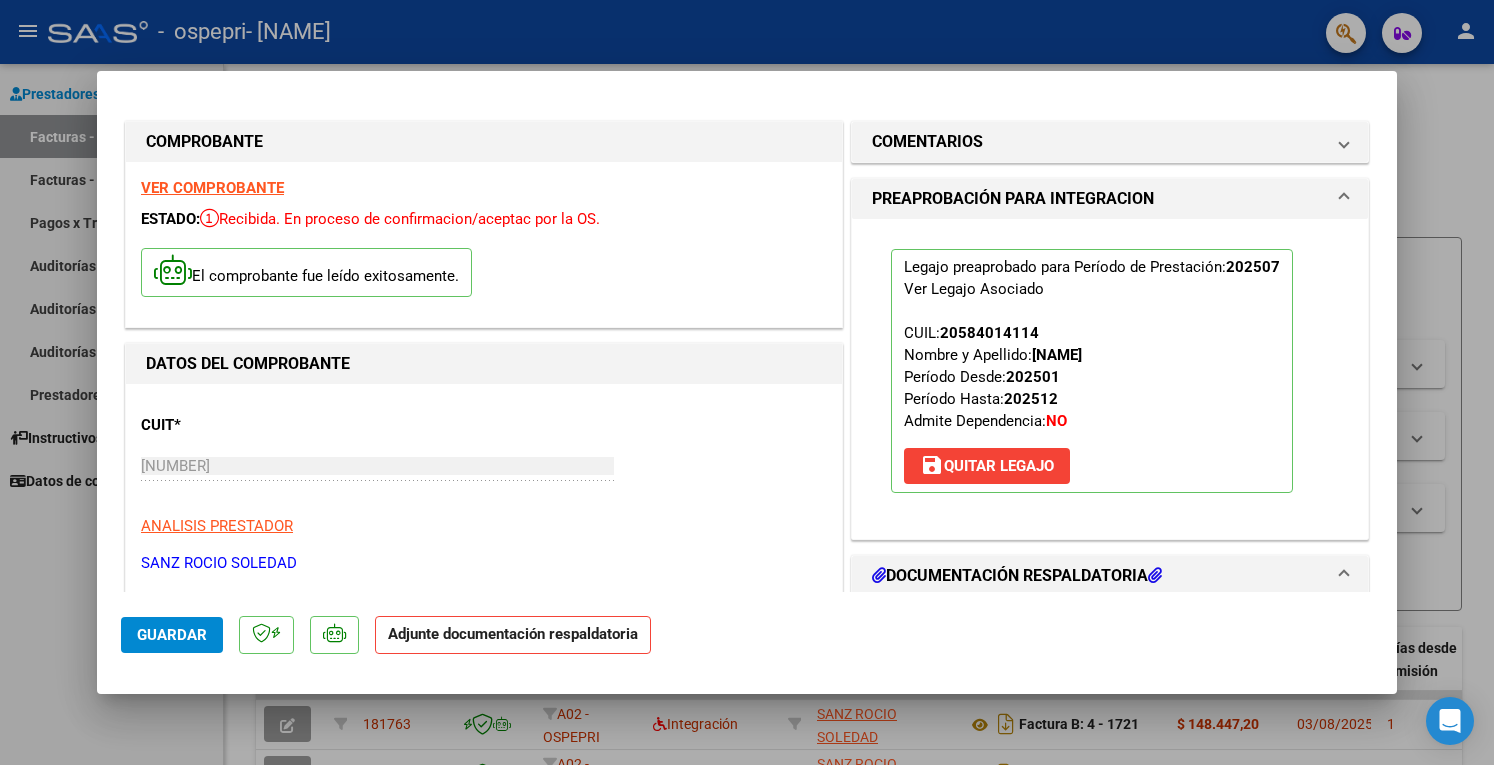 scroll, scrollTop: 200, scrollLeft: 0, axis: vertical 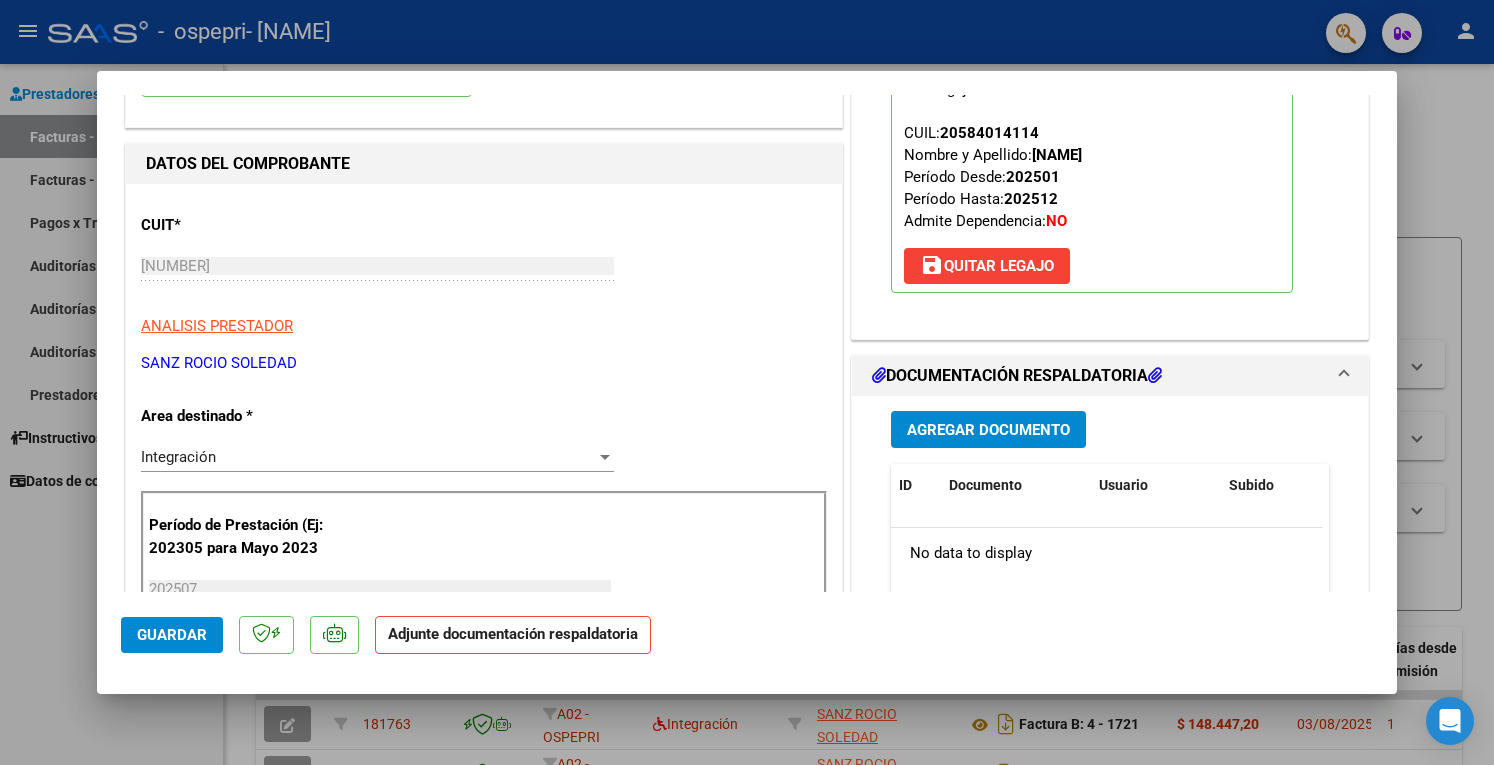 click on "Agregar Documento" at bounding box center (988, 429) 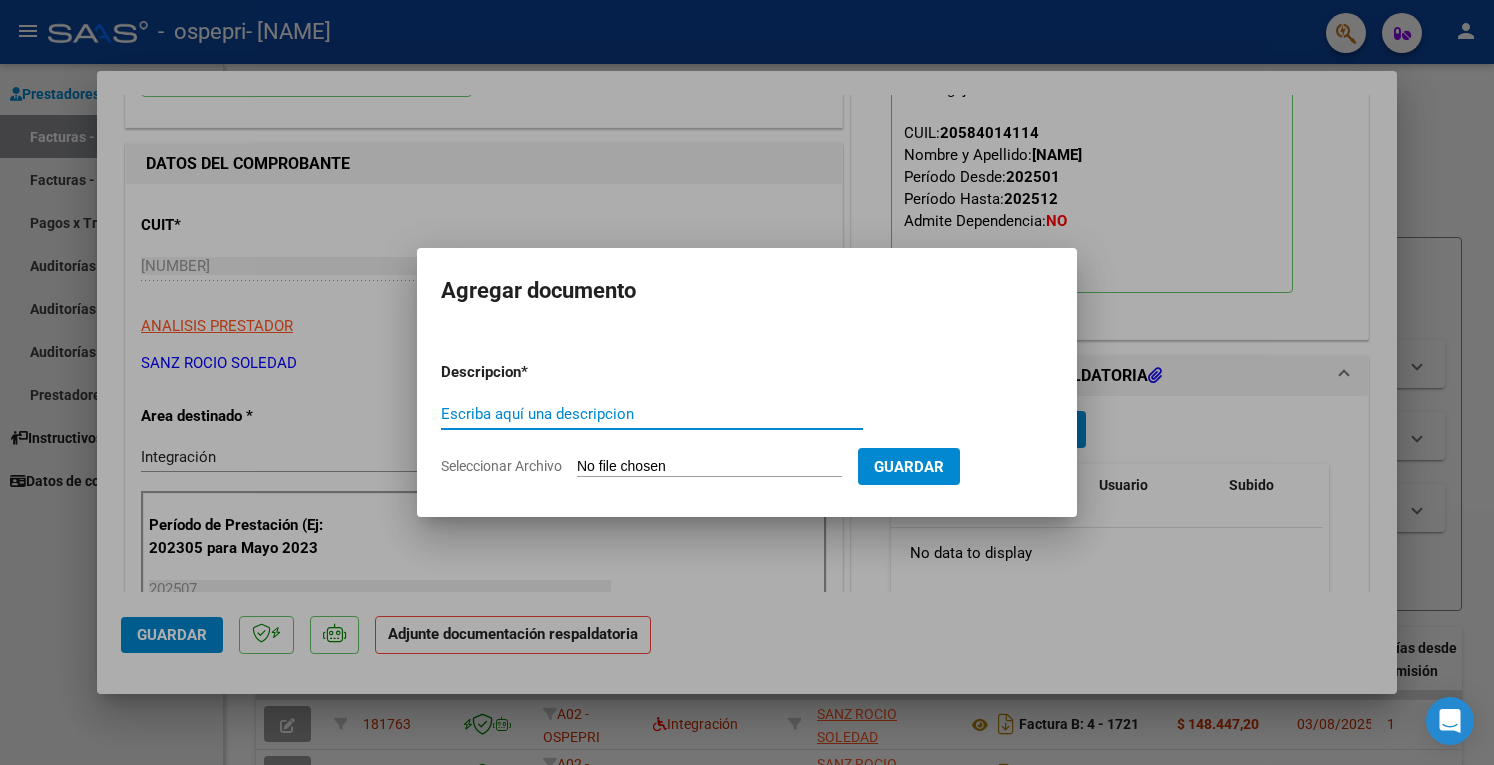 click on "Escriba aquí una descripcion" at bounding box center (652, 414) 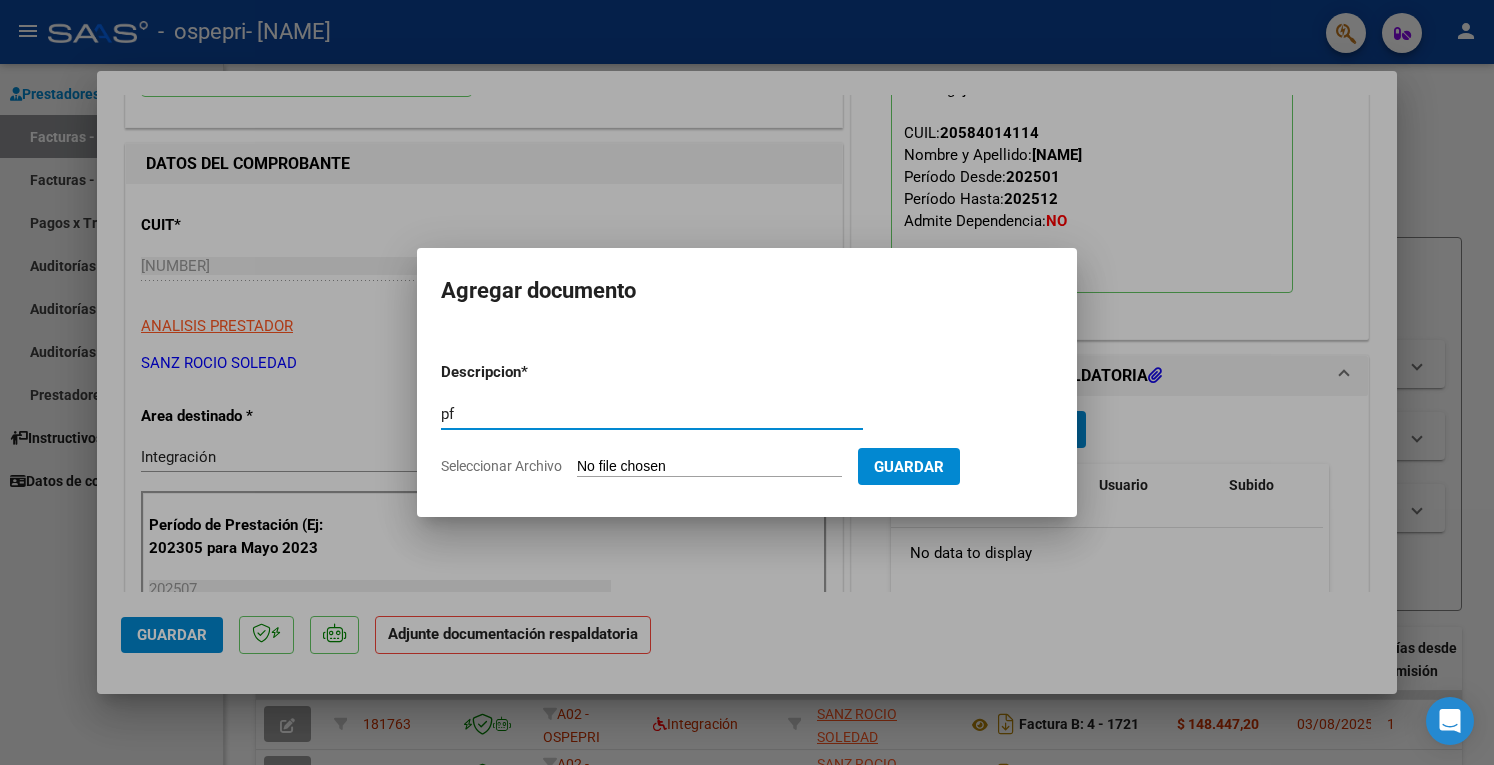 type on "pf" 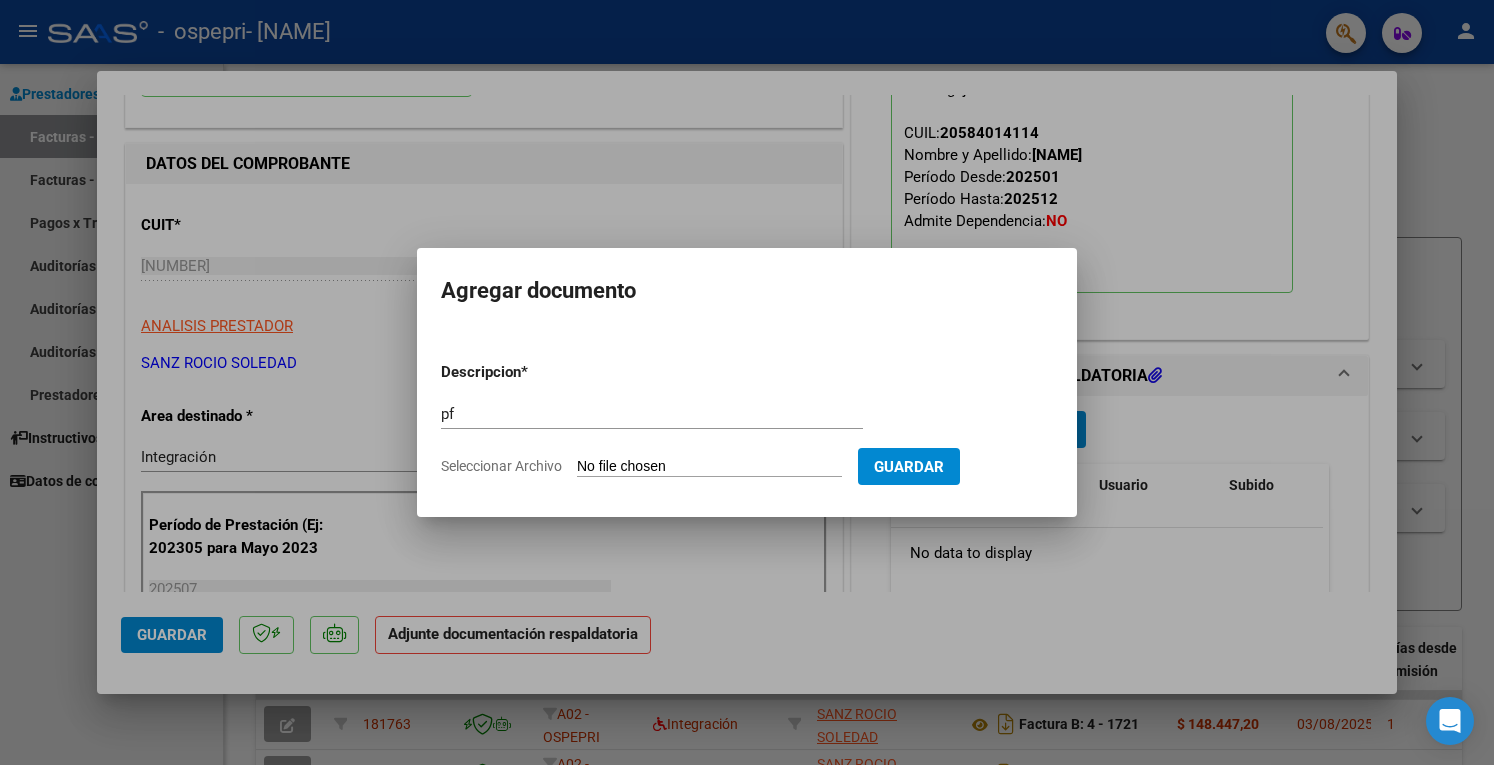 type on "C:\fakepath\[NAME].pdf" 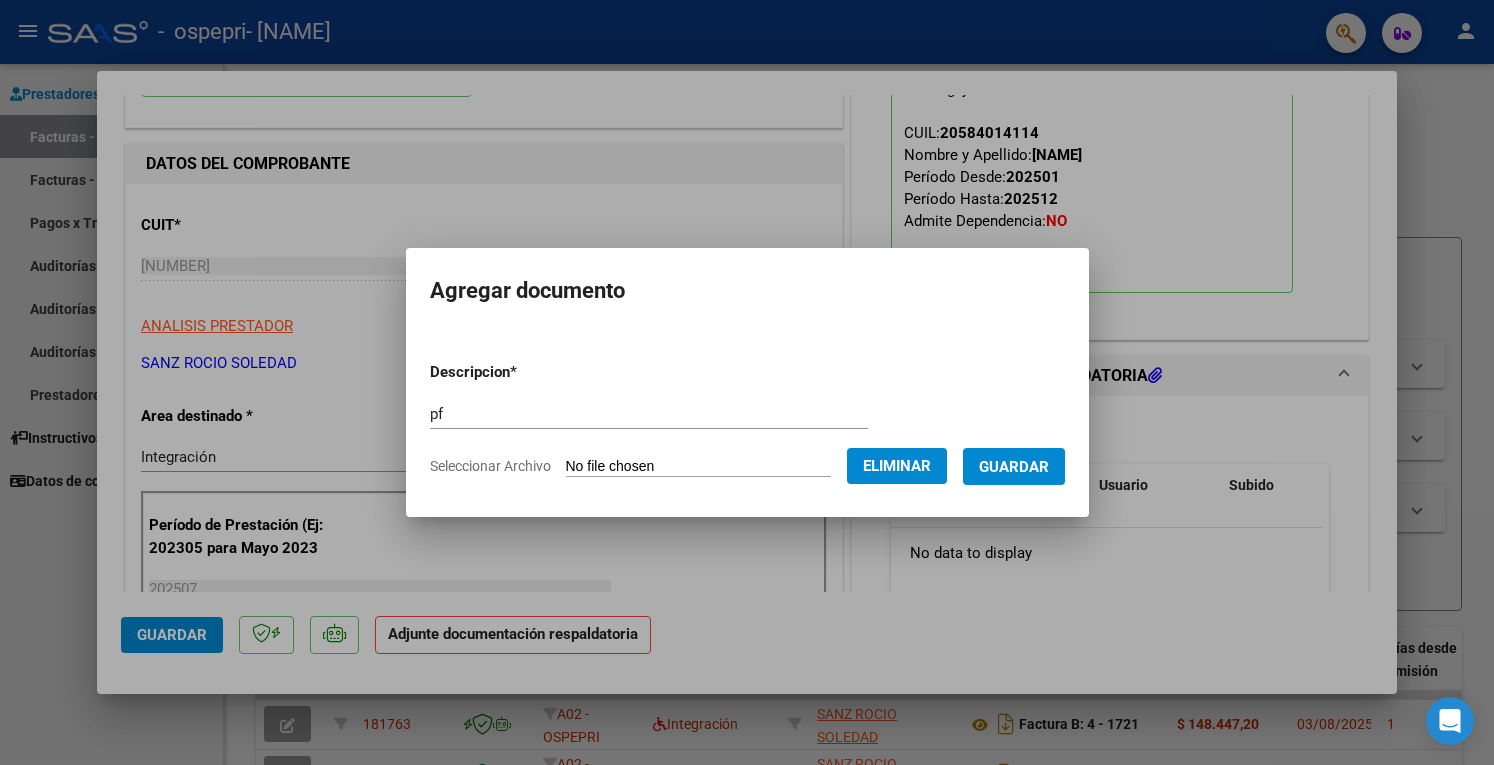 click on "Guardar" at bounding box center (1014, 467) 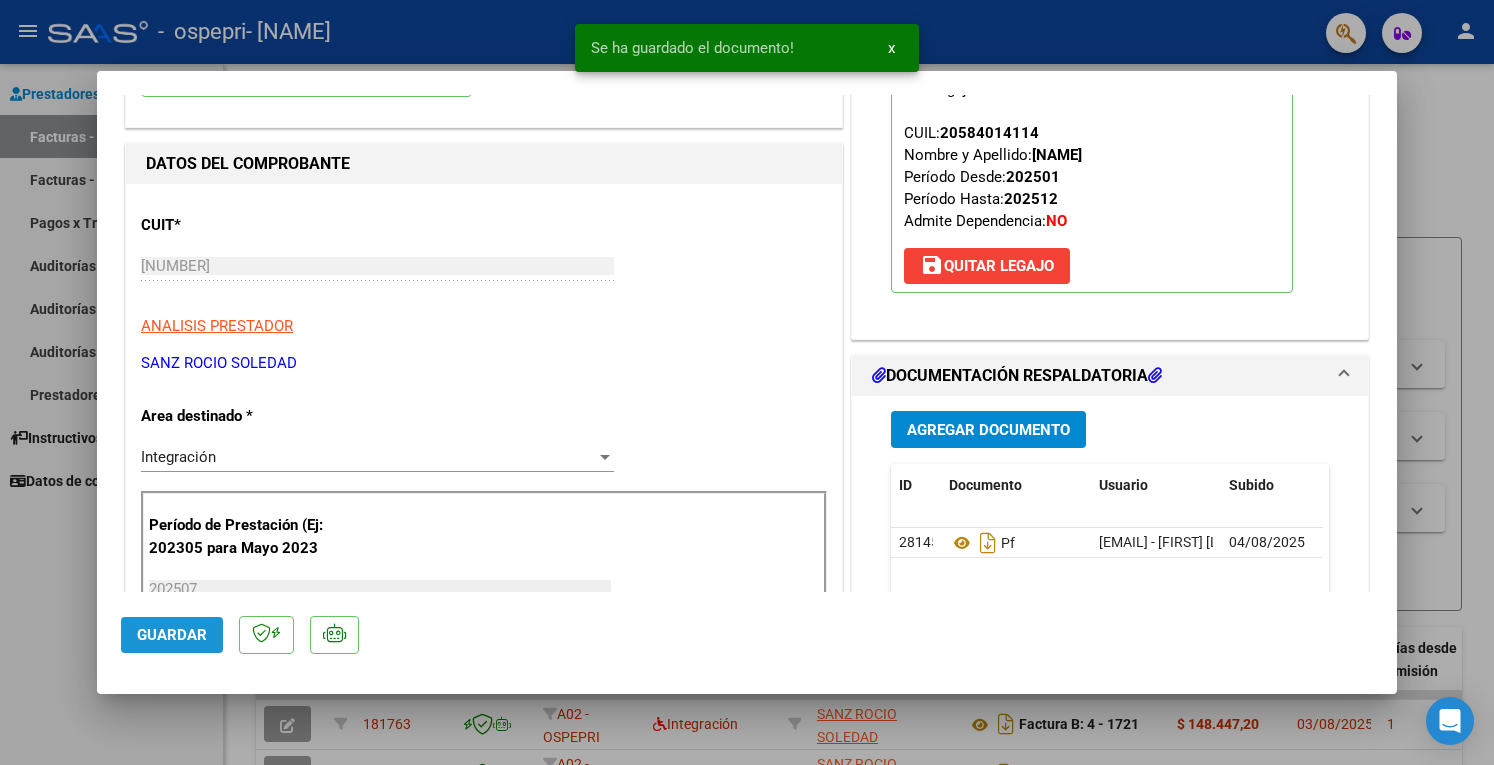 click on "Guardar" 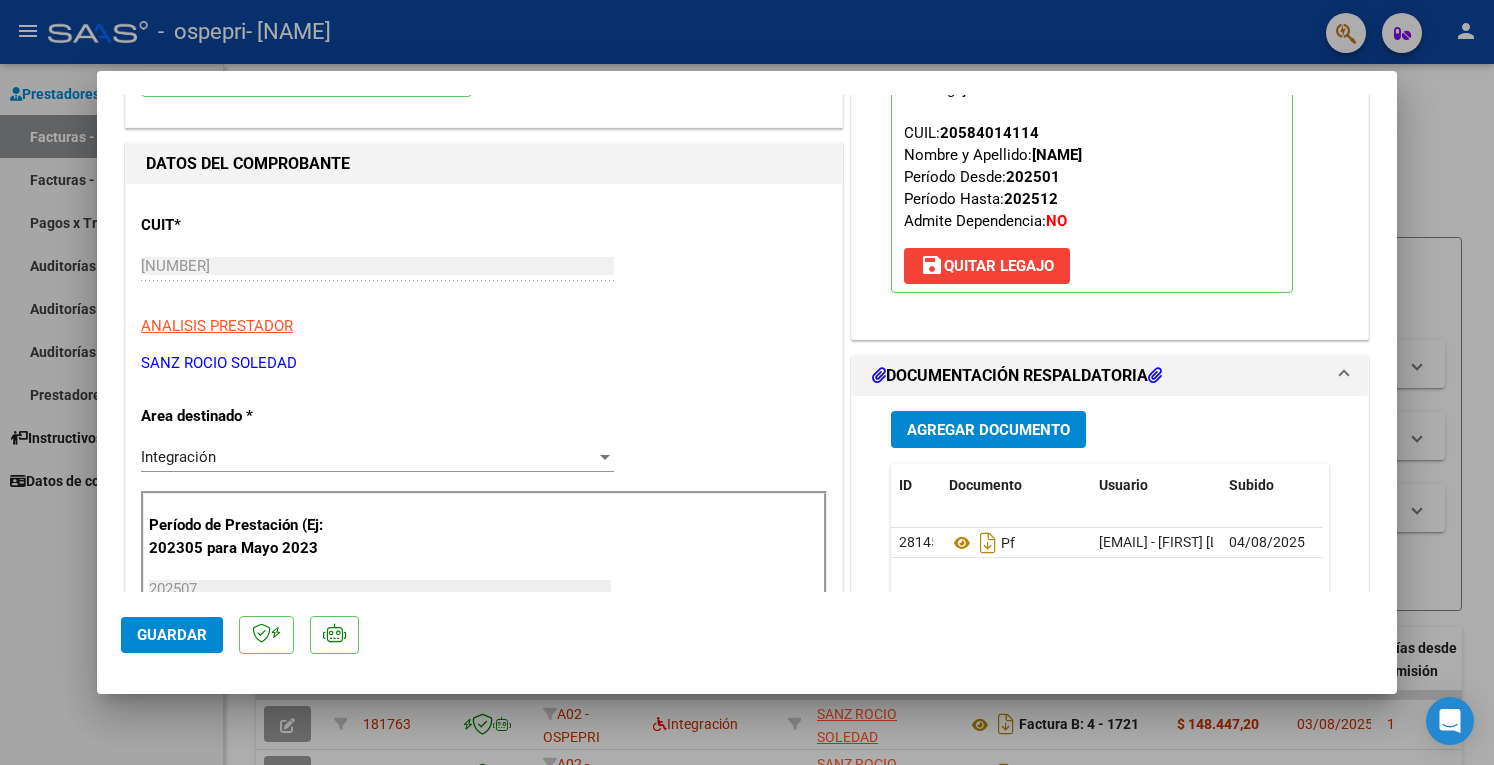 click at bounding box center (747, 382) 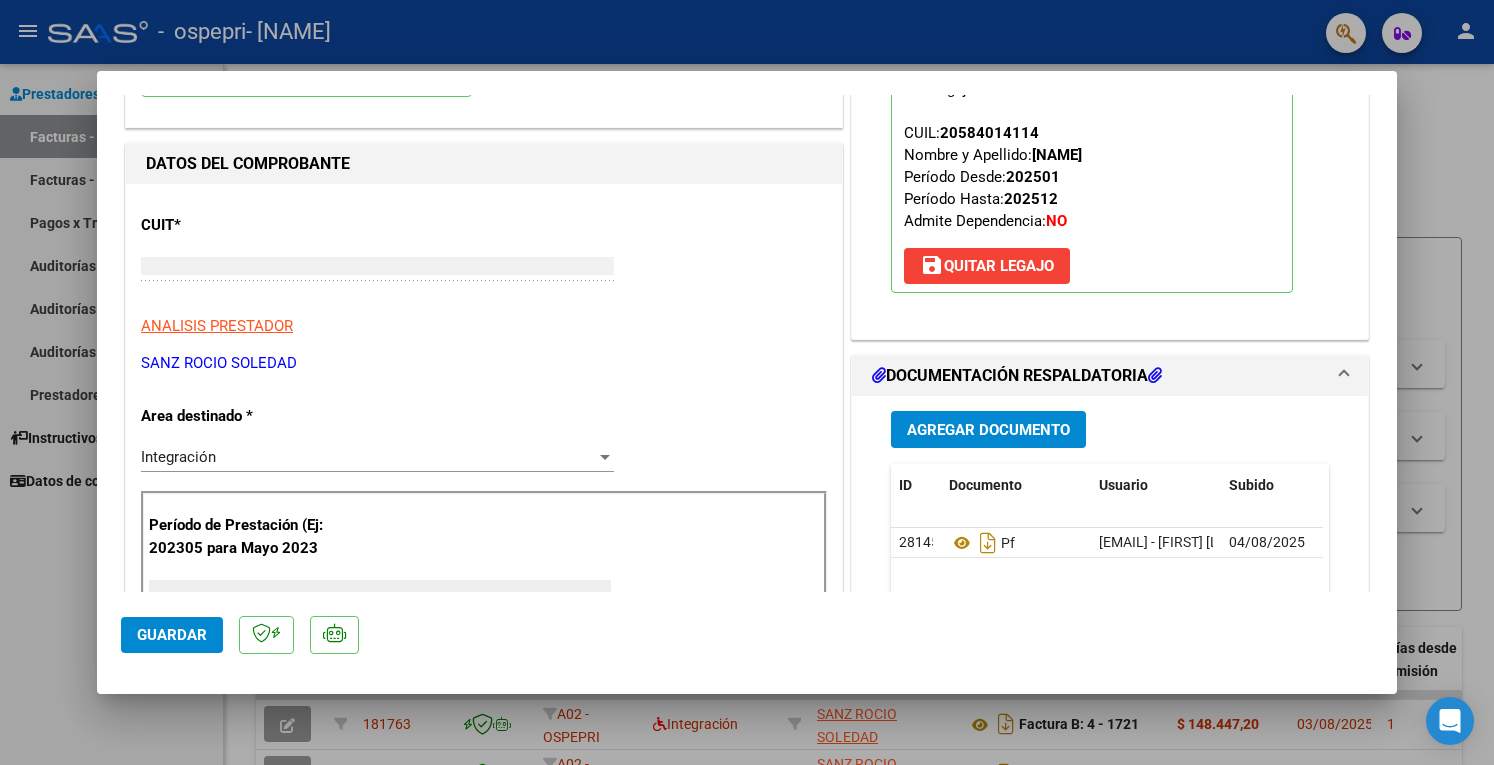 scroll, scrollTop: 212, scrollLeft: 0, axis: vertical 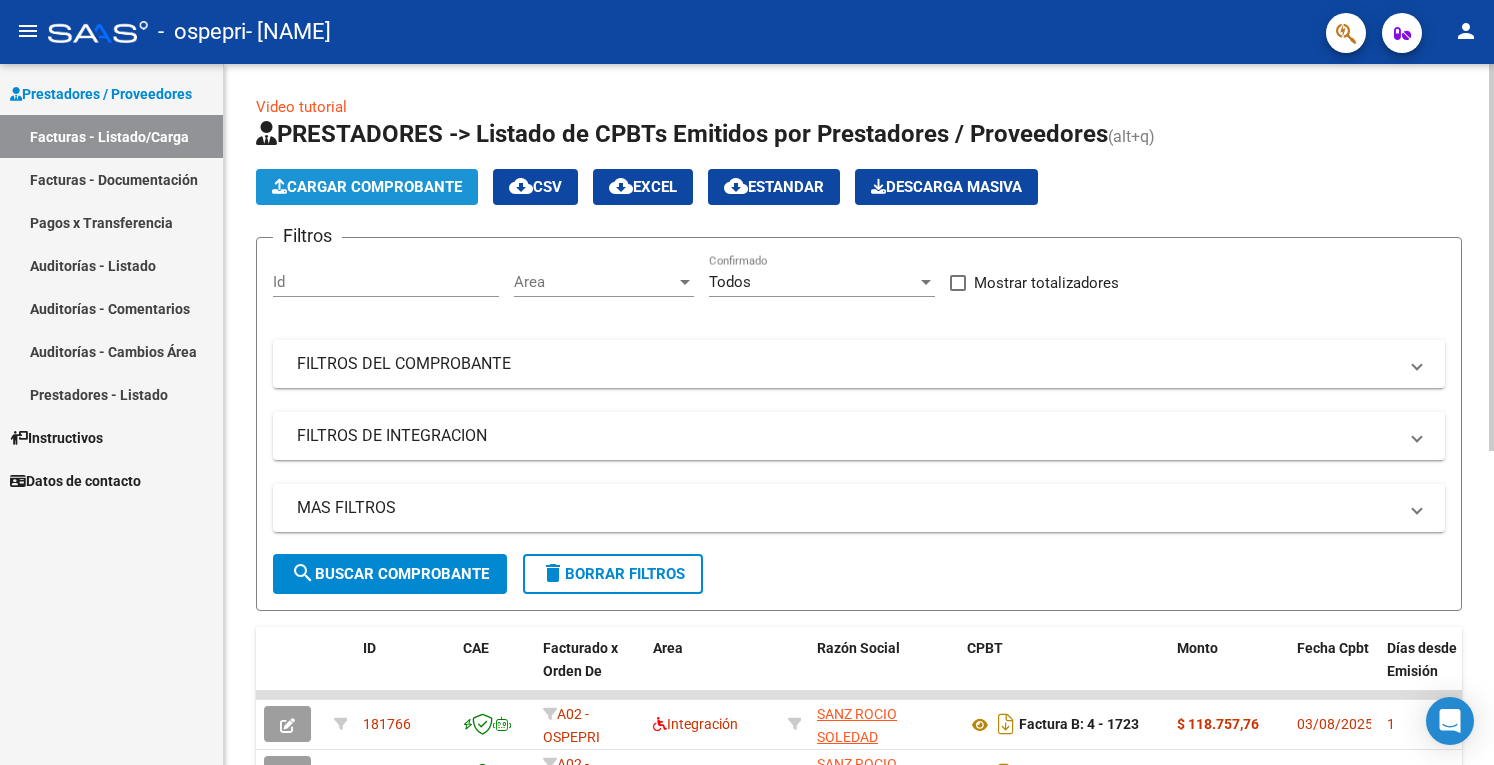 click on "Cargar Comprobante" 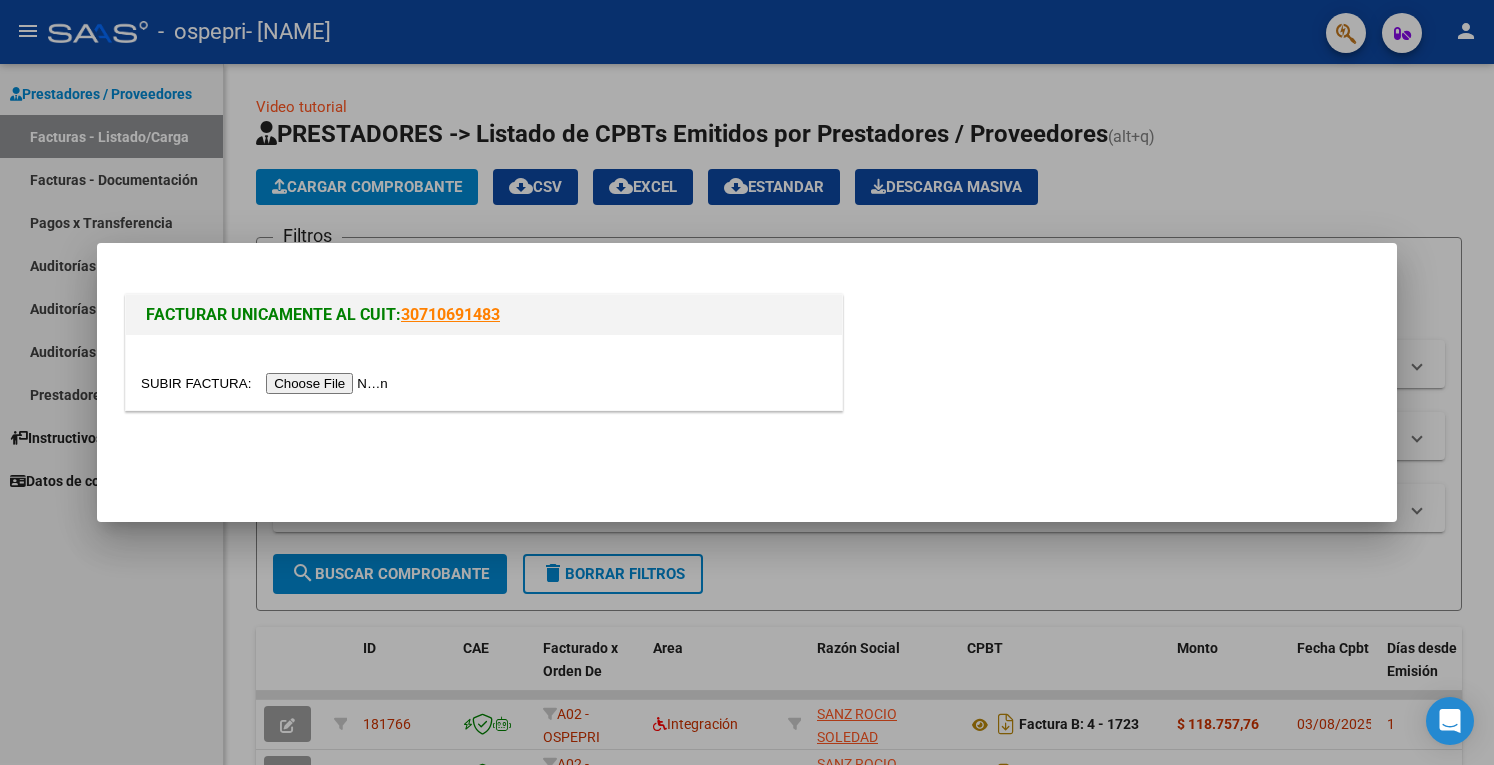 click at bounding box center (267, 383) 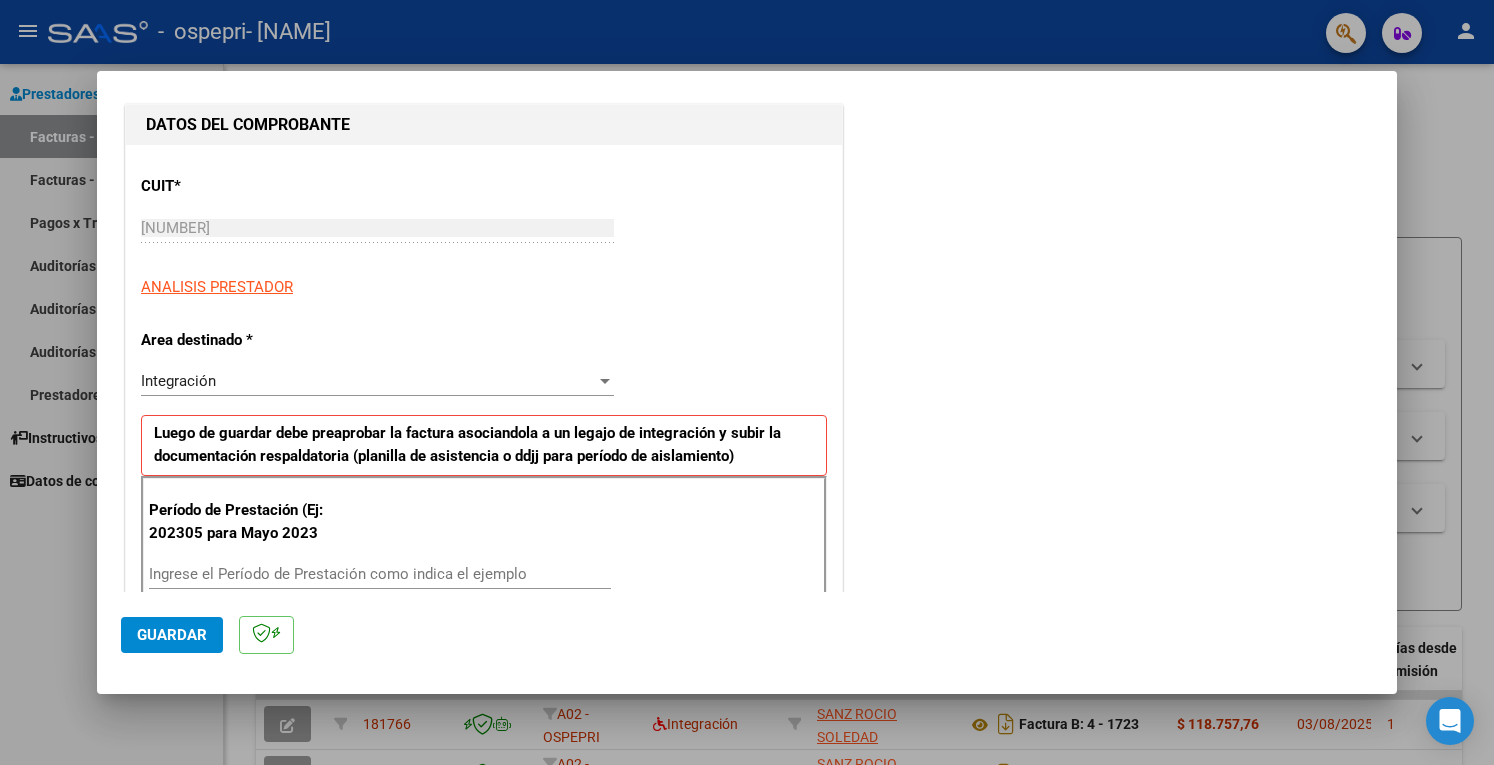 scroll, scrollTop: 400, scrollLeft: 0, axis: vertical 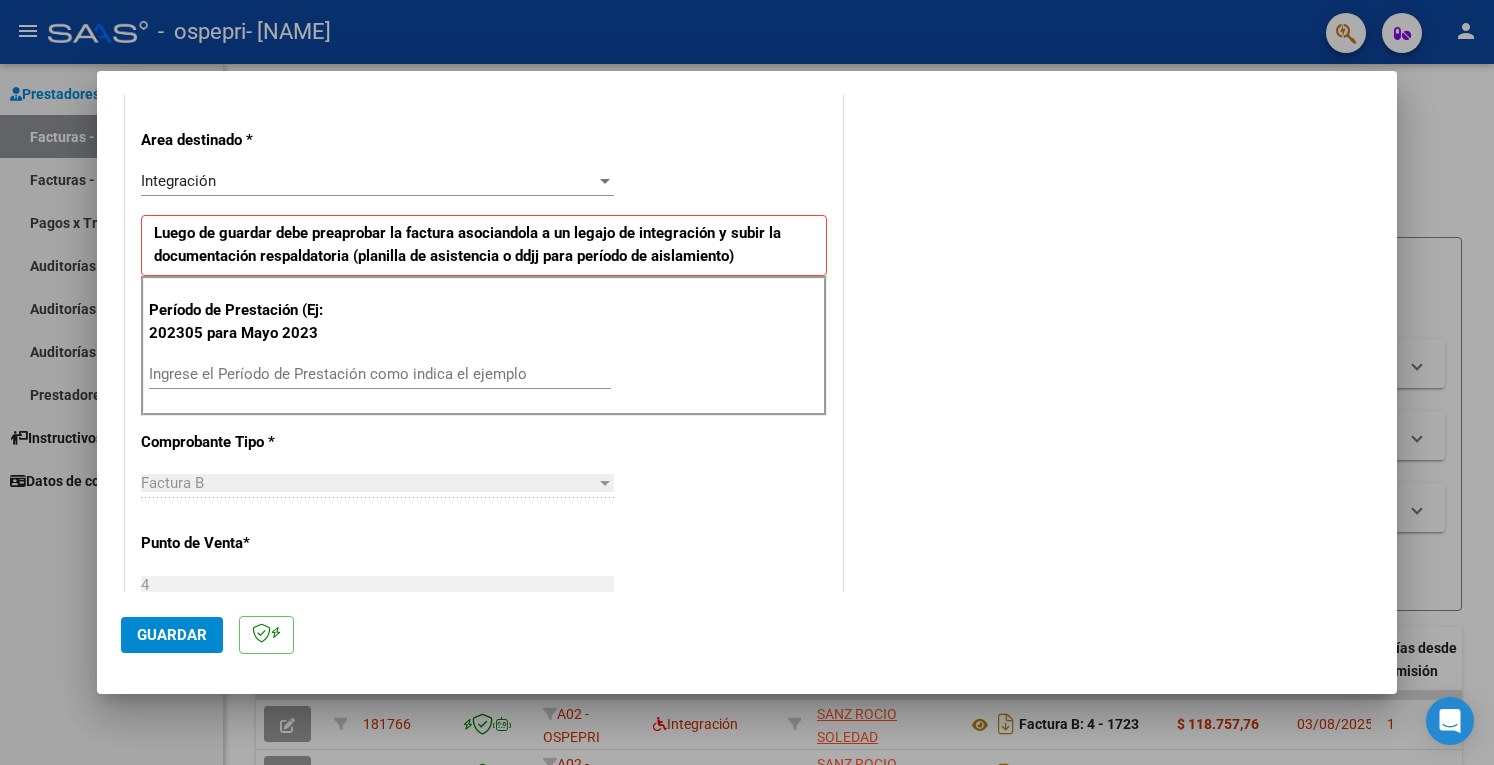 click on "Ingrese el Período de Prestación como indica el ejemplo" at bounding box center (380, 374) 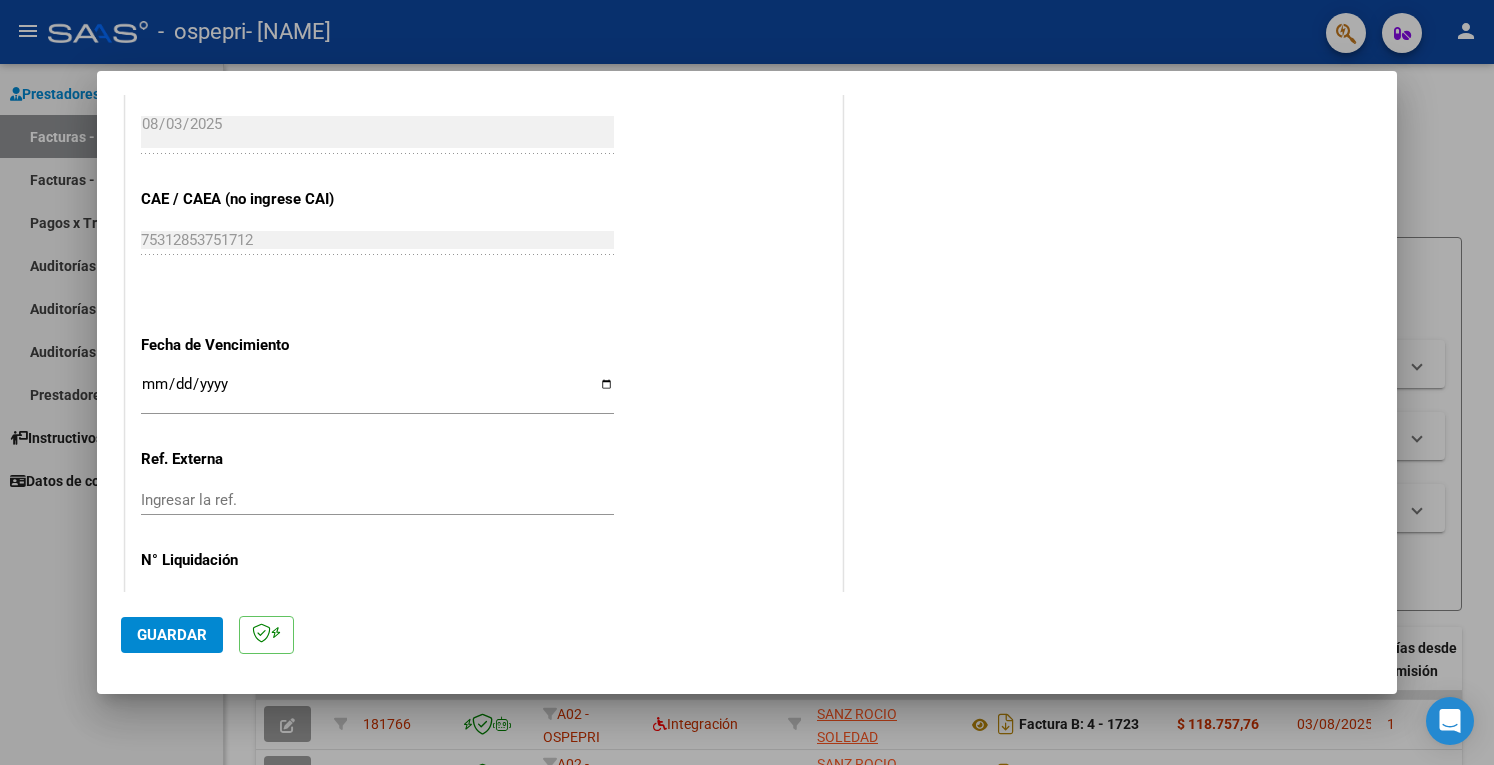 scroll, scrollTop: 1220, scrollLeft: 0, axis: vertical 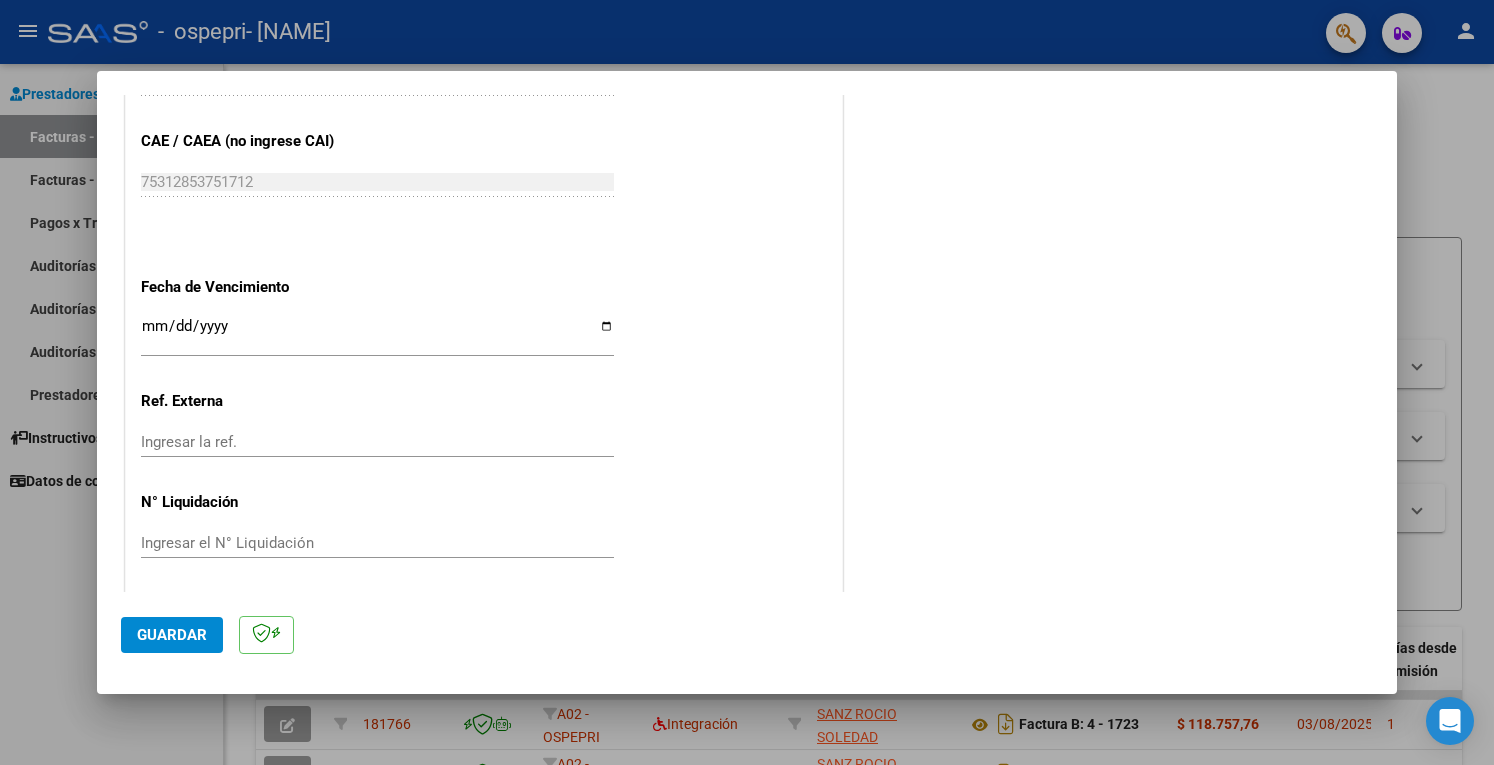 type on "202507" 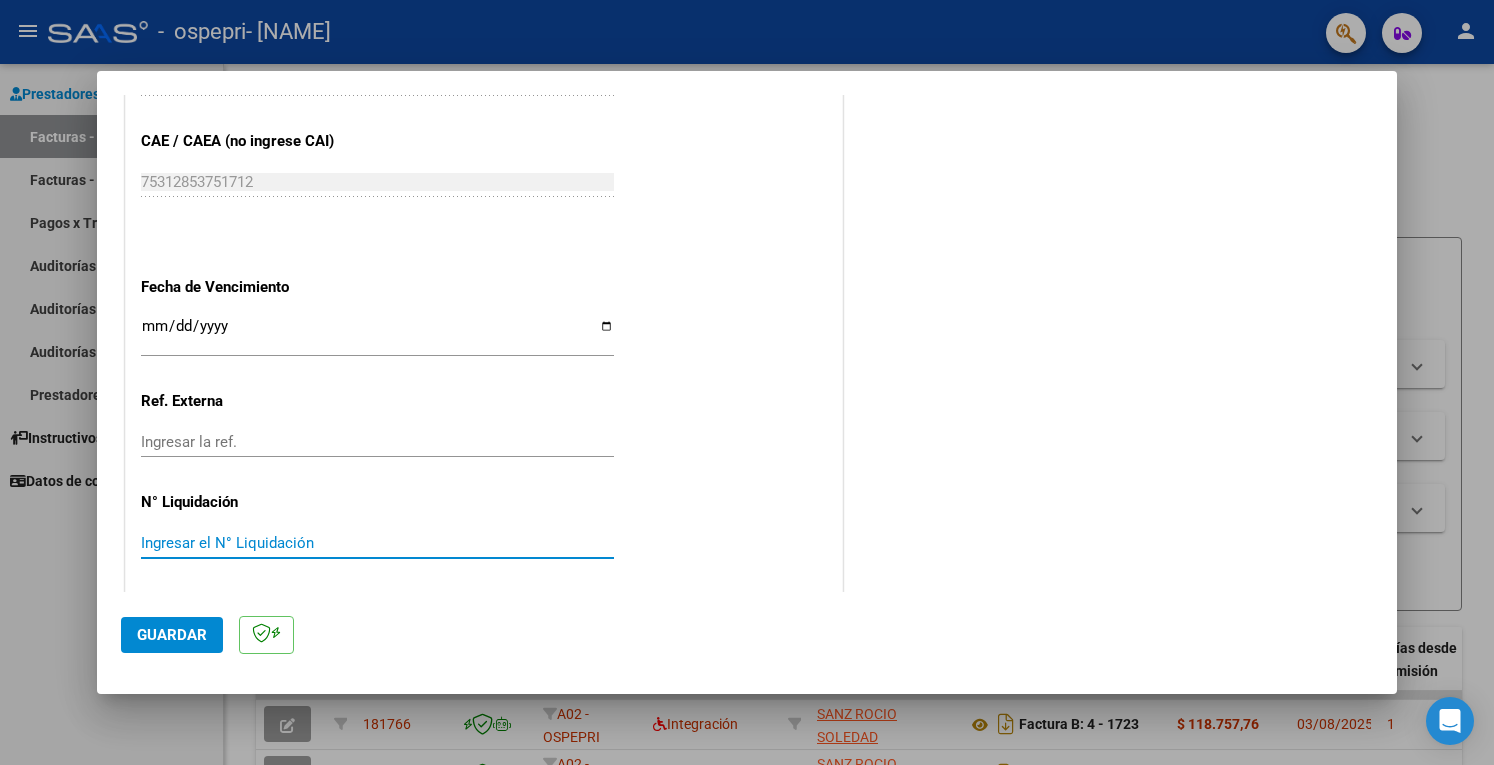 click on "Ingresar el N° Liquidación" at bounding box center [377, 543] 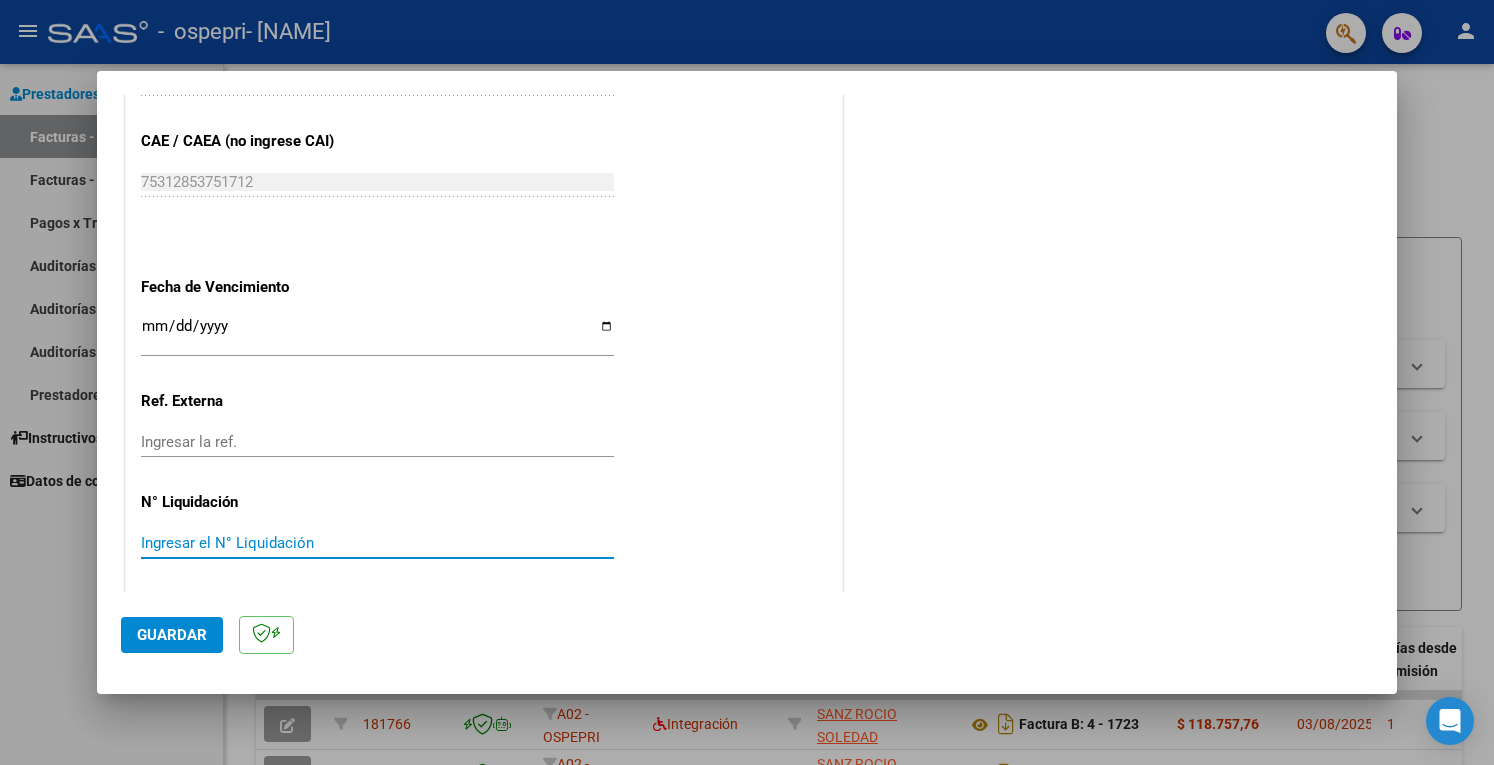 paste on "[NUMBER]" 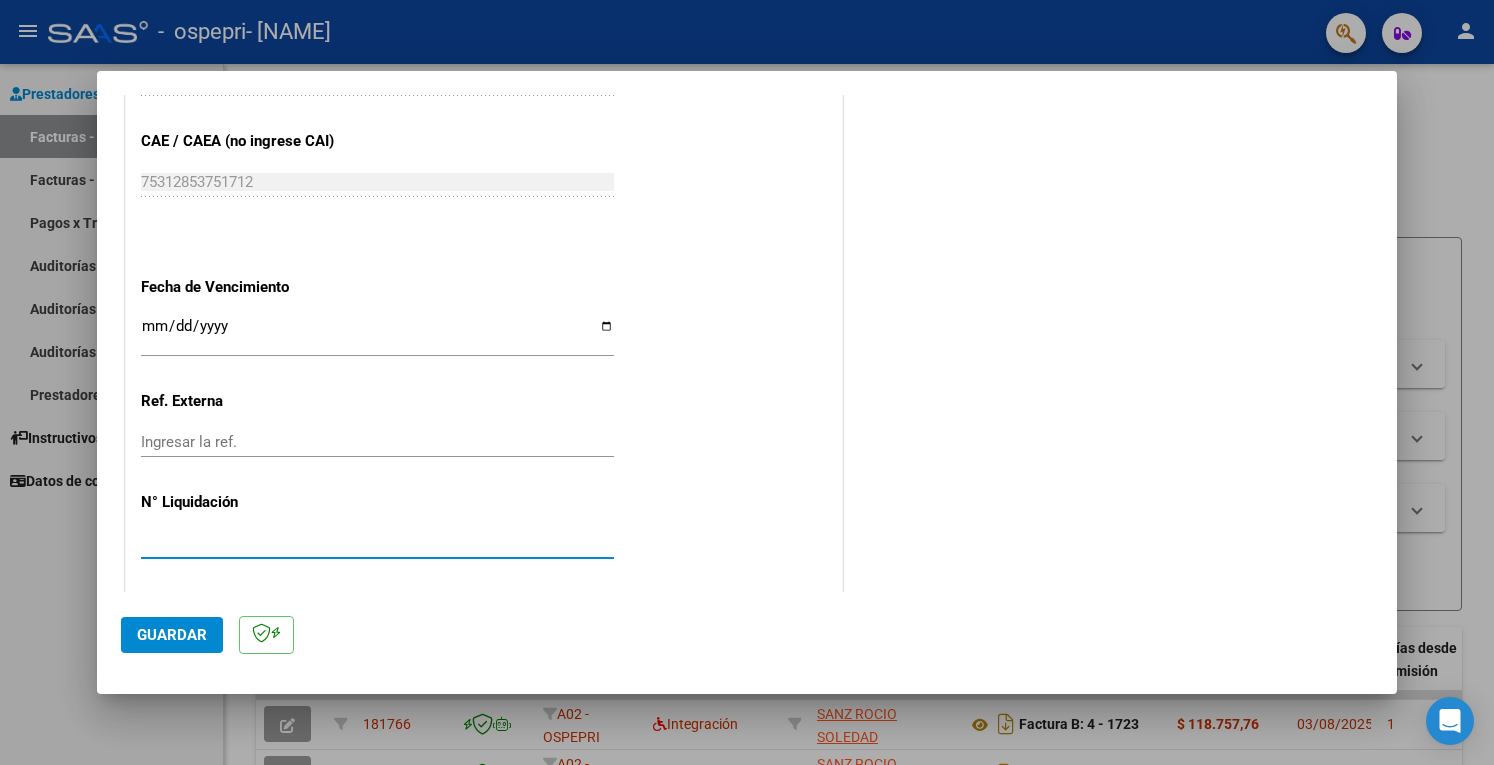 type on "[NUMBER]" 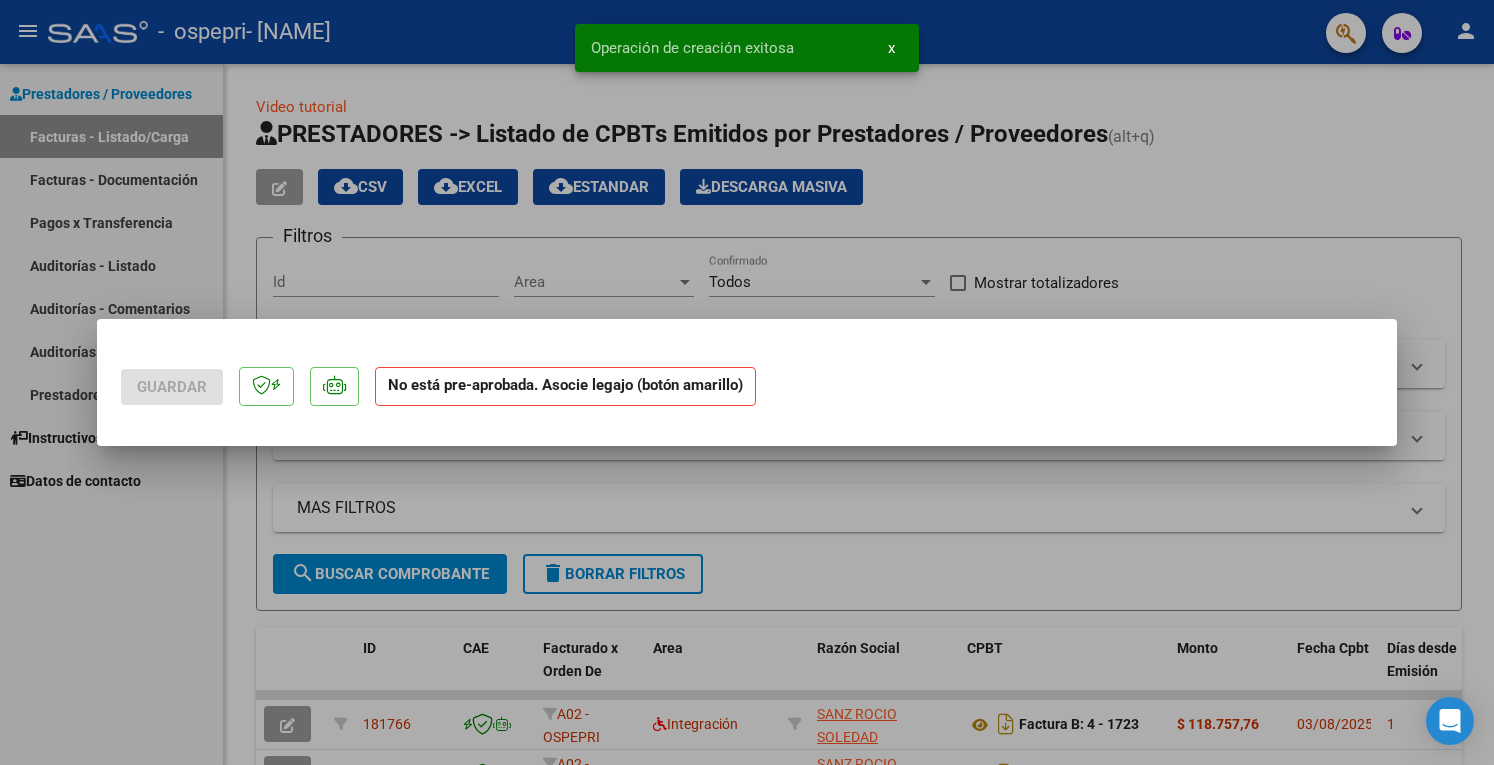 scroll, scrollTop: 0, scrollLeft: 0, axis: both 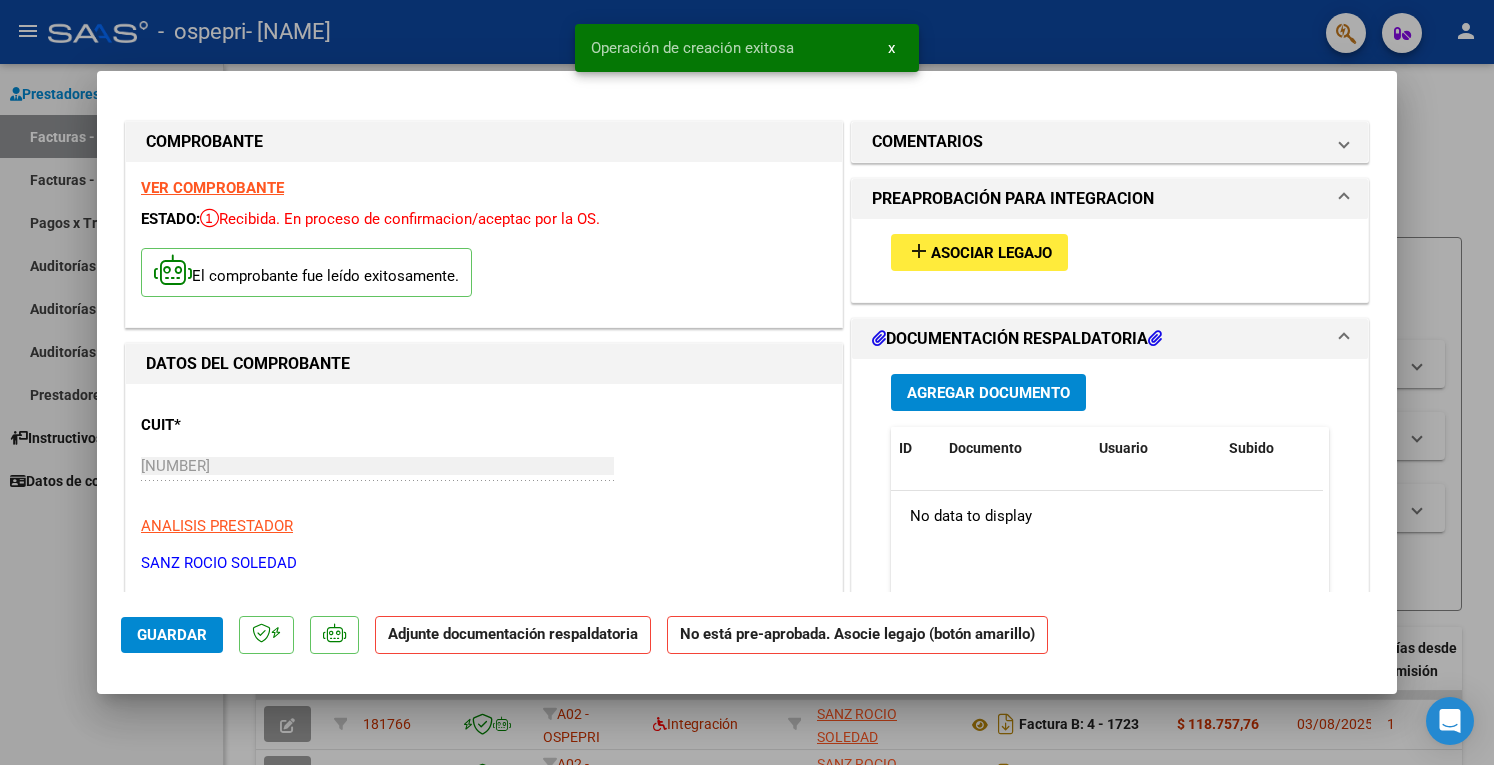 click on "Asociar Legajo" at bounding box center [991, 253] 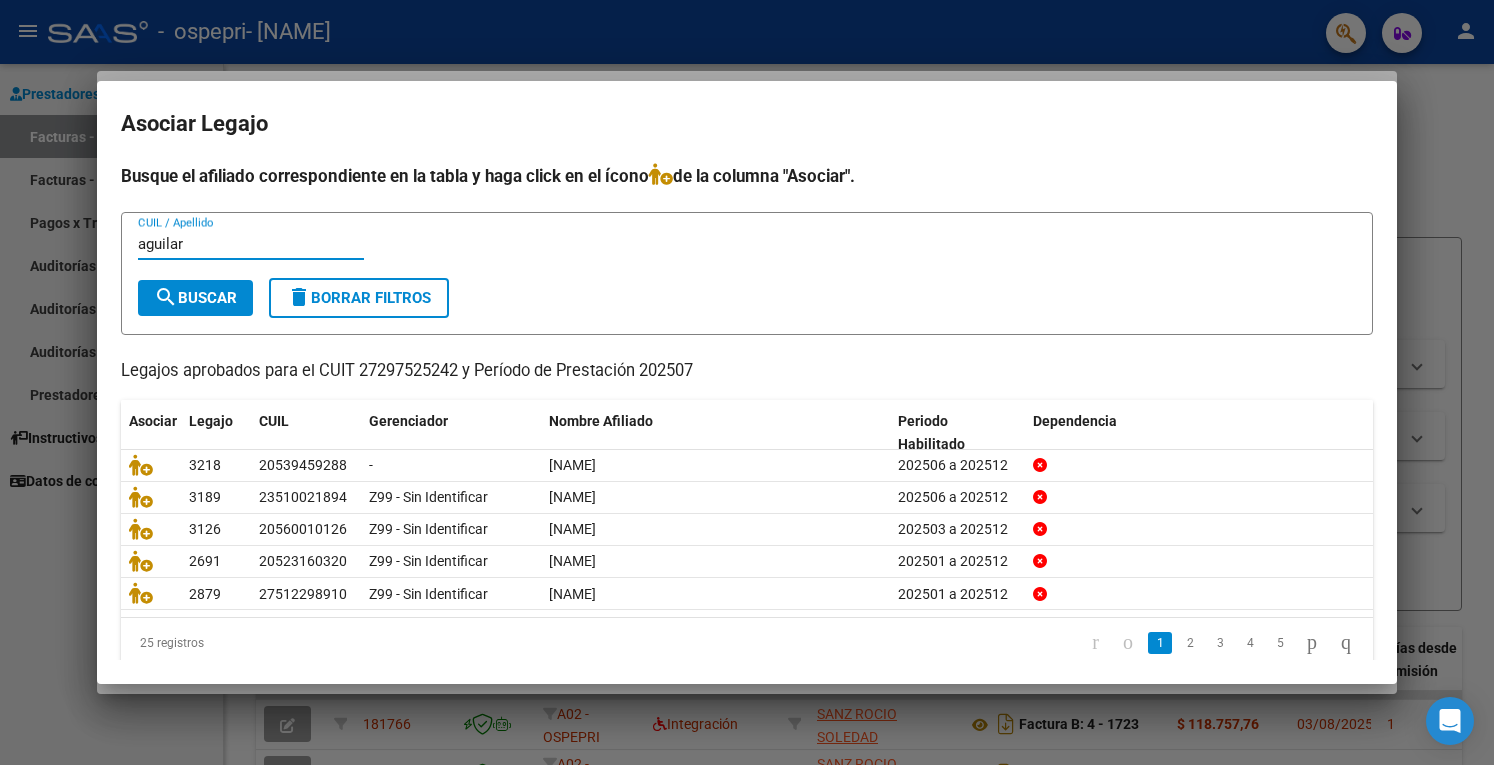 type on "aguilar" 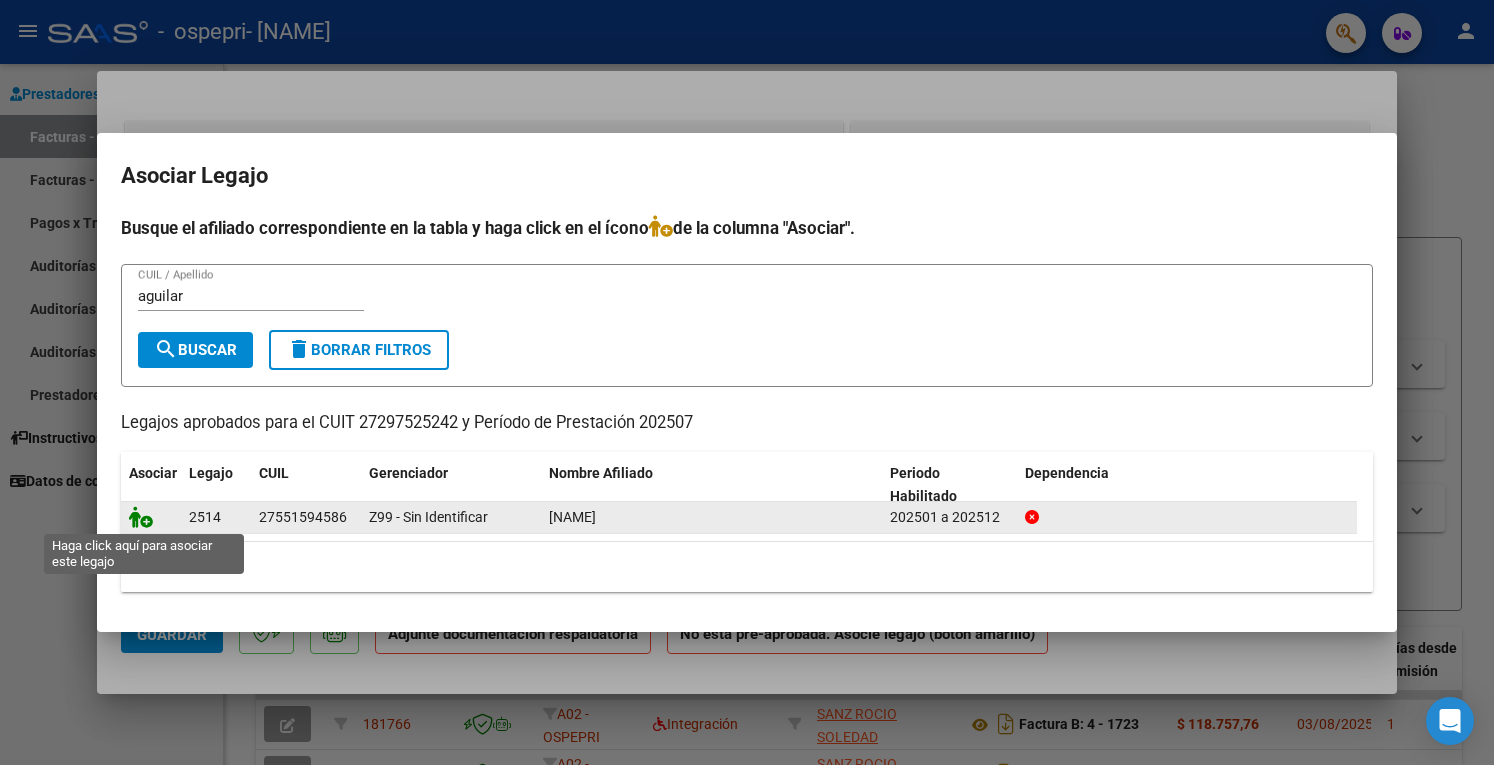 click 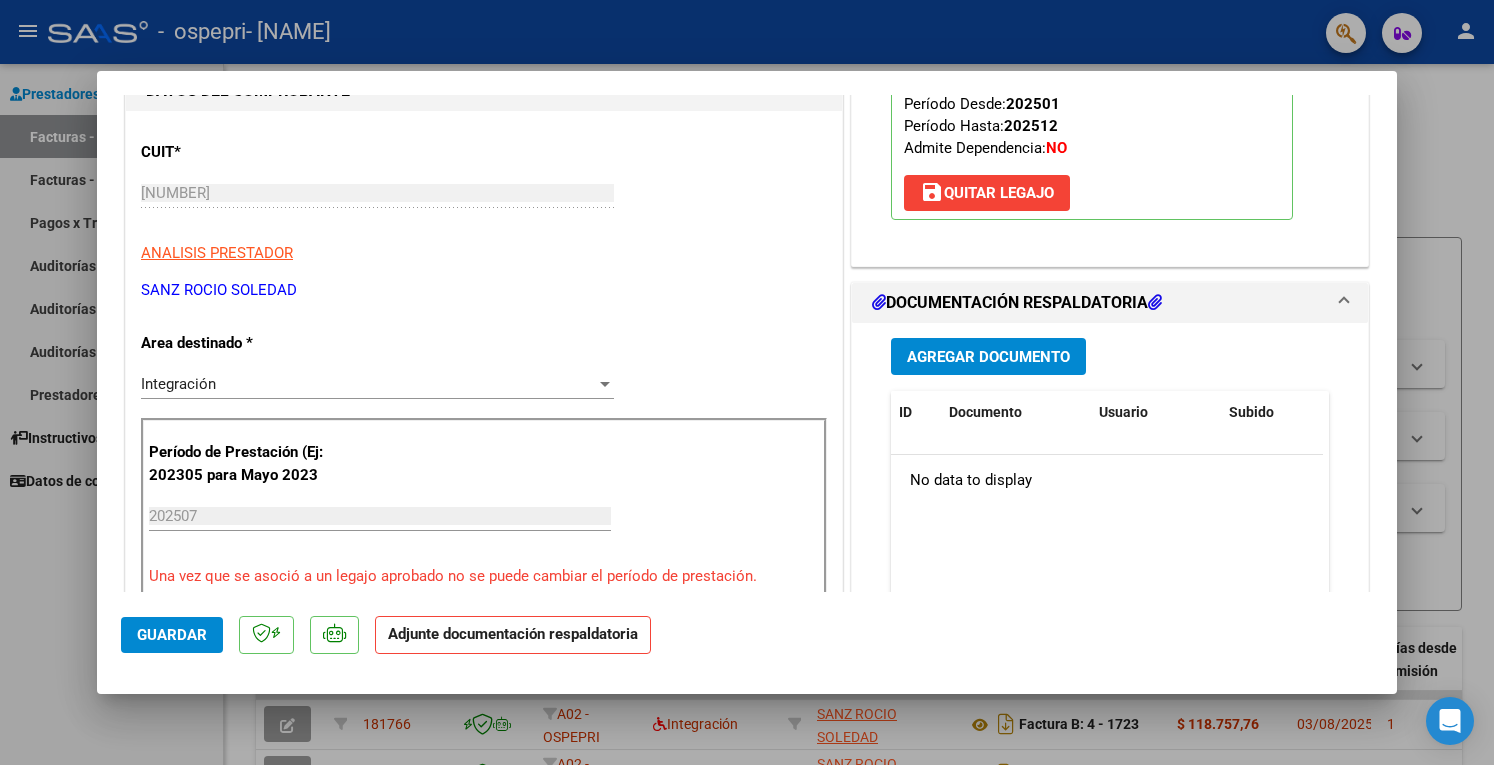 scroll, scrollTop: 300, scrollLeft: 0, axis: vertical 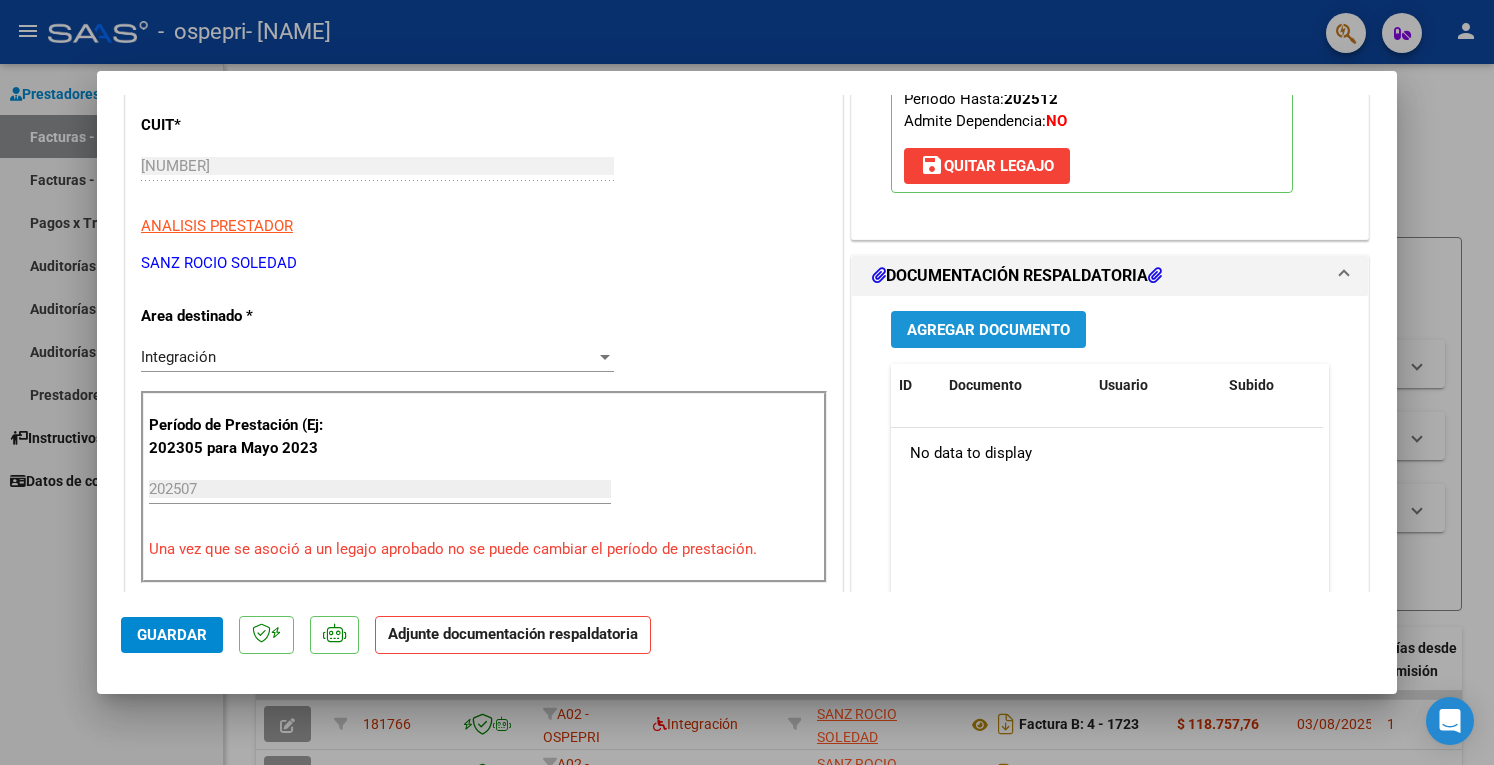 click on "Agregar Documento" at bounding box center [988, 330] 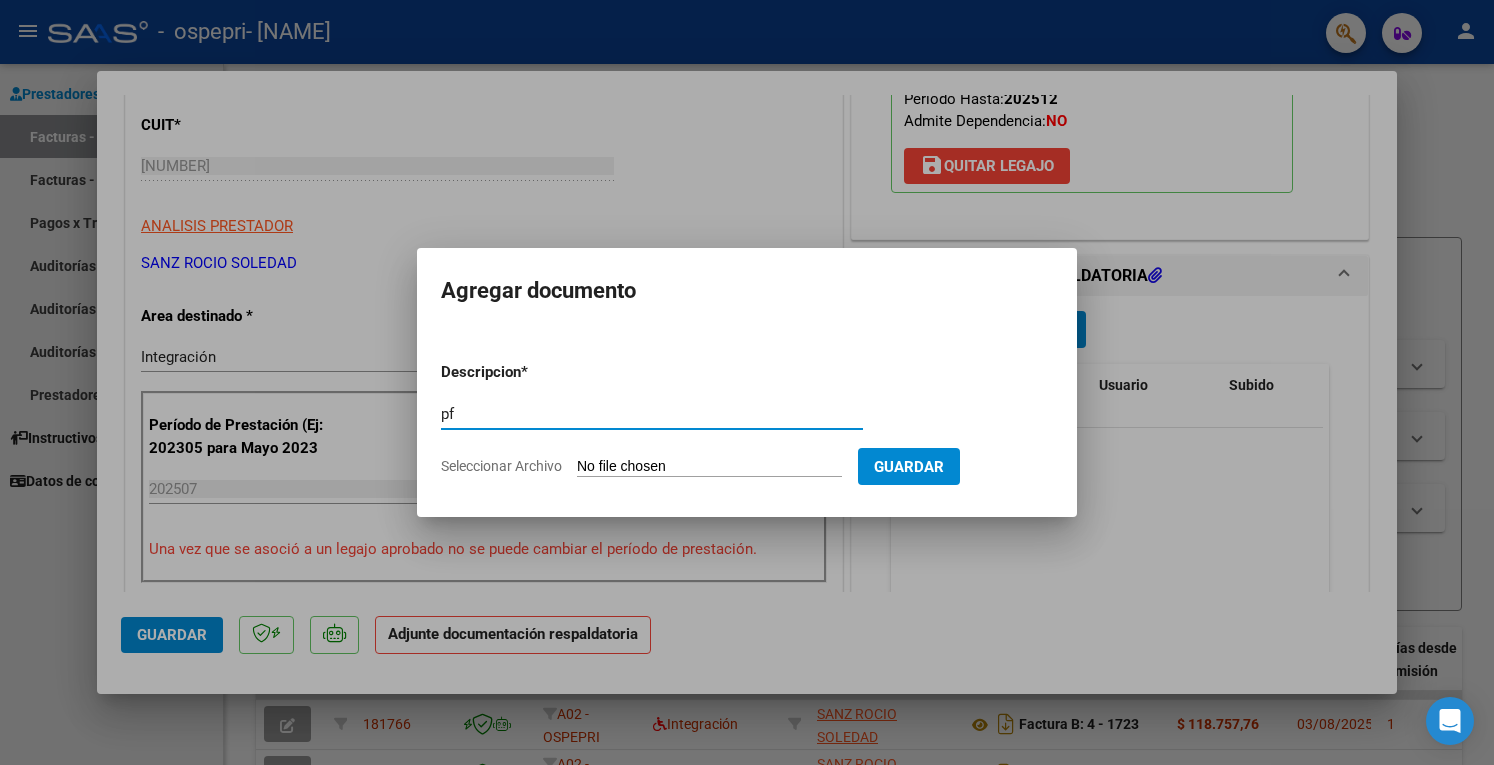 type on "pf" 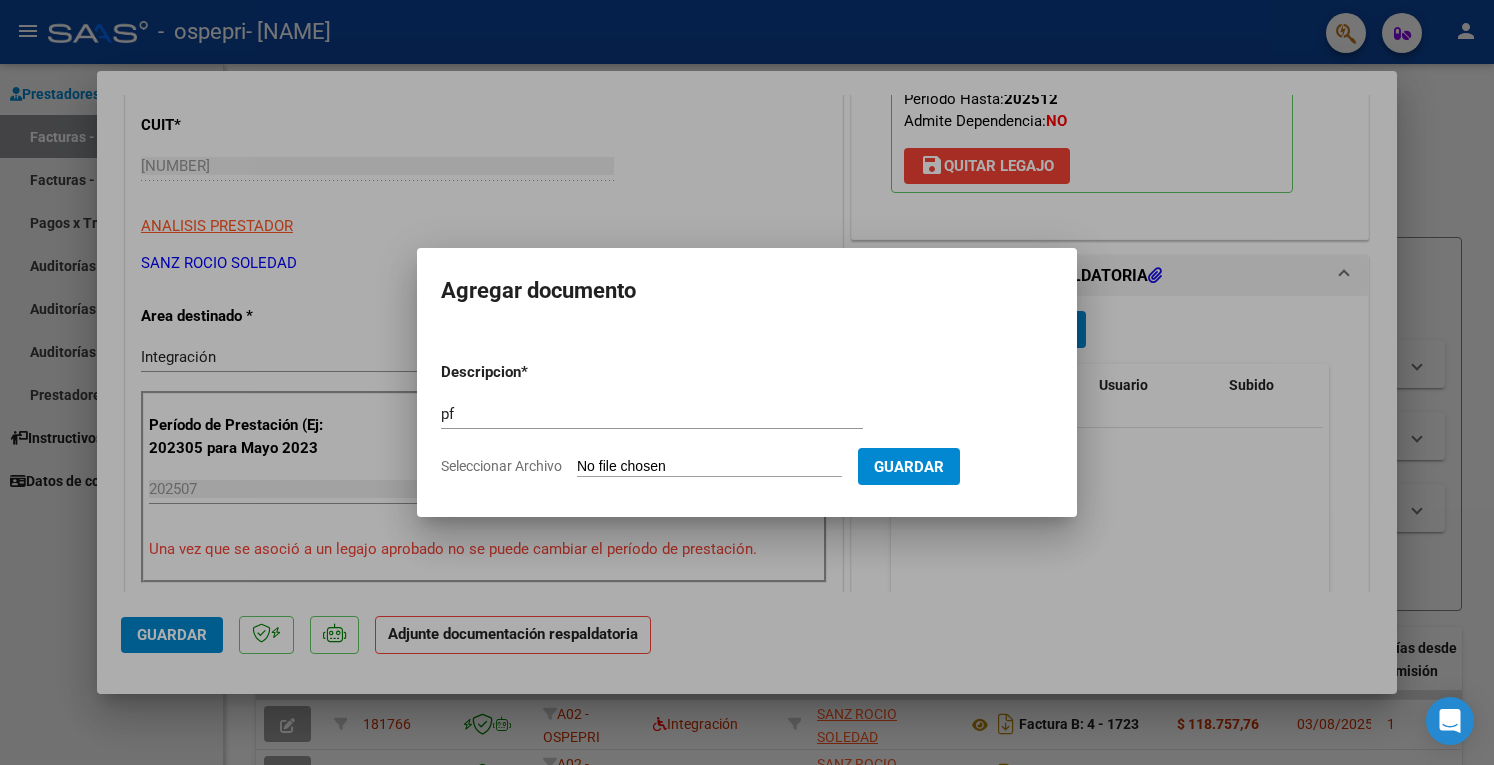 type on "C:\fakepath\[NAME].pdf" 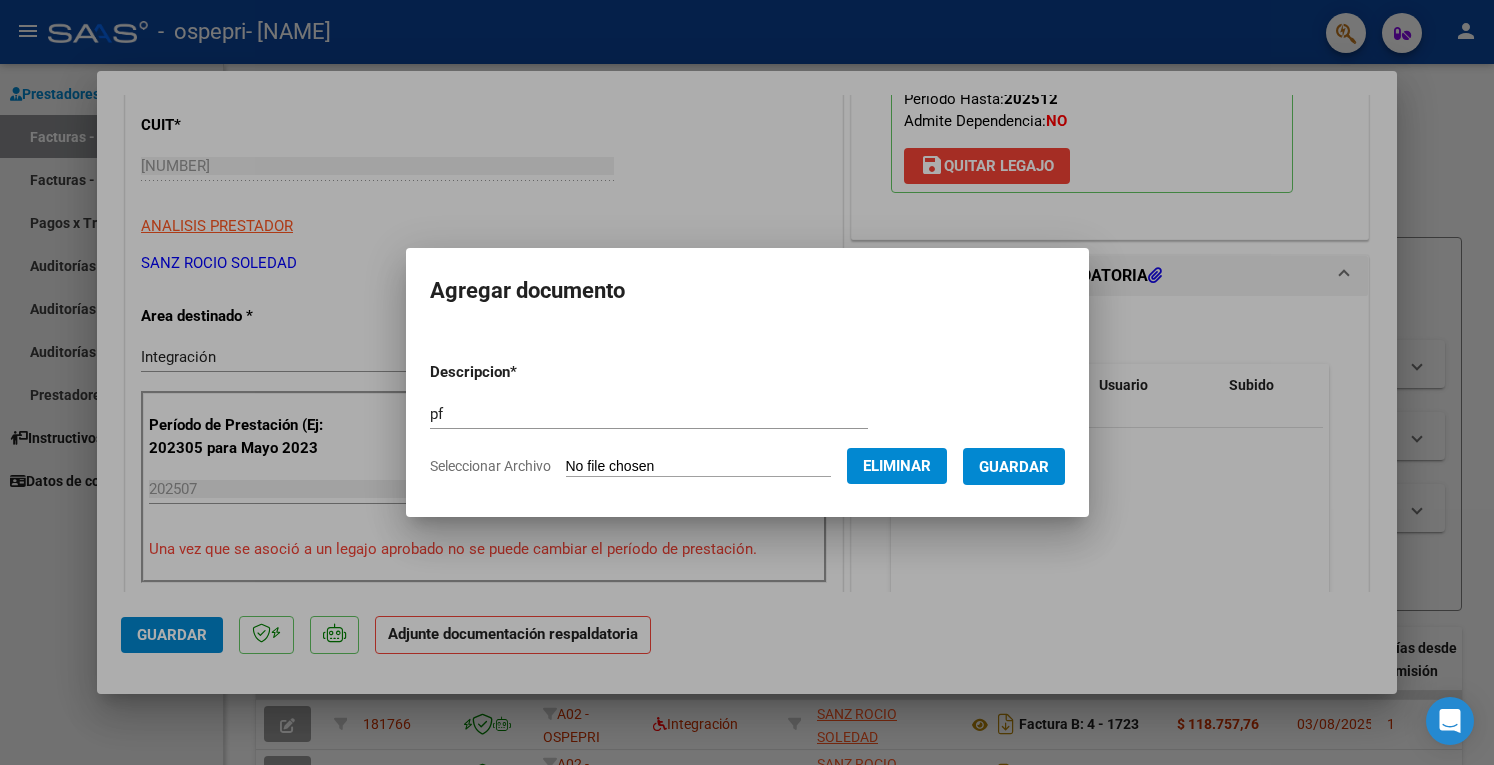 click on "Guardar" at bounding box center (1014, 467) 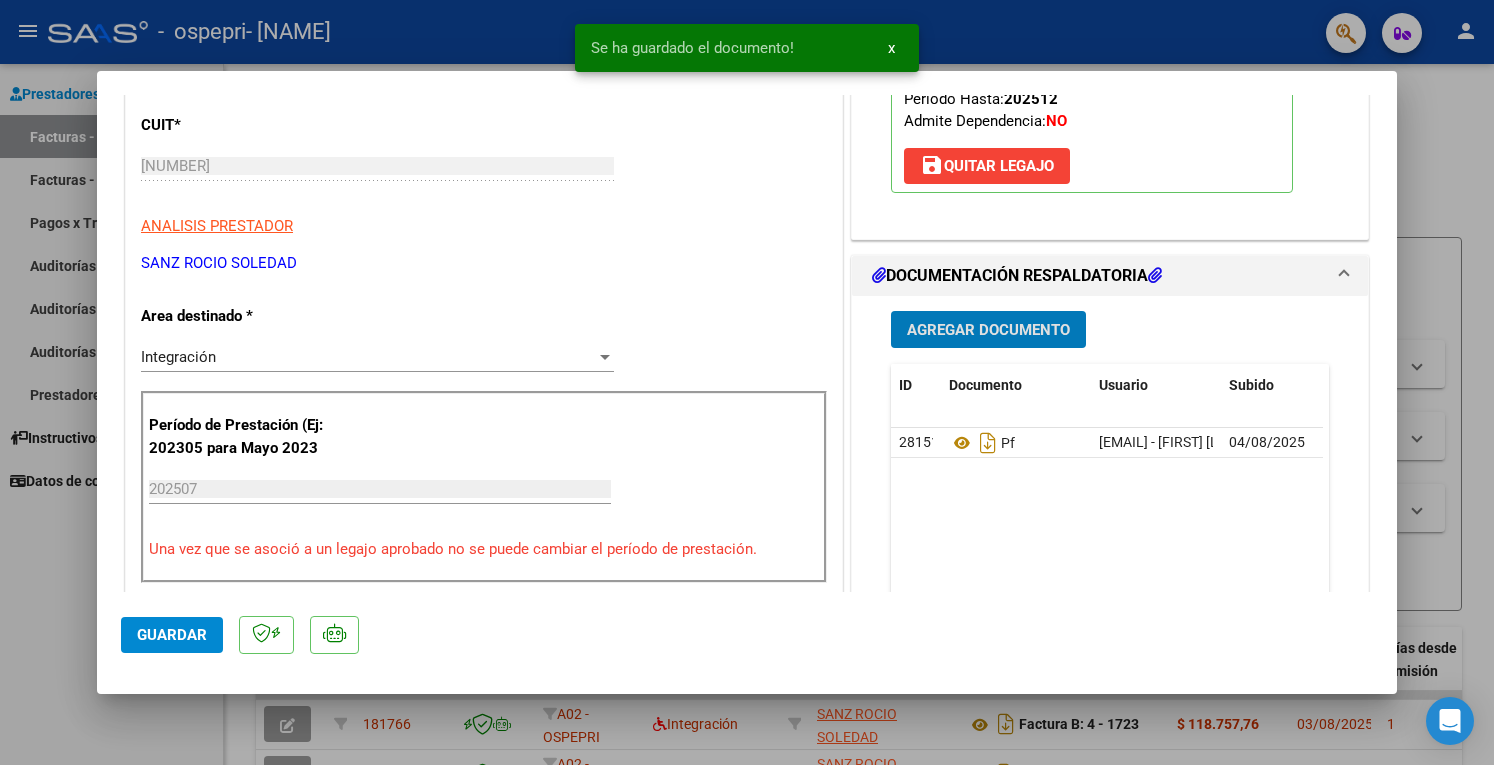click on "Guardar" 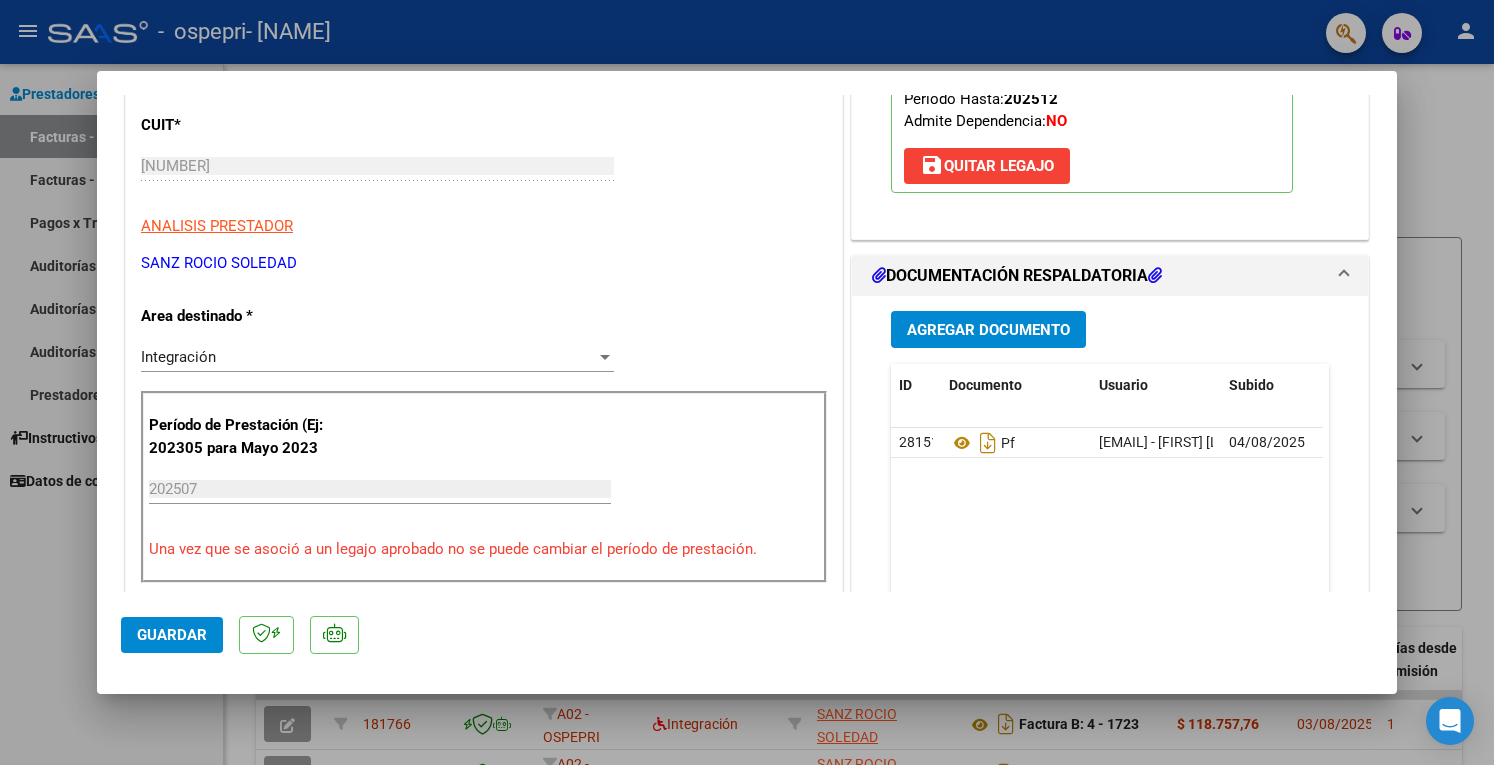click at bounding box center [747, 382] 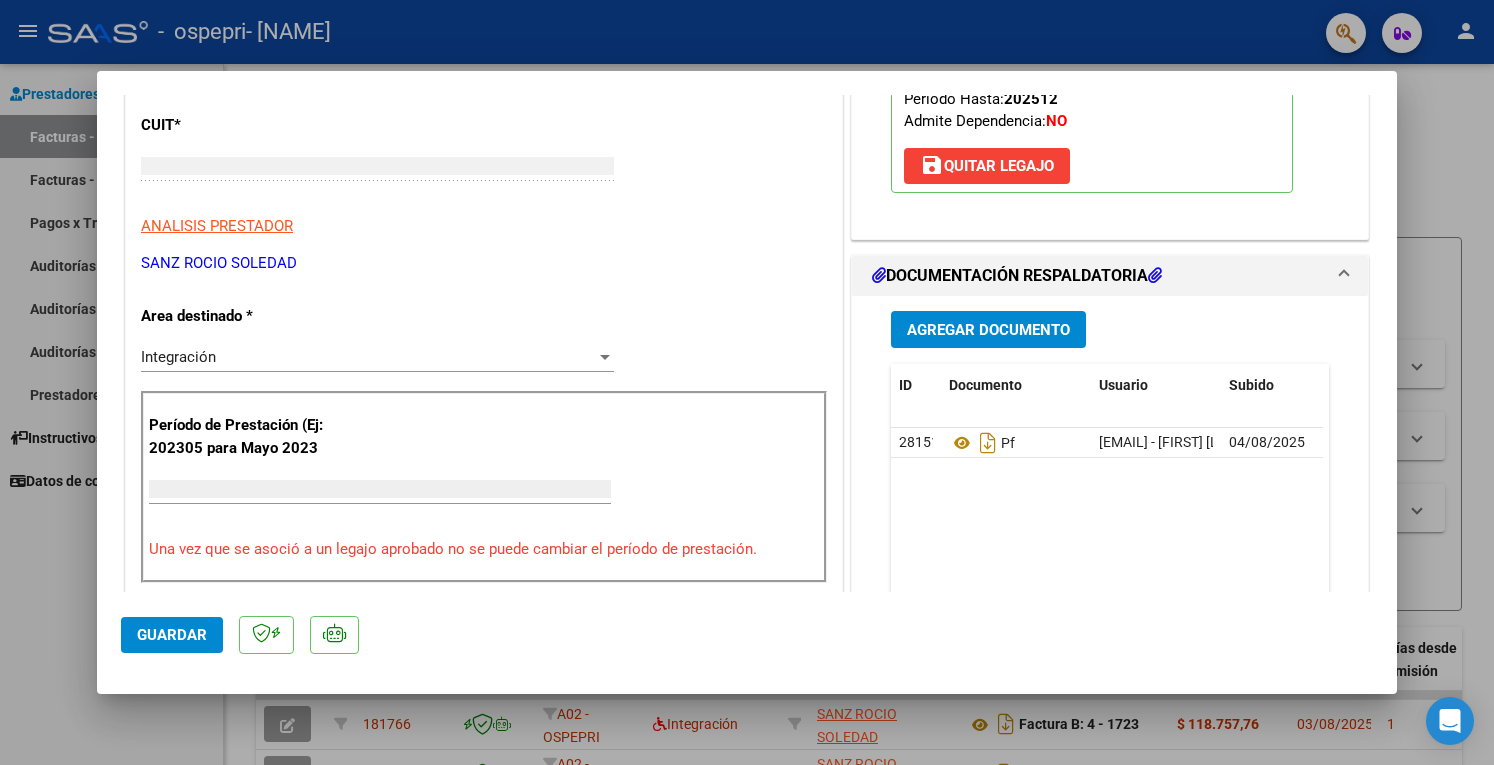 scroll, scrollTop: 239, scrollLeft: 0, axis: vertical 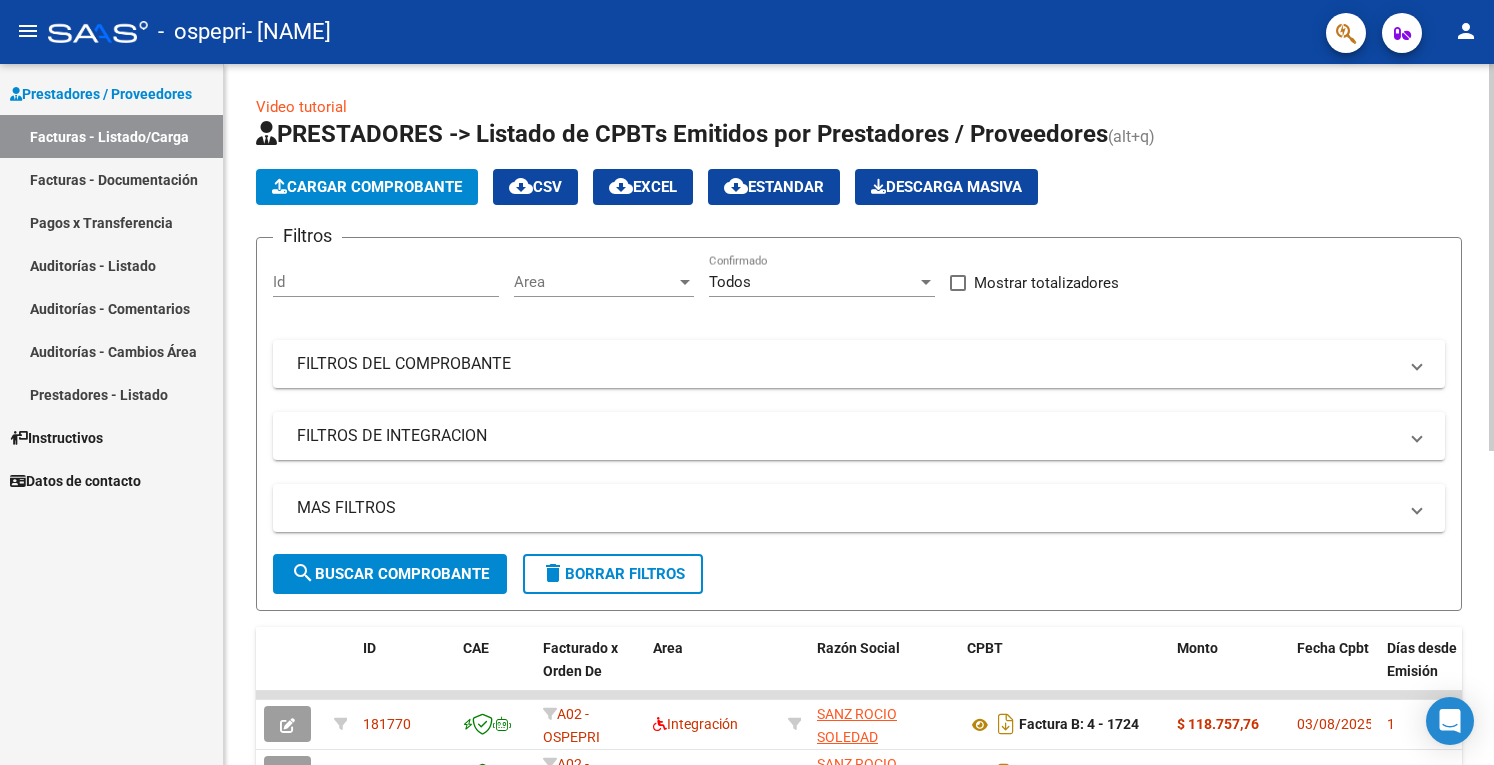 click on "Cargar Comprobante" 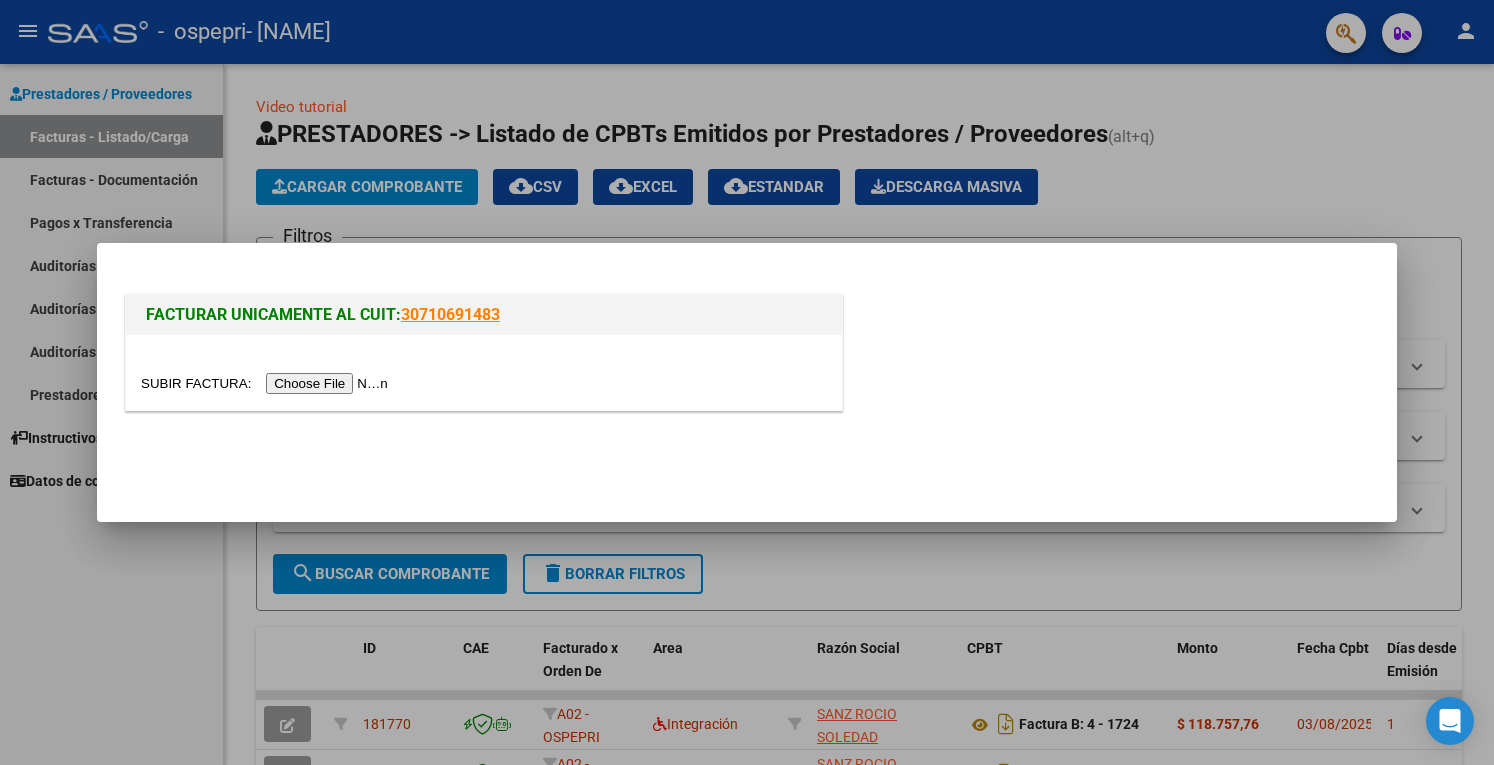 click at bounding box center (267, 383) 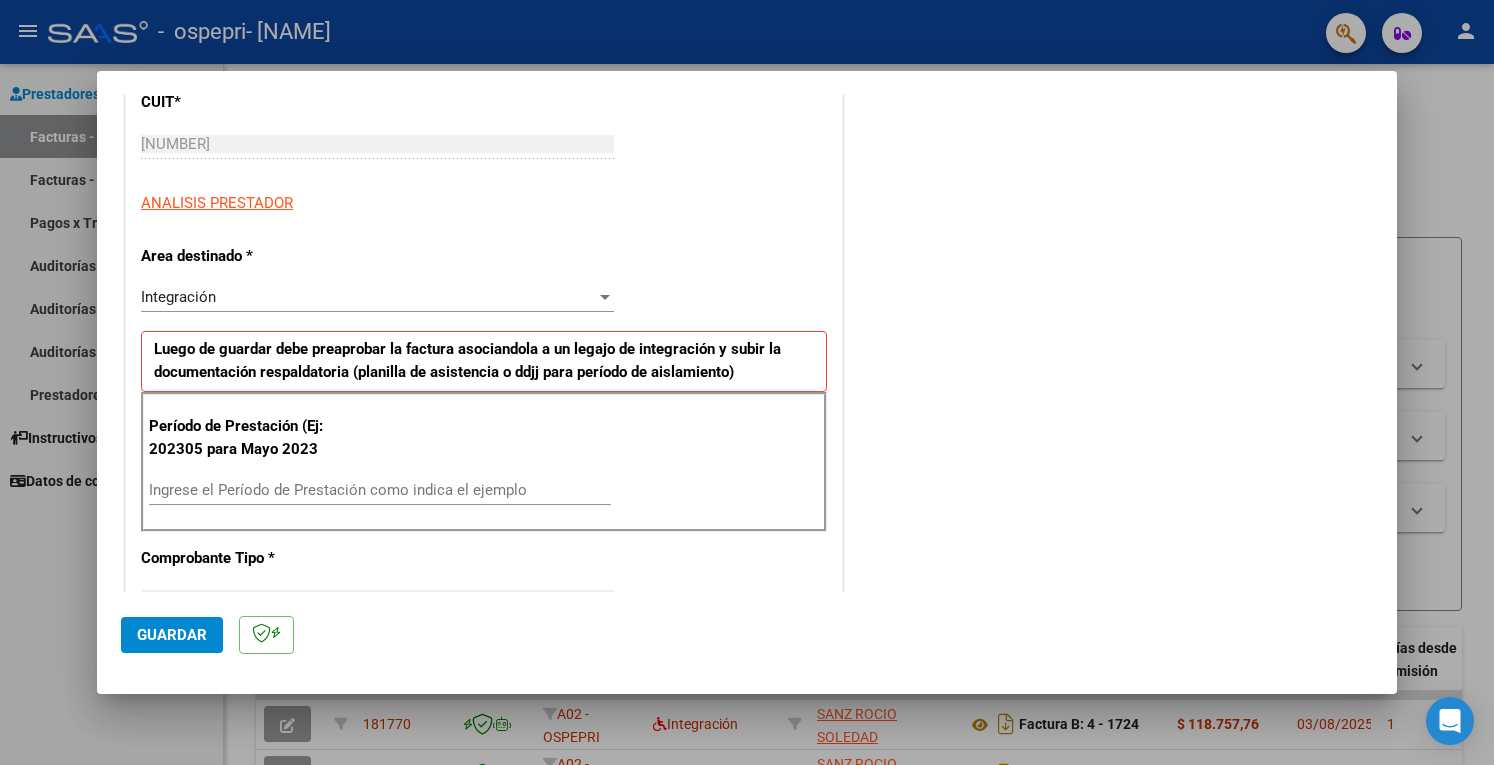 scroll, scrollTop: 400, scrollLeft: 0, axis: vertical 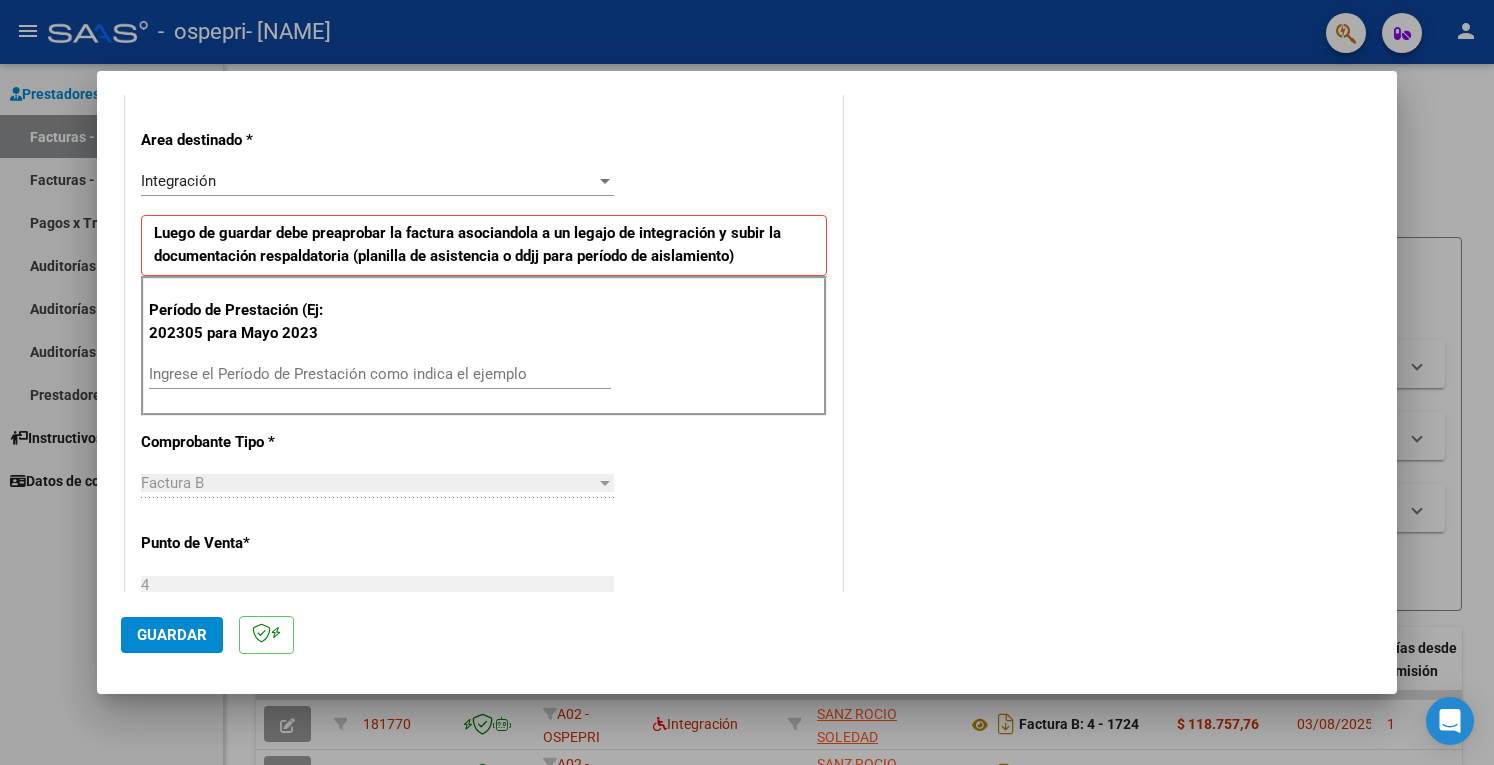 click on "Ingrese el Período de Prestación como indica el ejemplo" at bounding box center (380, 374) 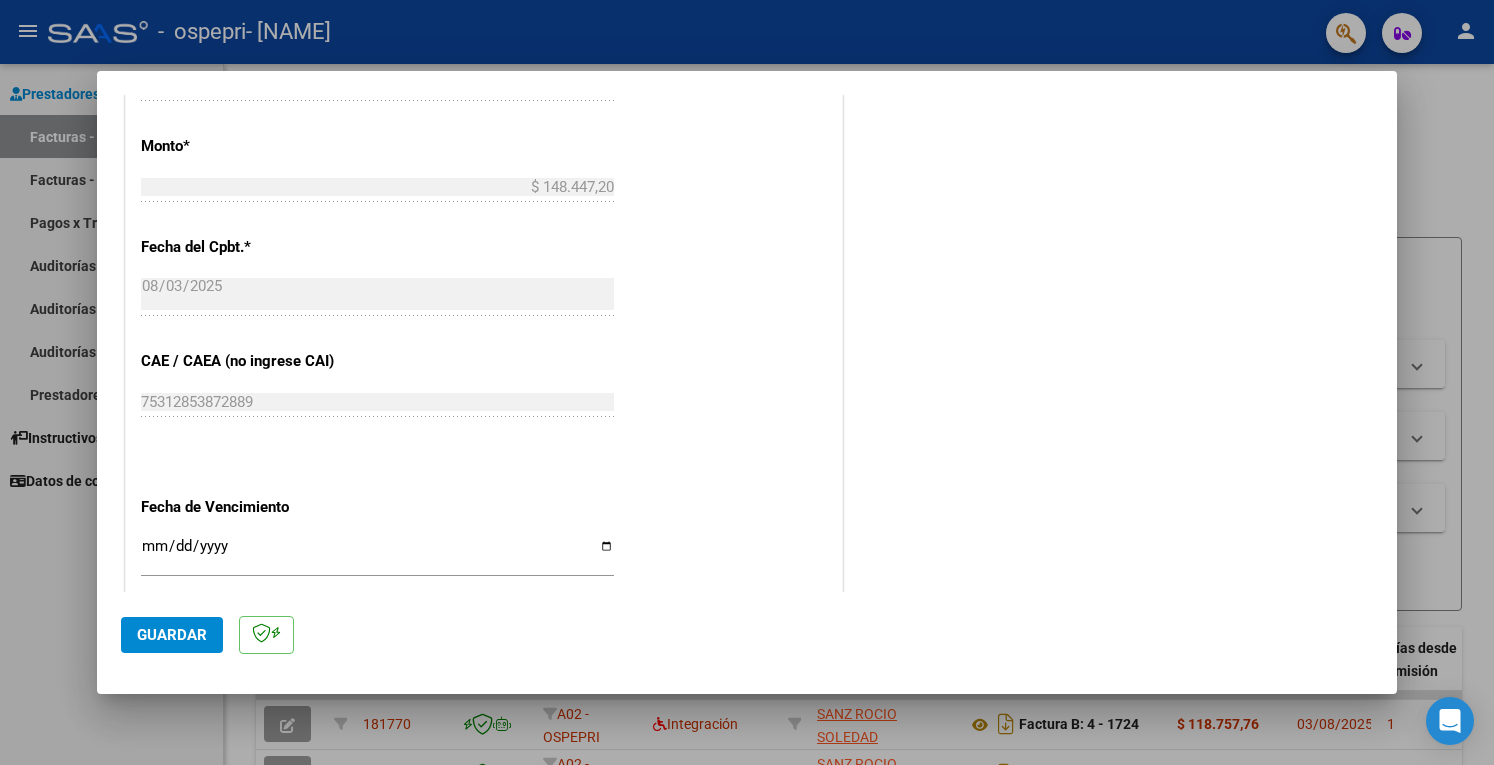 scroll, scrollTop: 1200, scrollLeft: 0, axis: vertical 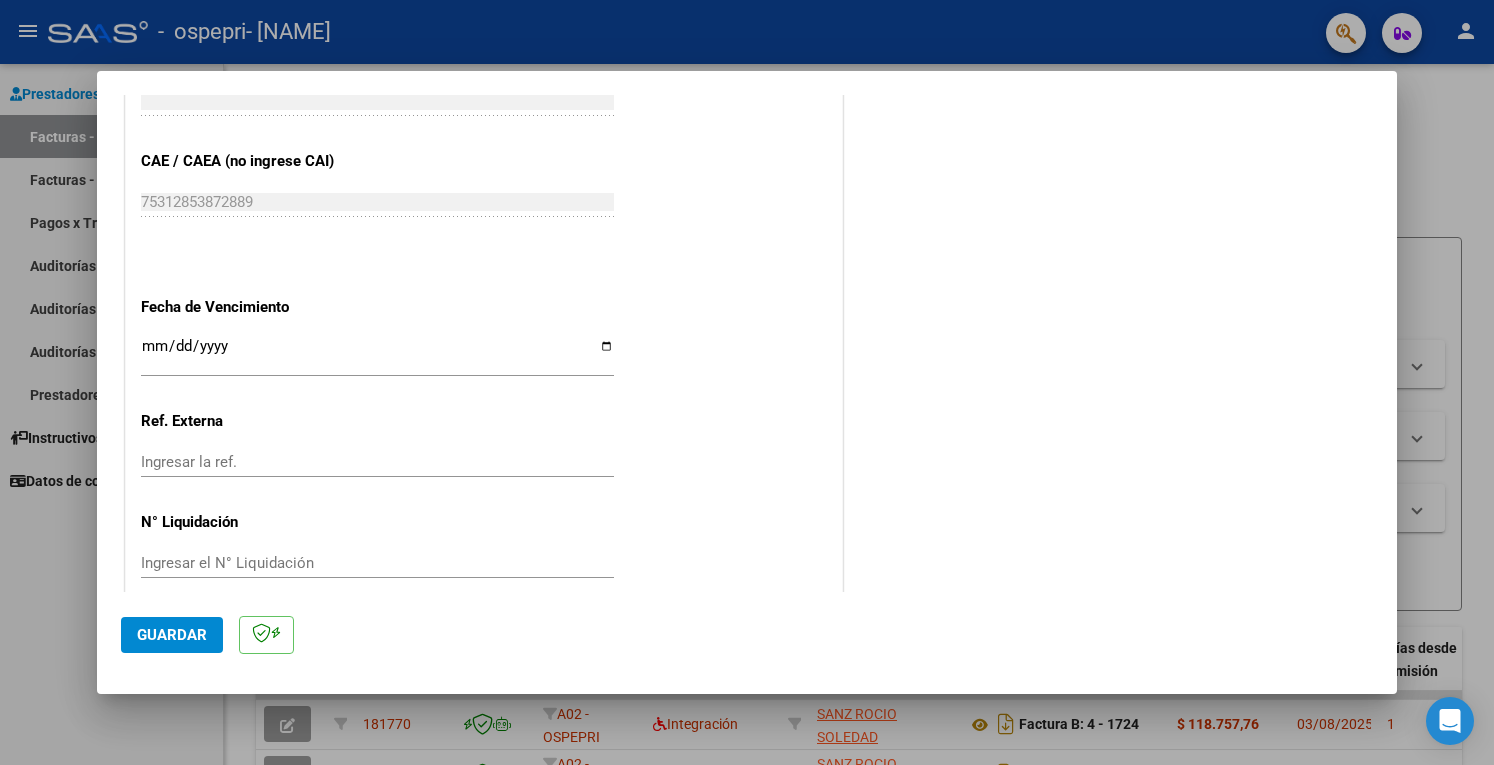 type on "202507" 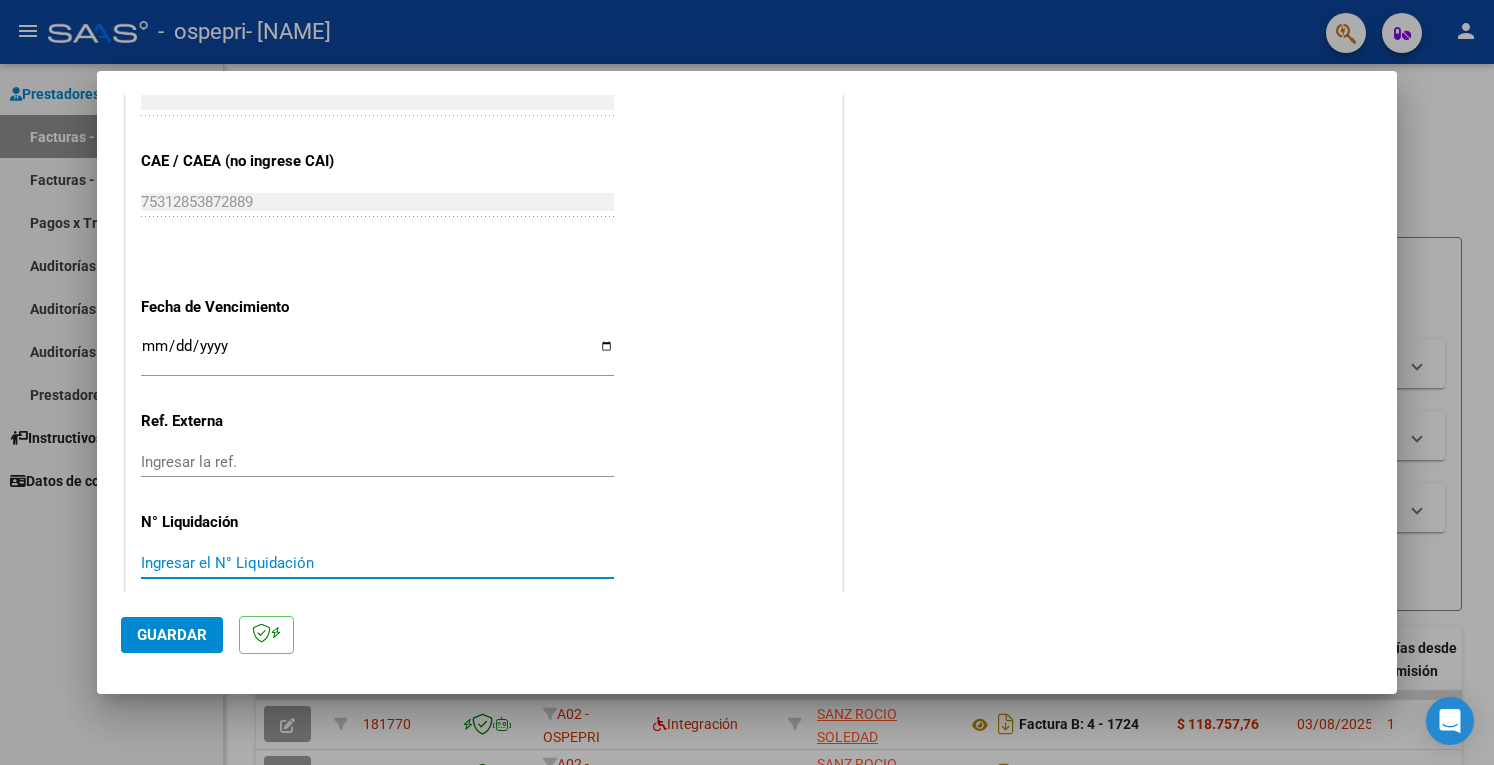 paste on "266019" 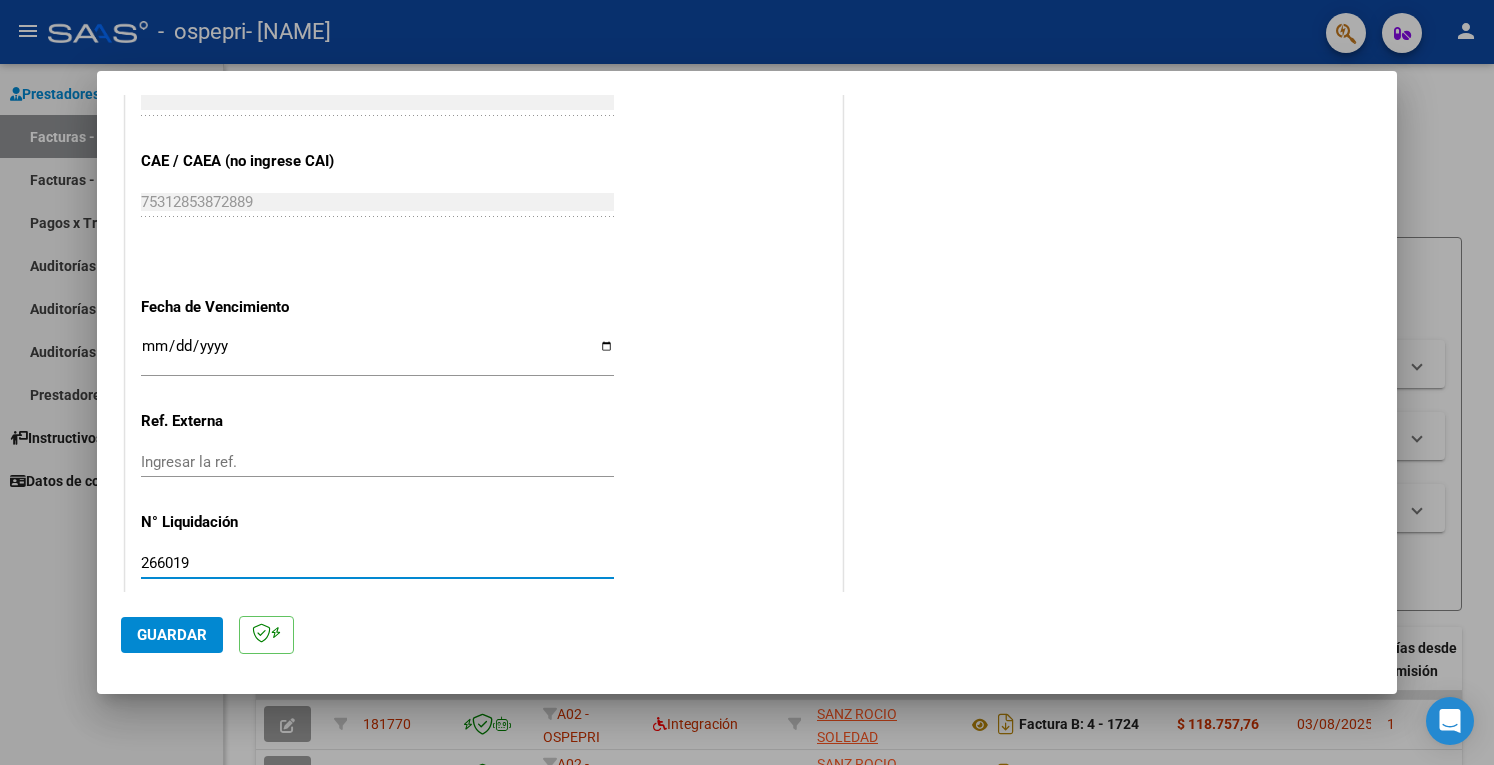 type on "266019" 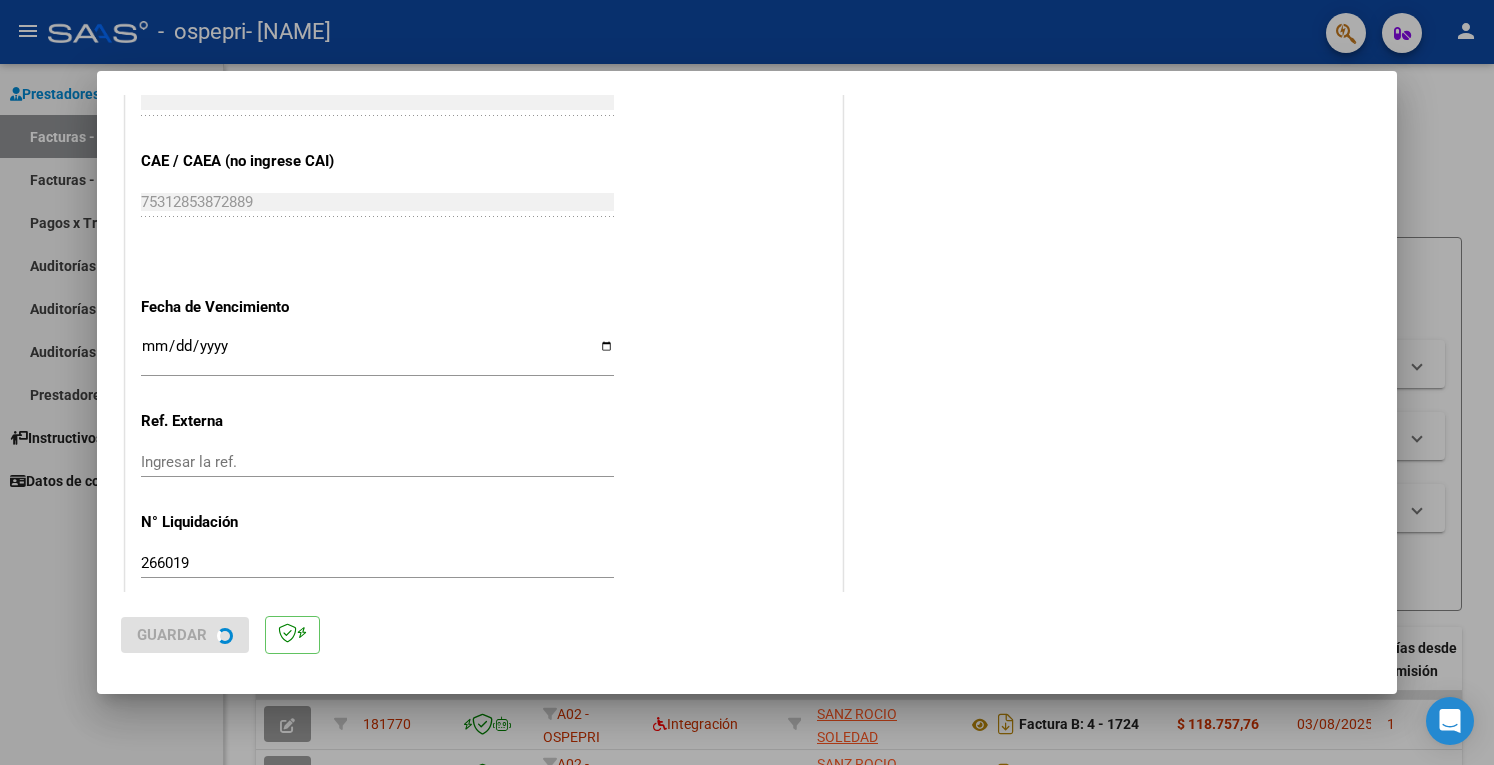 scroll, scrollTop: 0, scrollLeft: 0, axis: both 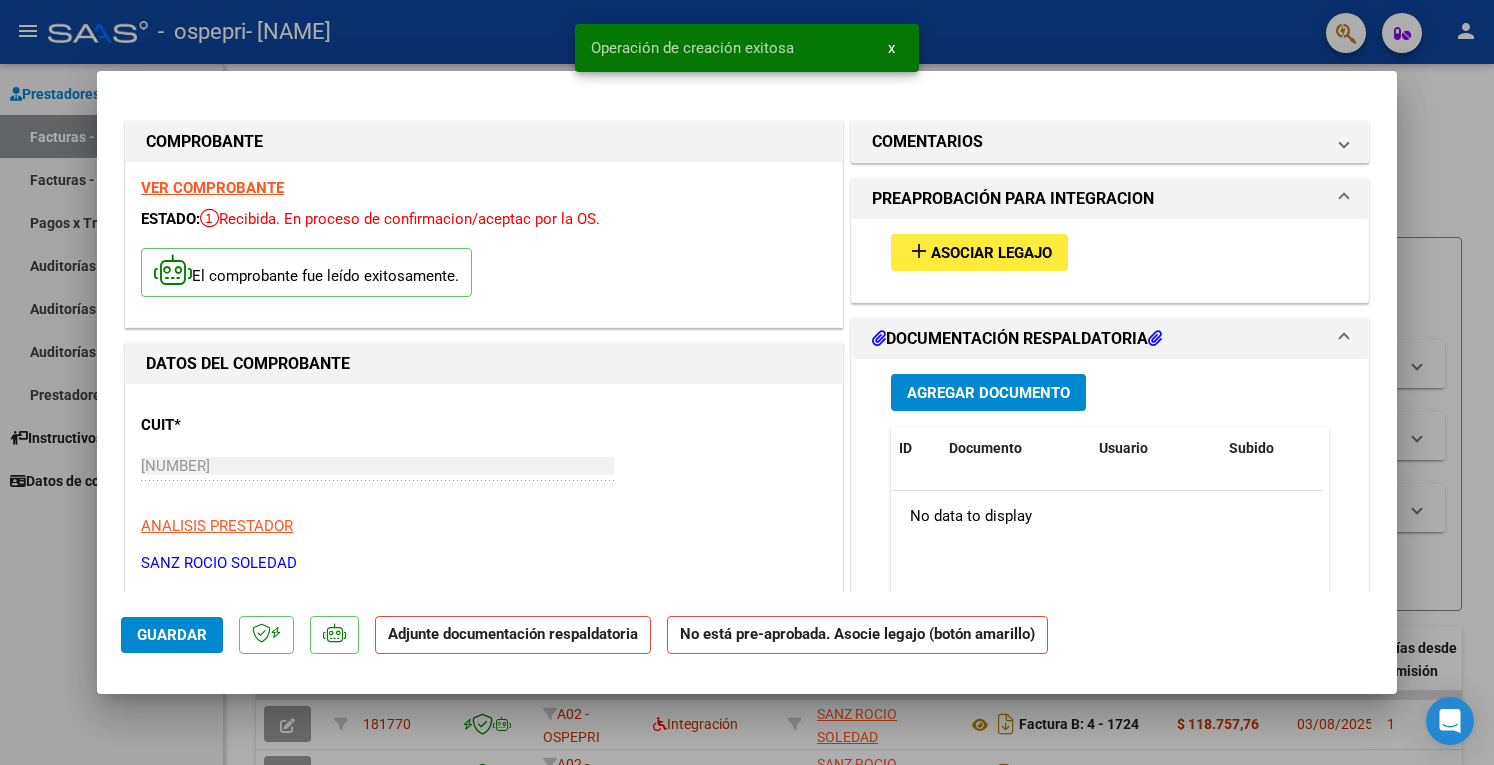 click on "Asociar Legajo" at bounding box center [991, 253] 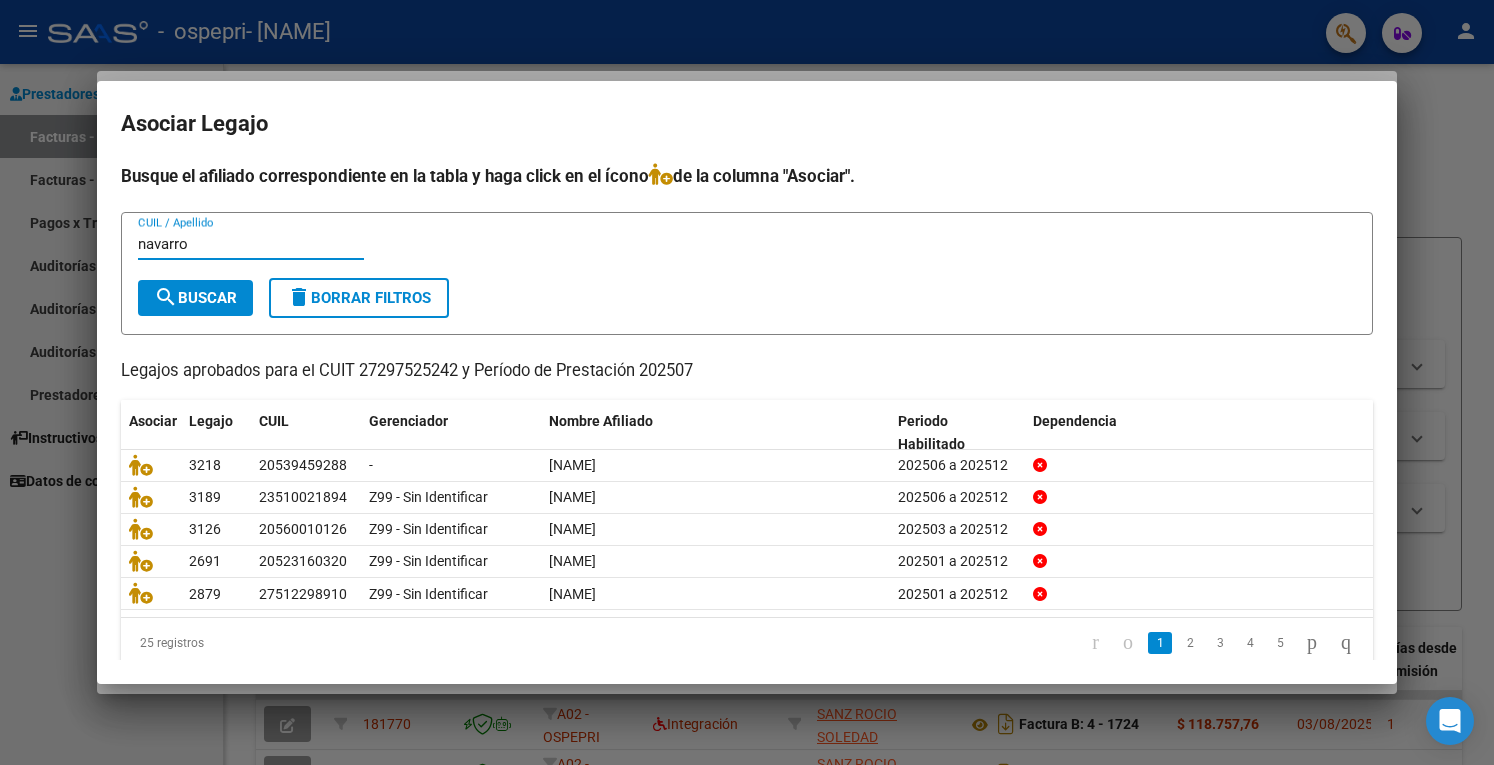type on "navarro" 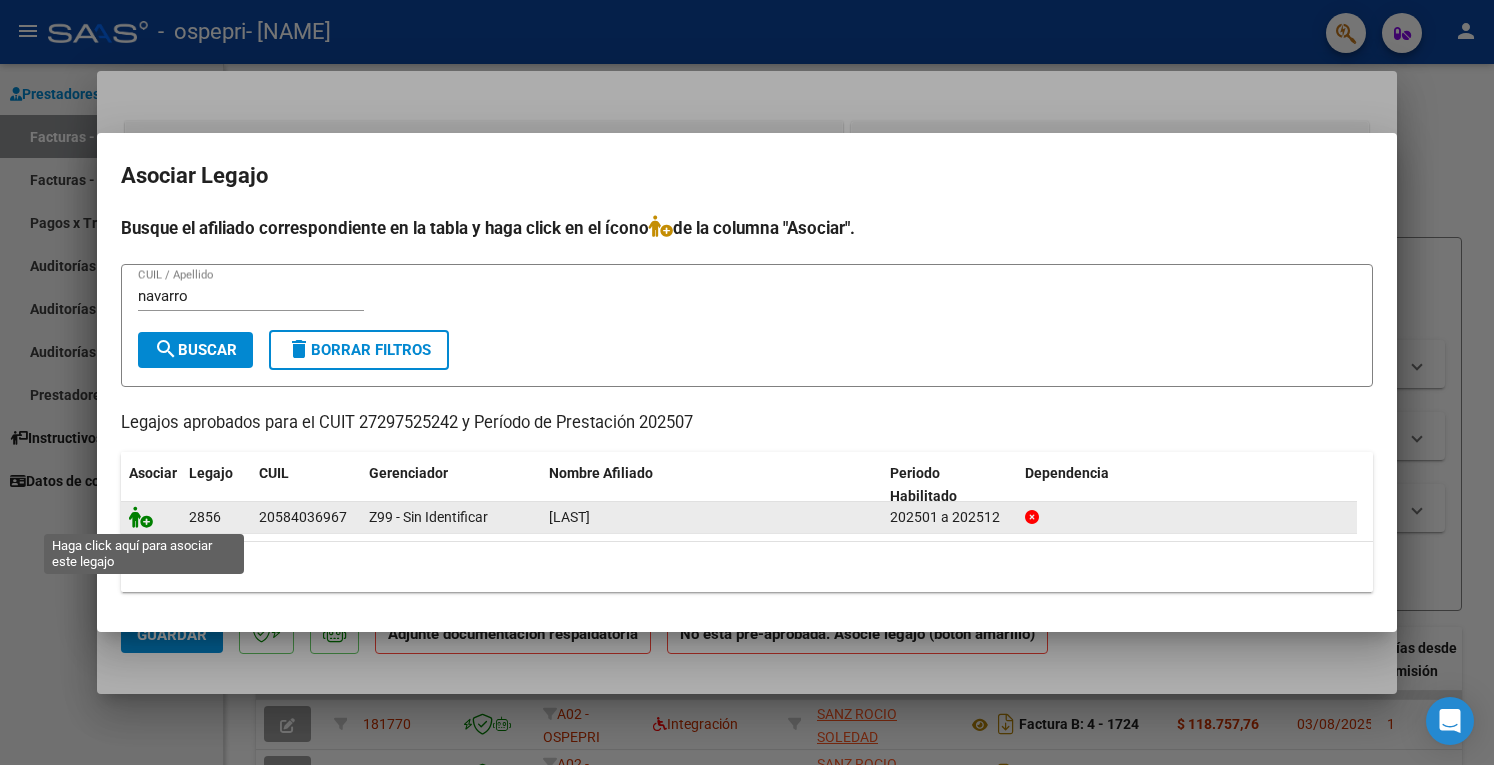 click 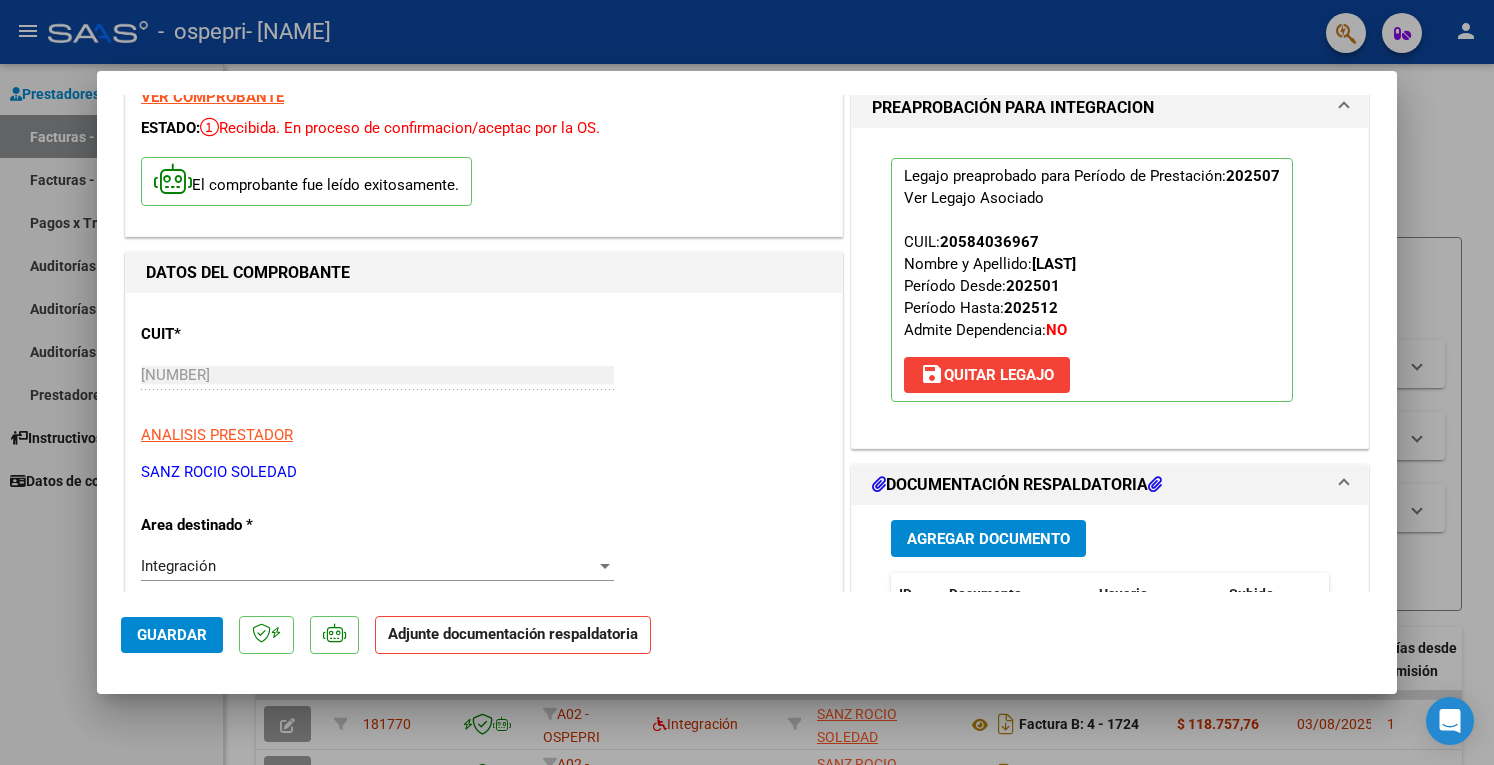 scroll, scrollTop: 200, scrollLeft: 0, axis: vertical 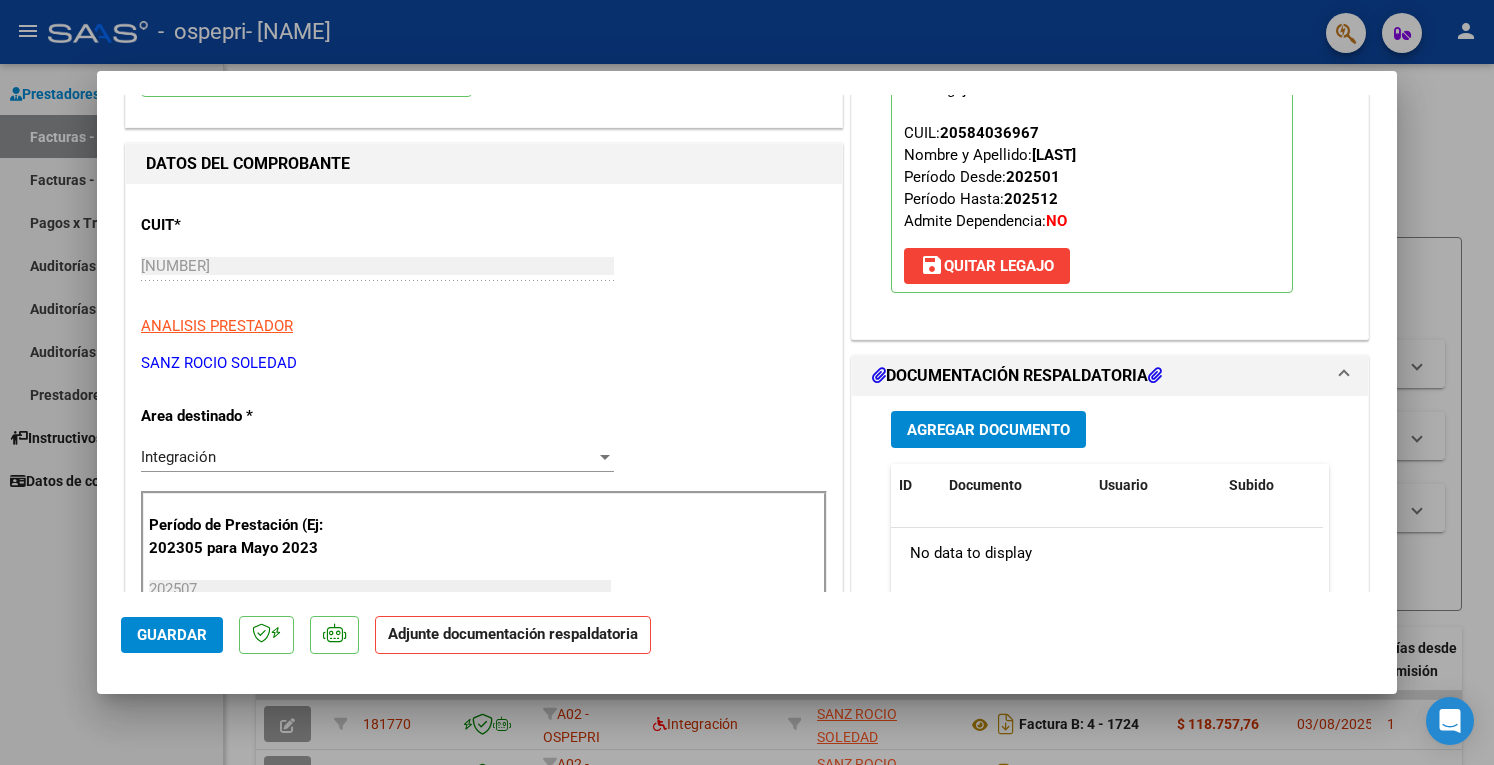 click on "Agregar Documento" at bounding box center (988, 430) 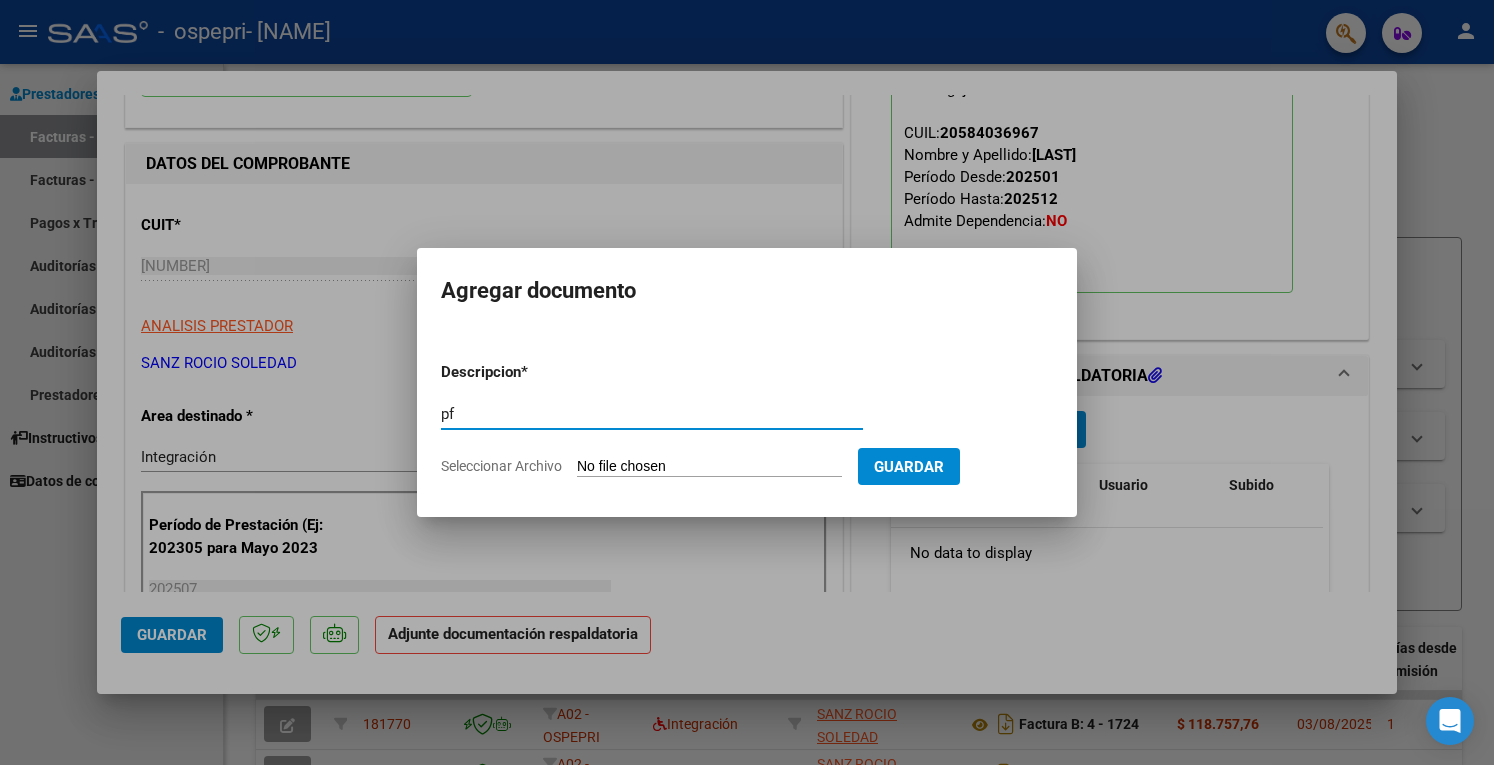 type on "pf" 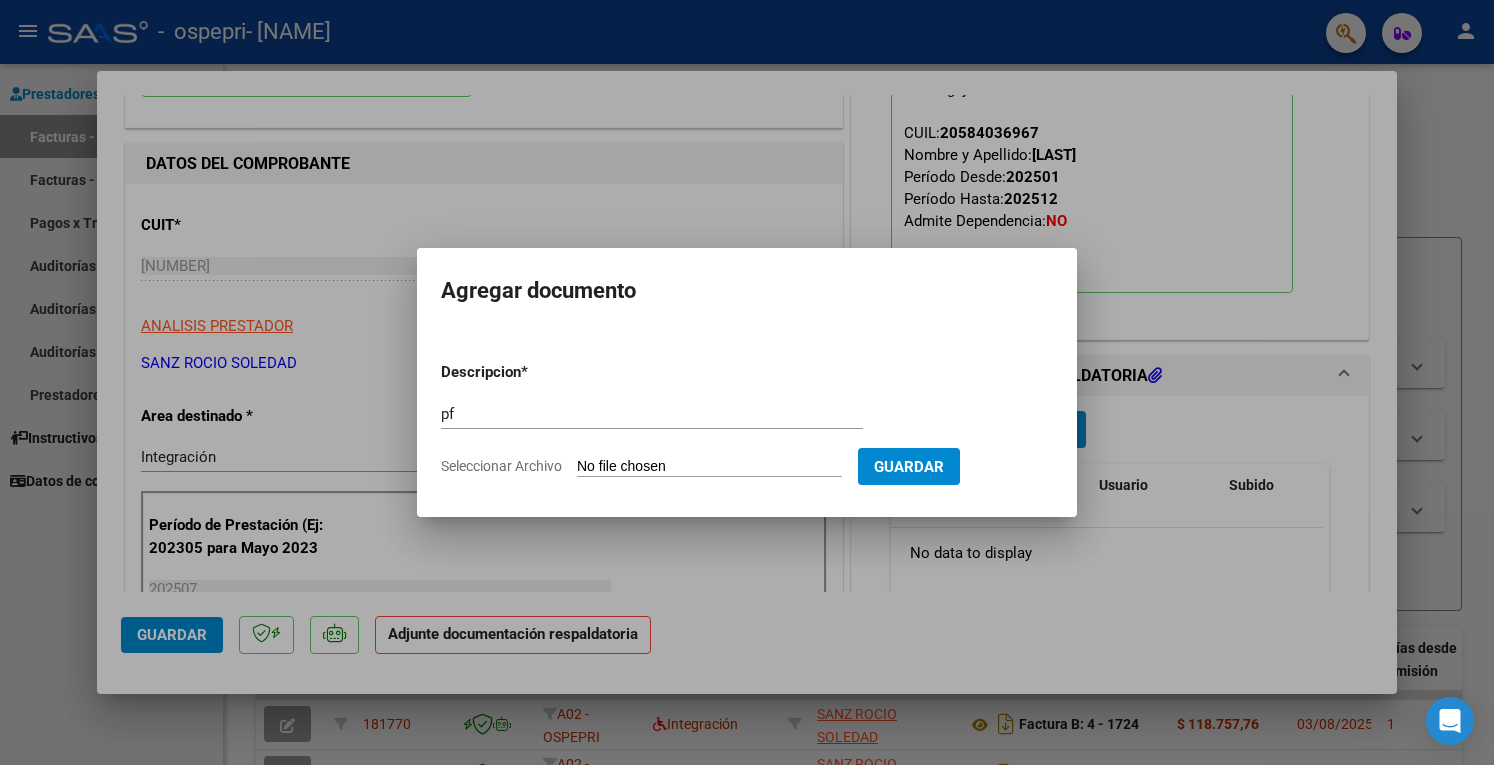 type on "C:\fakepath\[NAME].pdf" 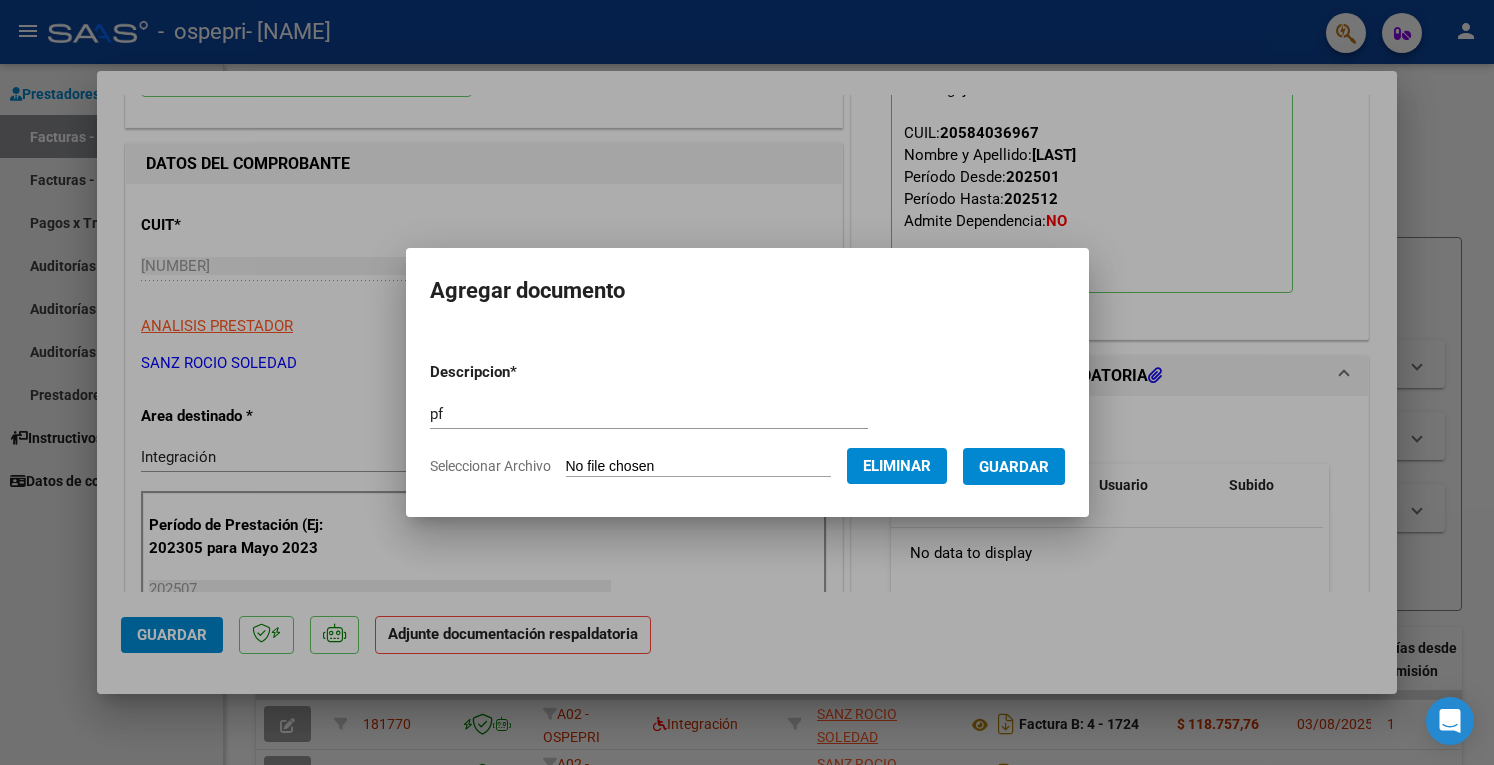 click on "Guardar" at bounding box center (1014, 467) 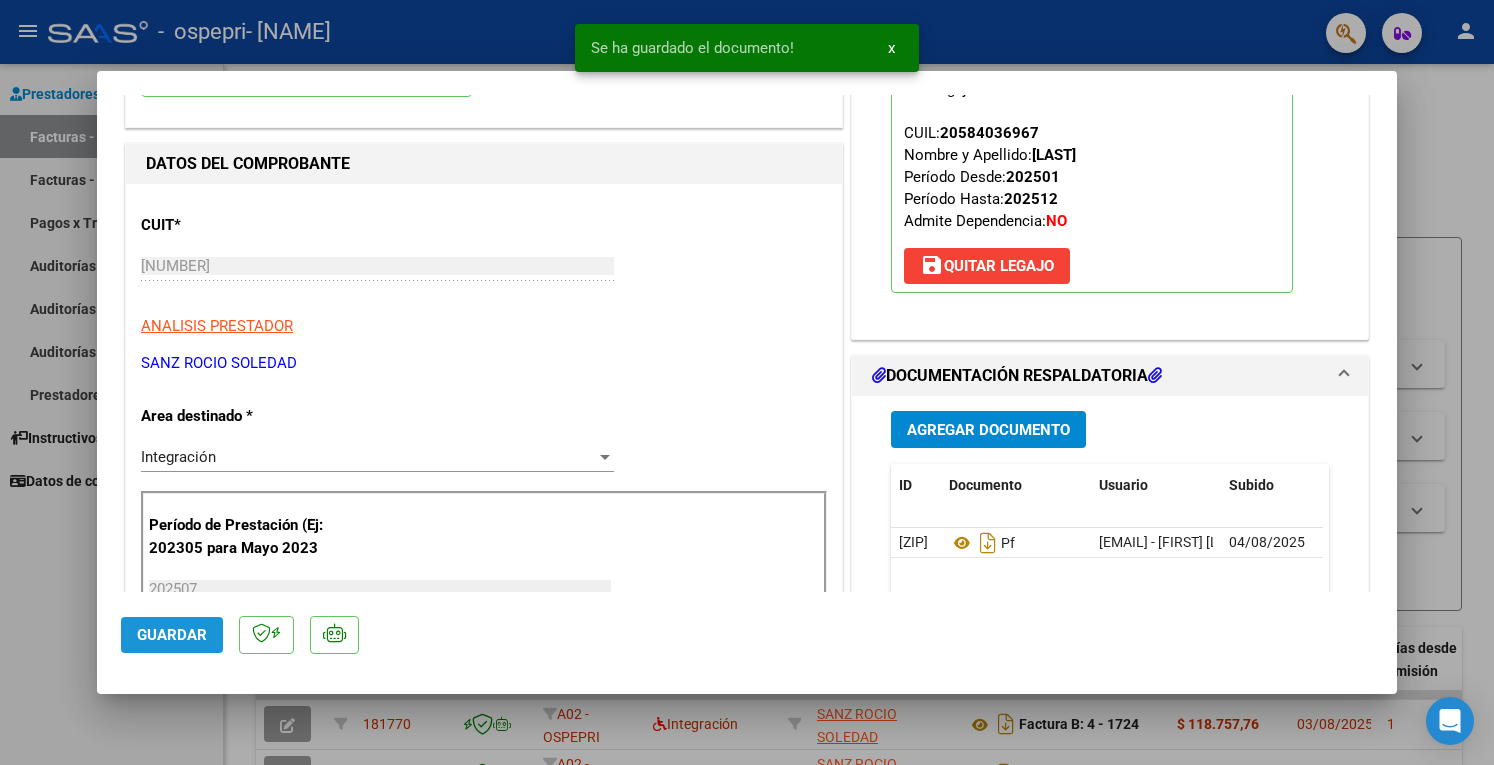 click on "Guardar" 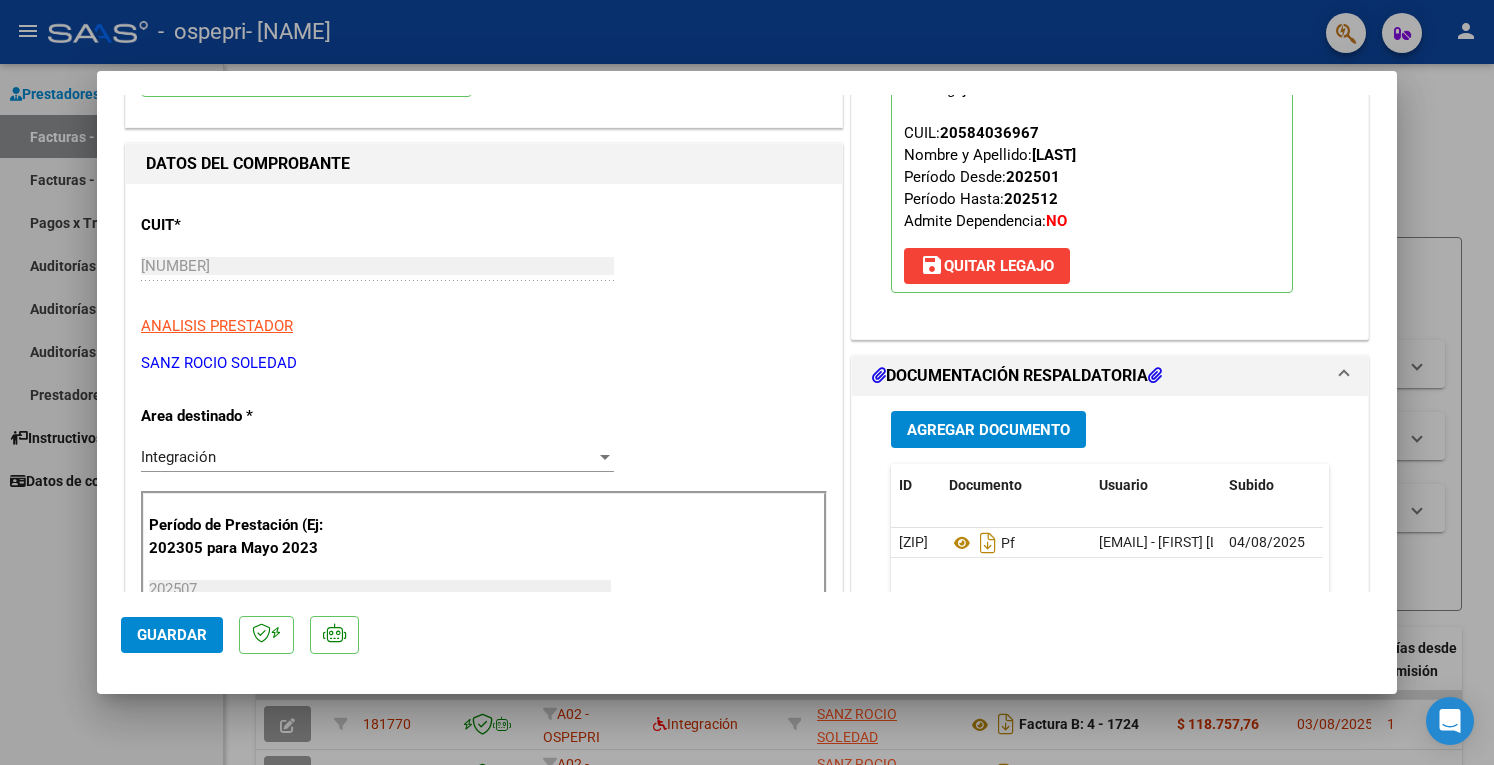 click at bounding box center (747, 382) 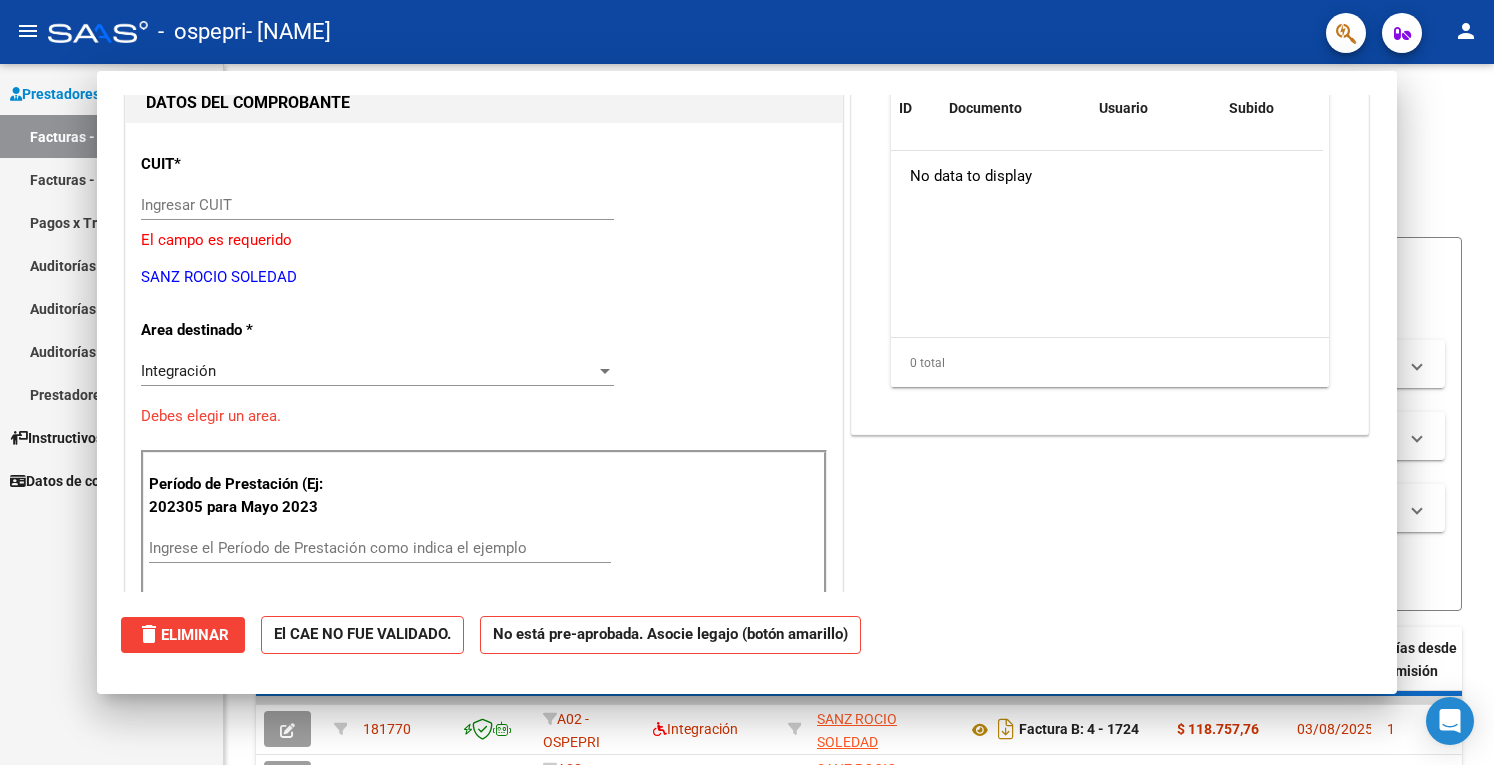 scroll, scrollTop: 212, scrollLeft: 0, axis: vertical 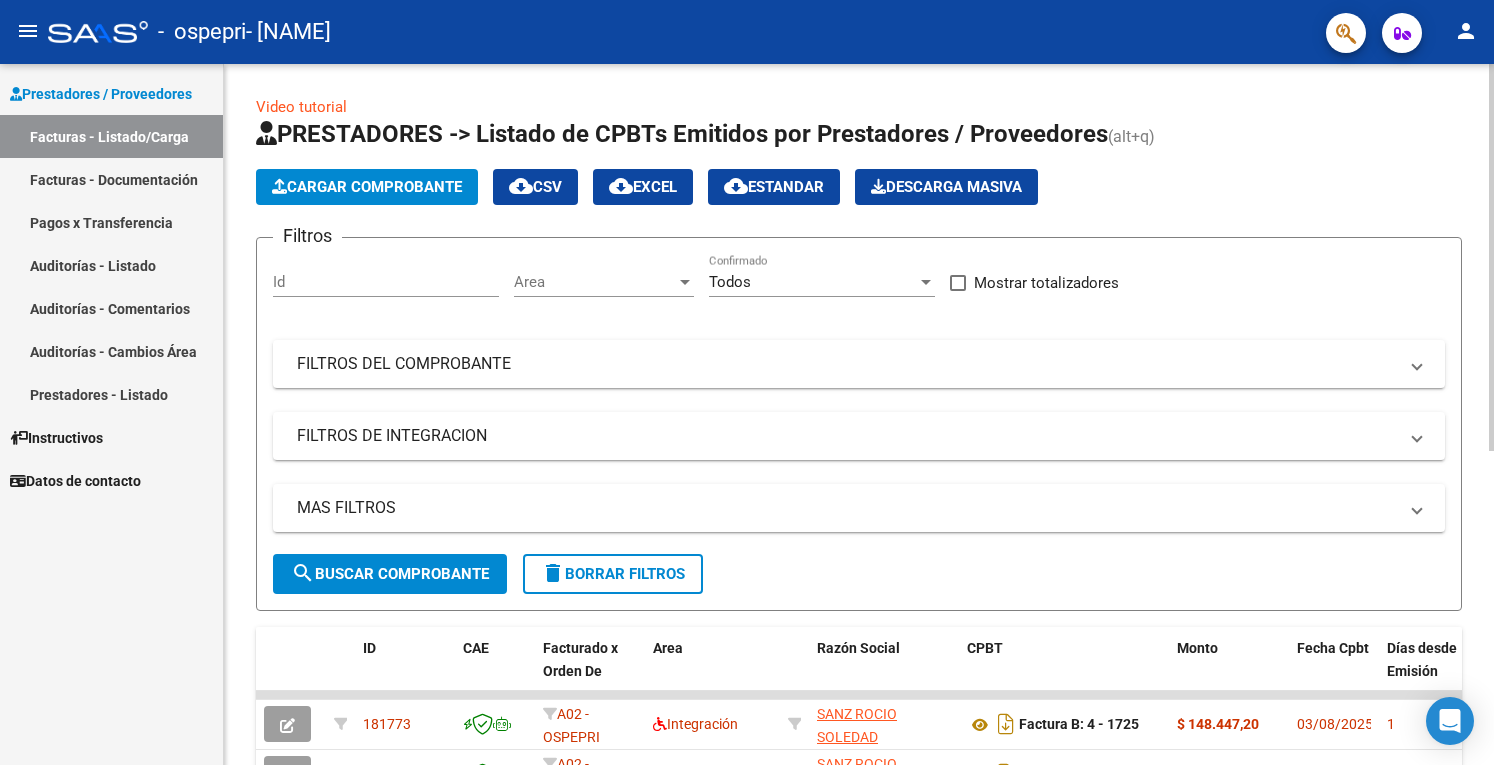 click on "Cargar Comprobante" 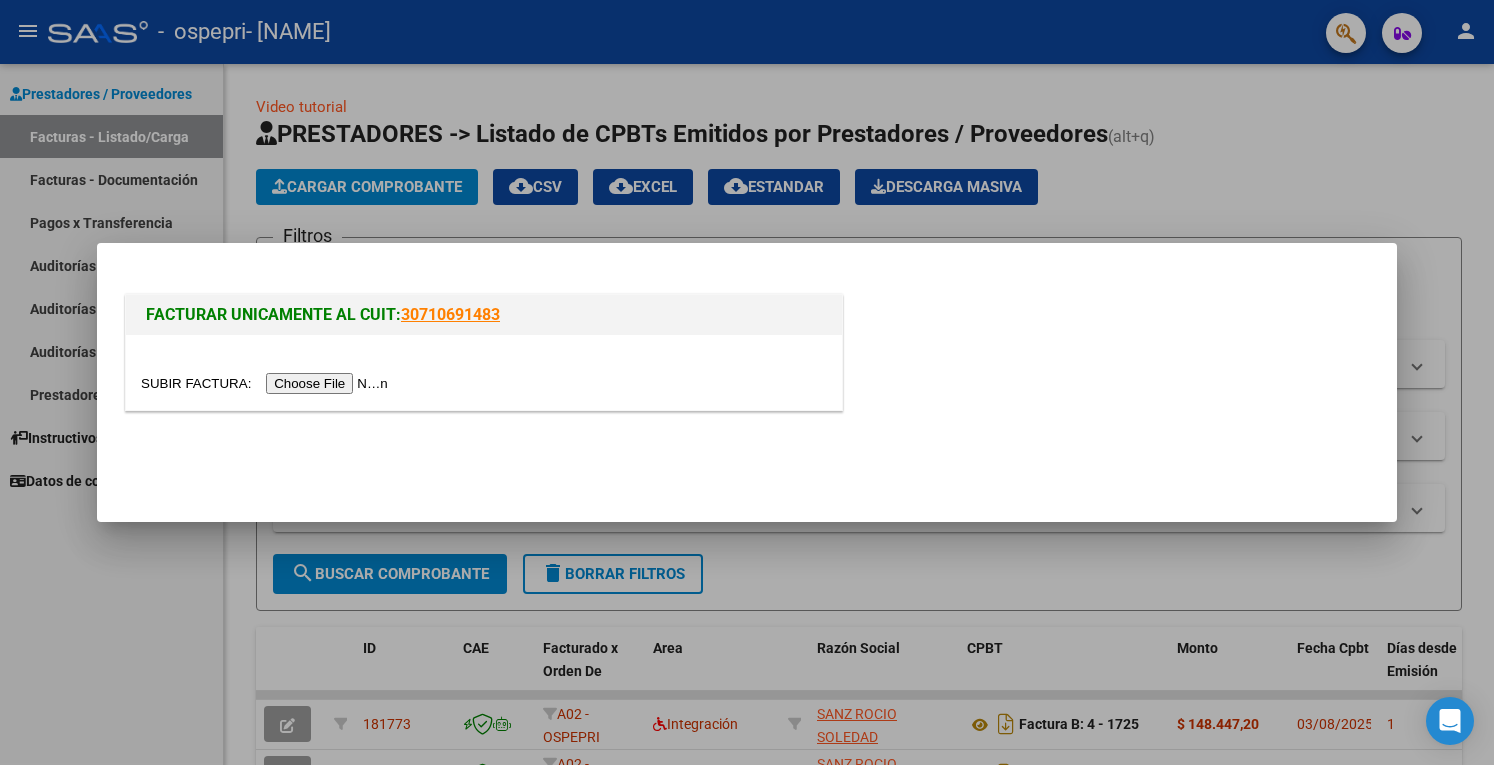 click at bounding box center (267, 383) 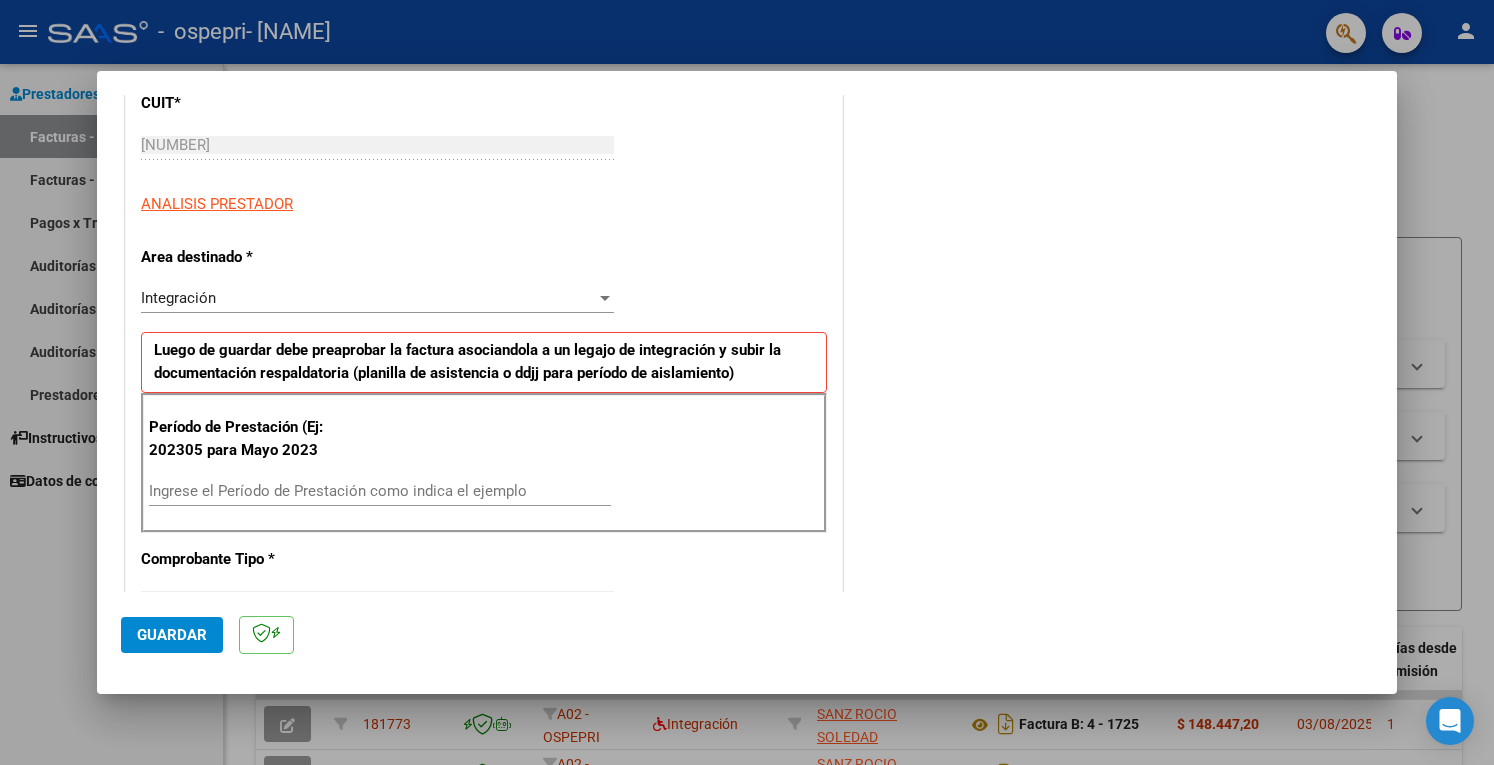 scroll, scrollTop: 400, scrollLeft: 0, axis: vertical 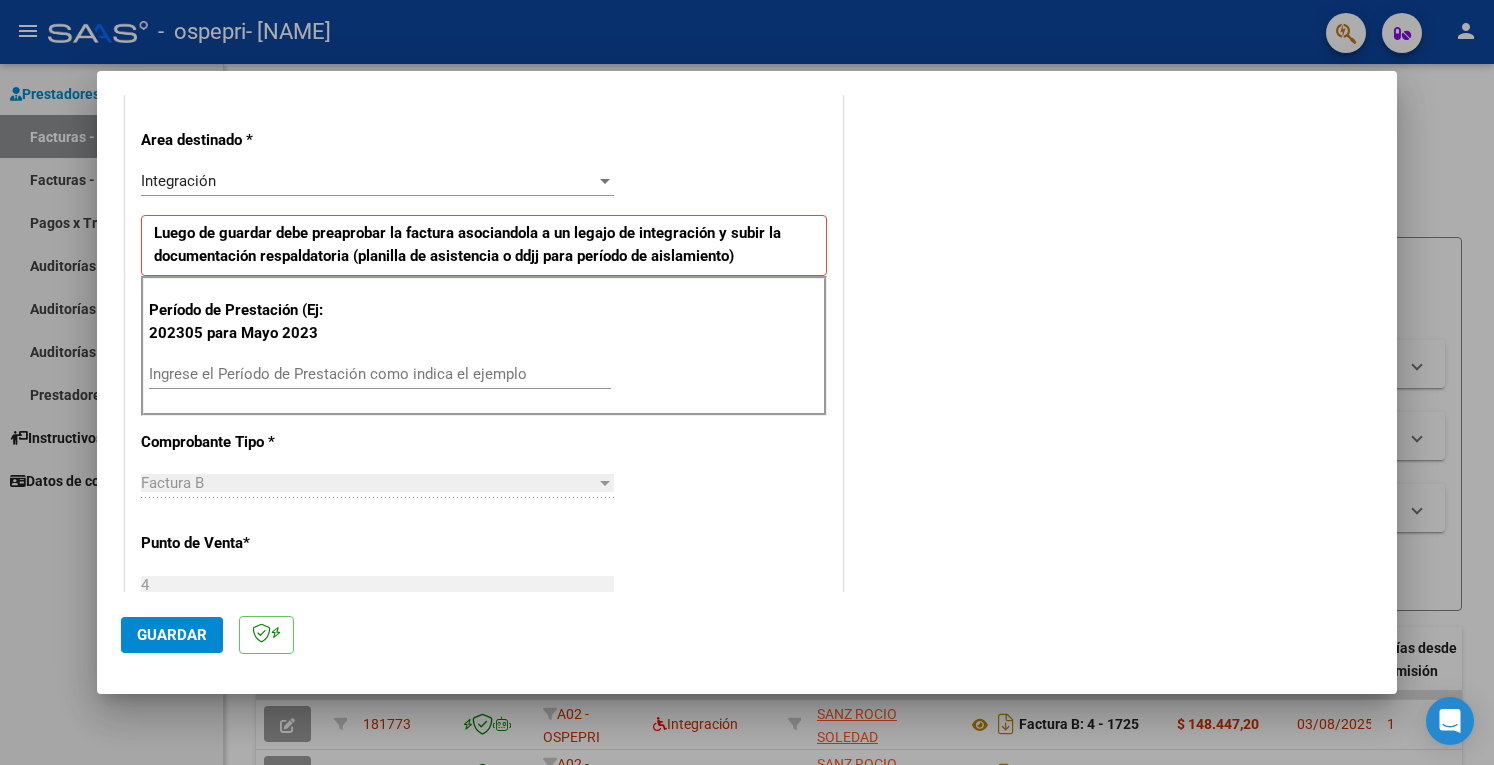 click on "Ingrese el Período de Prestación como indica el ejemplo" at bounding box center [380, 374] 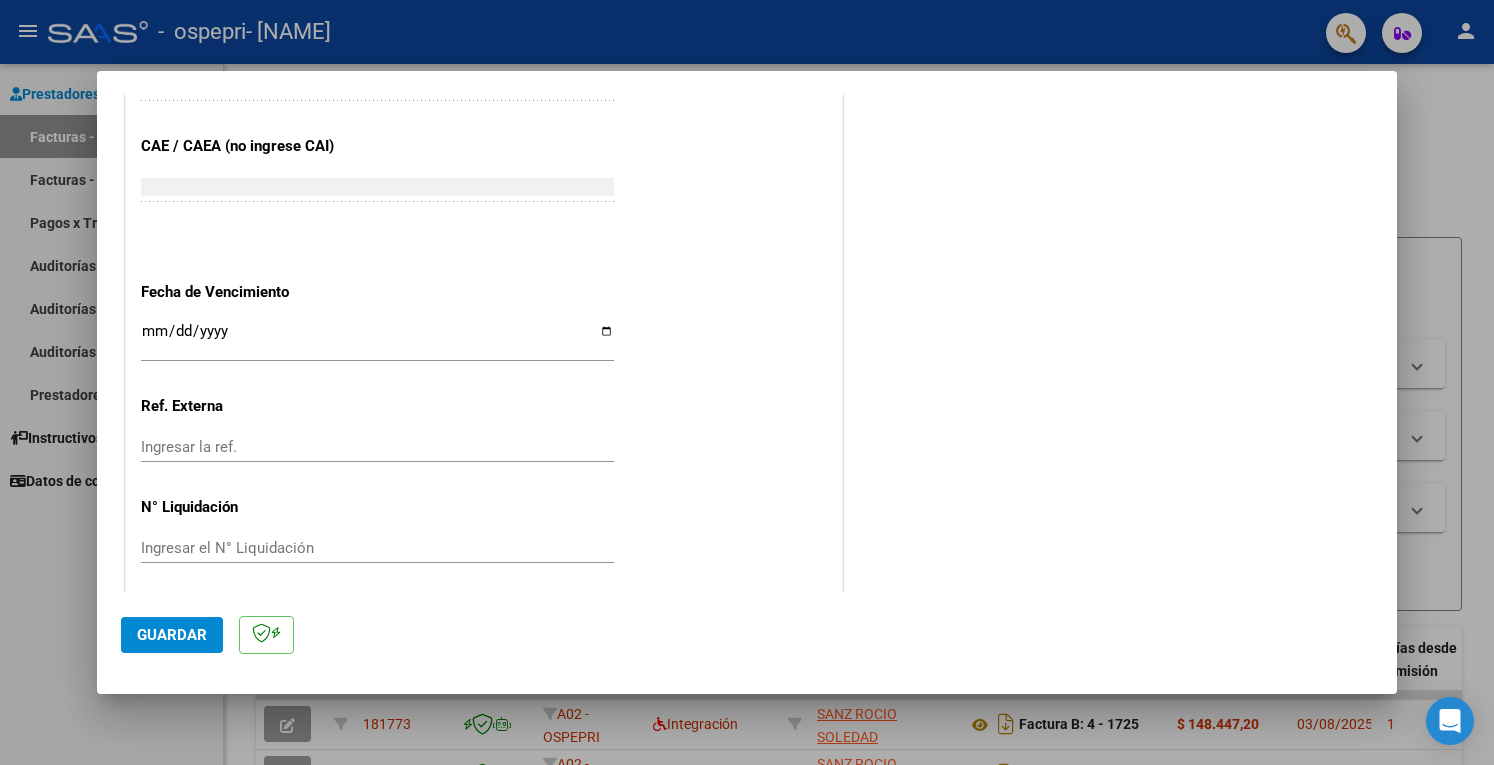 scroll, scrollTop: 1220, scrollLeft: 0, axis: vertical 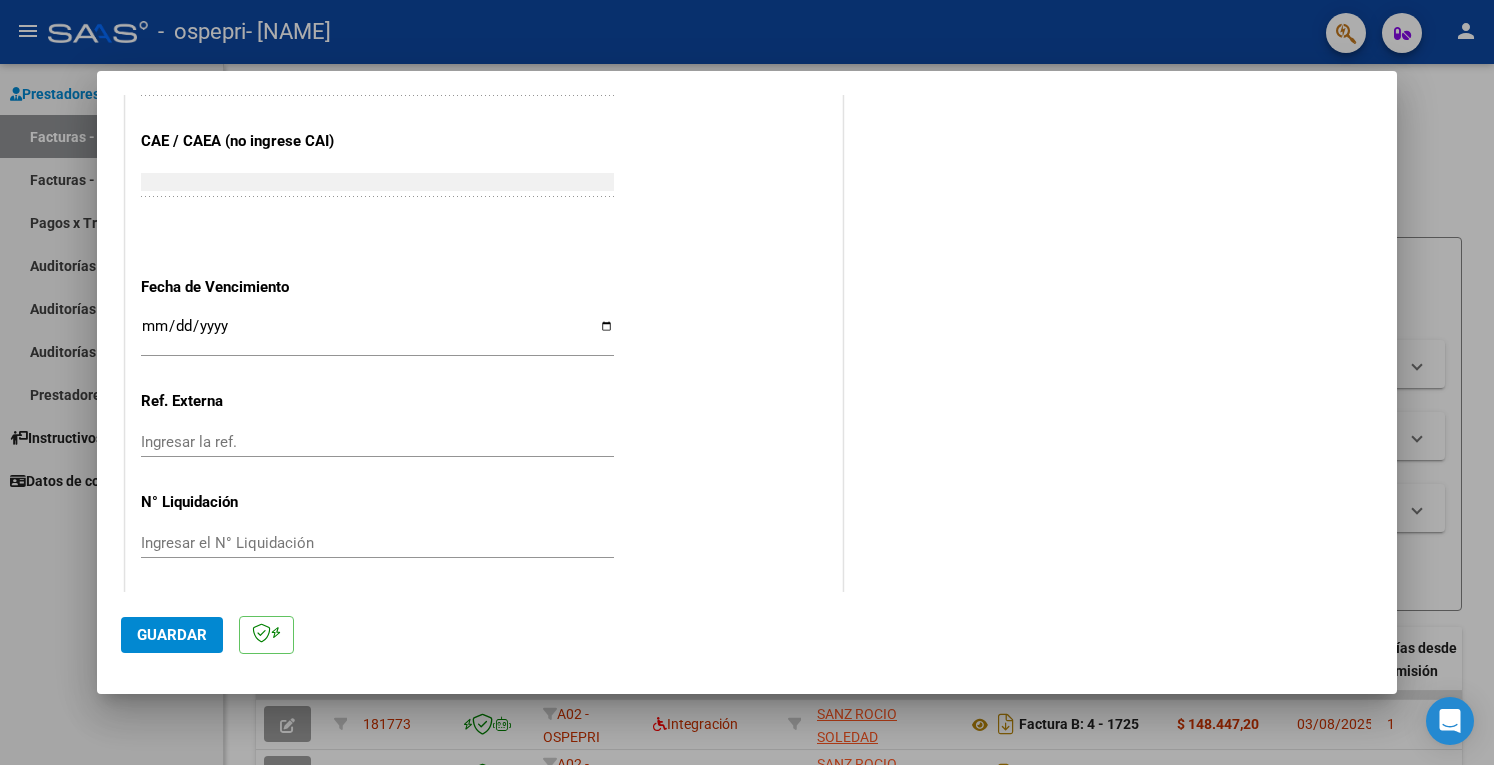 type on "202507" 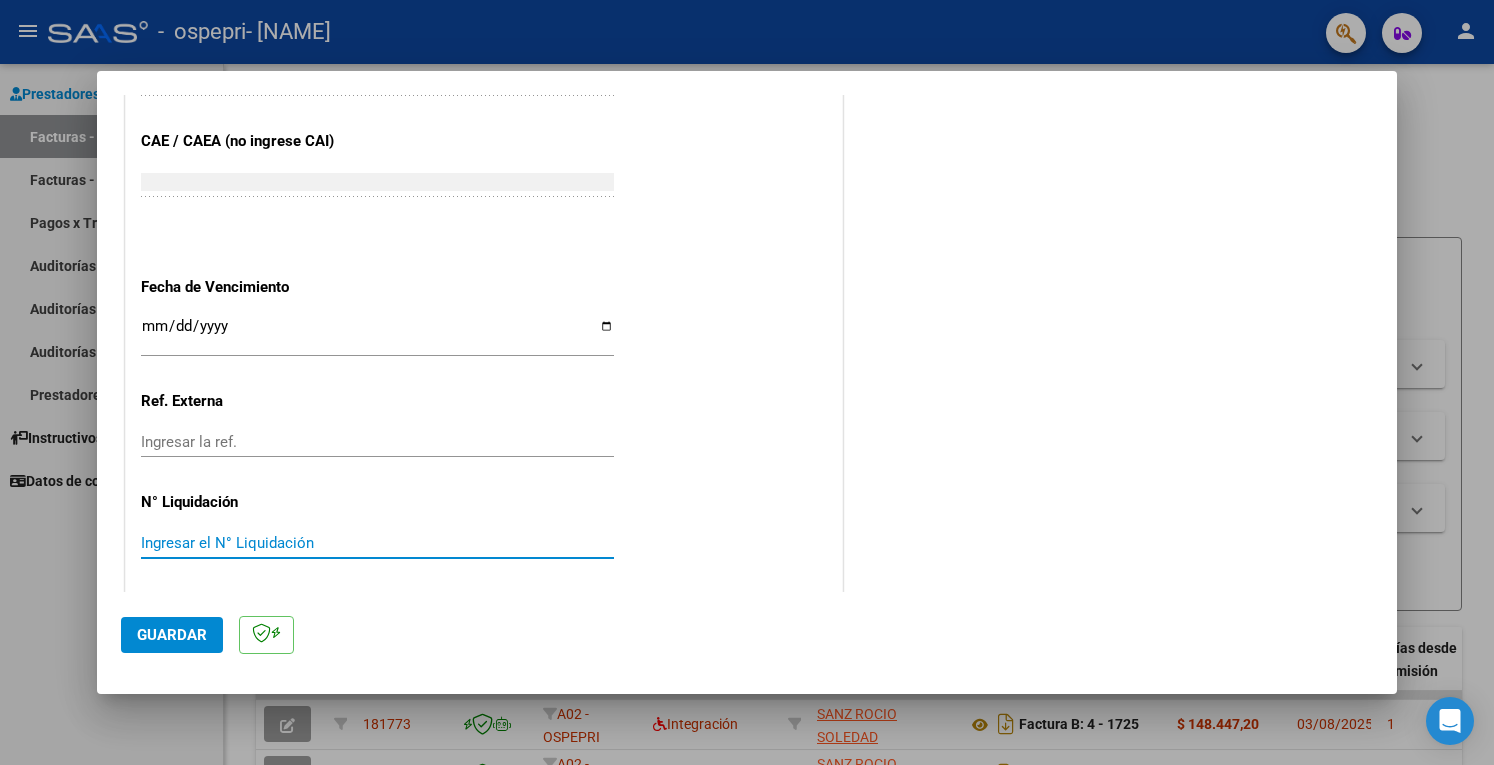 paste on "266037" 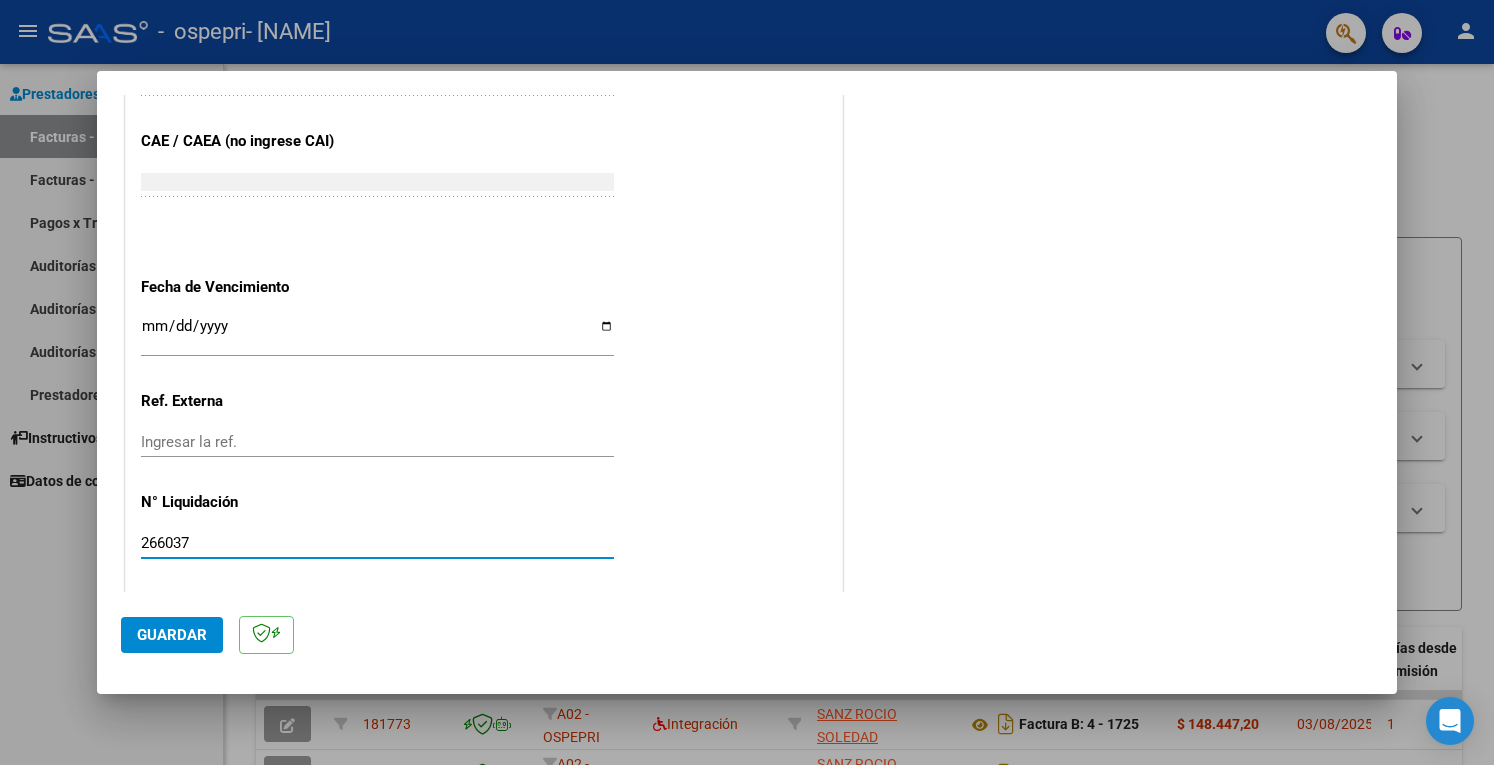 type on "266037" 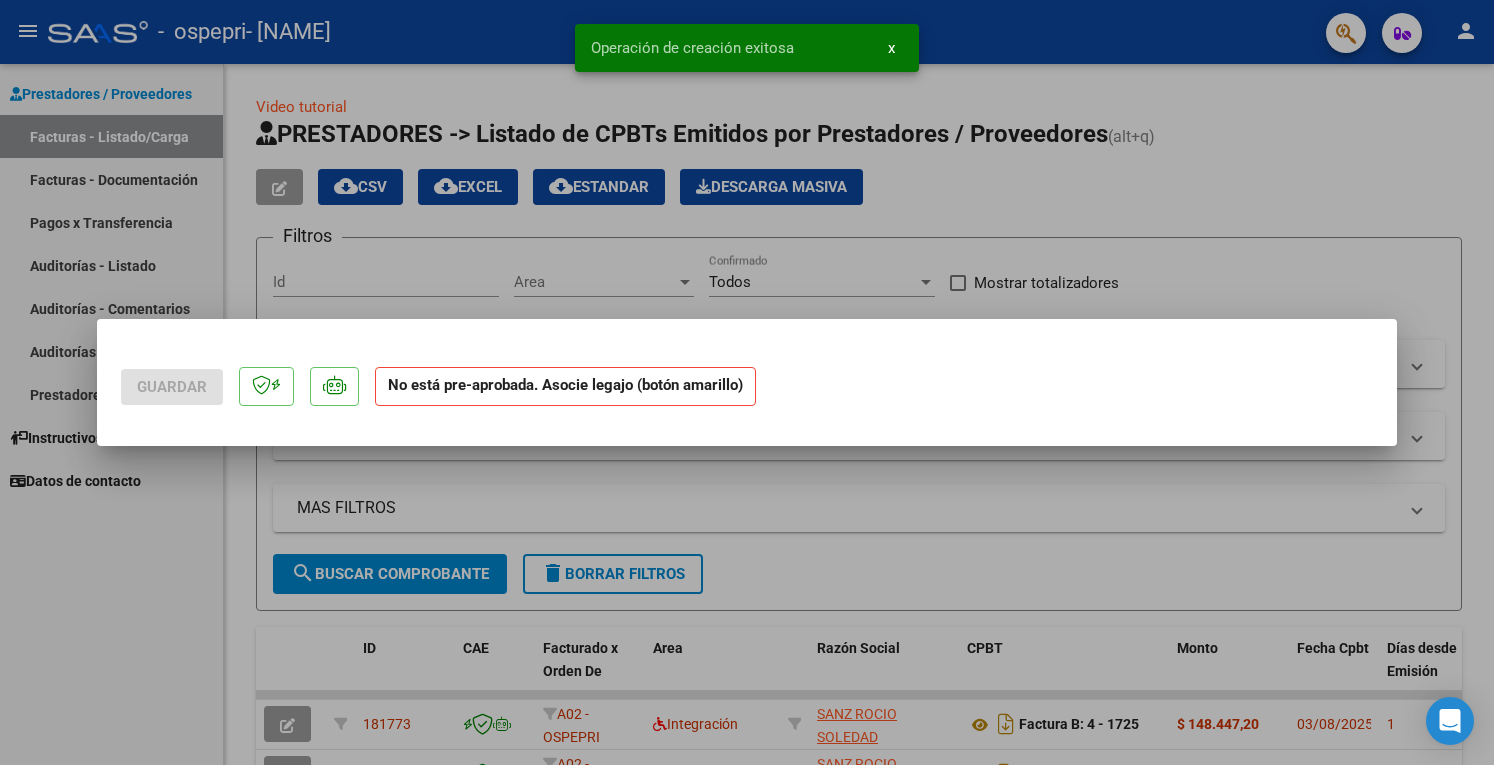 scroll, scrollTop: 0, scrollLeft: 0, axis: both 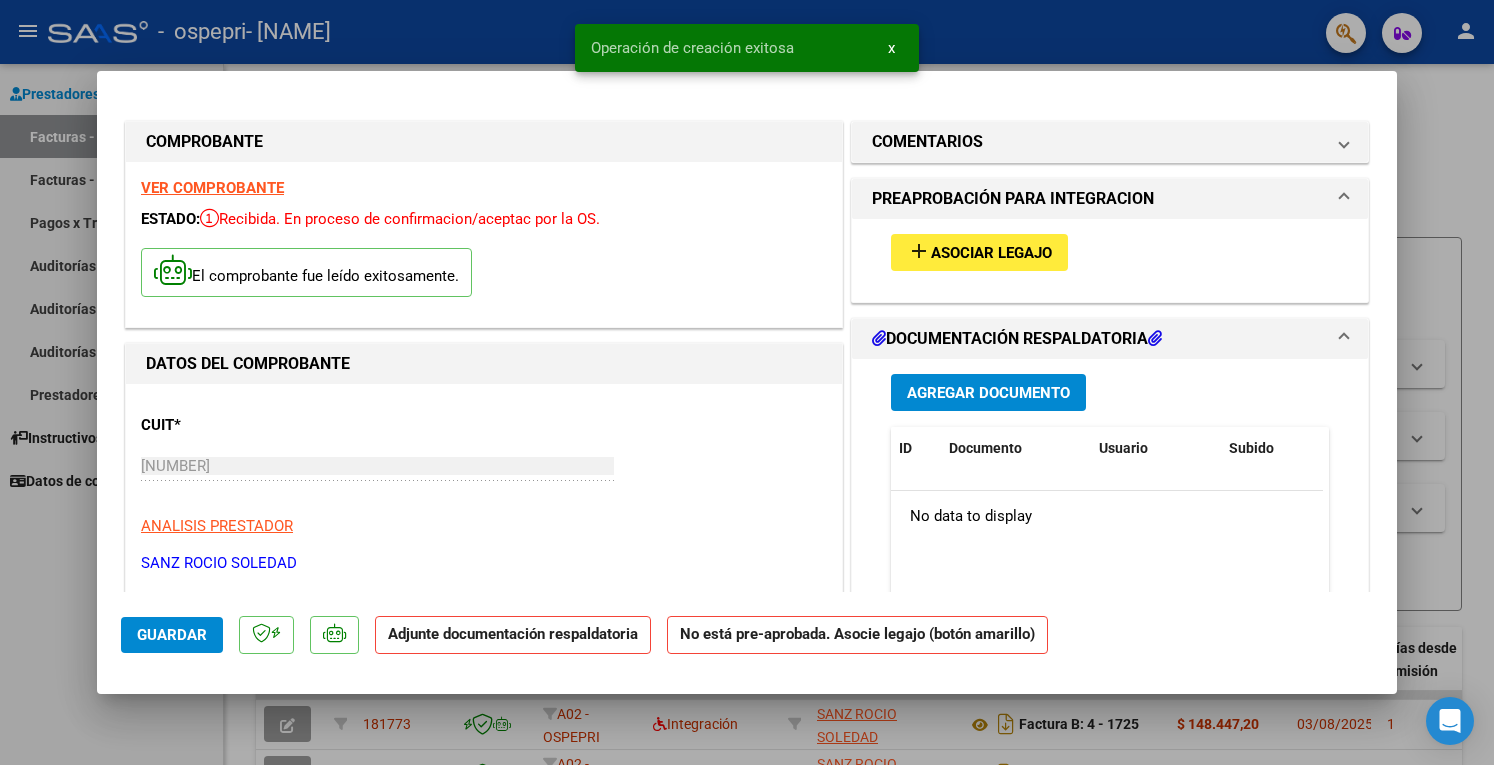 click on "Asociar Legajo" at bounding box center (991, 253) 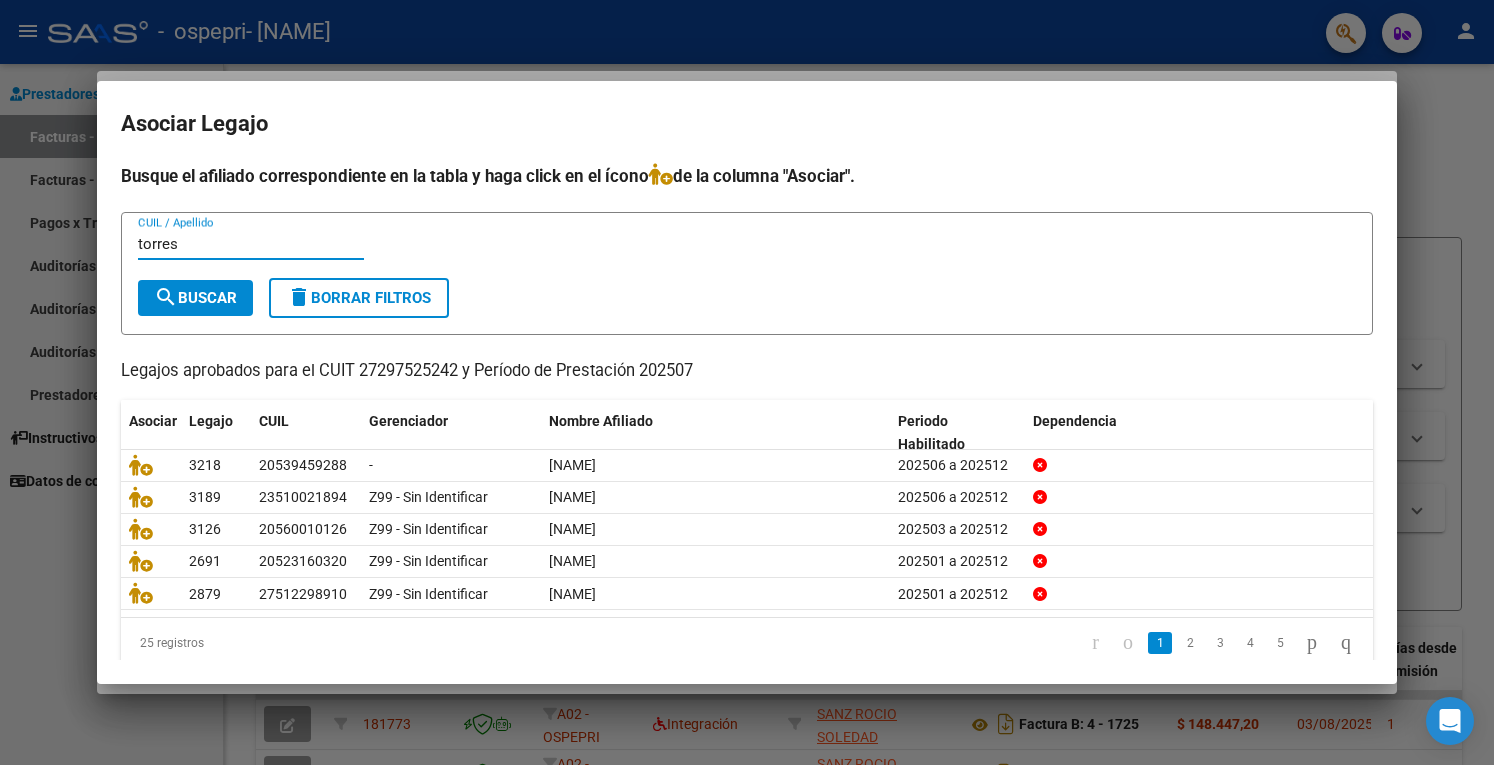 type on "torres" 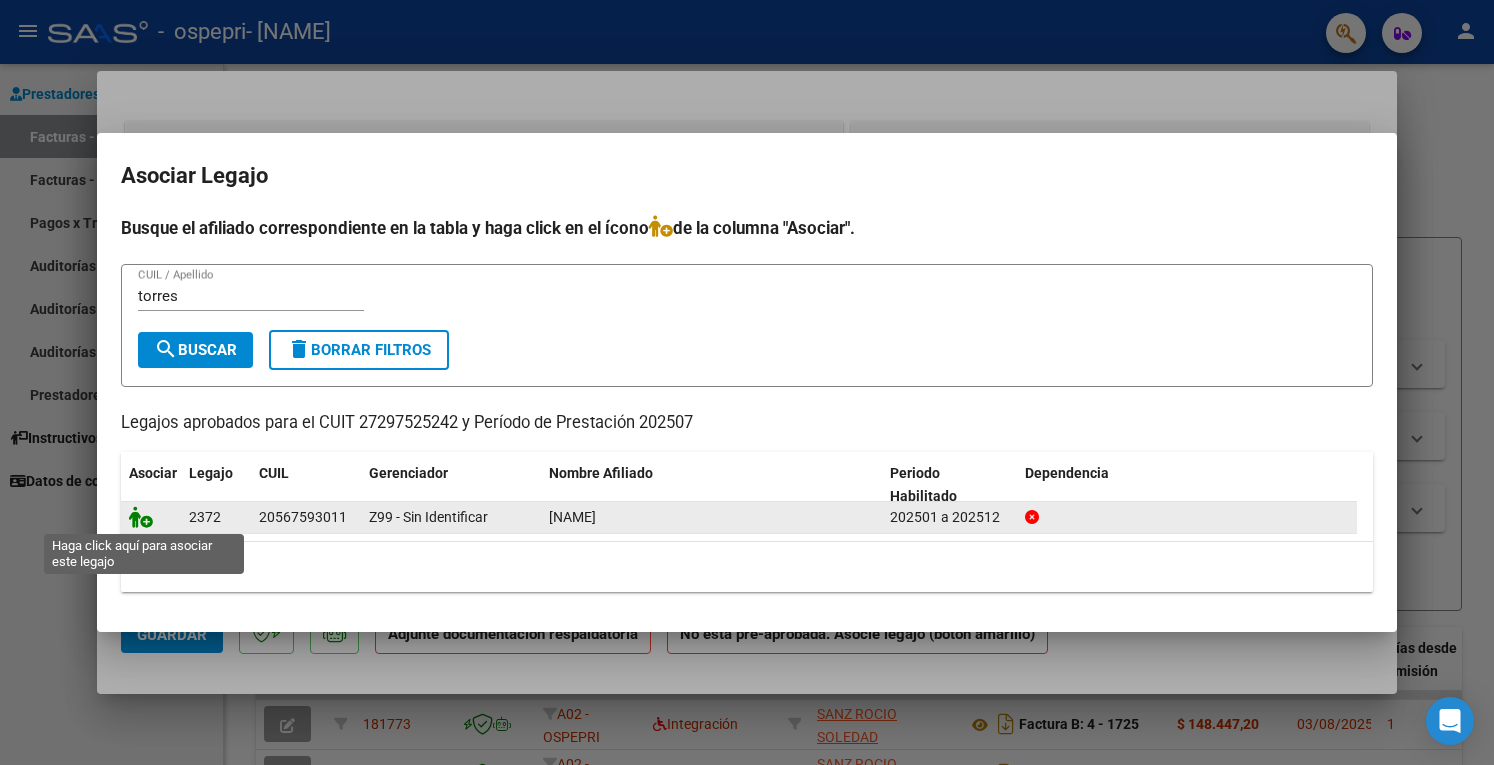 click 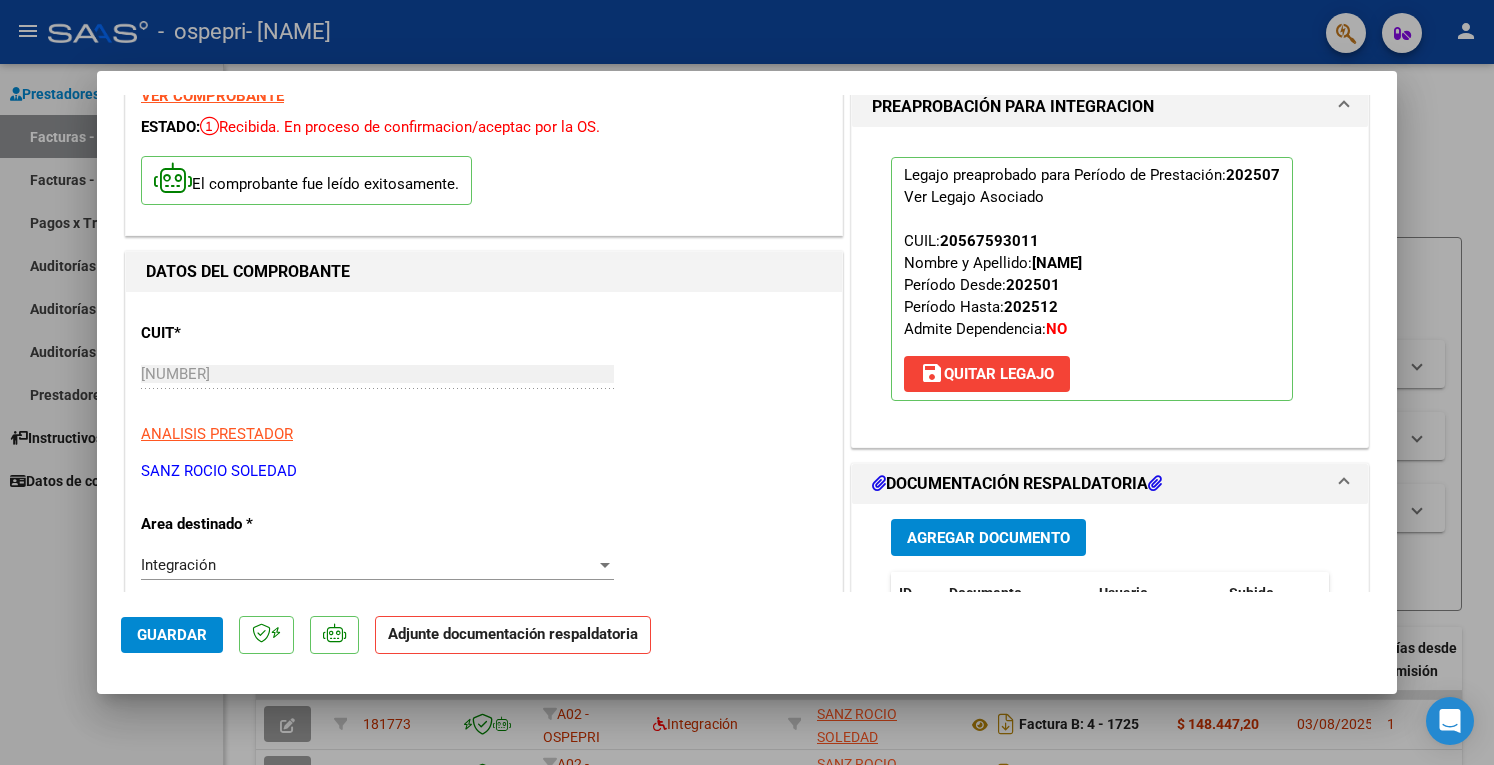 scroll, scrollTop: 200, scrollLeft: 0, axis: vertical 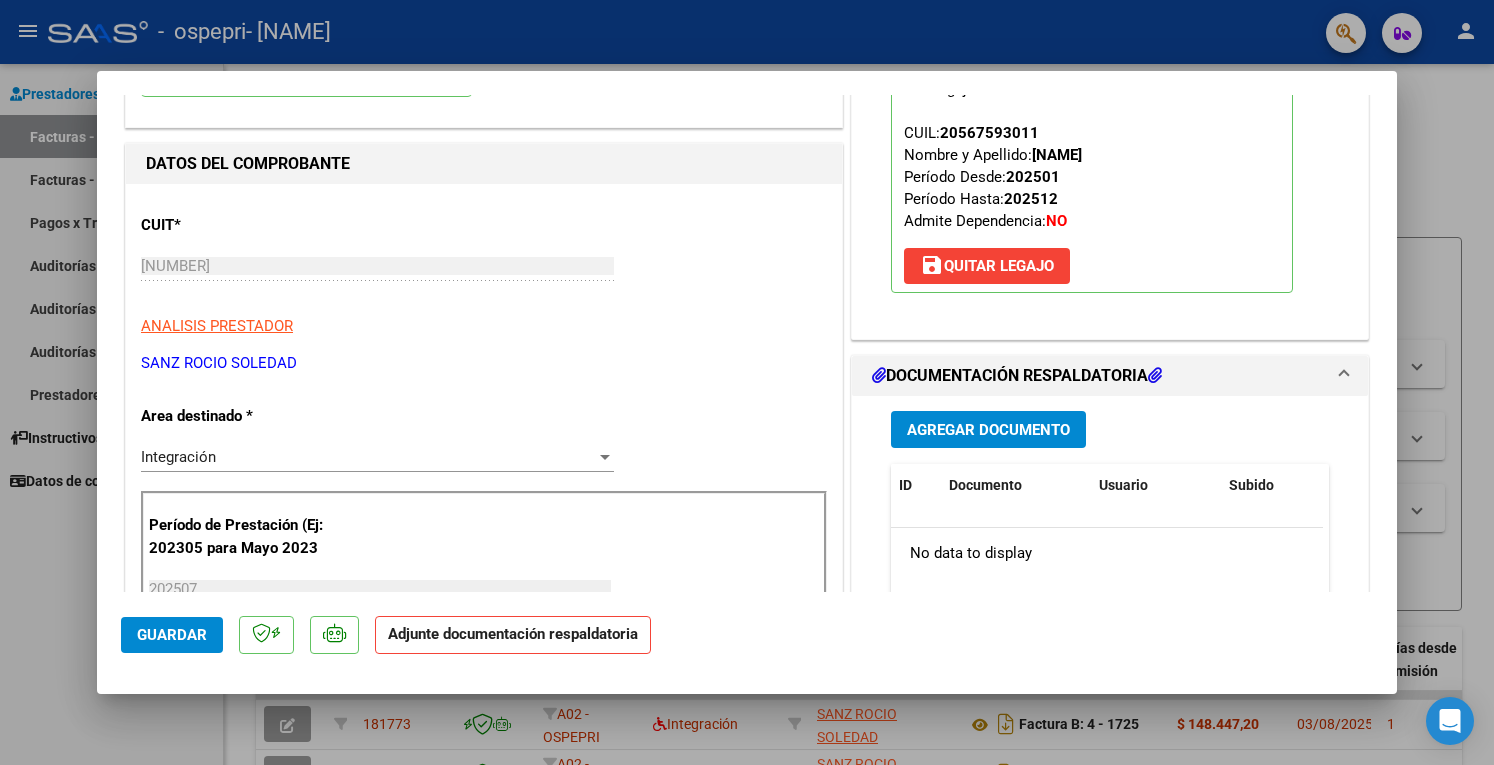 click on "Agregar Documento" at bounding box center [988, 429] 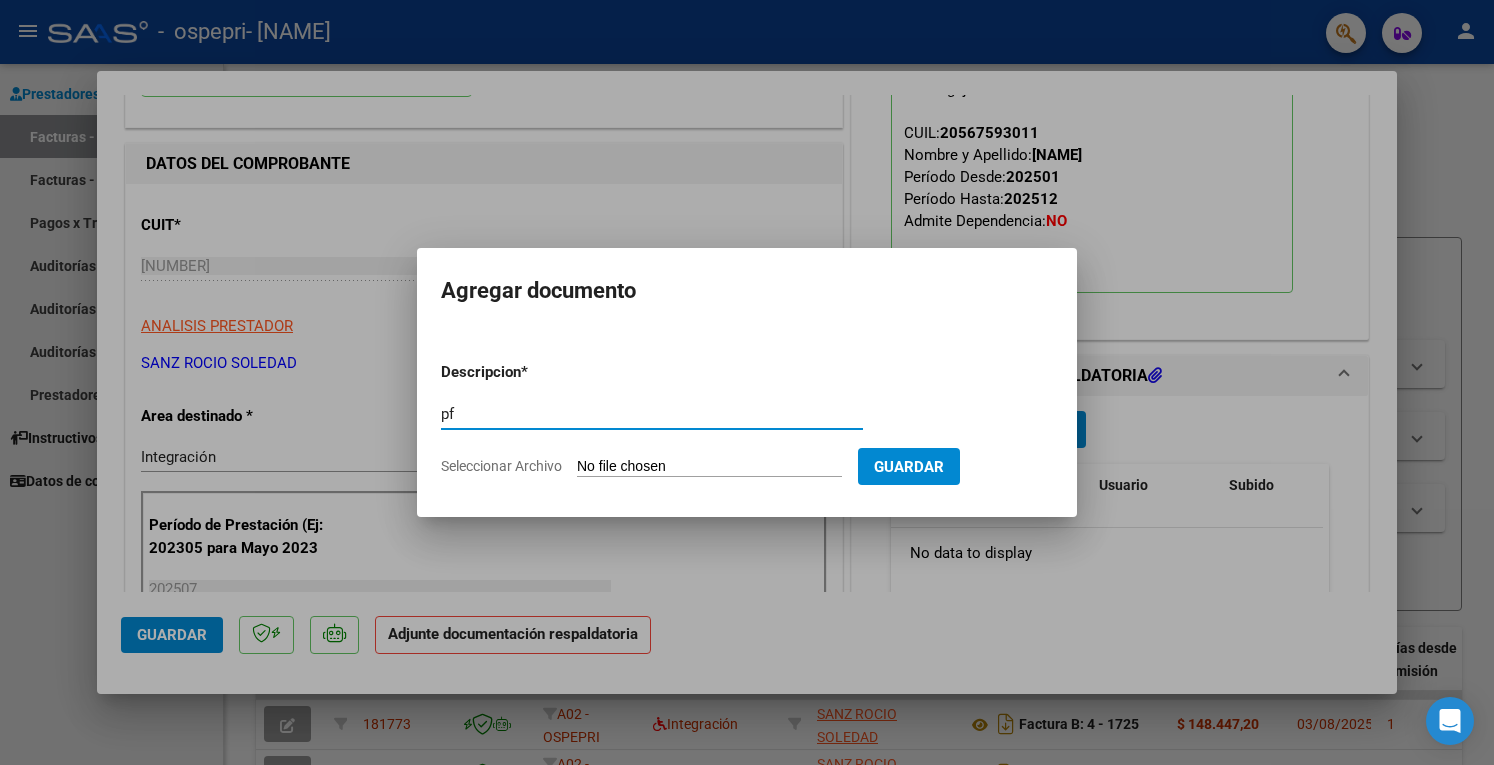 type on "pf" 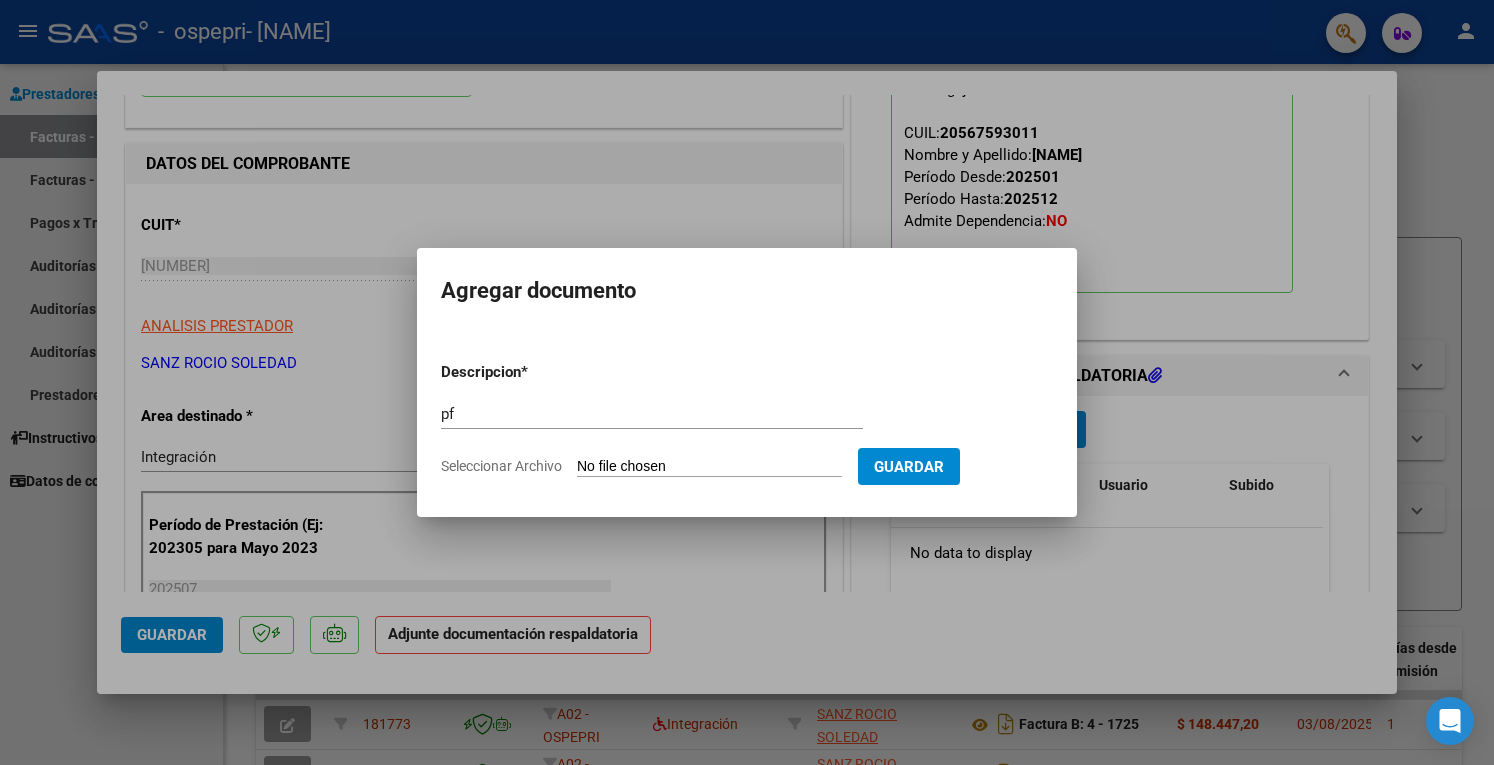 click on "Seleccionar Archivo" at bounding box center (709, 467) 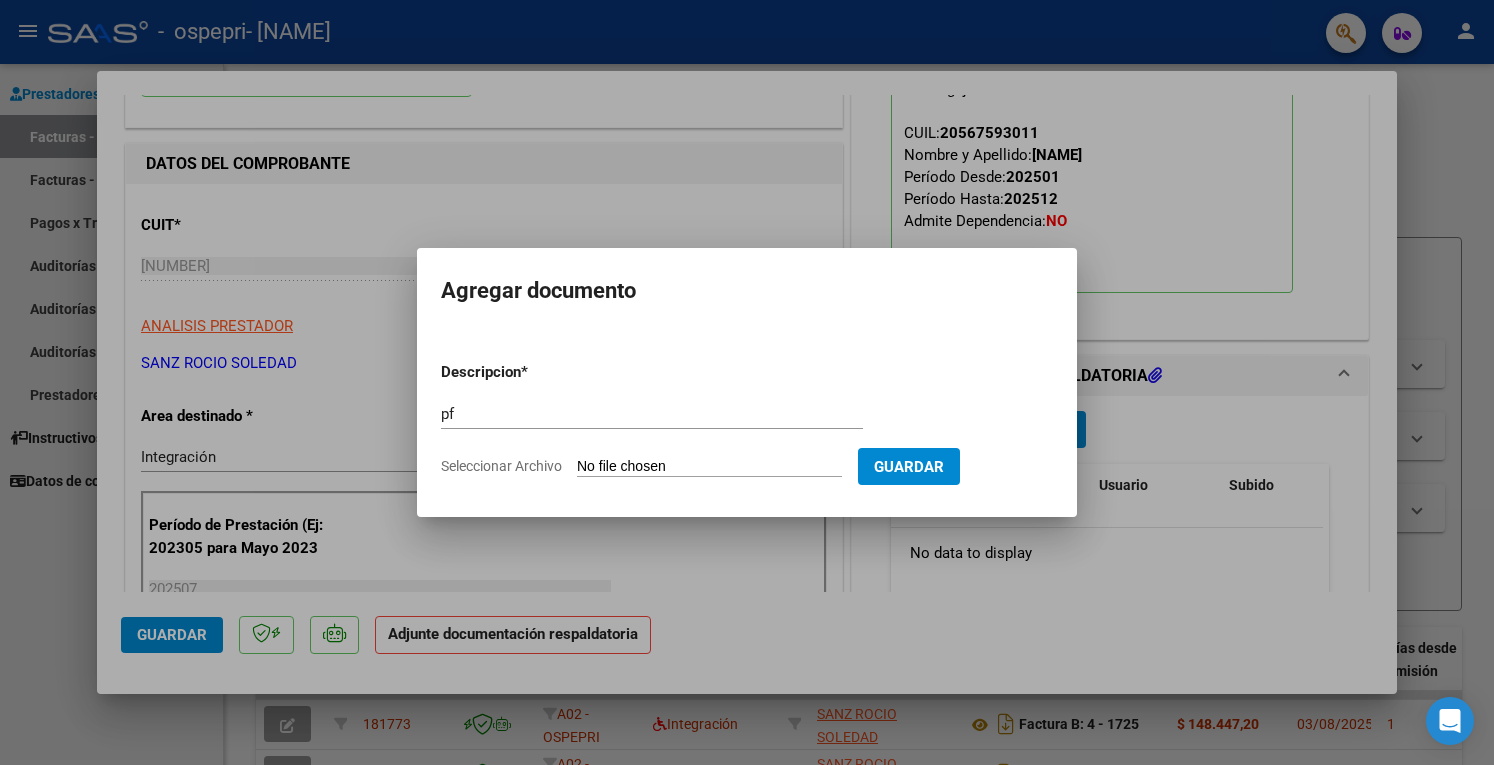 type on "C:\fakepath\[NAME].pdf" 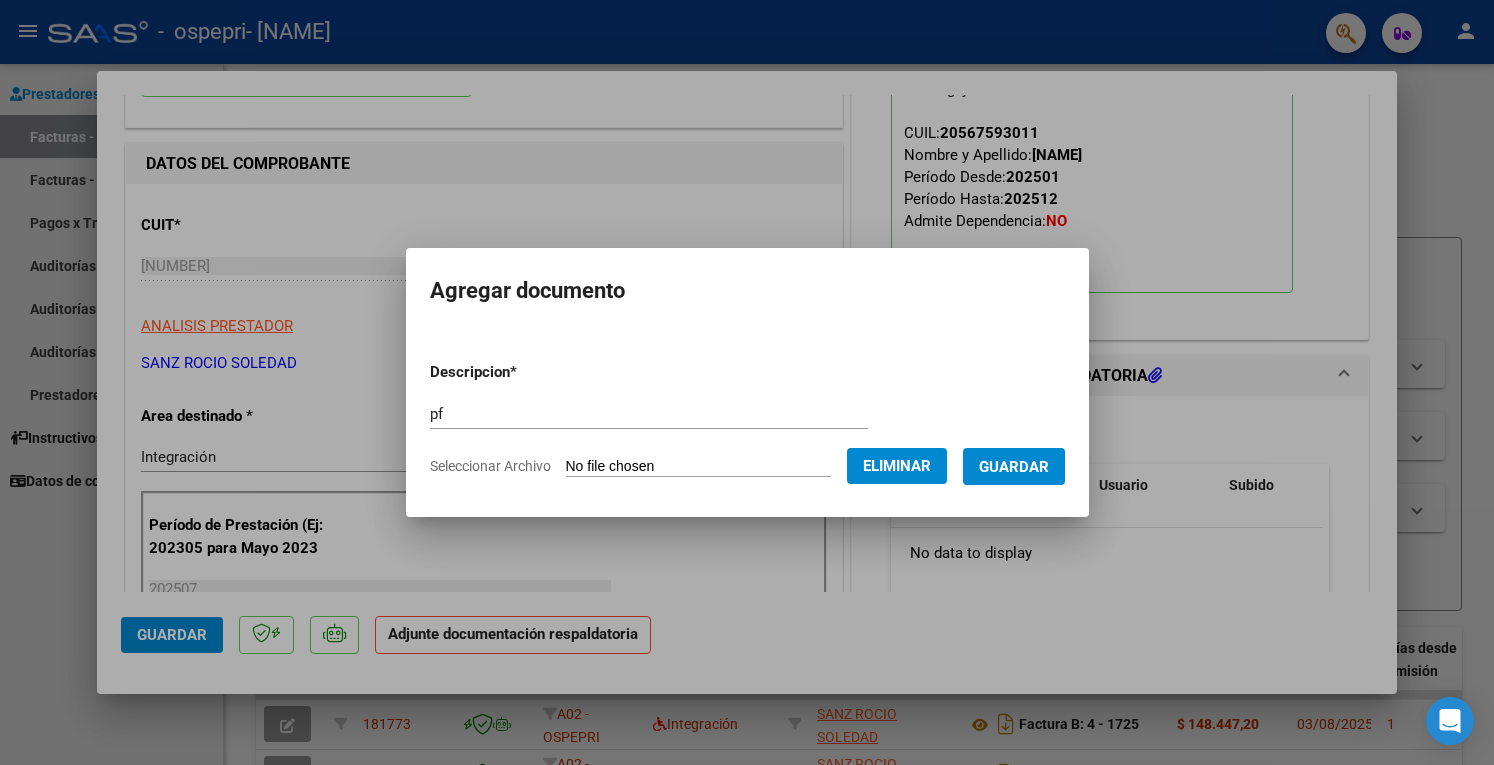 click on "Guardar" at bounding box center [1014, 467] 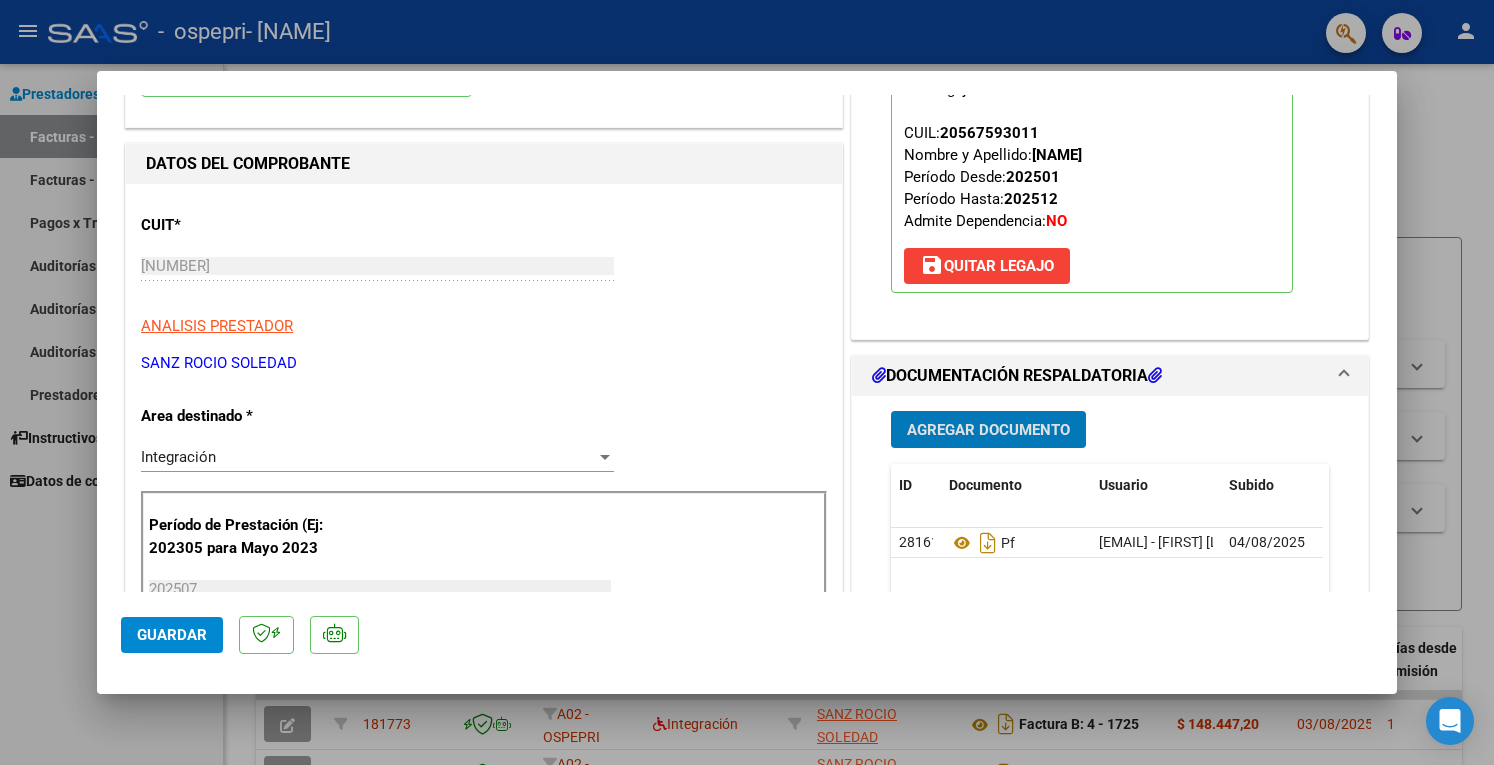 click at bounding box center [747, 382] 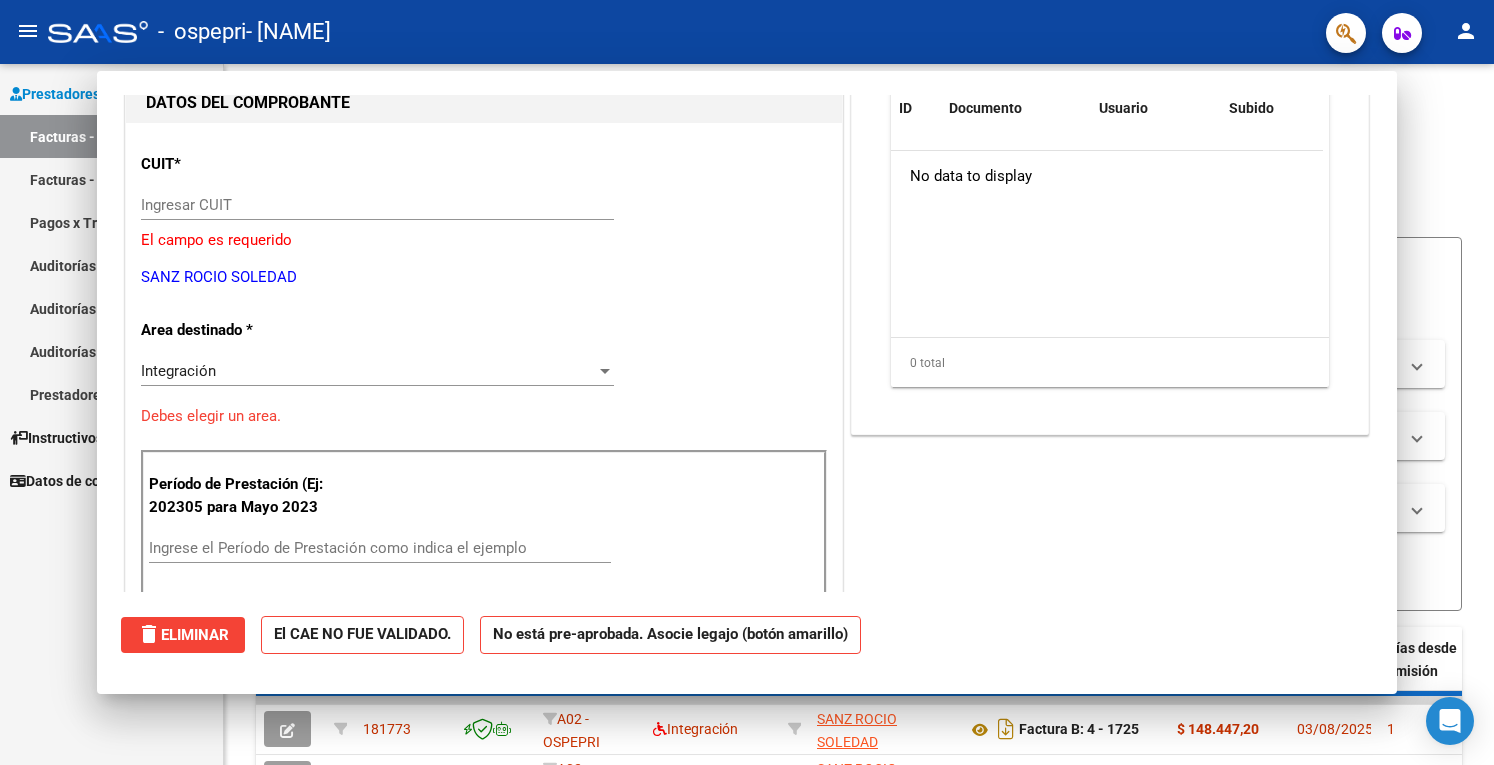 scroll, scrollTop: 0, scrollLeft: 0, axis: both 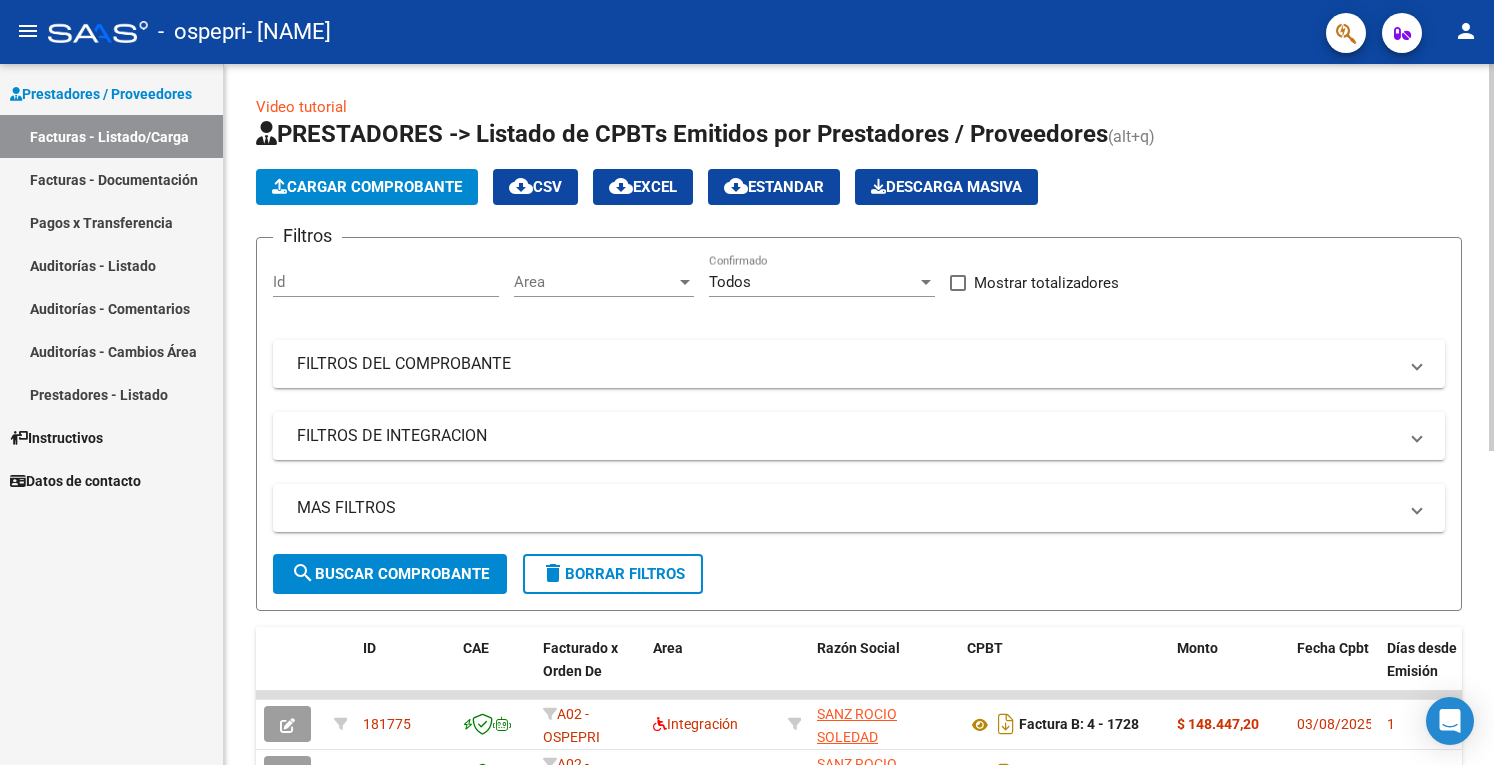 click on "Cargar Comprobante" 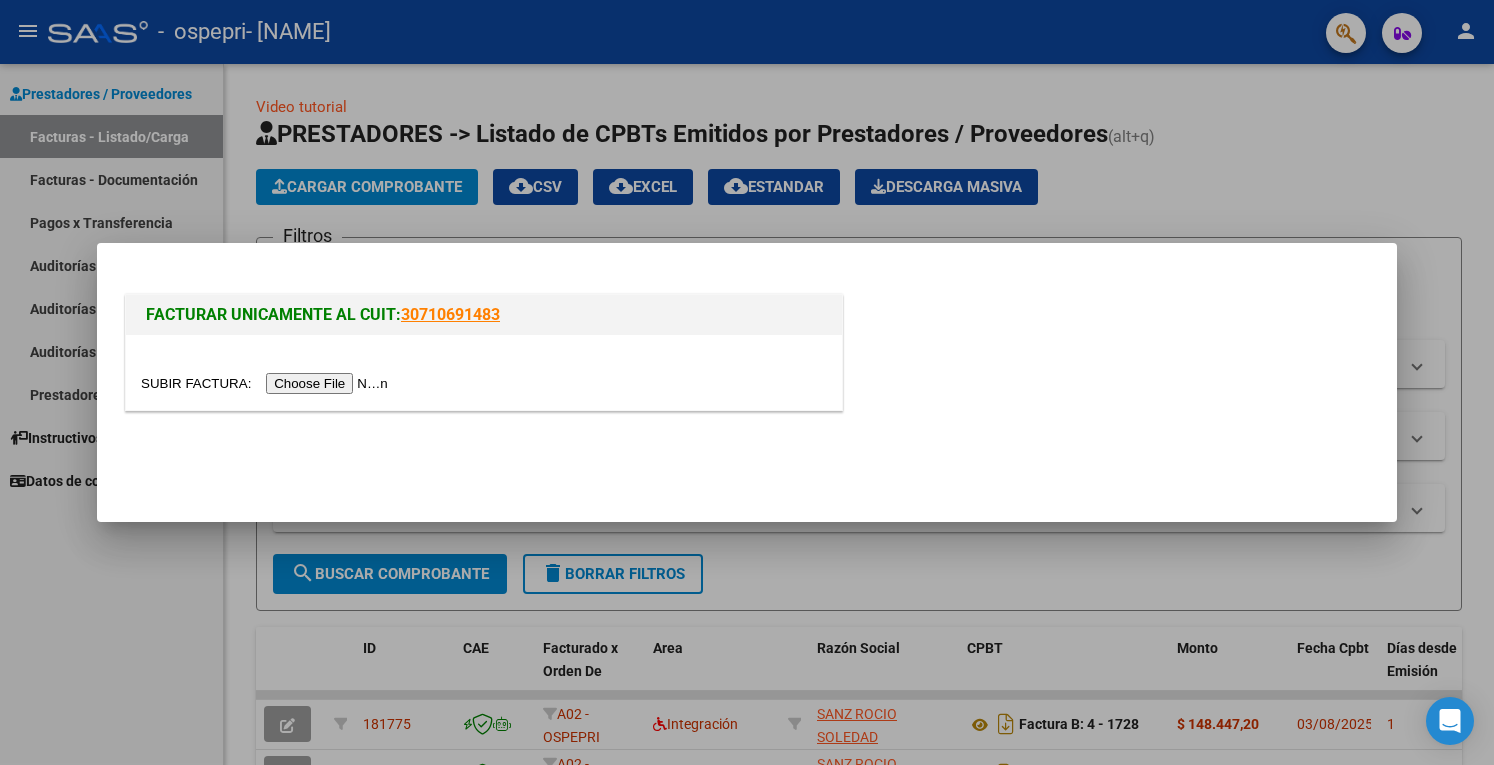 click at bounding box center [267, 383] 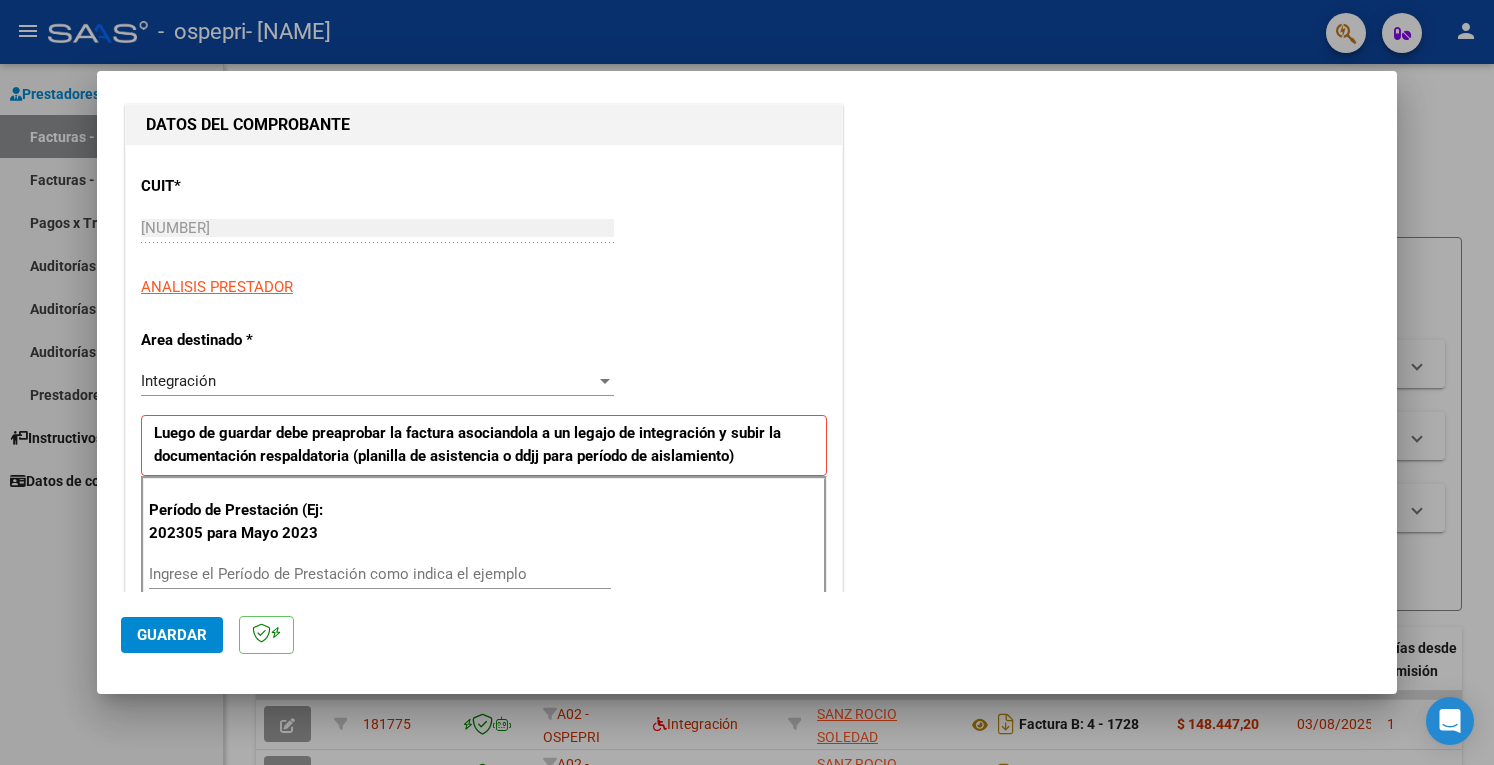 scroll, scrollTop: 500, scrollLeft: 0, axis: vertical 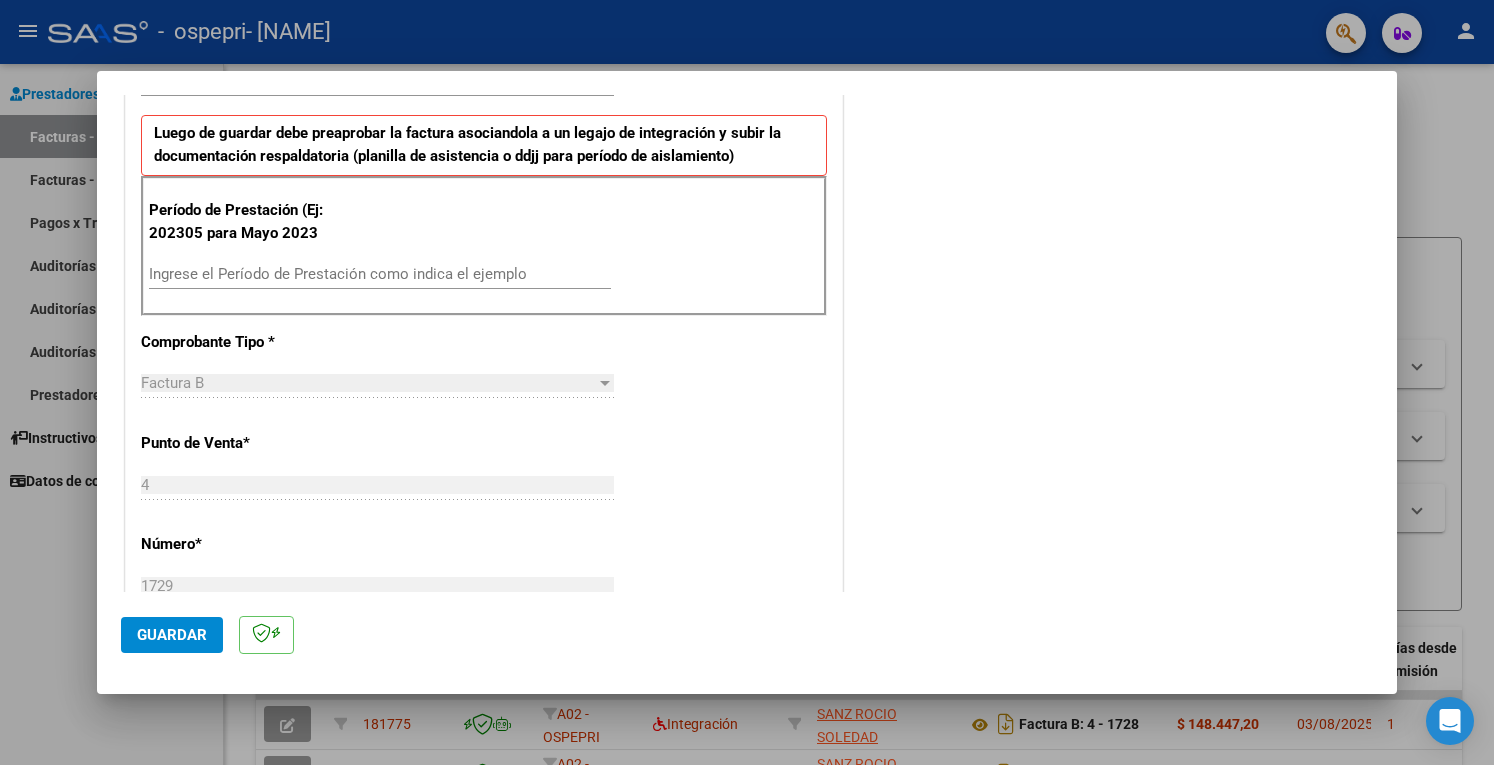 click on "Ingrese el Período de Prestación como indica el ejemplo" at bounding box center (380, 274) 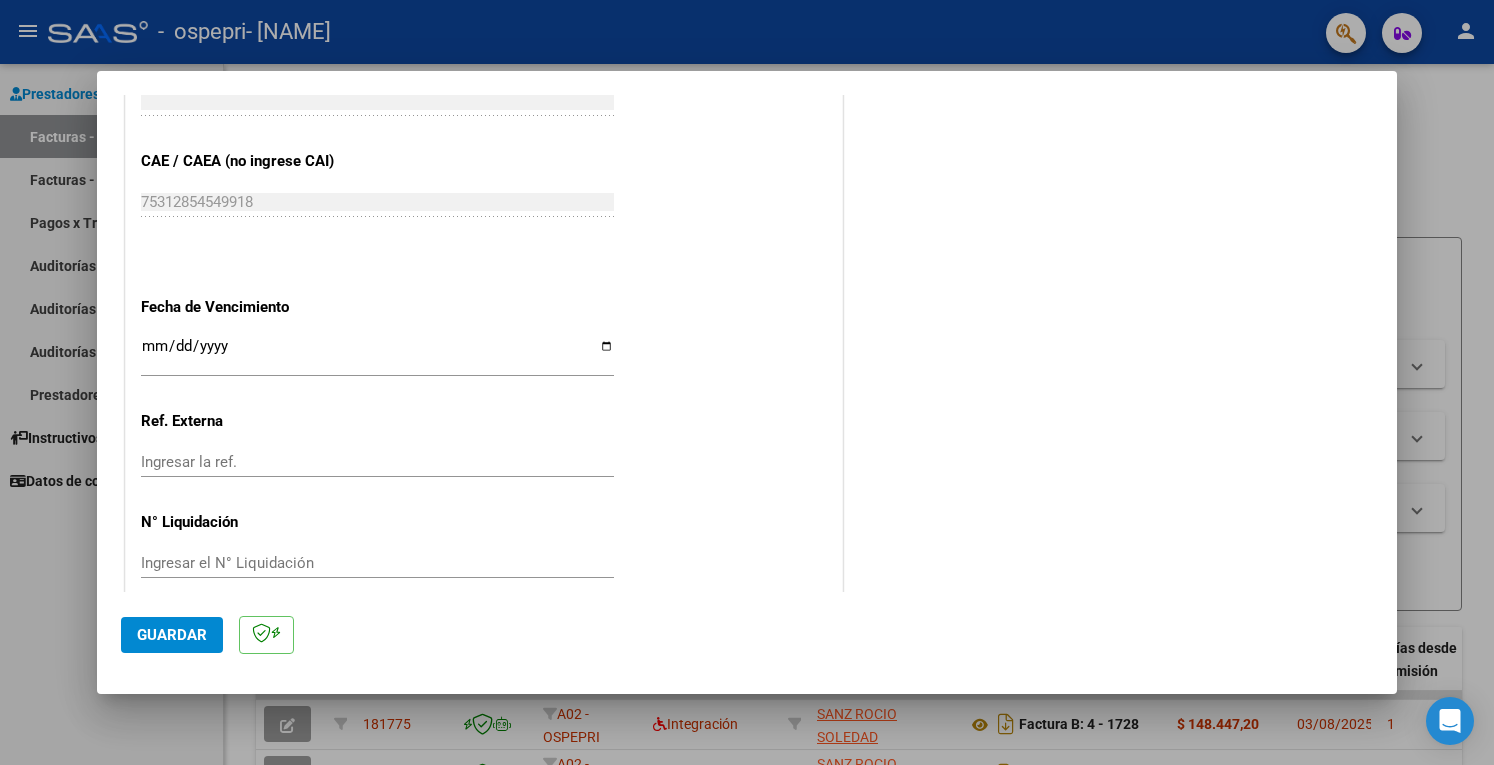 scroll, scrollTop: 1220, scrollLeft: 0, axis: vertical 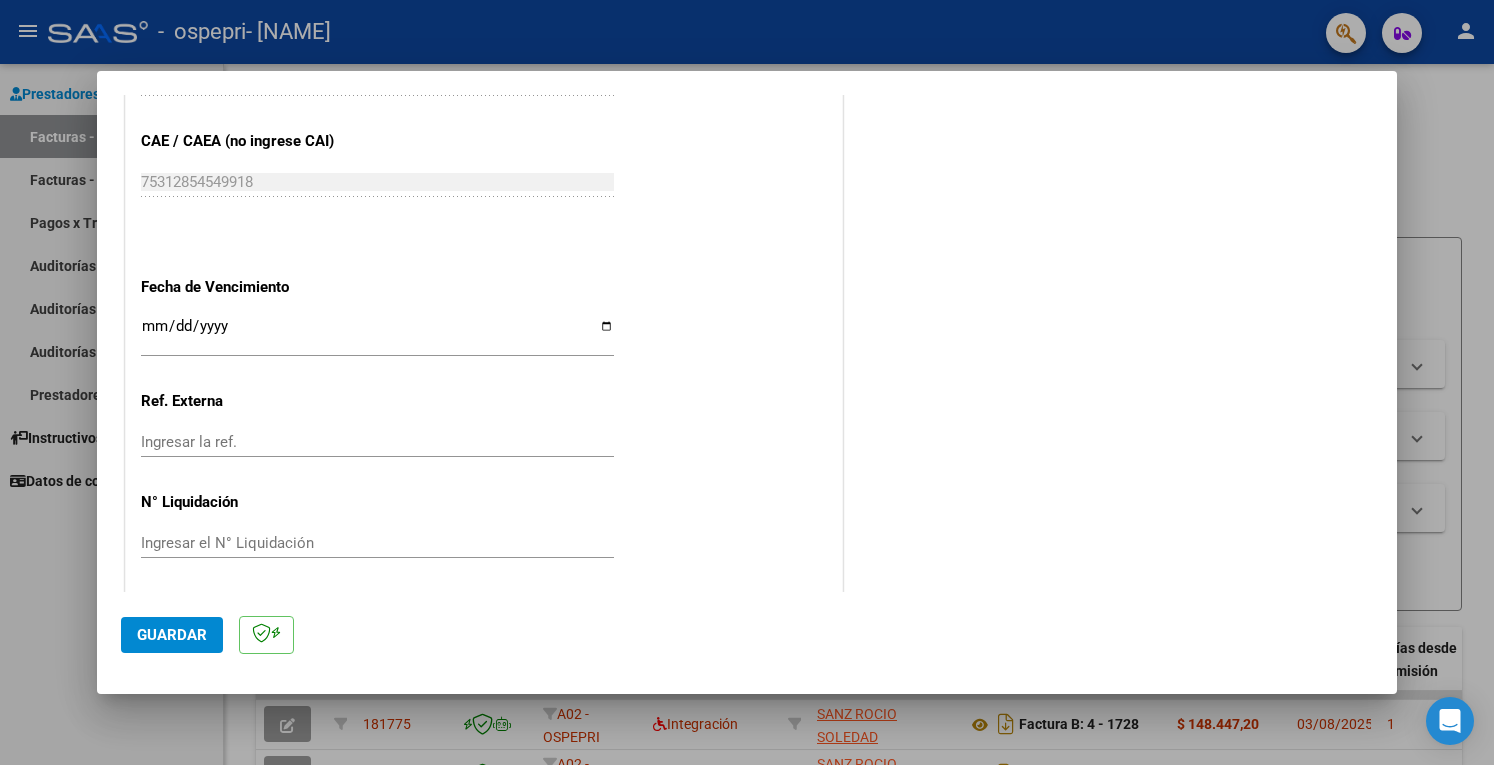 type on "202507" 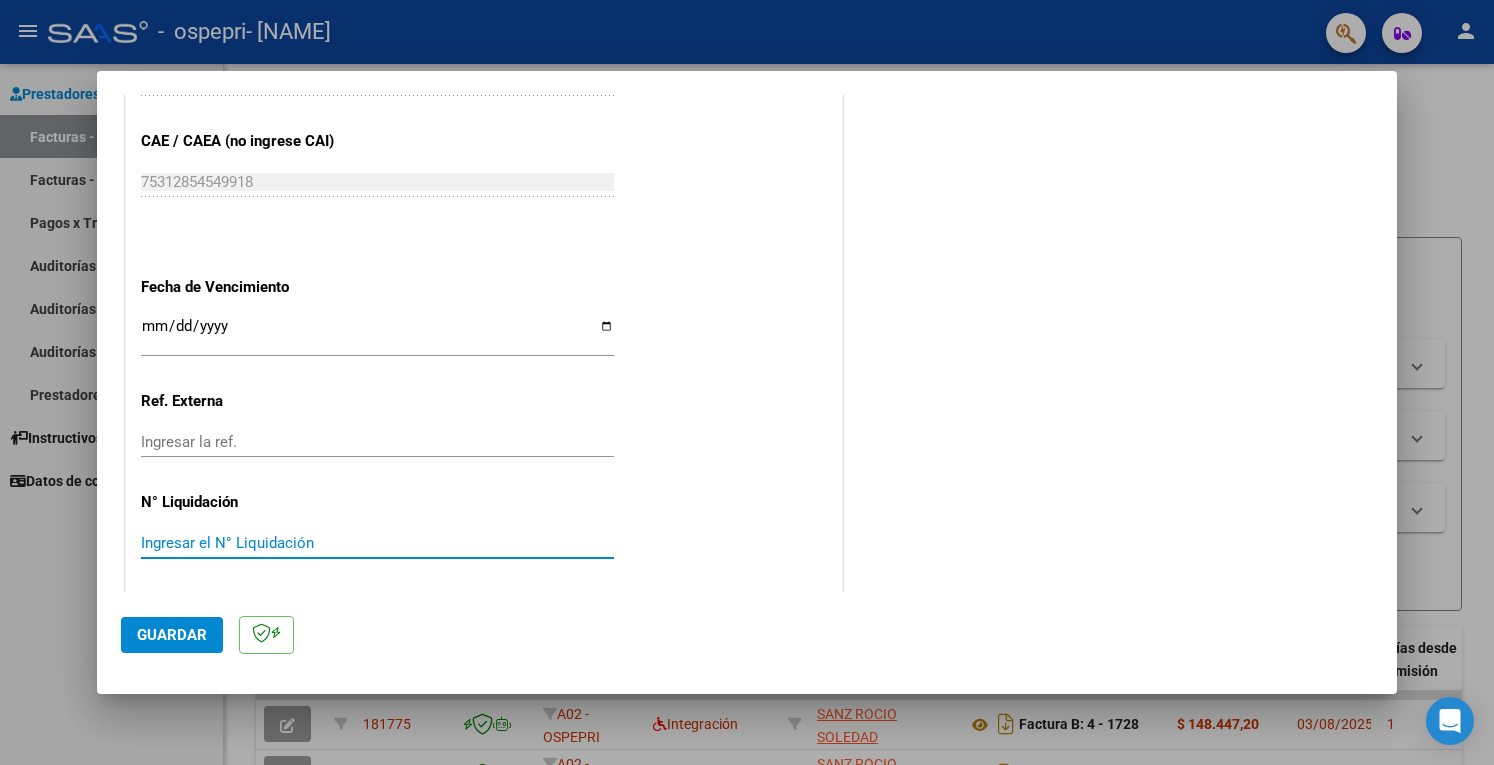 paste on "266032" 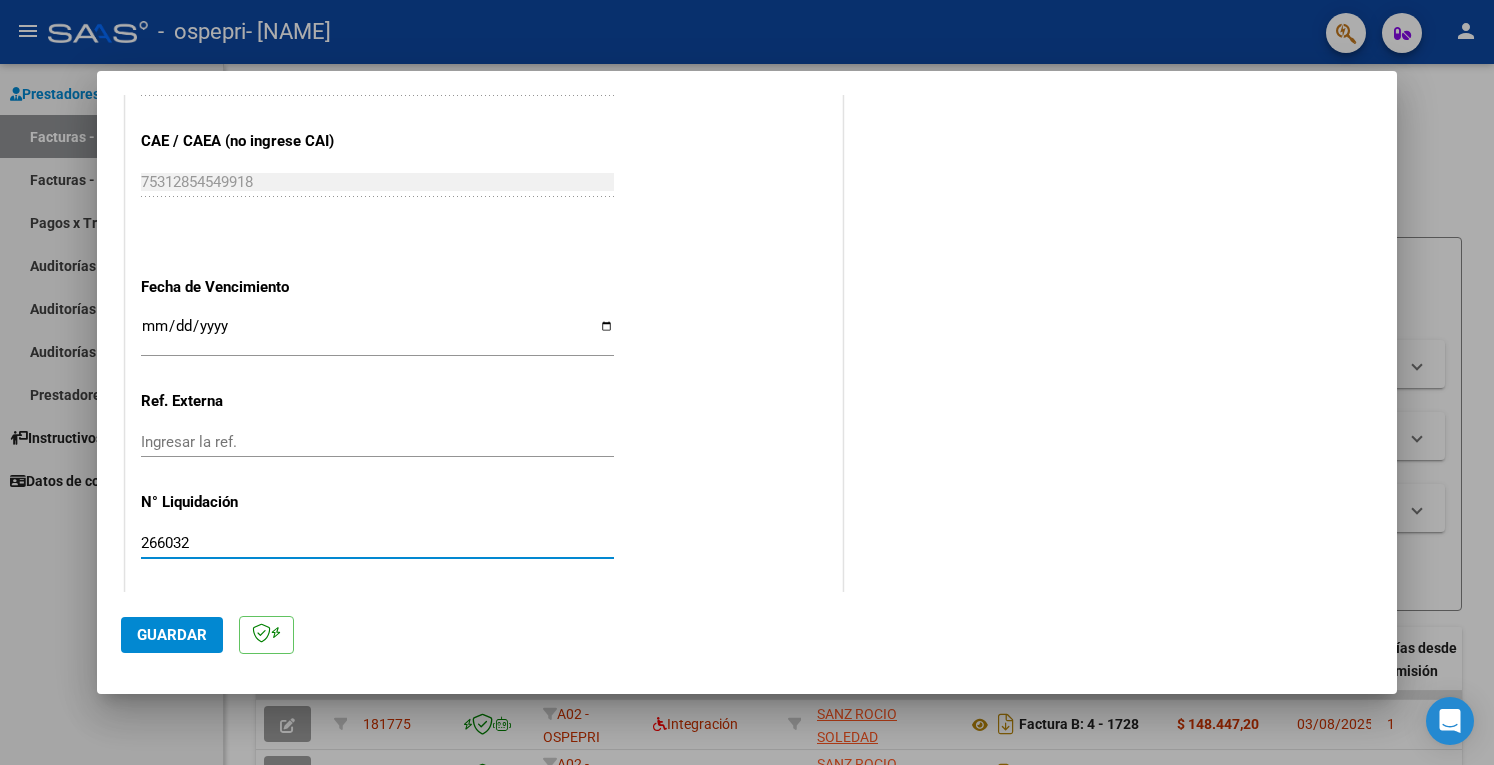 type on "266032" 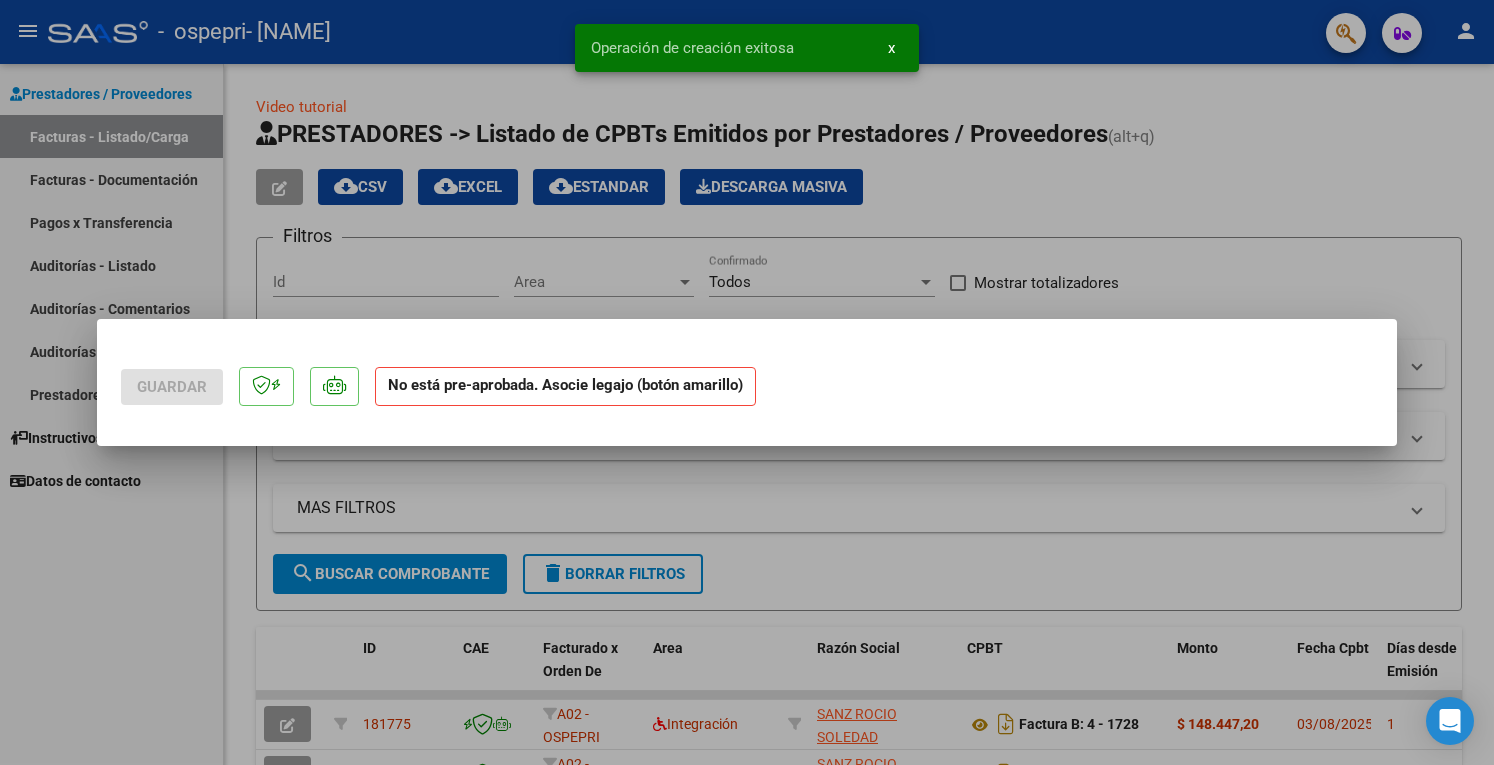 scroll, scrollTop: 0, scrollLeft: 0, axis: both 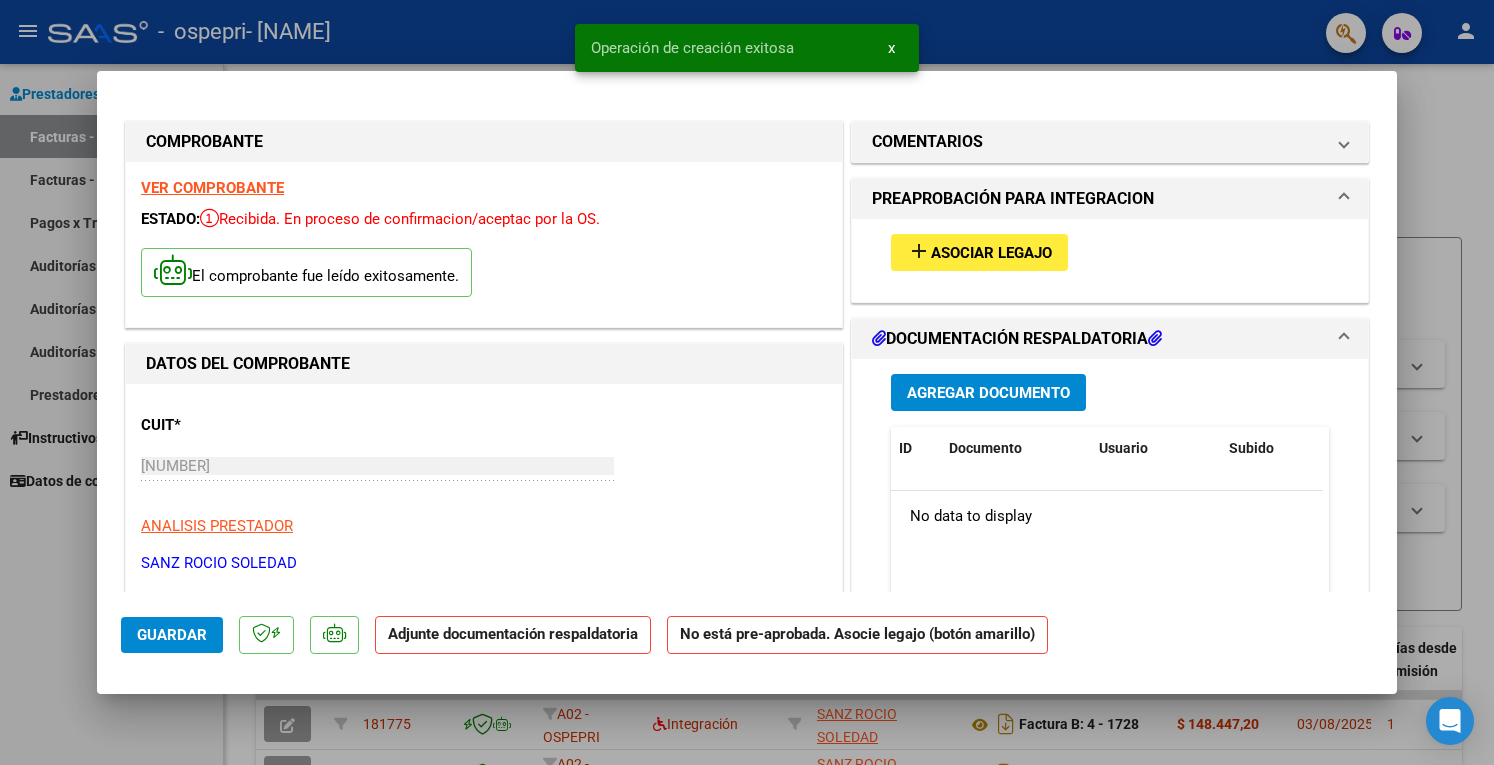 click on "Asociar Legajo" at bounding box center (991, 253) 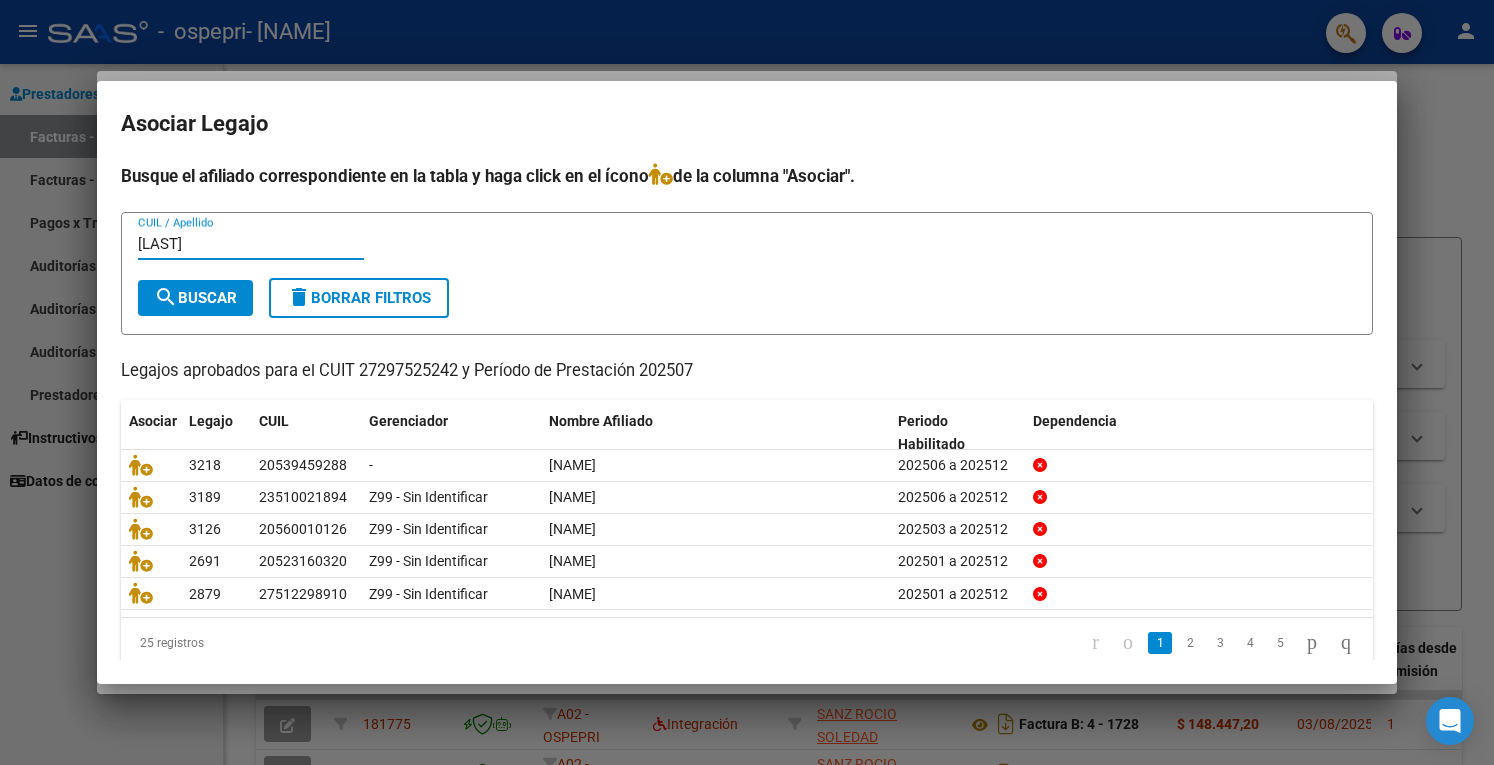 type on "[LAST]" 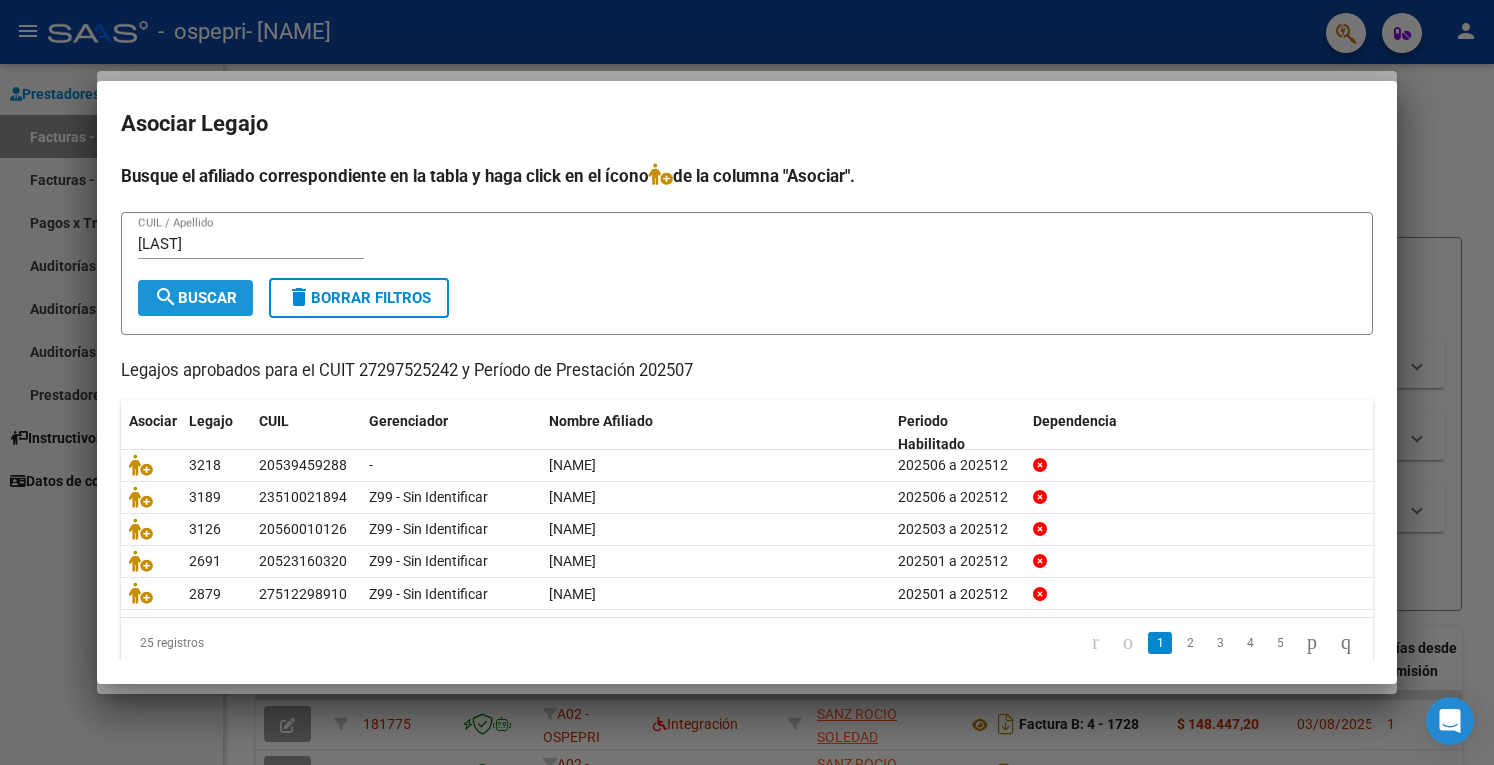 click on "search" at bounding box center (166, 297) 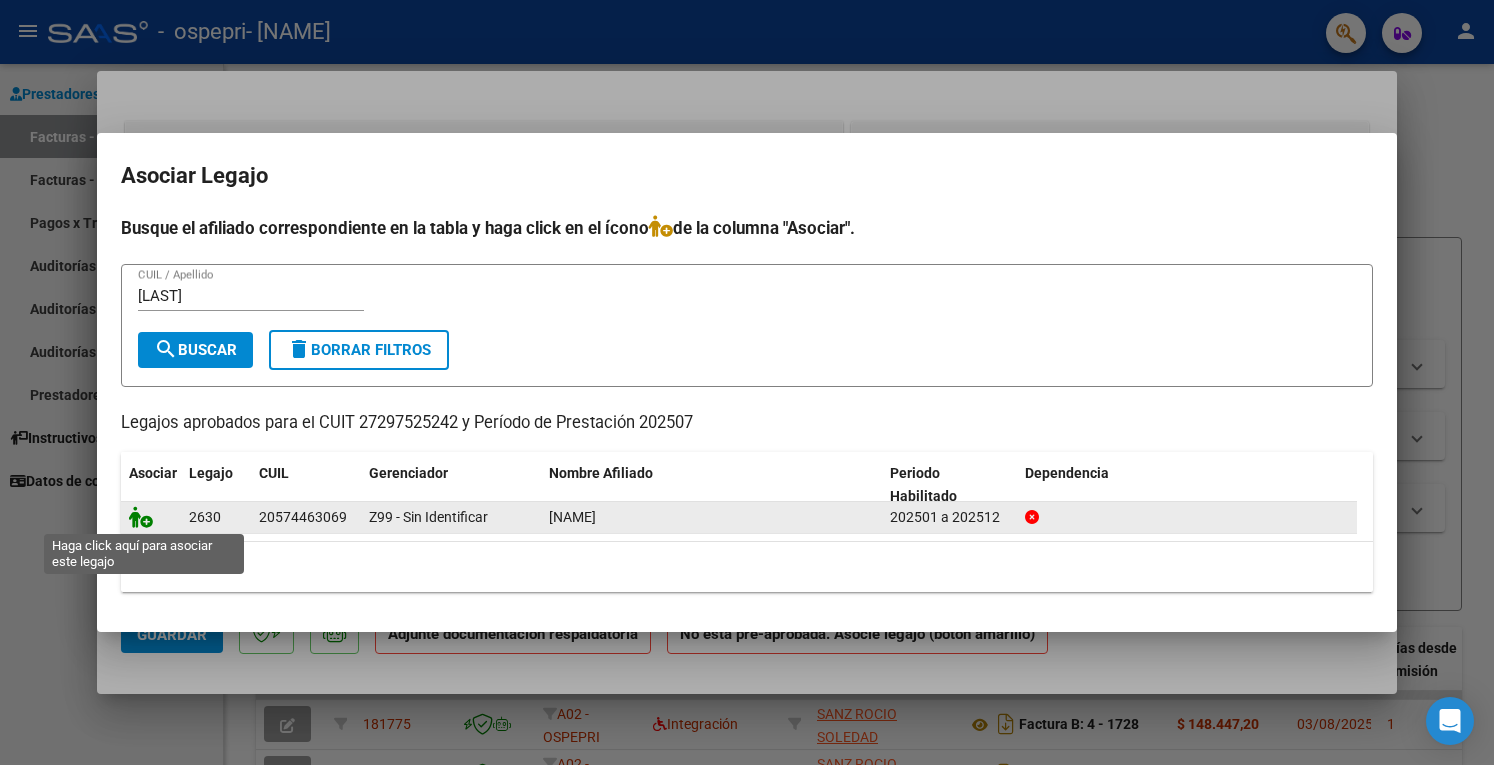 click 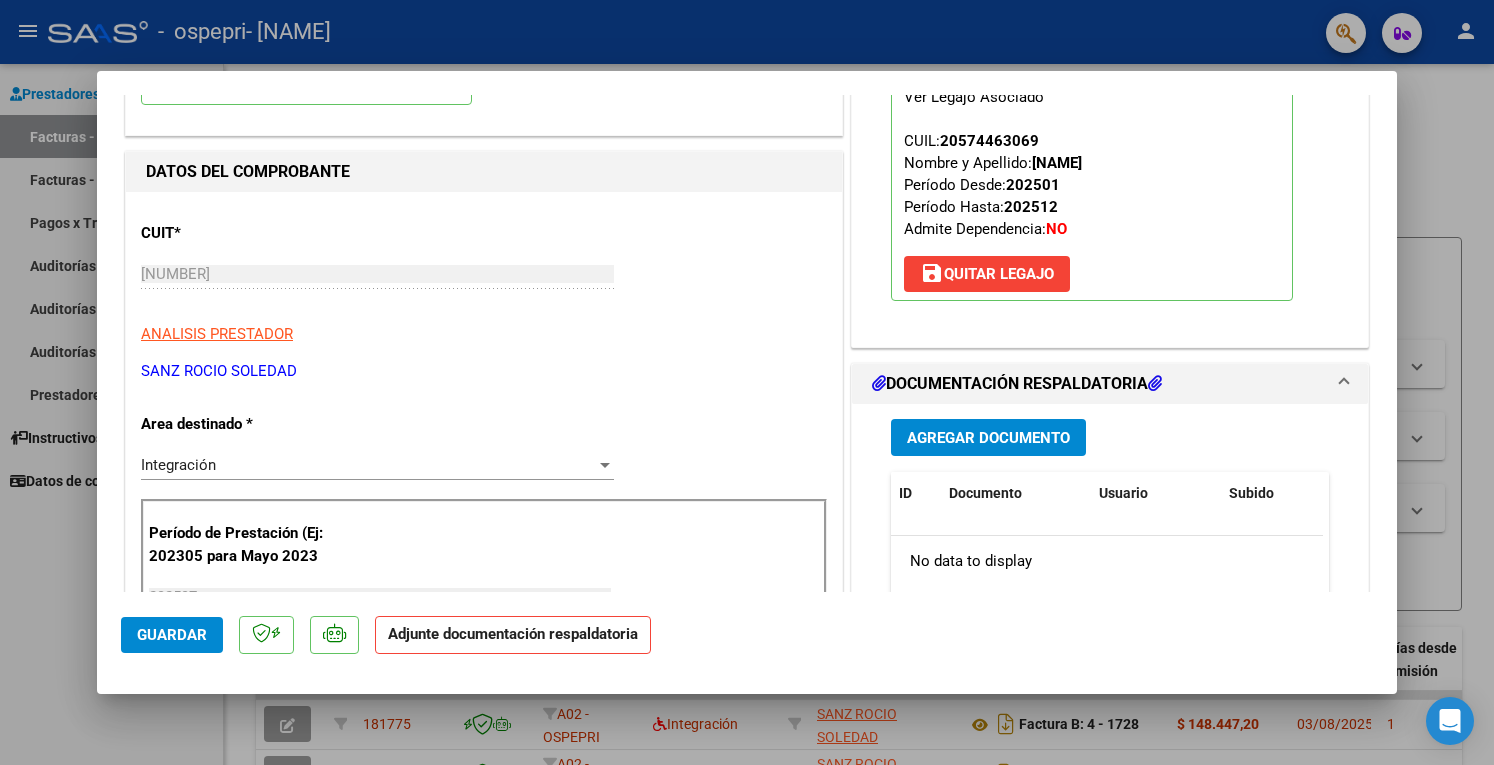 scroll, scrollTop: 200, scrollLeft: 0, axis: vertical 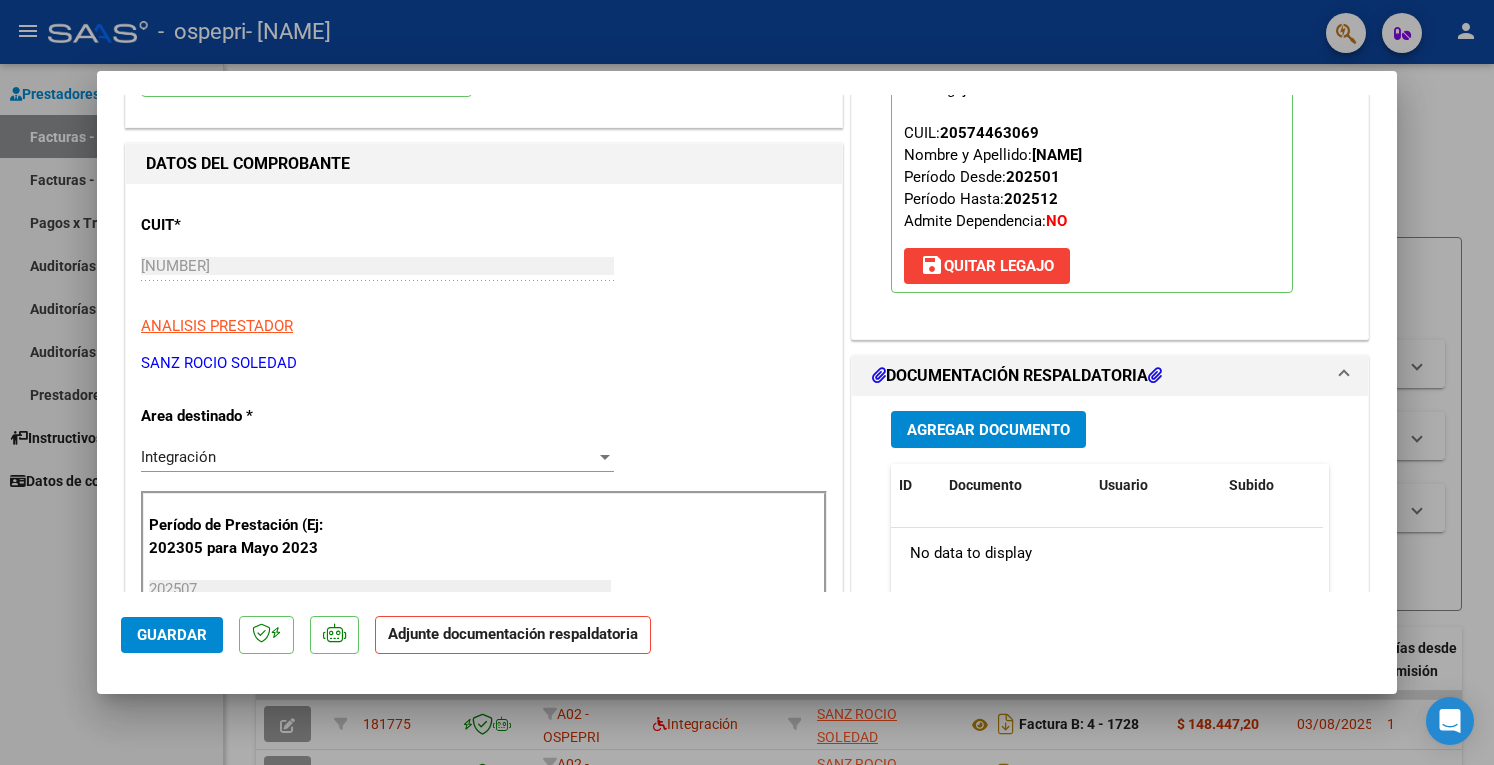 click on "Agregar Documento" at bounding box center [988, 430] 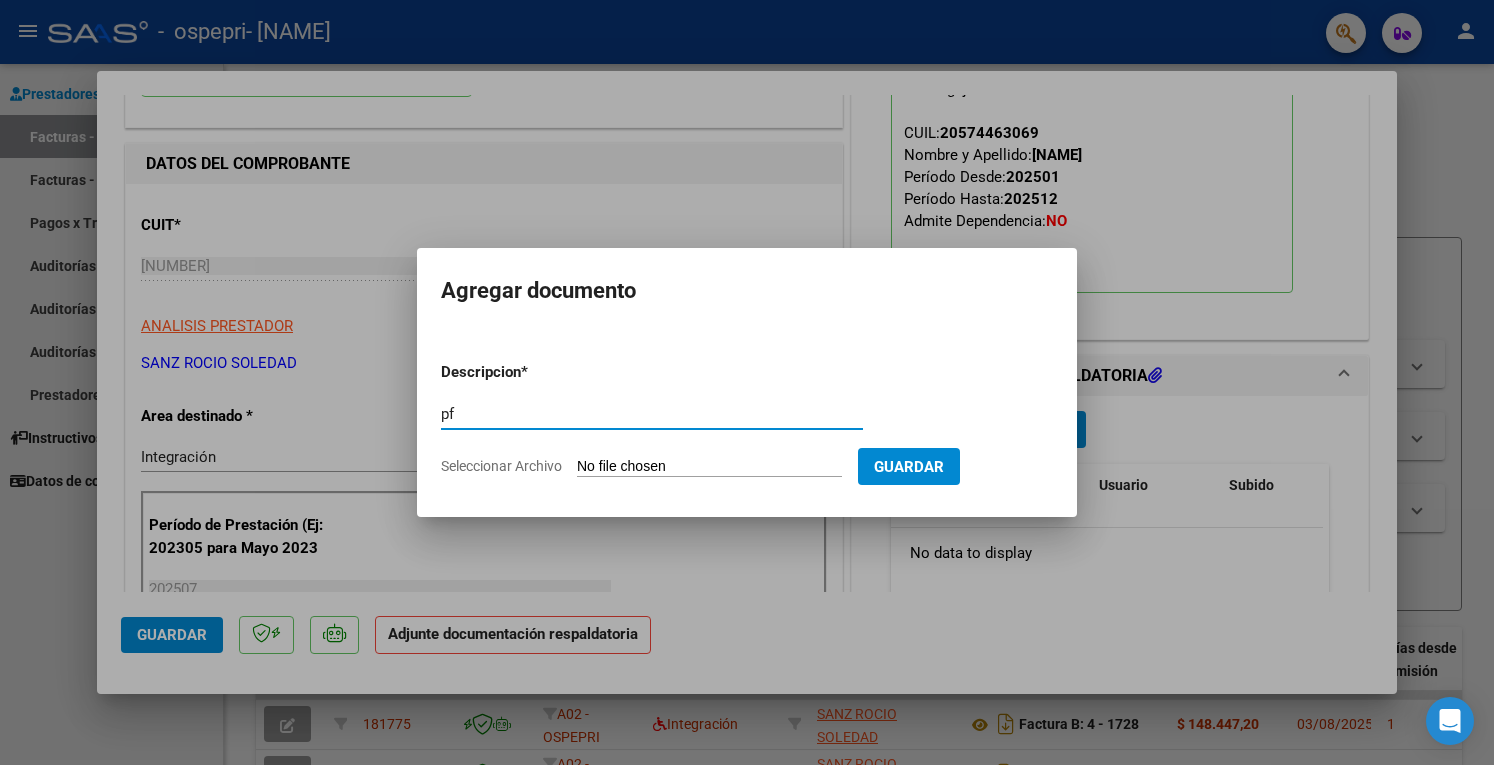 type on "pf" 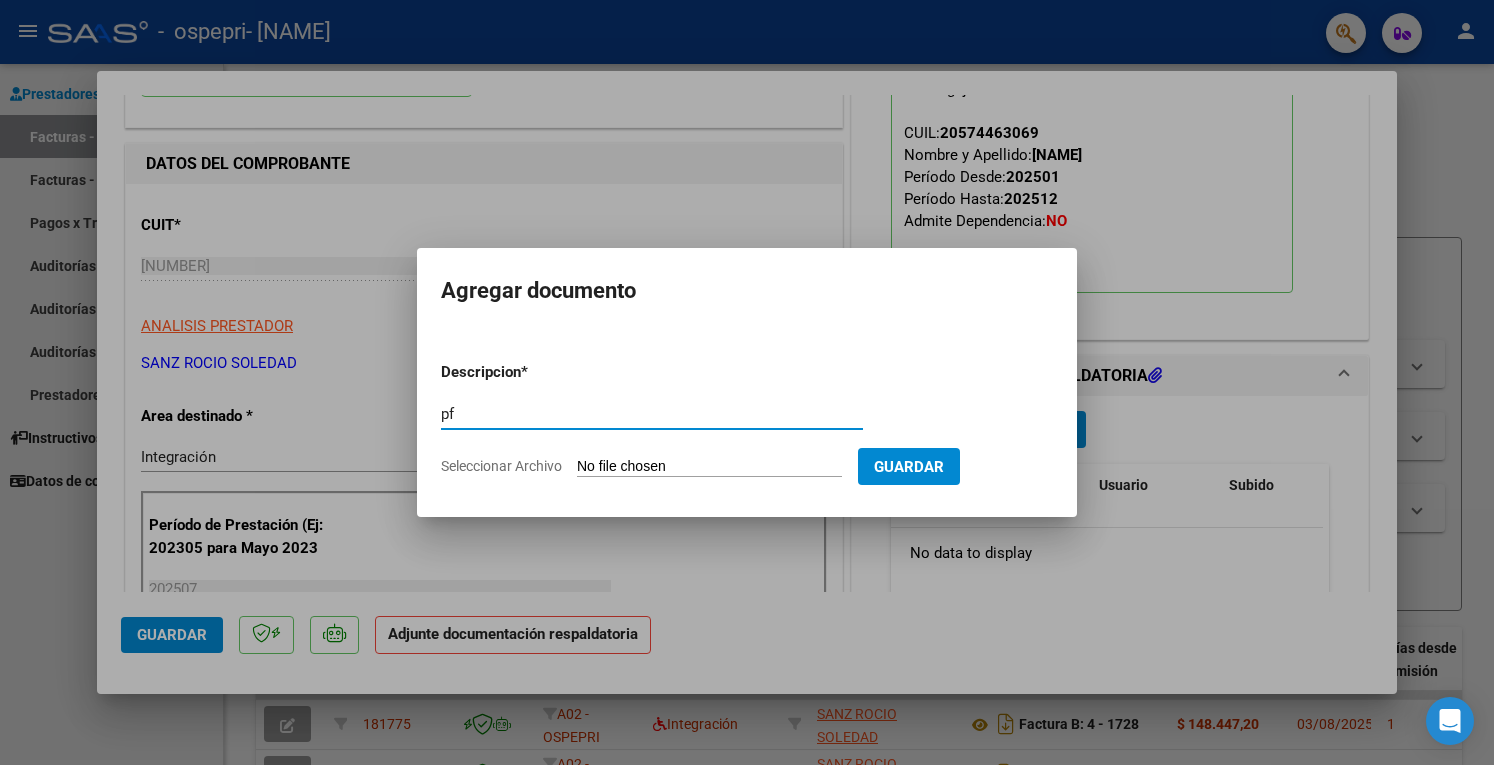 click on "Seleccionar Archivo" at bounding box center (709, 467) 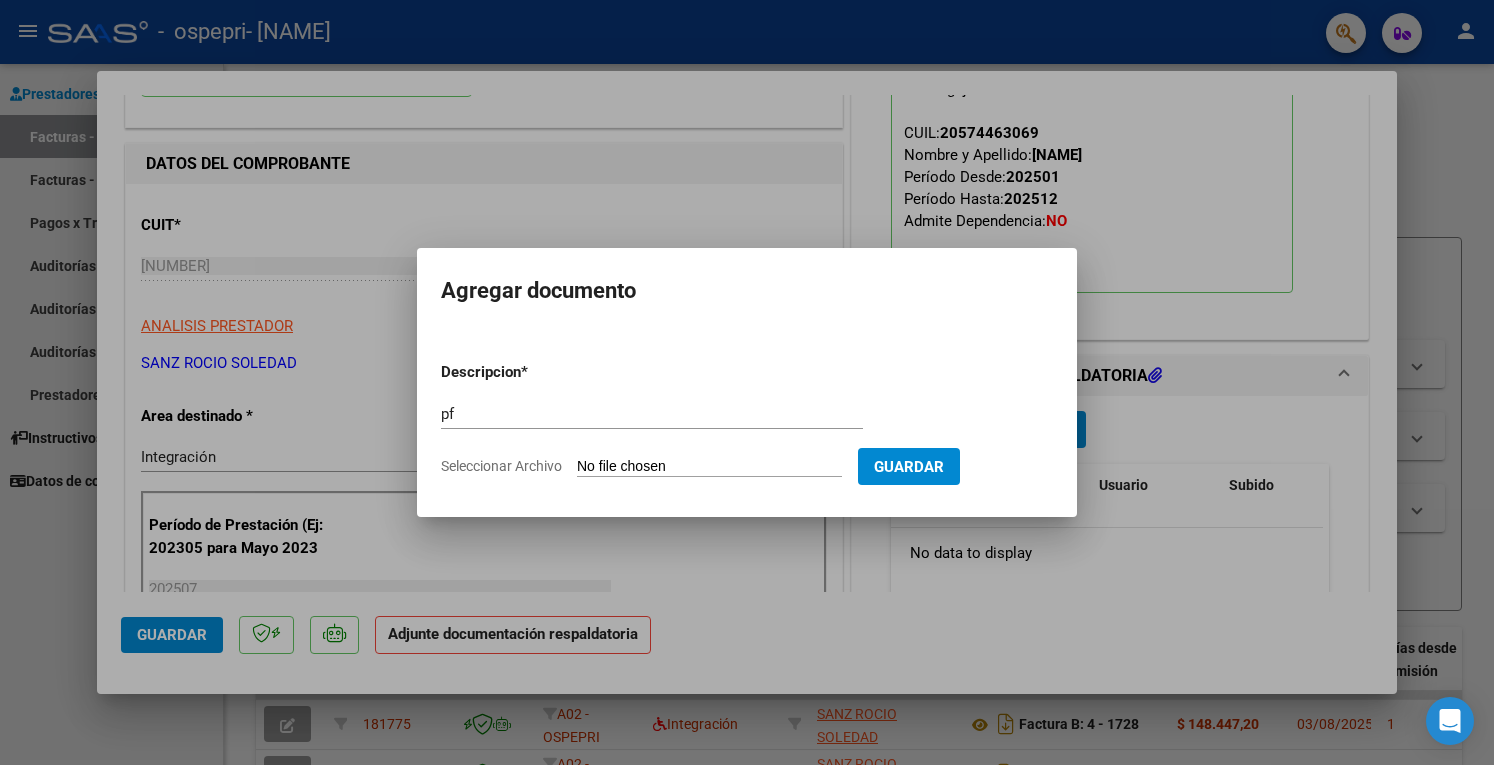 click on "Seleccionar Archivo" at bounding box center [709, 467] 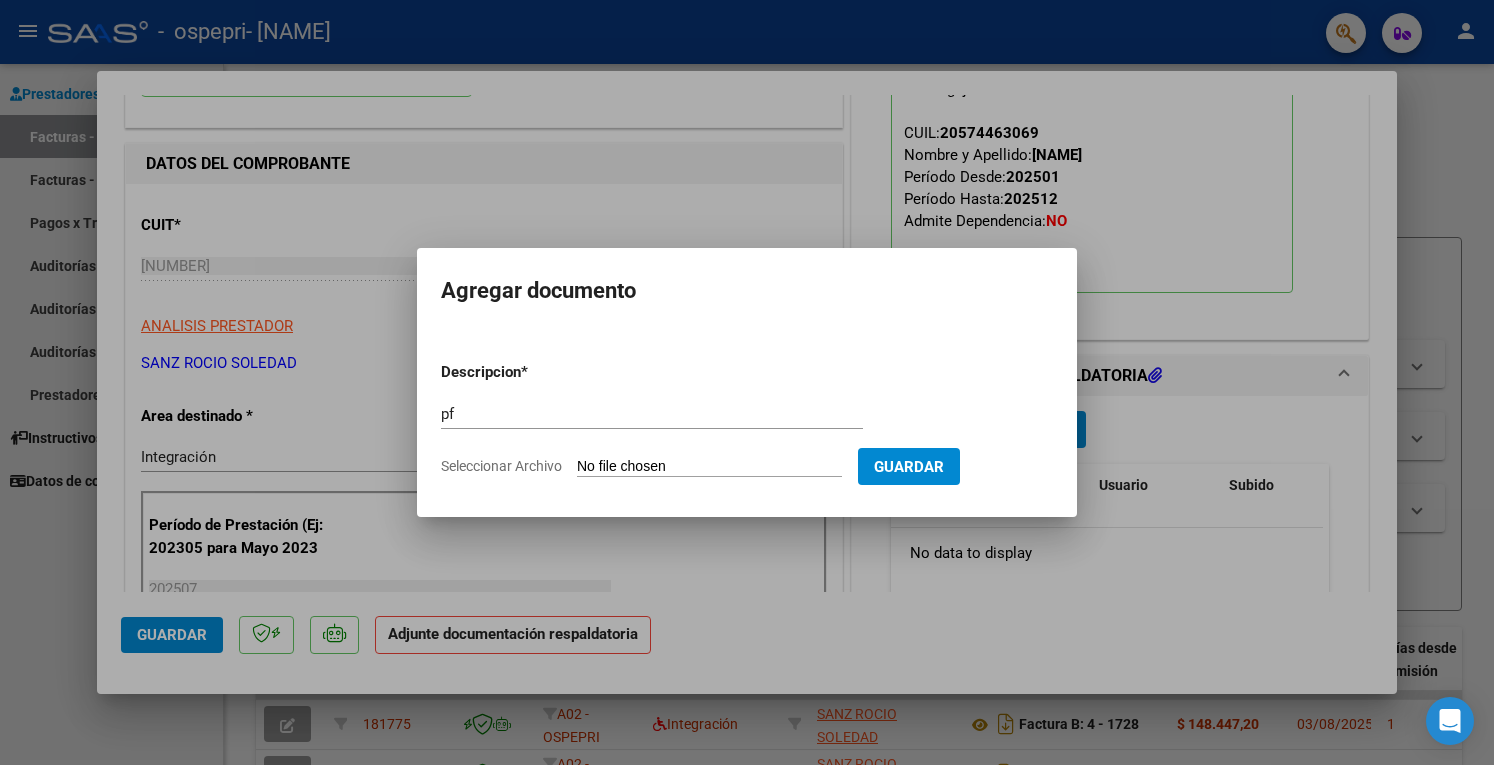 type on "C:\fakepath\[NAME].pdf" 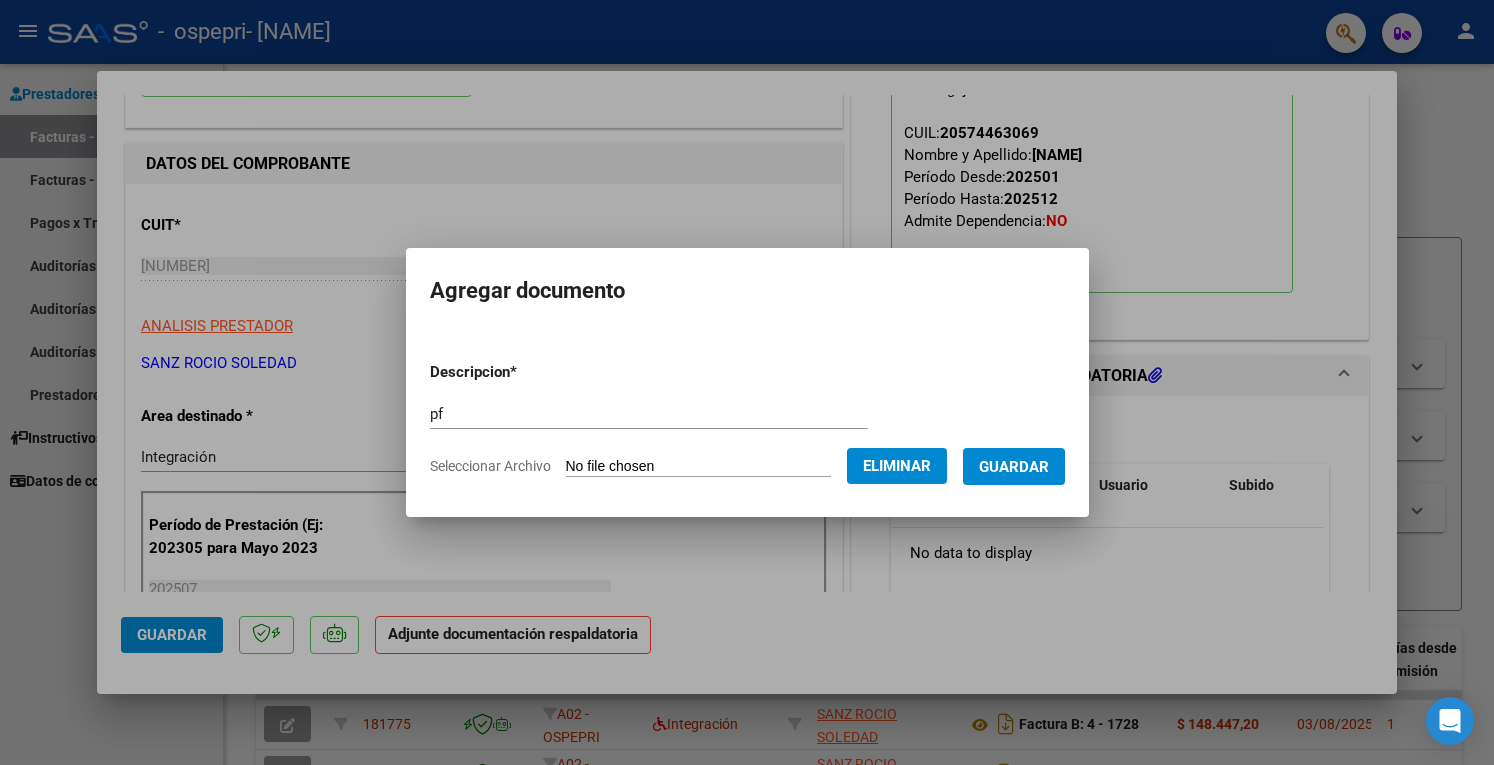 click on "Guardar" at bounding box center [1014, 467] 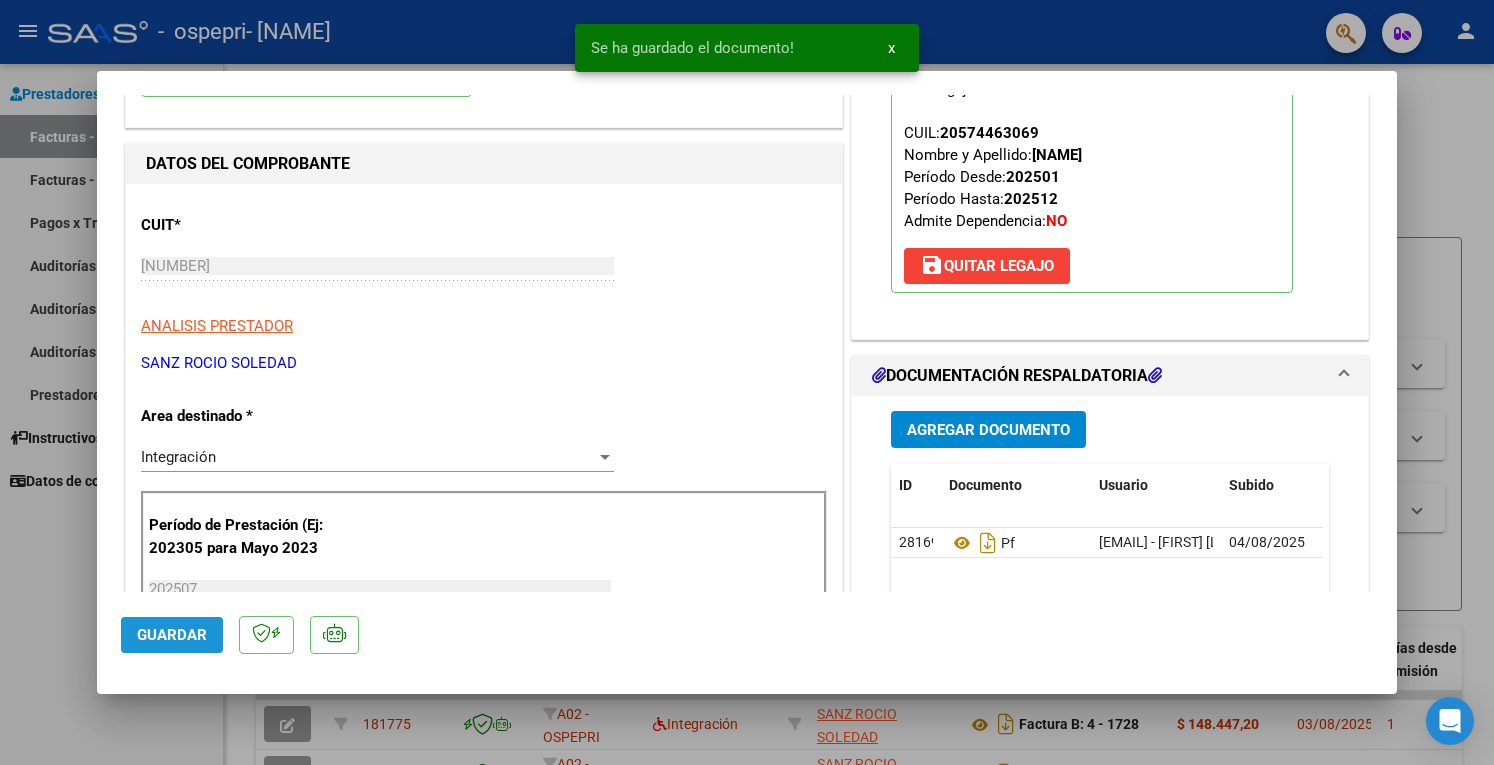 click on "Guardar" 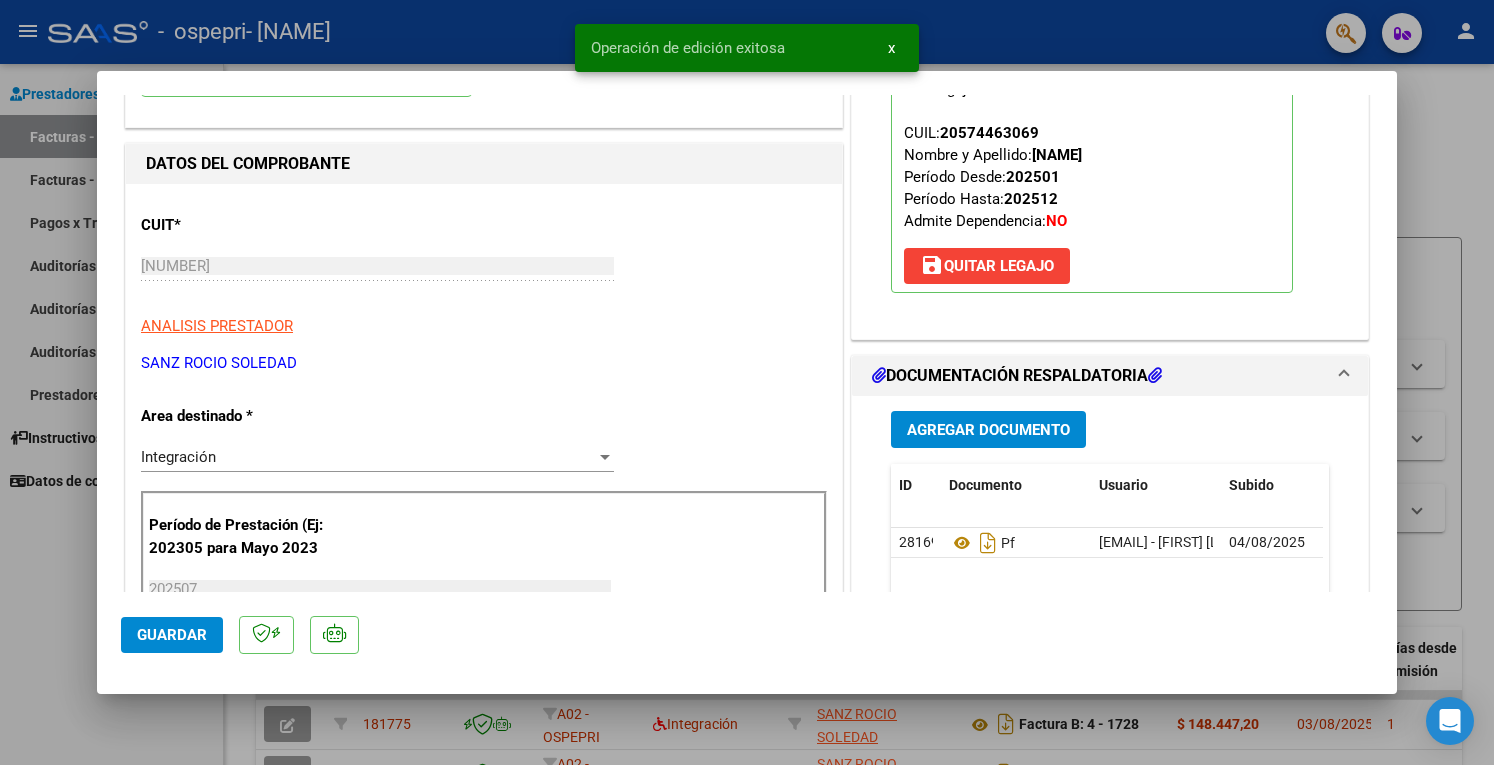 click at bounding box center (747, 382) 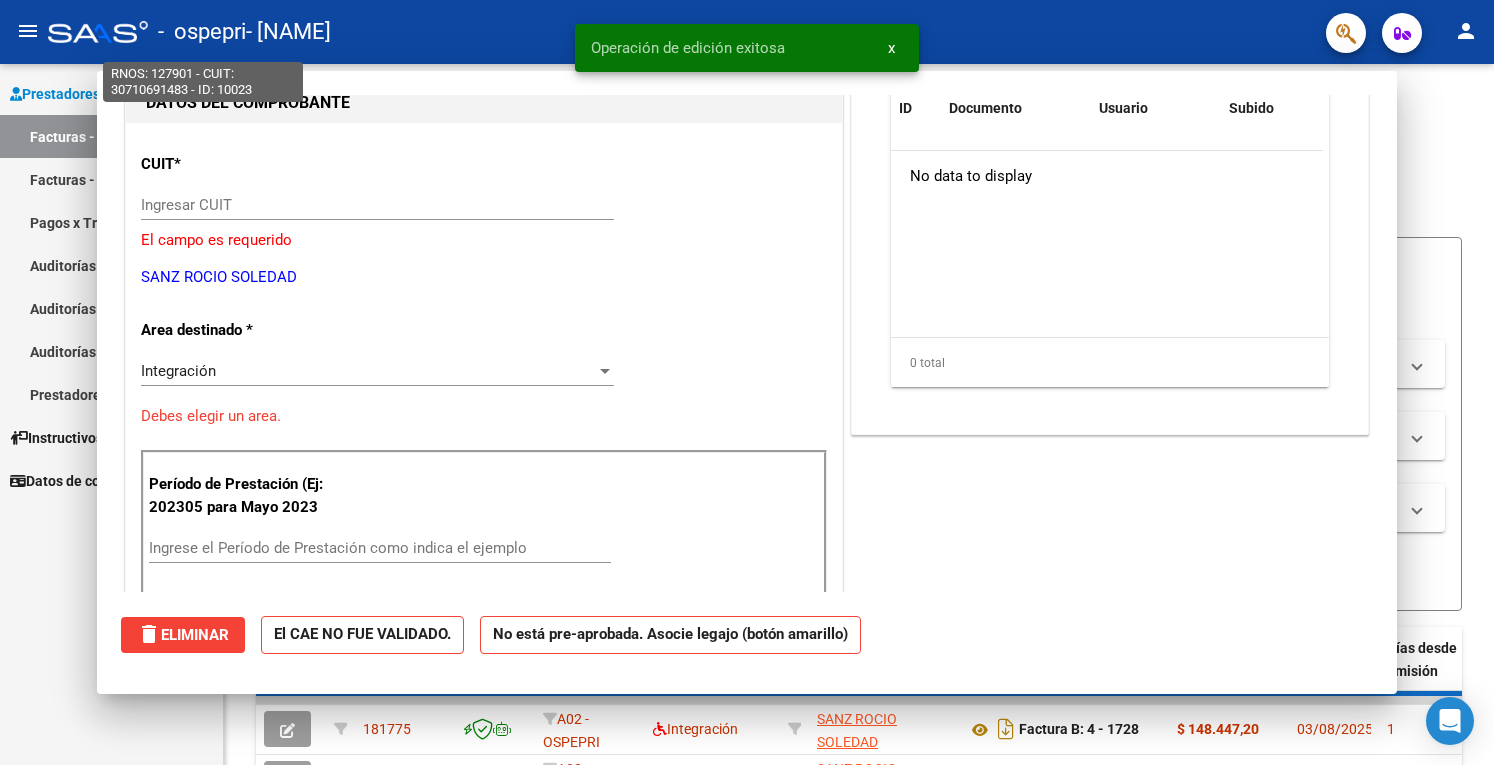 scroll, scrollTop: 212, scrollLeft: 0, axis: vertical 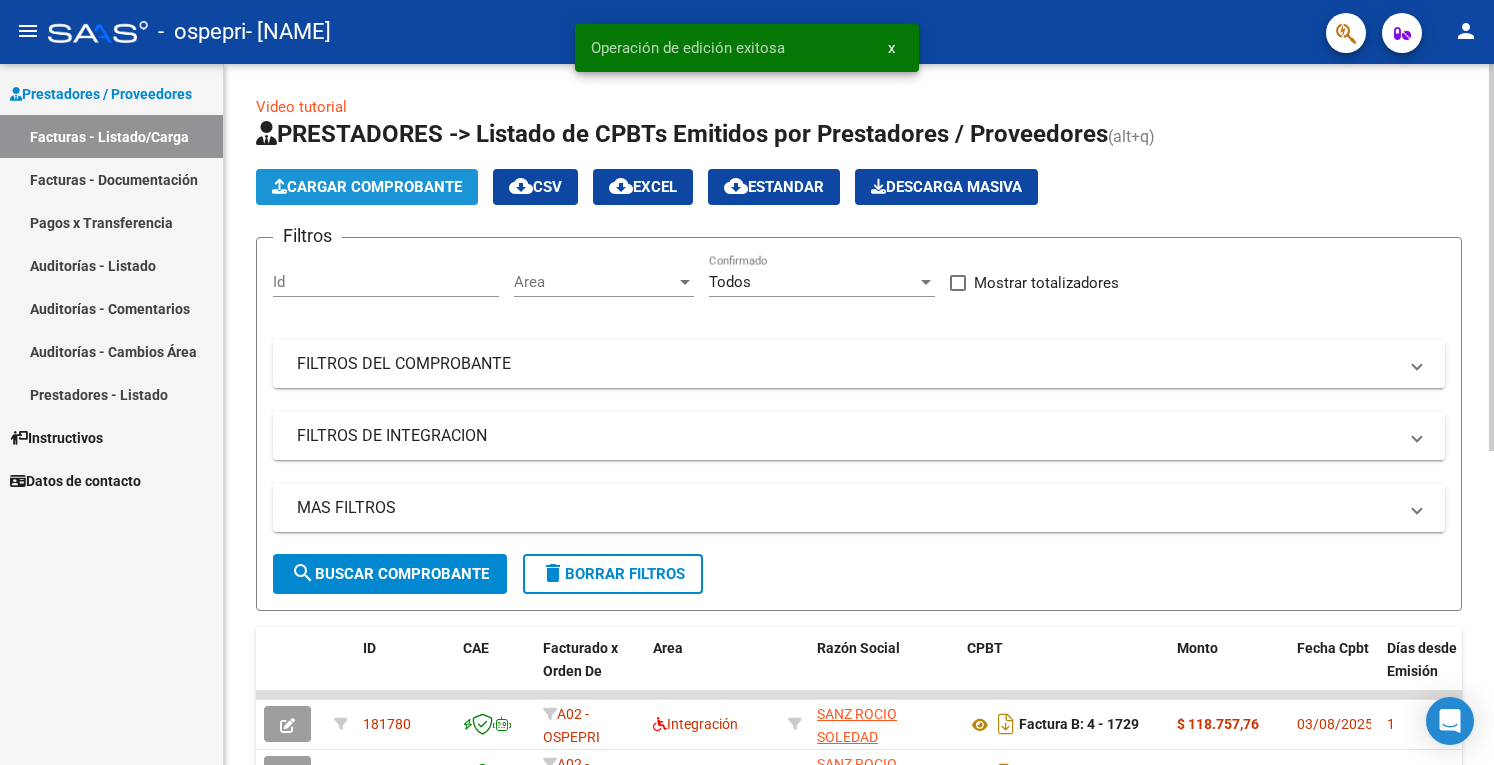 click on "Cargar Comprobante" 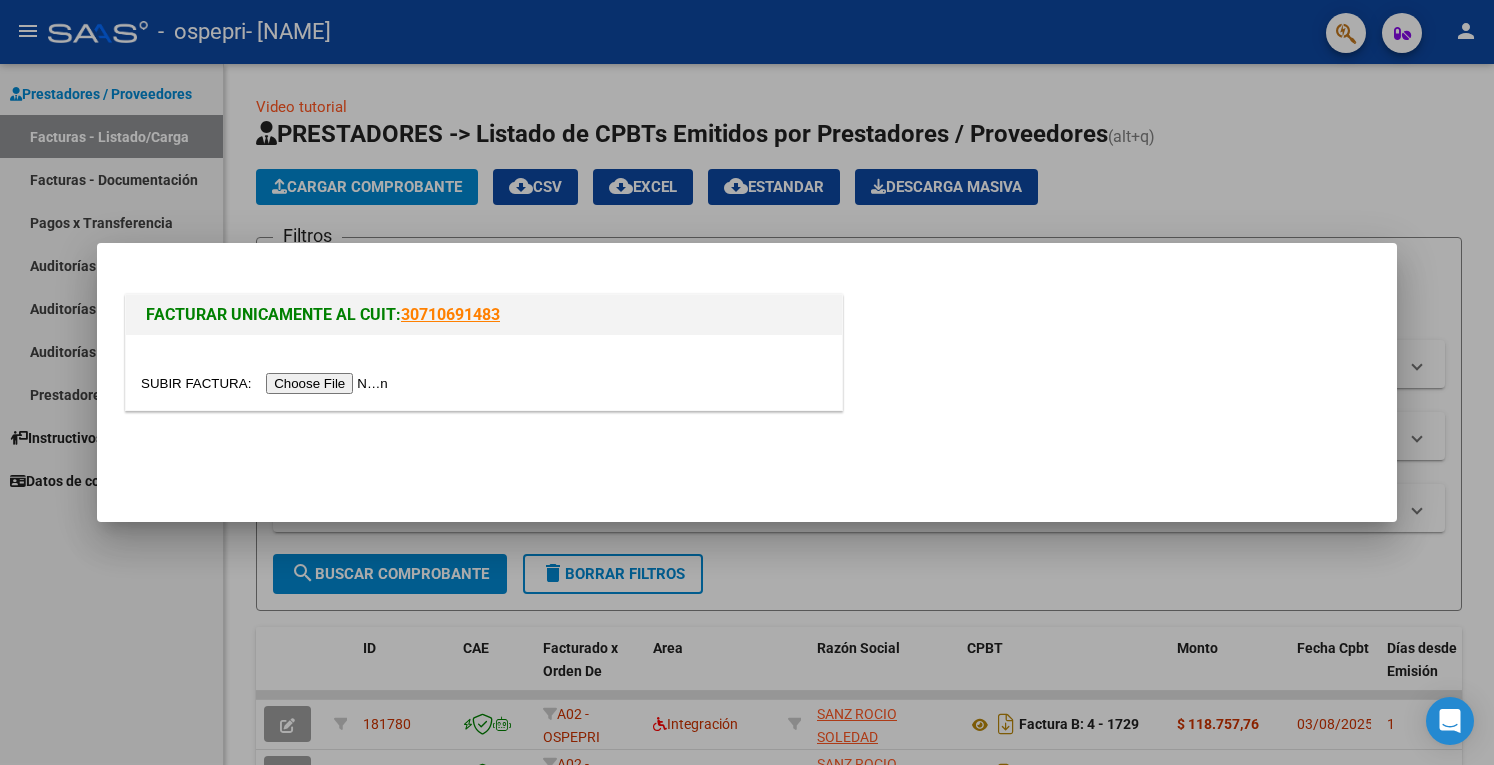 click at bounding box center (267, 383) 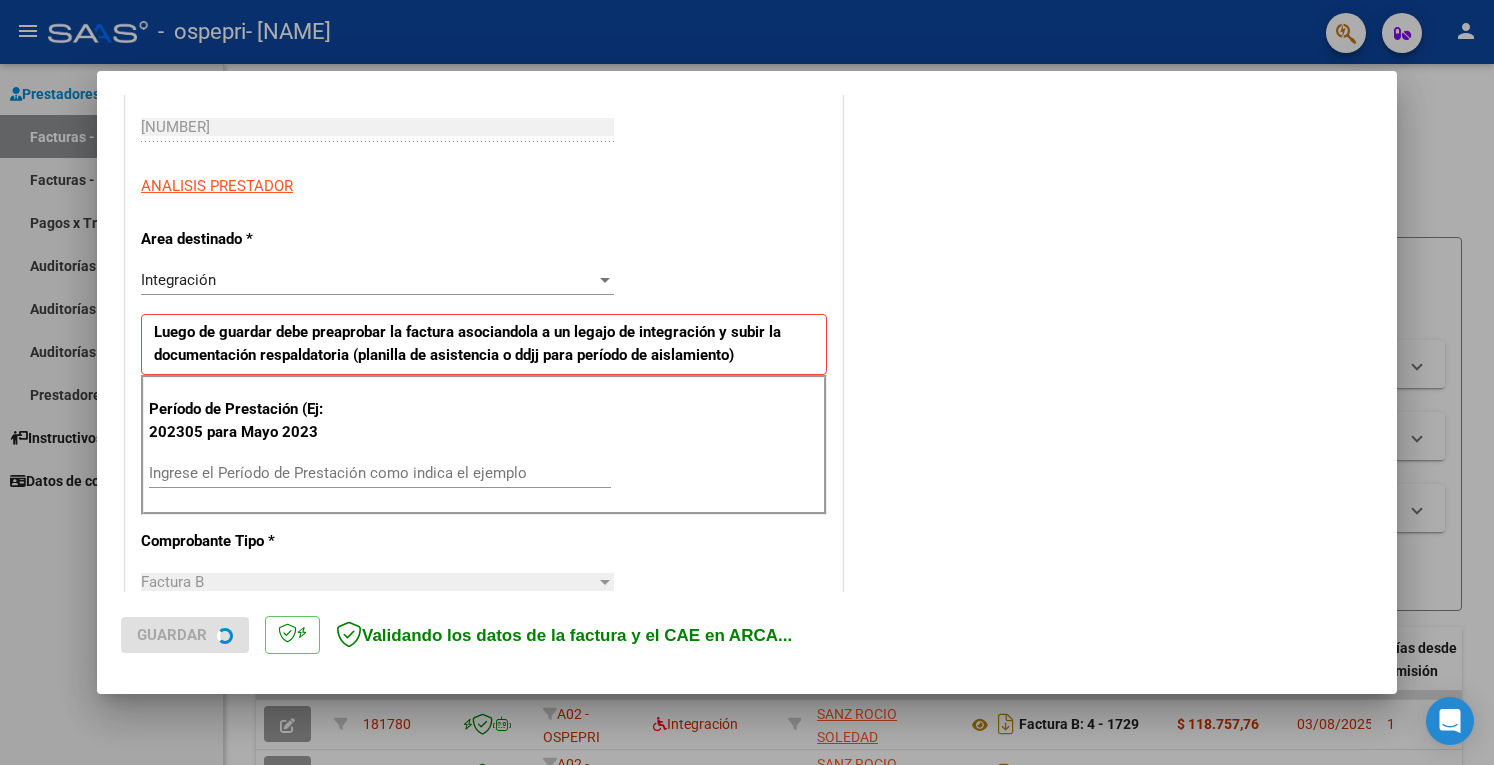 scroll, scrollTop: 400, scrollLeft: 0, axis: vertical 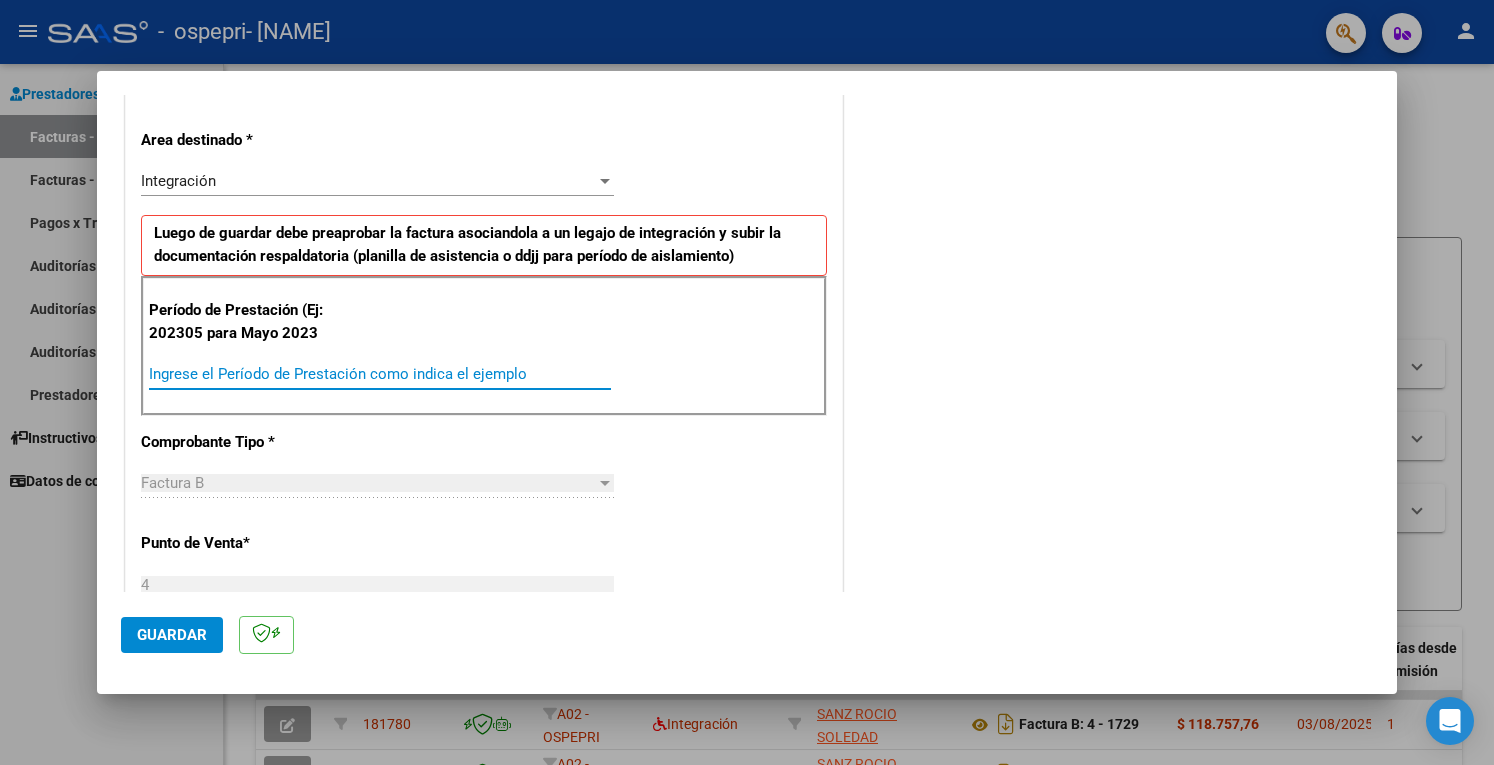 click on "Ingrese el Período de Prestación como indica el ejemplo" at bounding box center [380, 374] 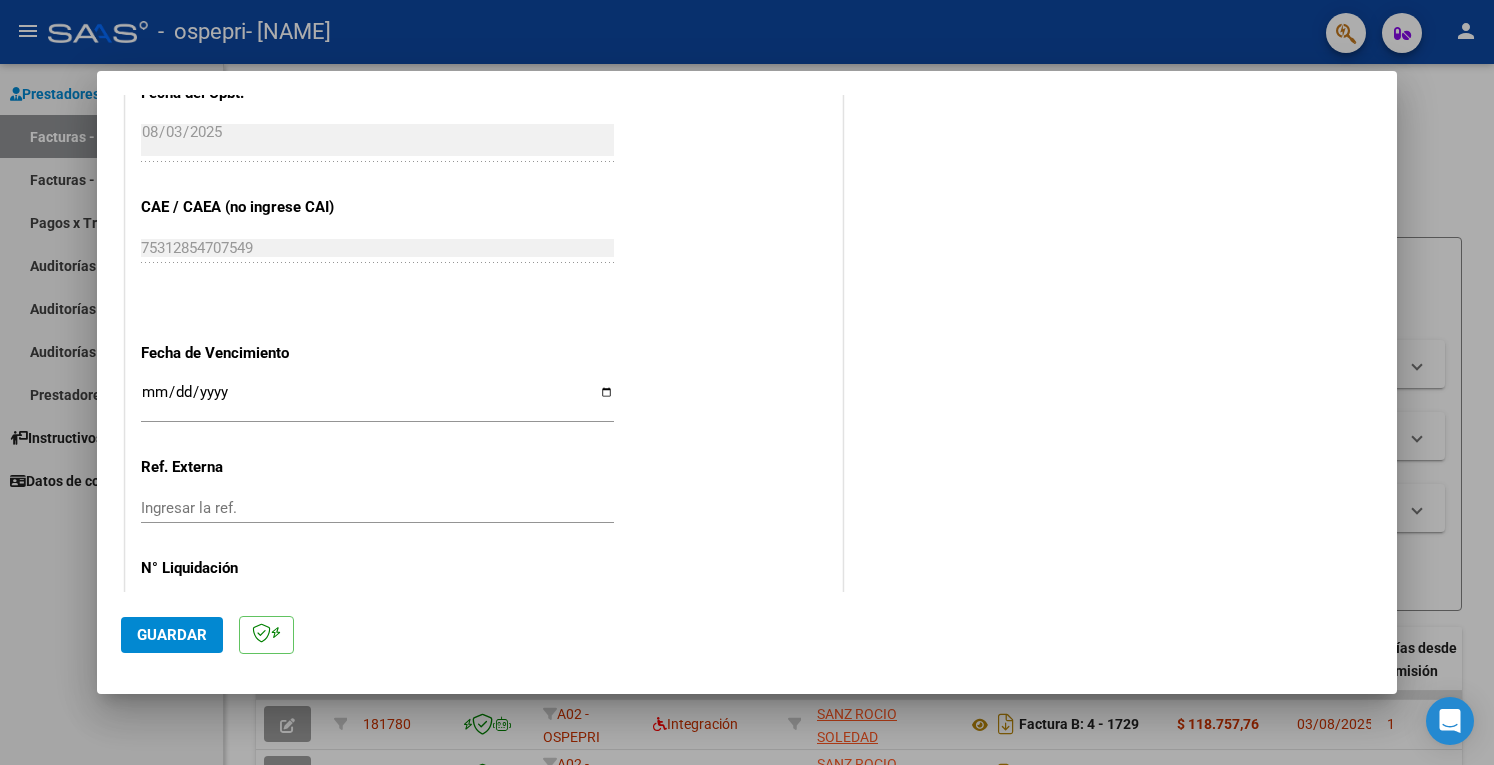 scroll, scrollTop: 1220, scrollLeft: 0, axis: vertical 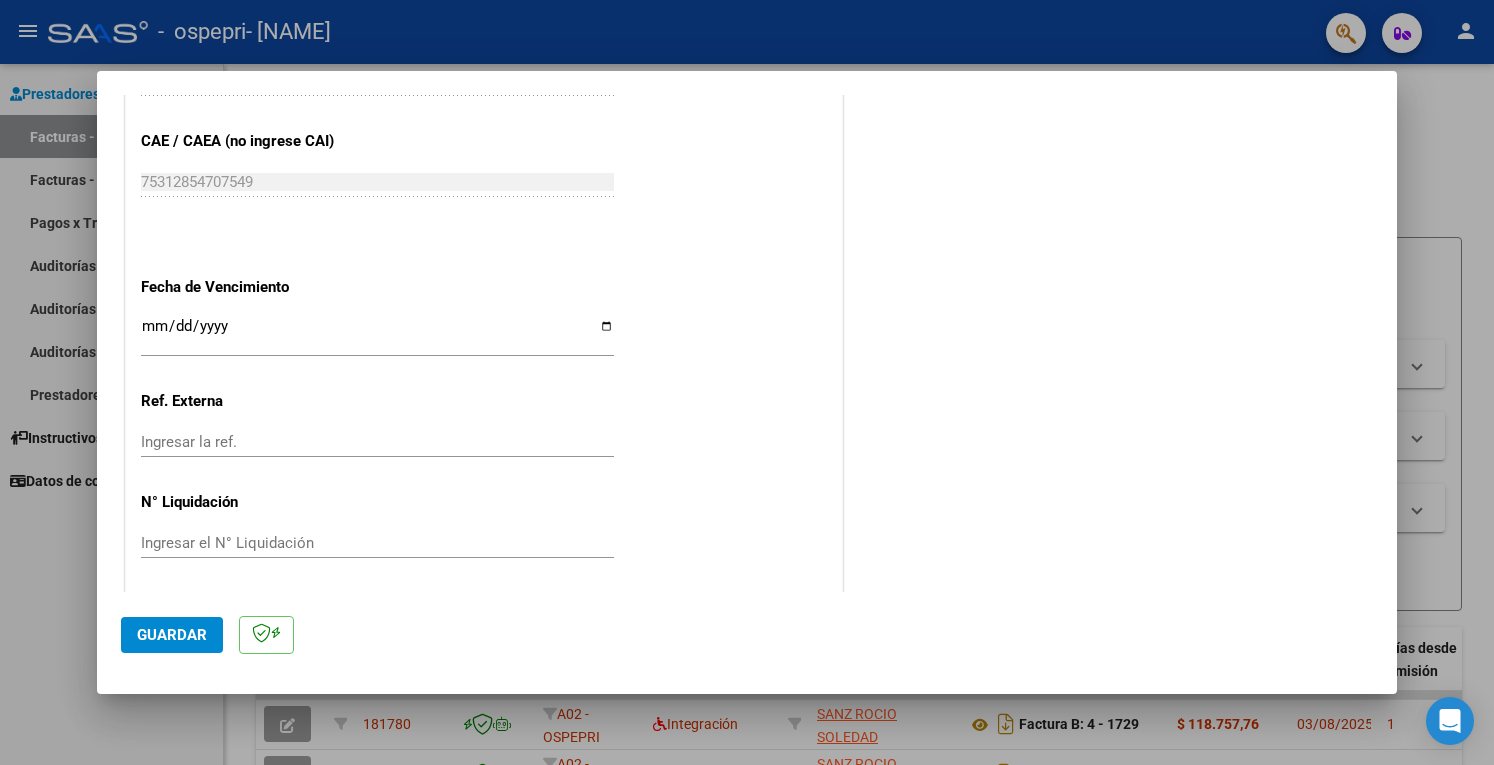type on "202507" 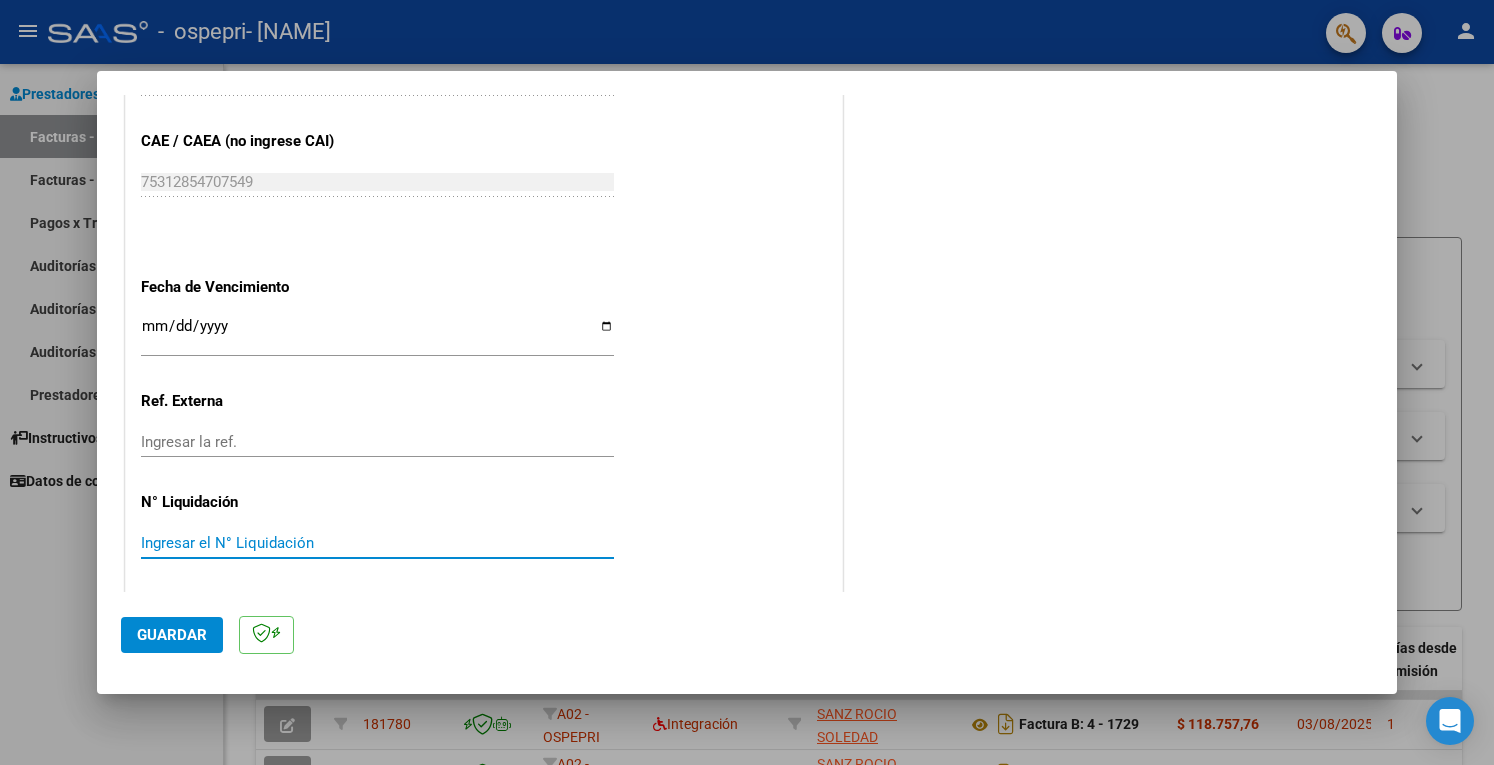 paste on "266021" 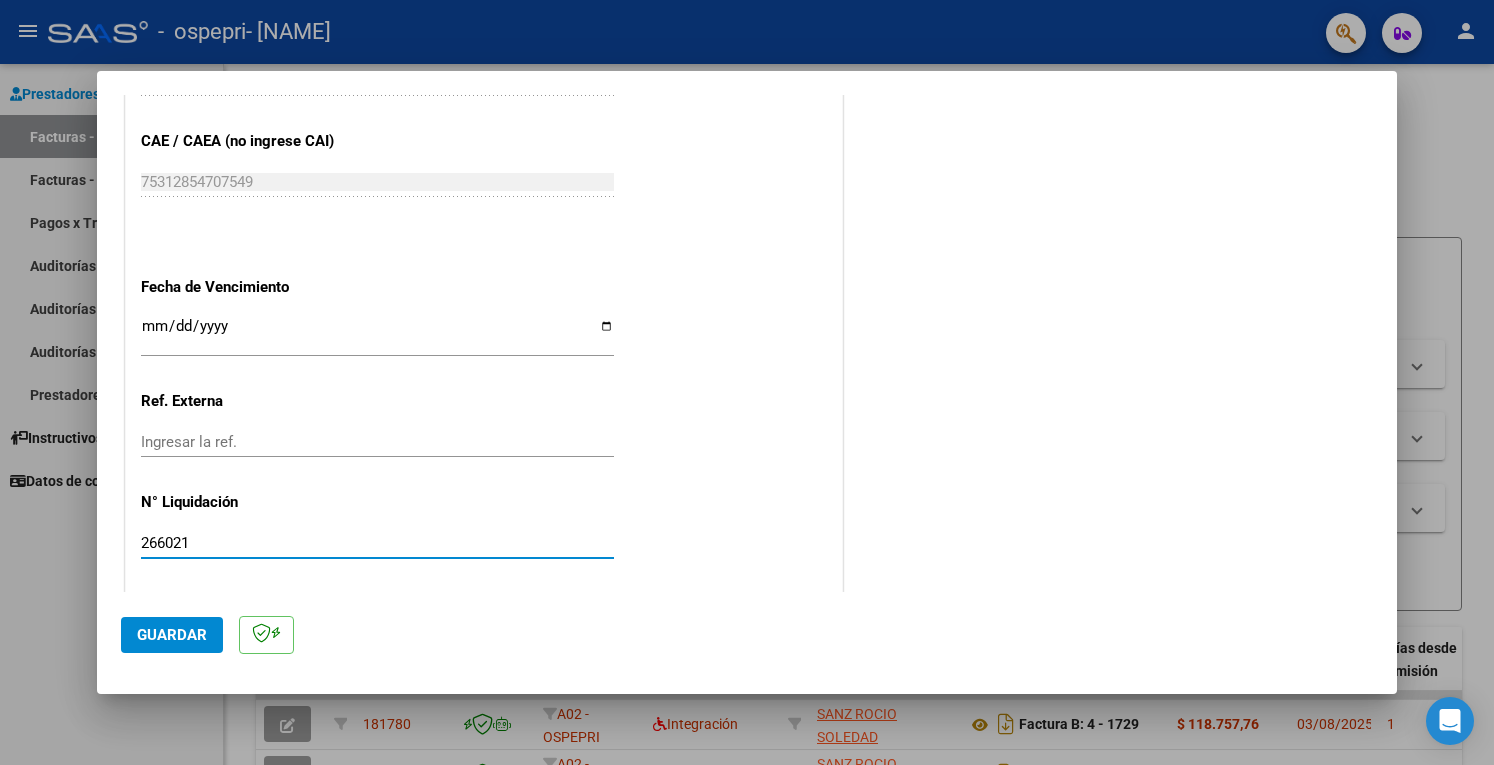 type on "266021" 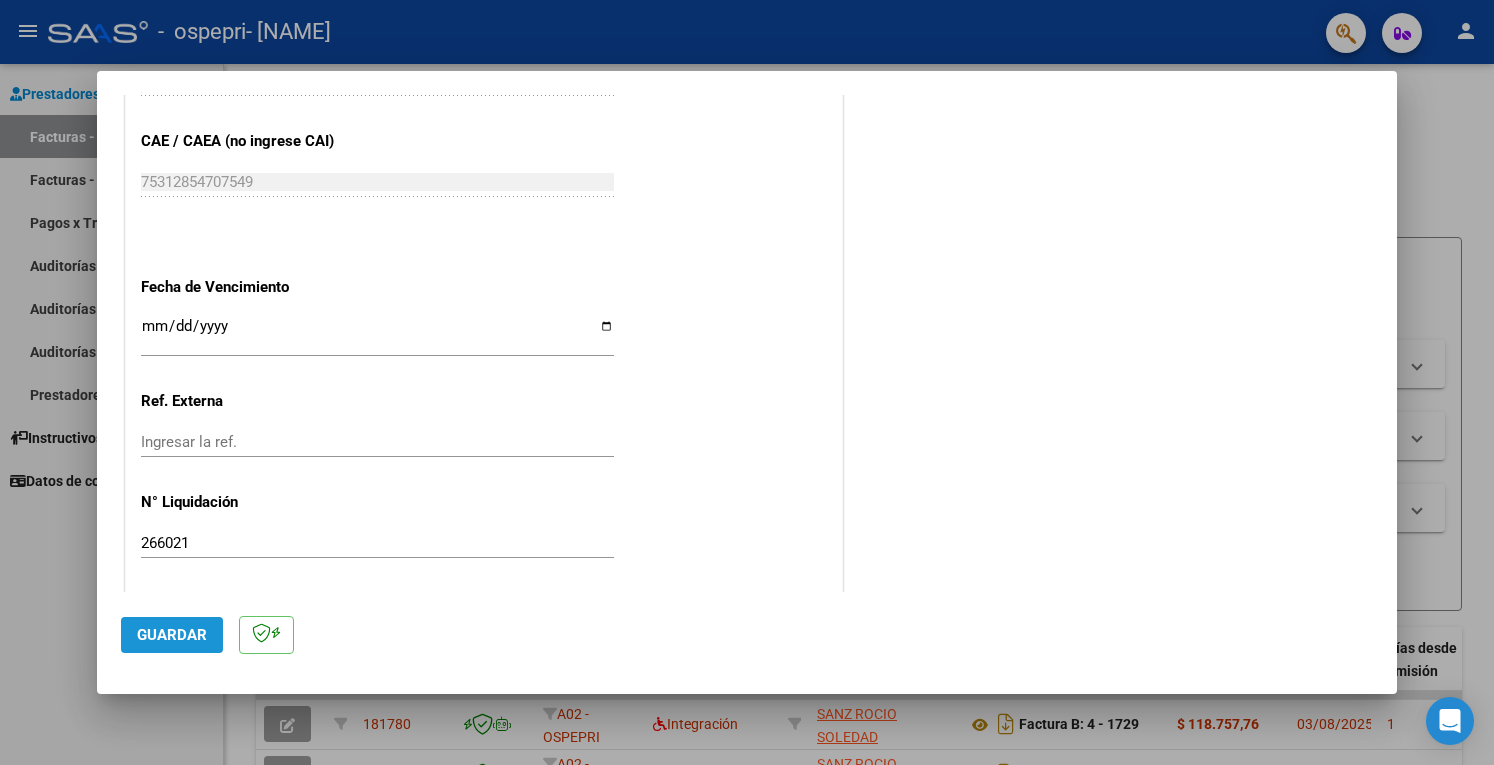 click on "Guardar" 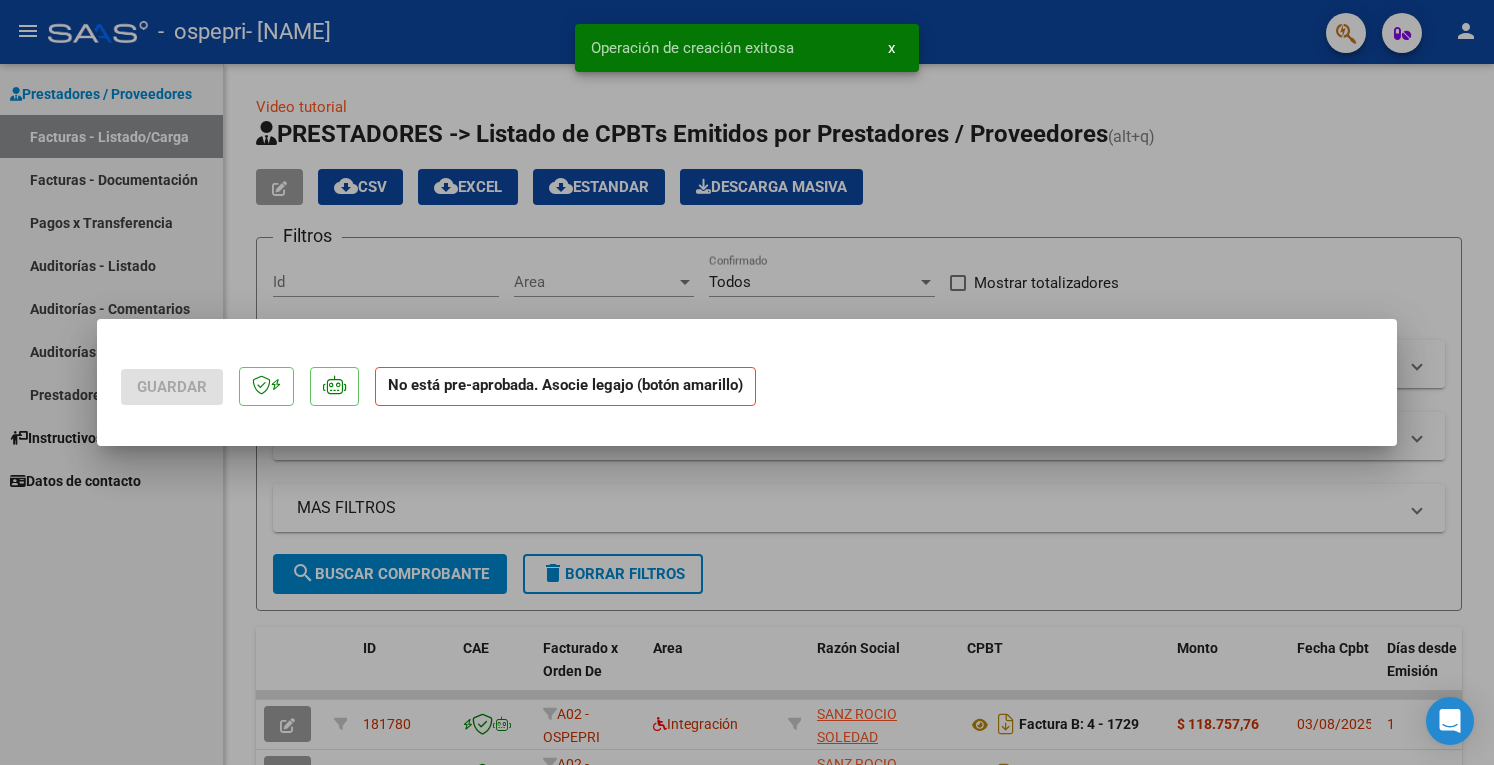 scroll, scrollTop: 0, scrollLeft: 0, axis: both 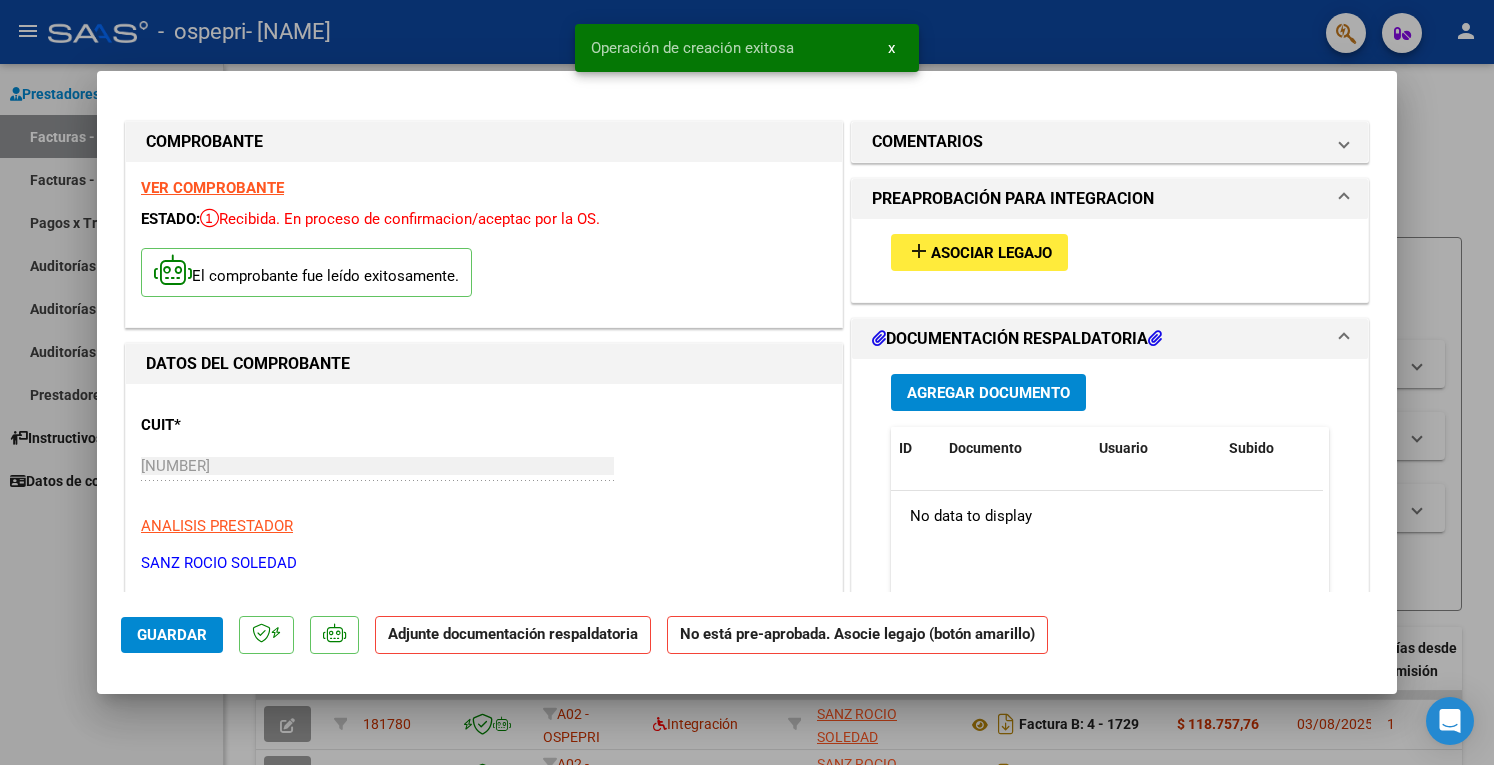 click on "Asociar Legajo" at bounding box center (991, 253) 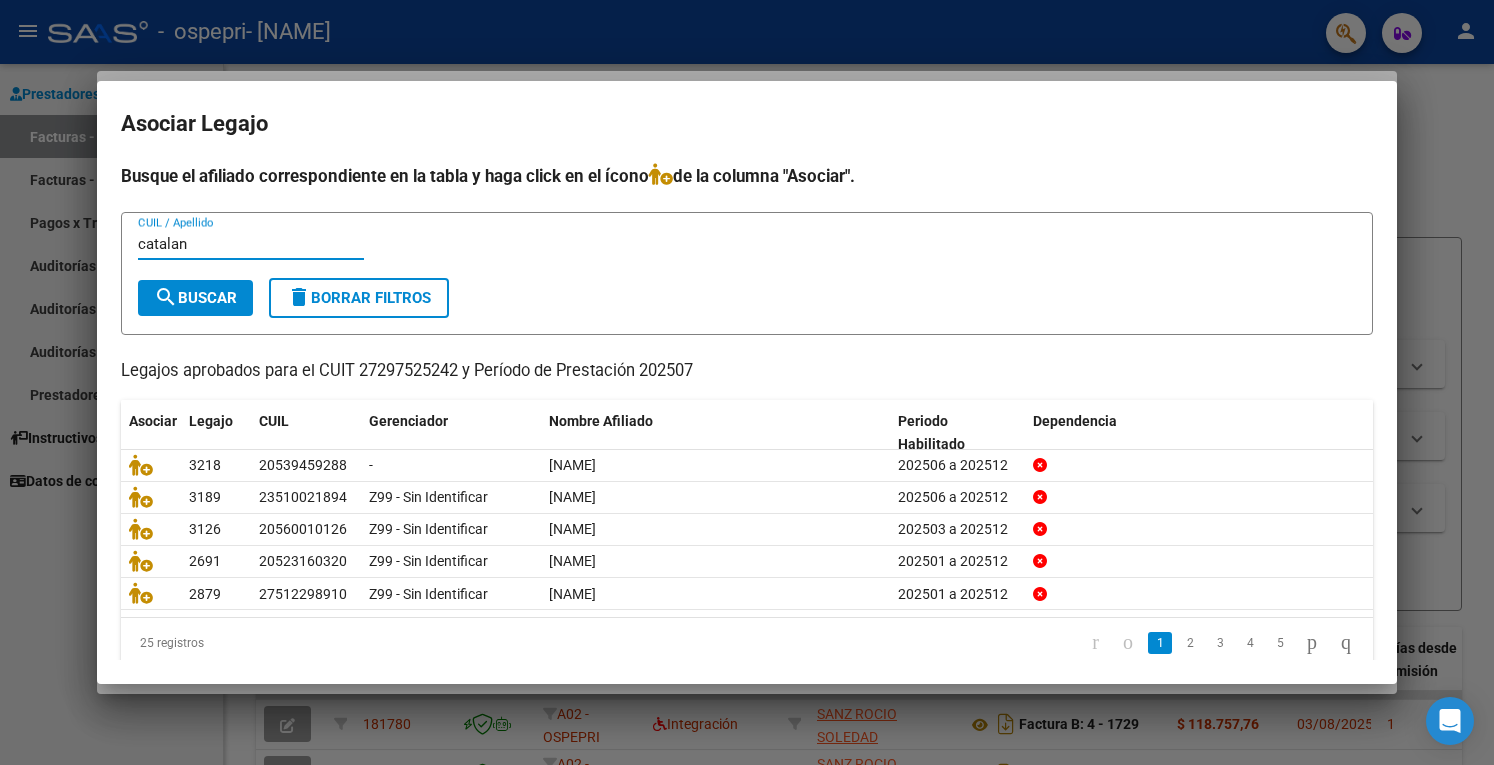 type on "catalan" 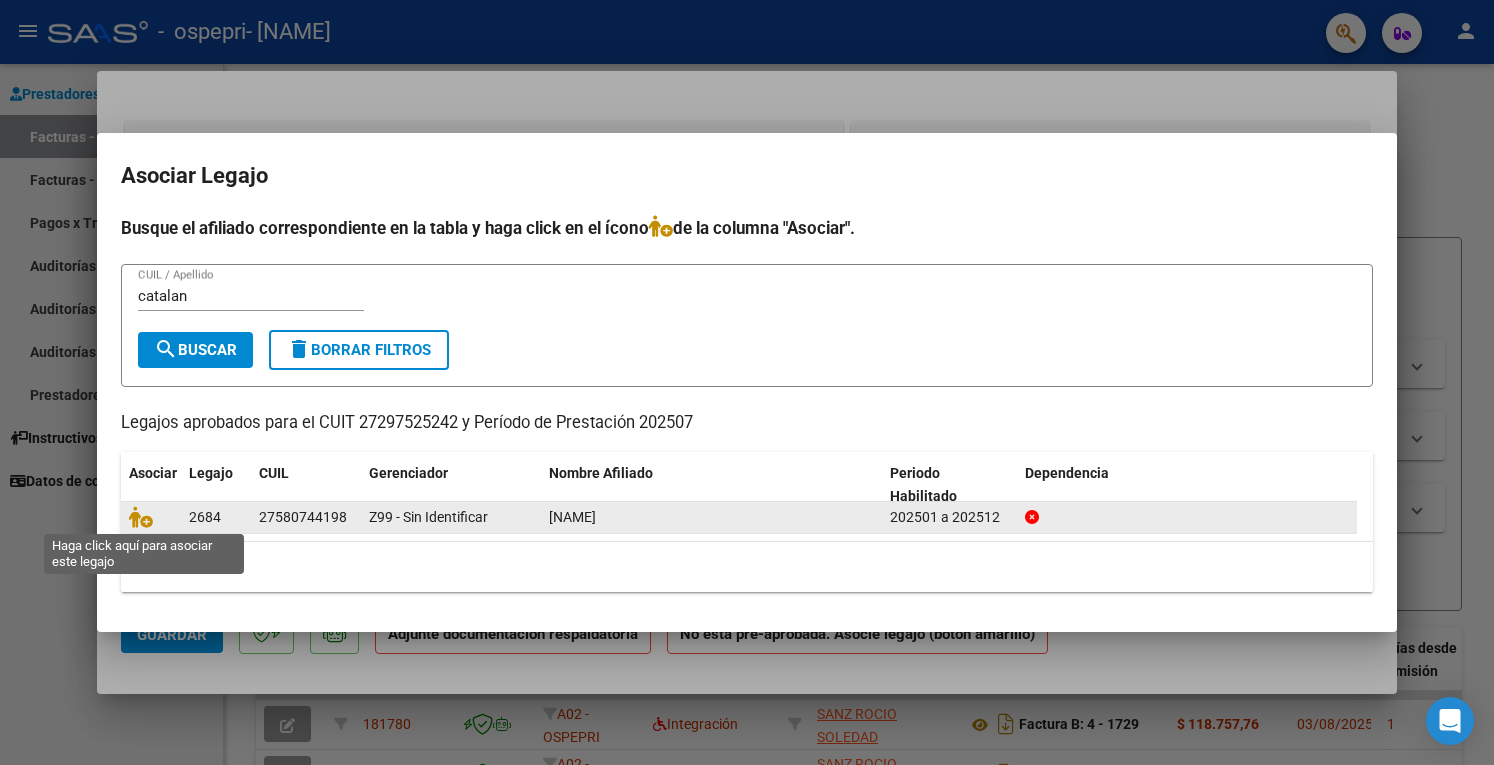 click 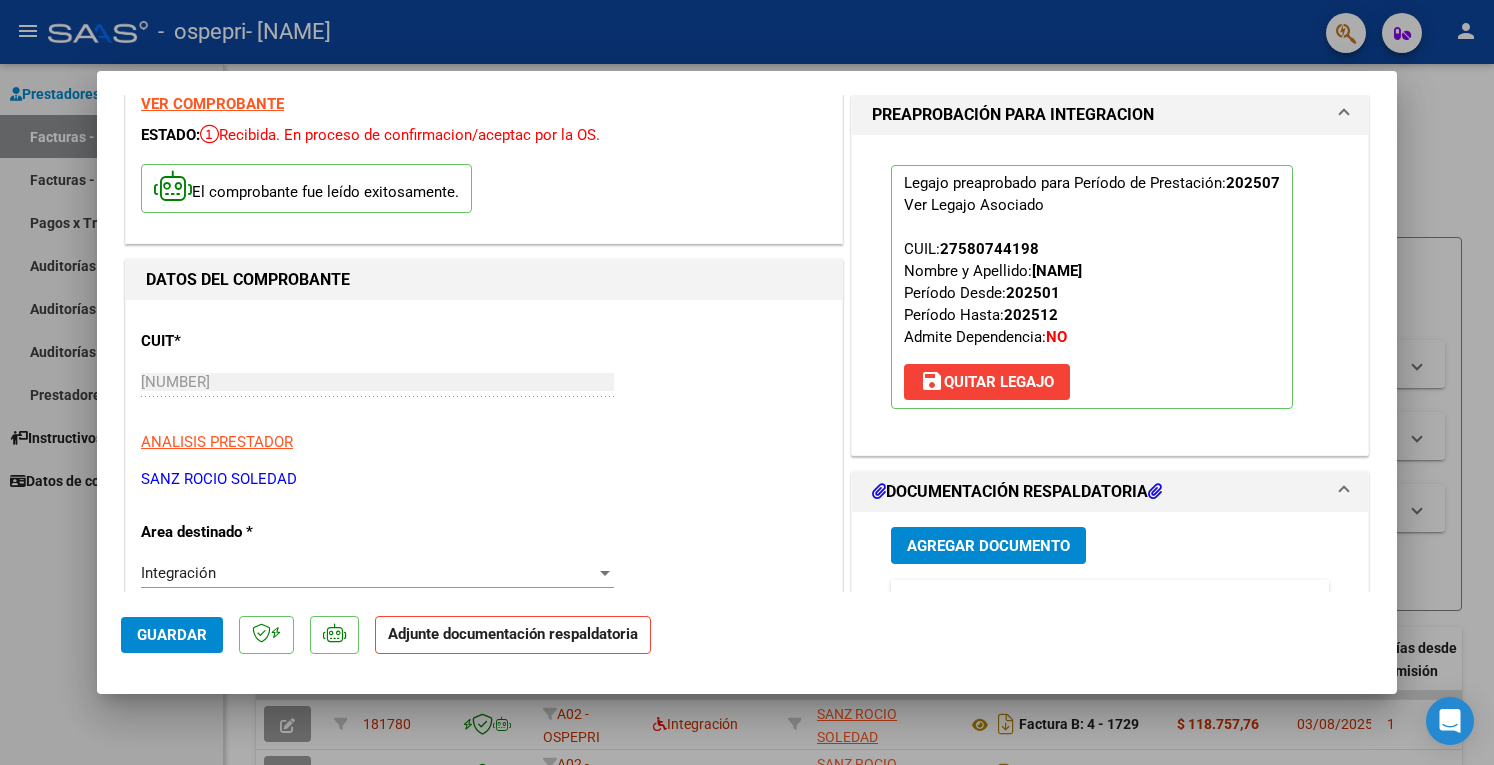 scroll, scrollTop: 200, scrollLeft: 0, axis: vertical 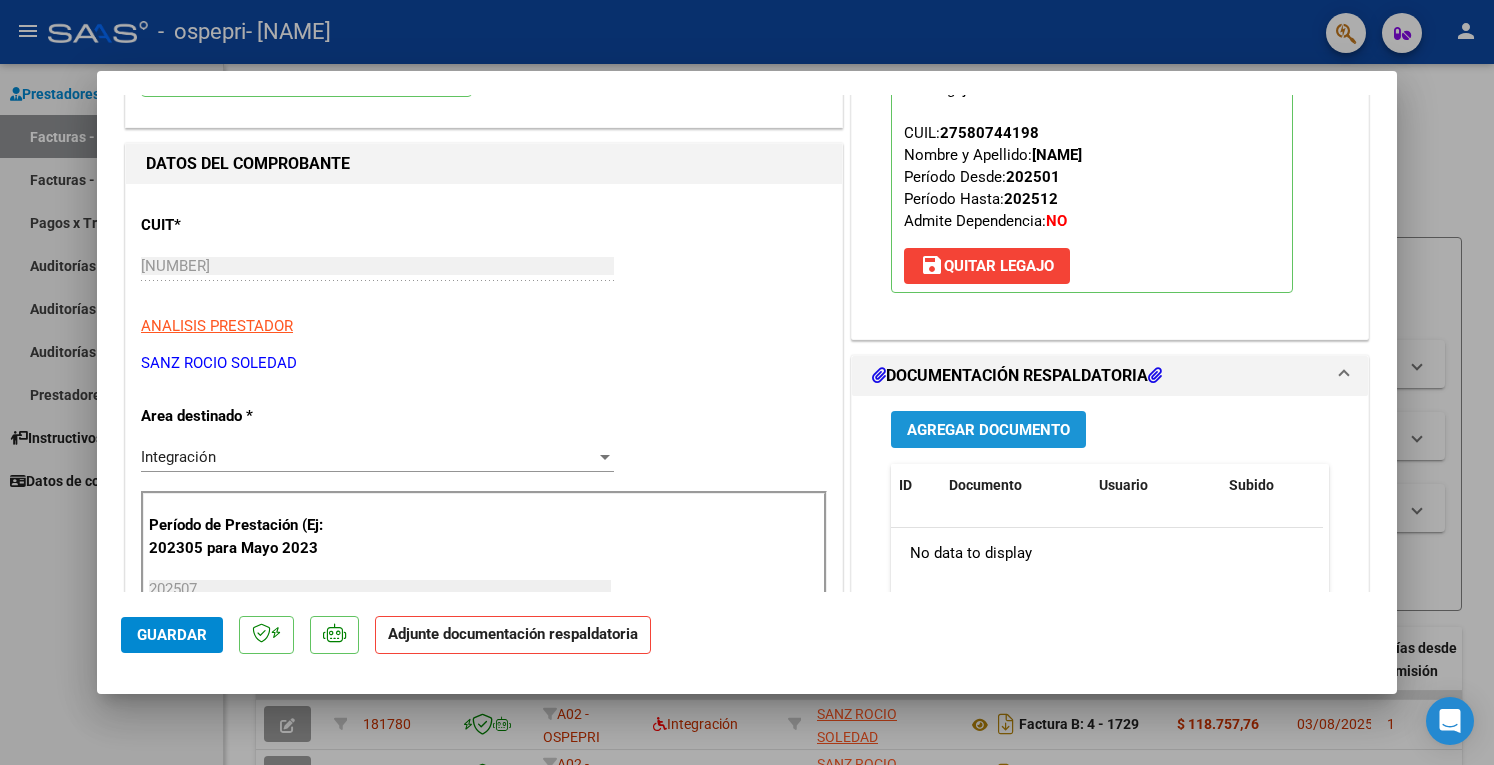 click on "Agregar Documento" at bounding box center (988, 430) 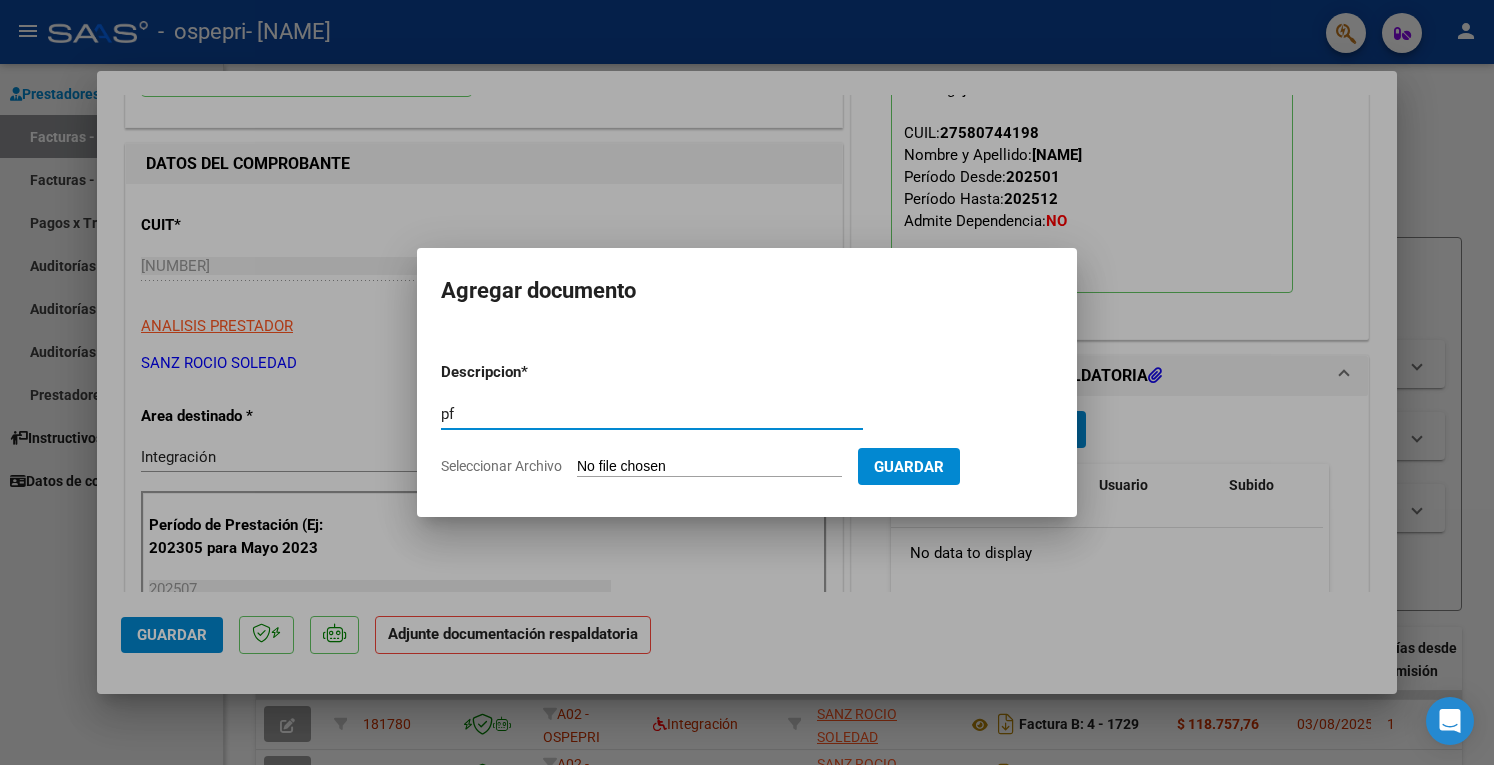 type on "pf" 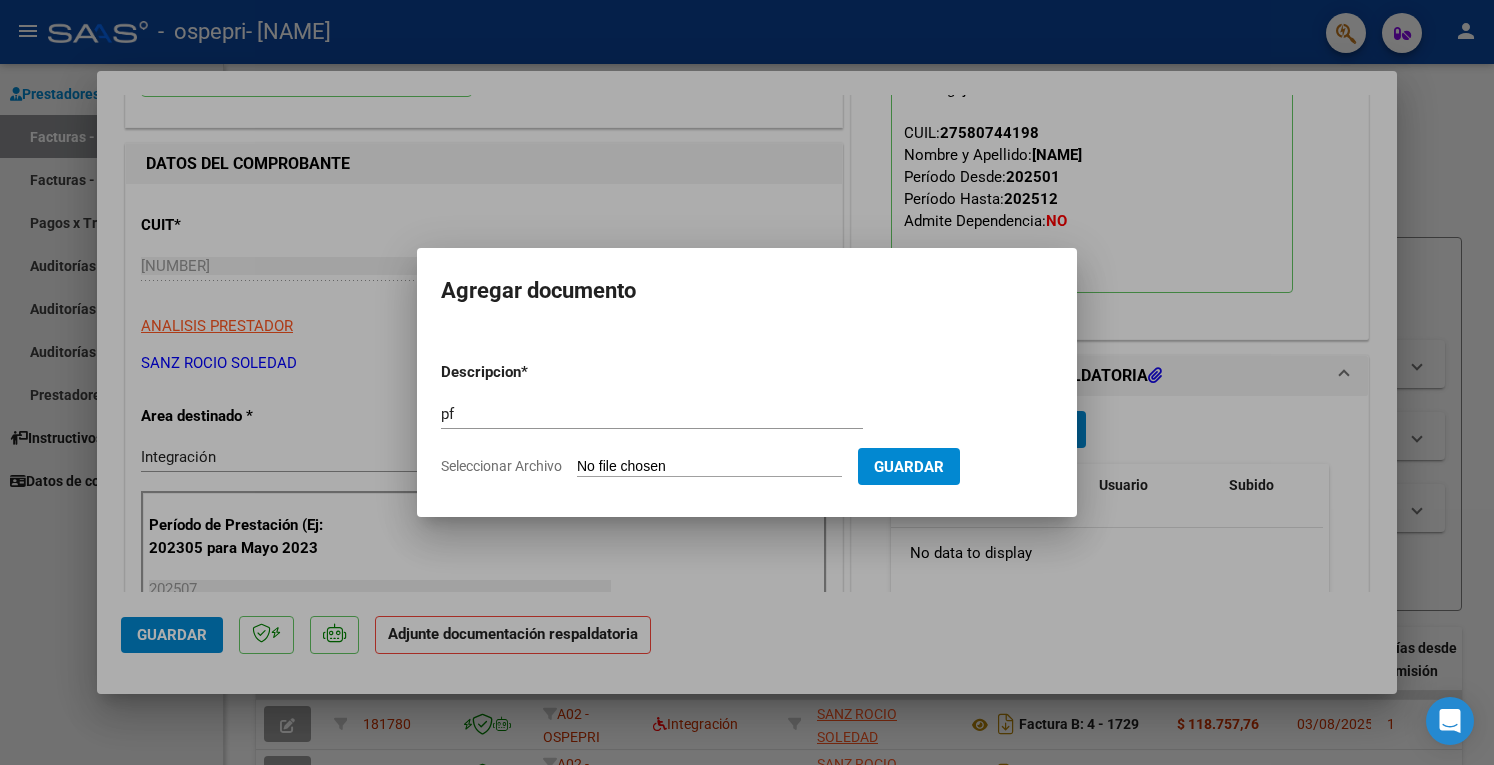 click on "Seleccionar Archivo" at bounding box center [709, 467] 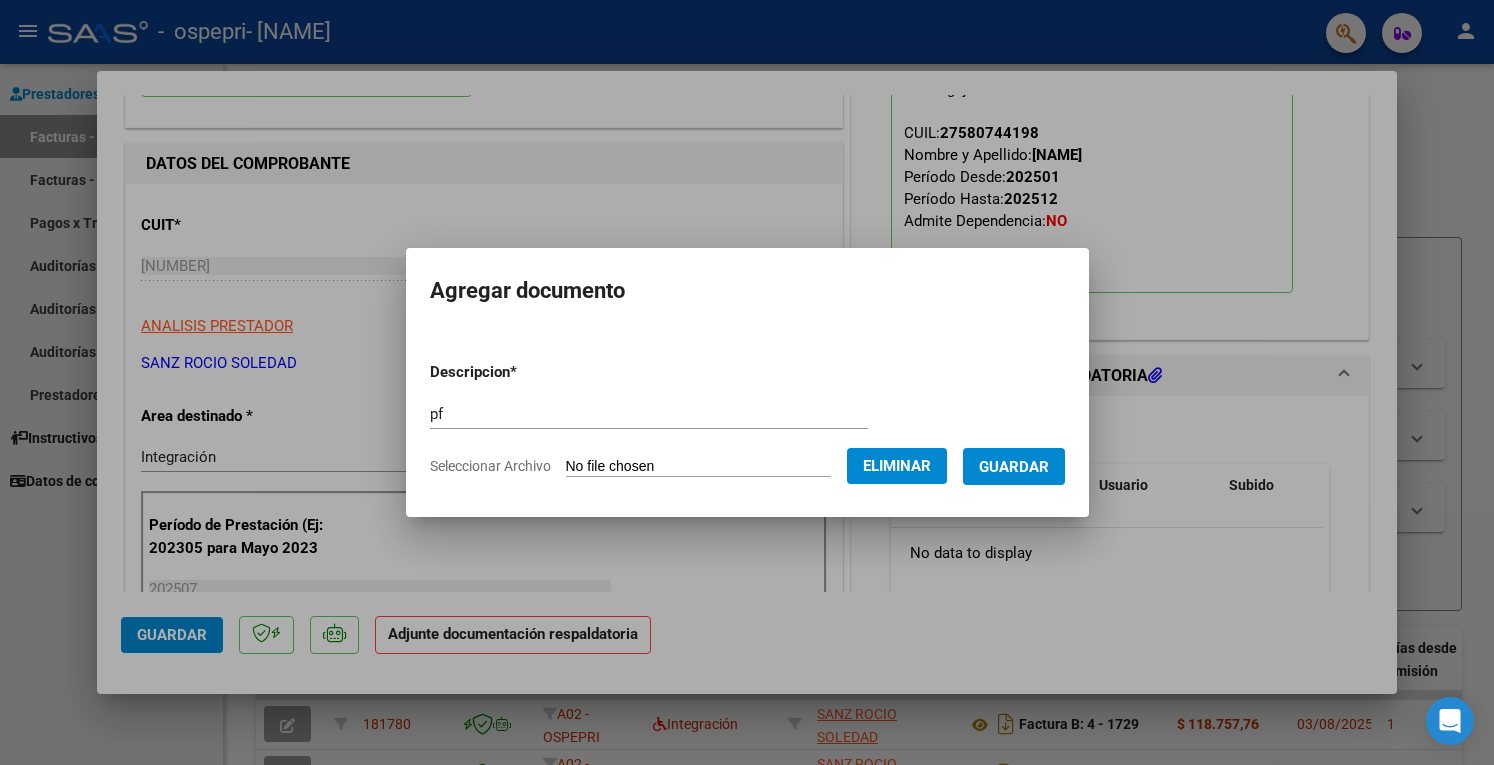 click on "Guardar" at bounding box center (1014, 467) 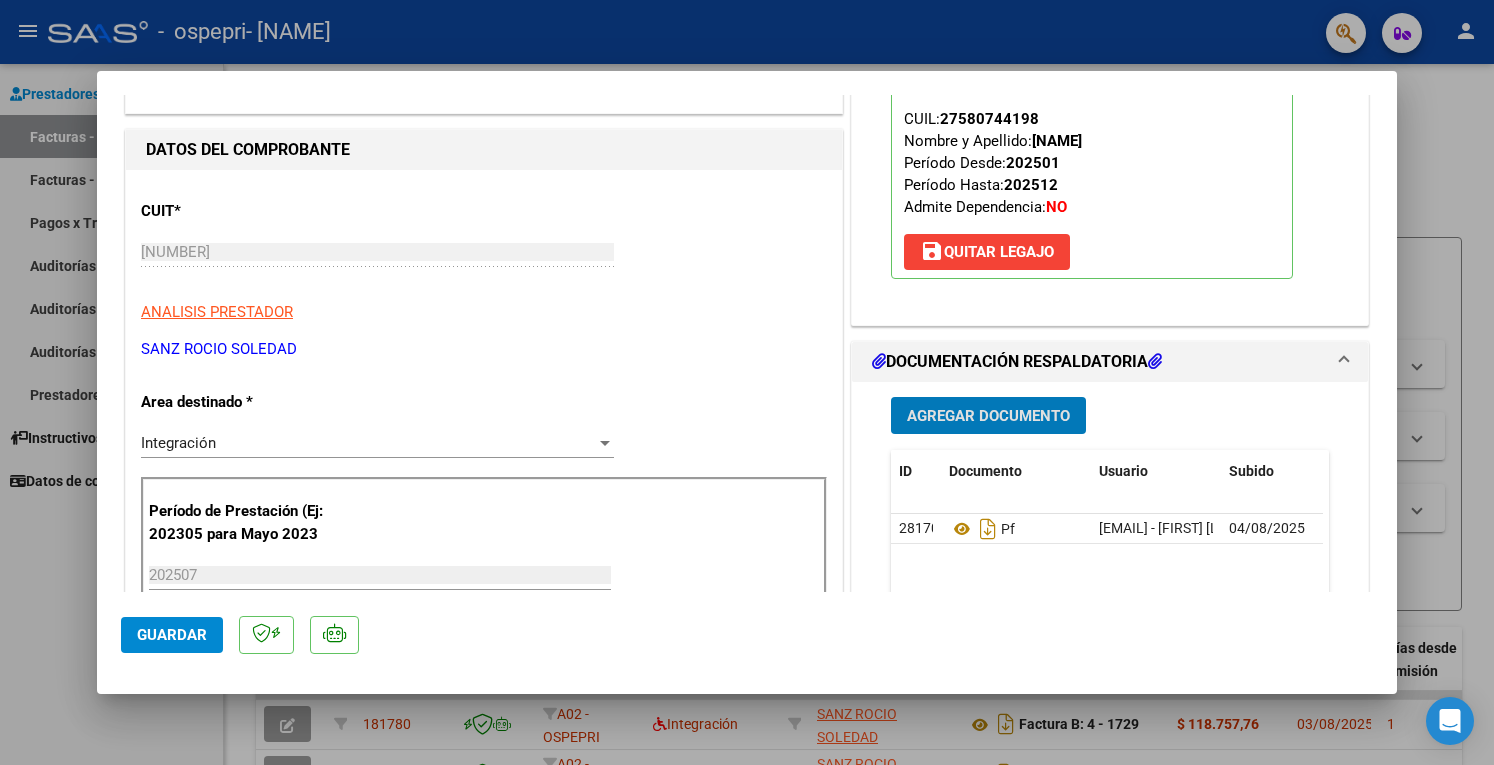 scroll, scrollTop: 0, scrollLeft: 0, axis: both 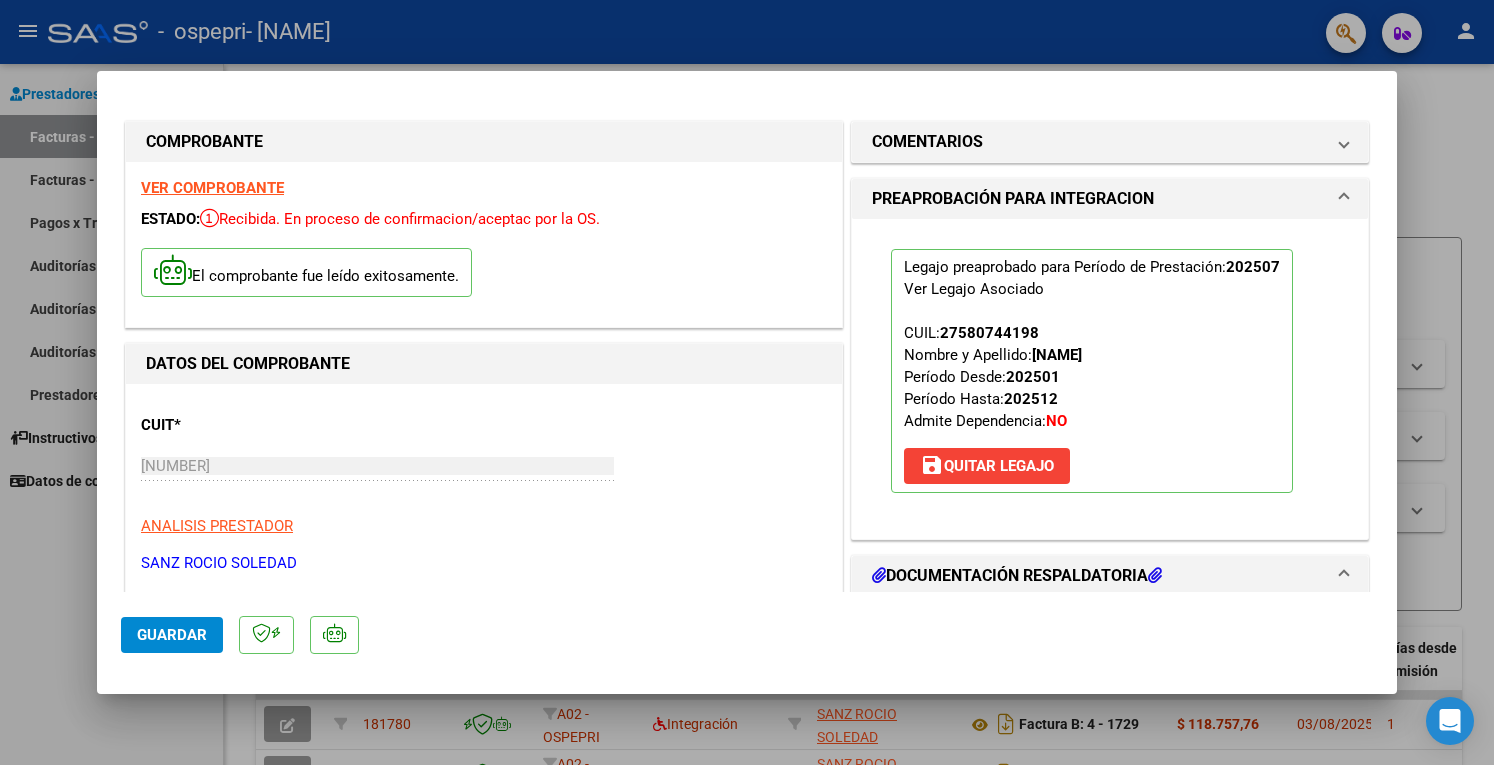click on "Guardar" 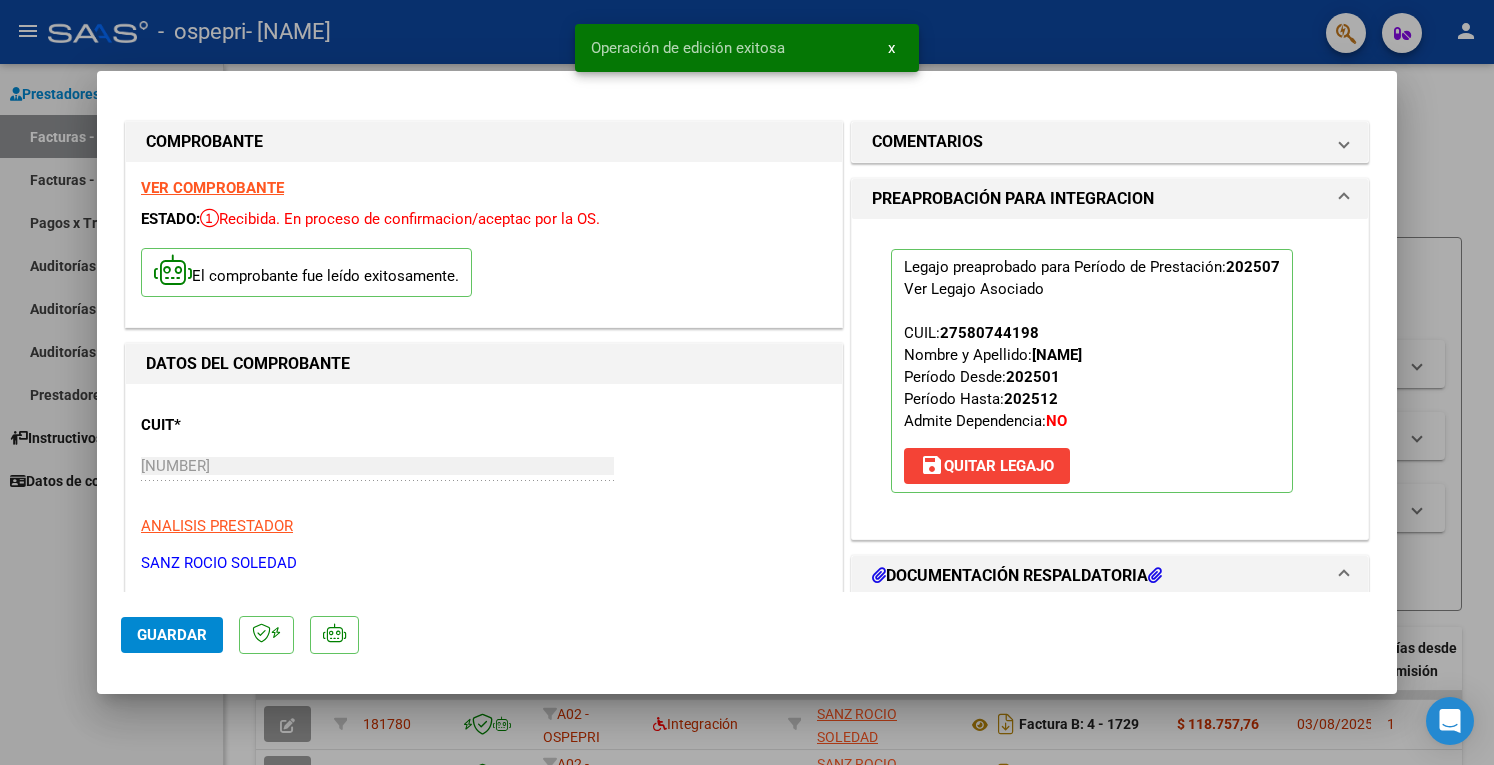 click at bounding box center (747, 382) 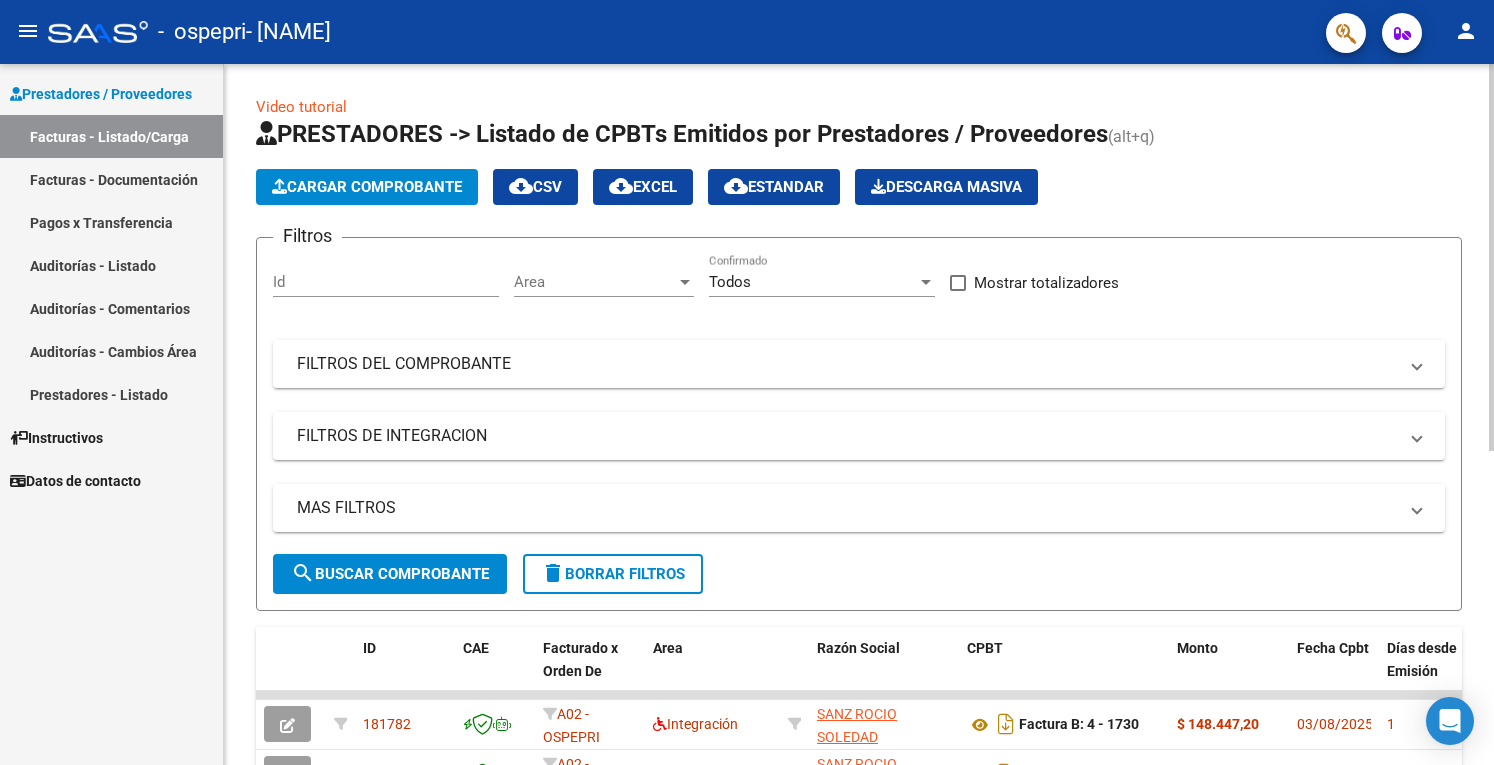 click on "Cargar Comprobante" 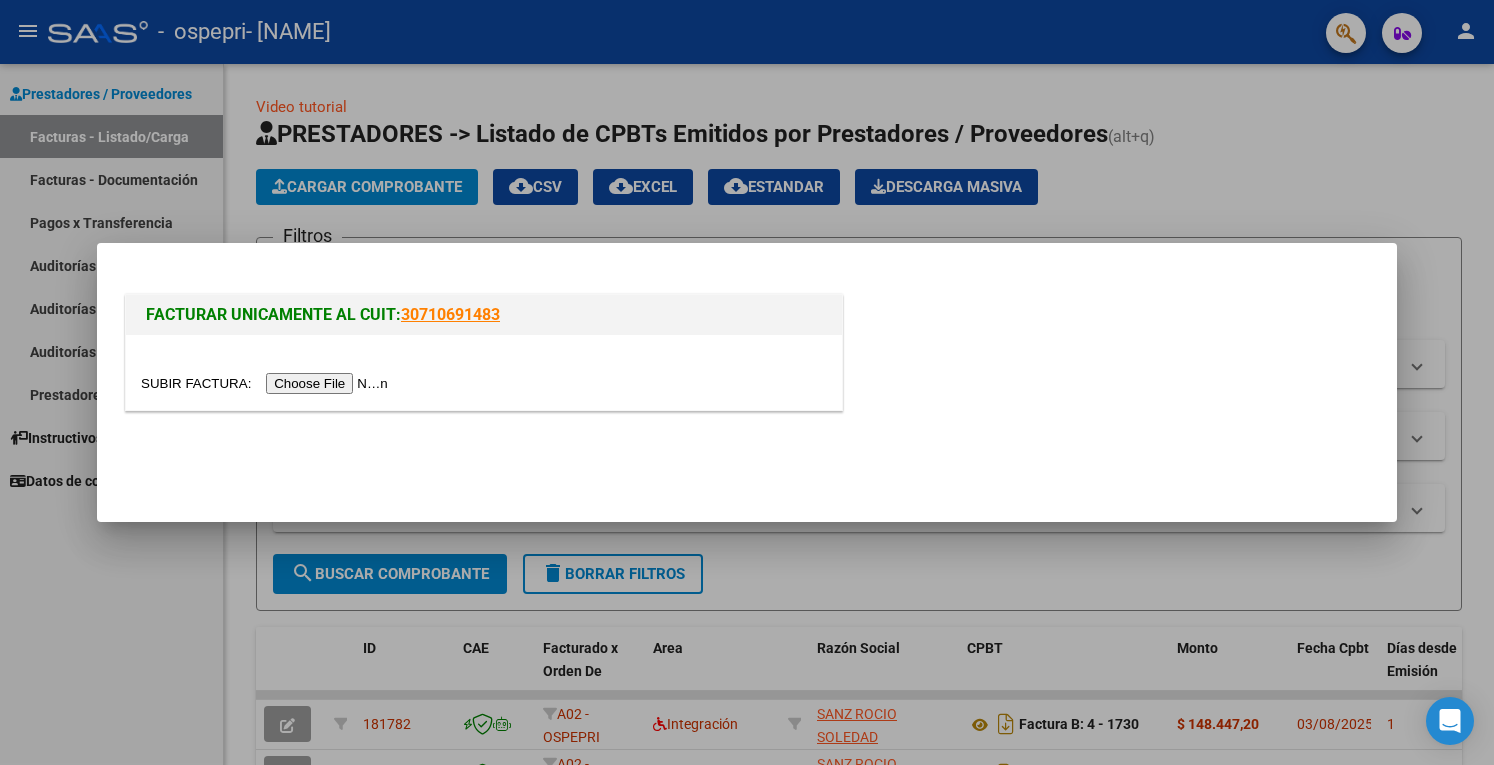 click at bounding box center [267, 383] 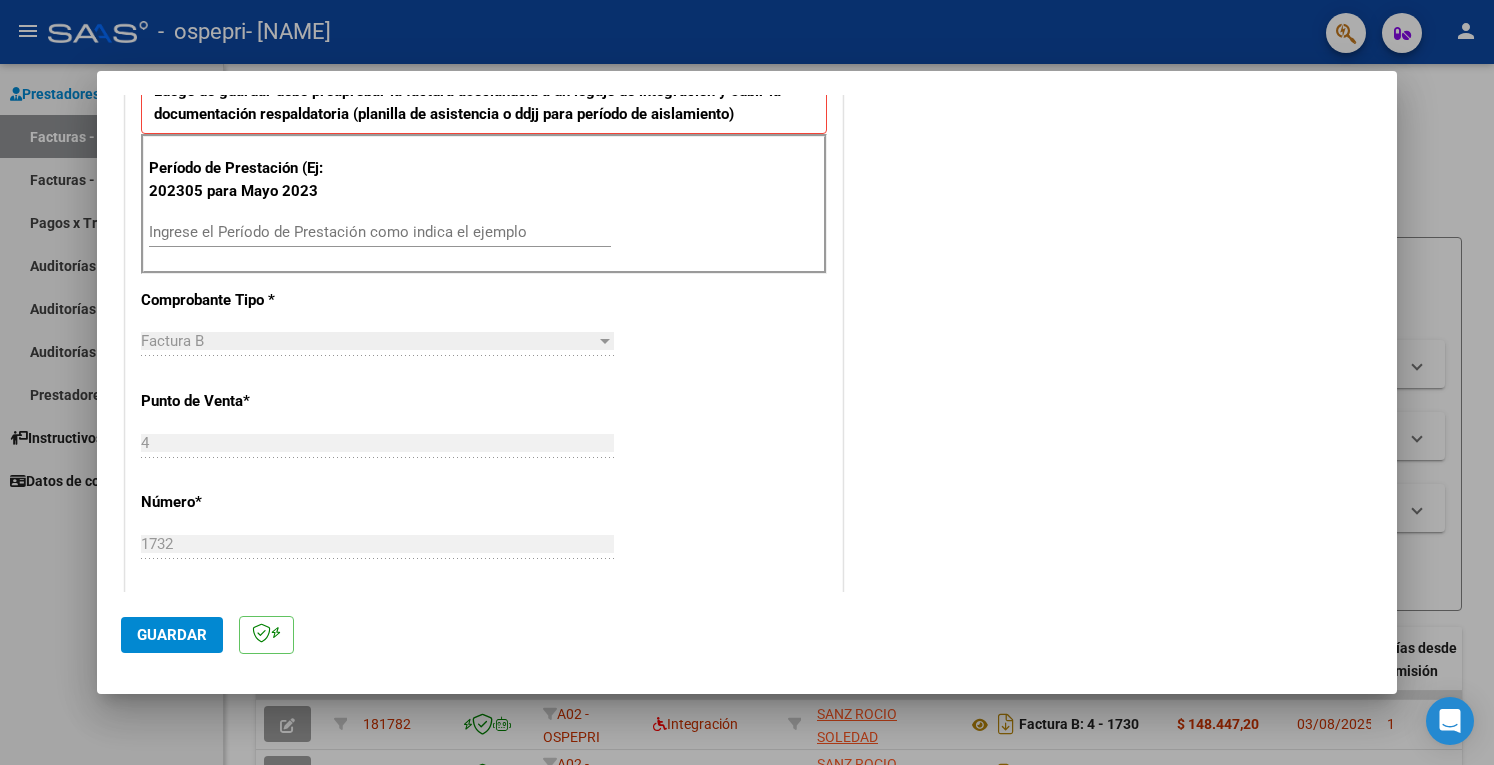 scroll, scrollTop: 520, scrollLeft: 0, axis: vertical 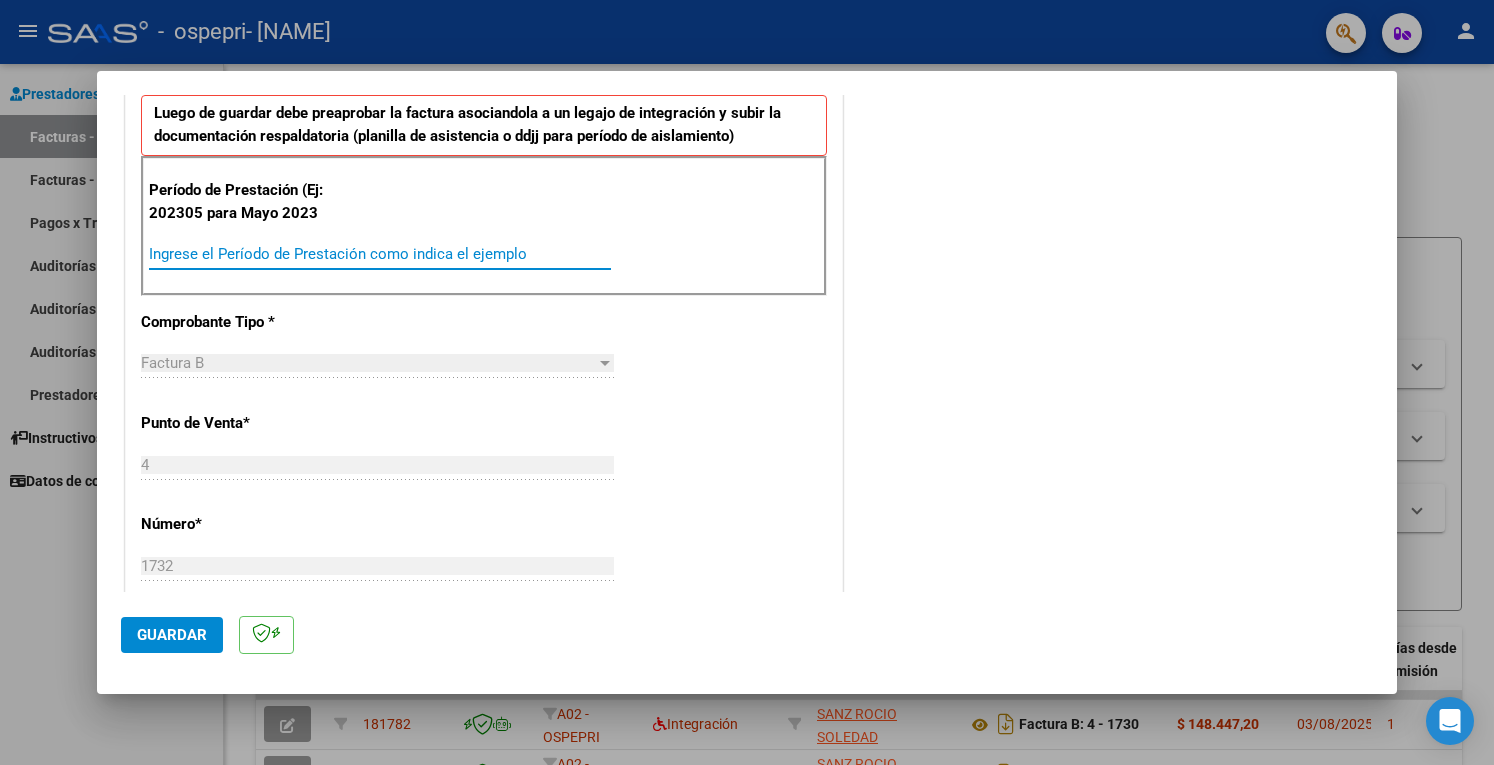 click on "Ingrese el Período de Prestación como indica el ejemplo" at bounding box center (380, 254) 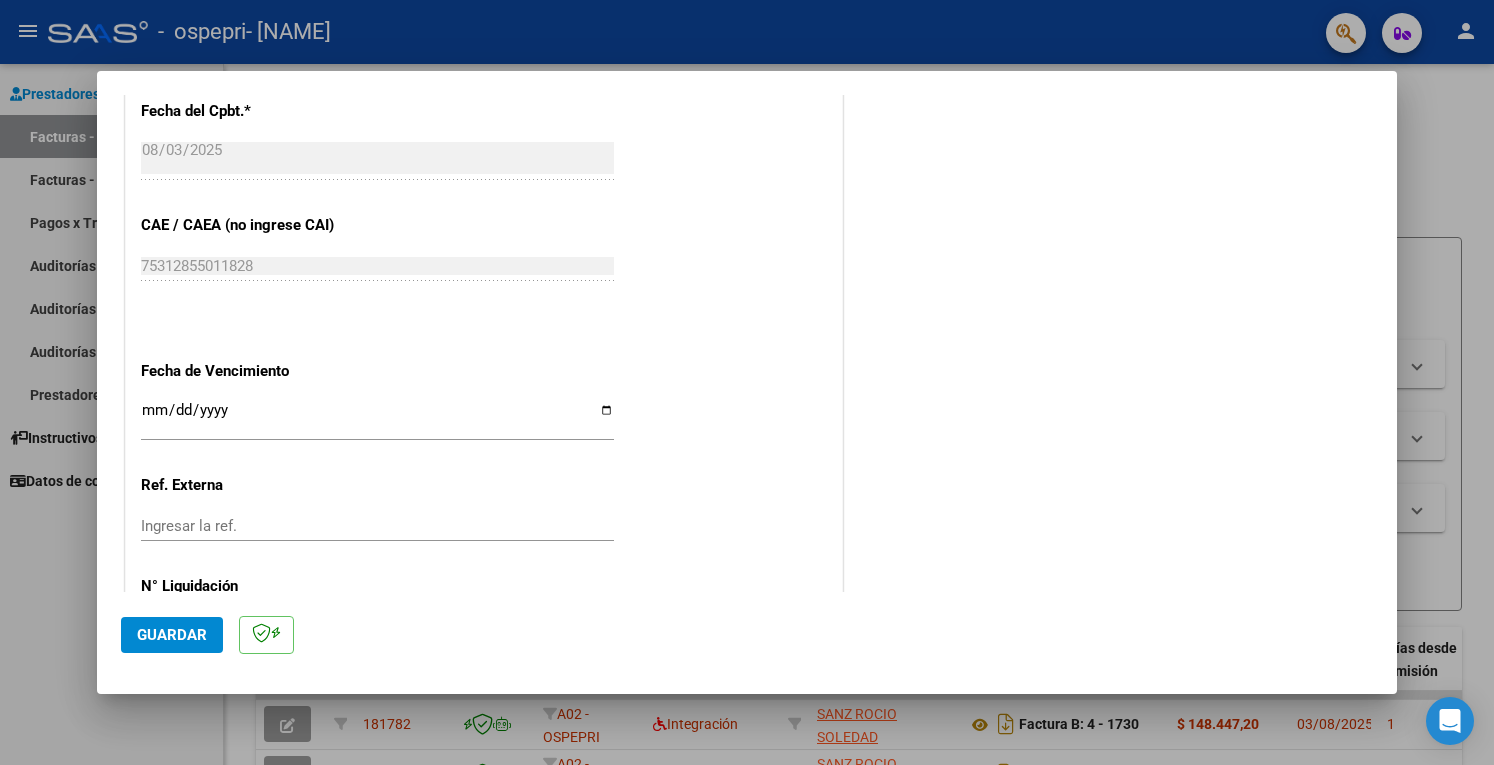 scroll, scrollTop: 1220, scrollLeft: 0, axis: vertical 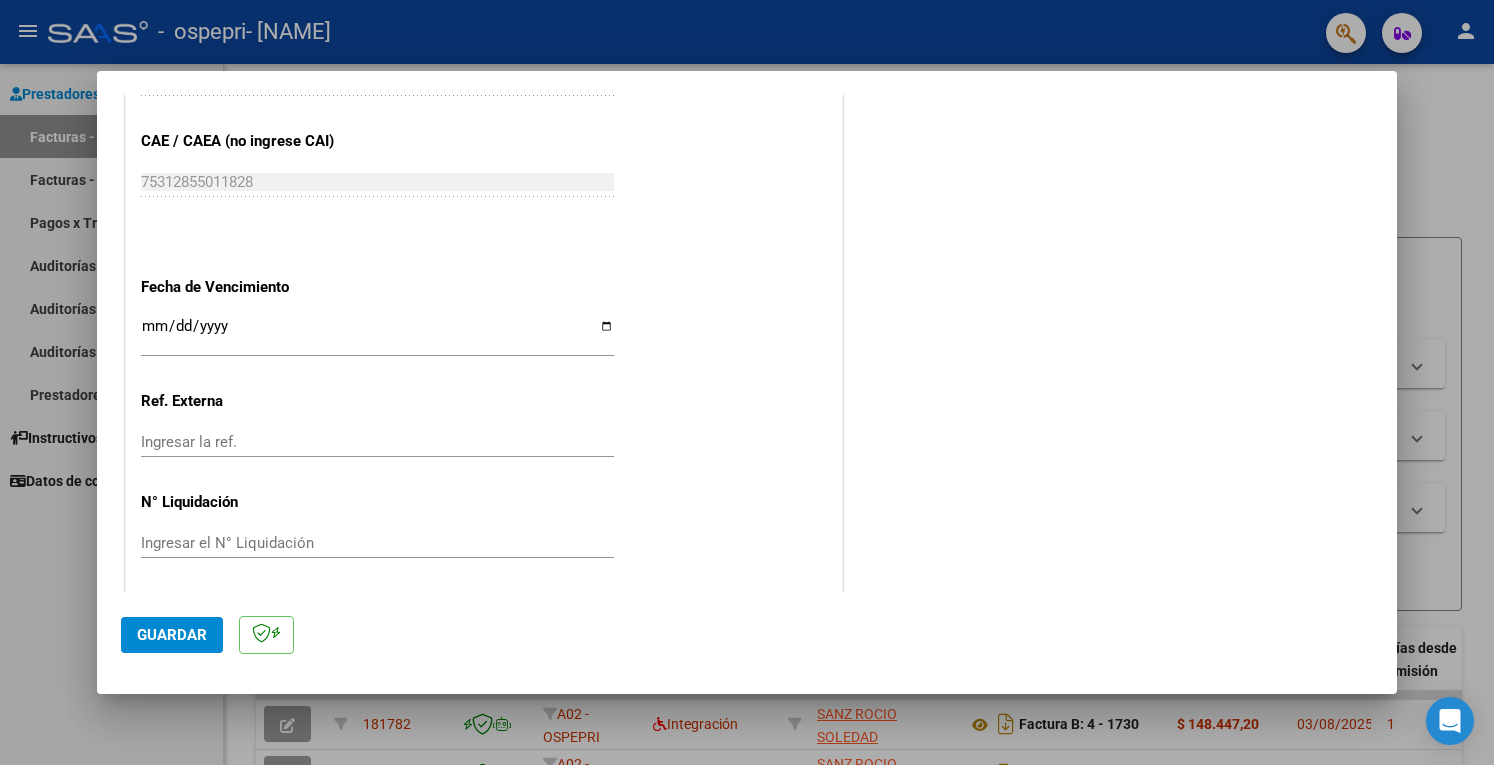 type on "202507" 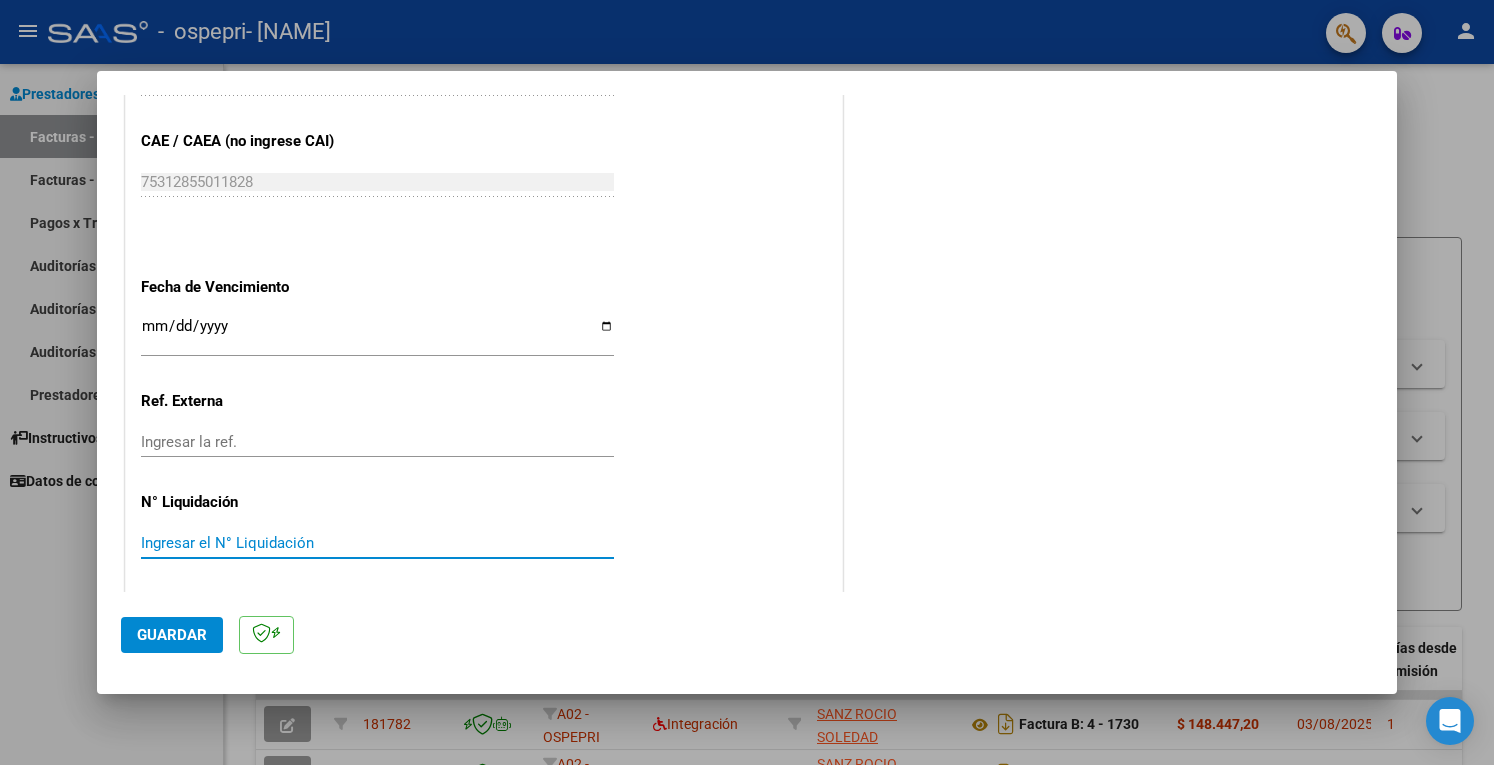 paste on "266018" 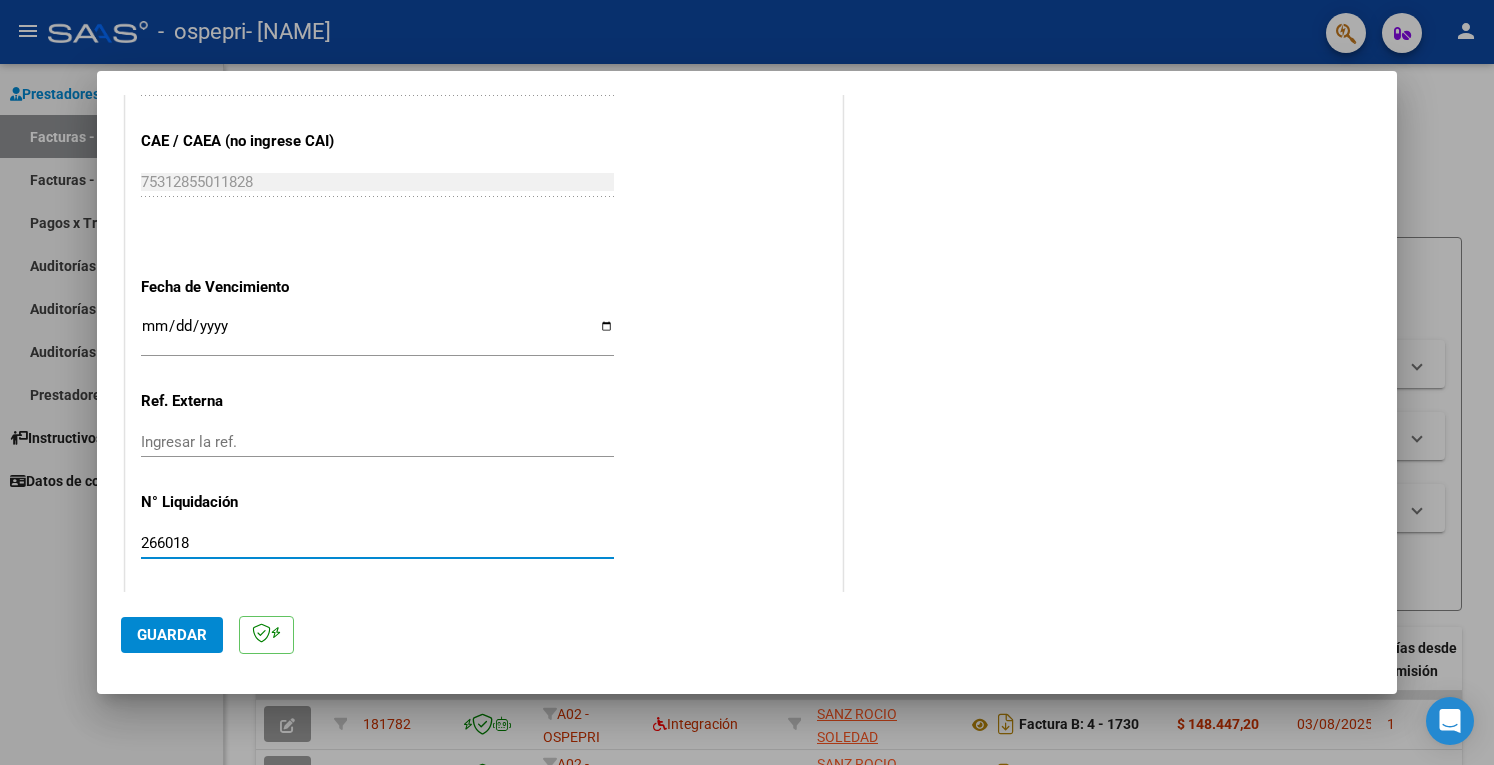 type on "266018" 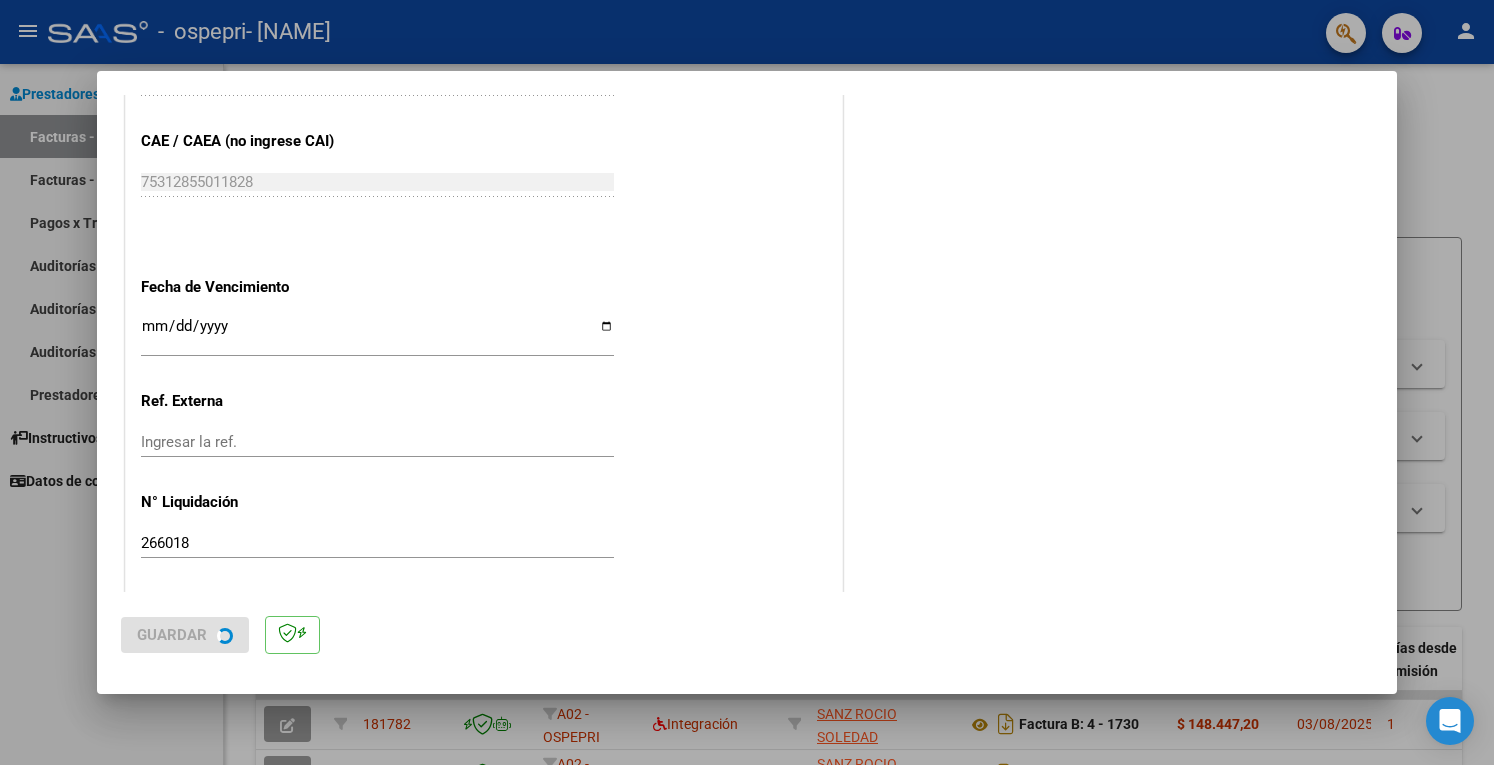 scroll, scrollTop: 0, scrollLeft: 0, axis: both 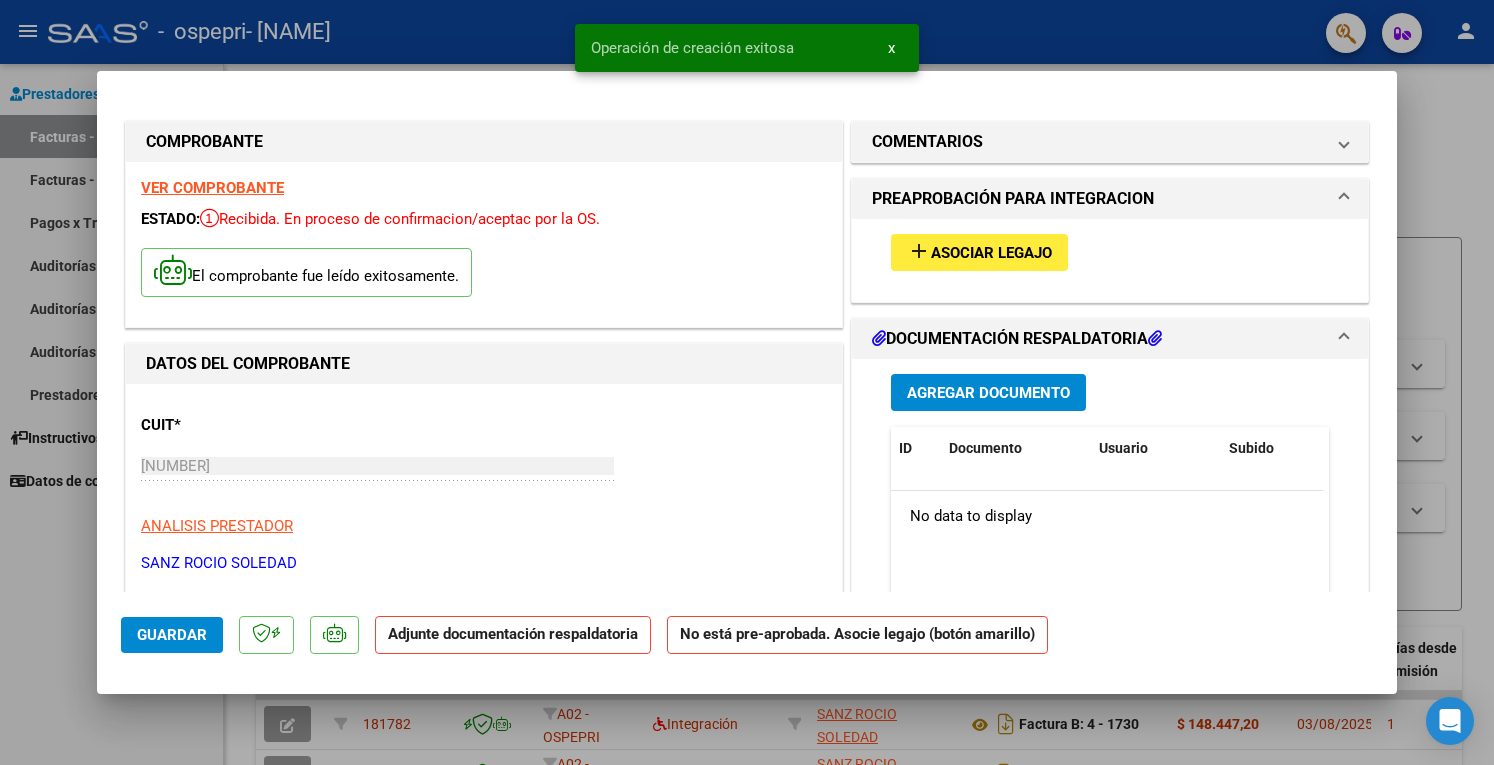 click on "Asociar Legajo" at bounding box center [991, 253] 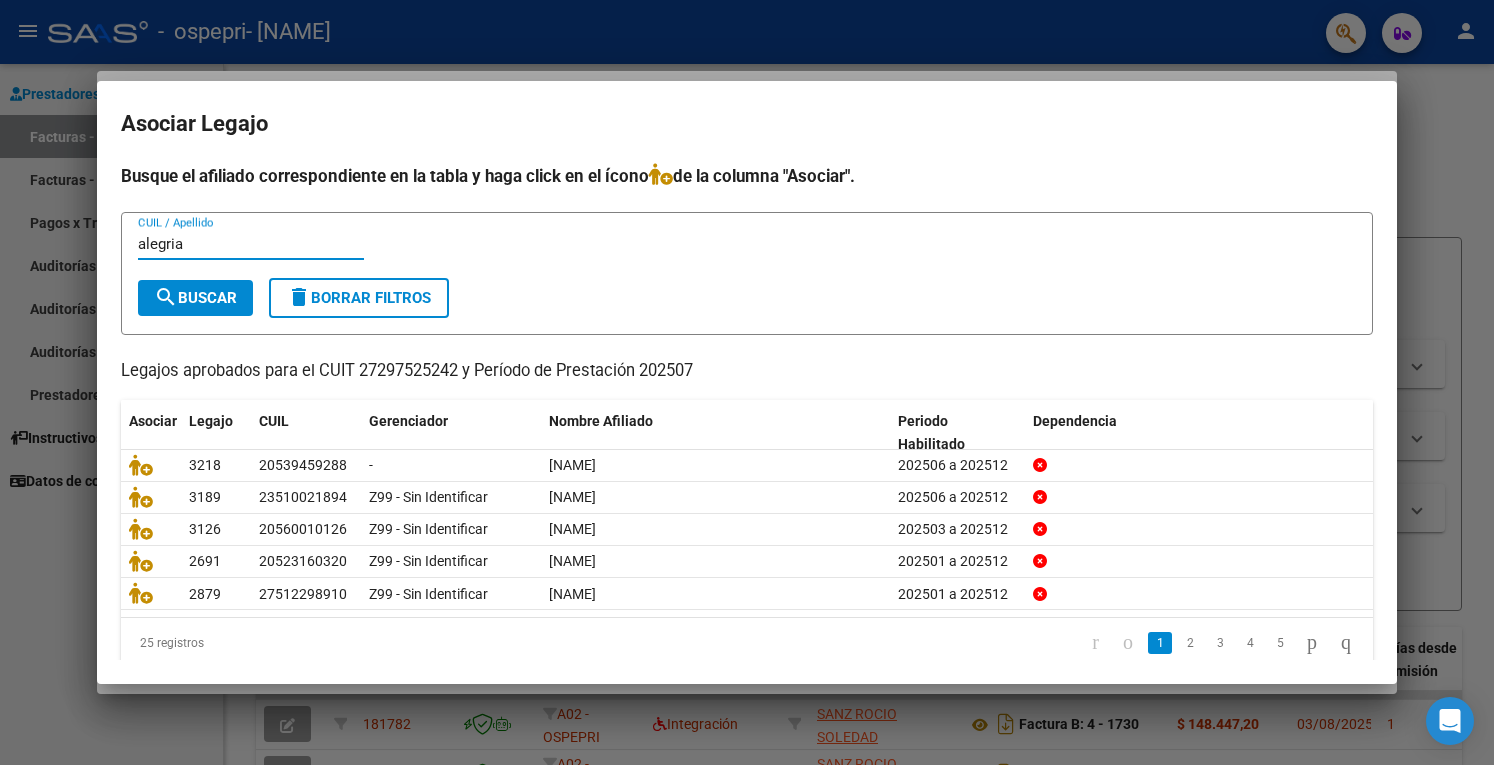 type on "alegria" 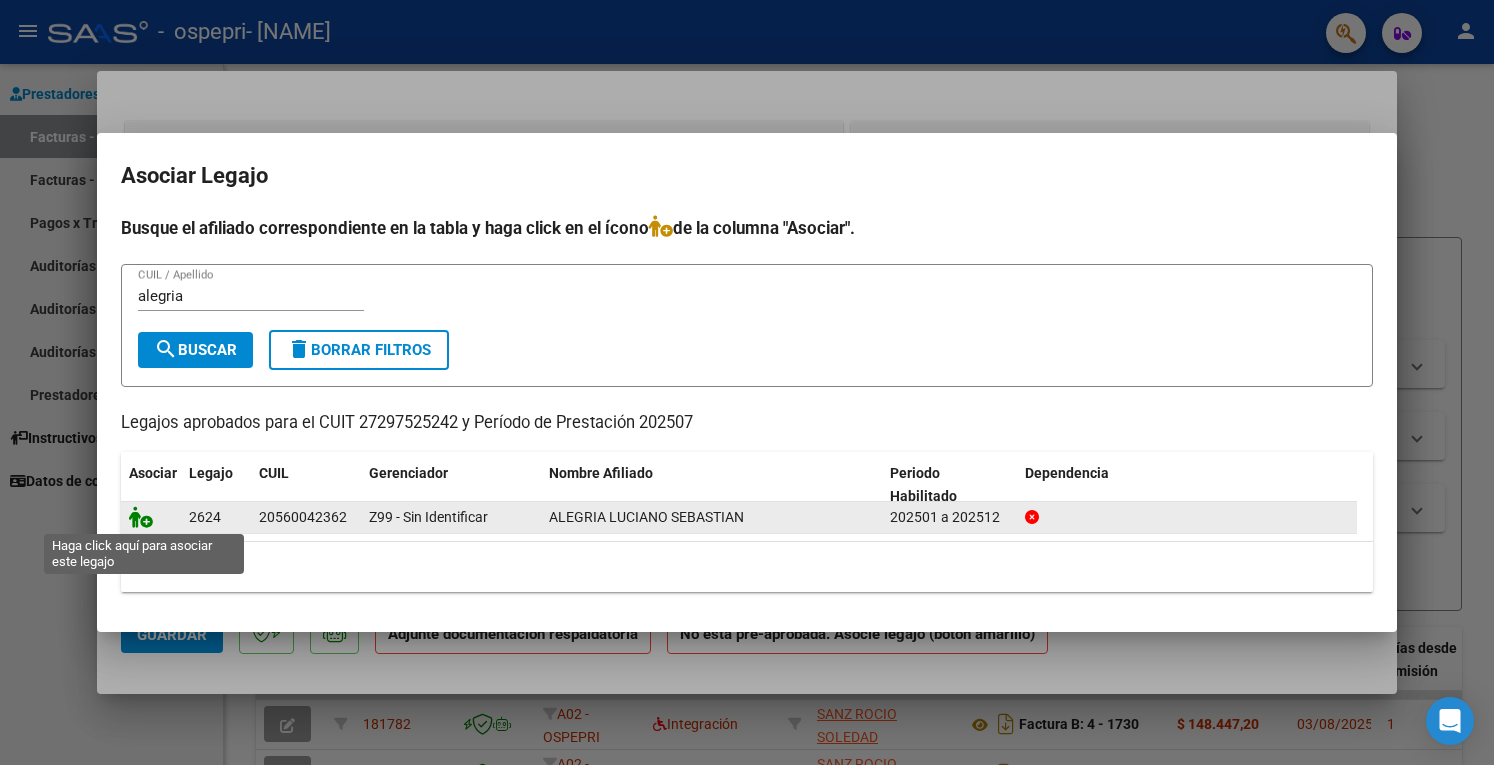 click 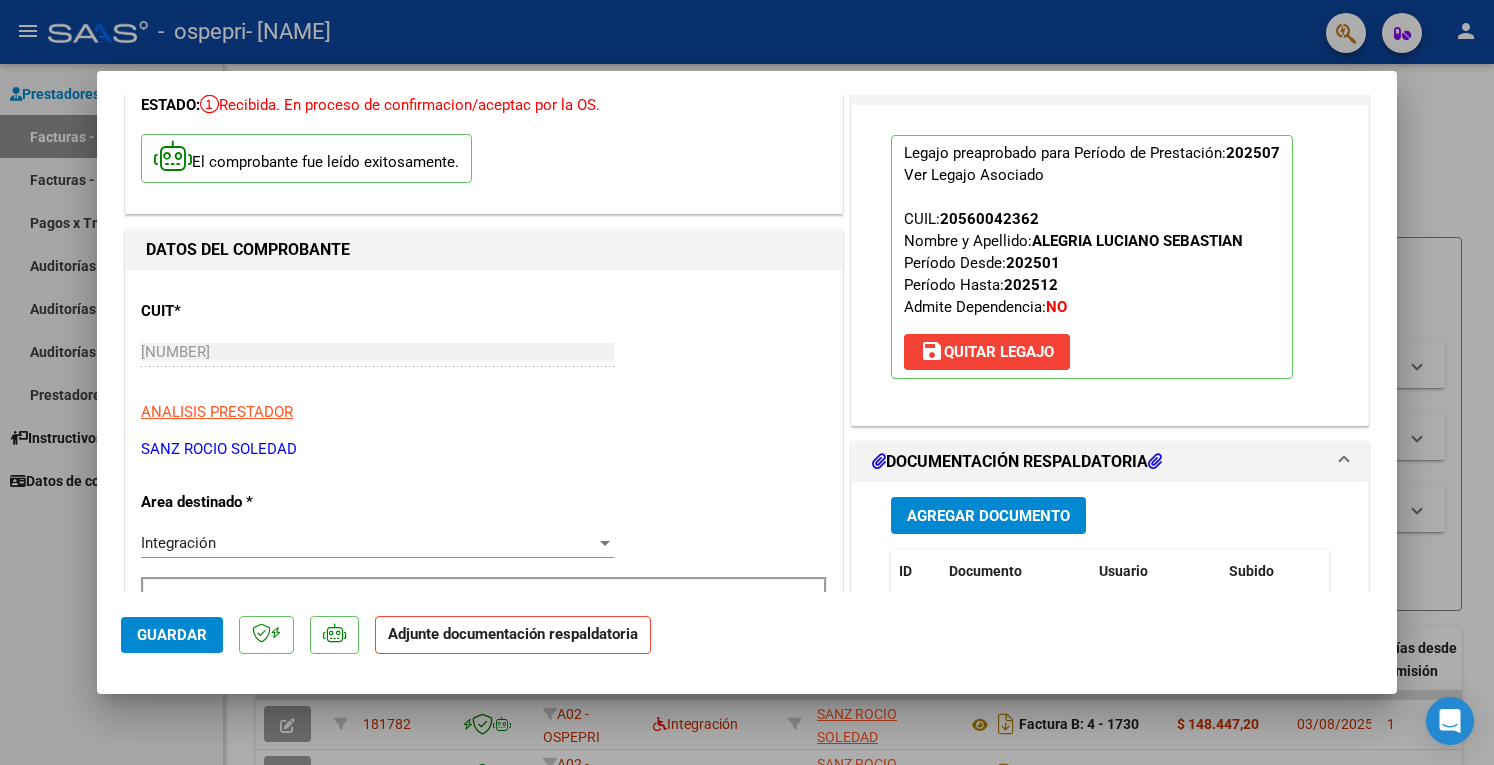 scroll, scrollTop: 200, scrollLeft: 0, axis: vertical 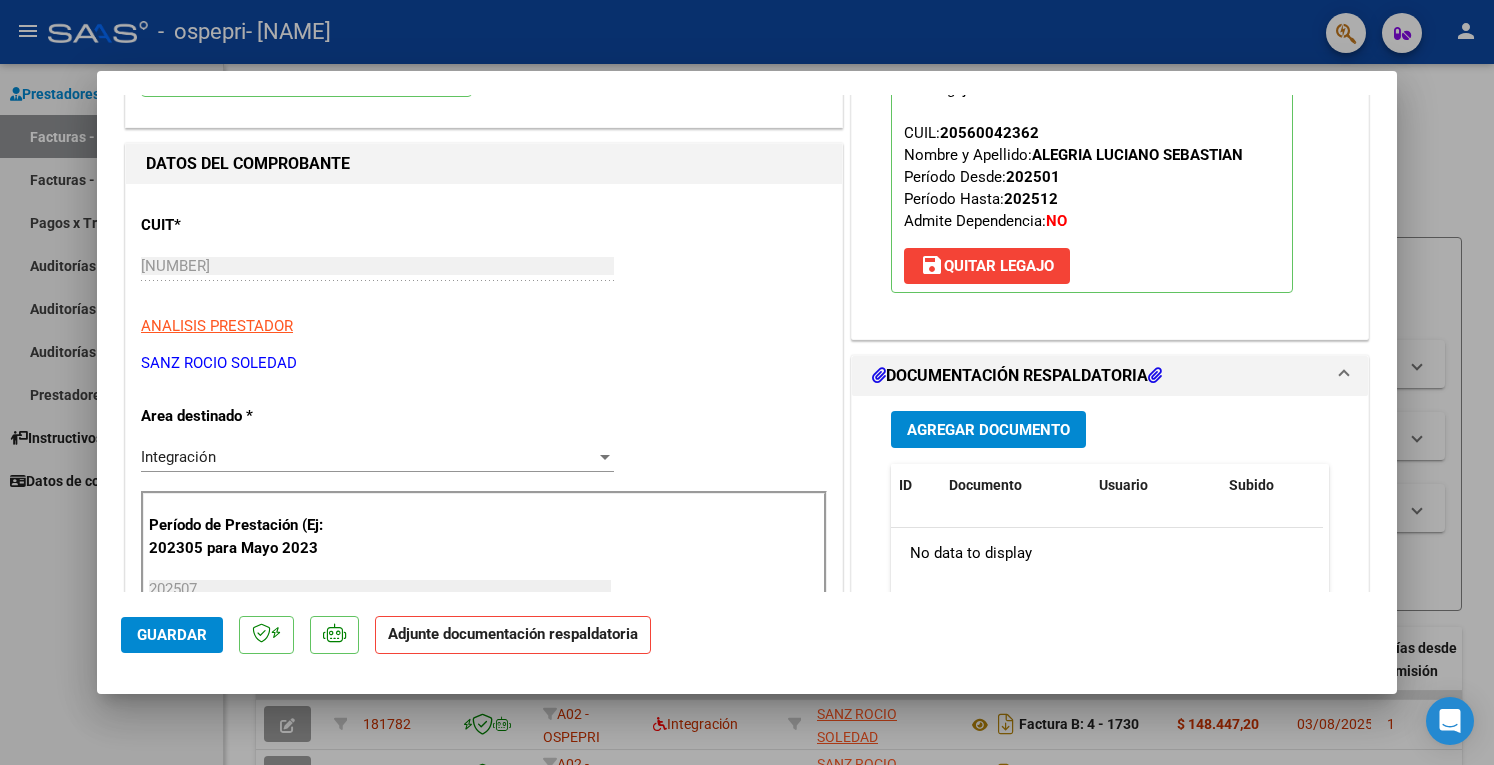 click on "Agregar Documento" at bounding box center (988, 430) 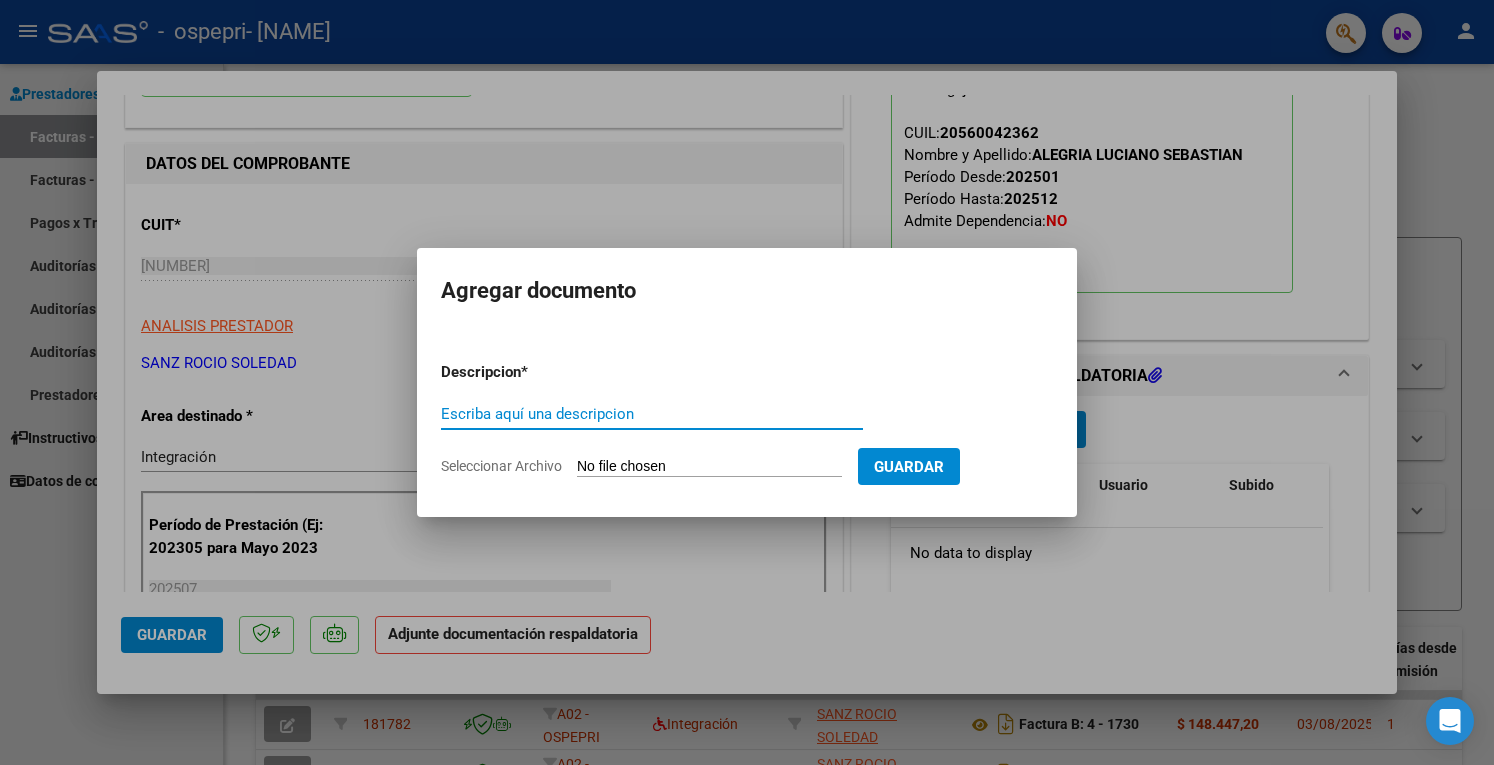 click on "Escriba aquí una descripcion" at bounding box center (652, 414) 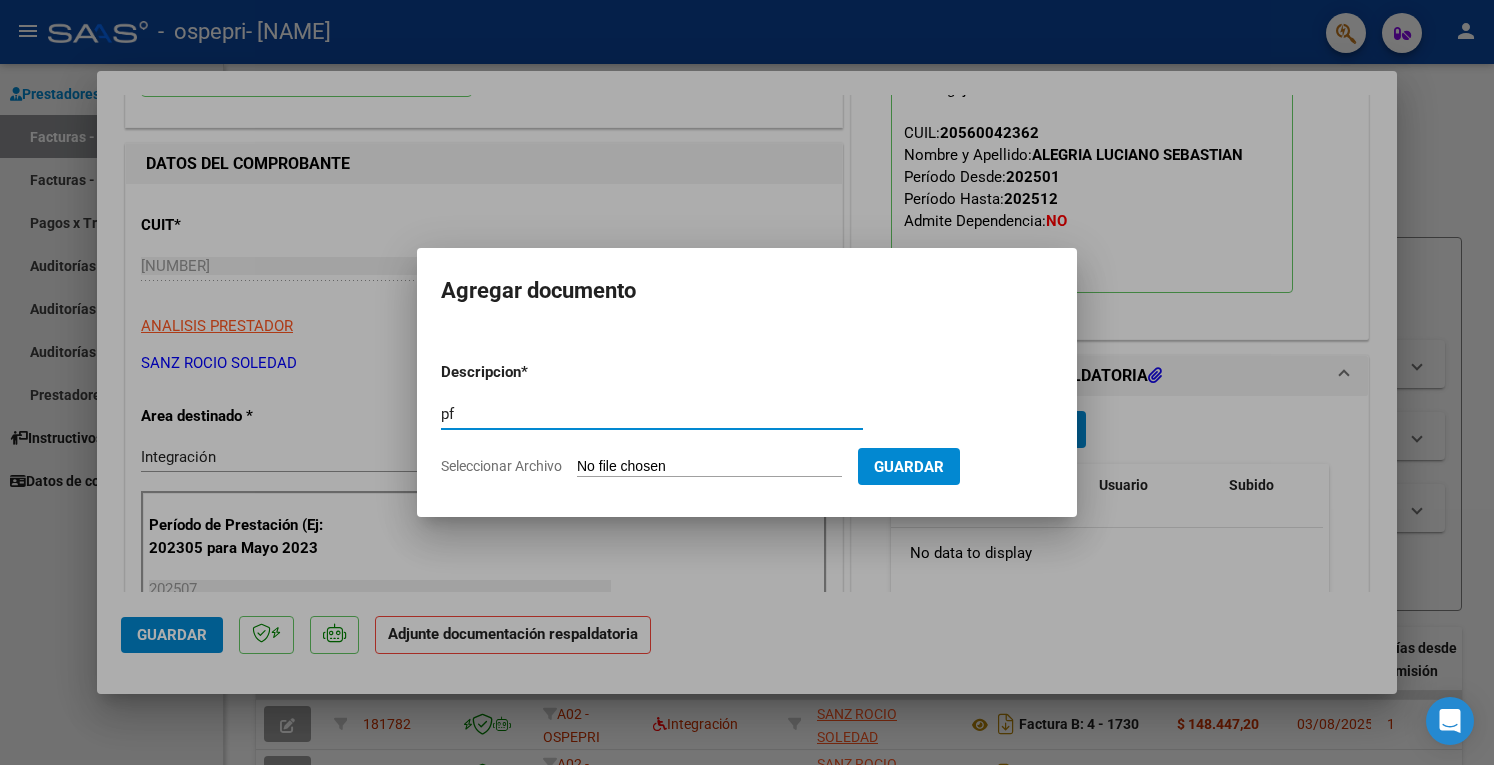 type on "pf" 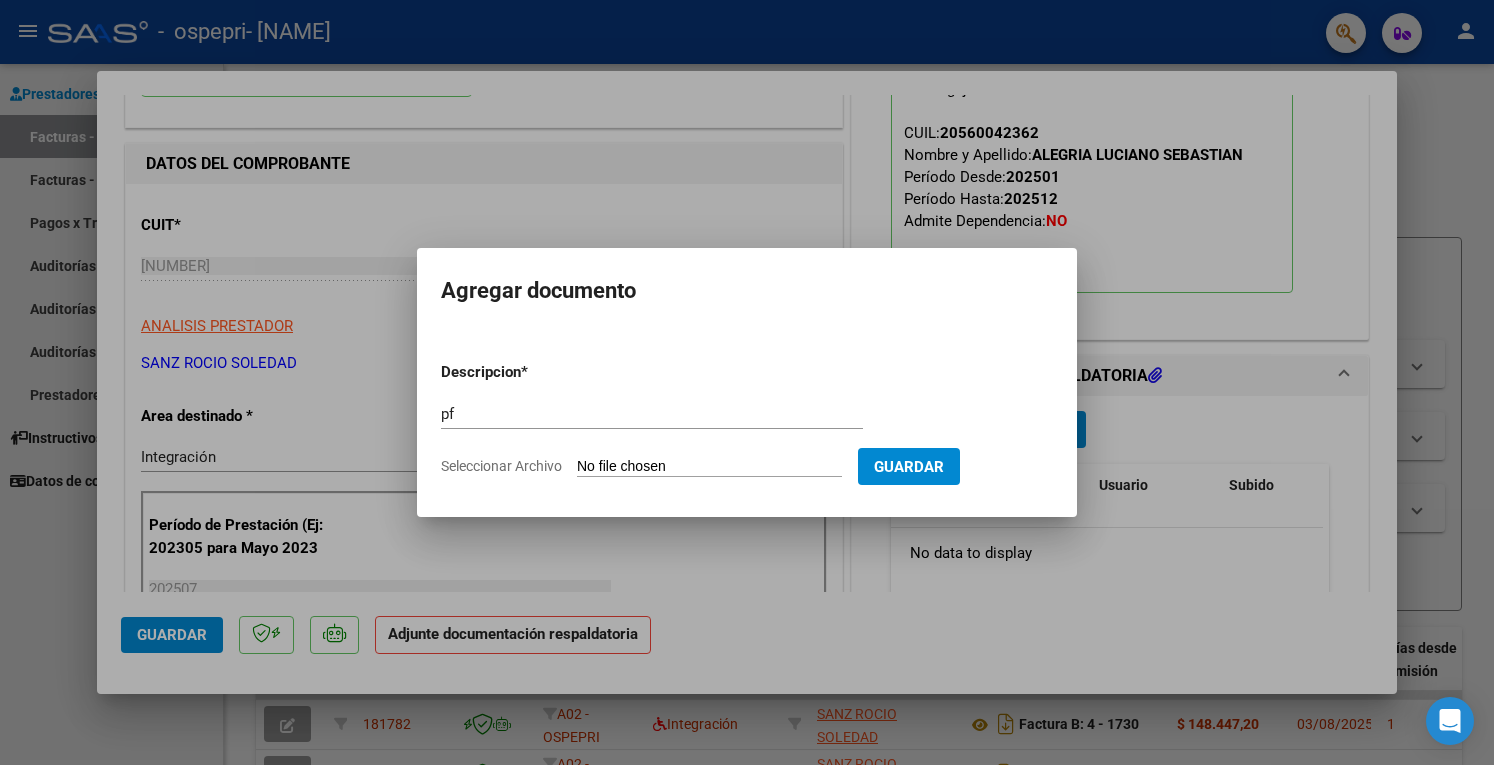 click on "Seleccionar Archivo" at bounding box center [709, 467] 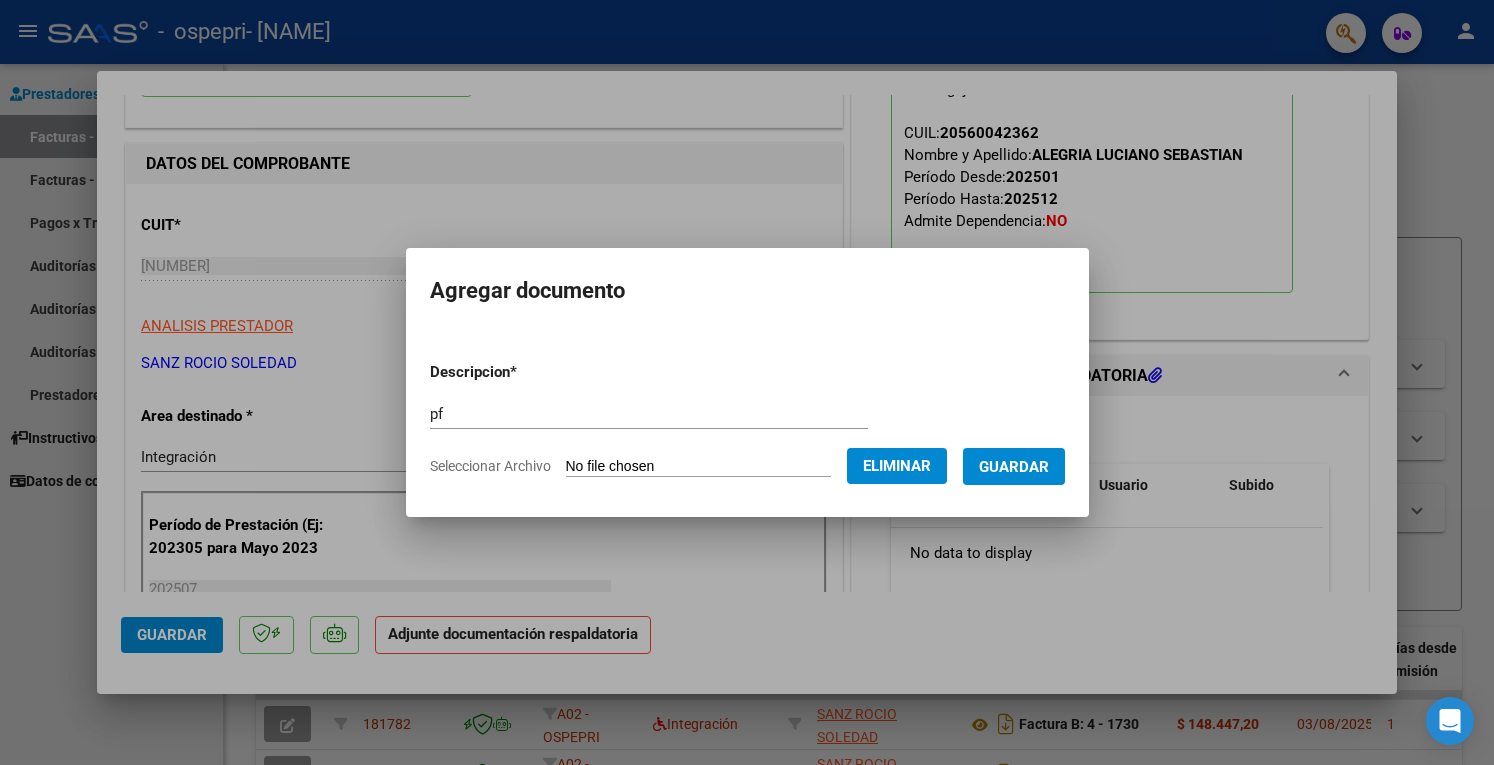 click on "Guardar" at bounding box center (1014, 467) 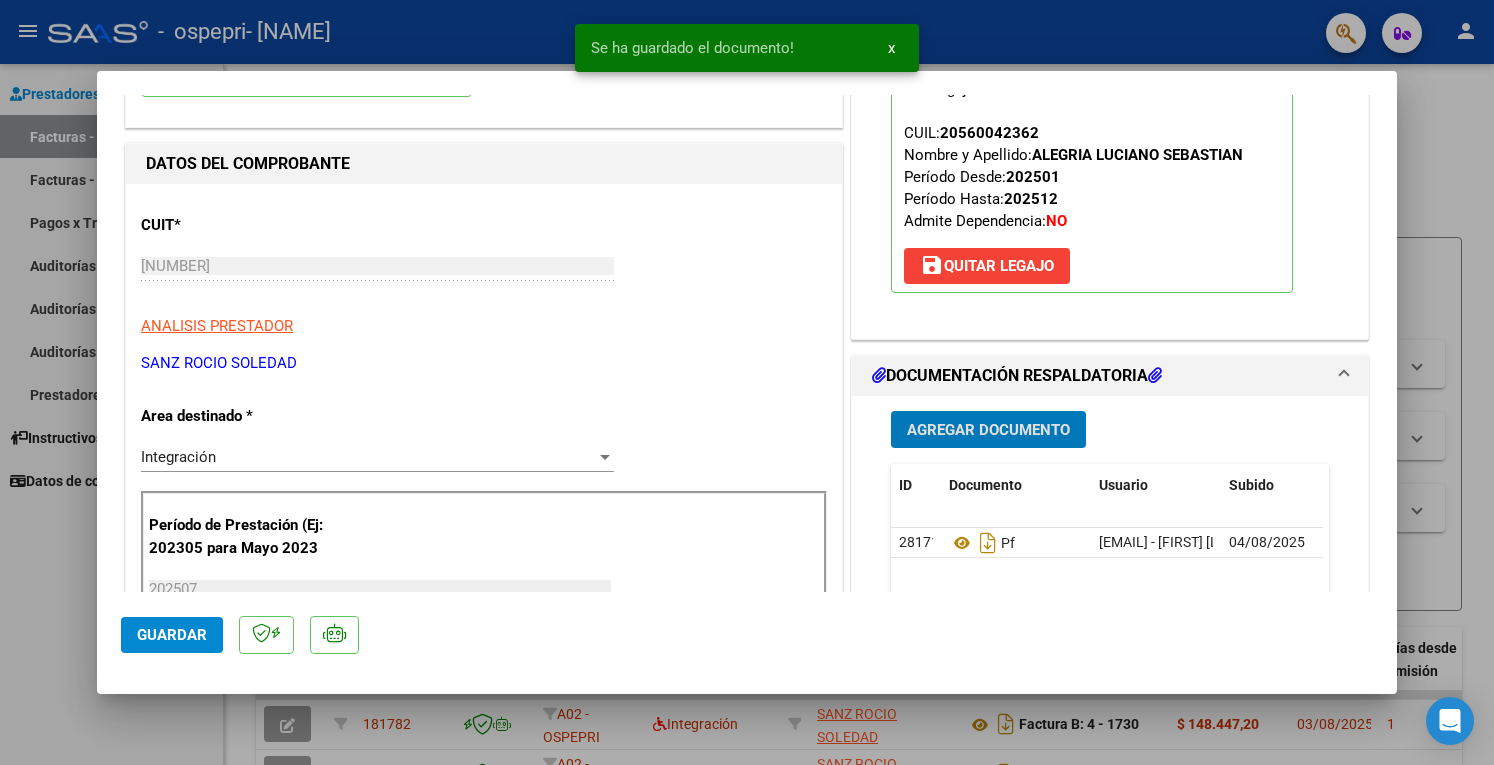 click on "Guardar" 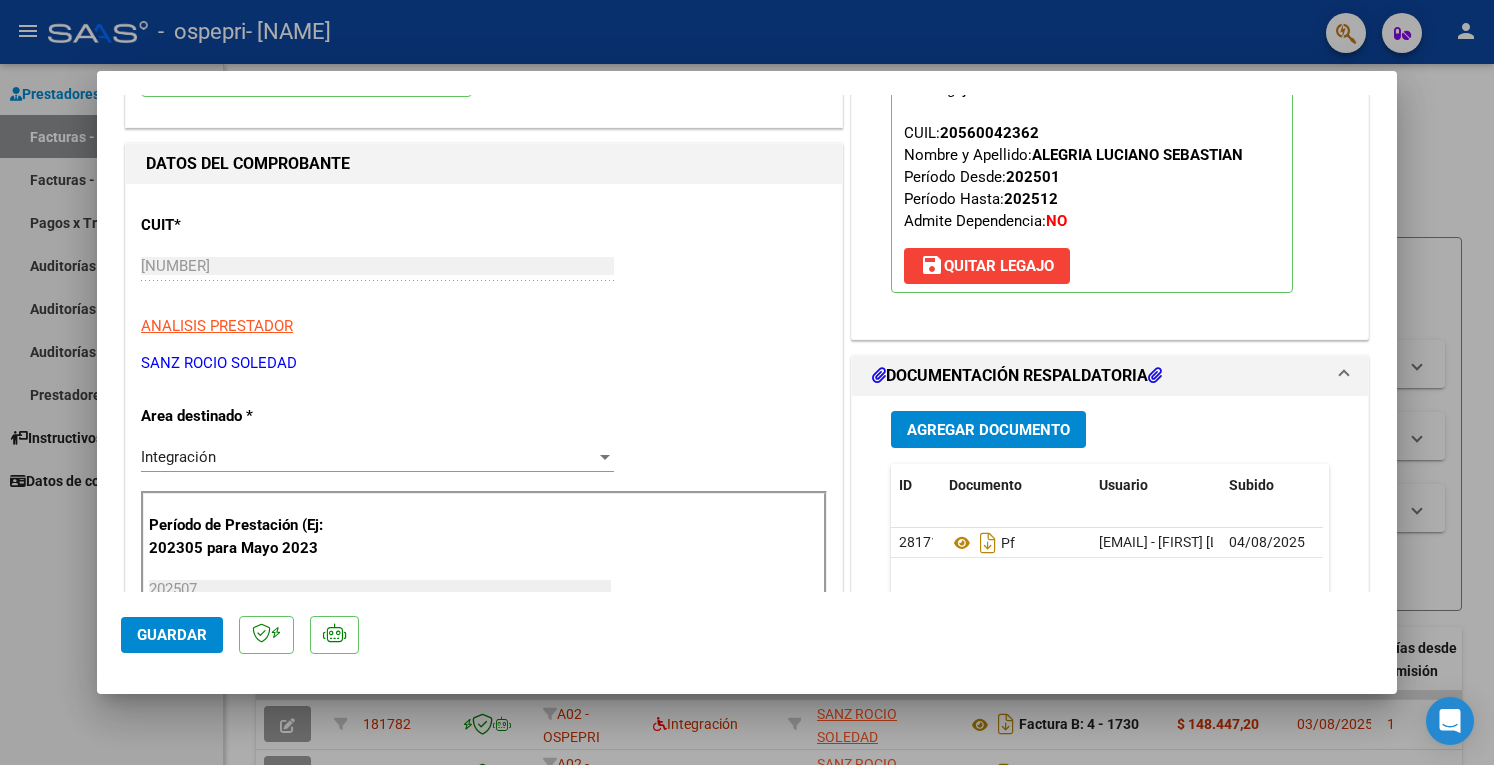 click at bounding box center [747, 382] 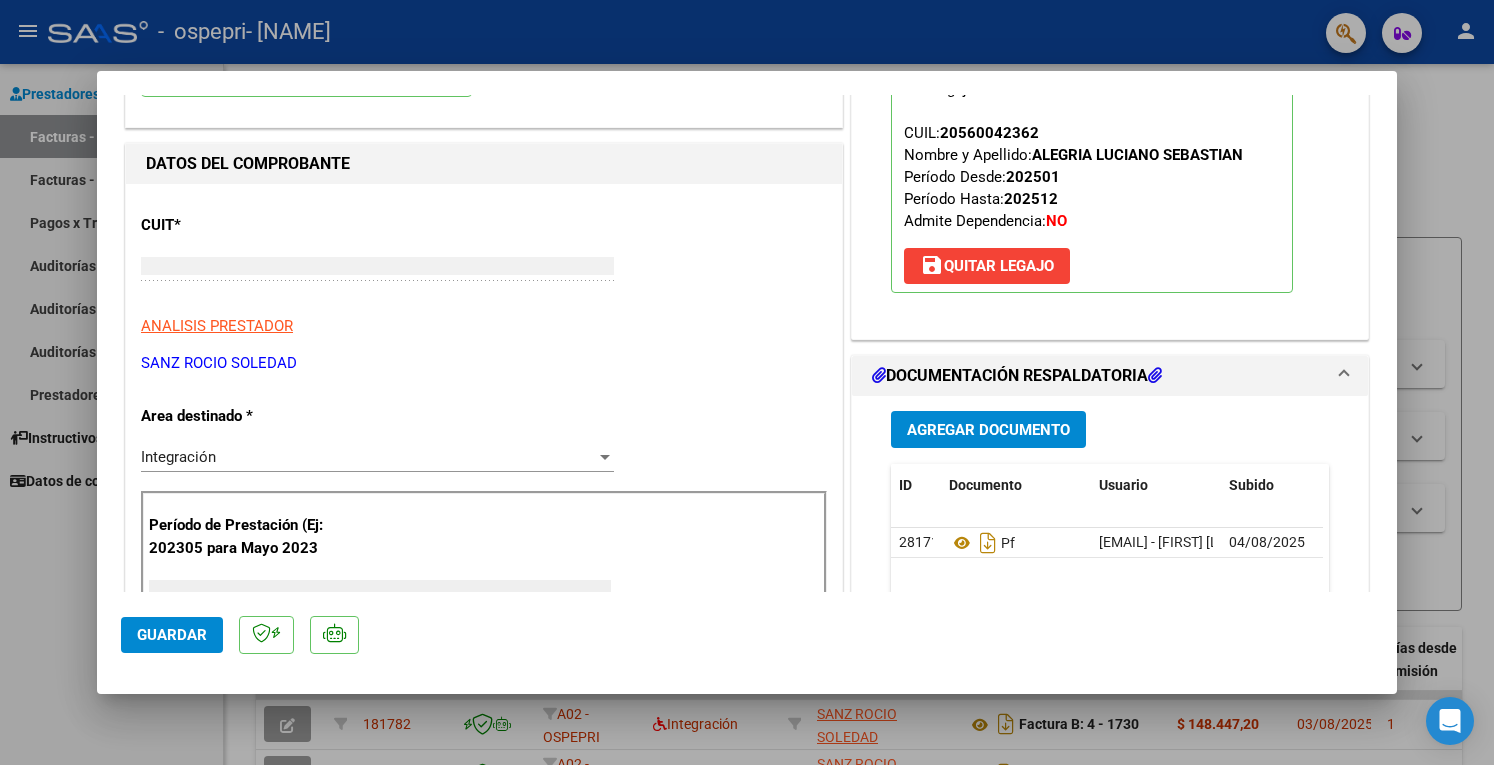 scroll, scrollTop: 212, scrollLeft: 0, axis: vertical 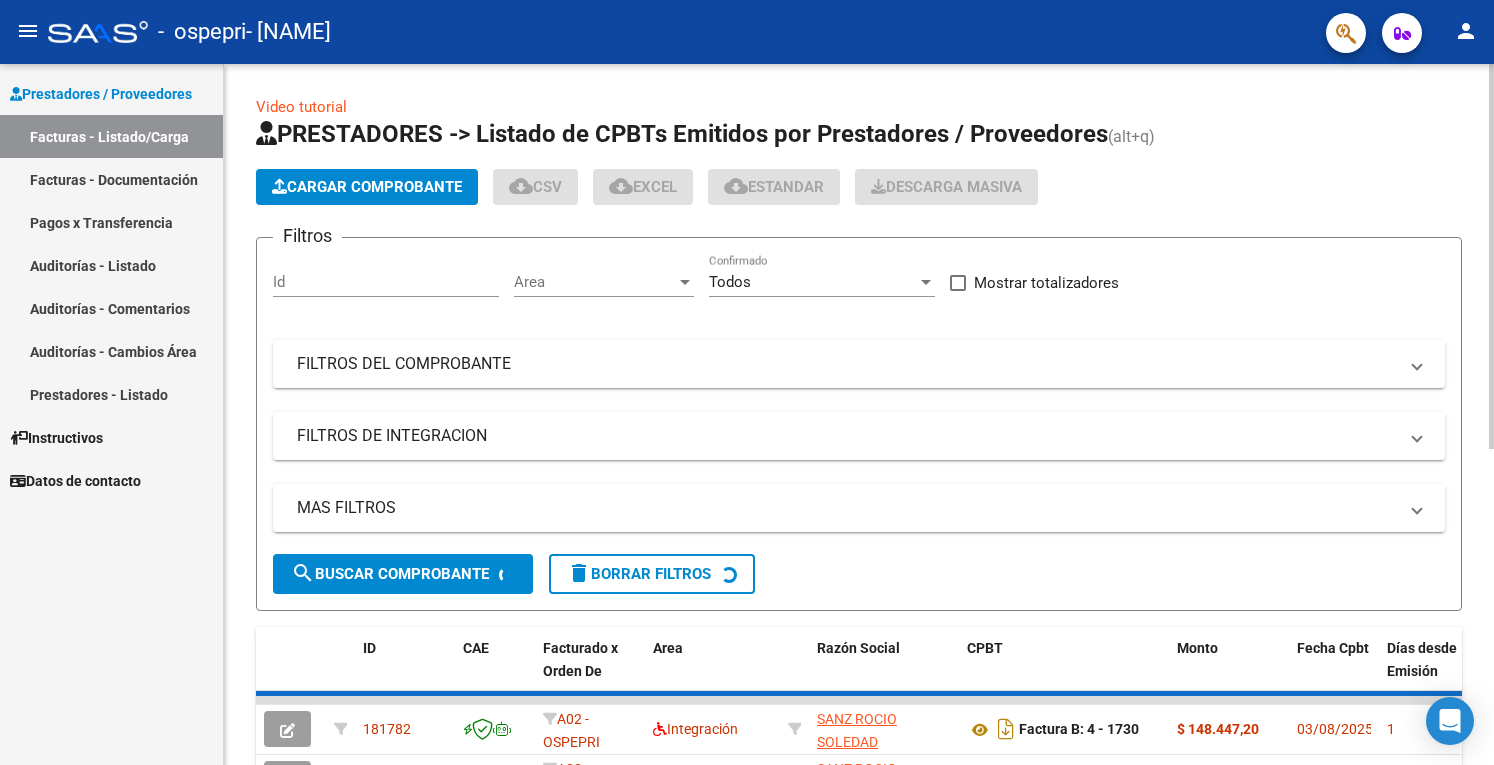 click on "Cargar Comprobante" 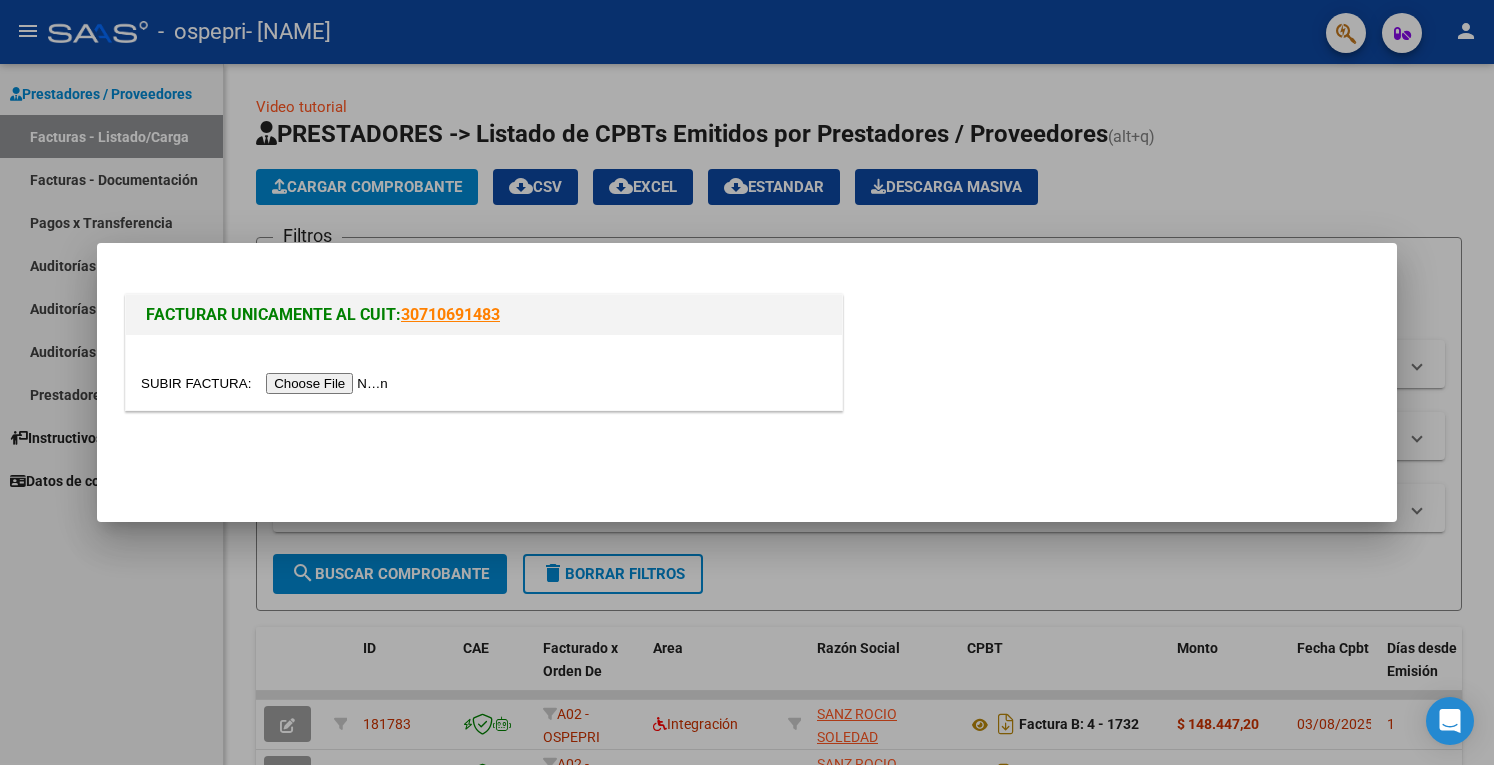 click at bounding box center (267, 383) 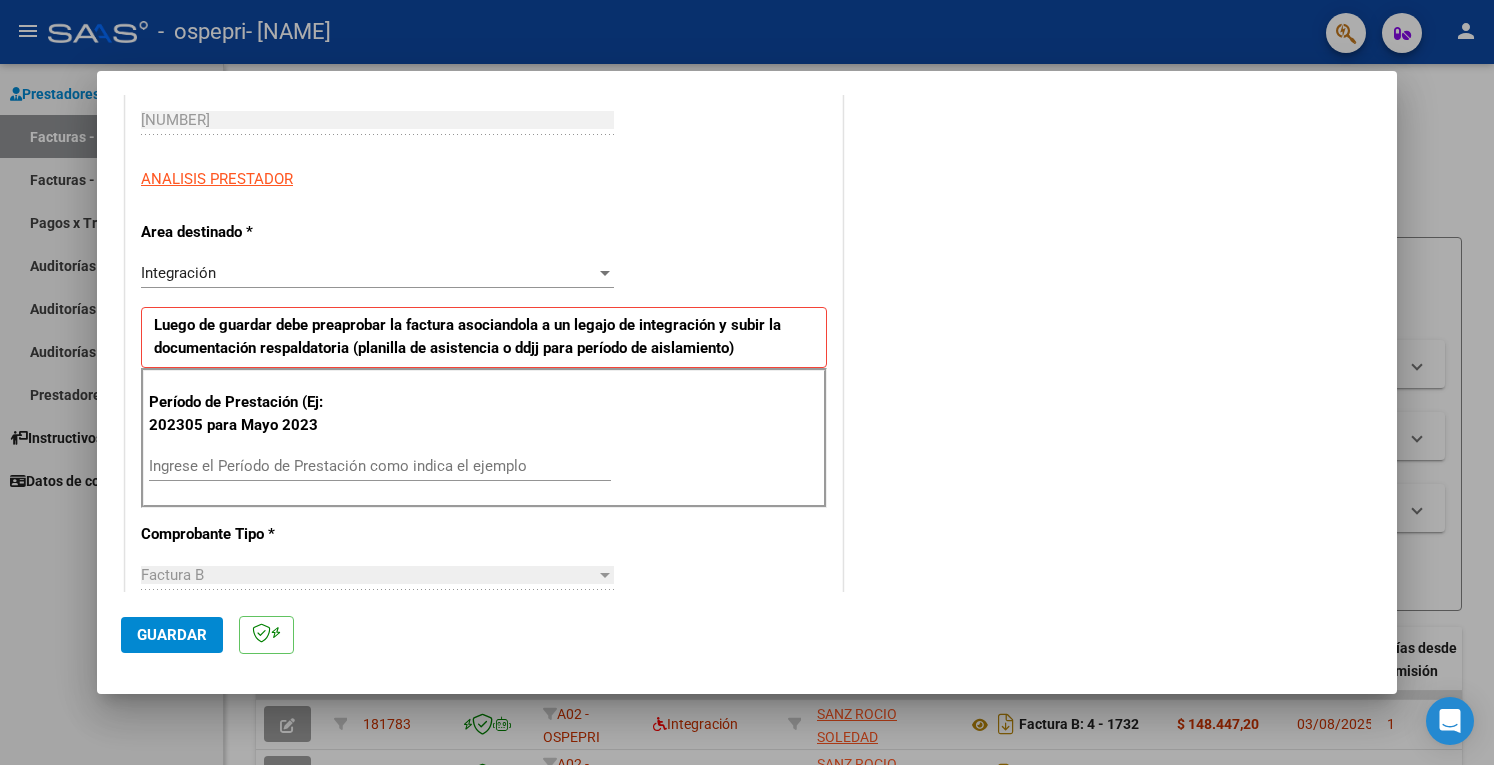 scroll, scrollTop: 500, scrollLeft: 0, axis: vertical 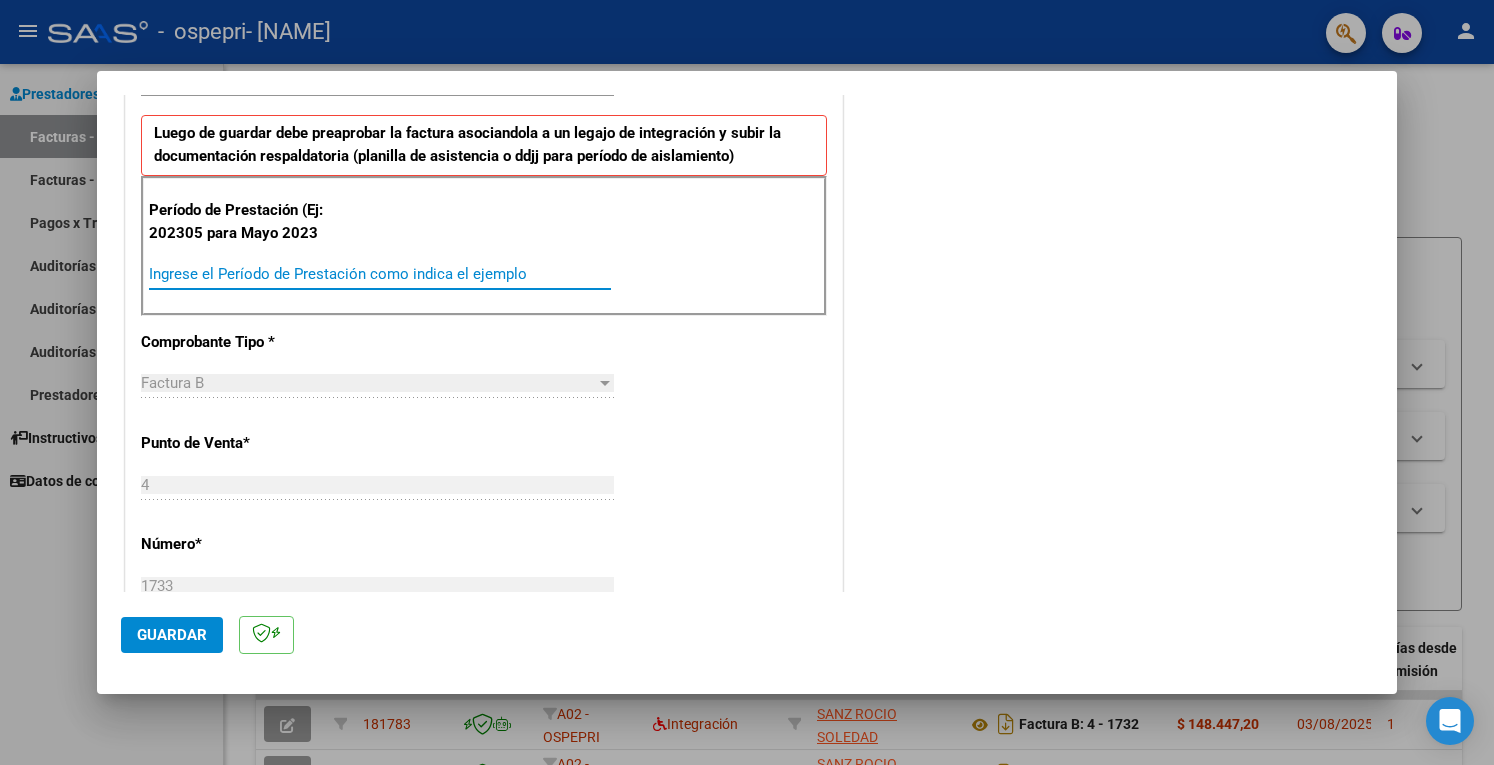 click on "Ingrese el Período de Prestación como indica el ejemplo" at bounding box center (380, 274) 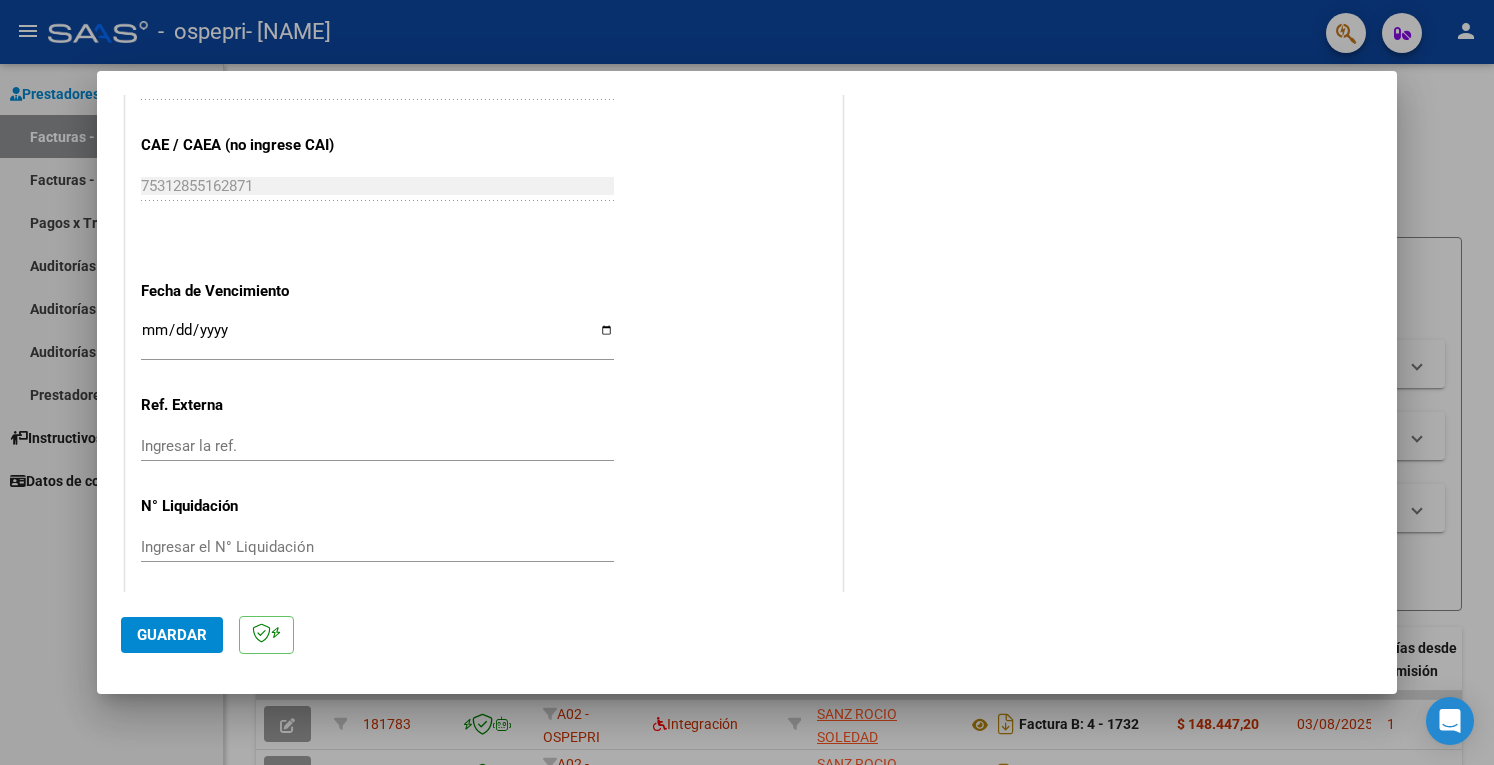 scroll, scrollTop: 1220, scrollLeft: 0, axis: vertical 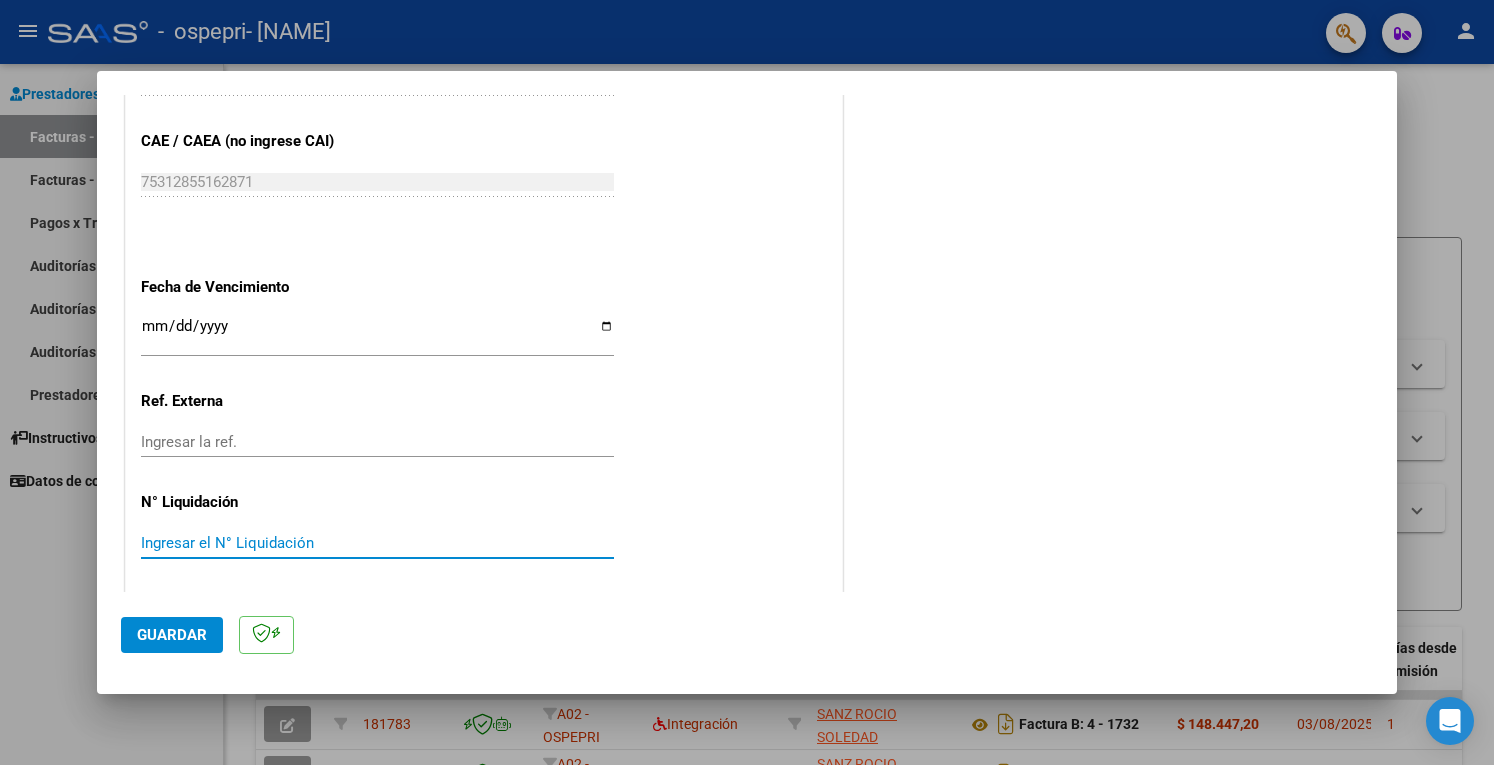 paste on "266022" 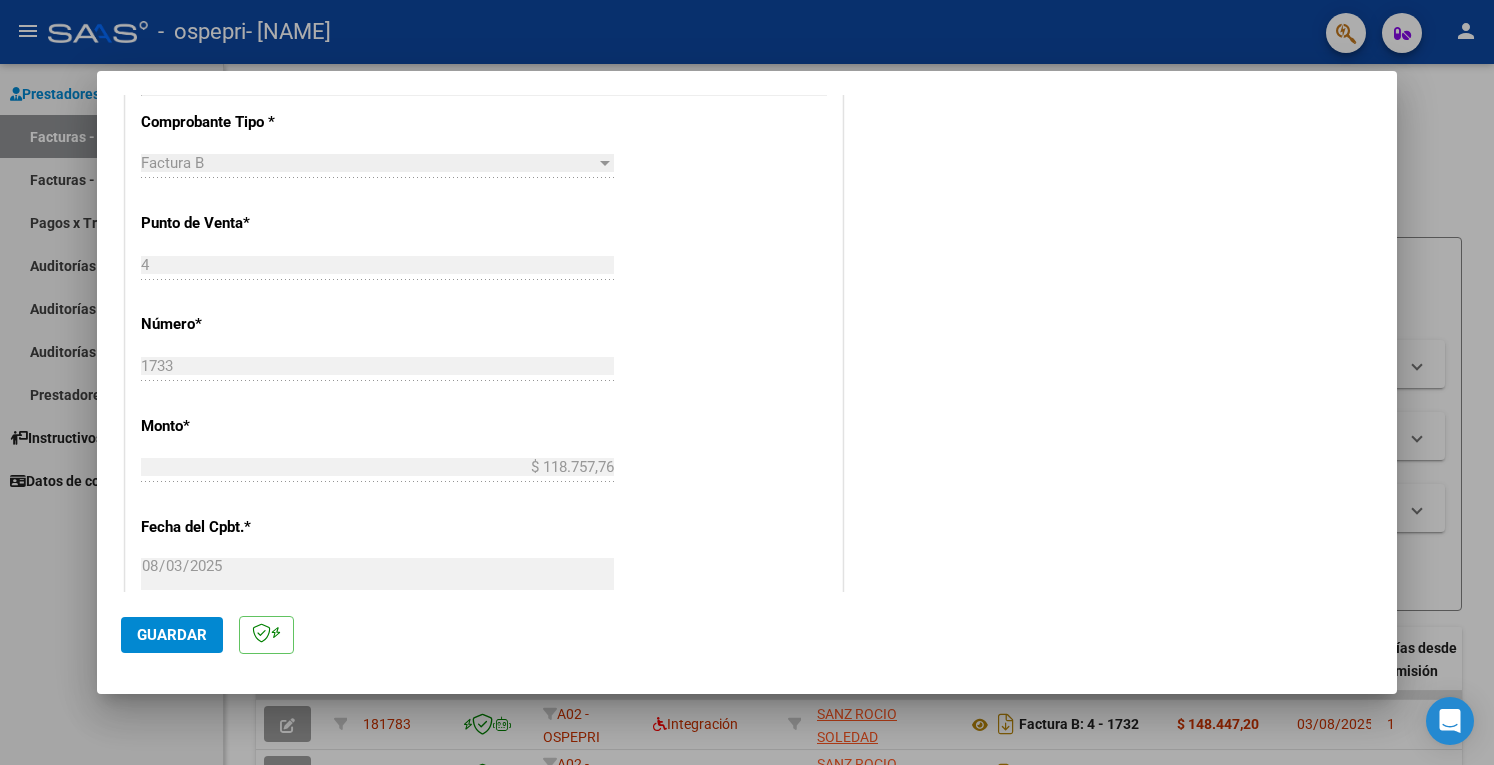 scroll, scrollTop: 320, scrollLeft: 0, axis: vertical 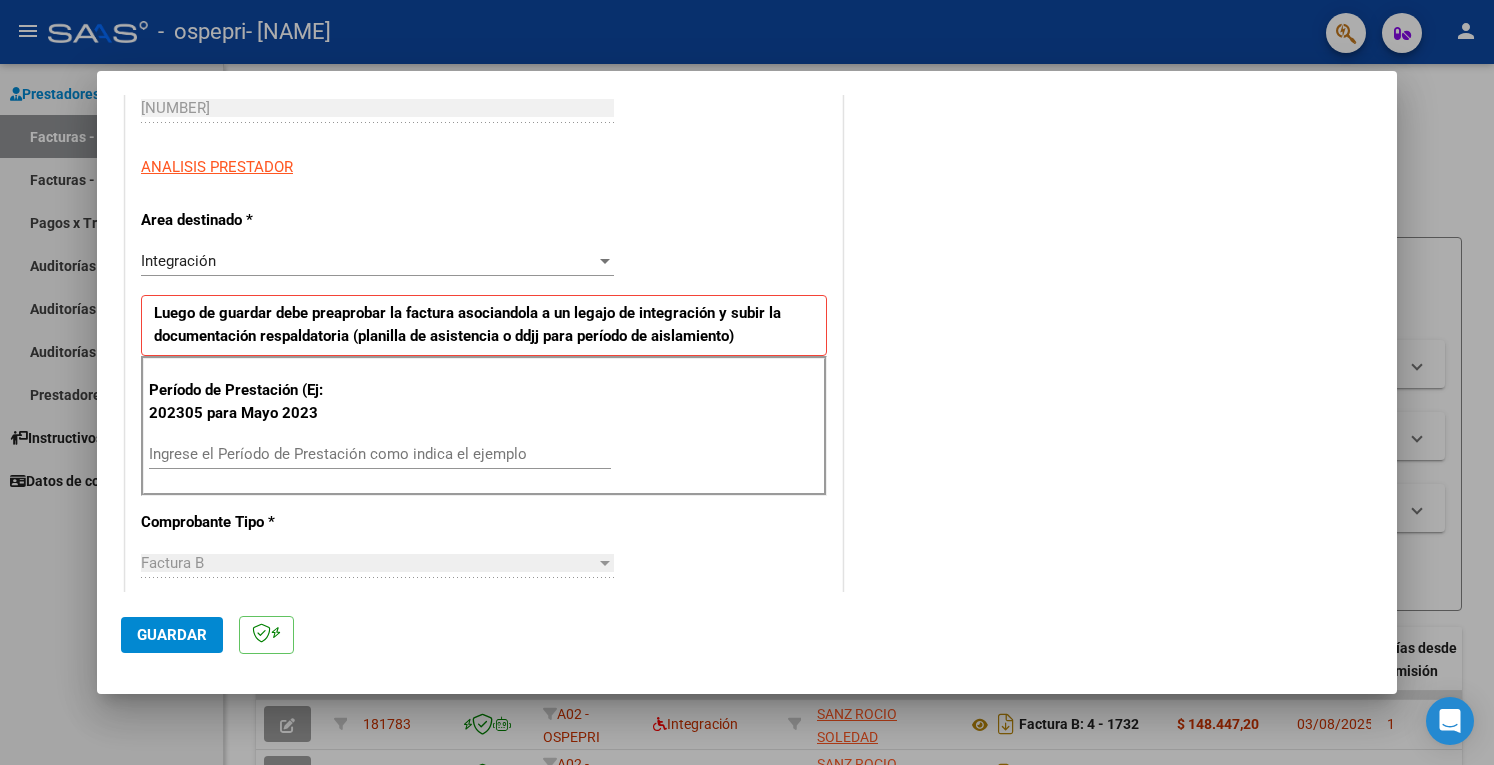 type on "266022" 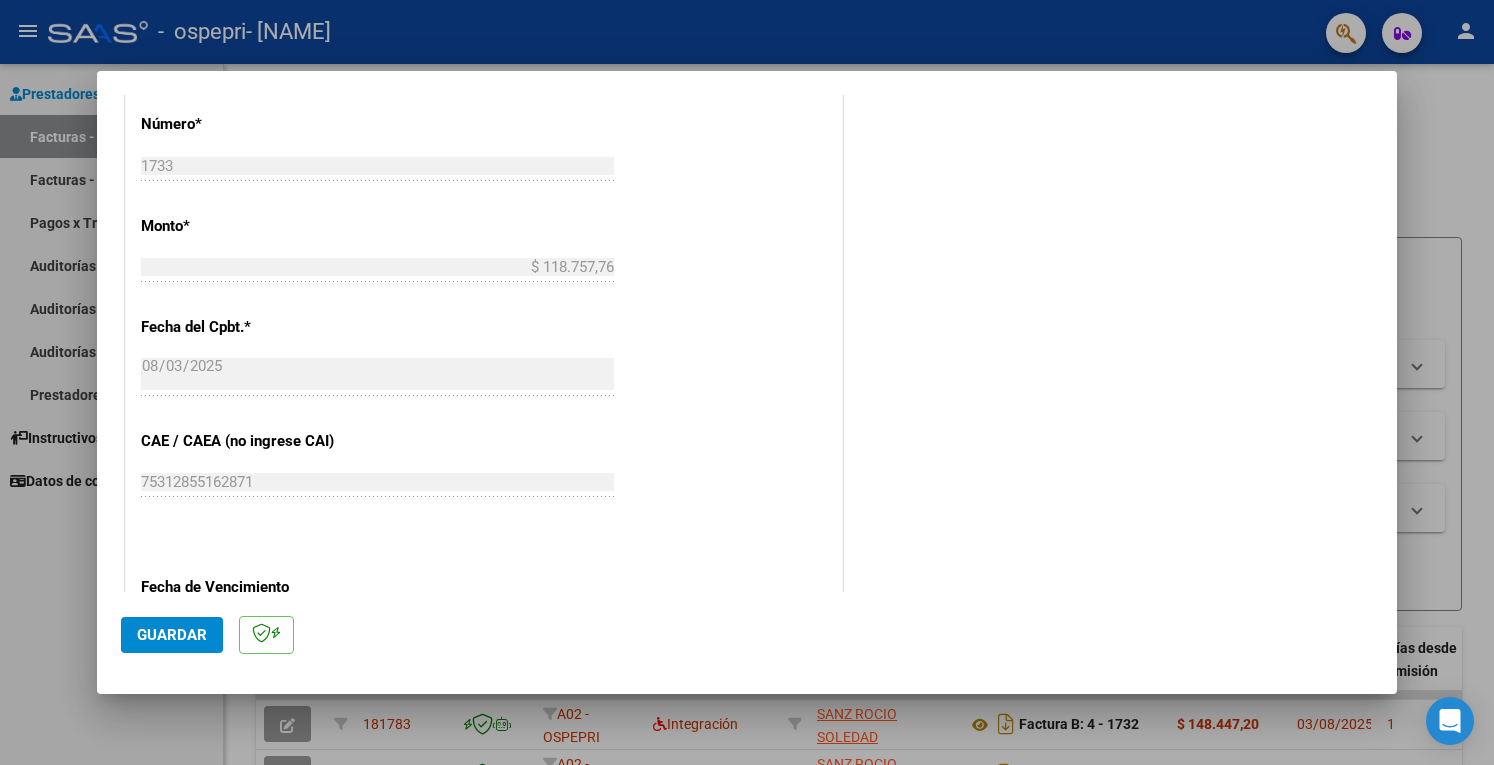 scroll, scrollTop: 1220, scrollLeft: 0, axis: vertical 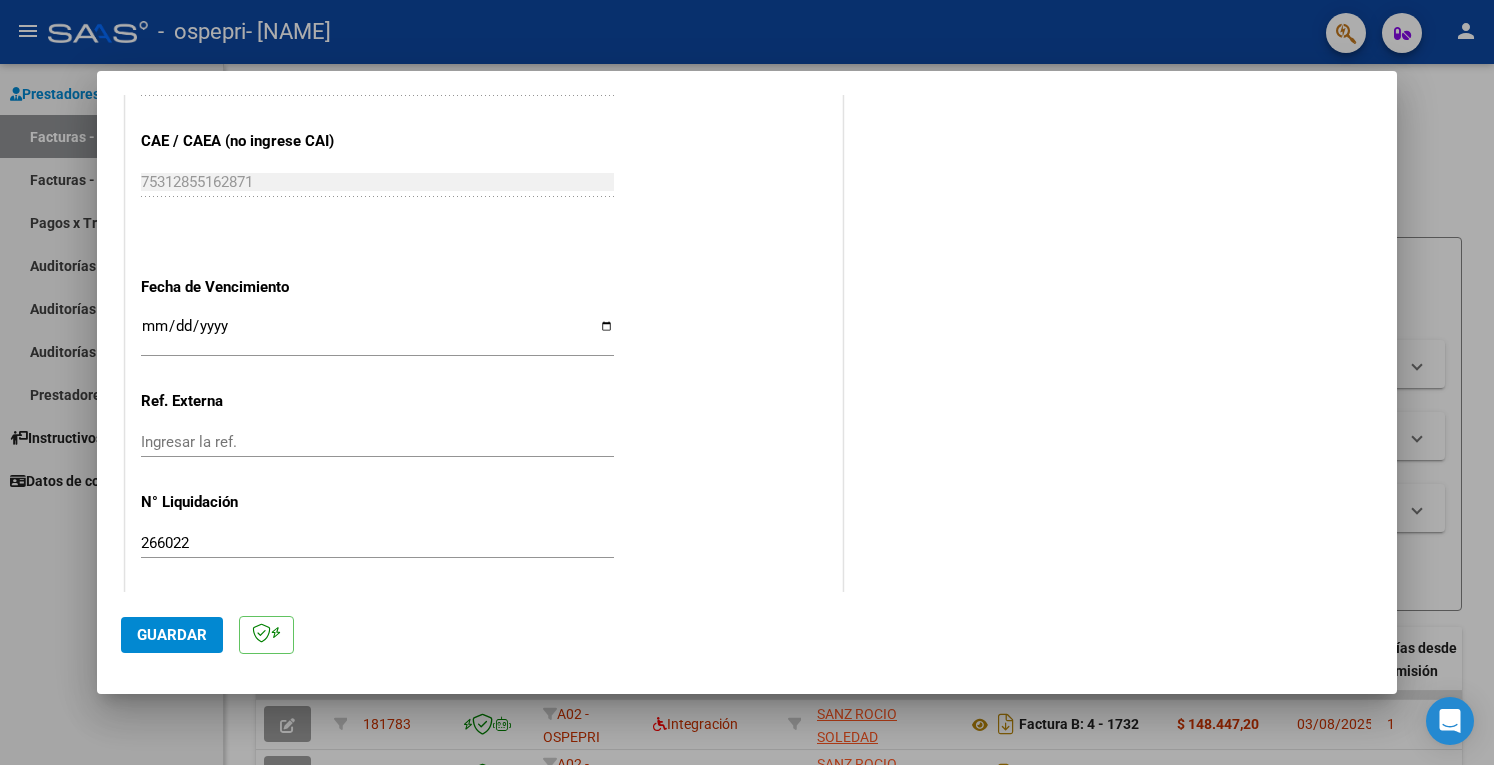 type on "202507" 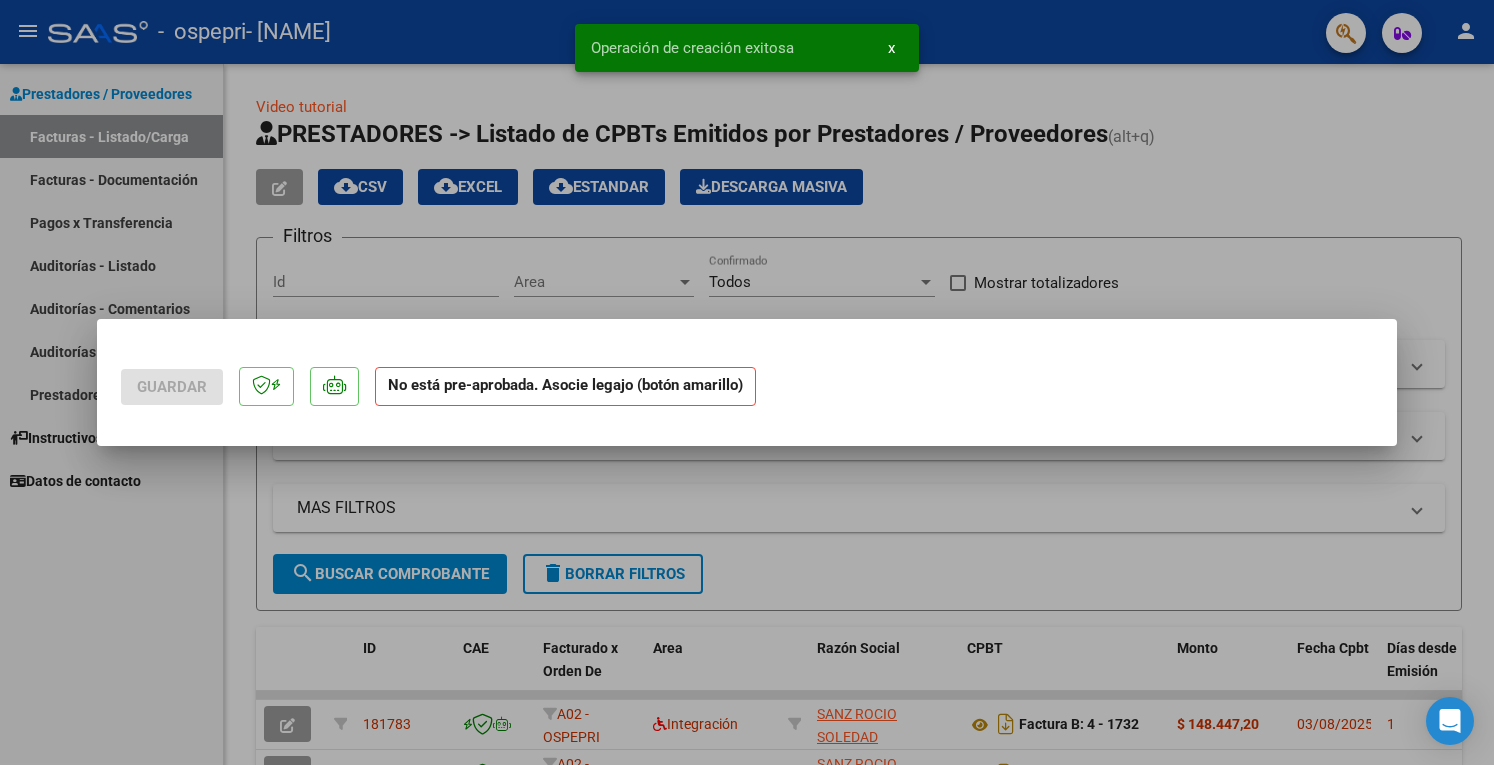 scroll, scrollTop: 0, scrollLeft: 0, axis: both 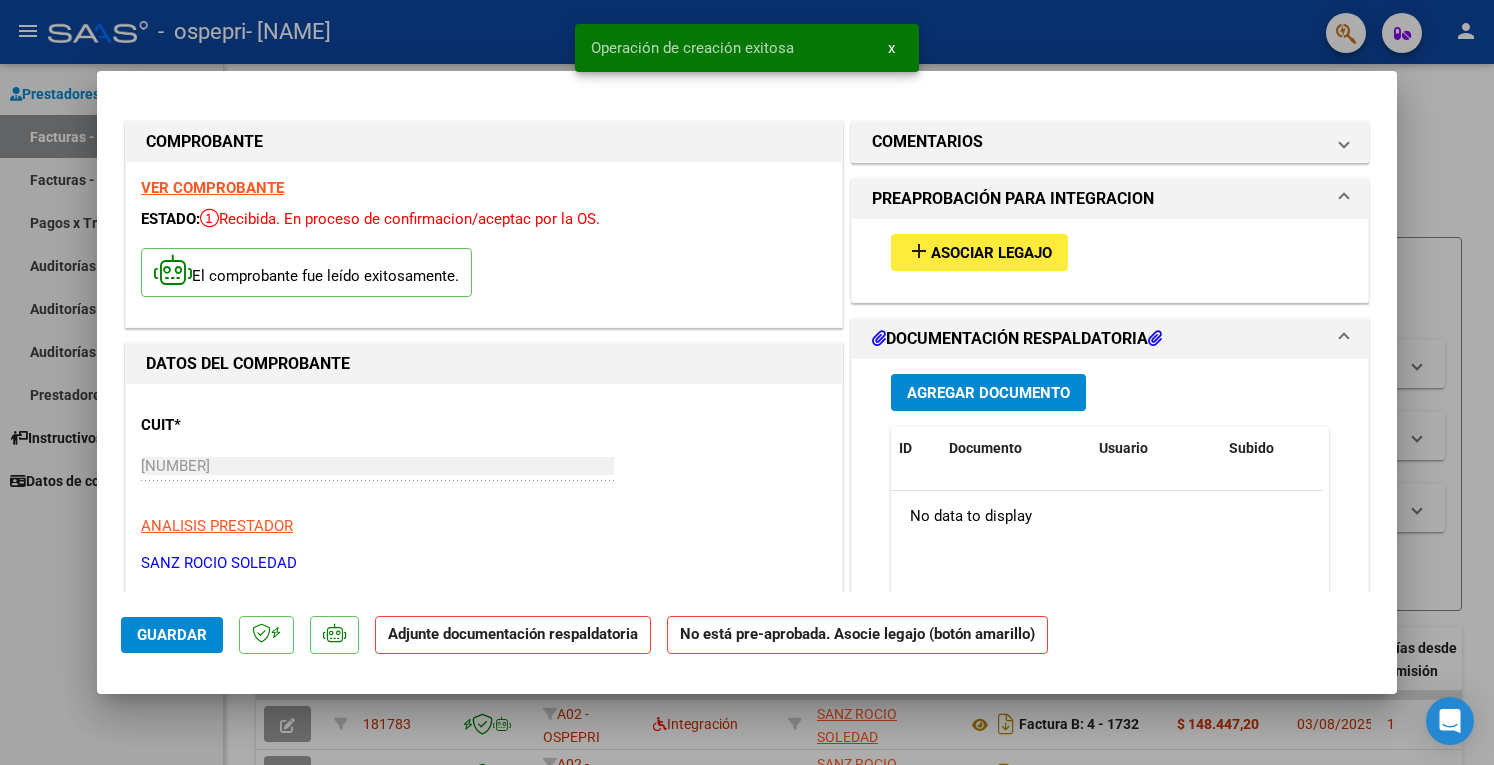 click on "Asociar Legajo" at bounding box center [991, 253] 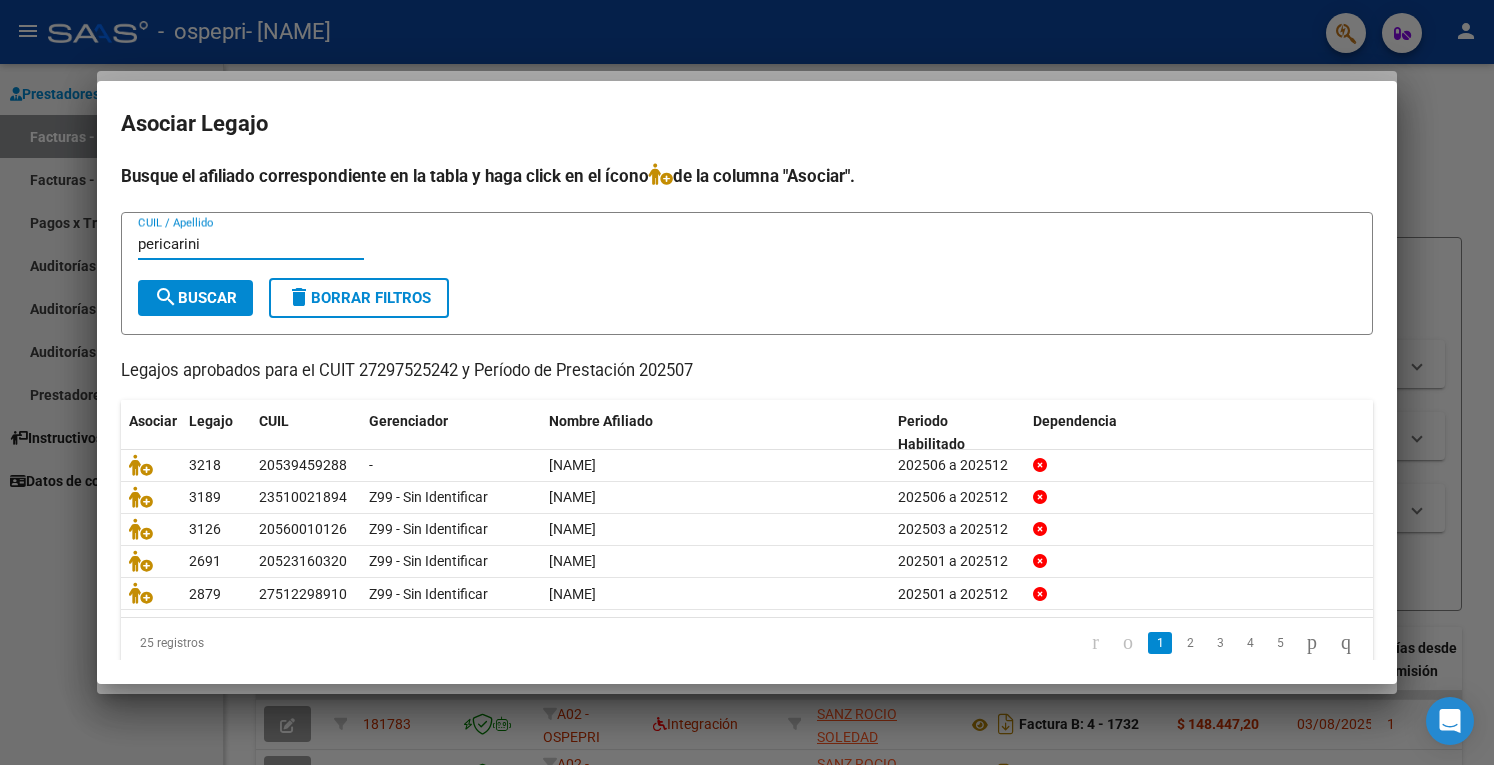 click on "search  Buscar" at bounding box center (195, 298) 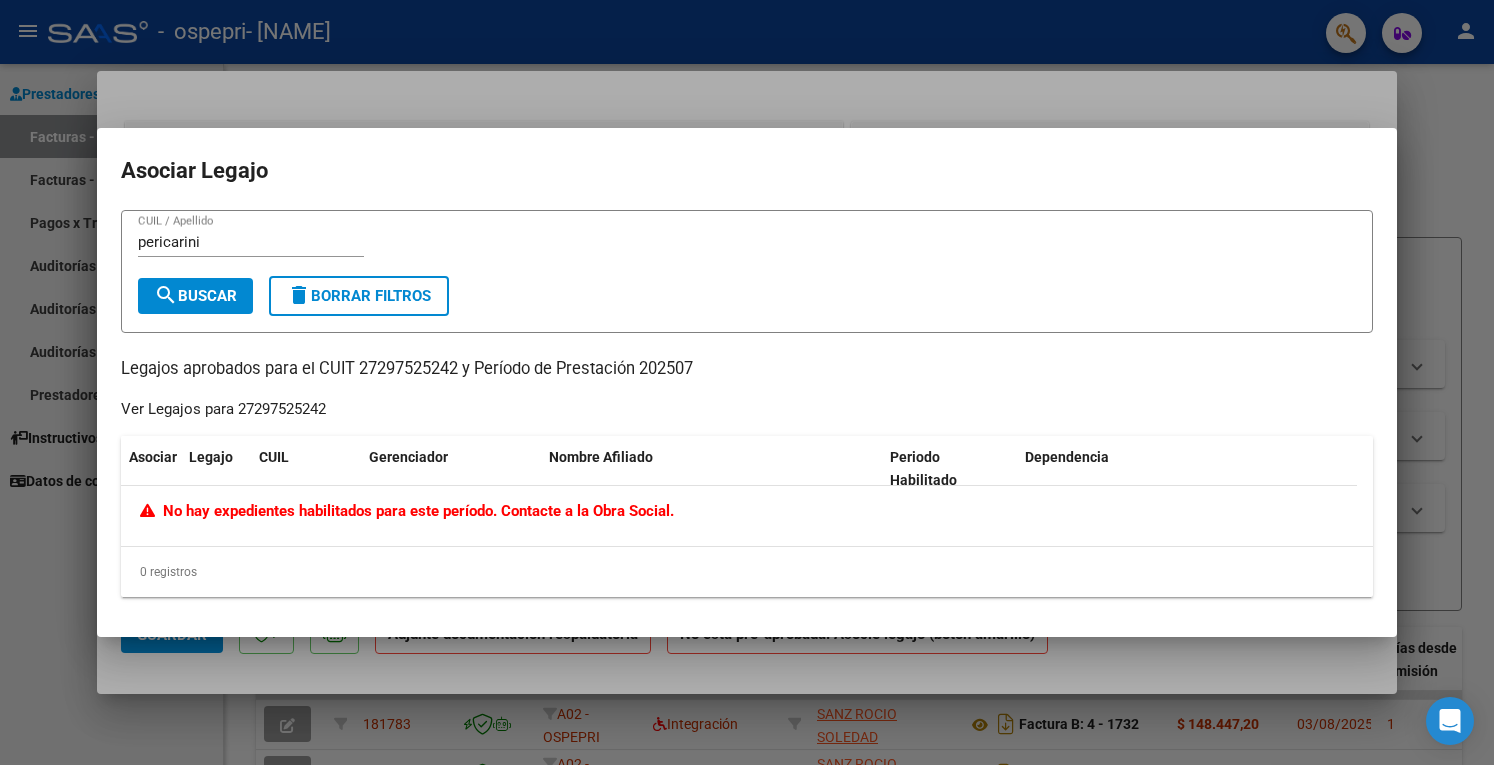 click on "pericarini" at bounding box center [251, 242] 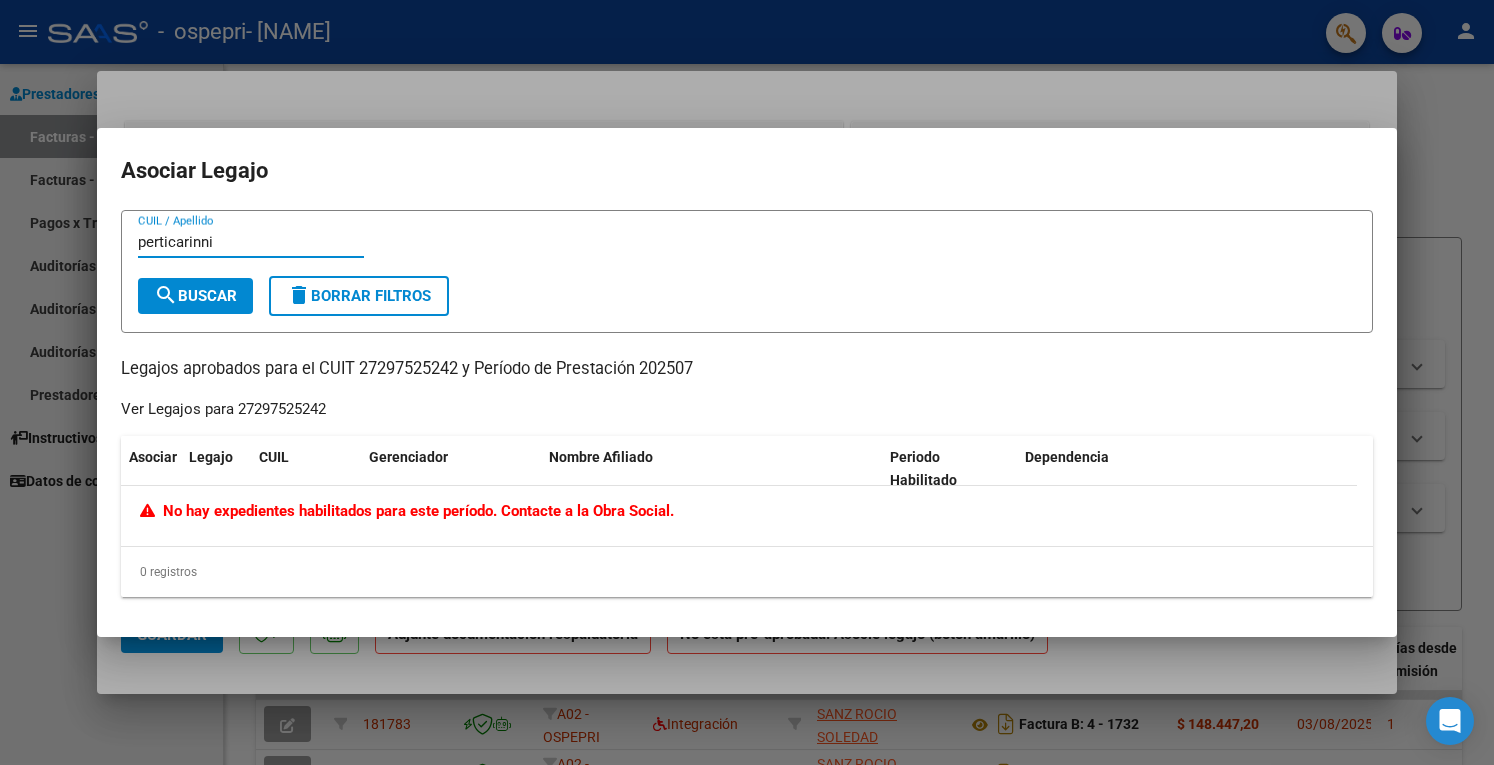 click on "search  Buscar" at bounding box center (195, 296) 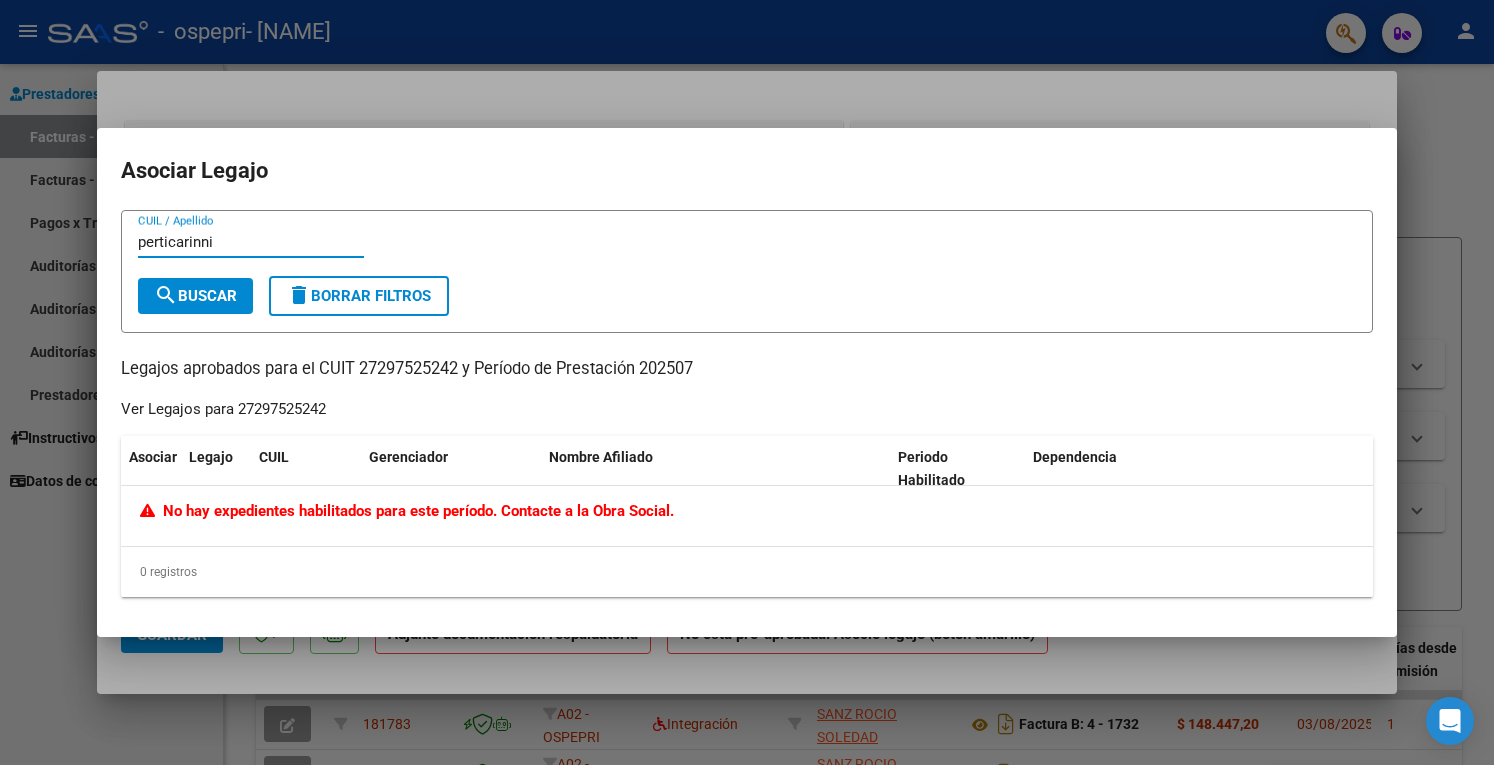 click on "perticarinni" at bounding box center (251, 242) 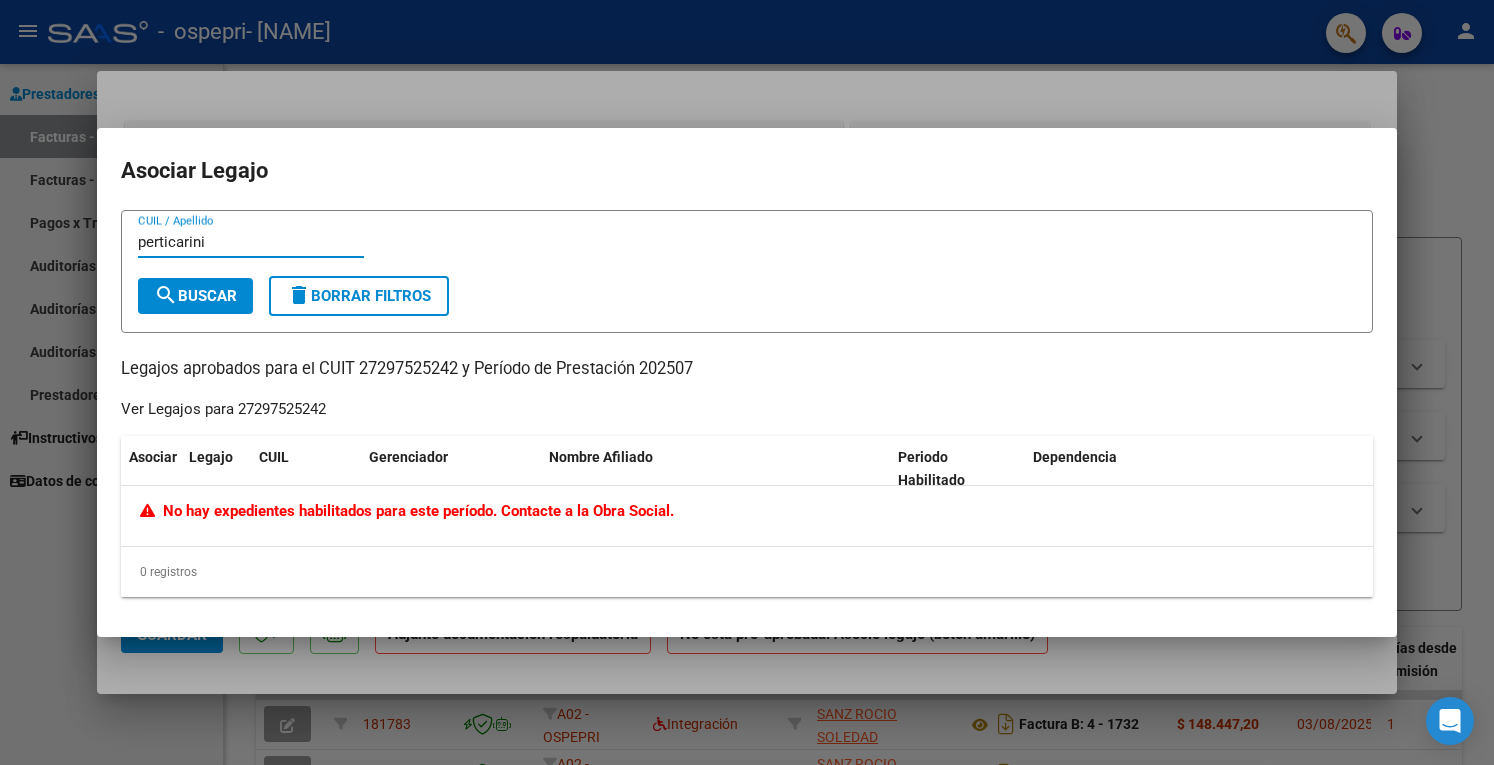 type on "perticarini" 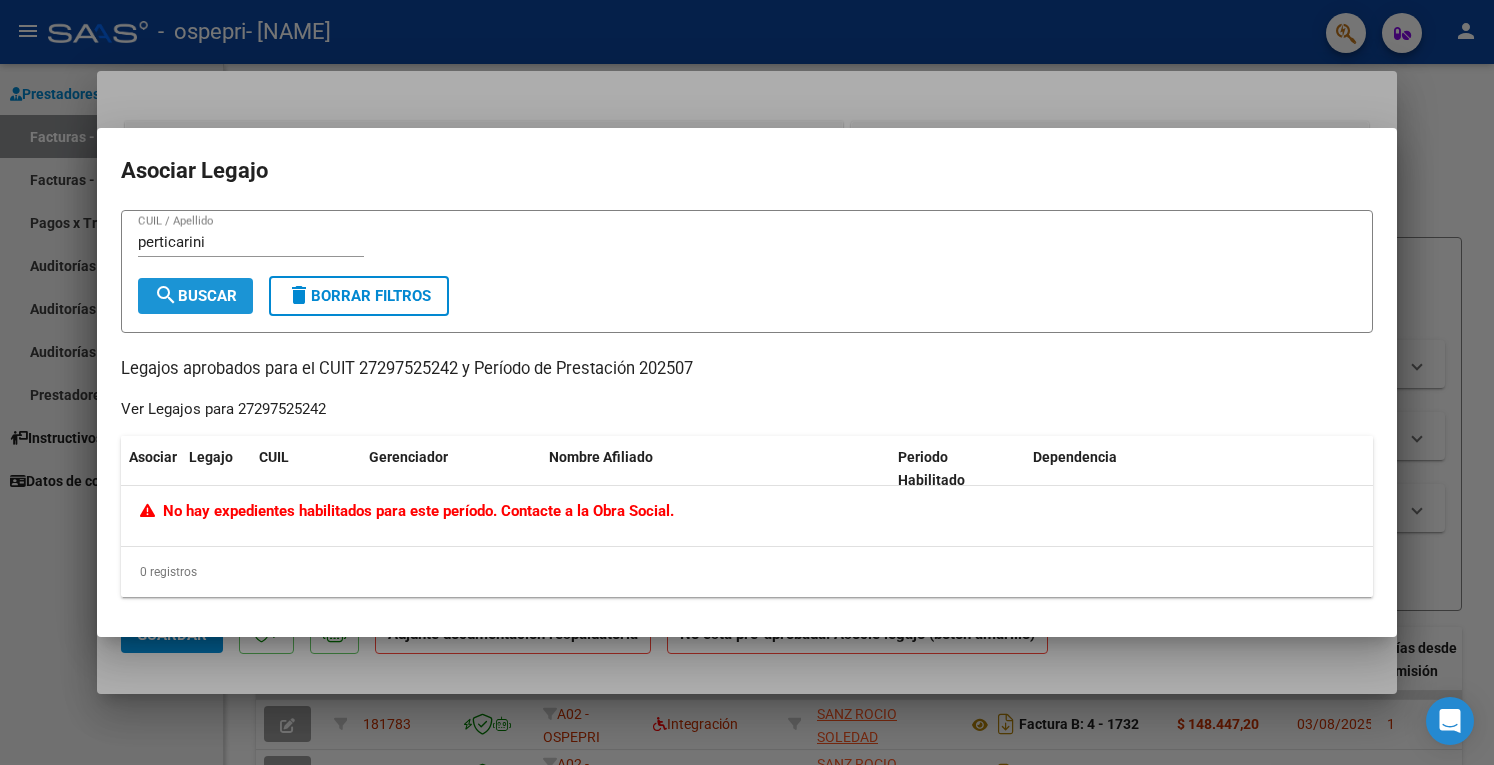 click on "search  Buscar" at bounding box center (195, 296) 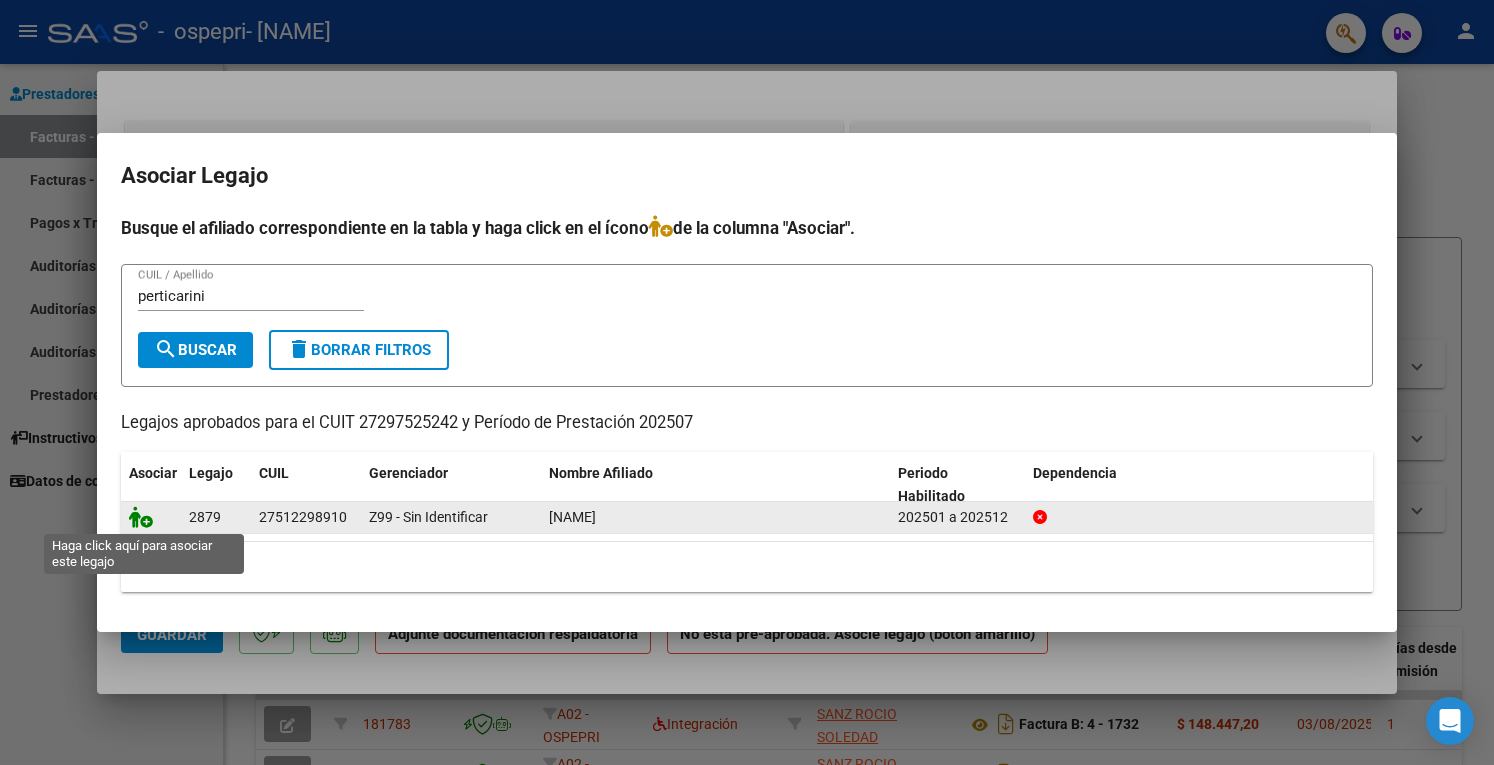 click 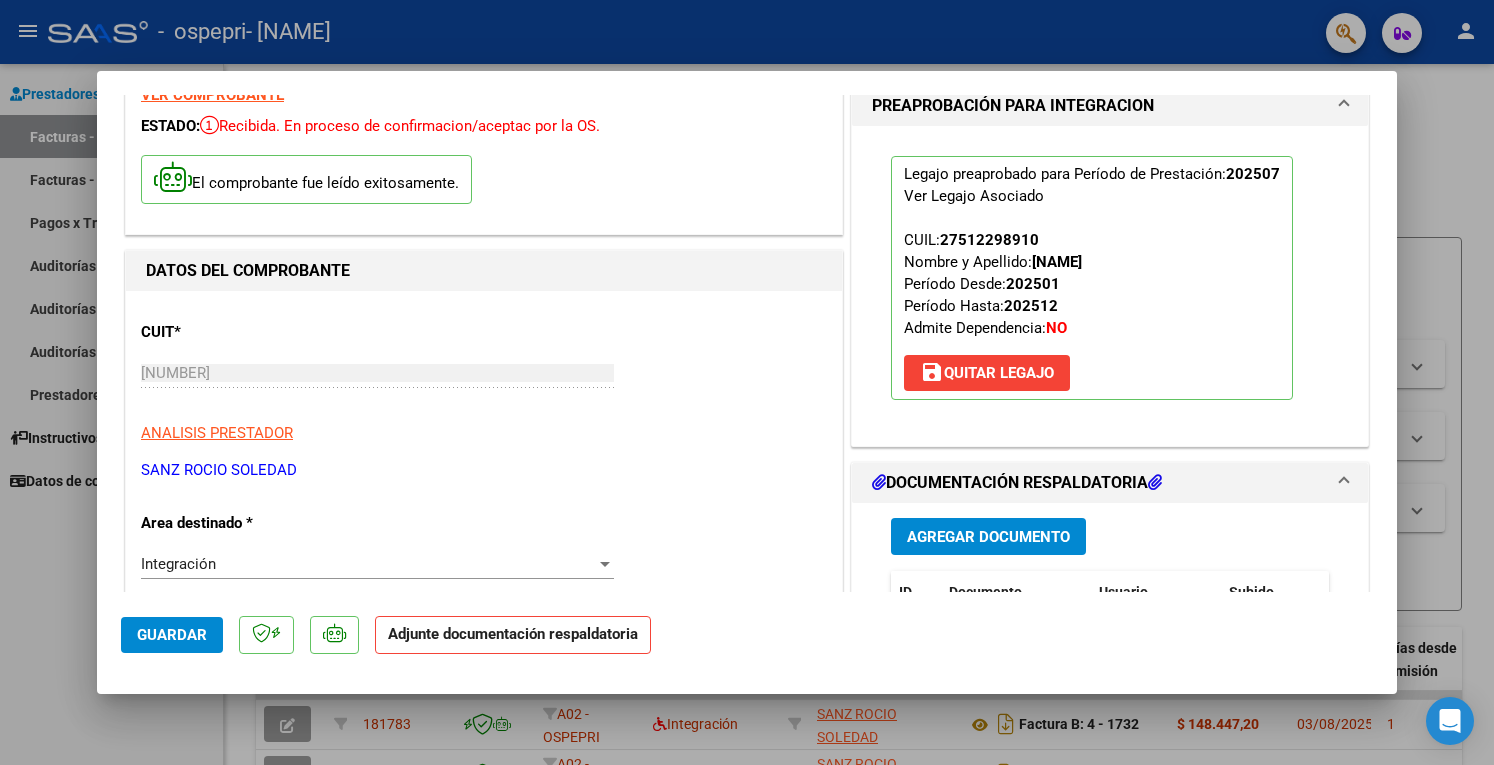 scroll, scrollTop: 200, scrollLeft: 0, axis: vertical 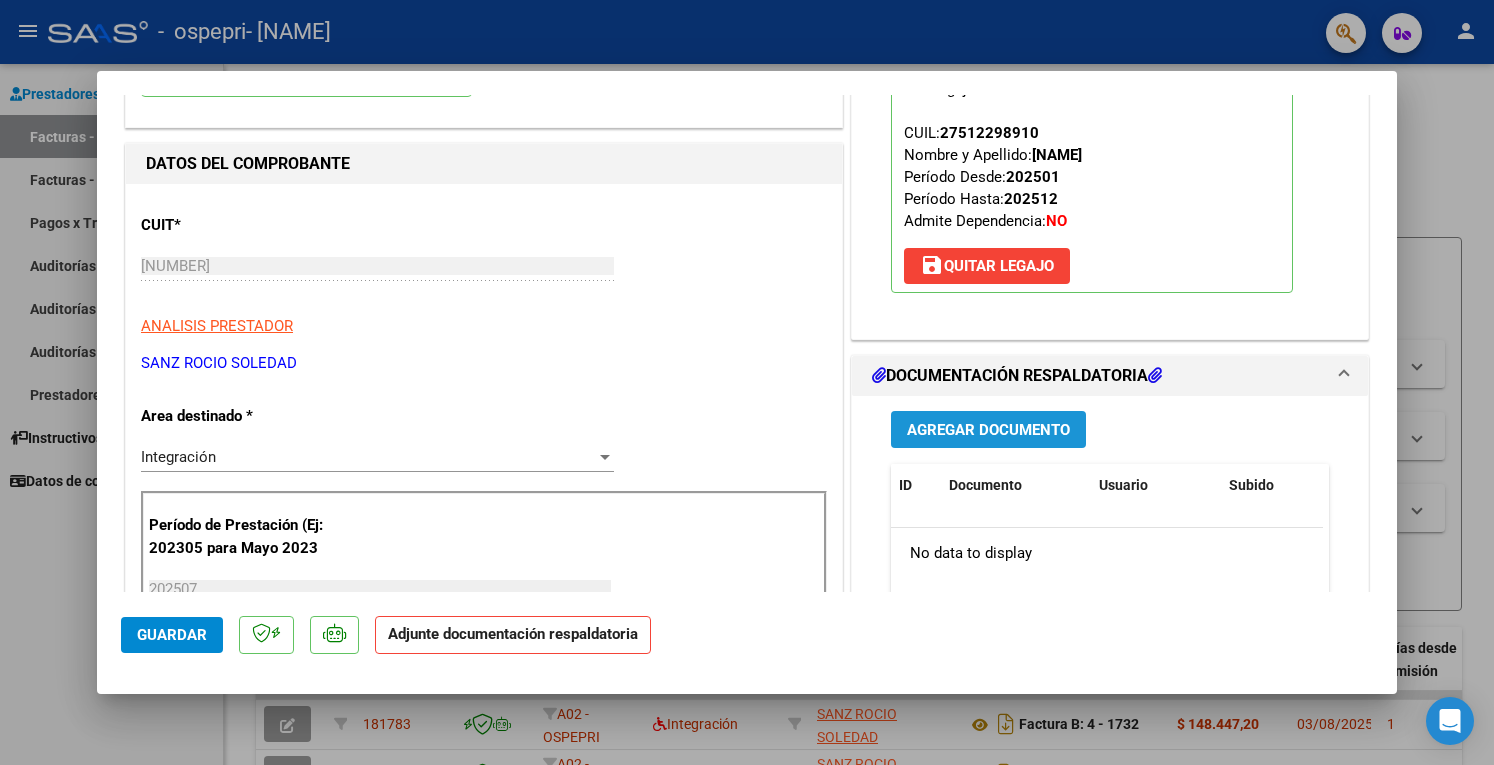 click on "Agregar Documento" at bounding box center [988, 430] 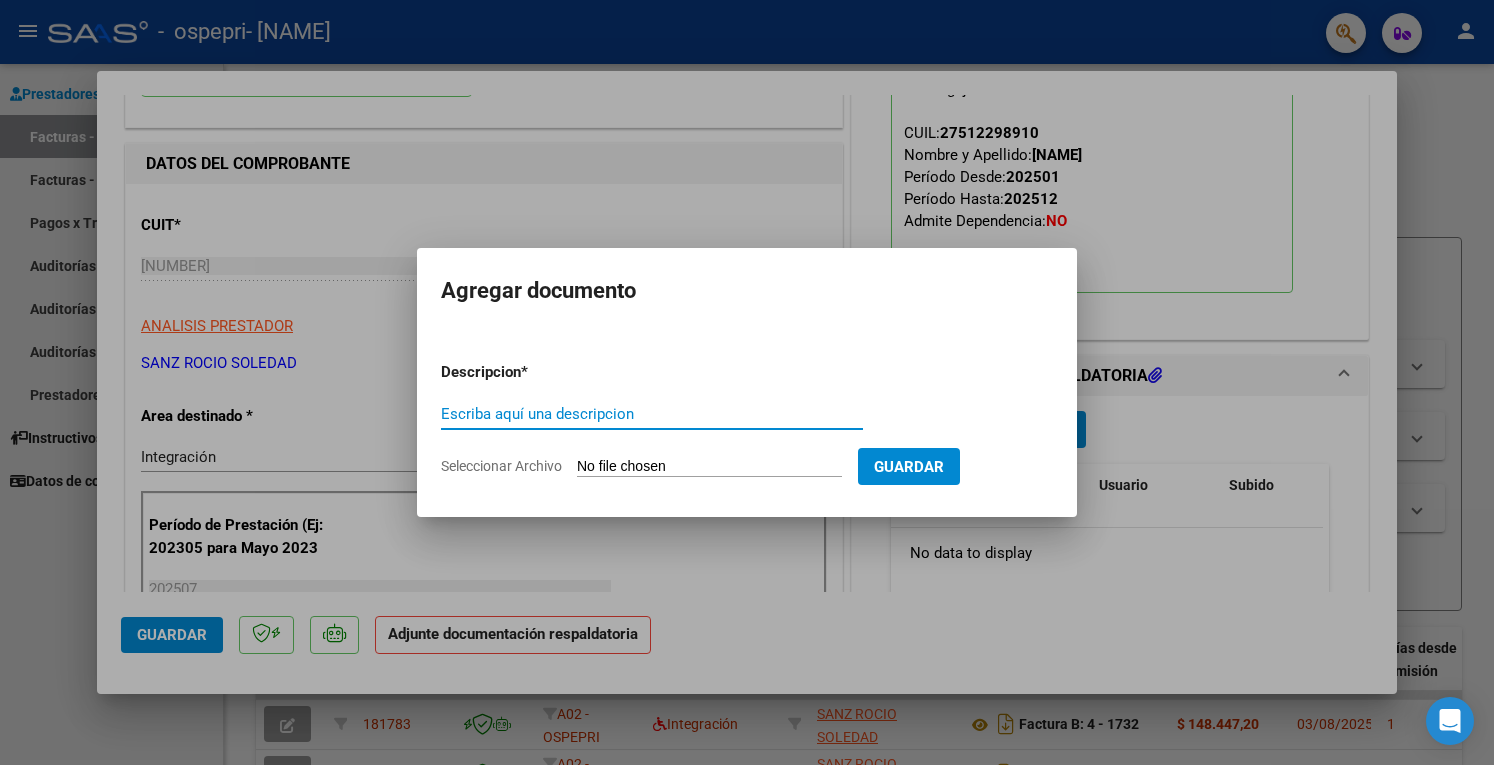 click on "Escriba aquí una descripcion" at bounding box center [652, 414] 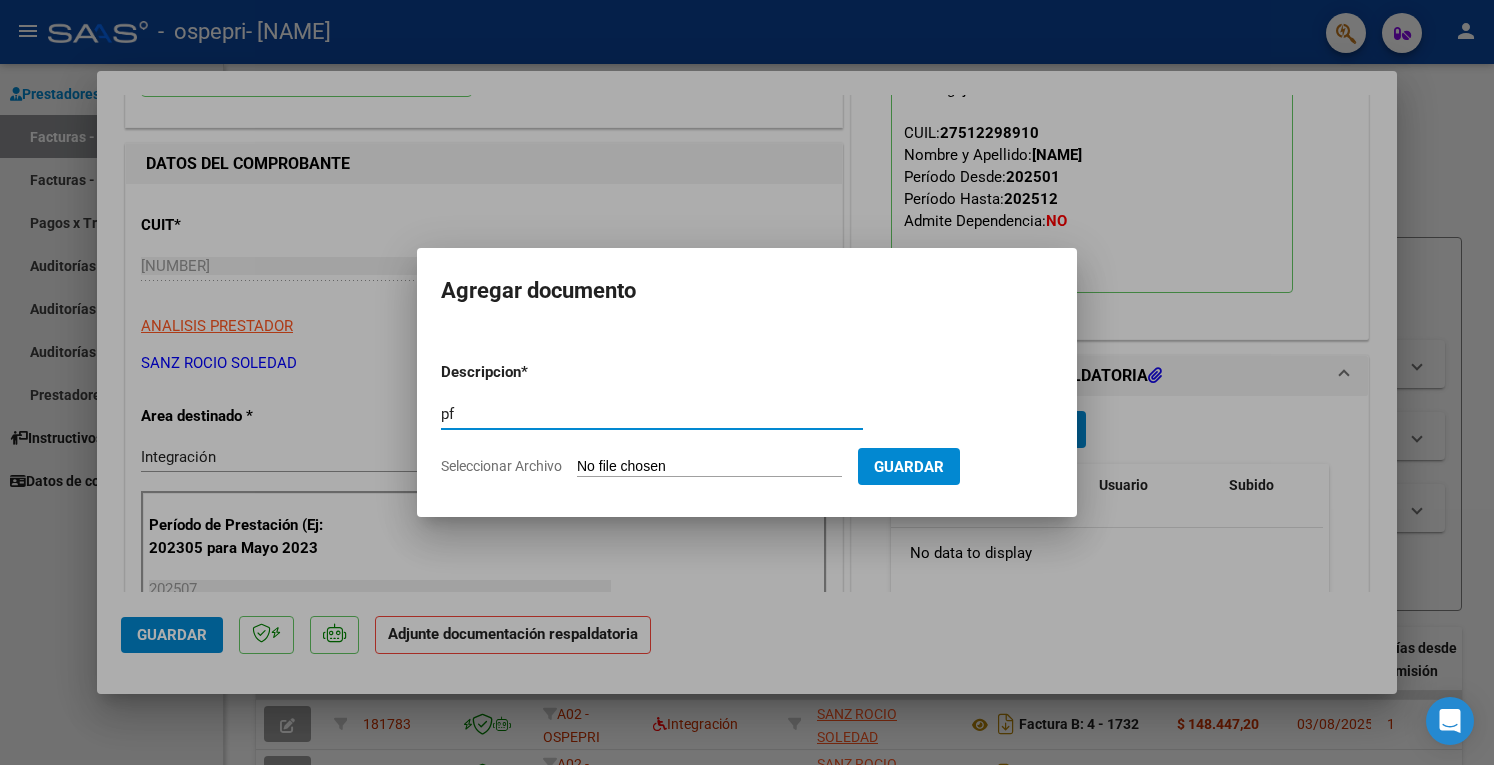type on "pf" 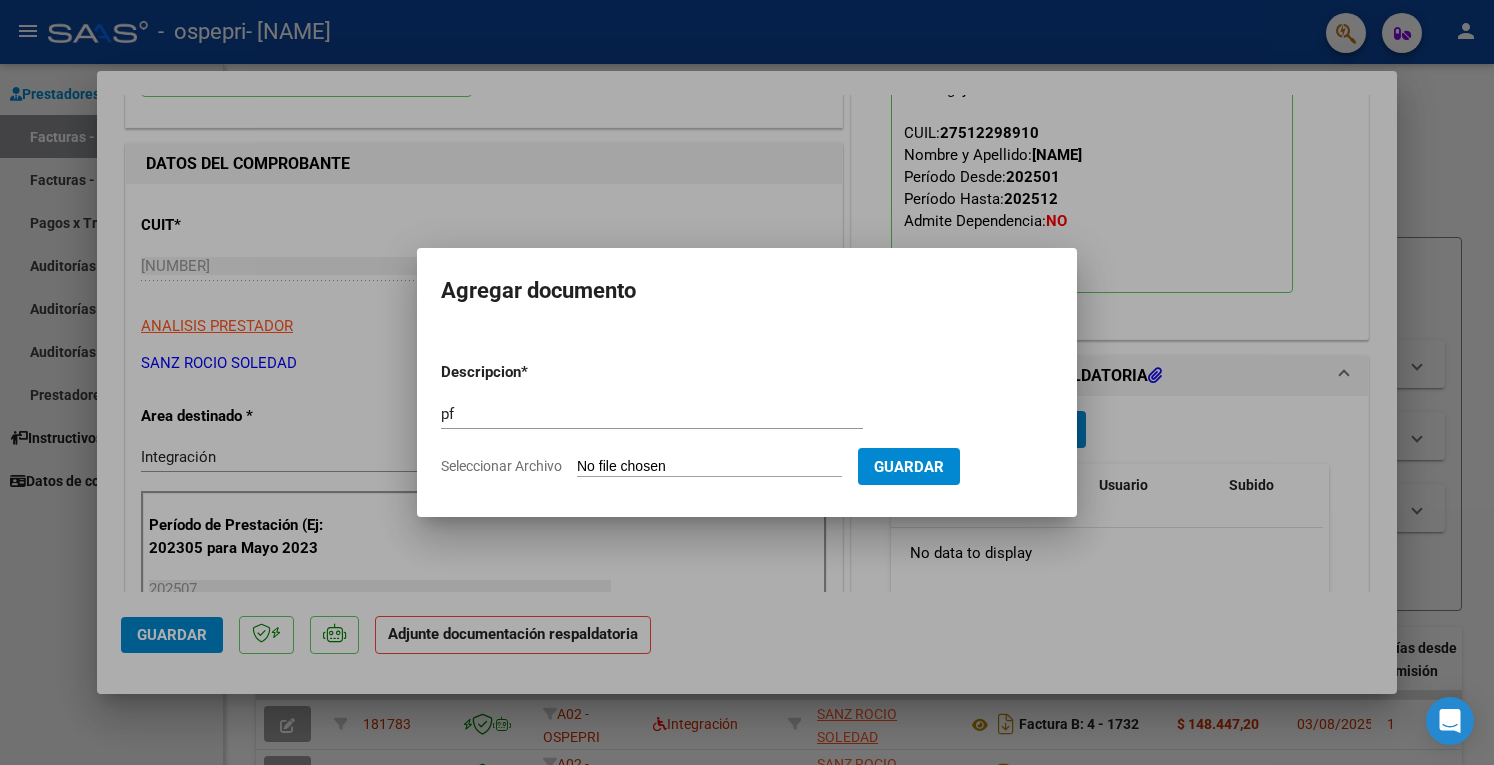 click on "Seleccionar Archivo" at bounding box center [709, 467] 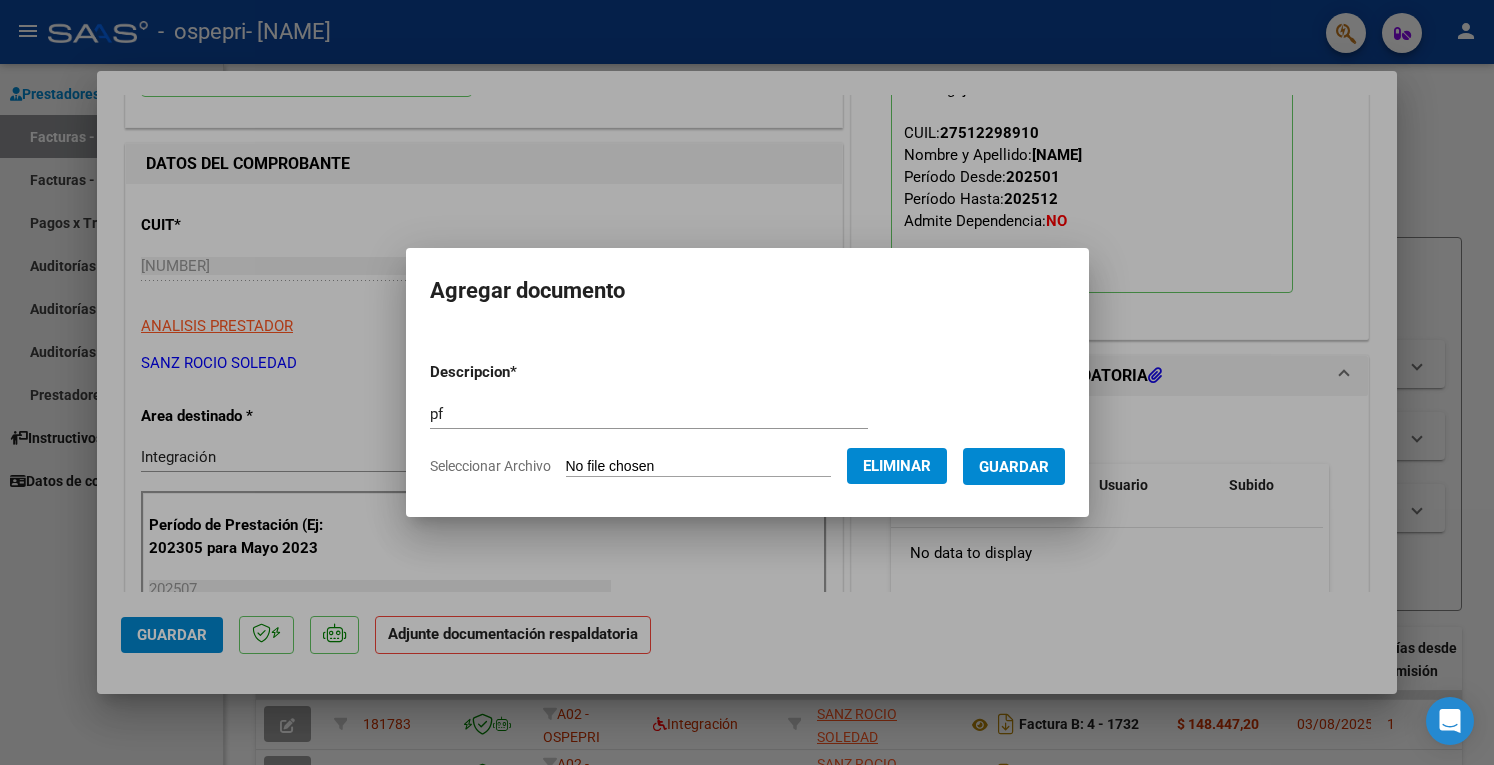 click on "Guardar" at bounding box center [1014, 466] 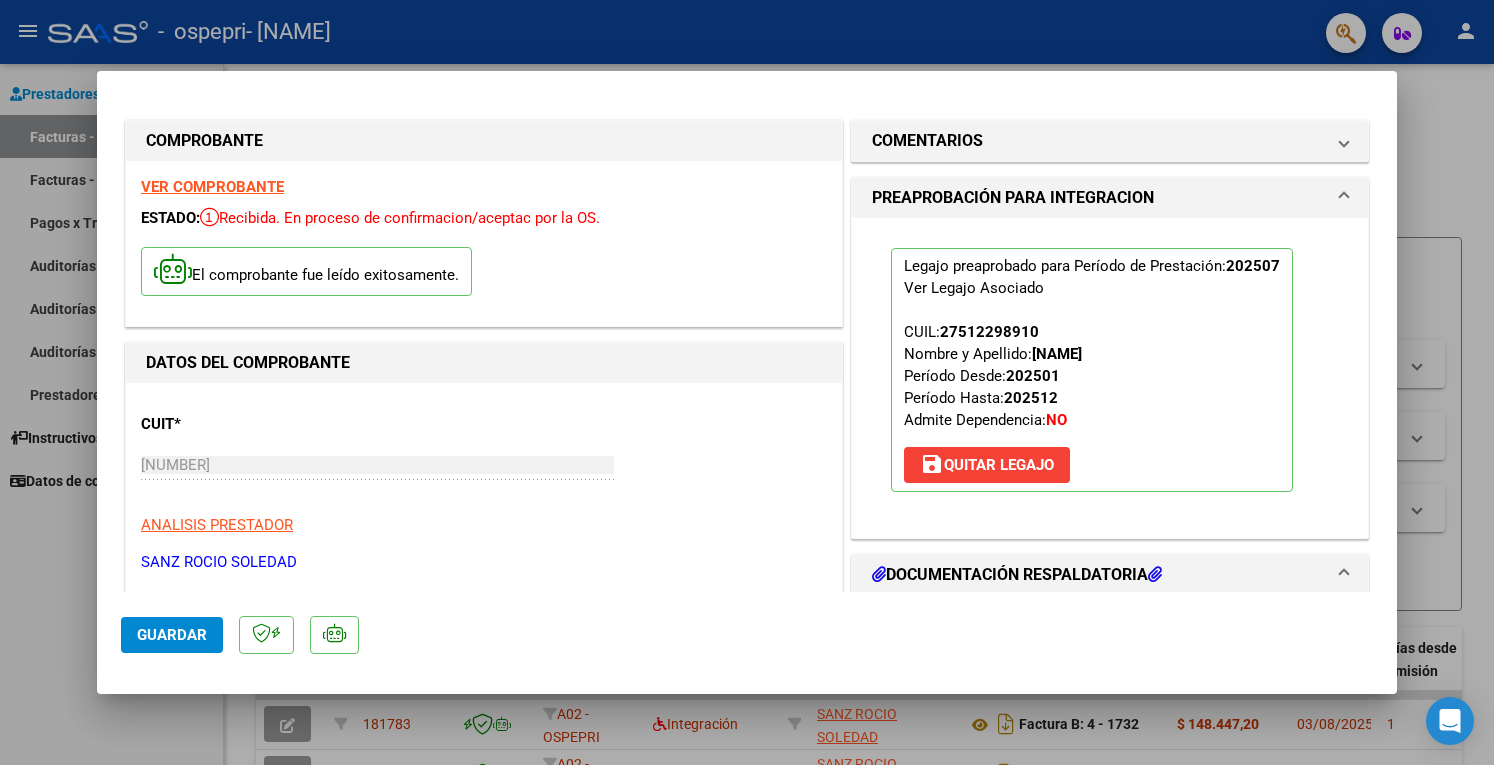 scroll, scrollTop: 0, scrollLeft: 0, axis: both 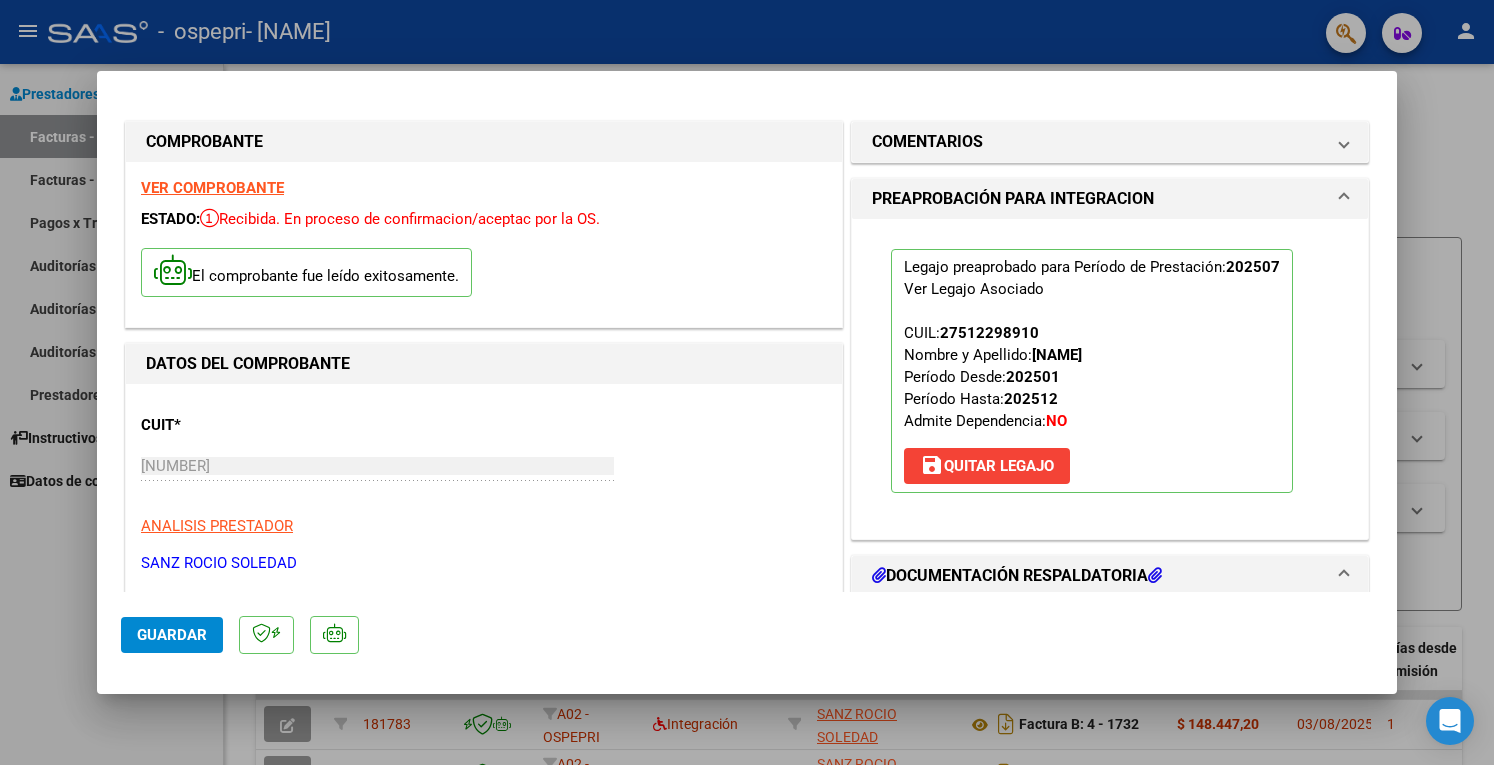 click at bounding box center [747, 382] 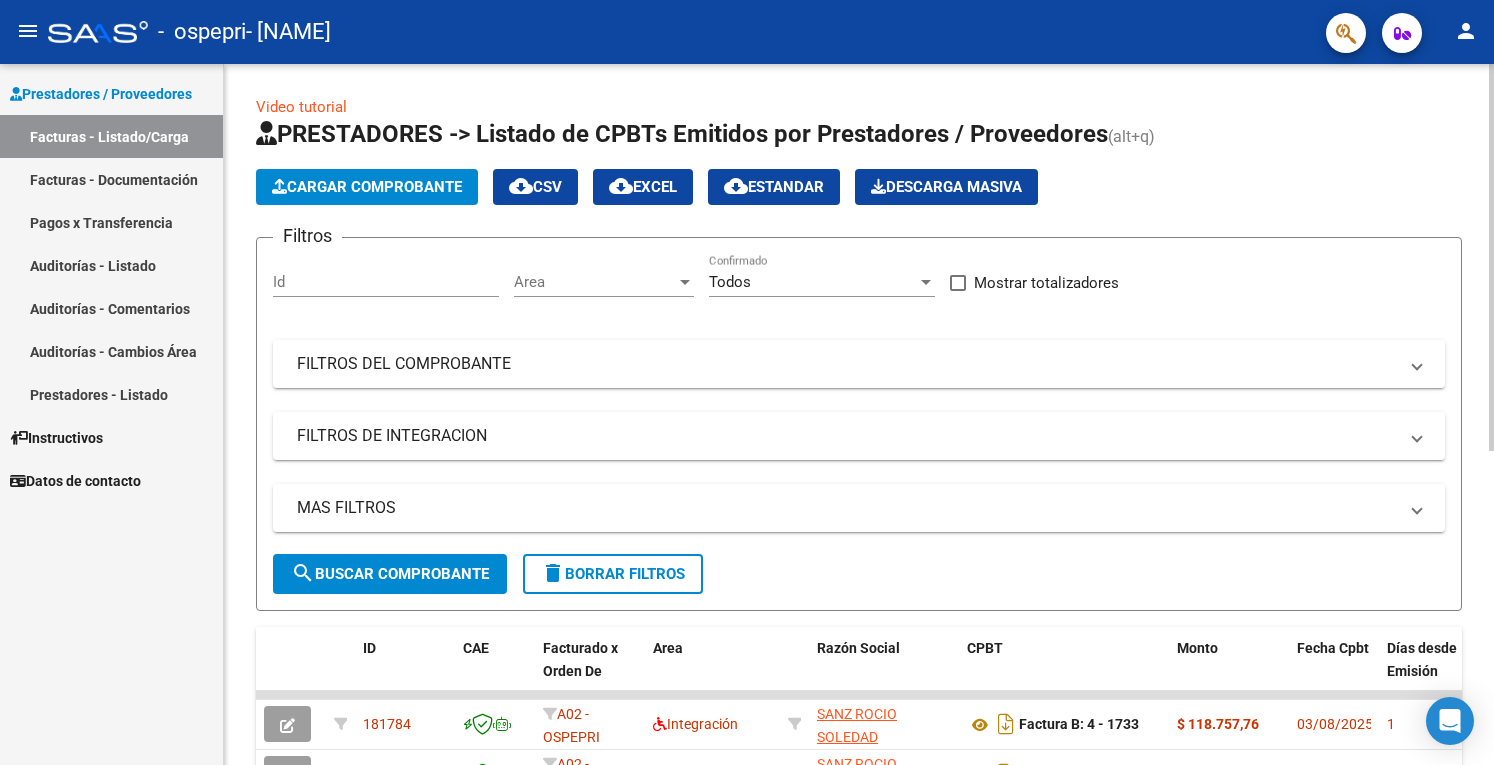 click on "Cargar Comprobante" 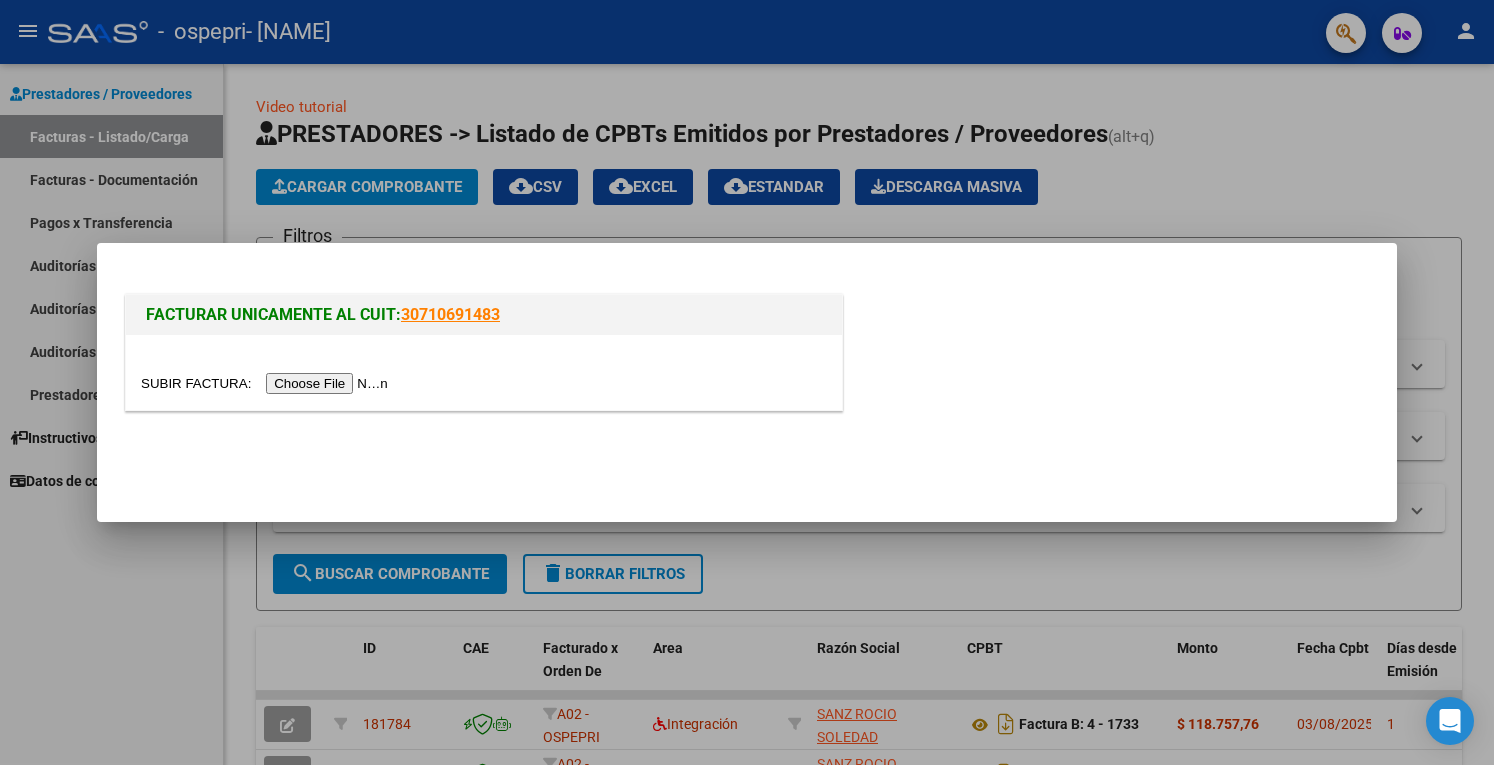 click at bounding box center [267, 383] 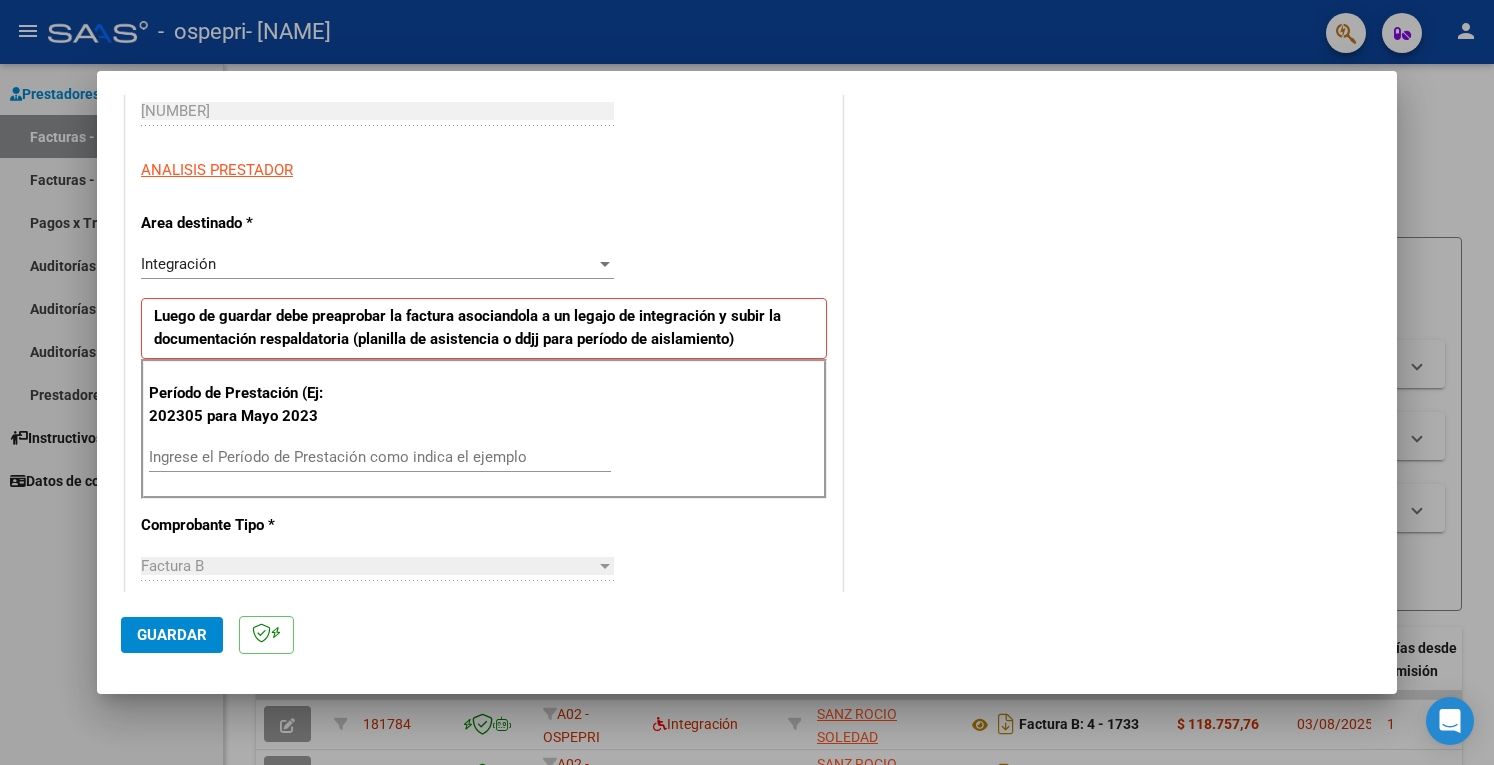 scroll, scrollTop: 500, scrollLeft: 0, axis: vertical 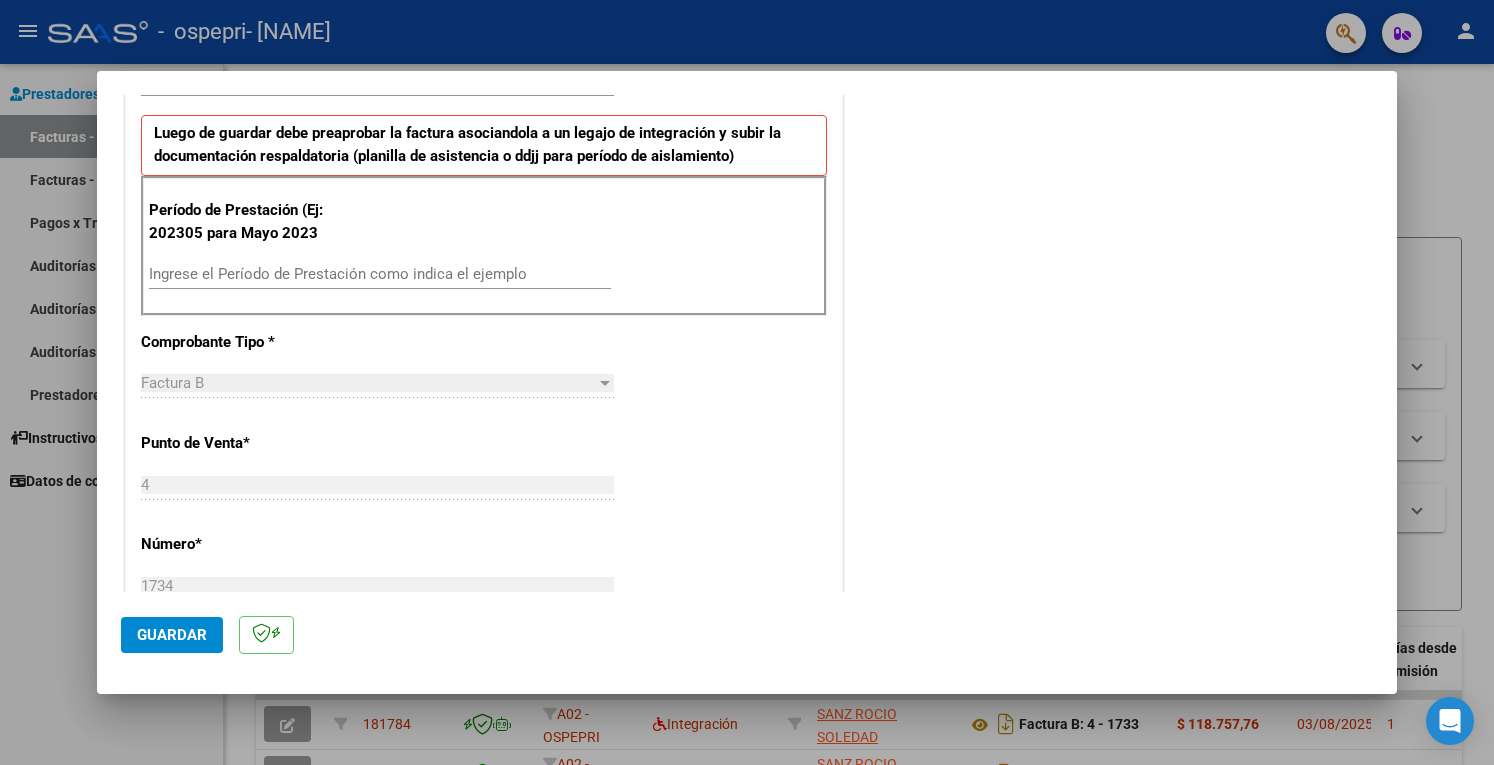 click on "Ingrese el Período de Prestación como indica el ejemplo" at bounding box center (380, 274) 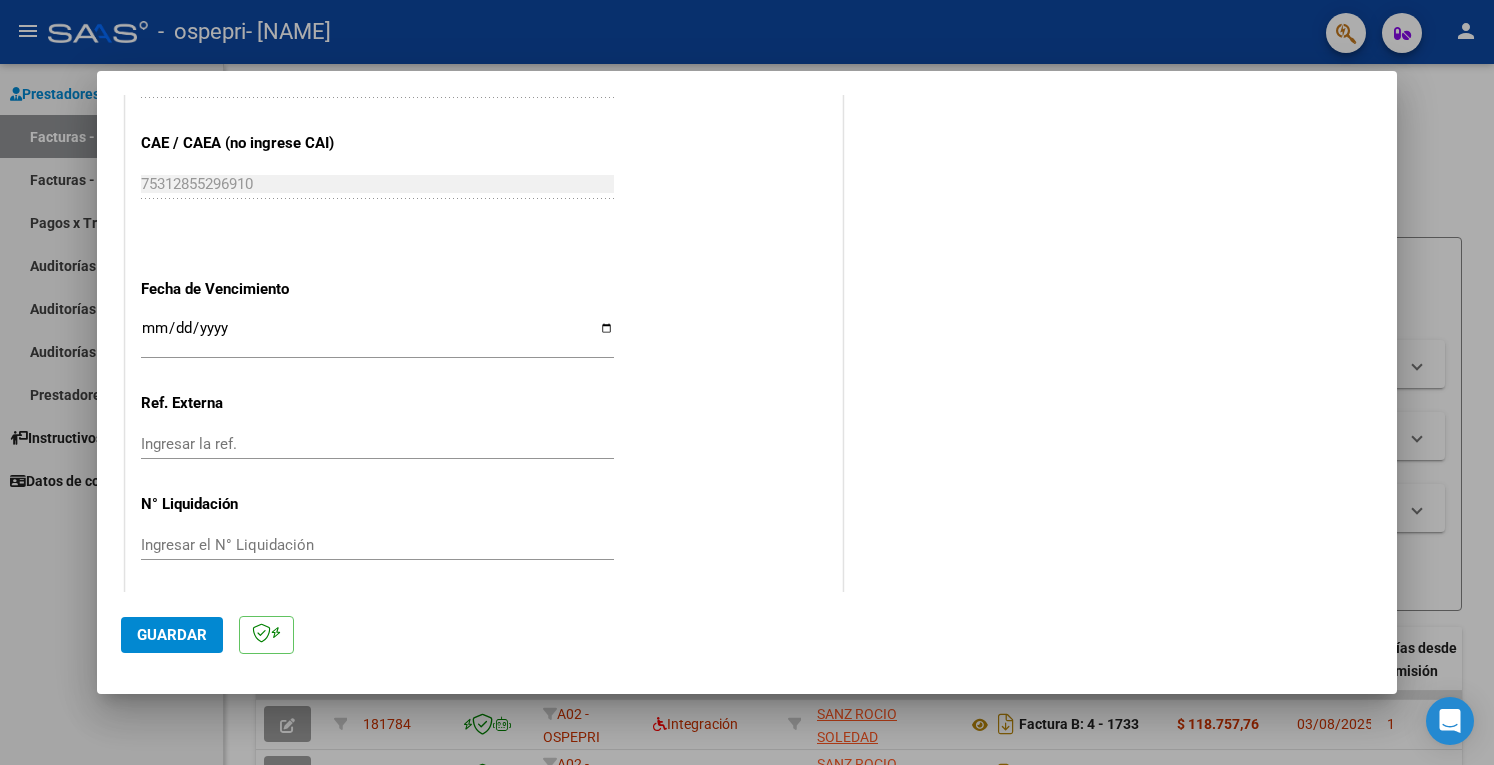 scroll, scrollTop: 1220, scrollLeft: 0, axis: vertical 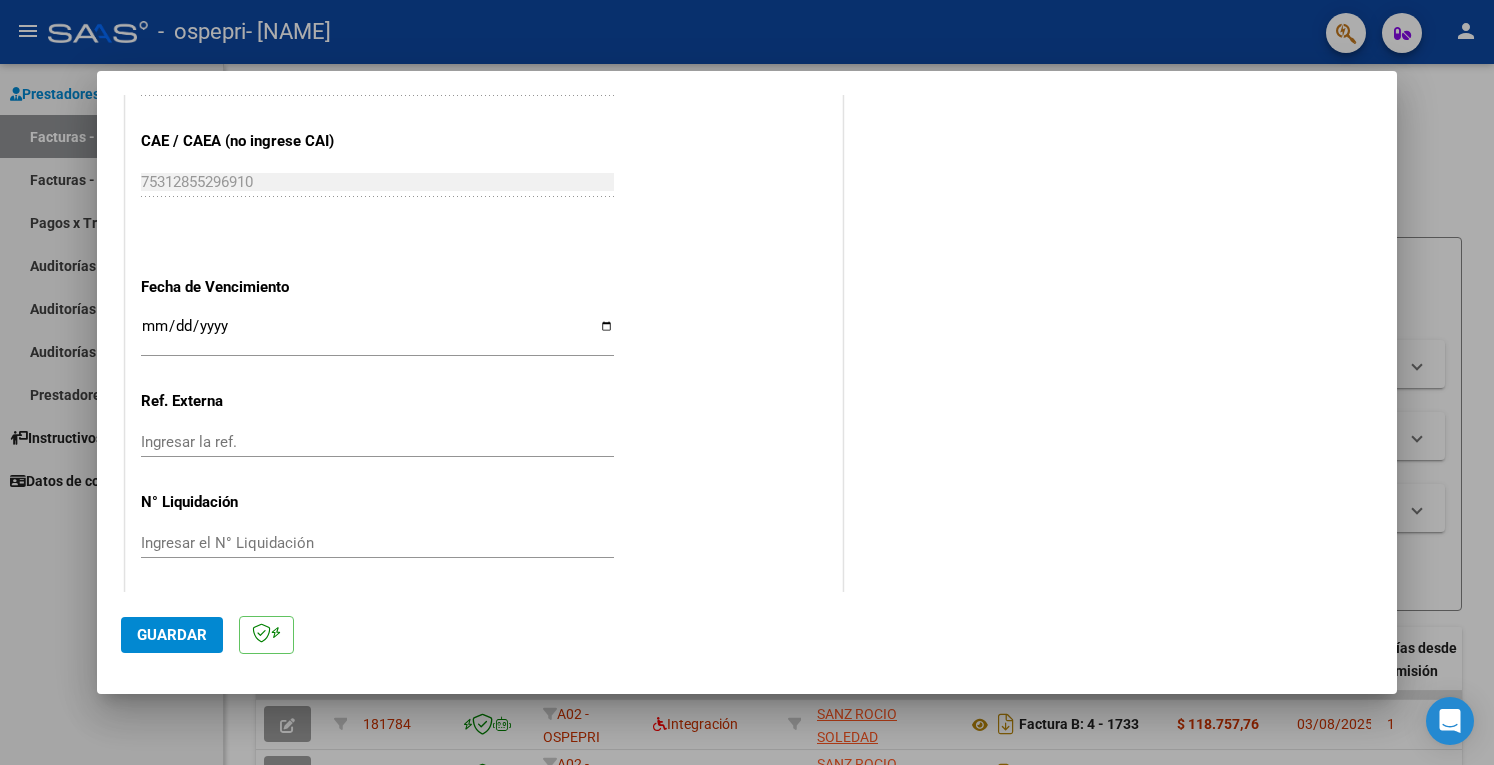 click on "Ingresar el N° Liquidación" at bounding box center (377, 543) 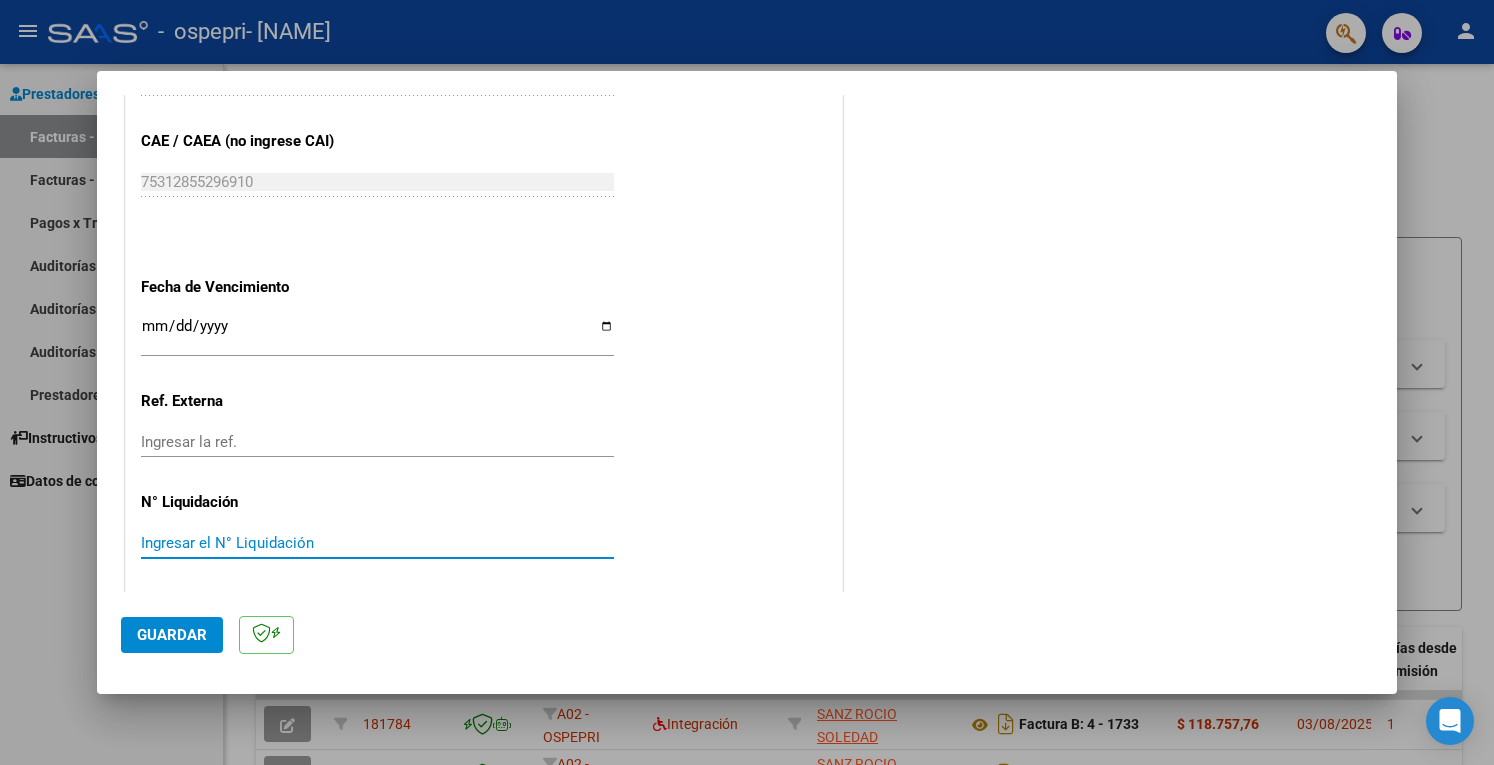 paste on "266026" 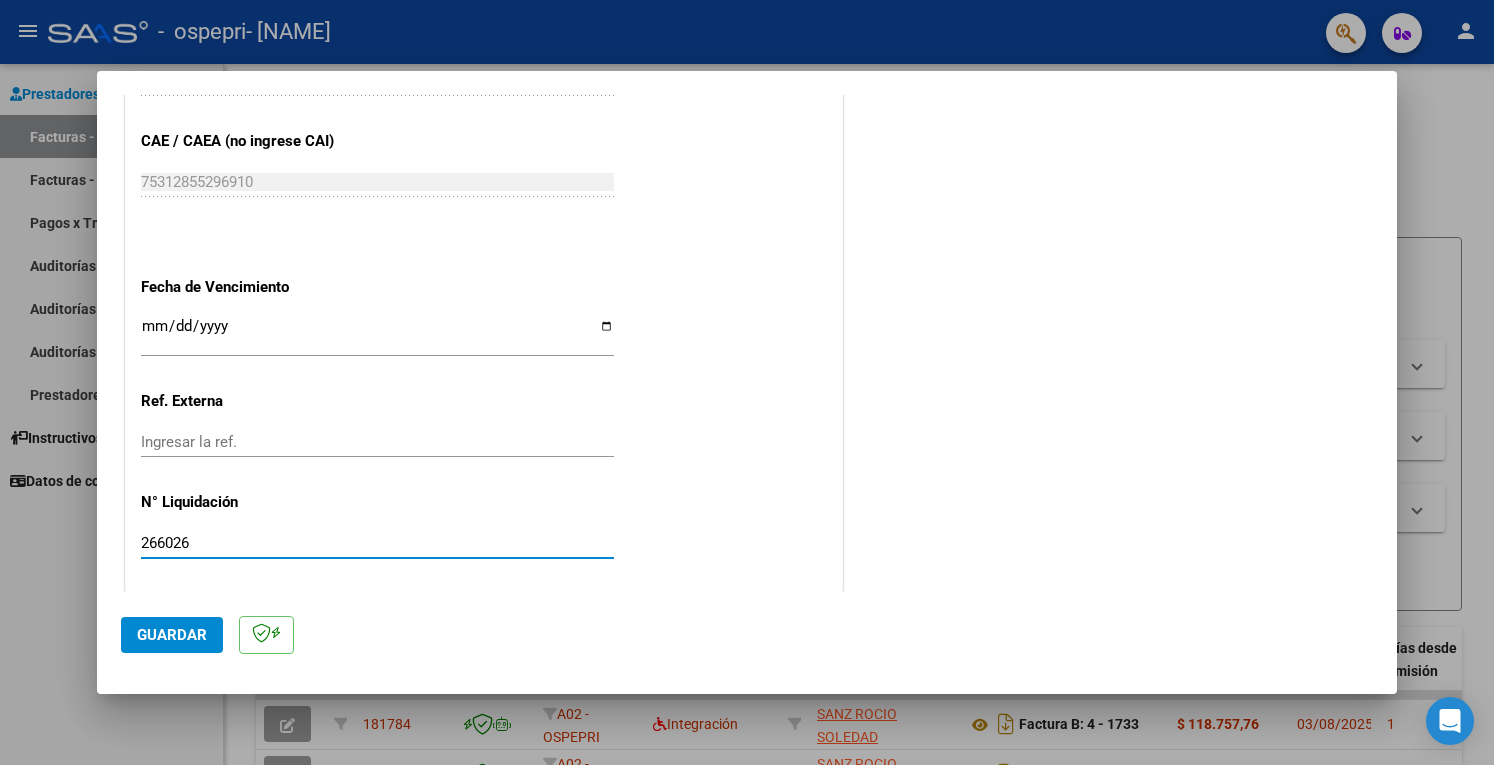 click on "Guardar" 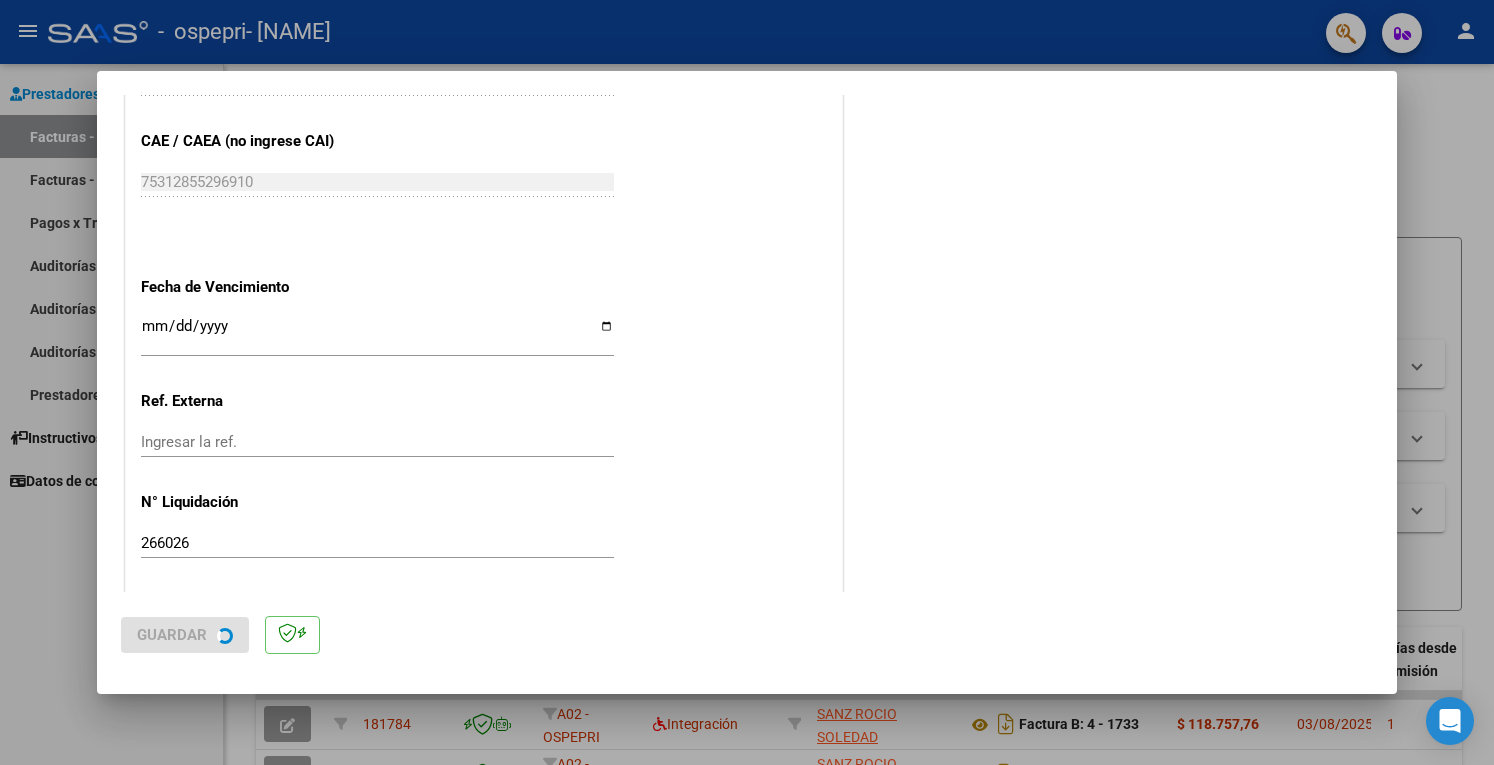 scroll, scrollTop: 0, scrollLeft: 0, axis: both 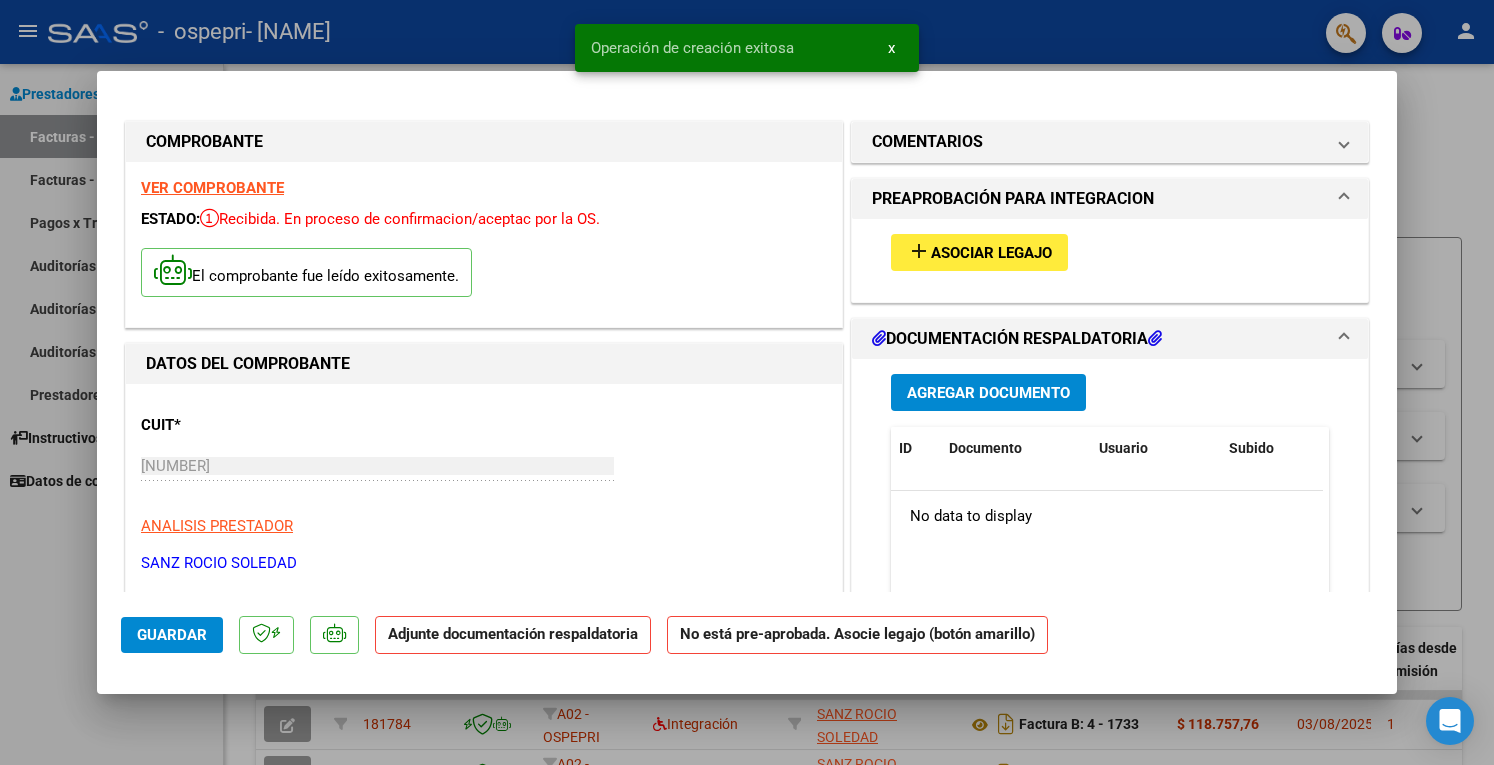 click on "Asociar Legajo" at bounding box center [991, 253] 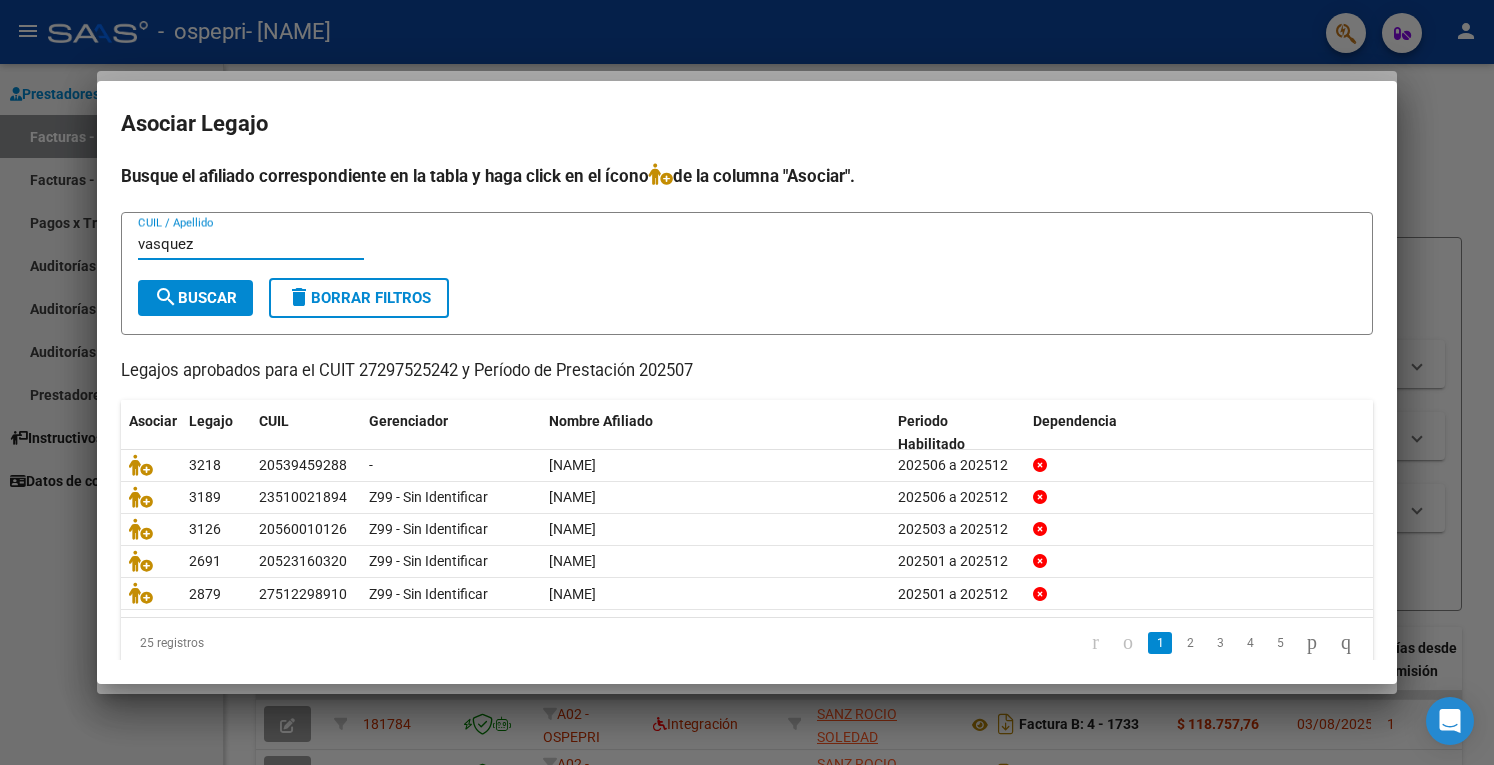click on "search" at bounding box center [166, 297] 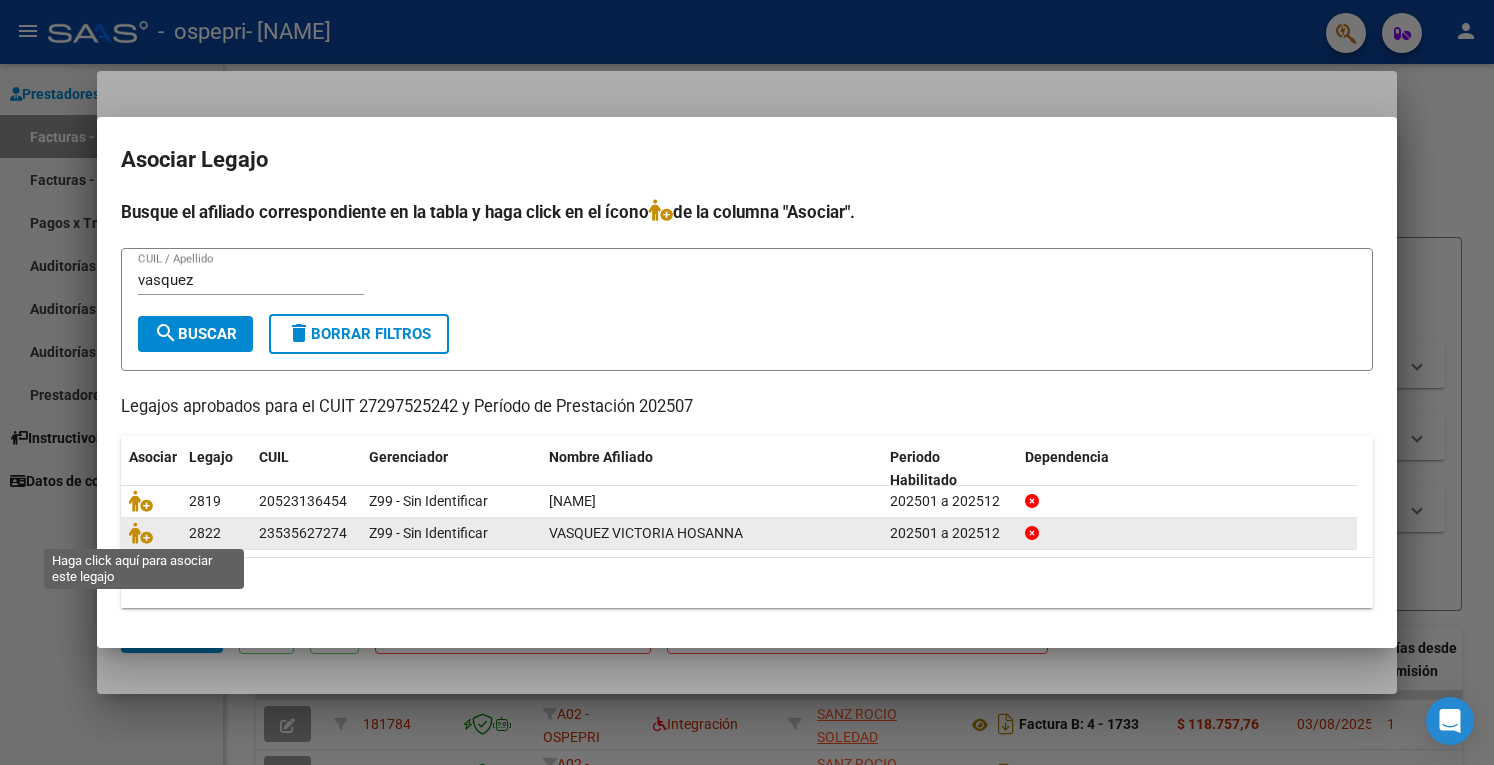 click 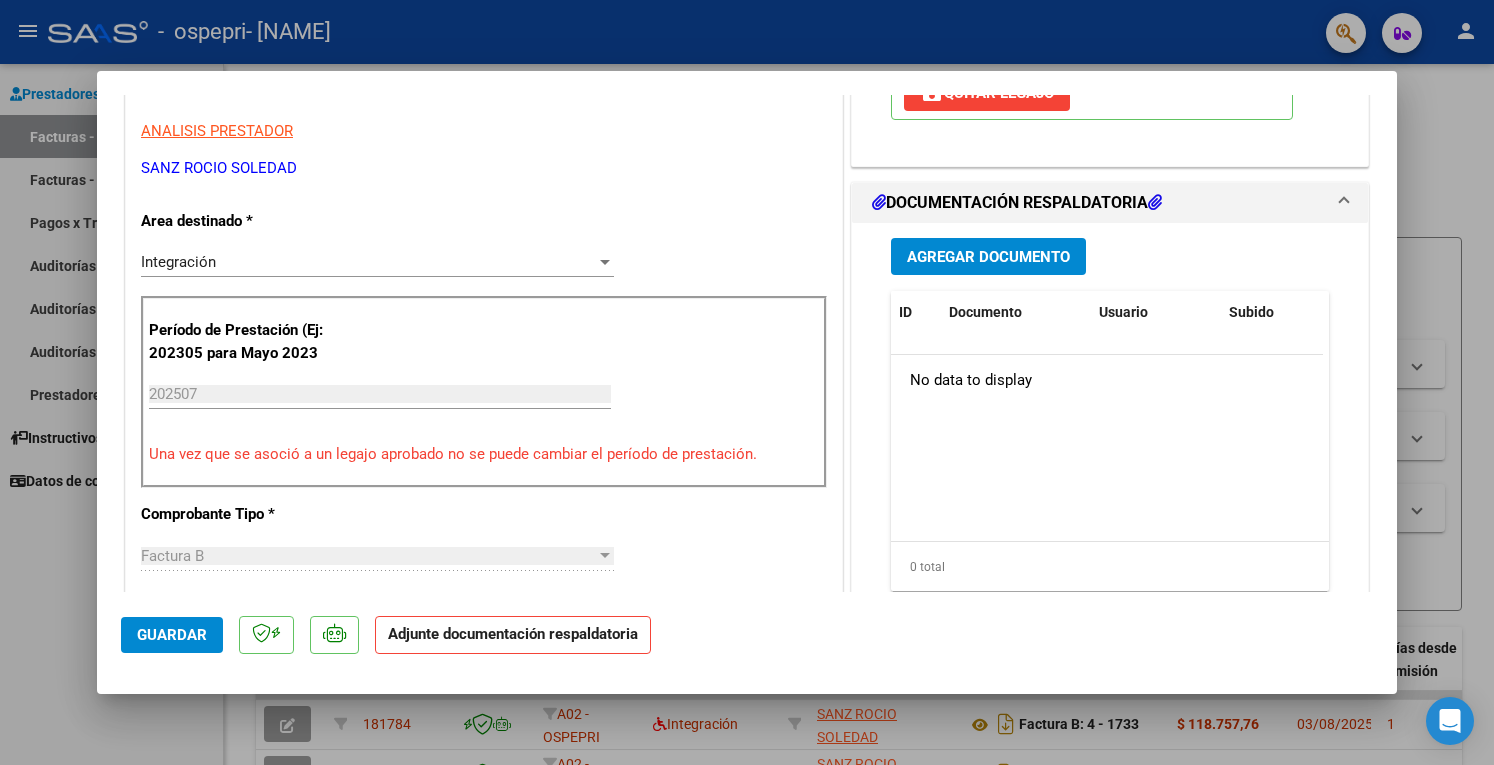 scroll, scrollTop: 500, scrollLeft: 0, axis: vertical 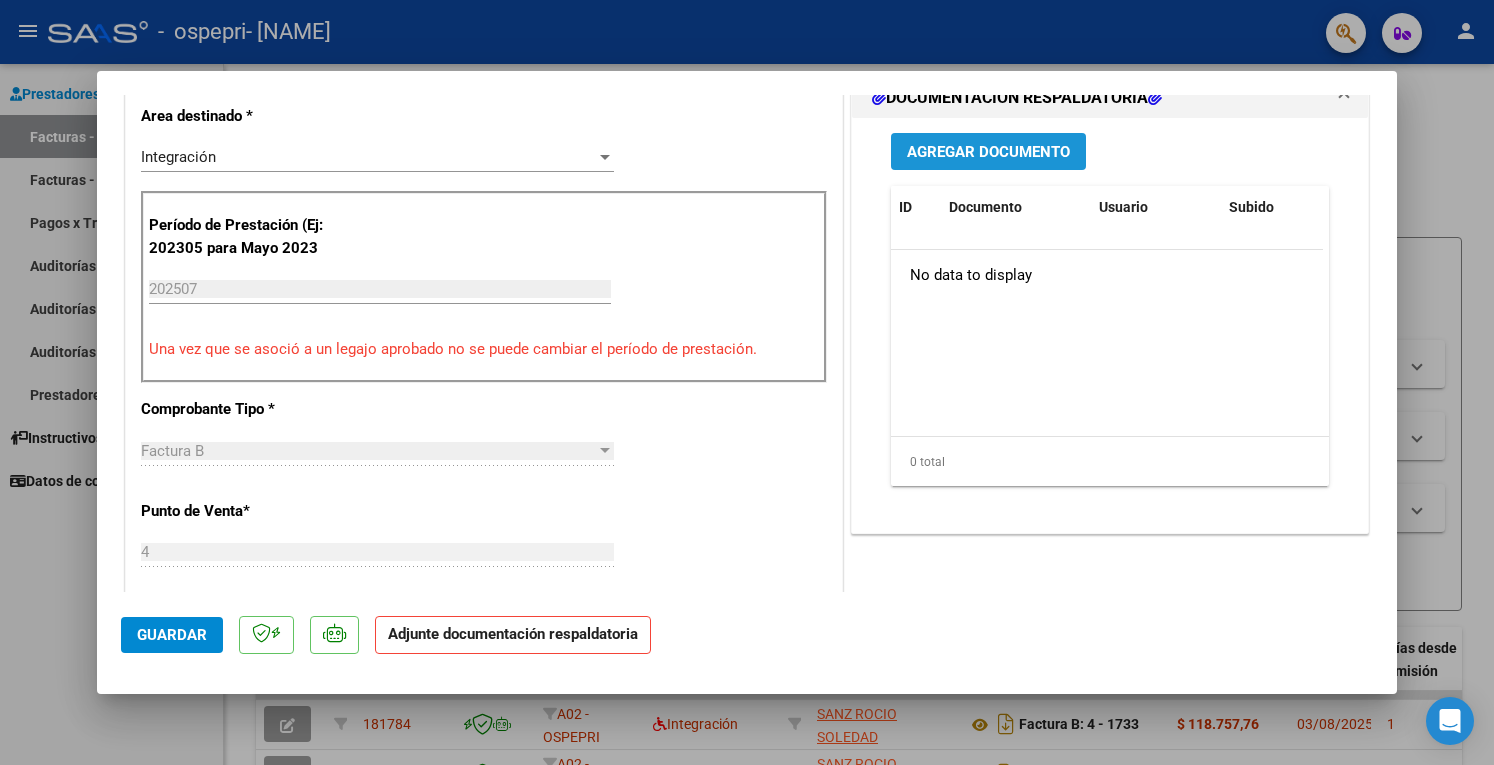 click on "Agregar Documento" at bounding box center (988, 152) 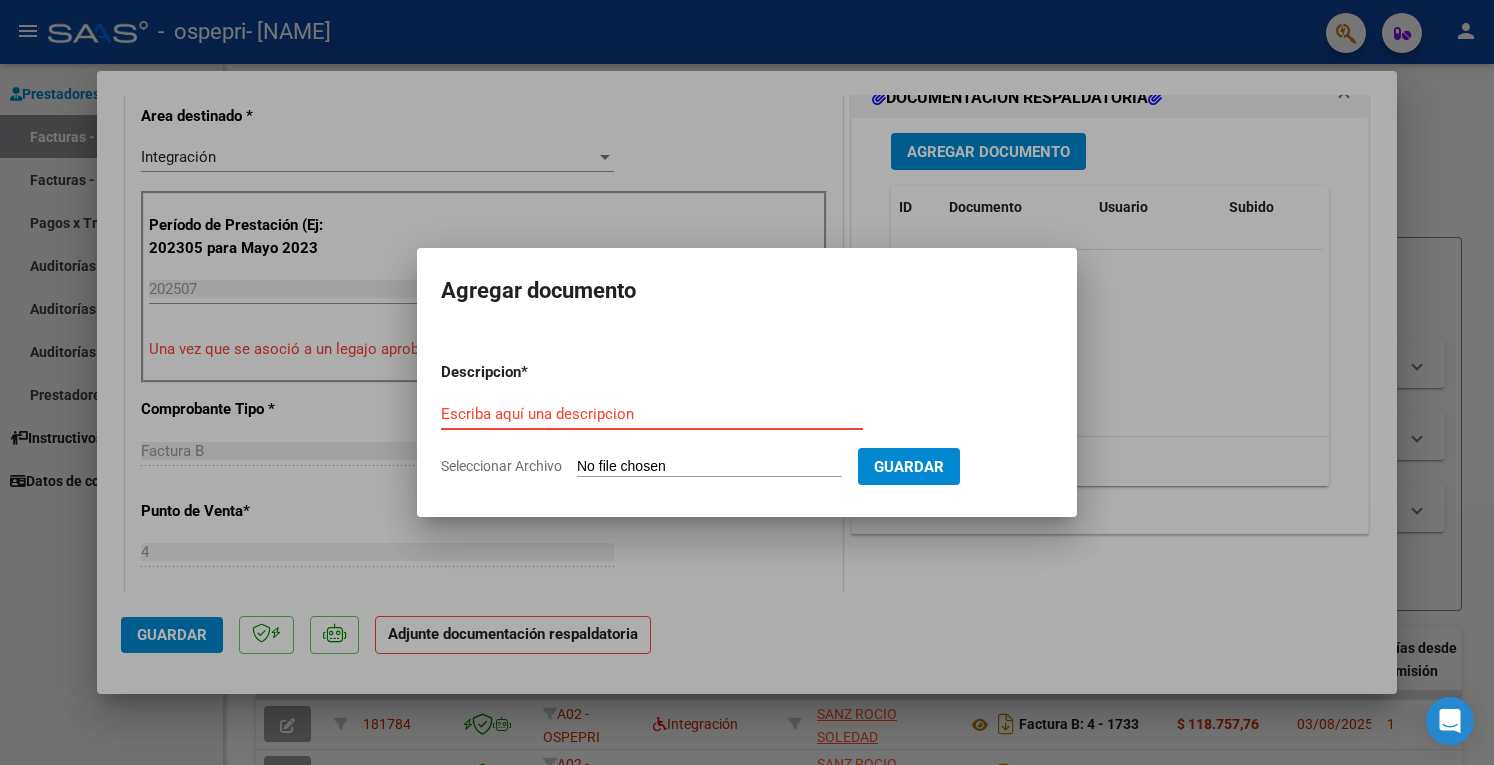 click on "Escriba aquí una descripcion" at bounding box center [652, 414] 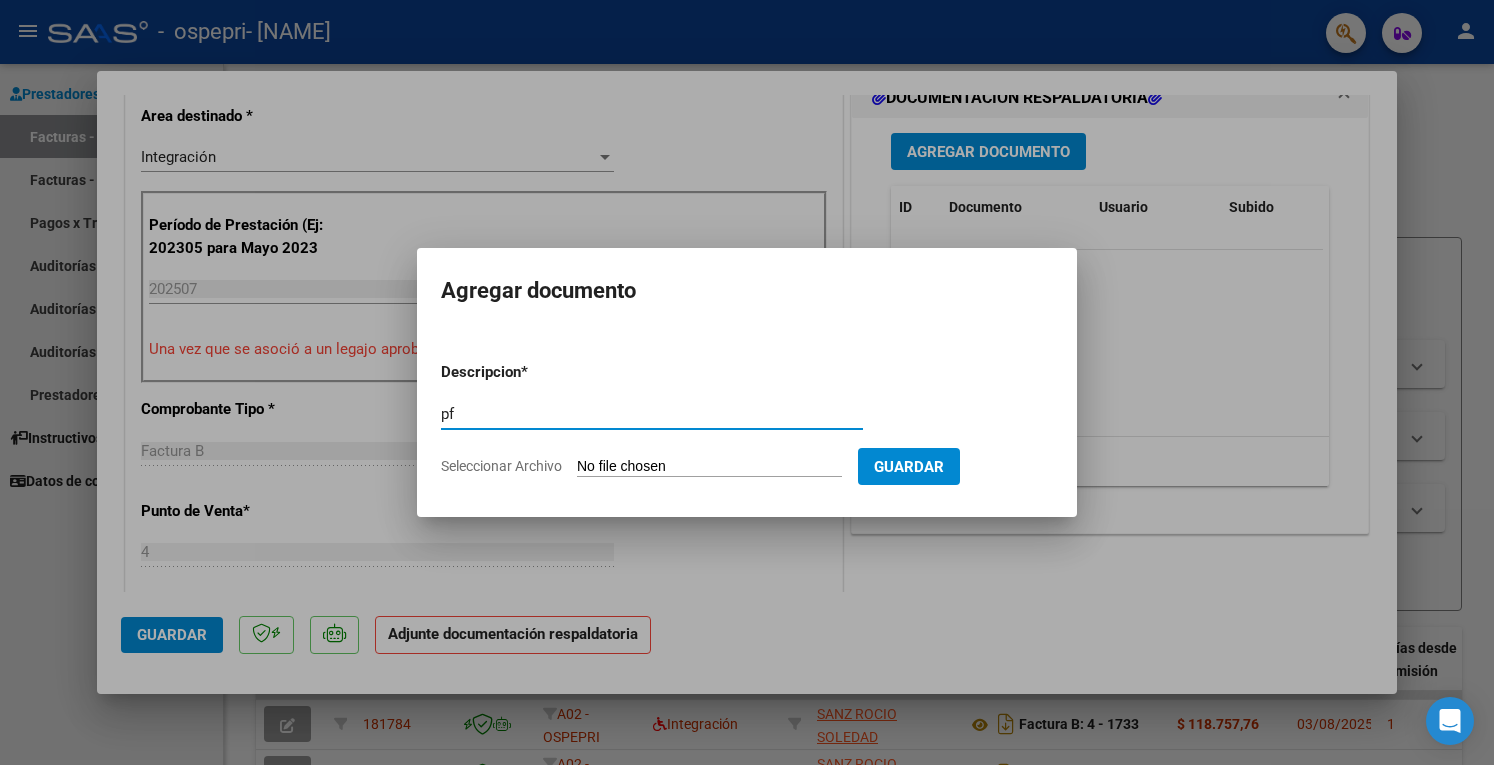 click on "Seleccionar Archivo" at bounding box center [709, 467] 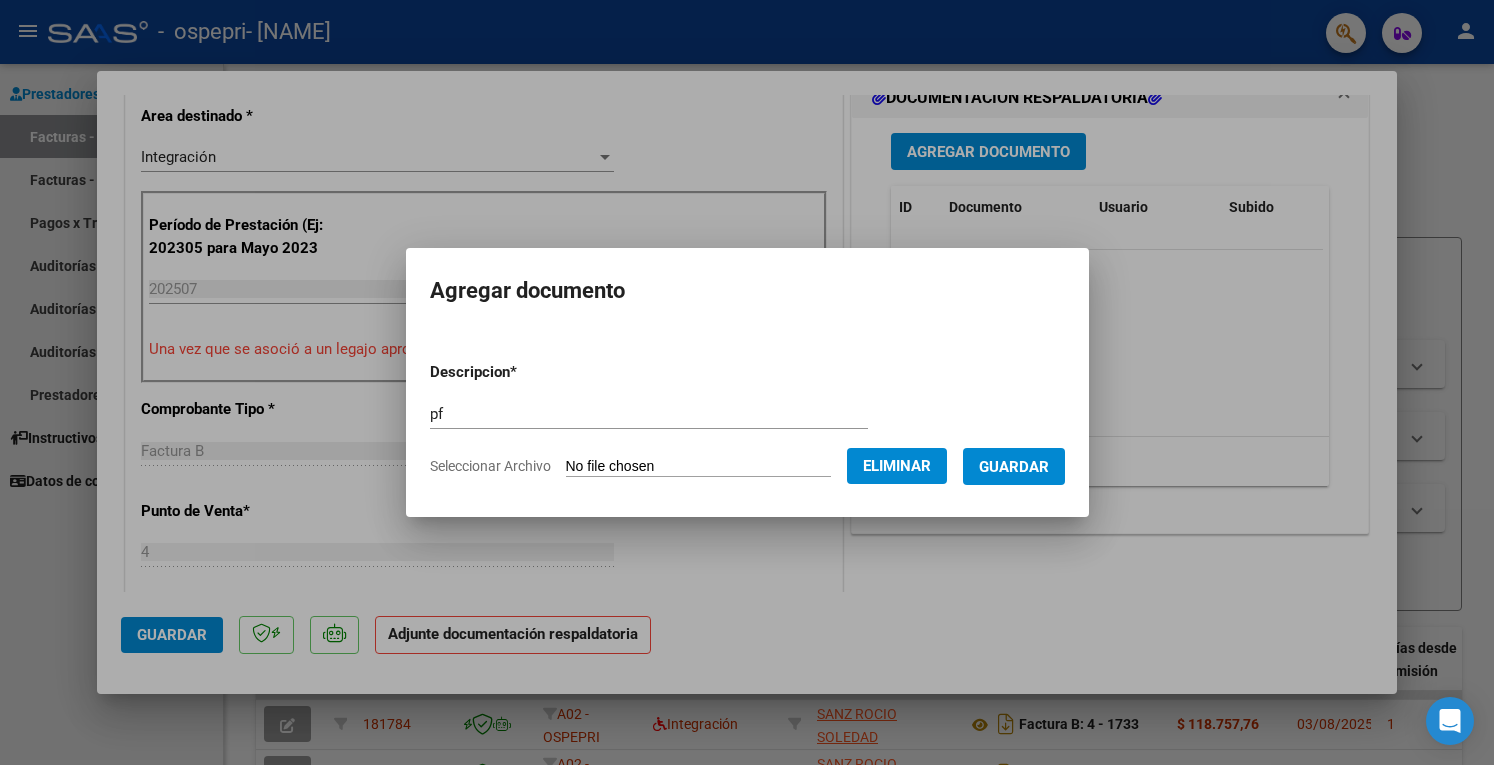 click on "Guardar" at bounding box center (1014, 467) 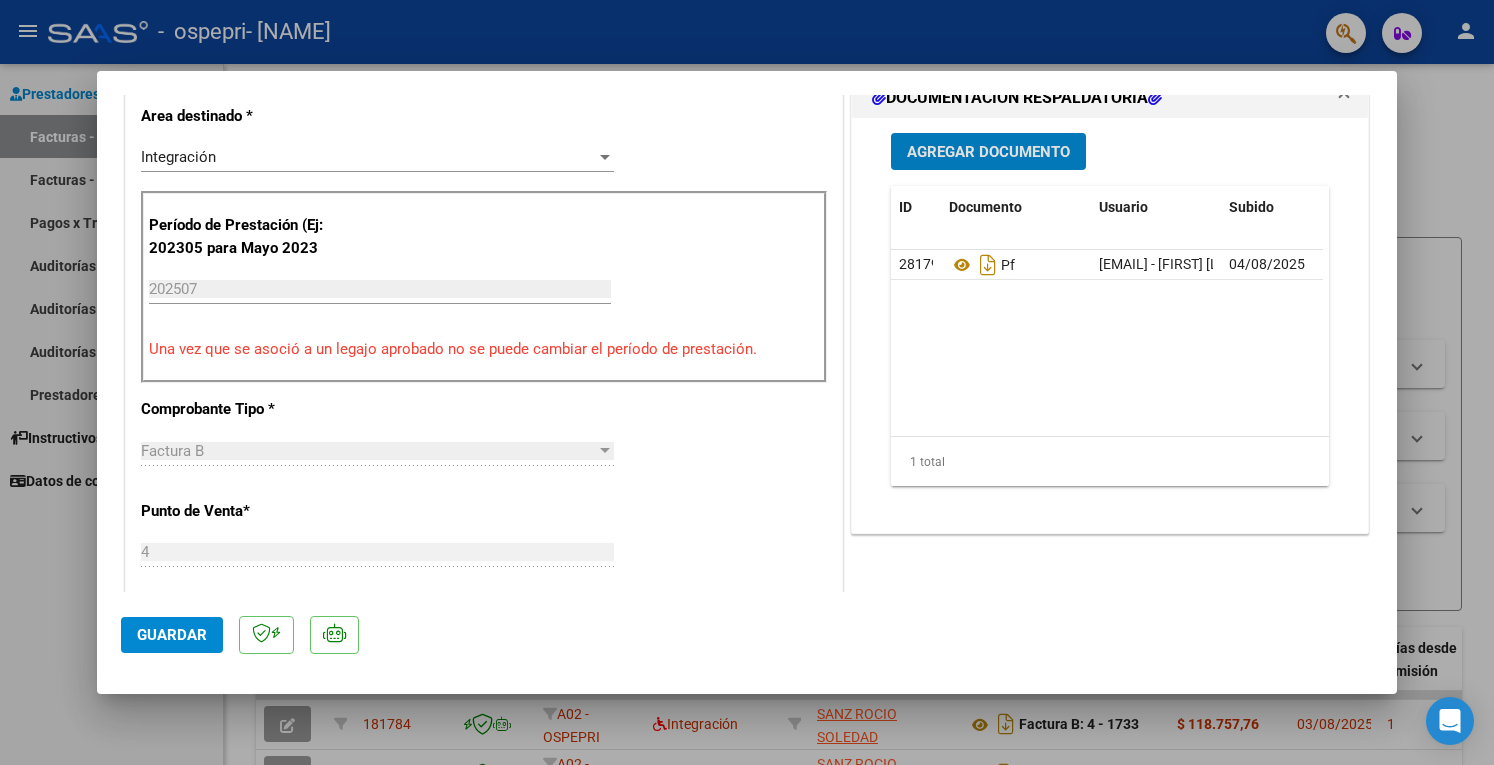 scroll, scrollTop: 100, scrollLeft: 0, axis: vertical 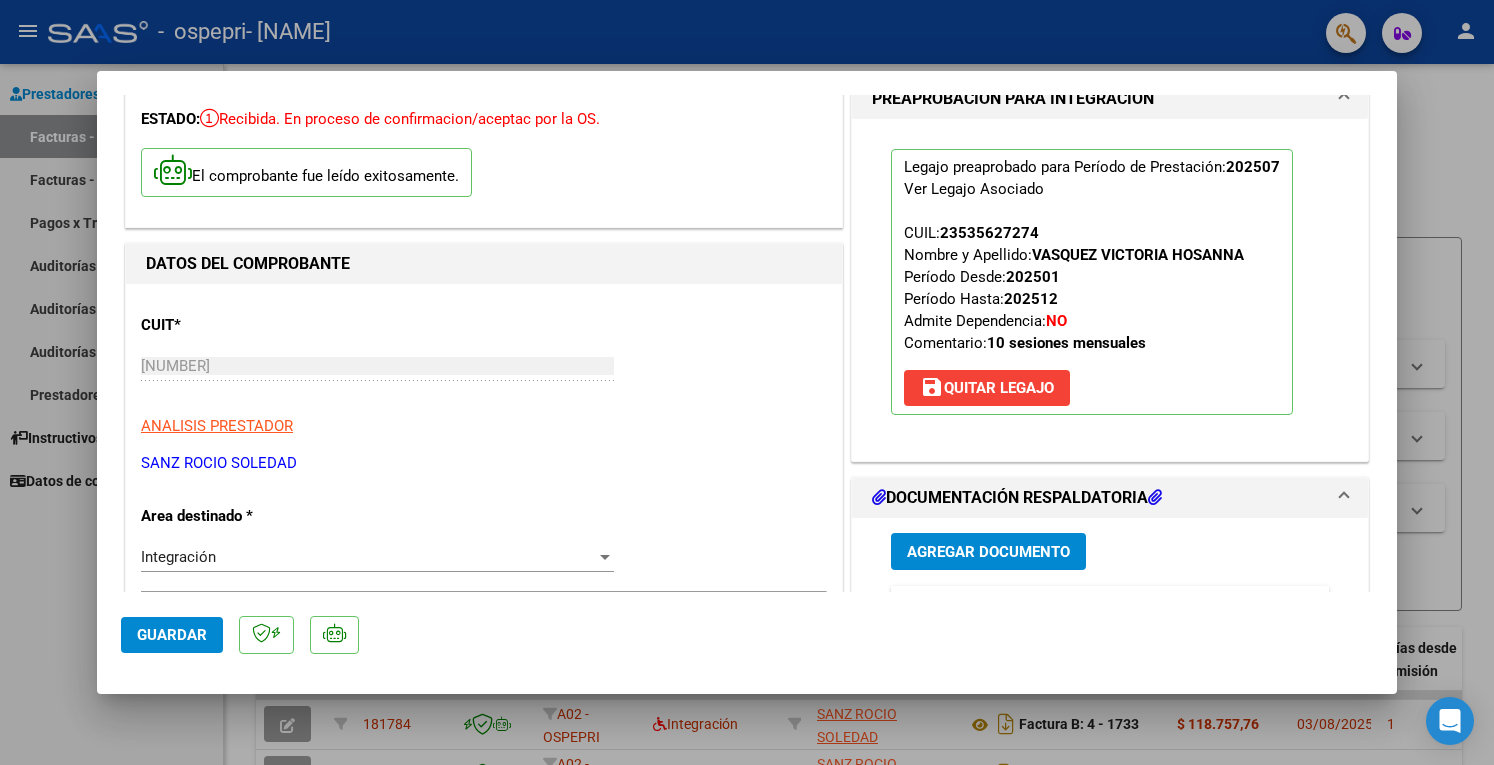 click at bounding box center (747, 382) 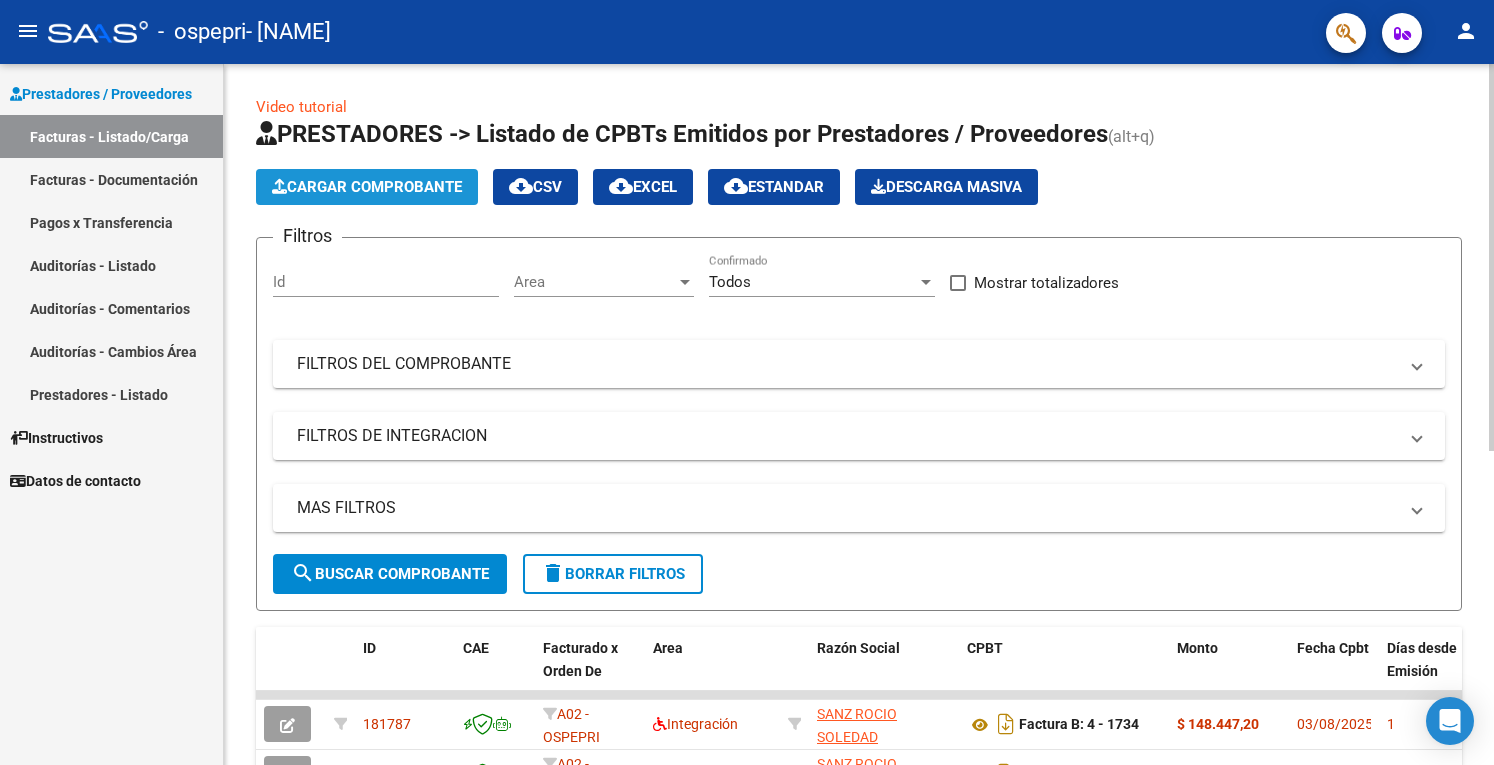 click on "Cargar Comprobante" 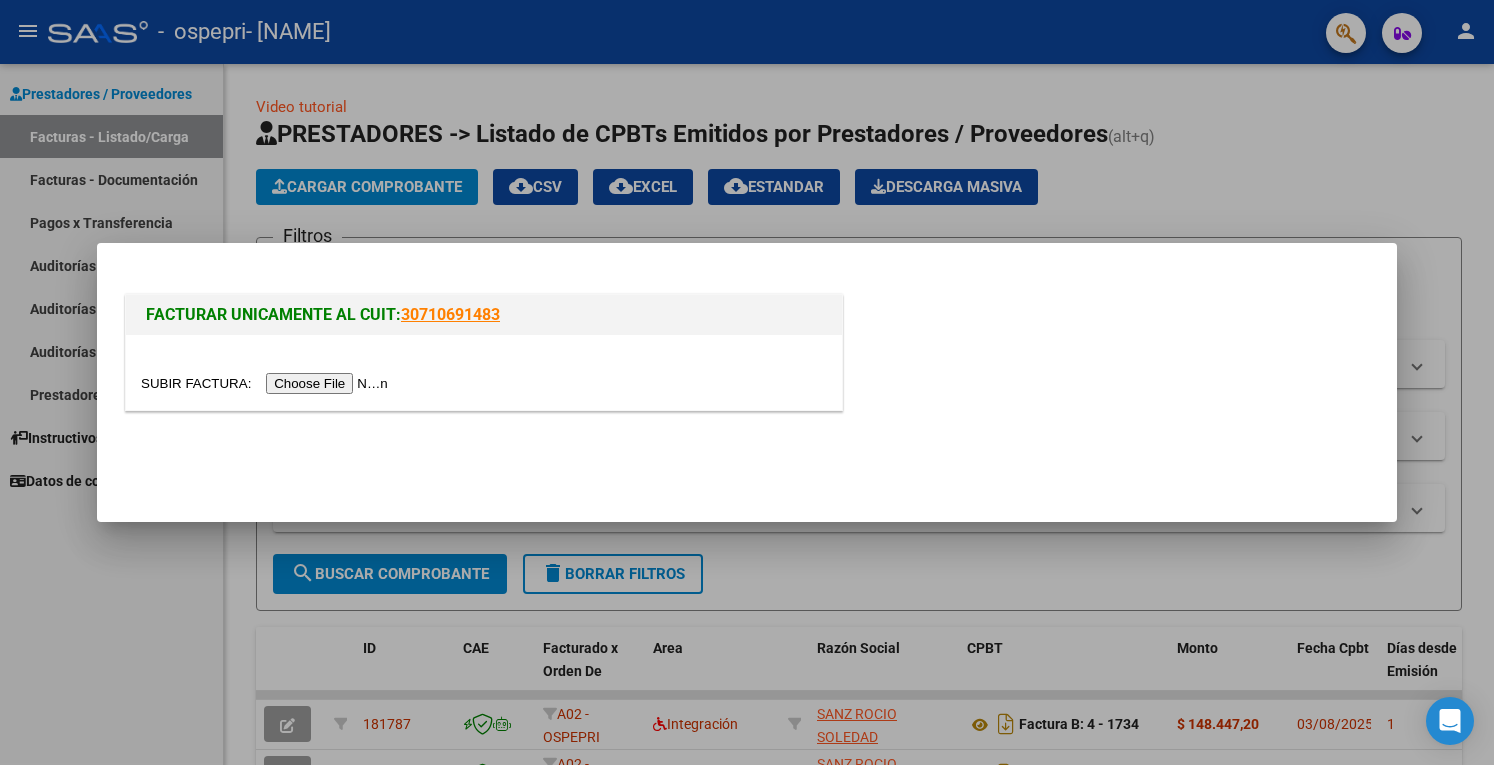 click at bounding box center [267, 383] 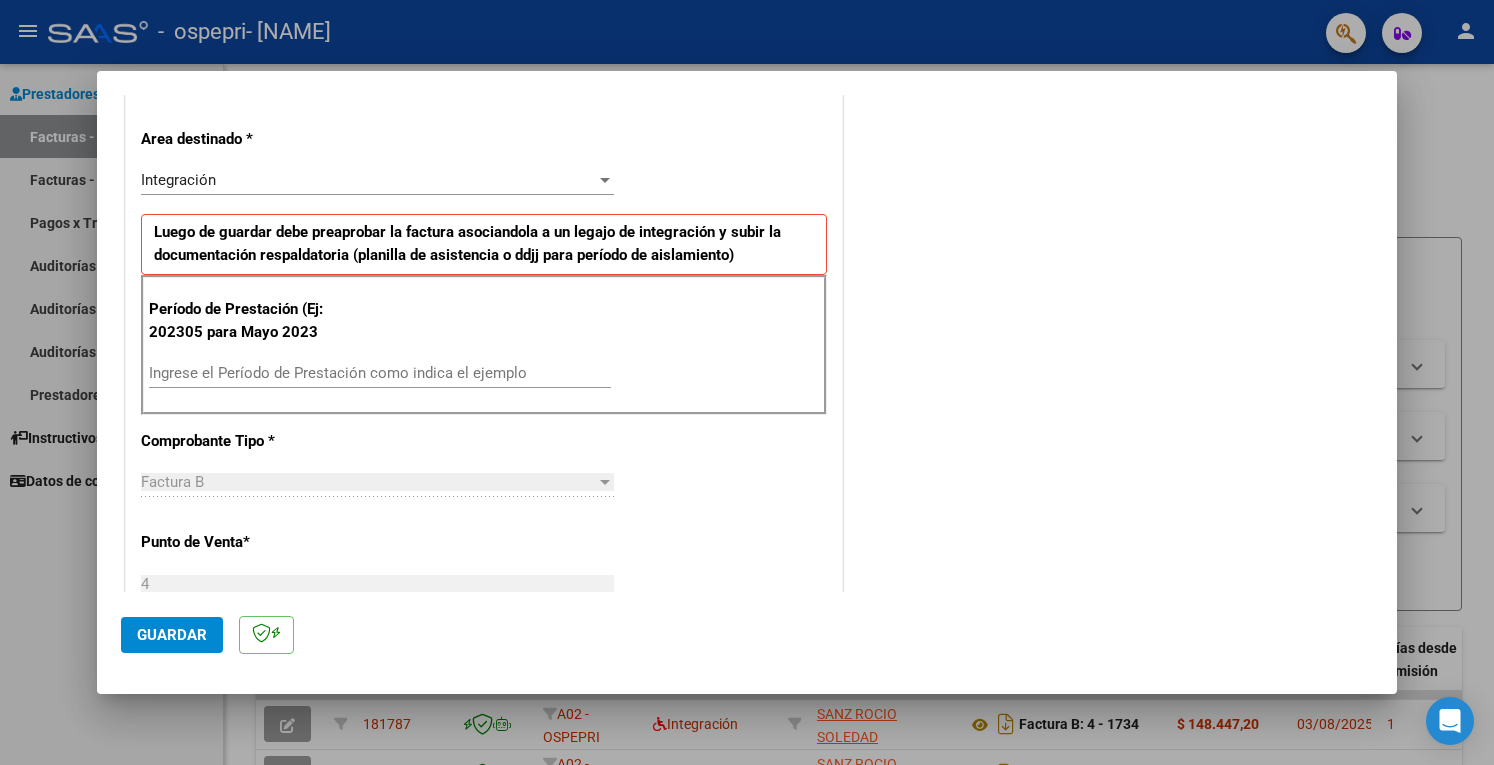 scroll, scrollTop: 500, scrollLeft: 0, axis: vertical 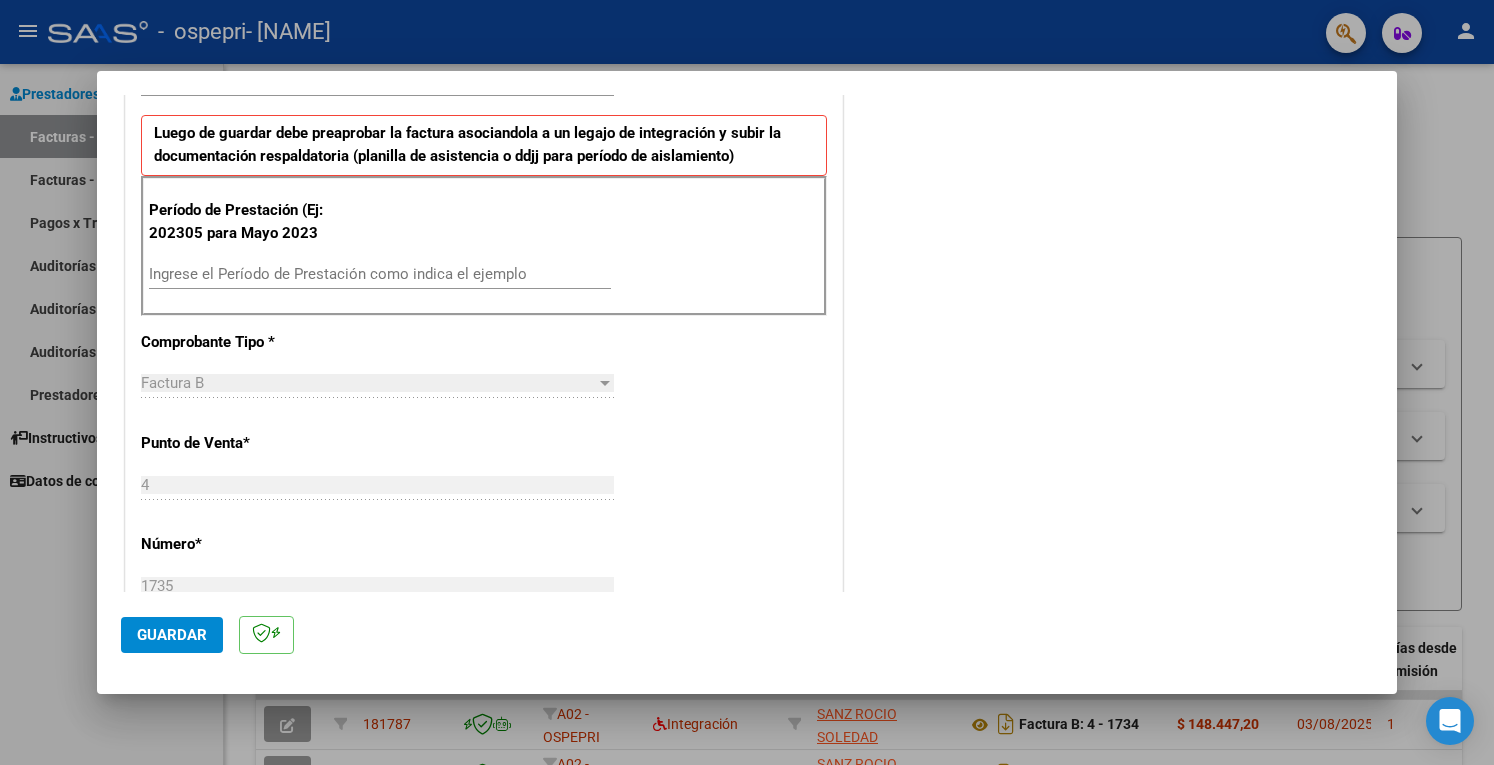 click on "Ingrese el Período de Prestación como indica el ejemplo" at bounding box center (380, 274) 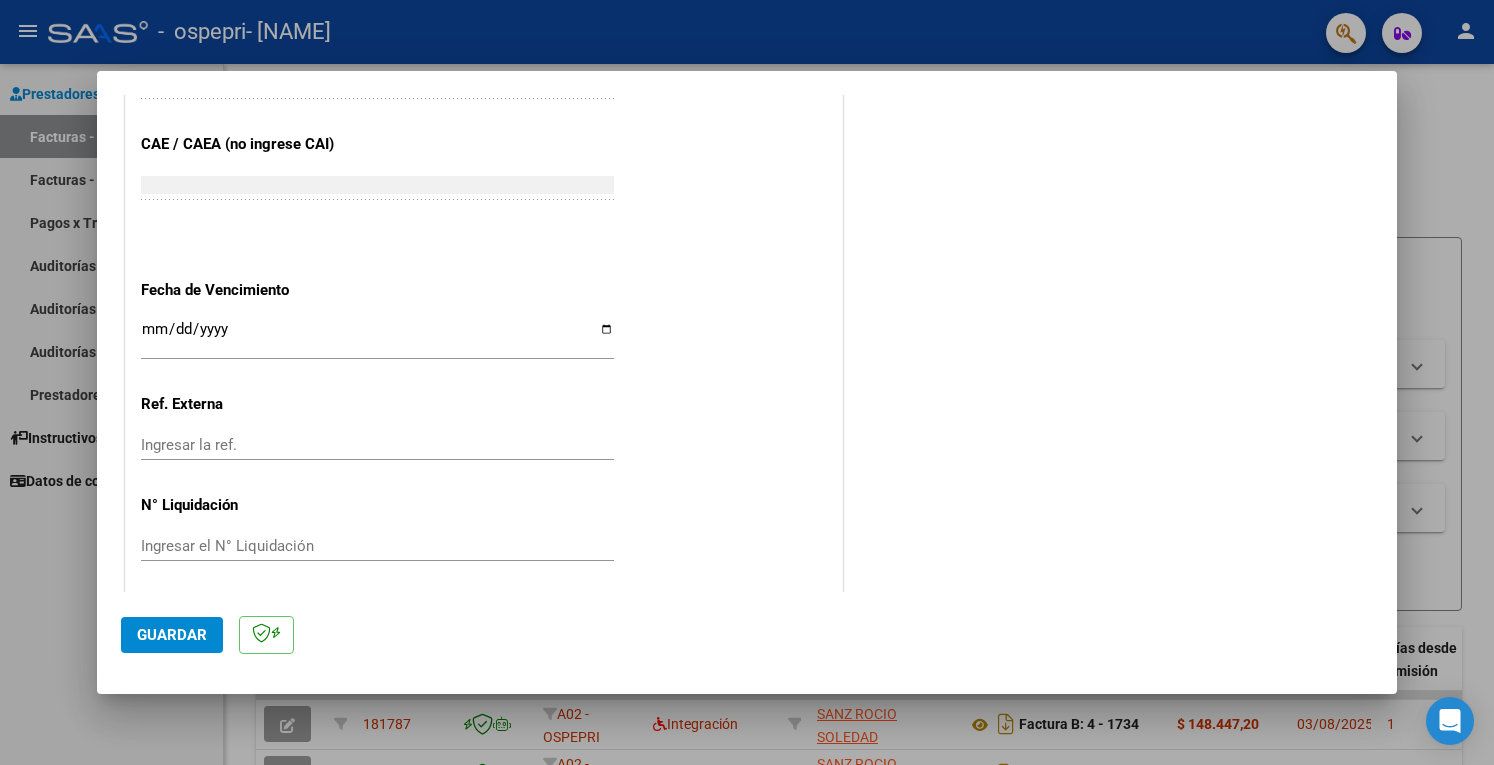 scroll, scrollTop: 1220, scrollLeft: 0, axis: vertical 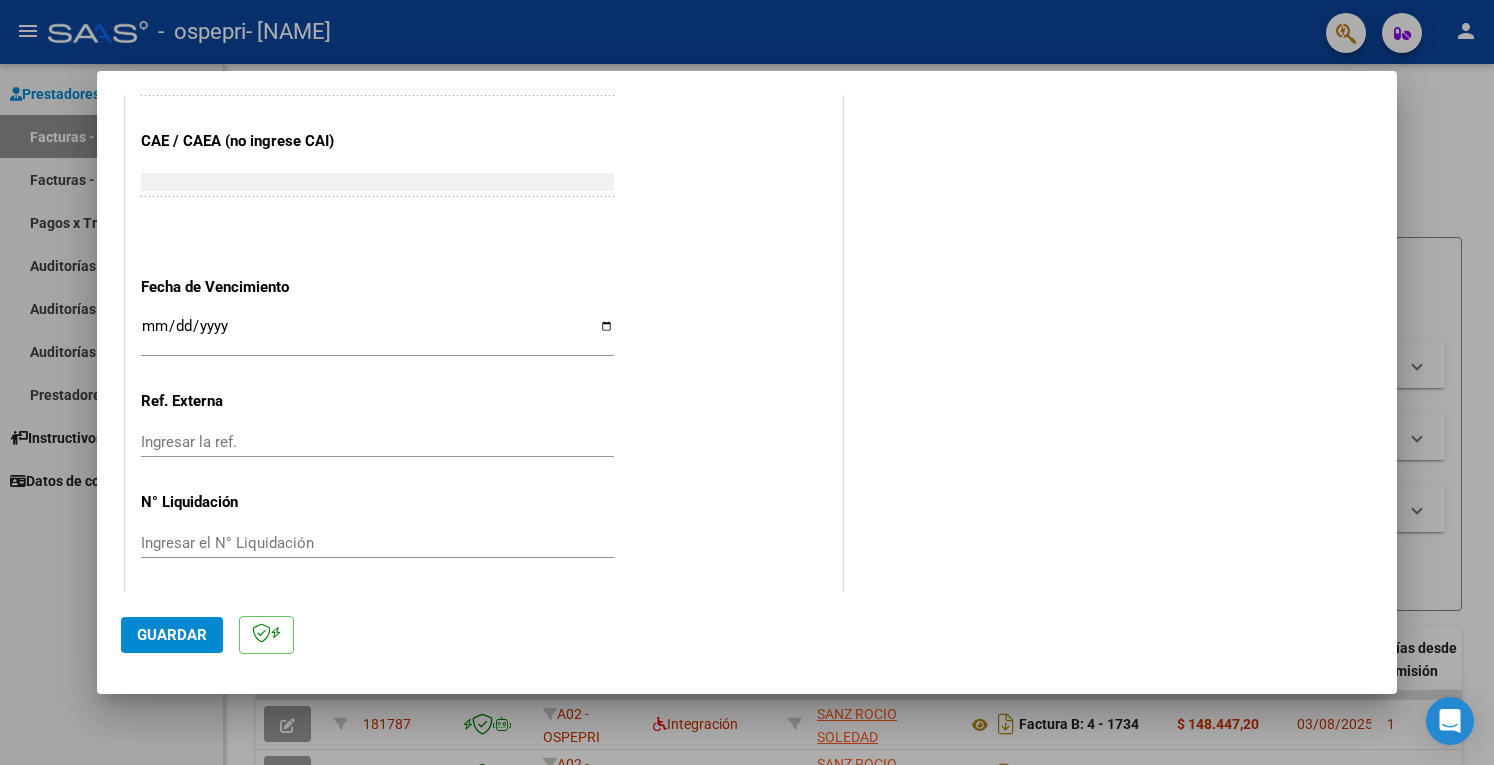 click on "Ingresar el N° Liquidación" at bounding box center (377, 543) 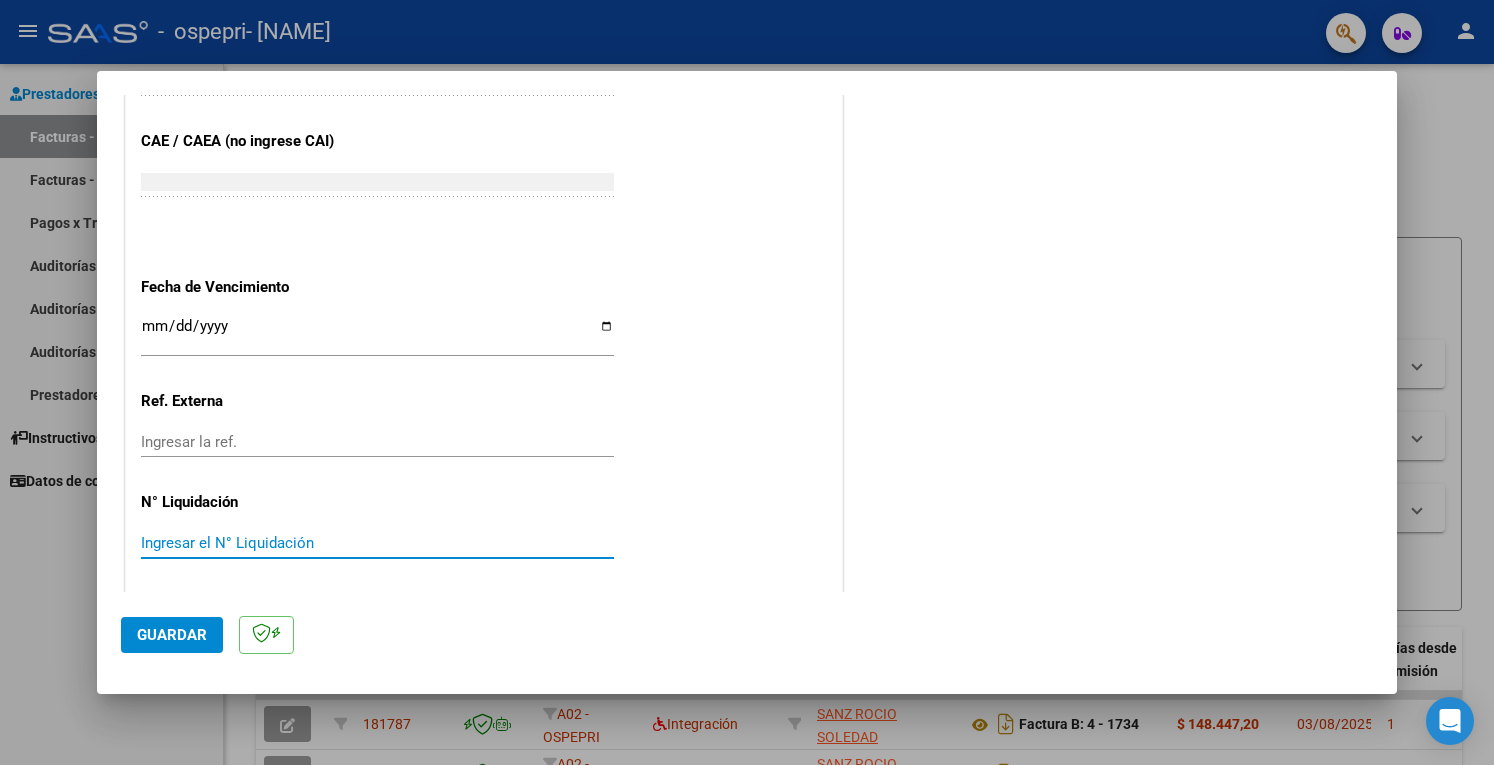 paste on "266024" 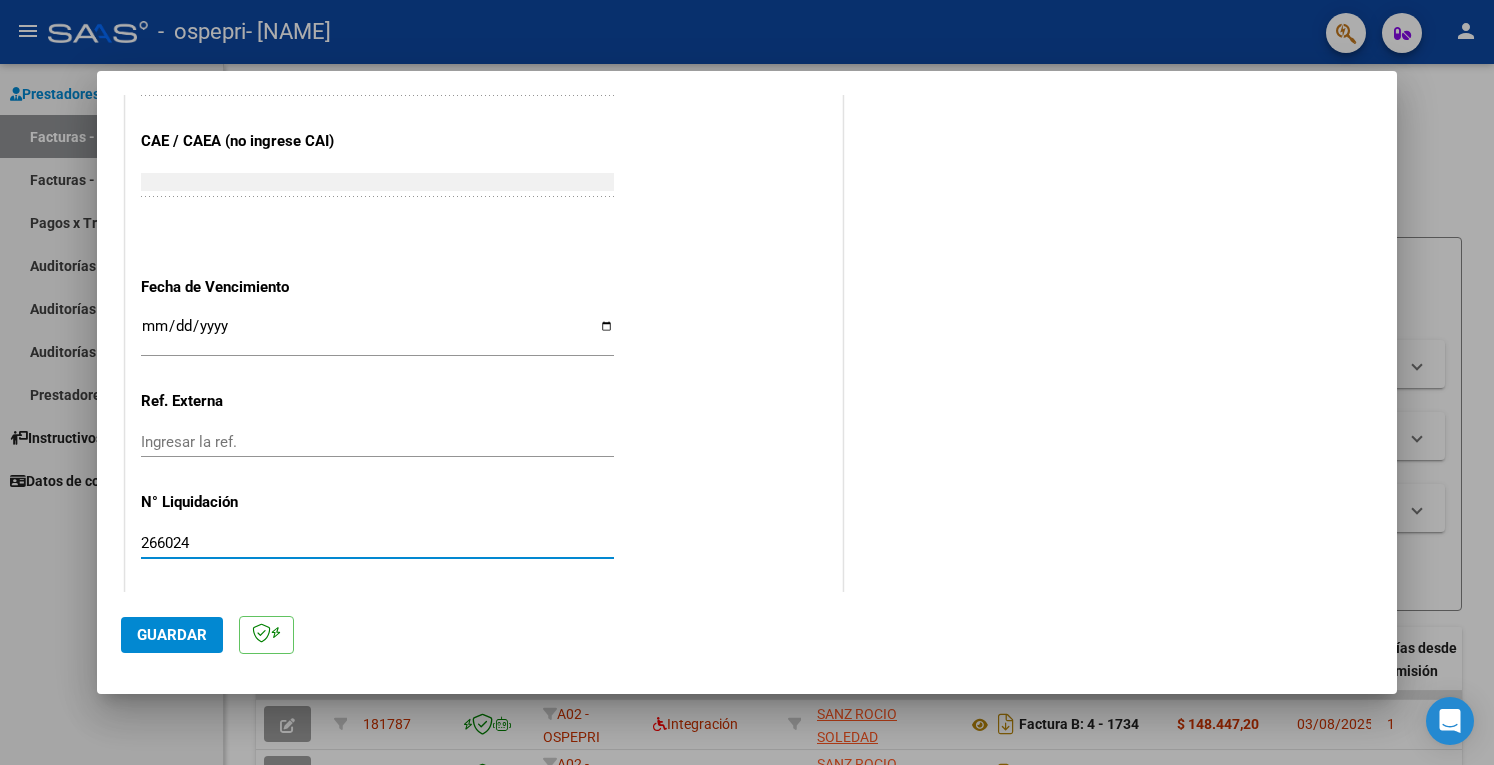 click on "Guardar" 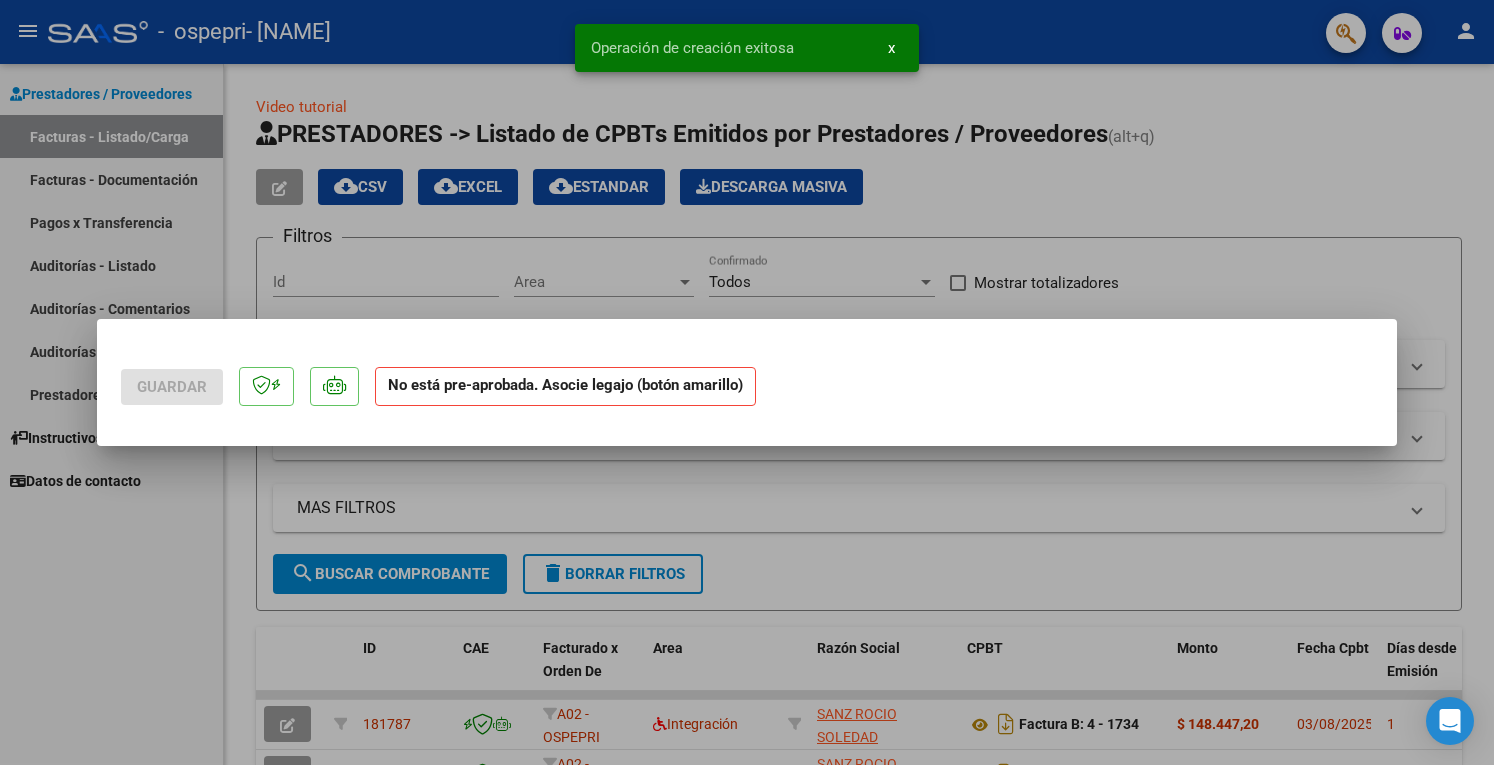 scroll, scrollTop: 0, scrollLeft: 0, axis: both 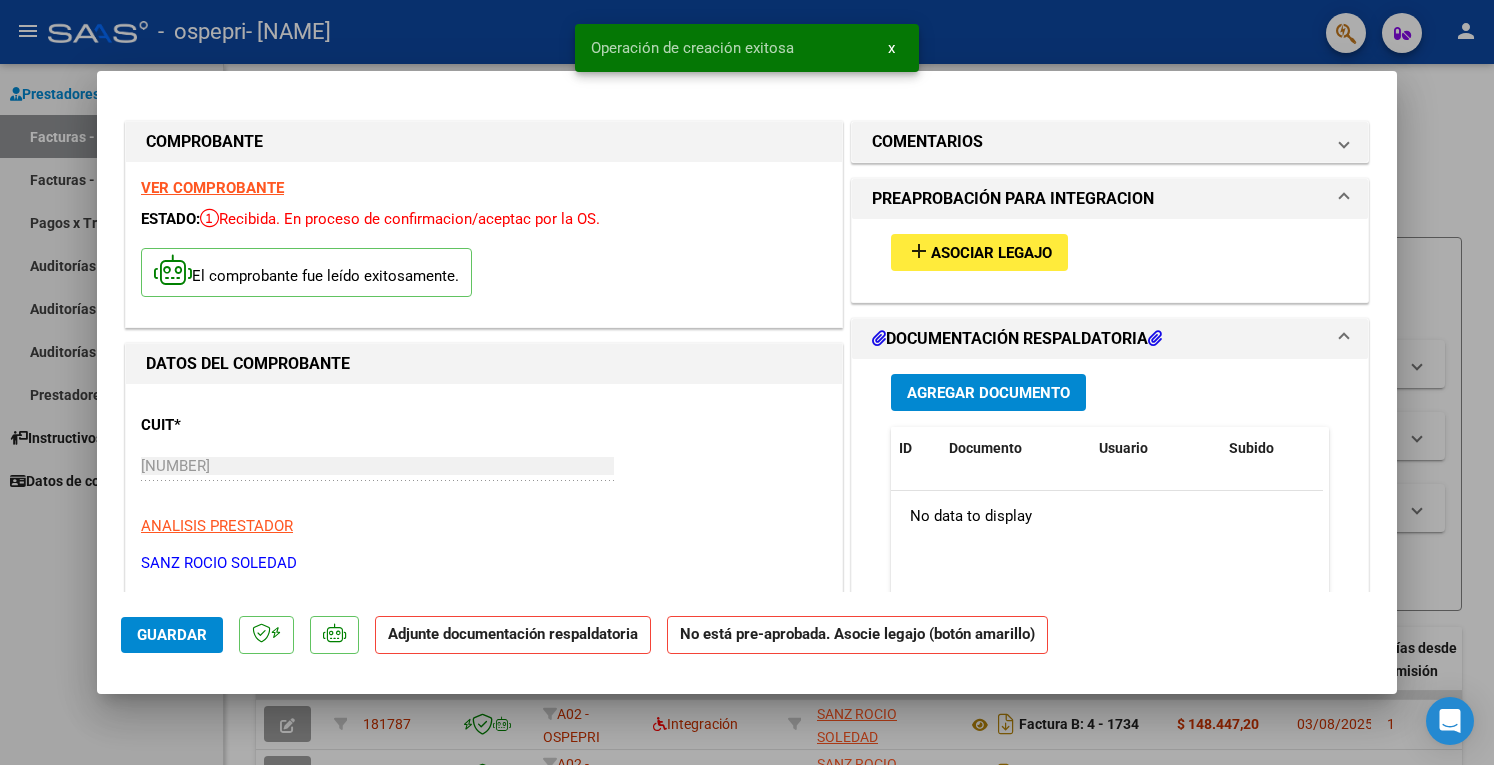 click on "add" at bounding box center [919, 251] 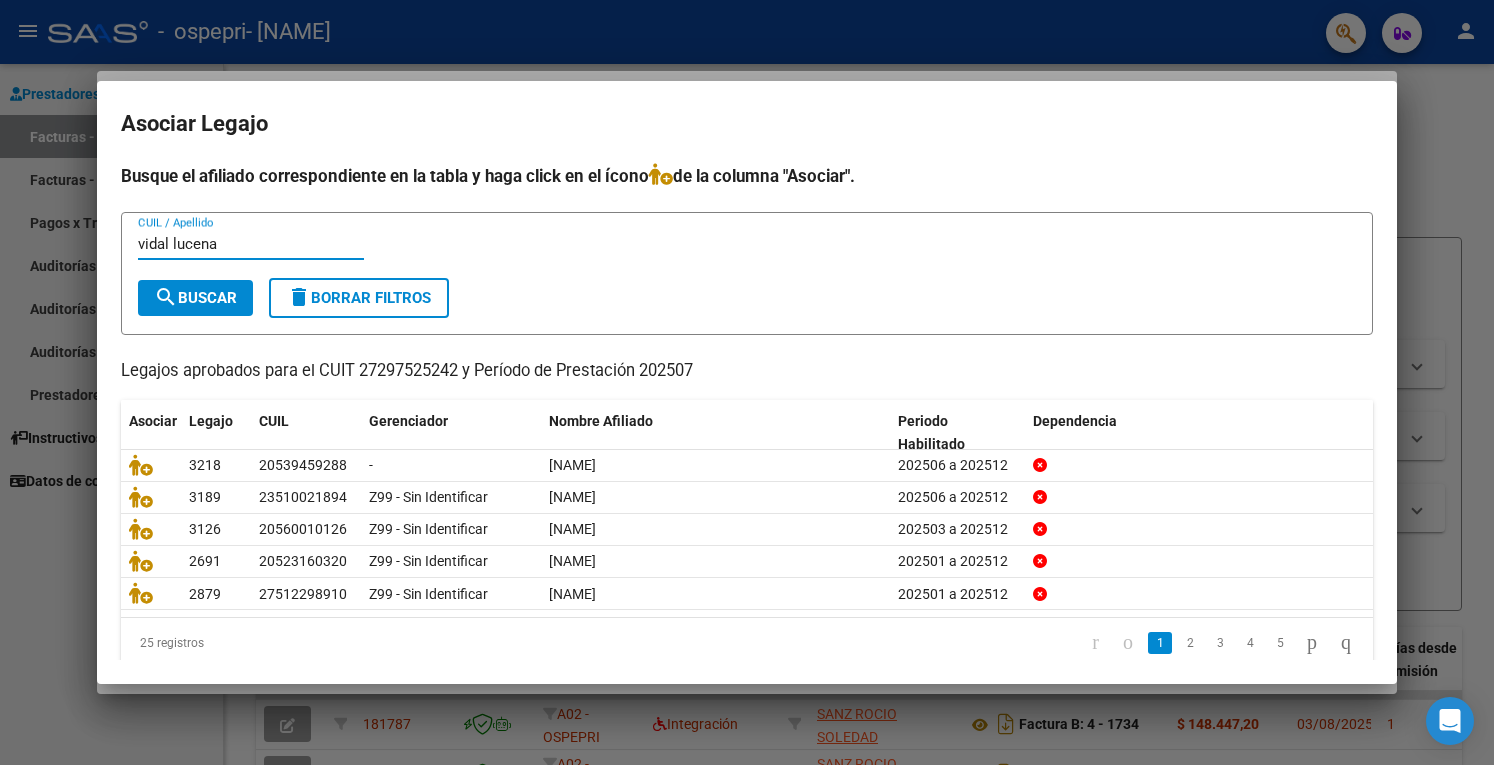 click on "search  Buscar" at bounding box center (195, 298) 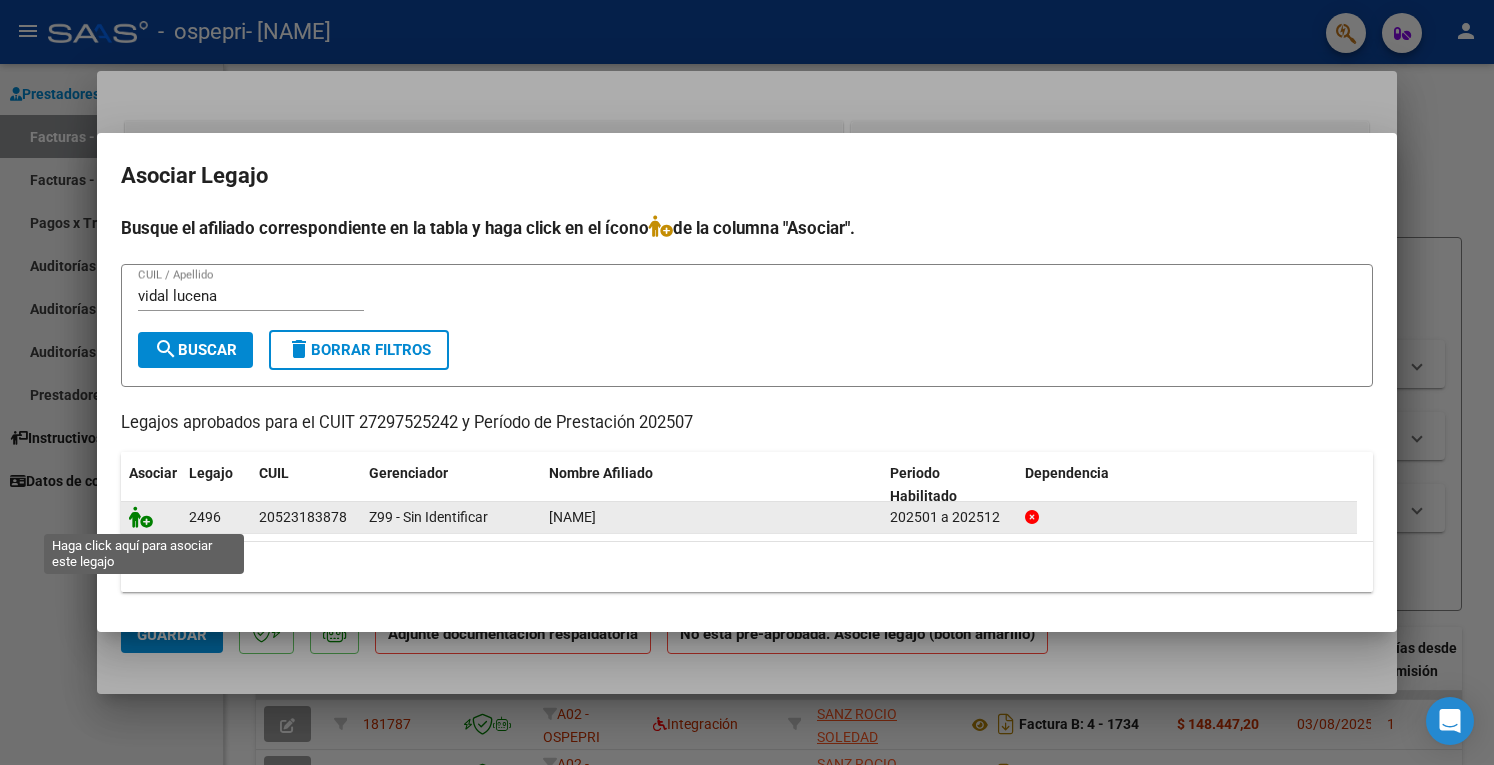 click 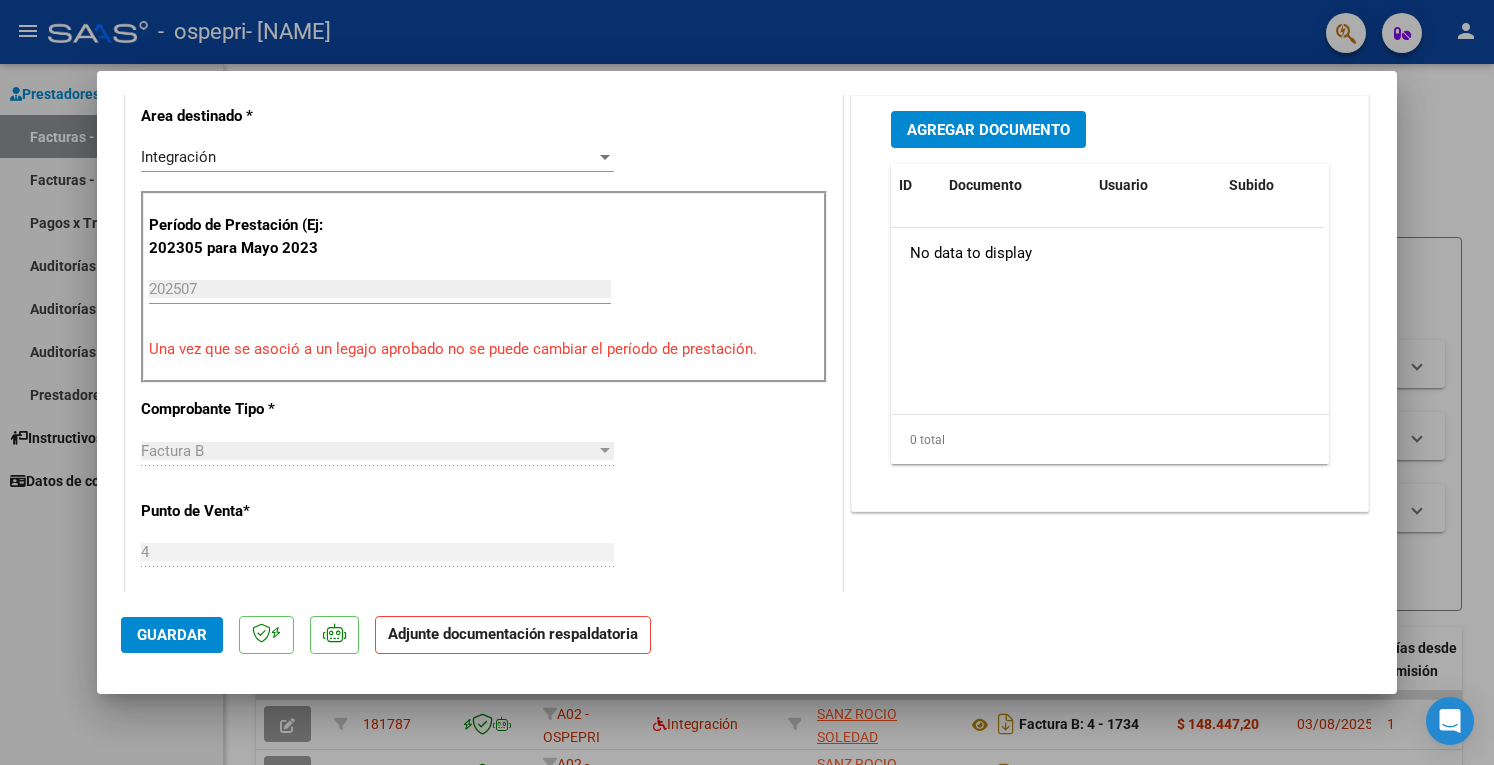 scroll, scrollTop: 200, scrollLeft: 0, axis: vertical 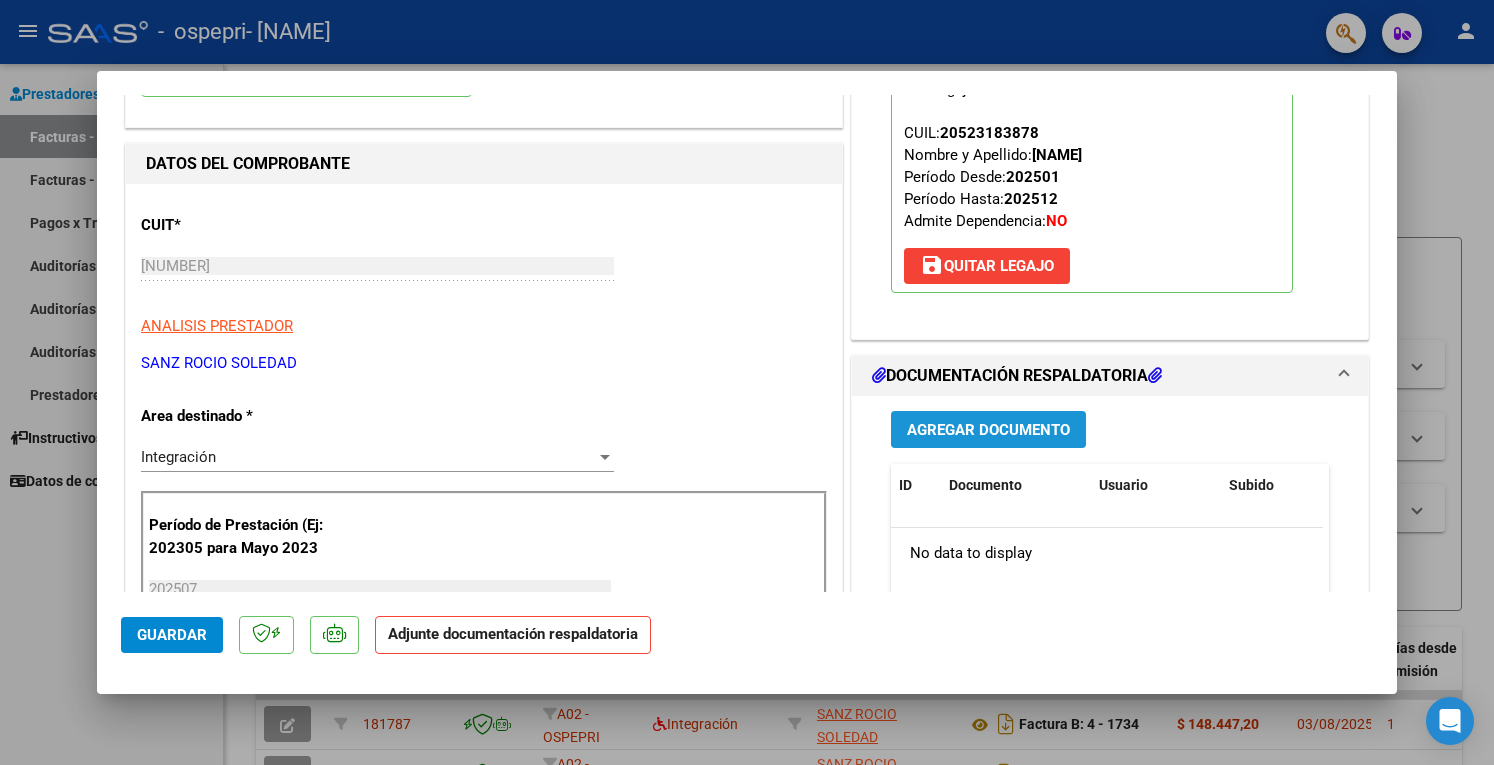 click on "Agregar Documento" at bounding box center [988, 430] 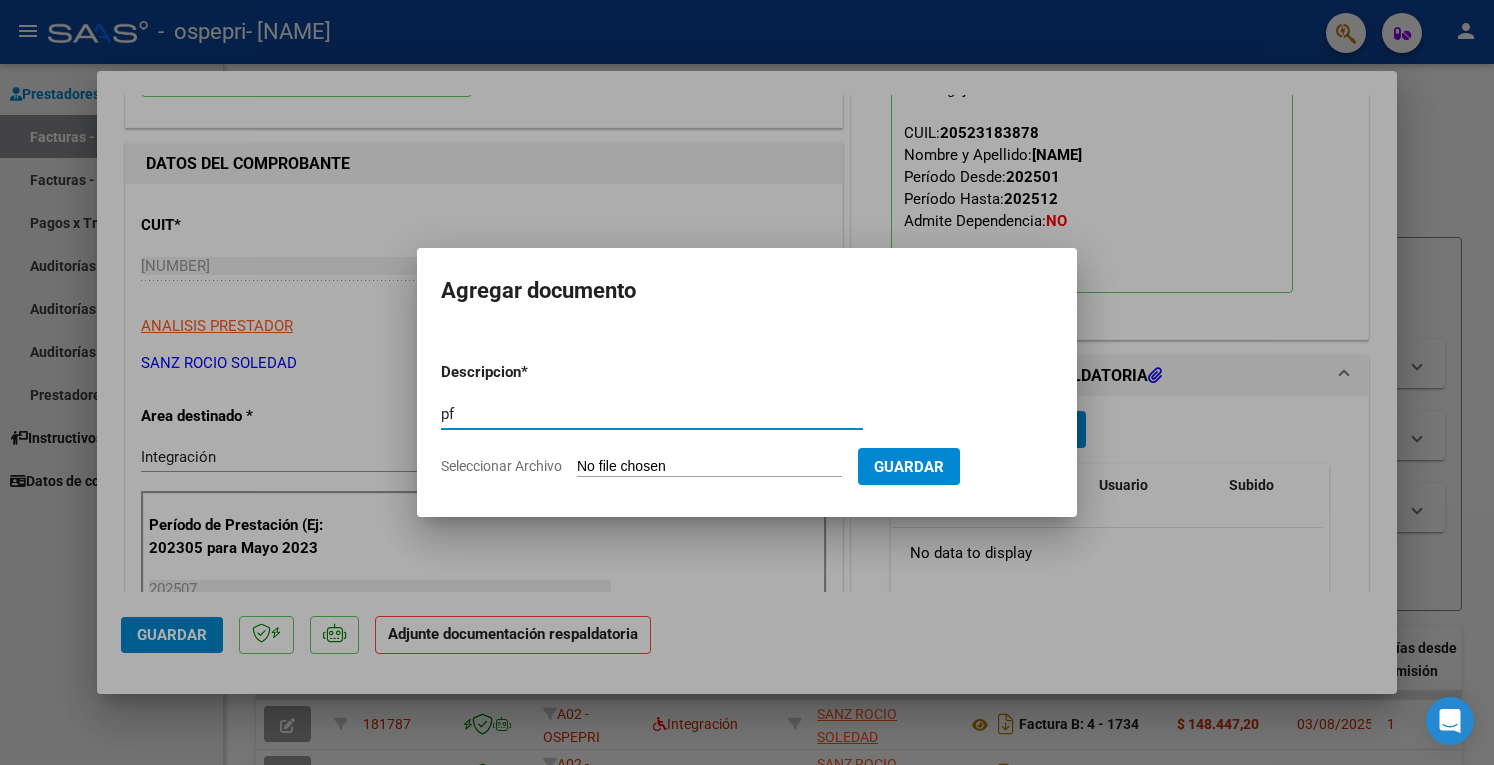 click at bounding box center (747, 382) 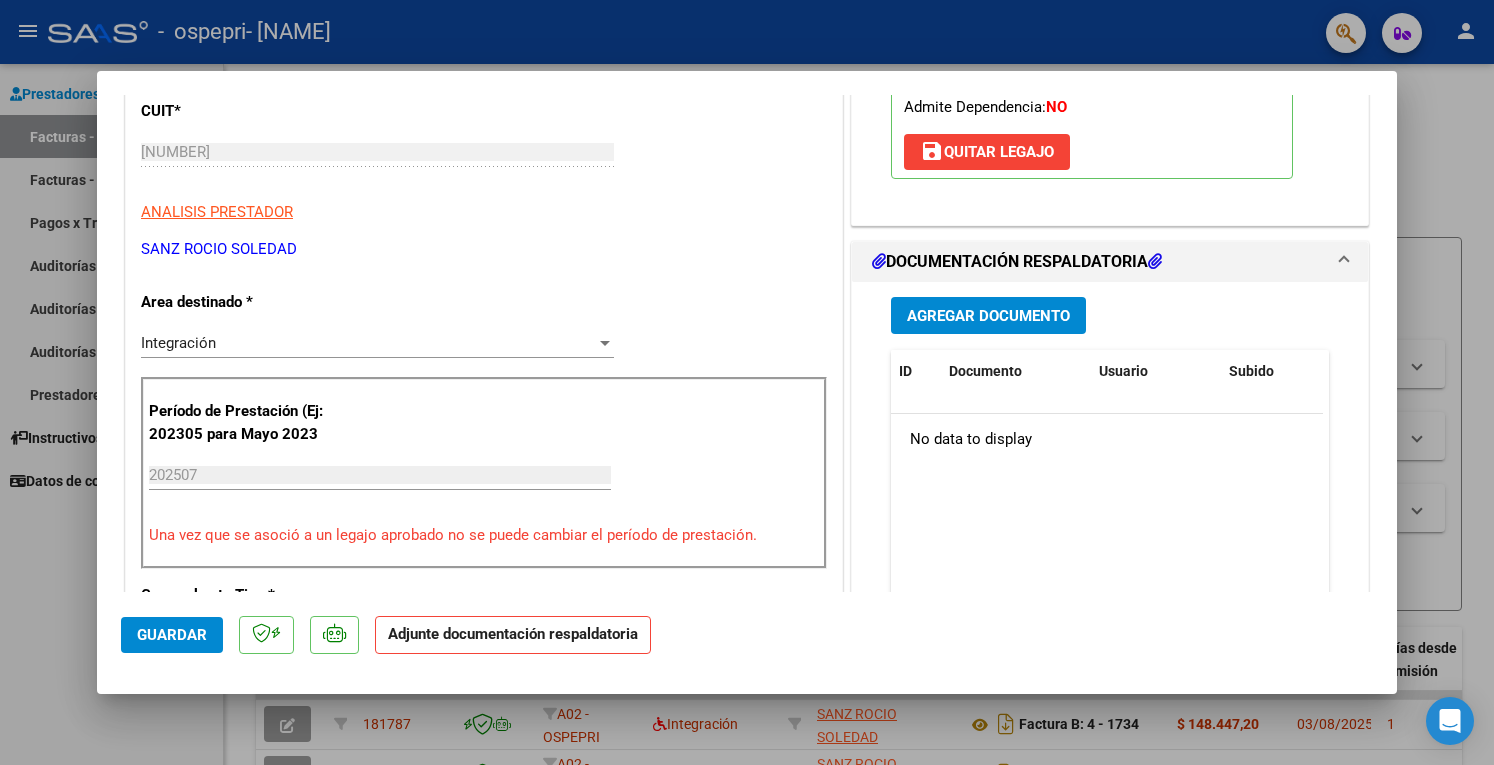 scroll, scrollTop: 100, scrollLeft: 0, axis: vertical 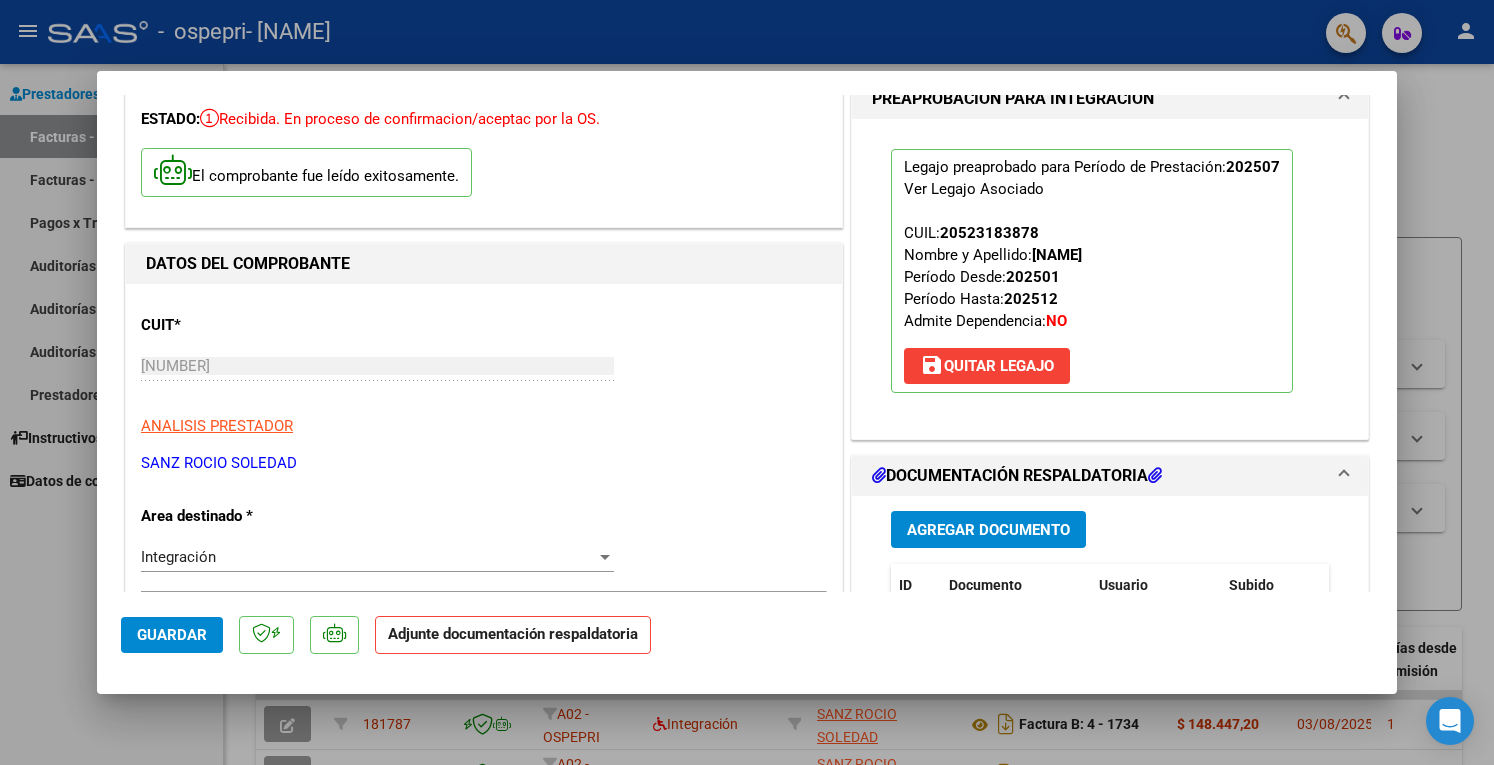 click on "save  Quitar Legajo" at bounding box center [987, 366] 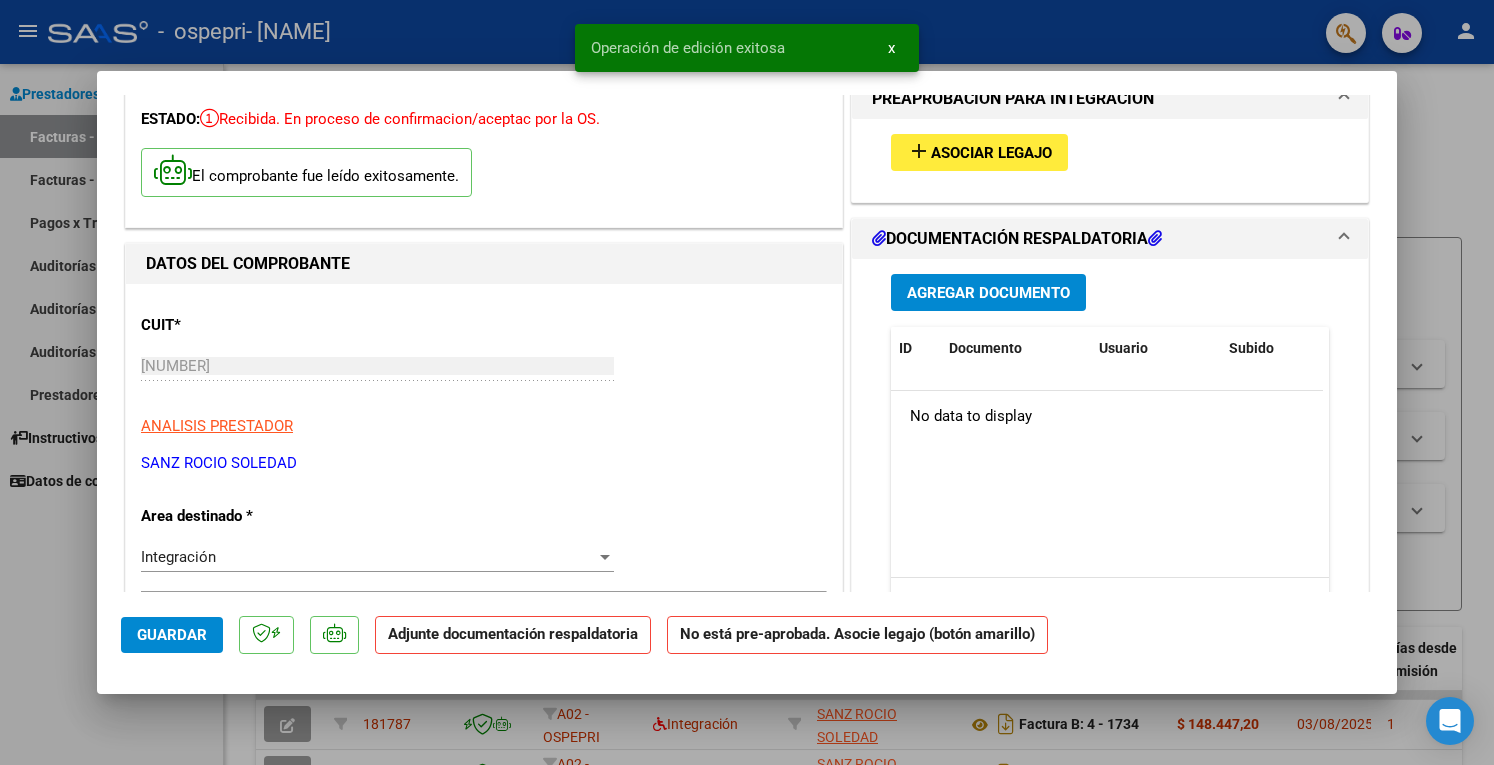 click on "Asociar Legajo" at bounding box center [991, 153] 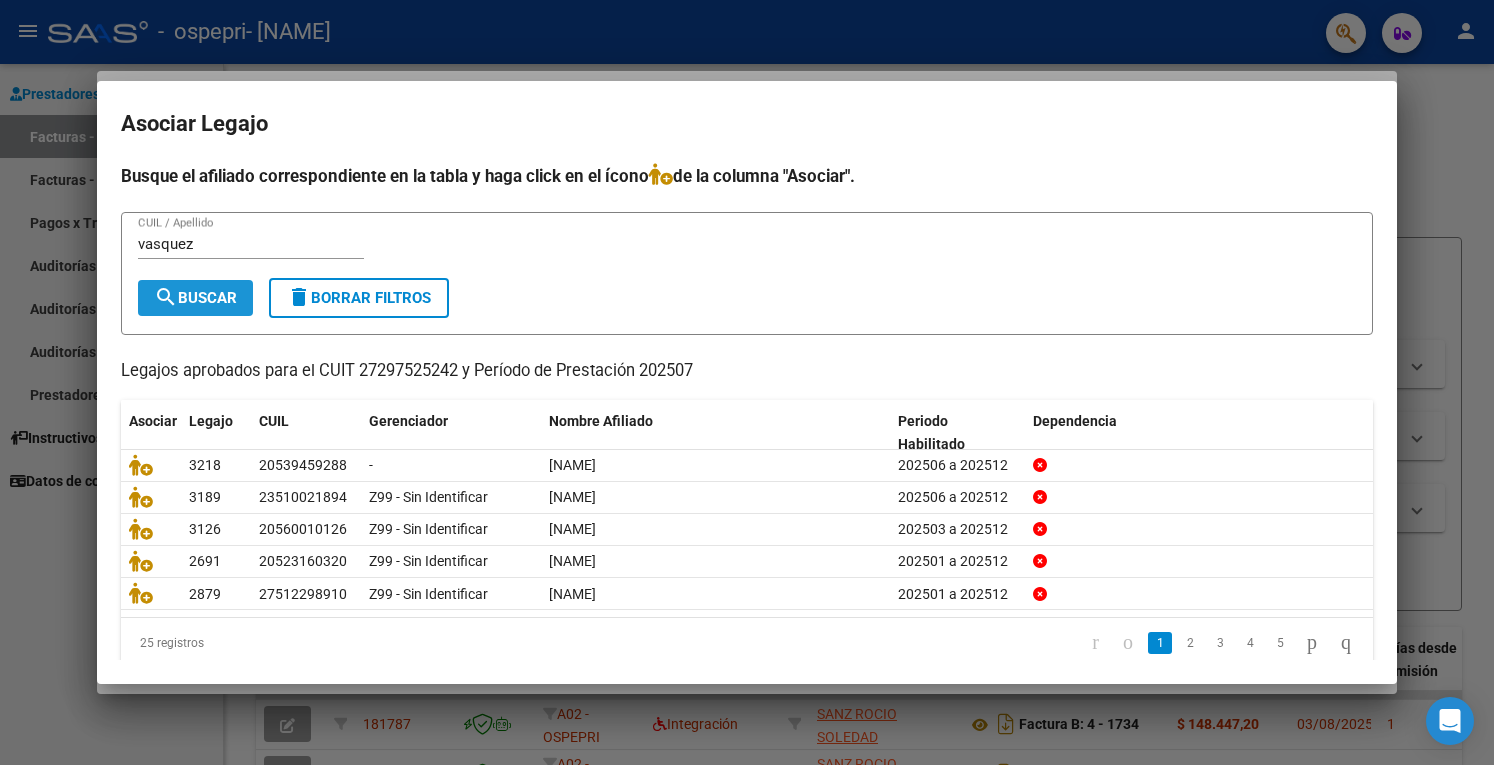click on "search  Buscar" at bounding box center (195, 298) 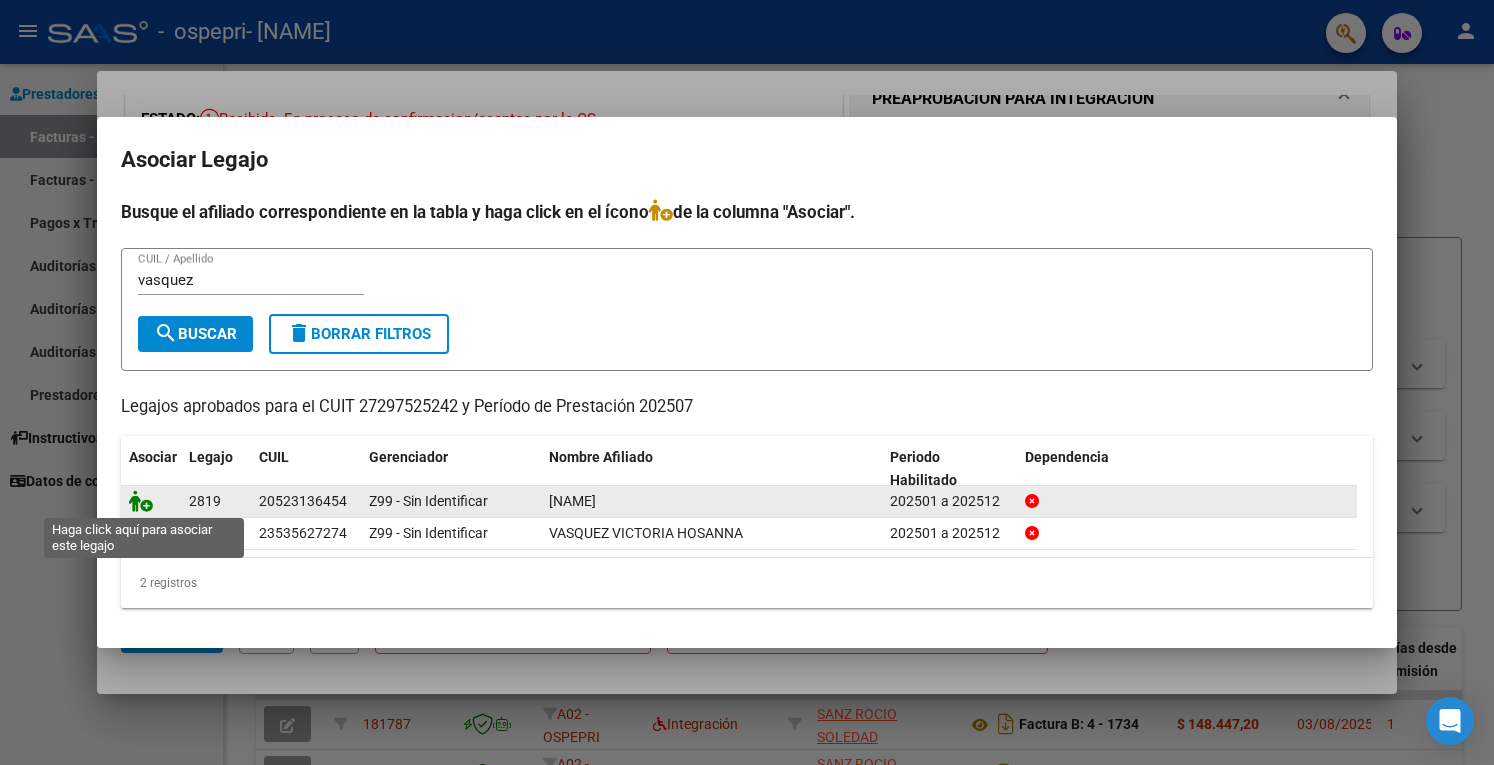 click 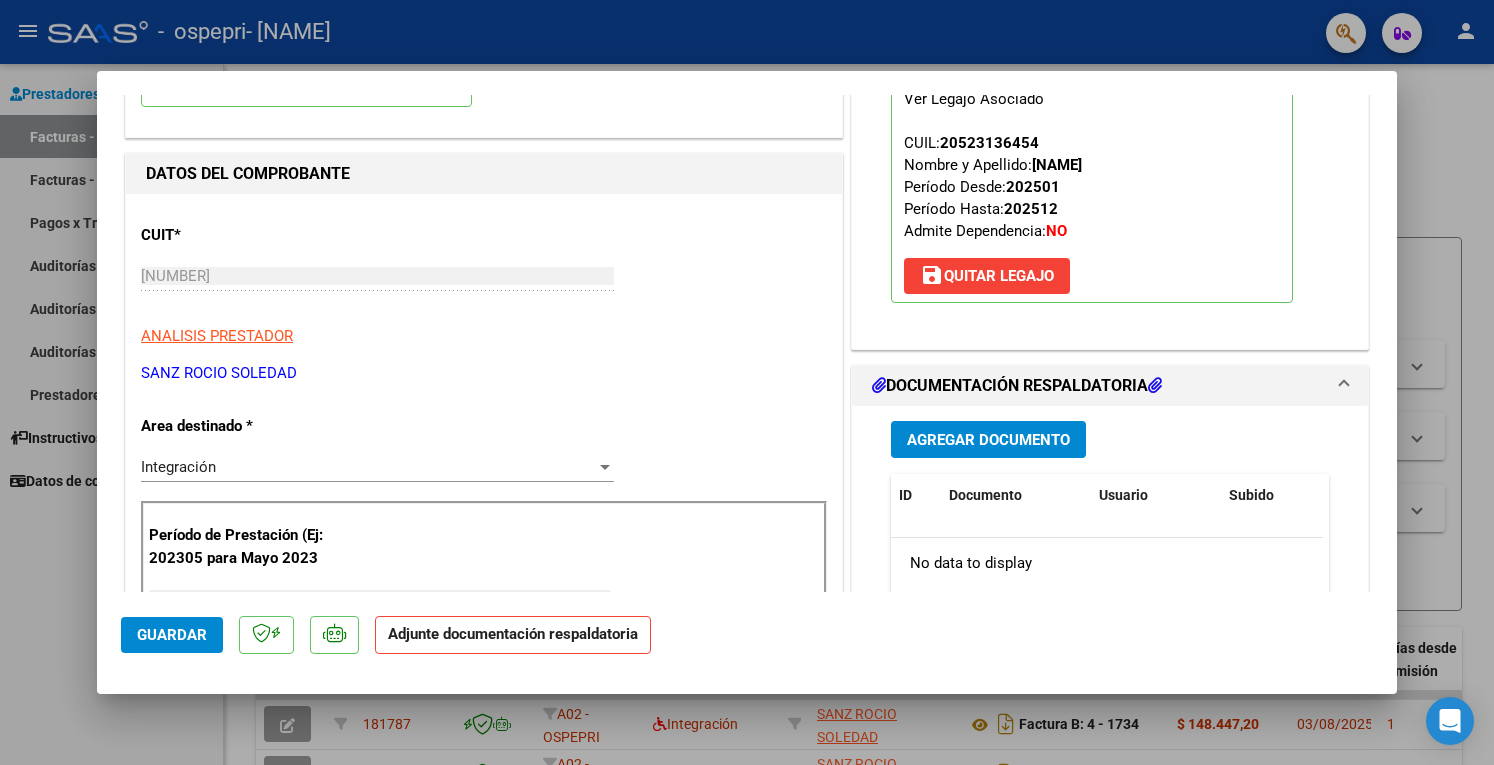 scroll, scrollTop: 300, scrollLeft: 0, axis: vertical 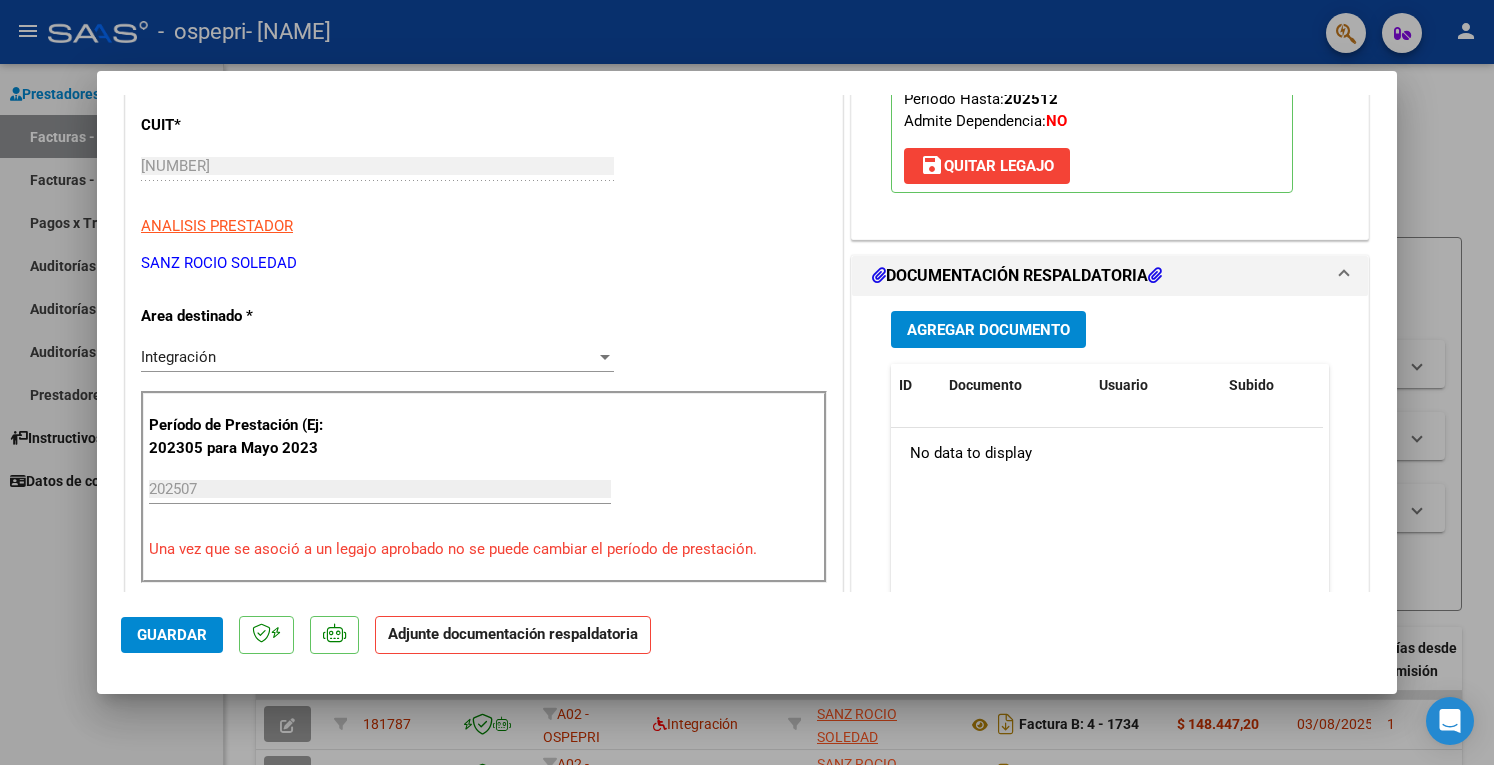 click on "Agregar Documento" at bounding box center [988, 329] 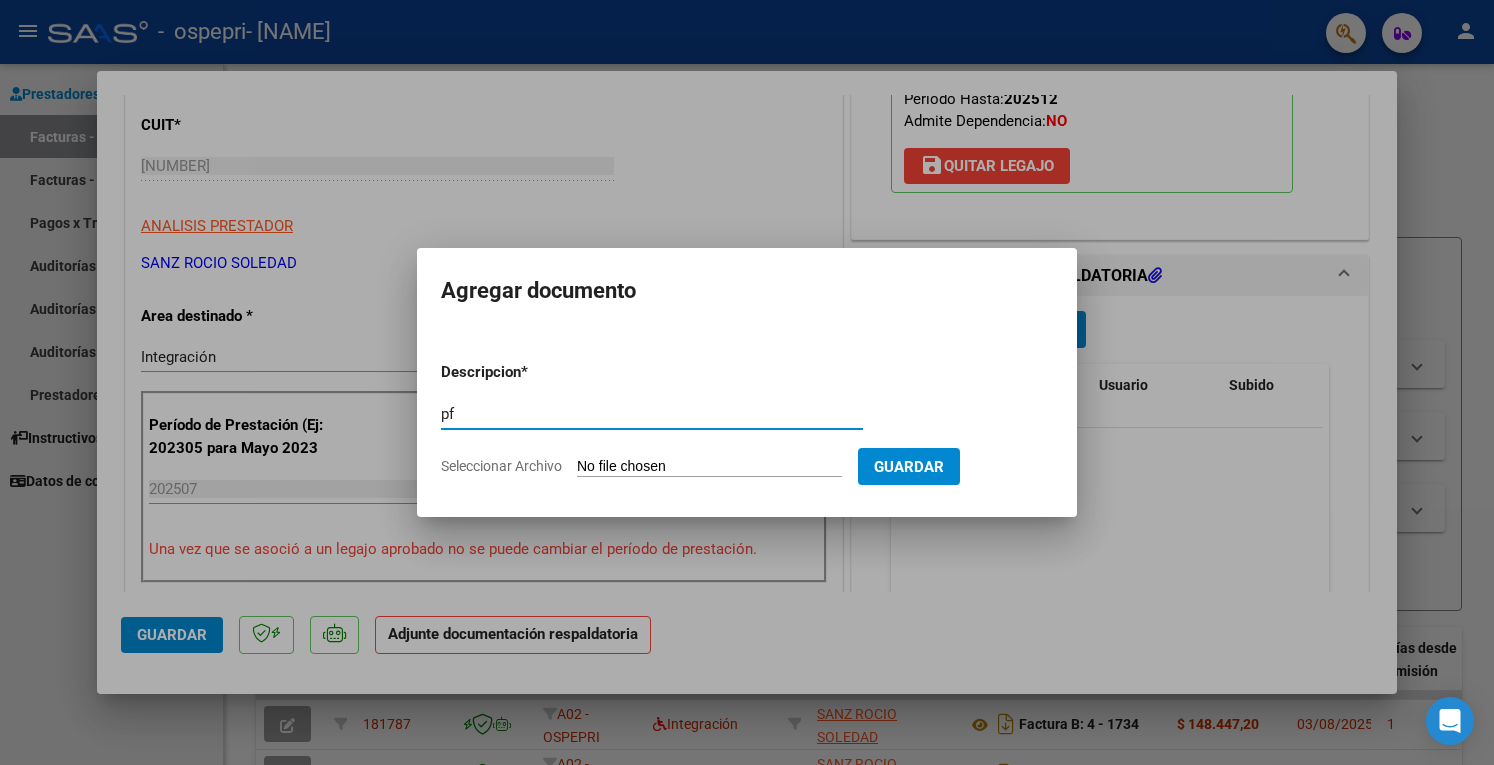 click on "Seleccionar Archivo" at bounding box center [709, 467] 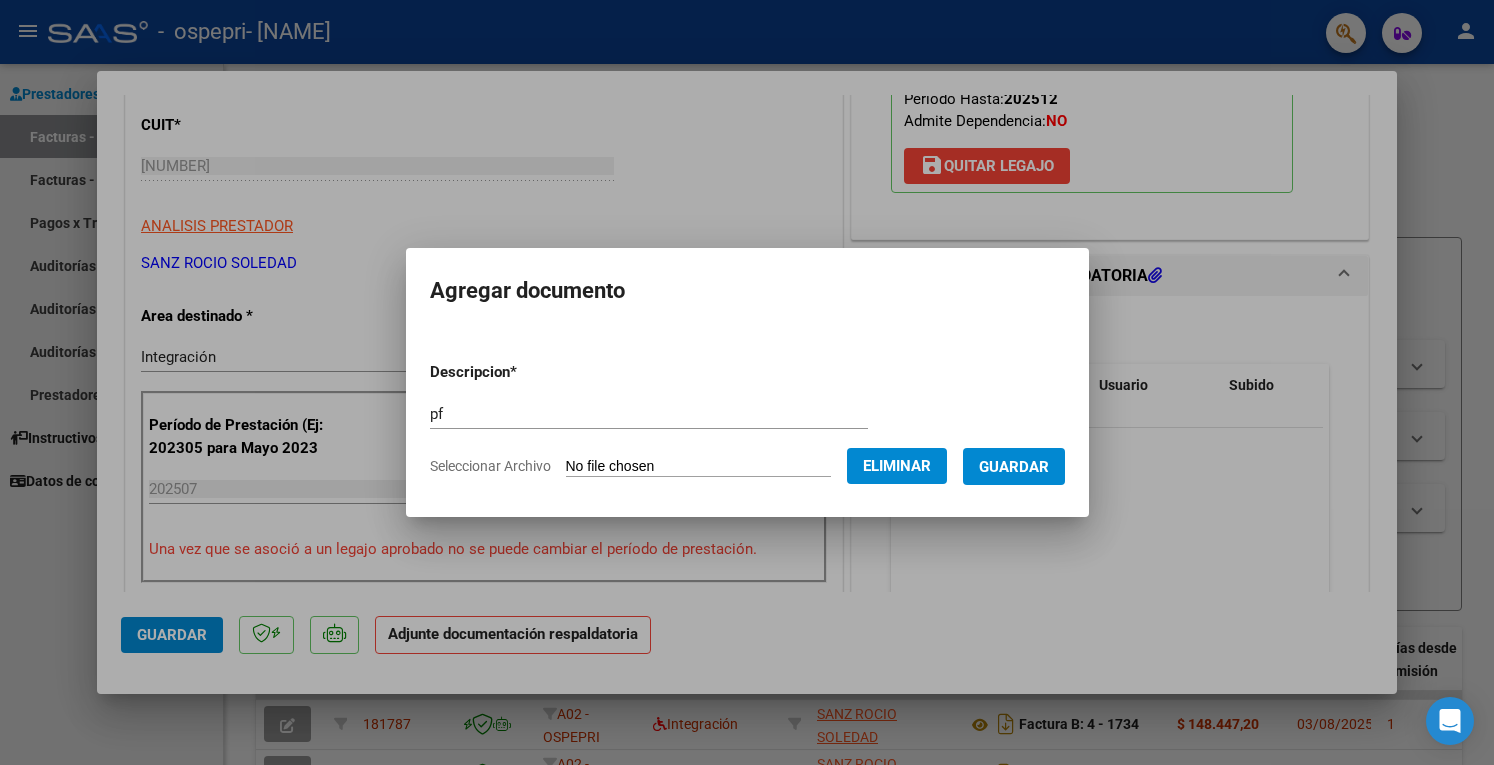 click on "Guardar" at bounding box center [1014, 467] 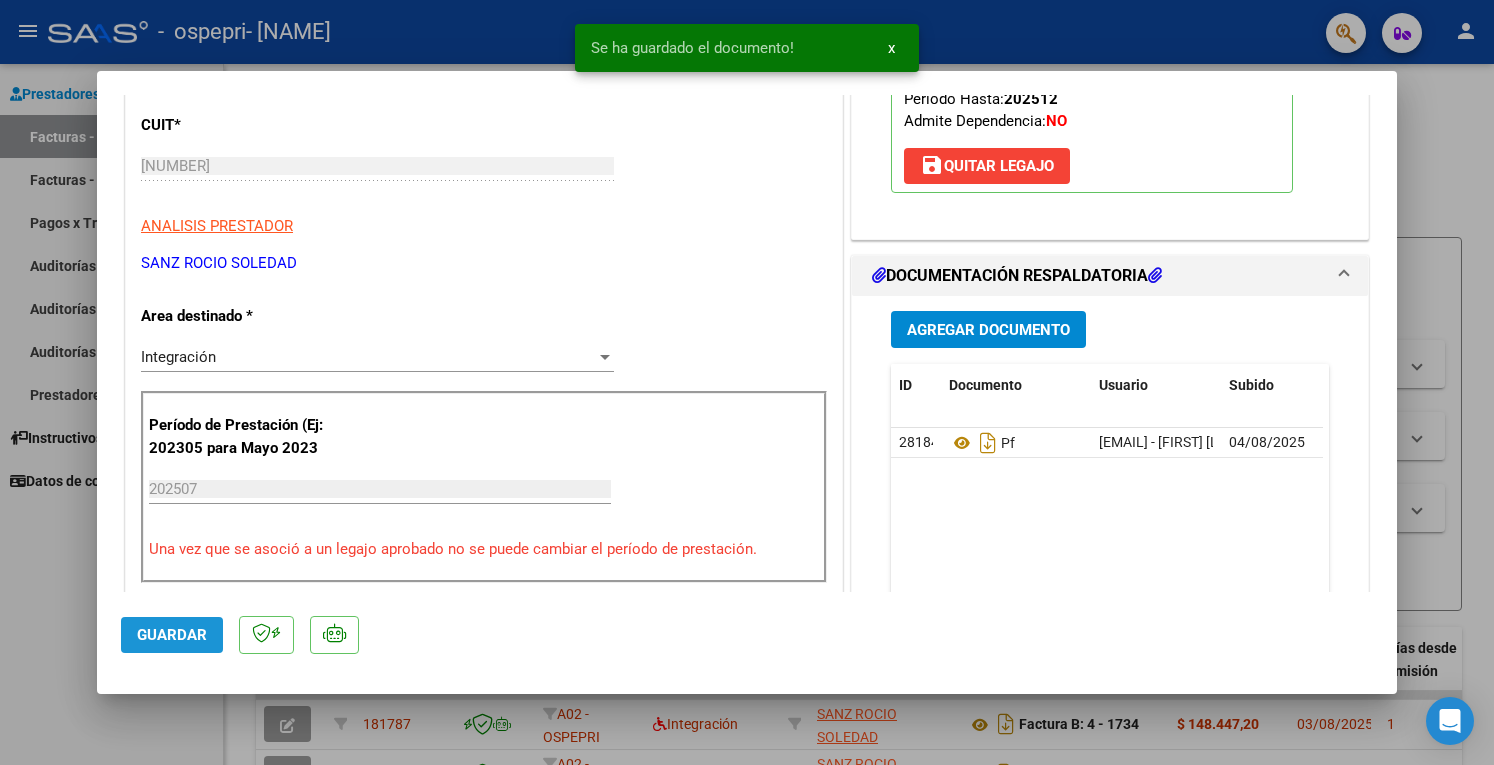 click on "Guardar" 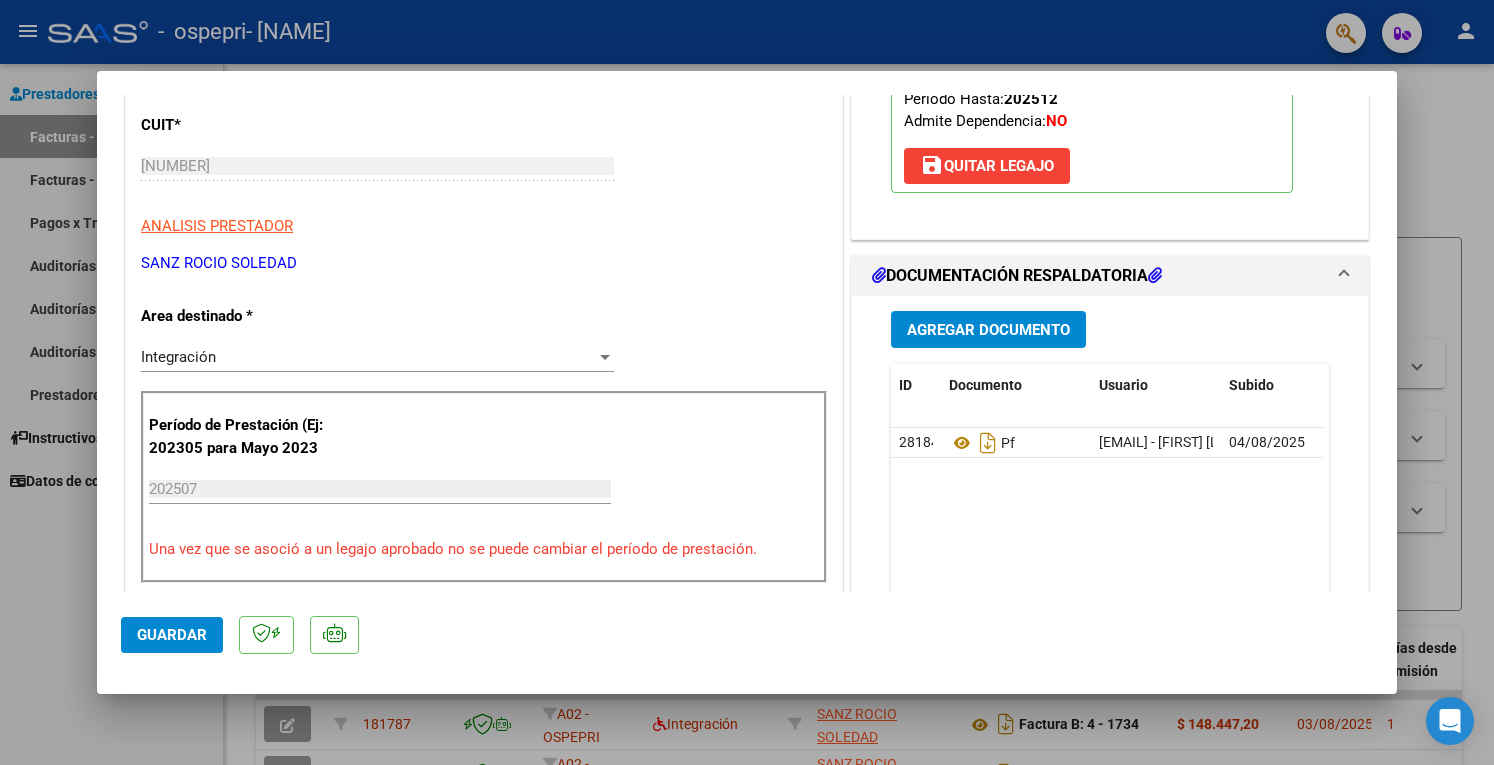 click at bounding box center (747, 382) 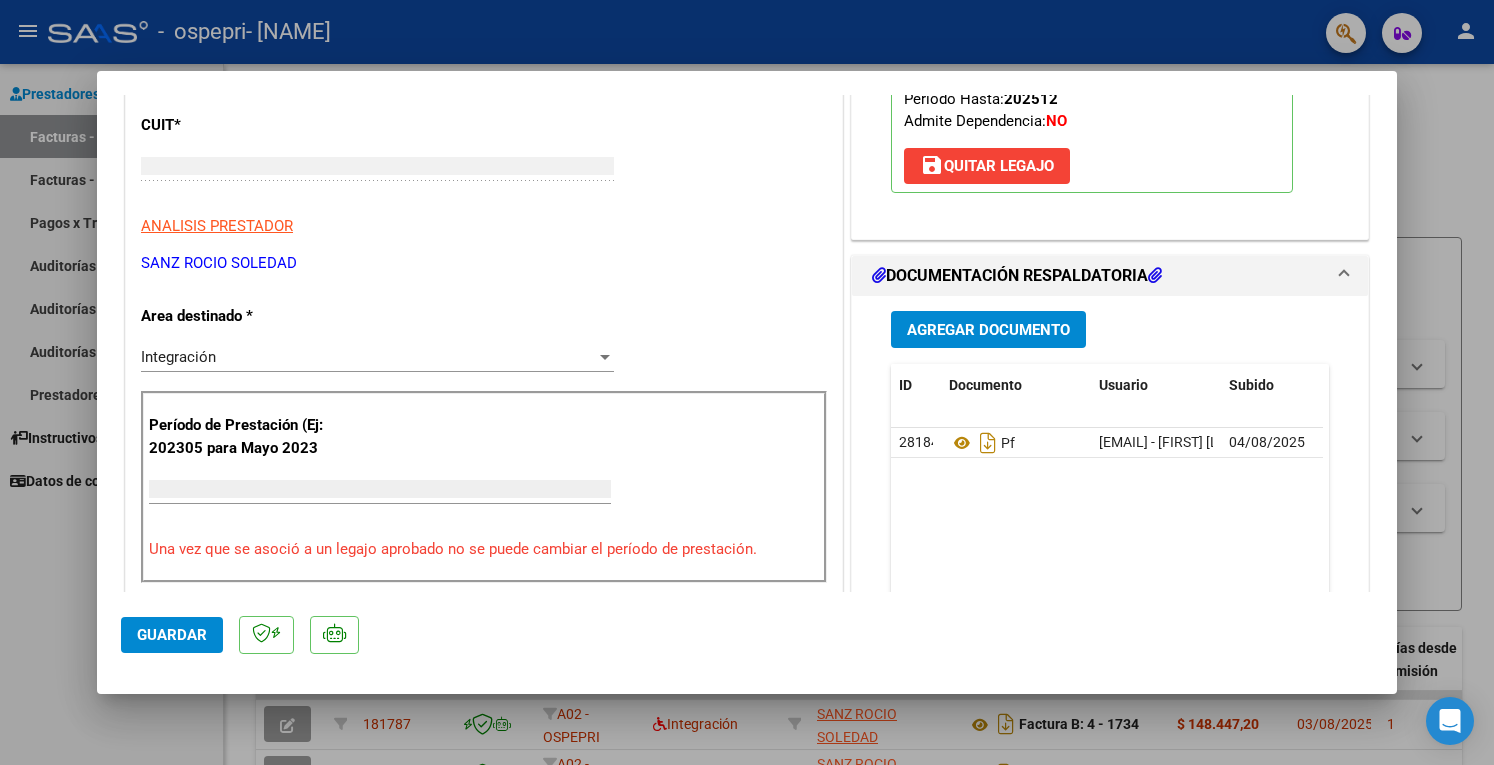 scroll, scrollTop: 239, scrollLeft: 0, axis: vertical 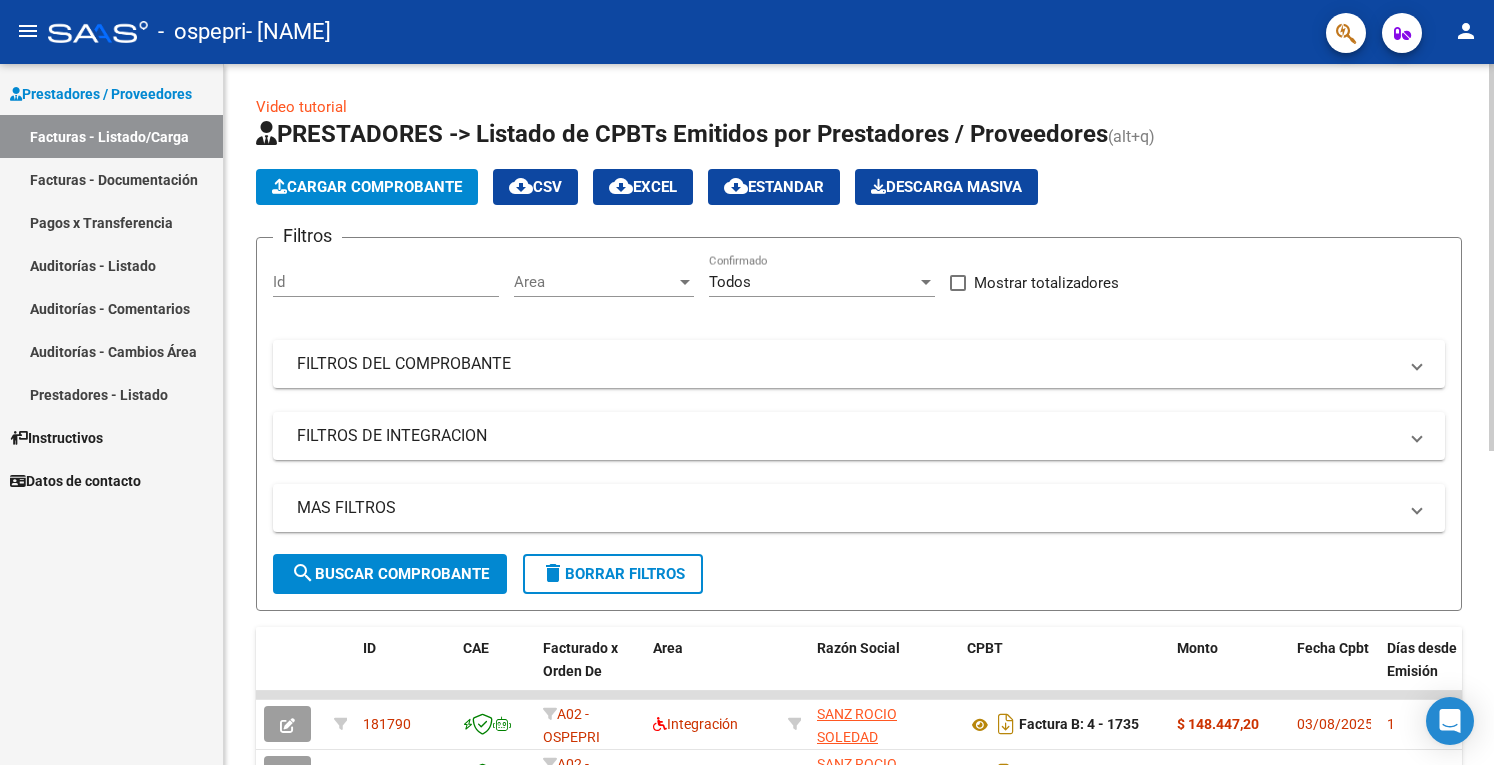 click on "Cargar Comprobante" 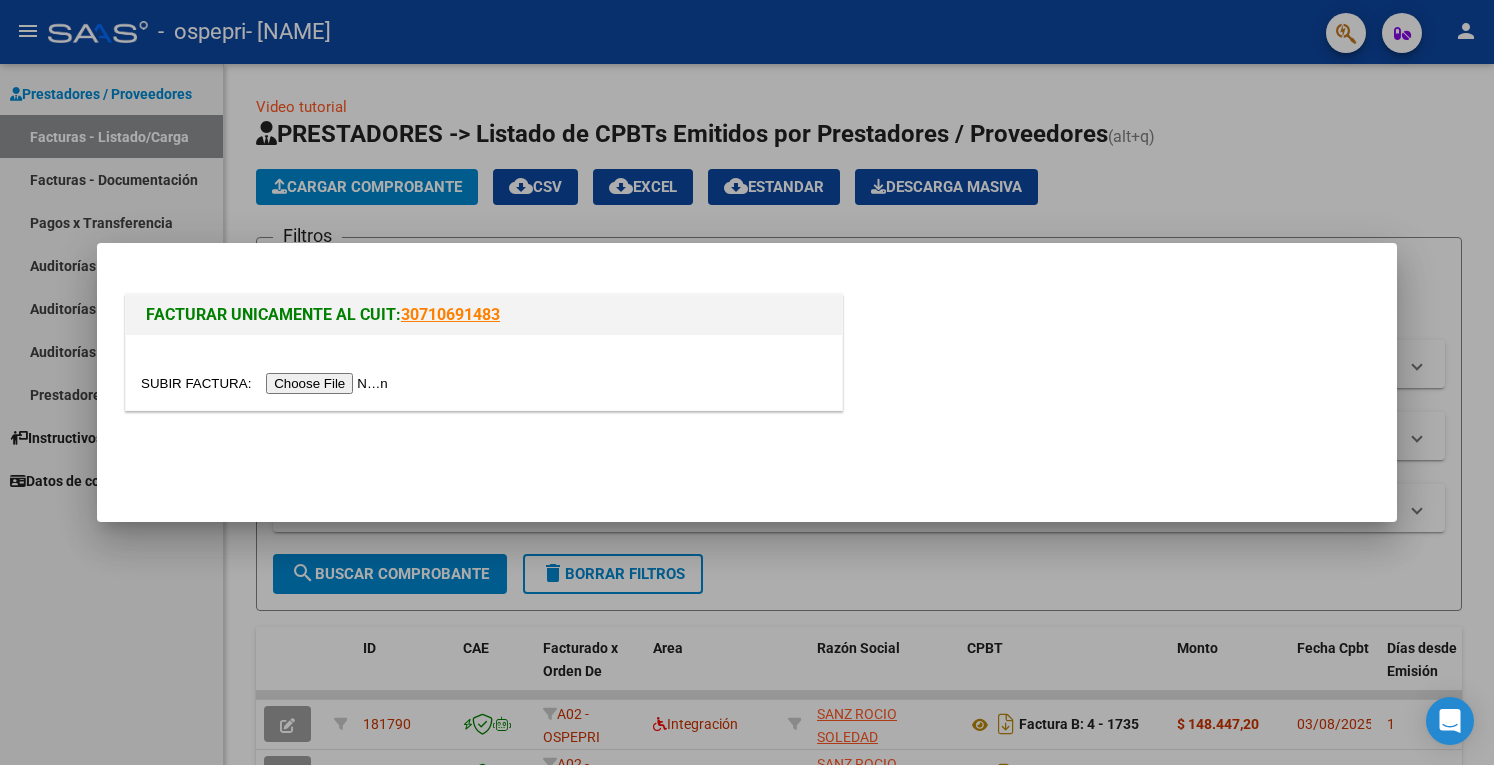 click at bounding box center [267, 383] 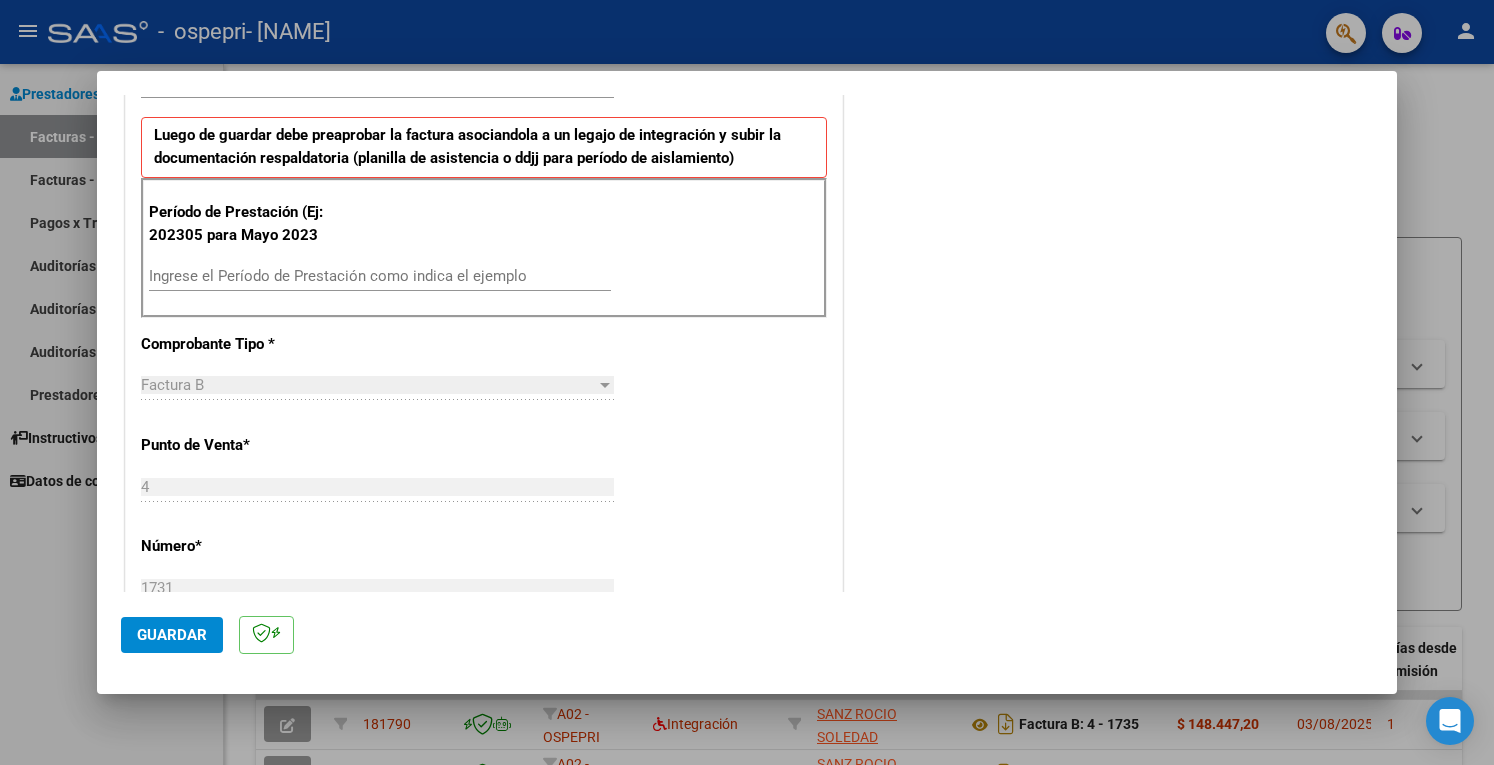 scroll, scrollTop: 500, scrollLeft: 0, axis: vertical 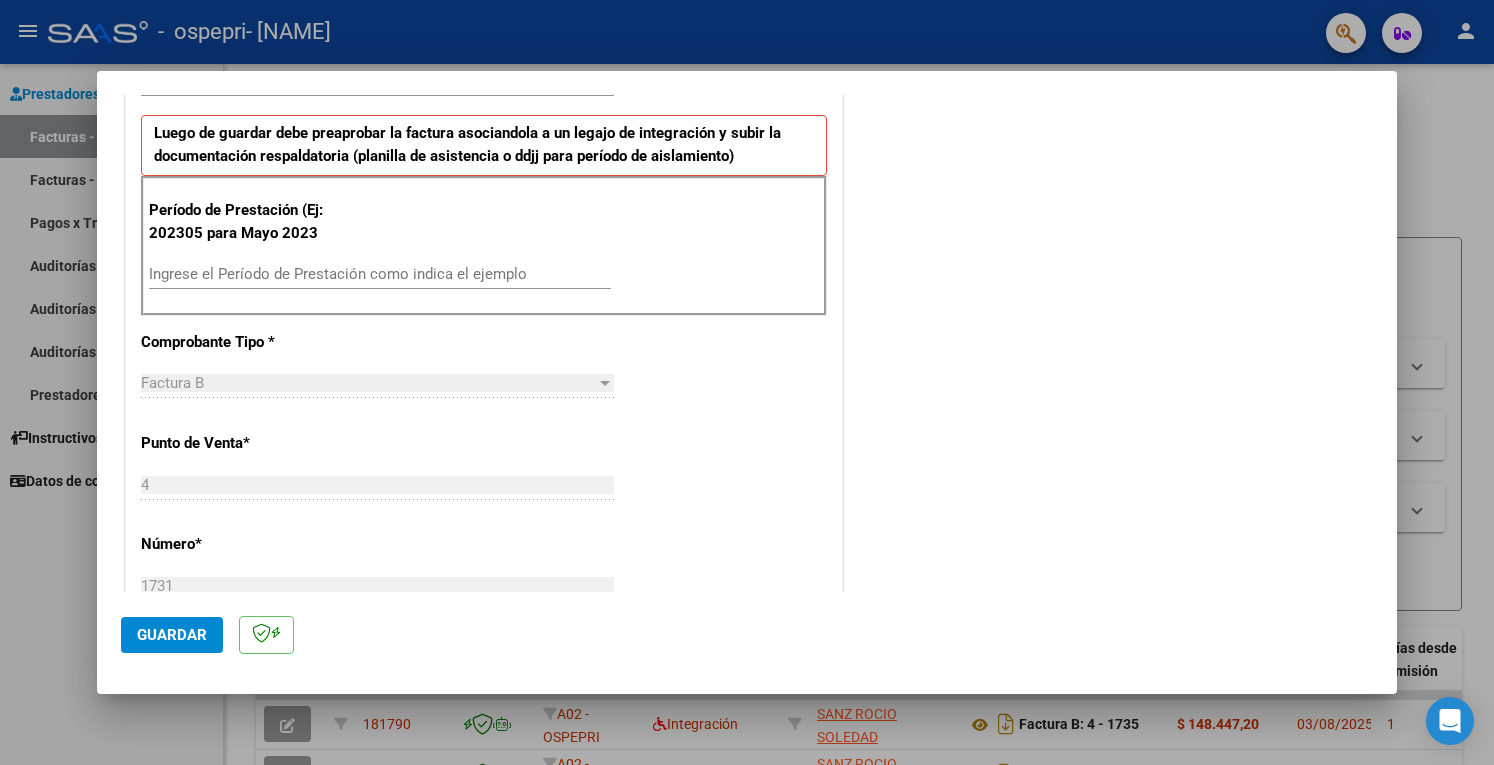 click on "Ingrese el Período de Prestación como indica el ejemplo" at bounding box center [380, 274] 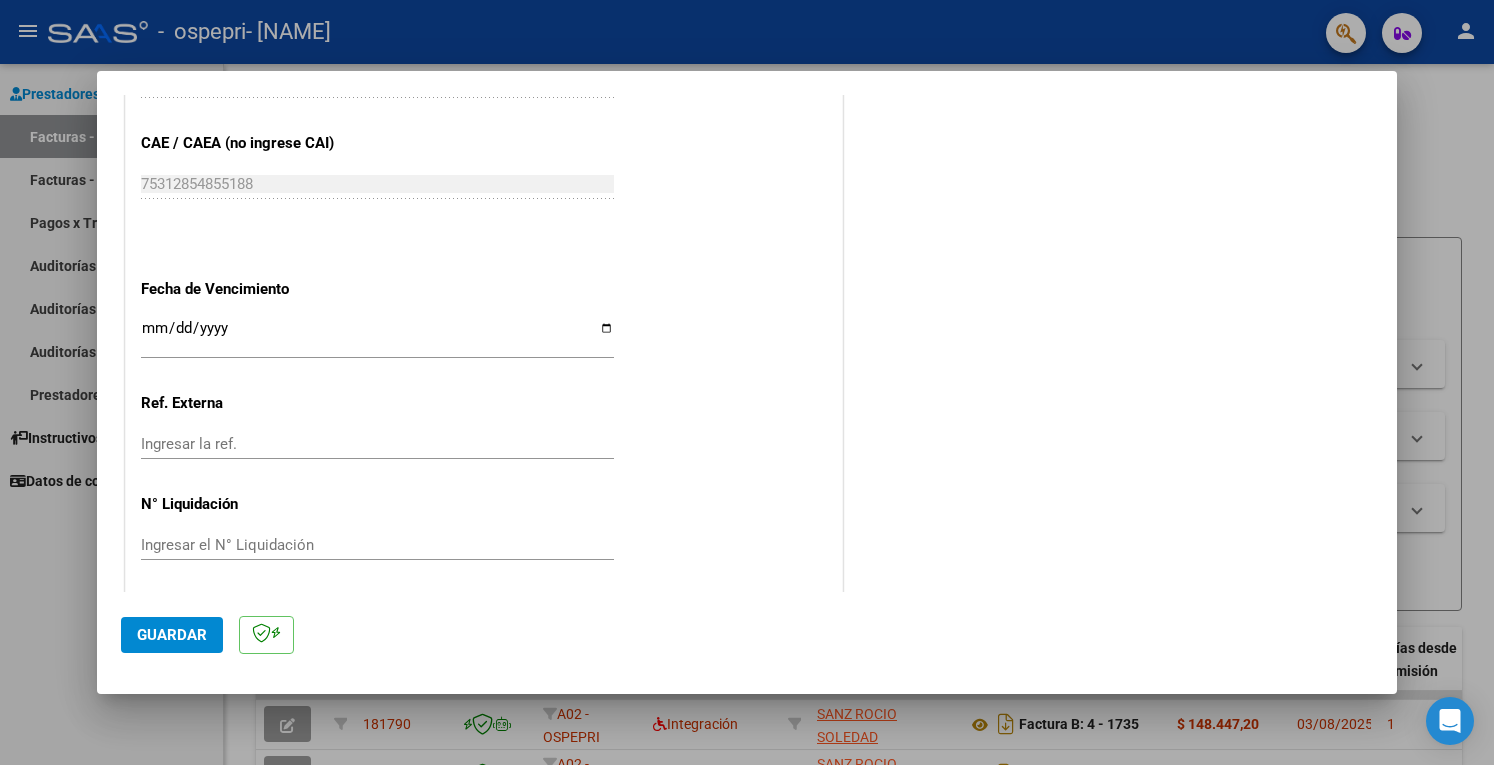 scroll, scrollTop: 1220, scrollLeft: 0, axis: vertical 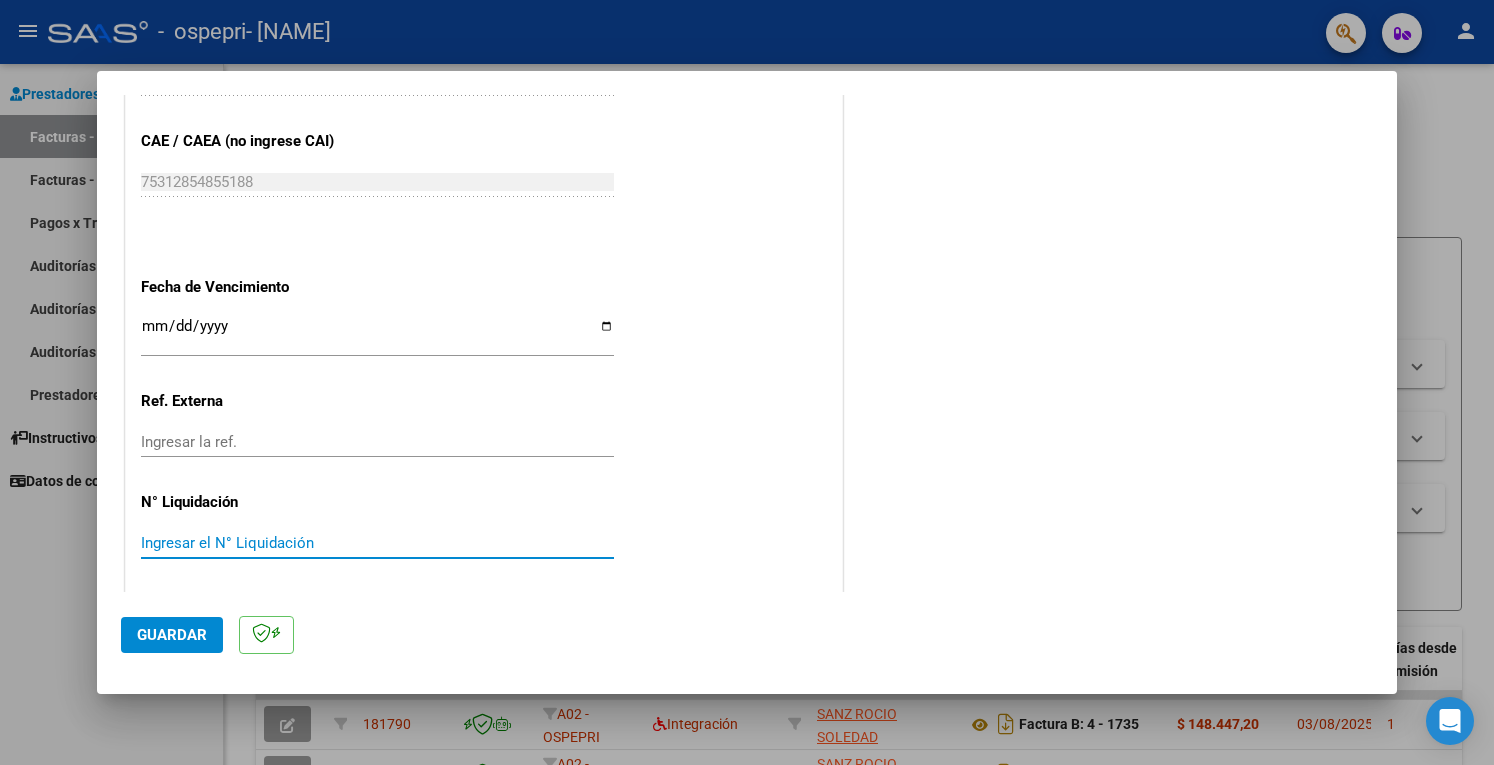 paste on "266035" 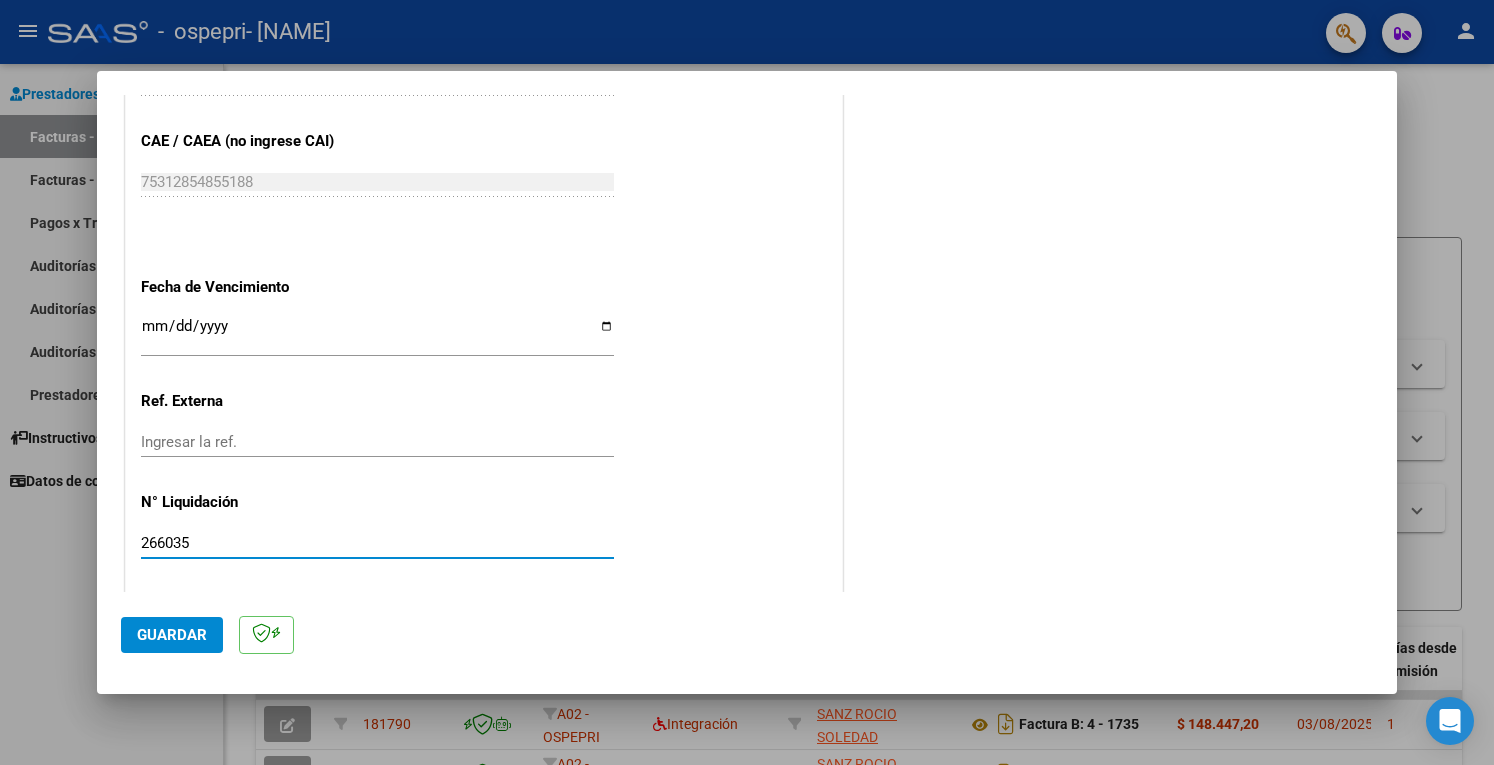 click on "Guardar" 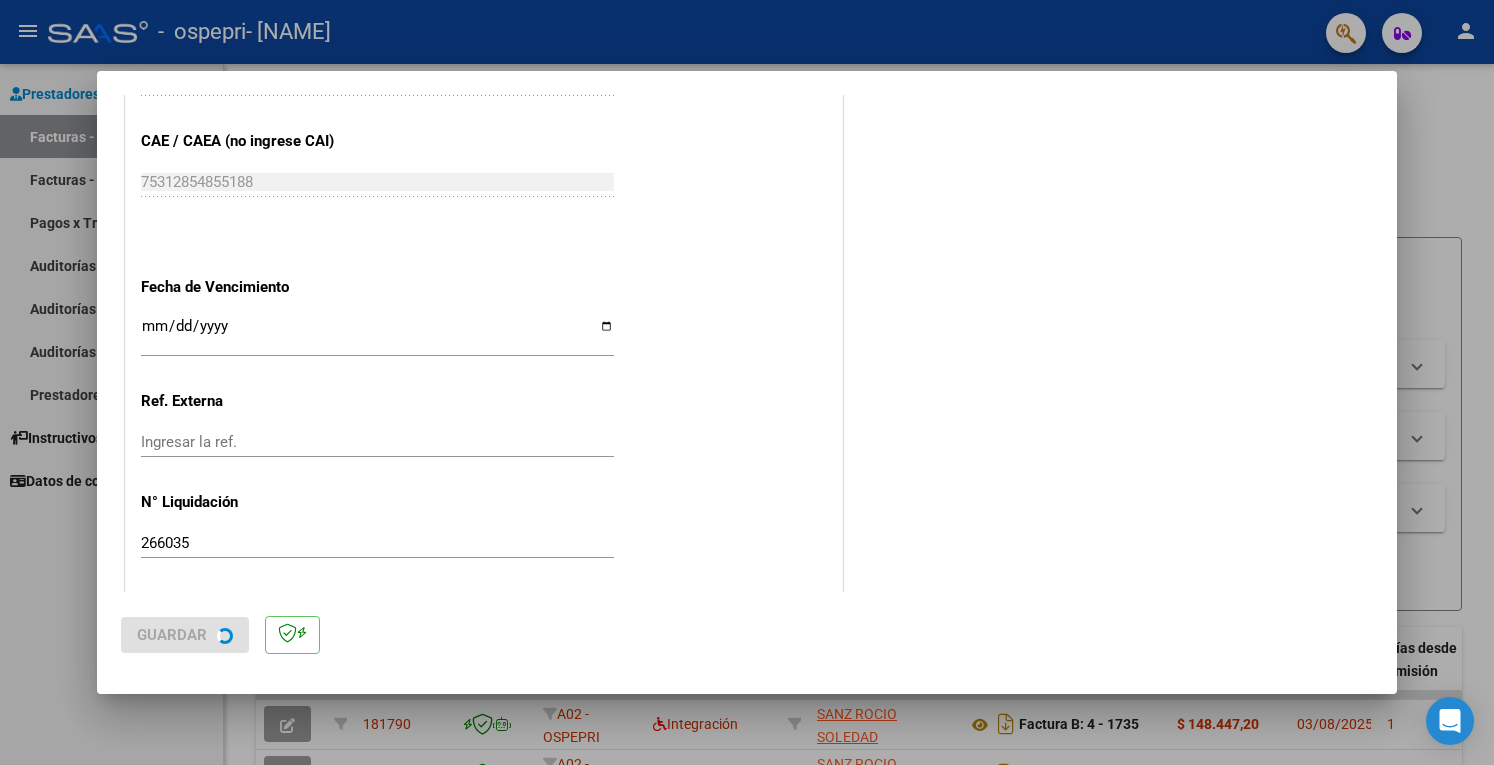 scroll, scrollTop: 0, scrollLeft: 0, axis: both 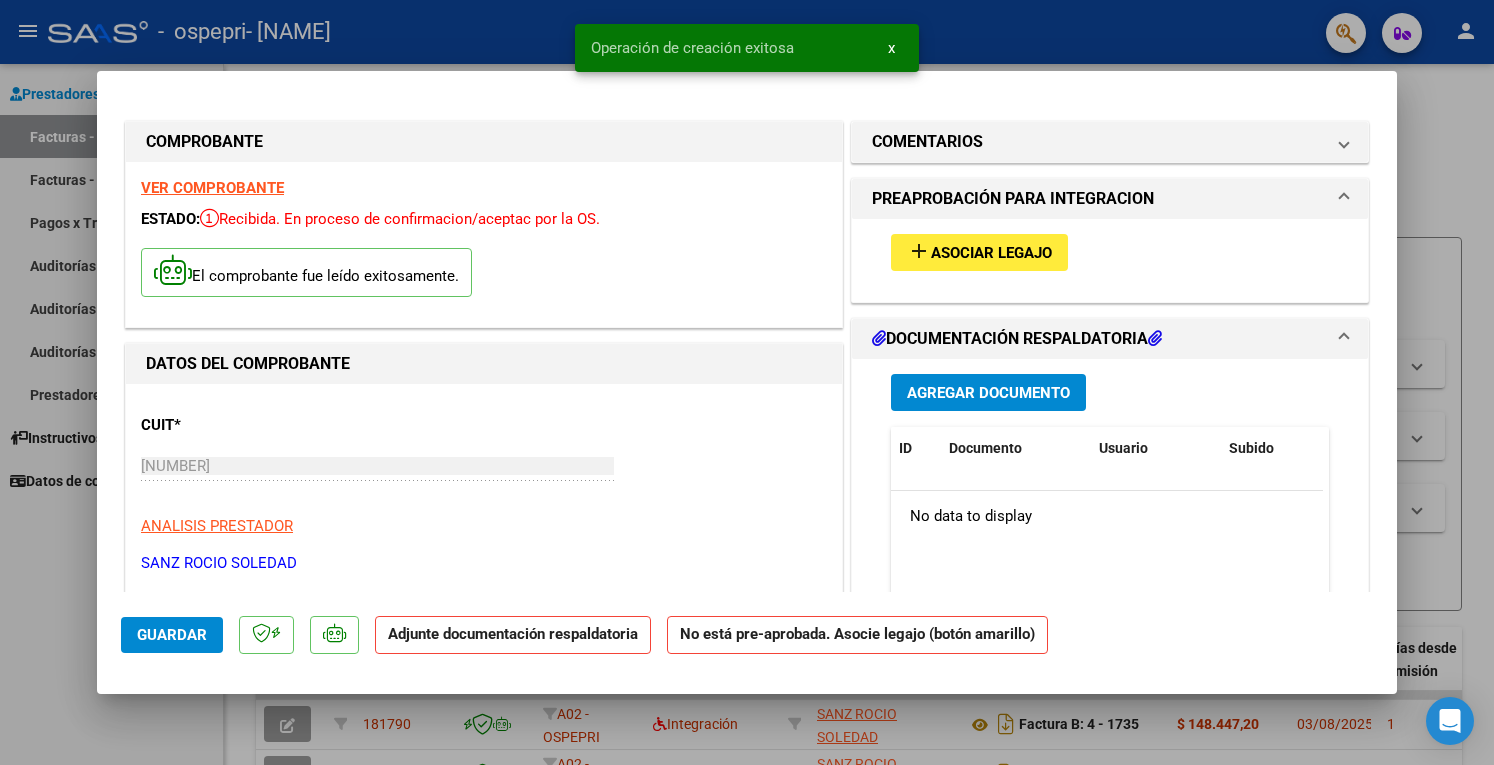click on "Asociar Legajo" at bounding box center (991, 253) 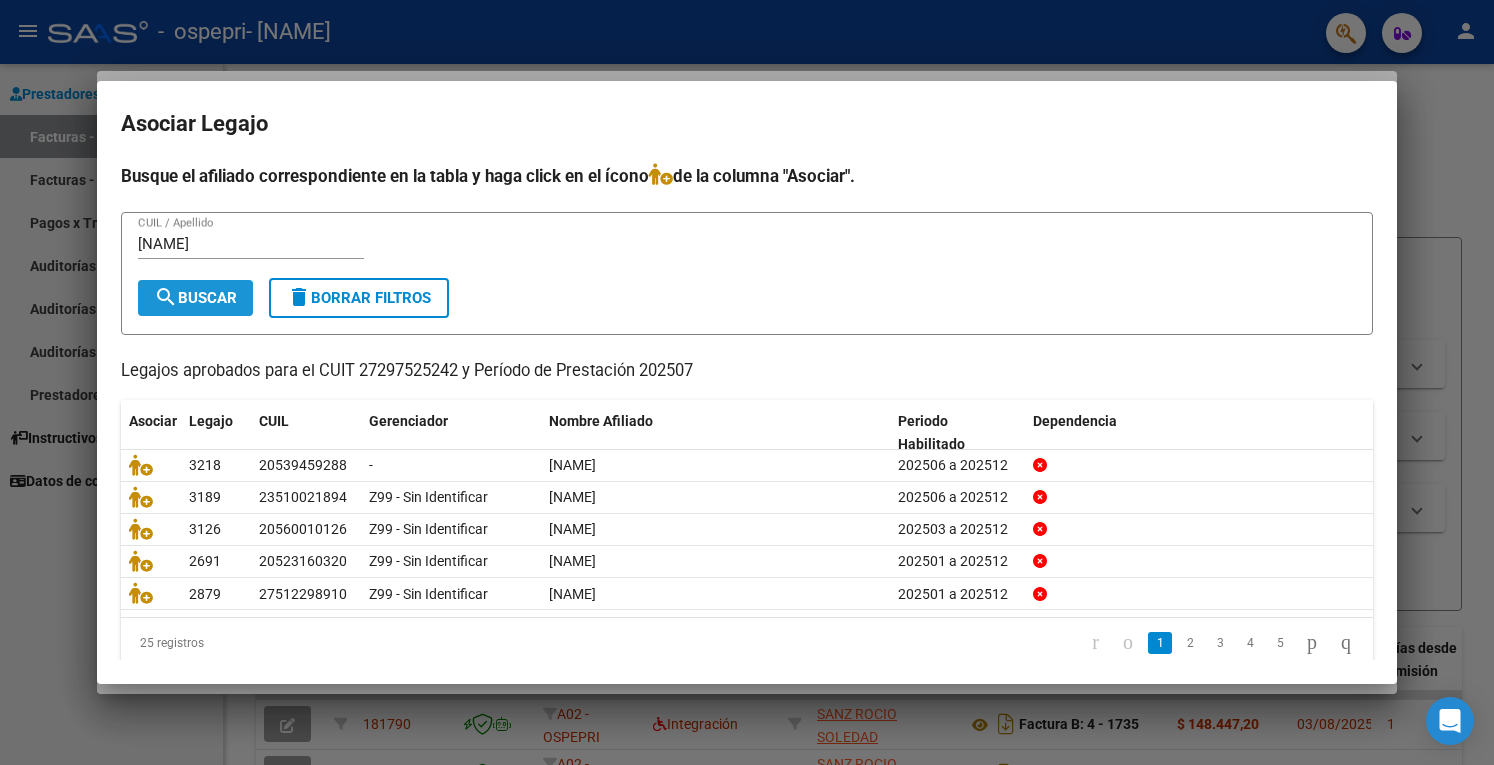 click on "search  Buscar" at bounding box center [195, 298] 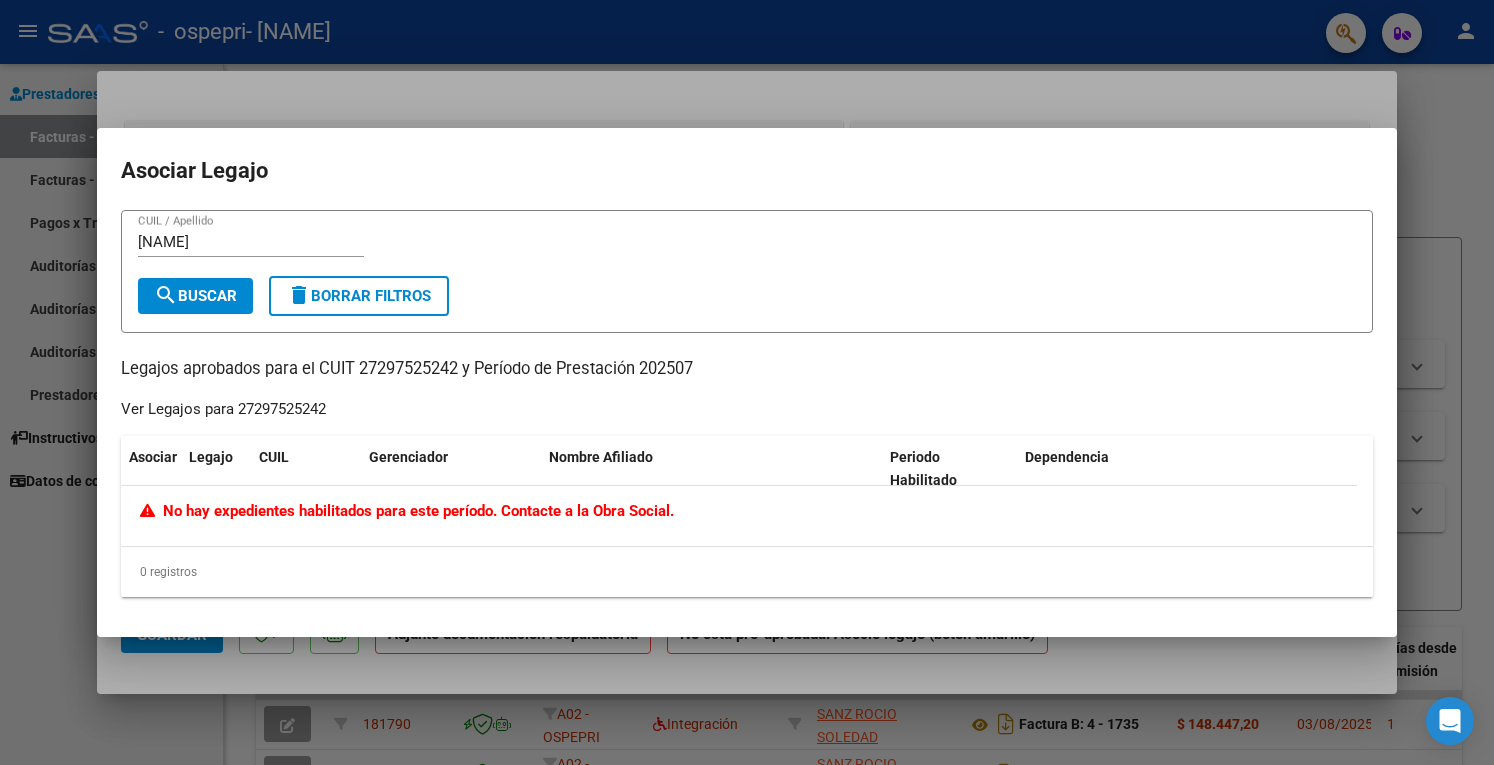 click on "[NAME]" at bounding box center (251, 242) 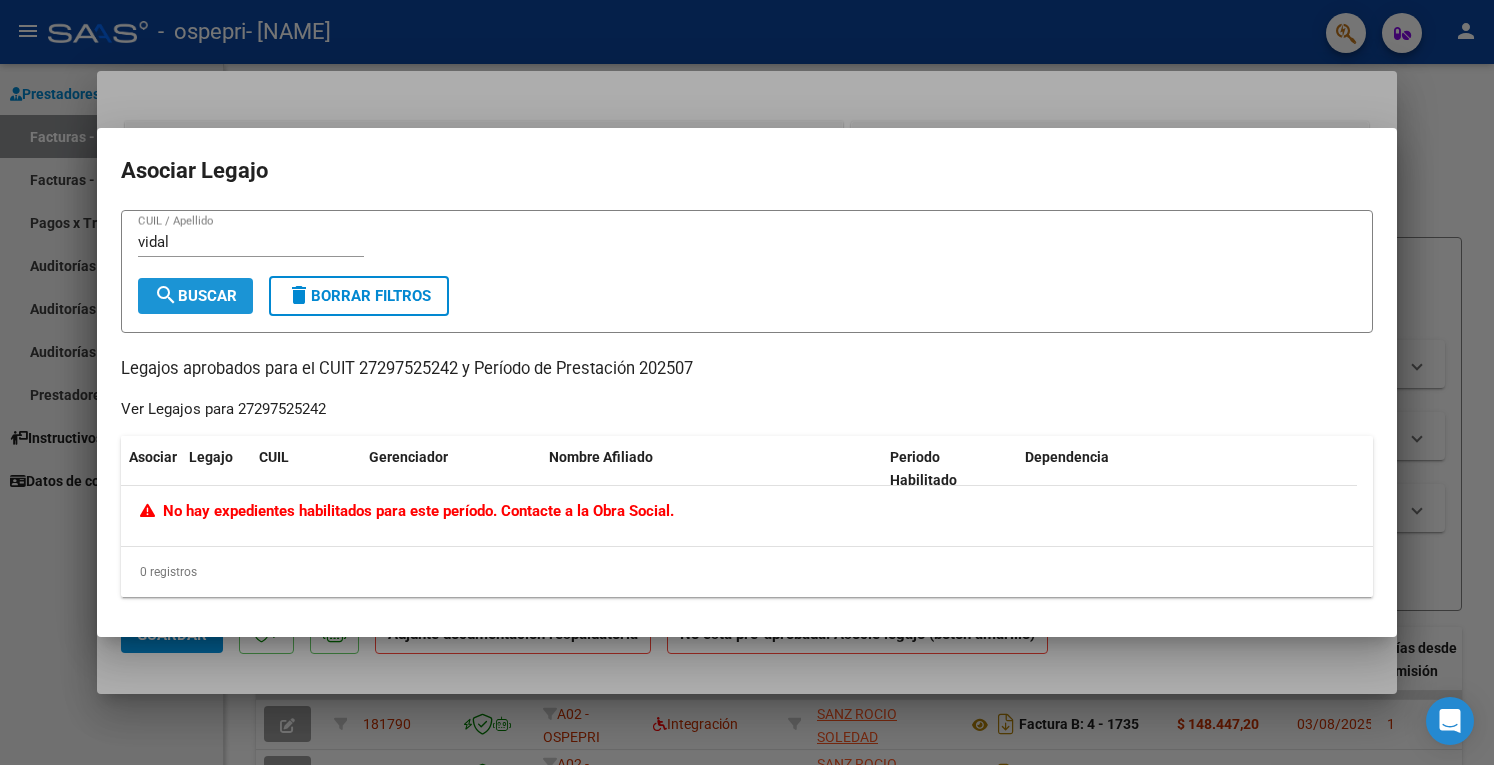 click on "search  Buscar" at bounding box center [195, 296] 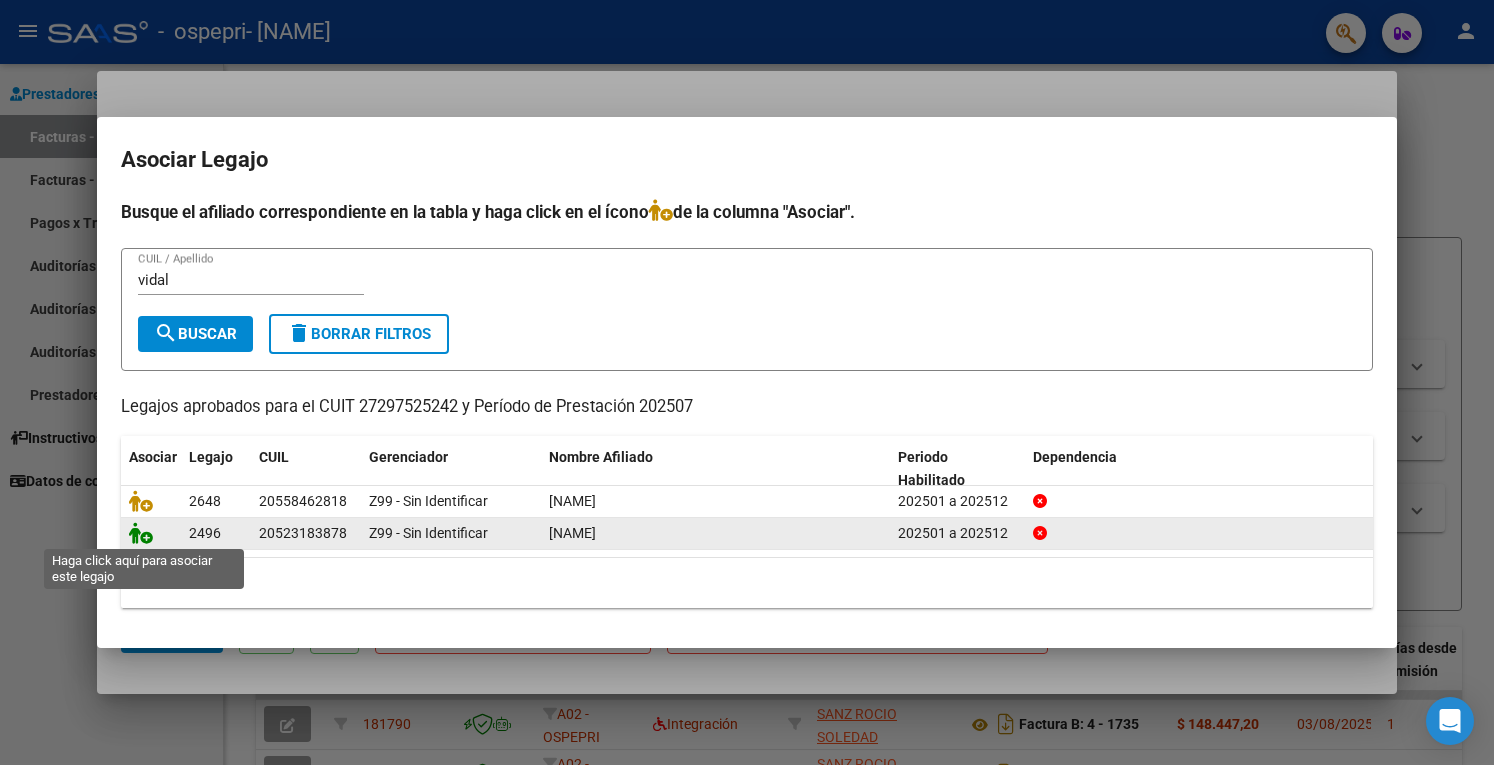 click 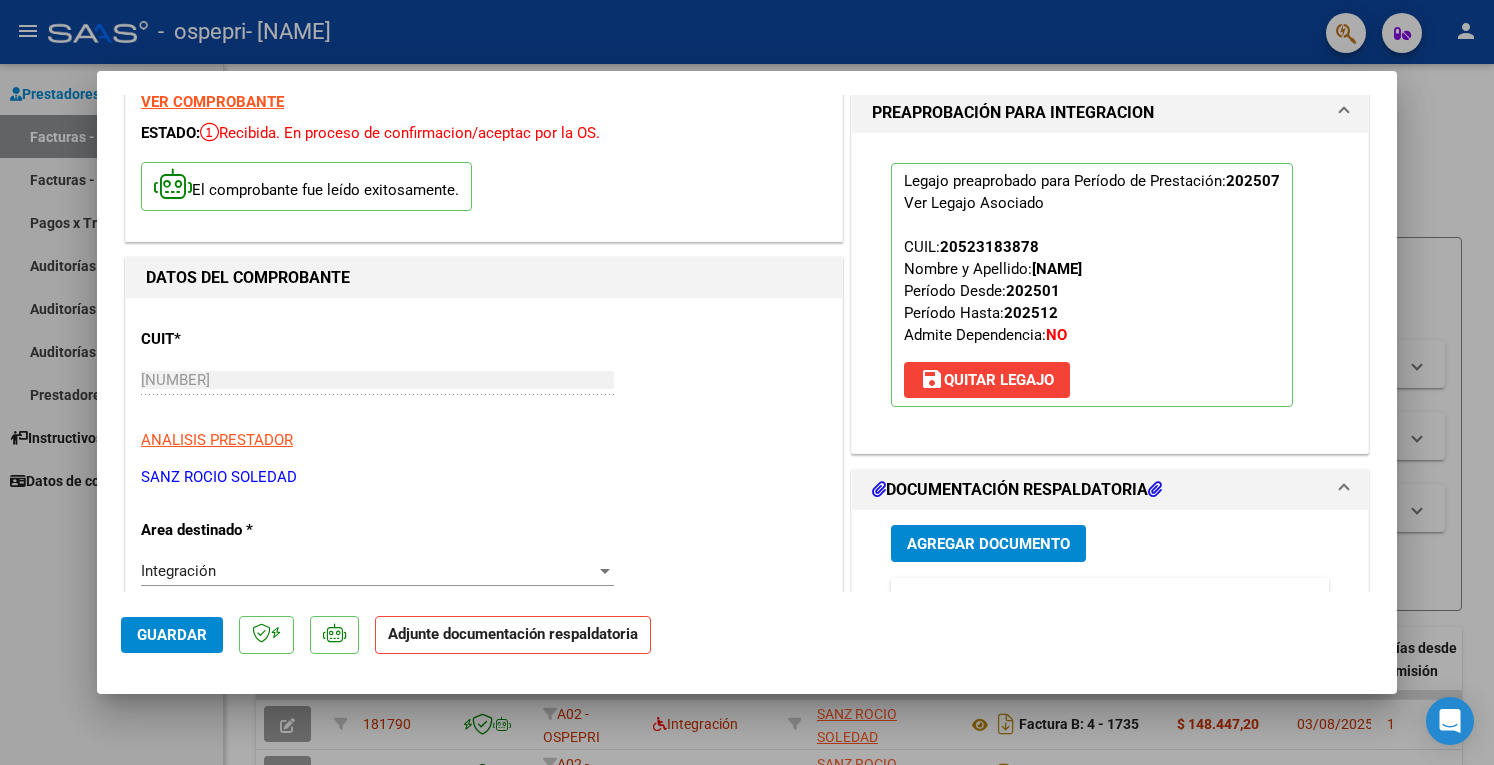 scroll, scrollTop: 200, scrollLeft: 0, axis: vertical 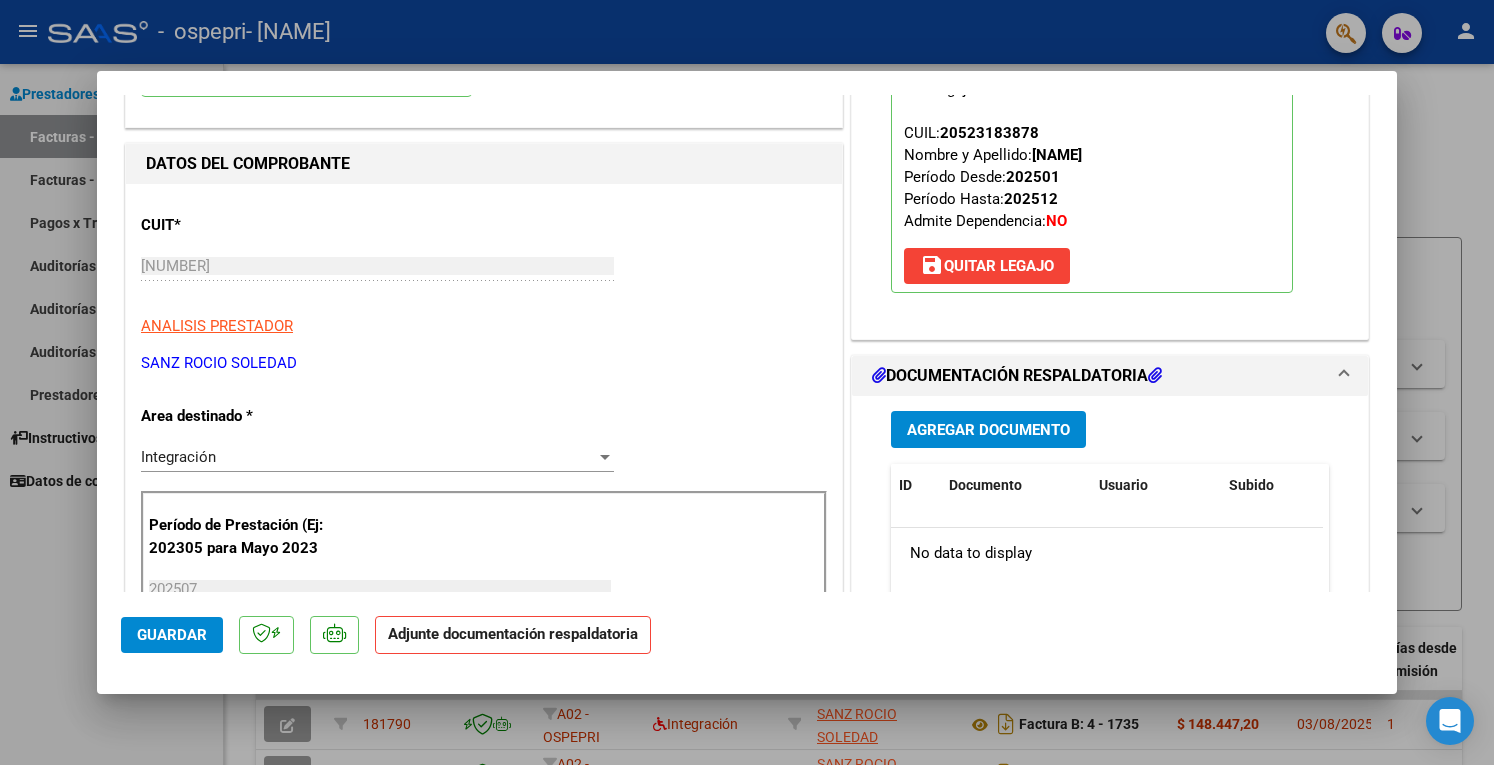 click on "Agregar Documento" at bounding box center (988, 429) 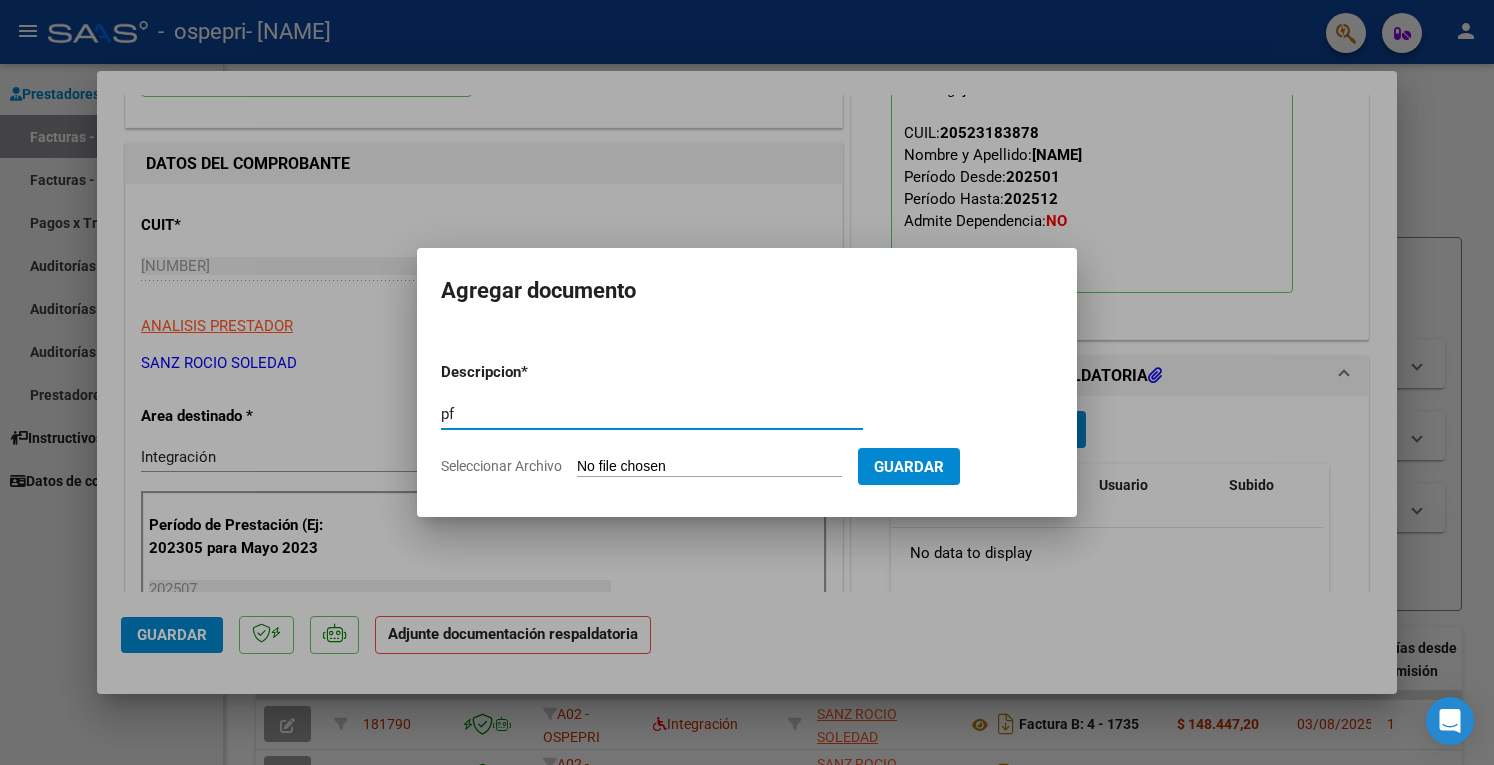 click on "Seleccionar Archivo" at bounding box center (709, 467) 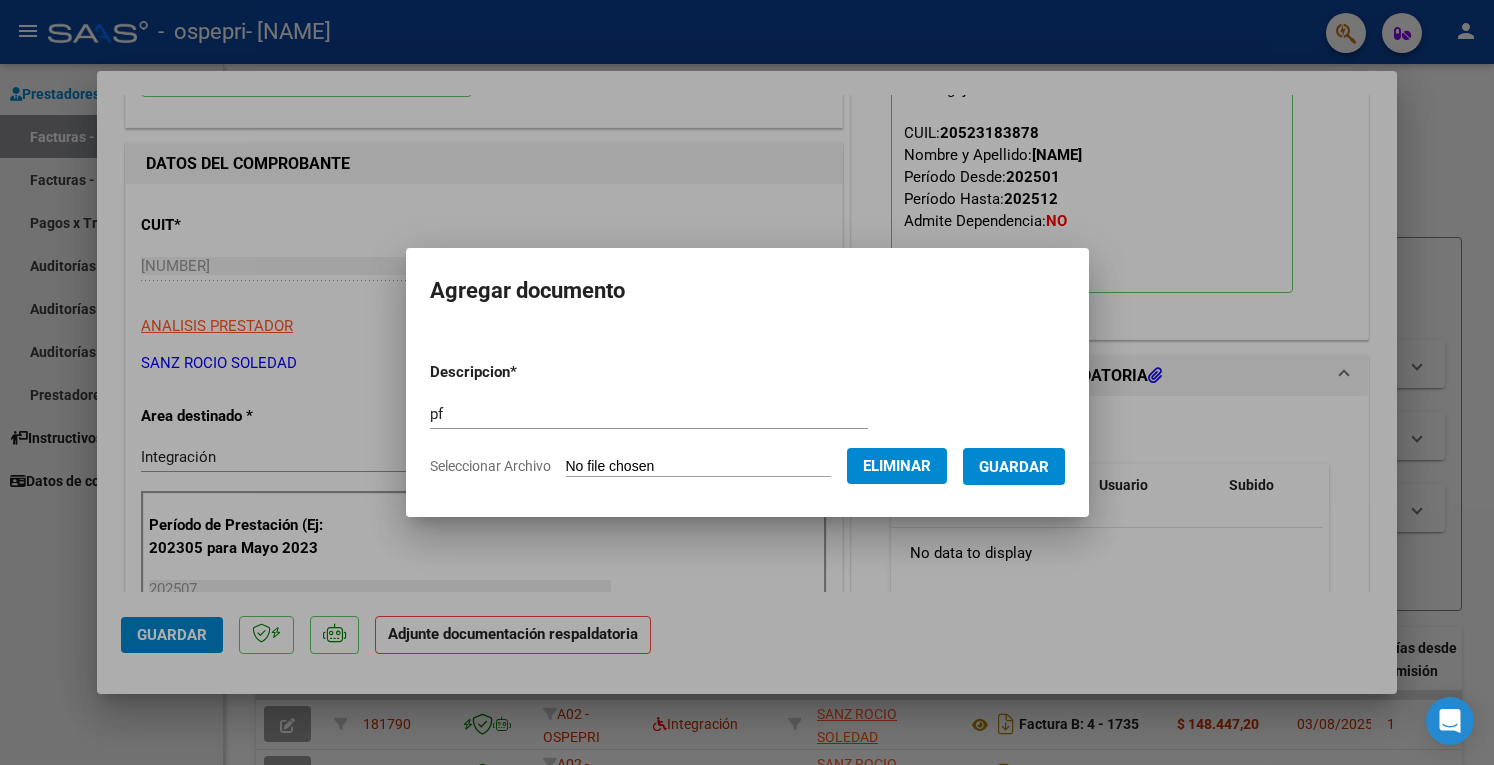 click on "Guardar" at bounding box center [1014, 467] 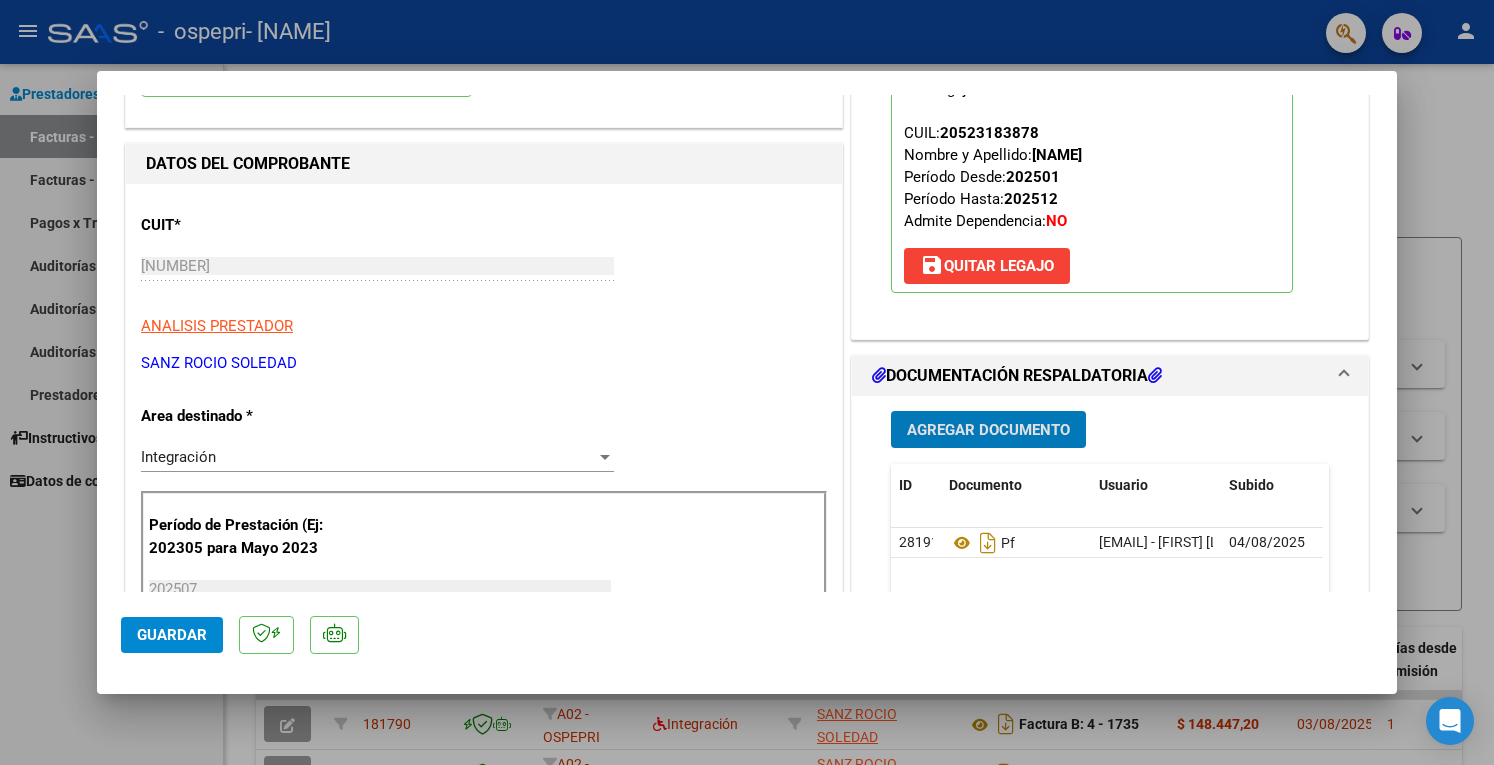 click on "Guardar" 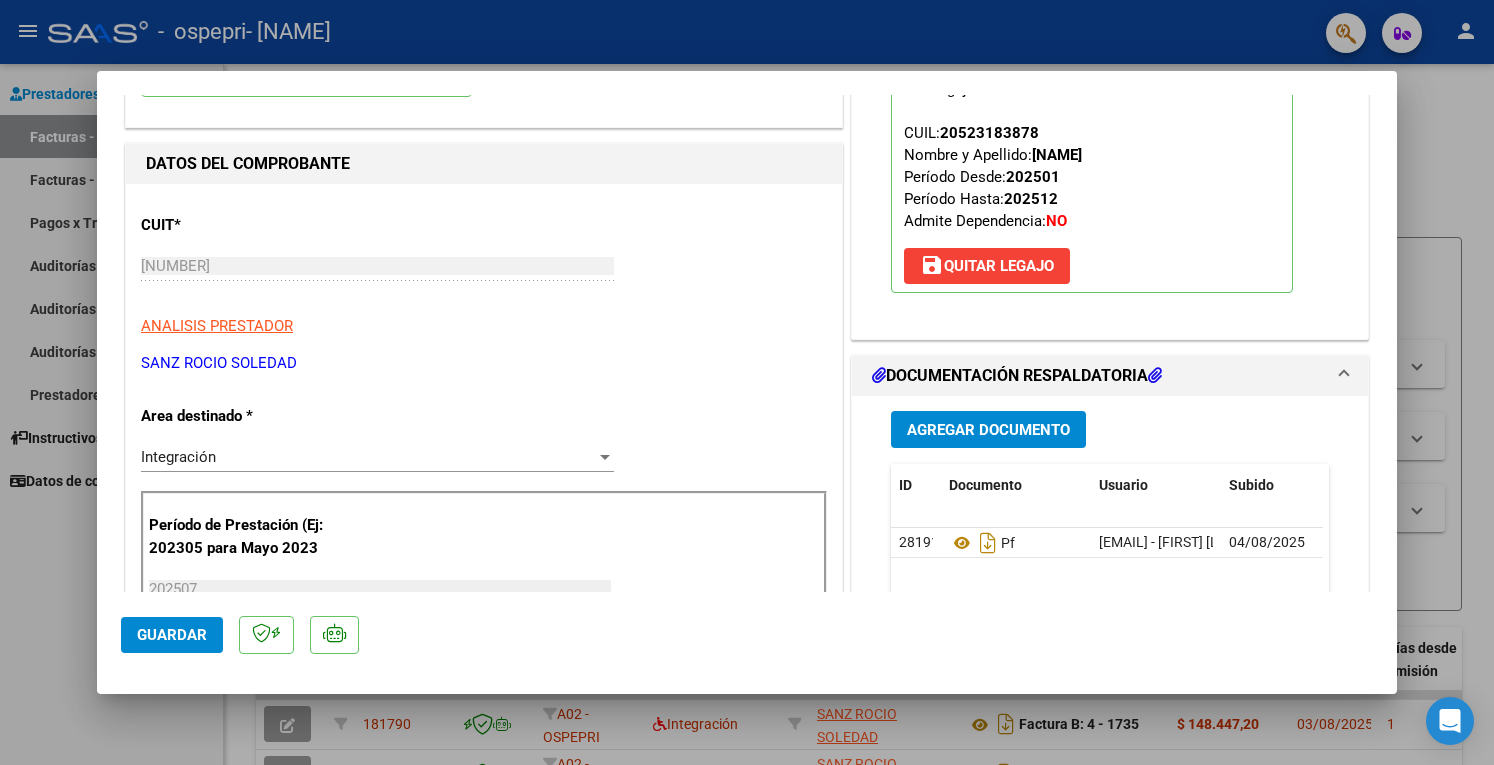 click on "CUIT  *   27-29752524-2 Ingresar CUIT  ANALISIS PRESTADOR  [NAME]  ARCA Padrón  Area destinado * Integración Seleccionar Area Período de Prestación (Ej: 202305 para Mayo 2023    202507 Ingrese el Período de Prestación como indica el ejemplo   Una vez que se asoció a un legajo aprobado no se puede cambiar el período de prestación.   Comprobante Tipo * Factura B Seleccionar Tipo Punto de Venta  *   4 Ingresar el Nro.  Número  *   1731 Ingresar el Nro.  Monto  *   $ 118.757,76 Ingresar el monto  Fecha del Cpbt.  *   2025-08-03 Ingresar la fecha  CAE / CAEA (no ingrese CAI)    75312854855188 Ingresar el CAE o CAEA (no ingrese CAI)  Fecha de Vencimiento    Ingresar la fecha  Ref. Externa    Ingresar la ref.  N° Liquidación    266035 Ingresar el N° Liquidación" at bounding box center [484, 932] 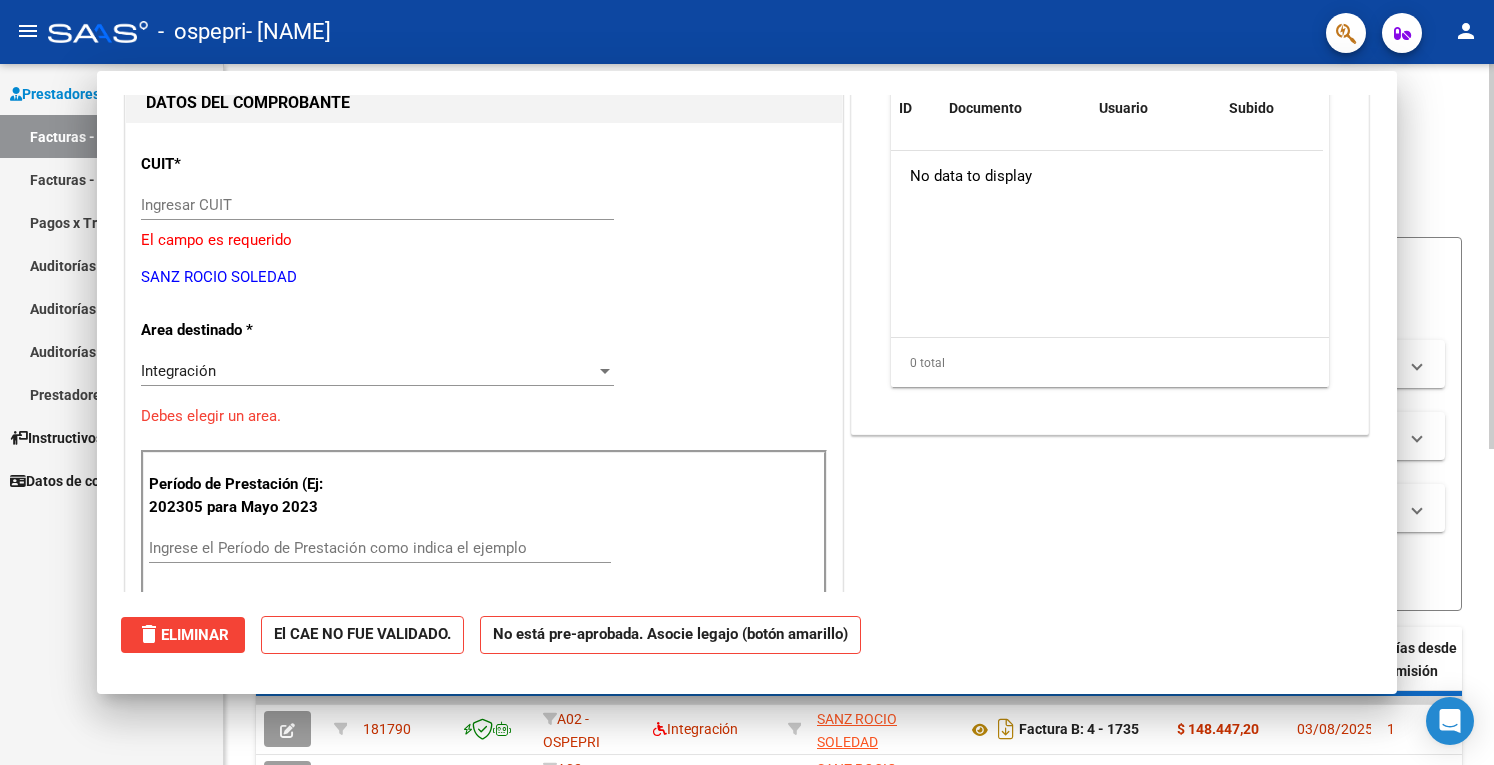 scroll, scrollTop: 212, scrollLeft: 0, axis: vertical 